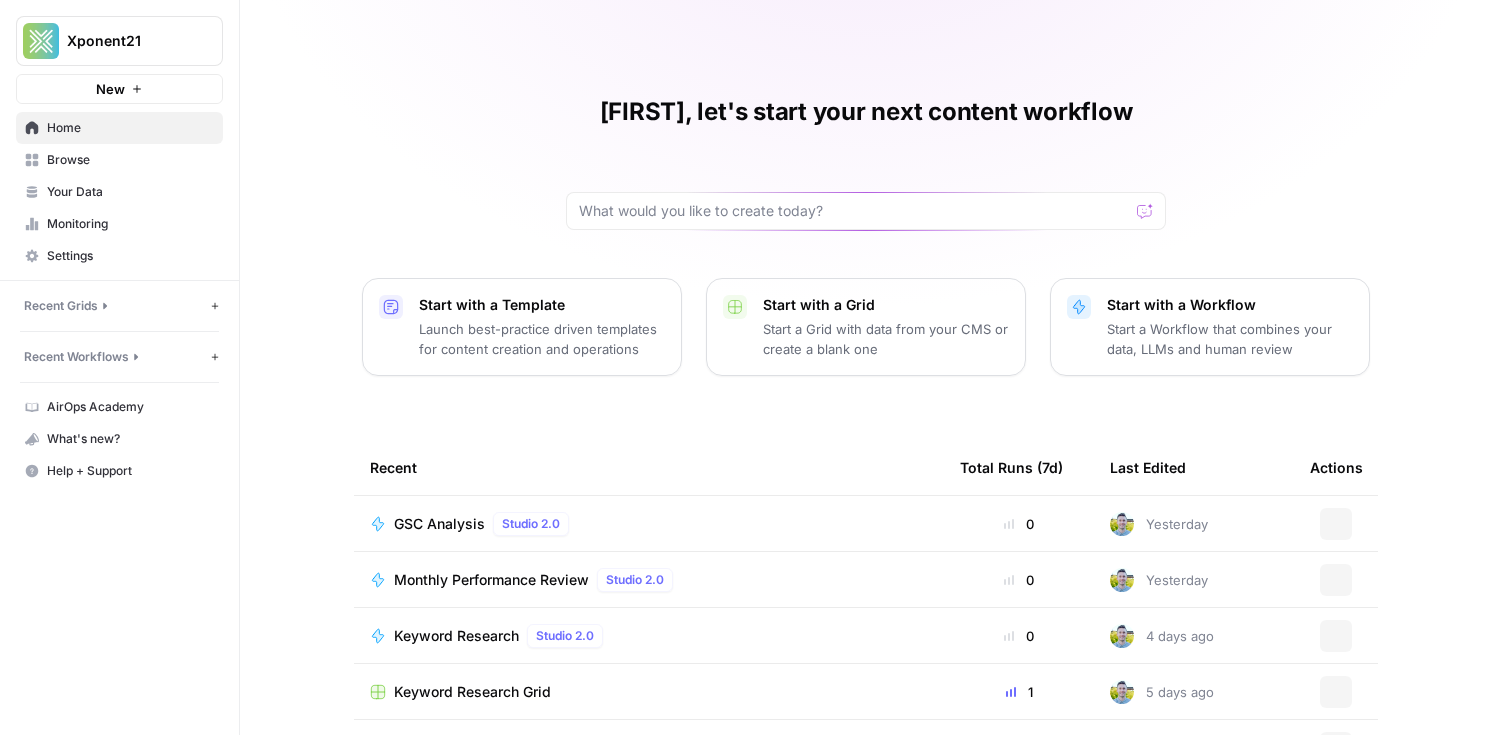 scroll, scrollTop: 0, scrollLeft: 0, axis: both 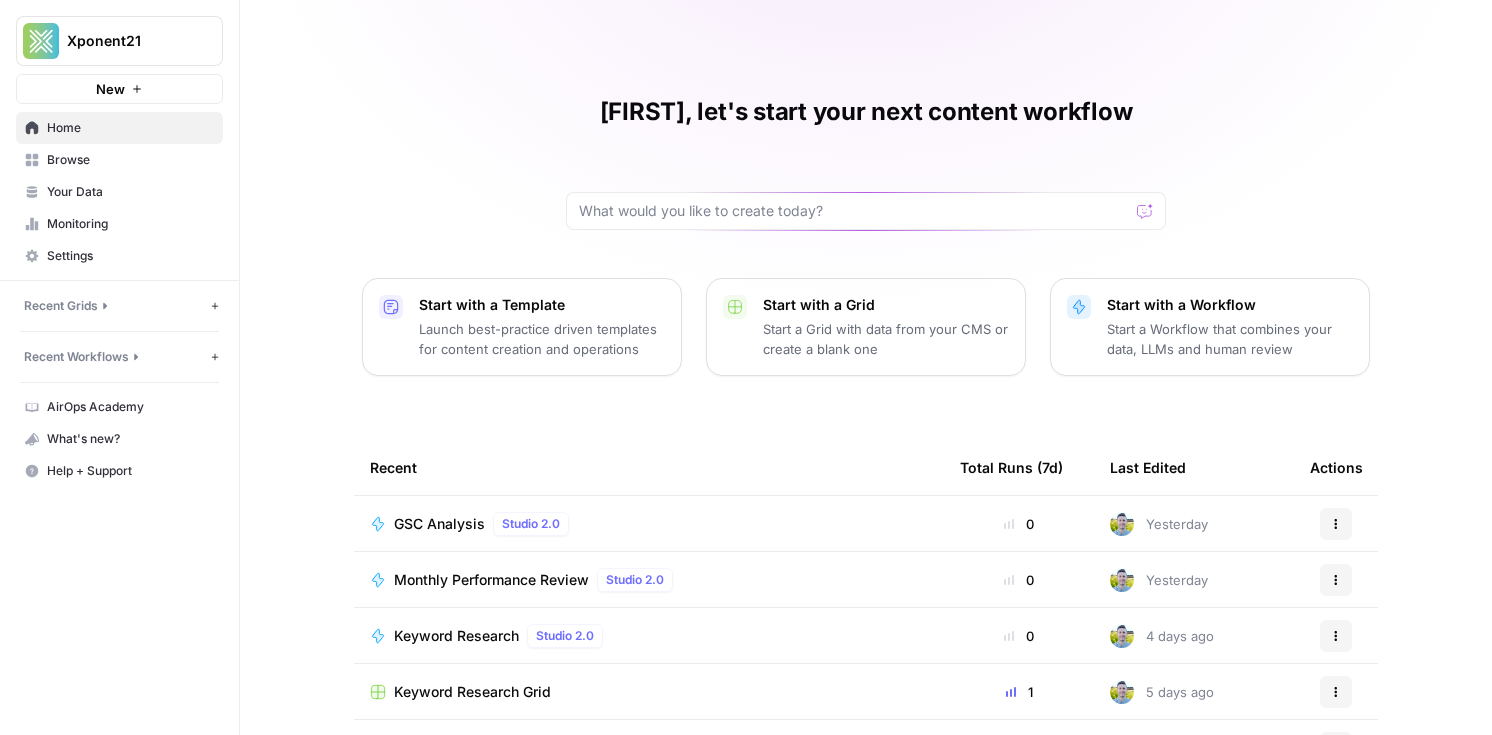 click on "Browse" at bounding box center (130, 160) 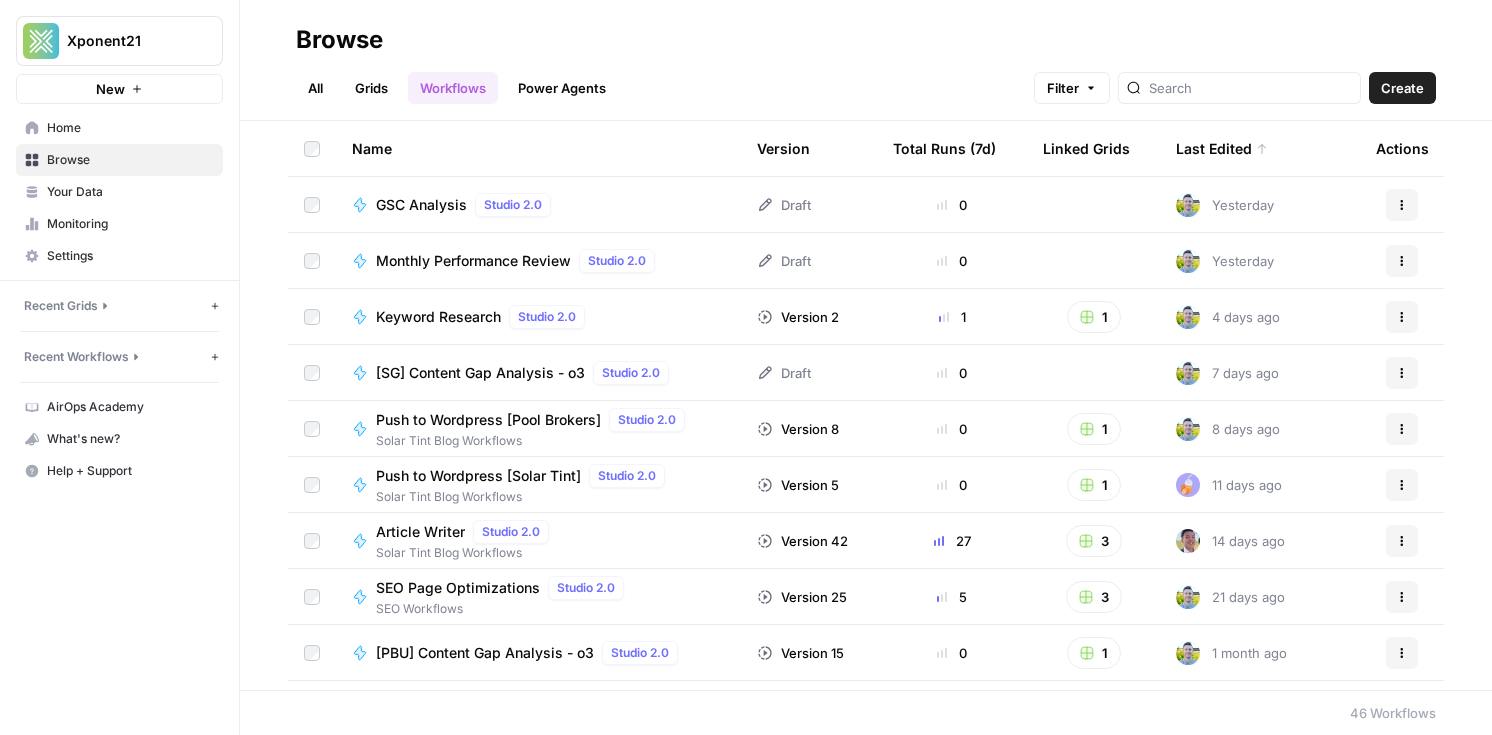 click on "Your Data" at bounding box center (130, 192) 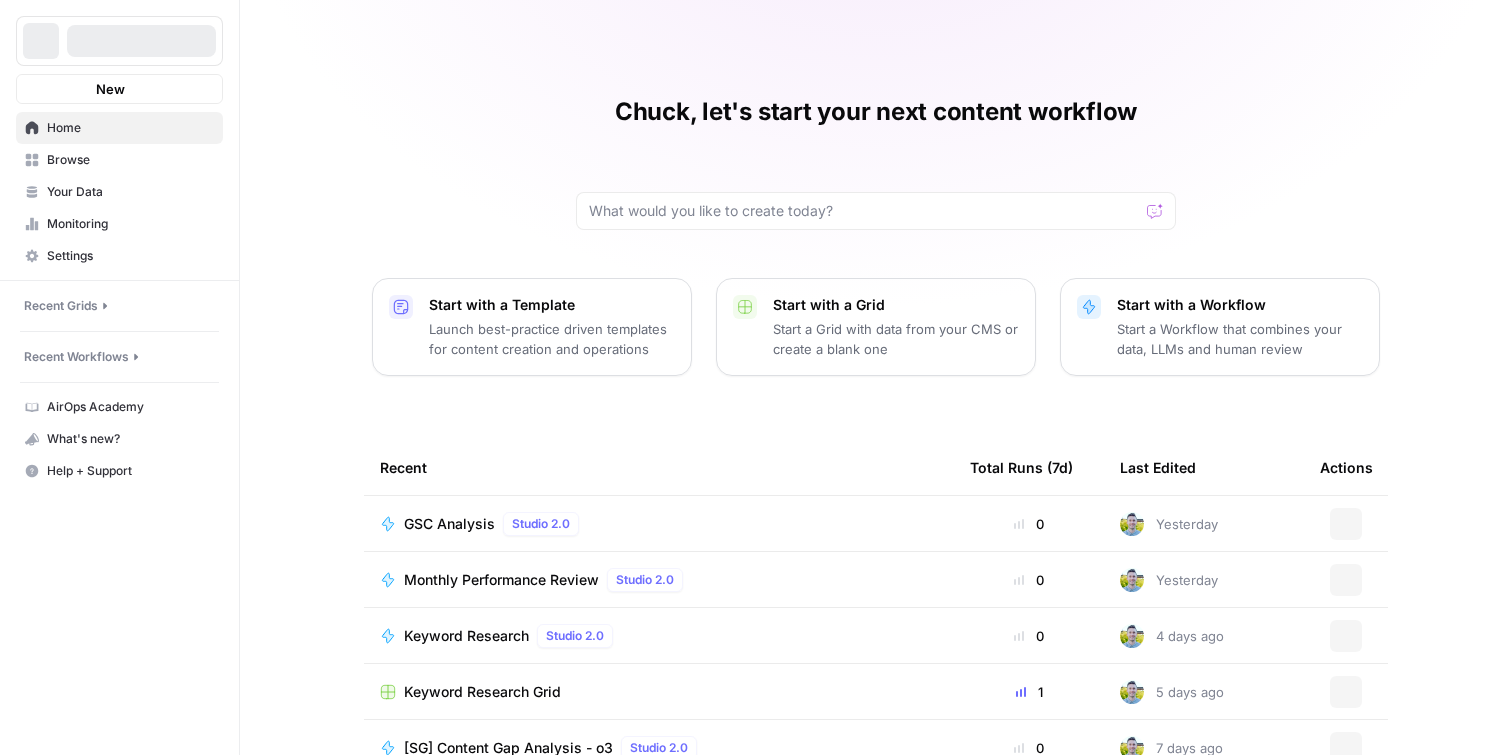 scroll, scrollTop: 0, scrollLeft: 0, axis: both 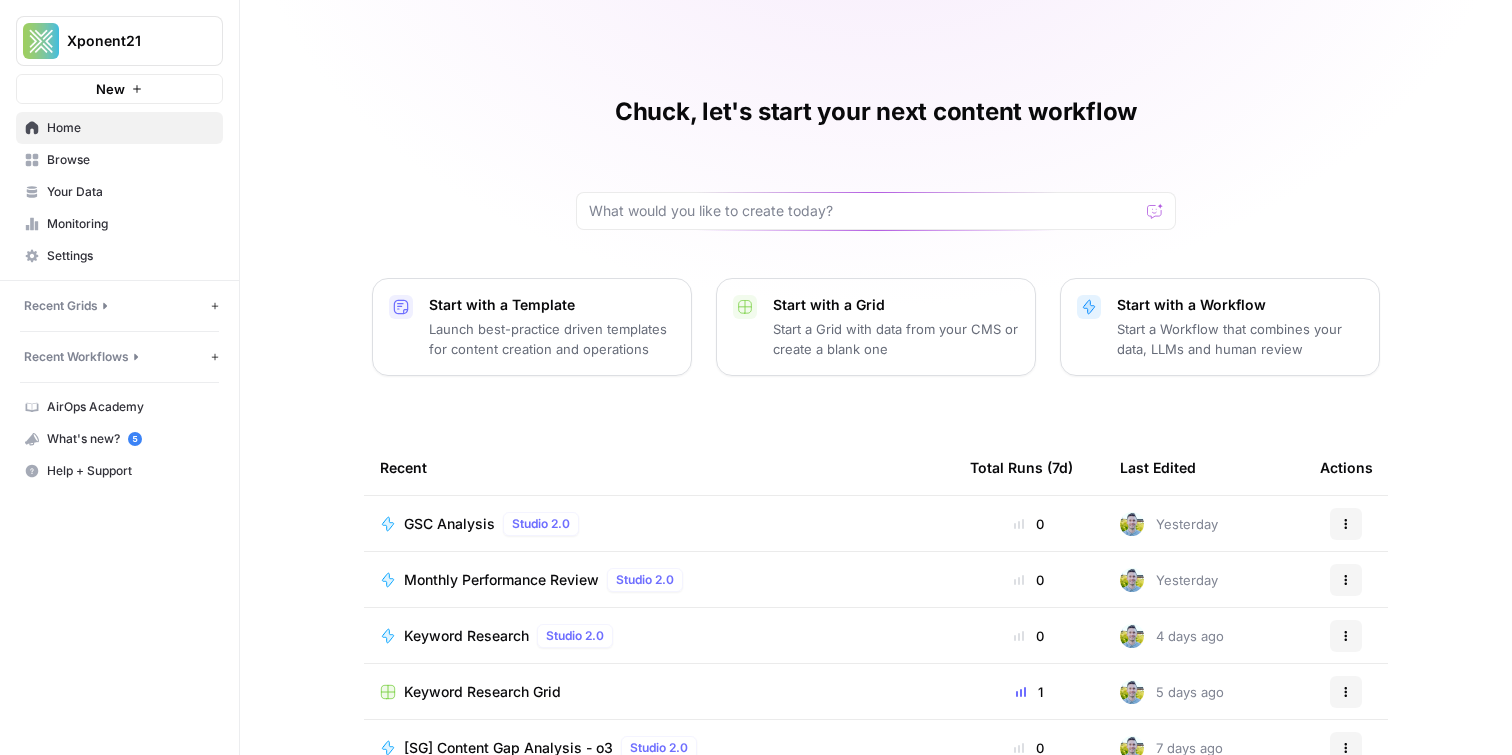 click on "Your Data" at bounding box center [130, 192] 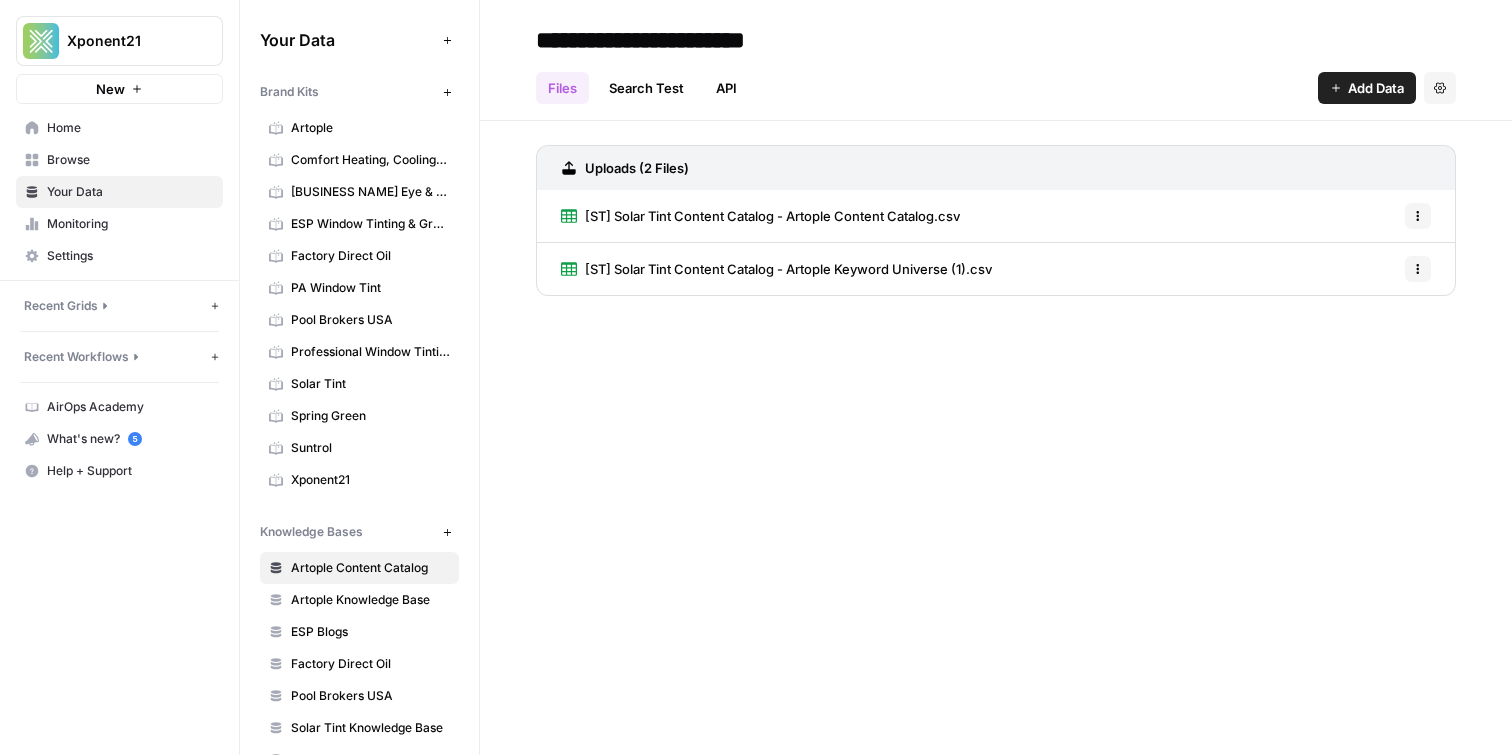 scroll, scrollTop: 269, scrollLeft: 0, axis: vertical 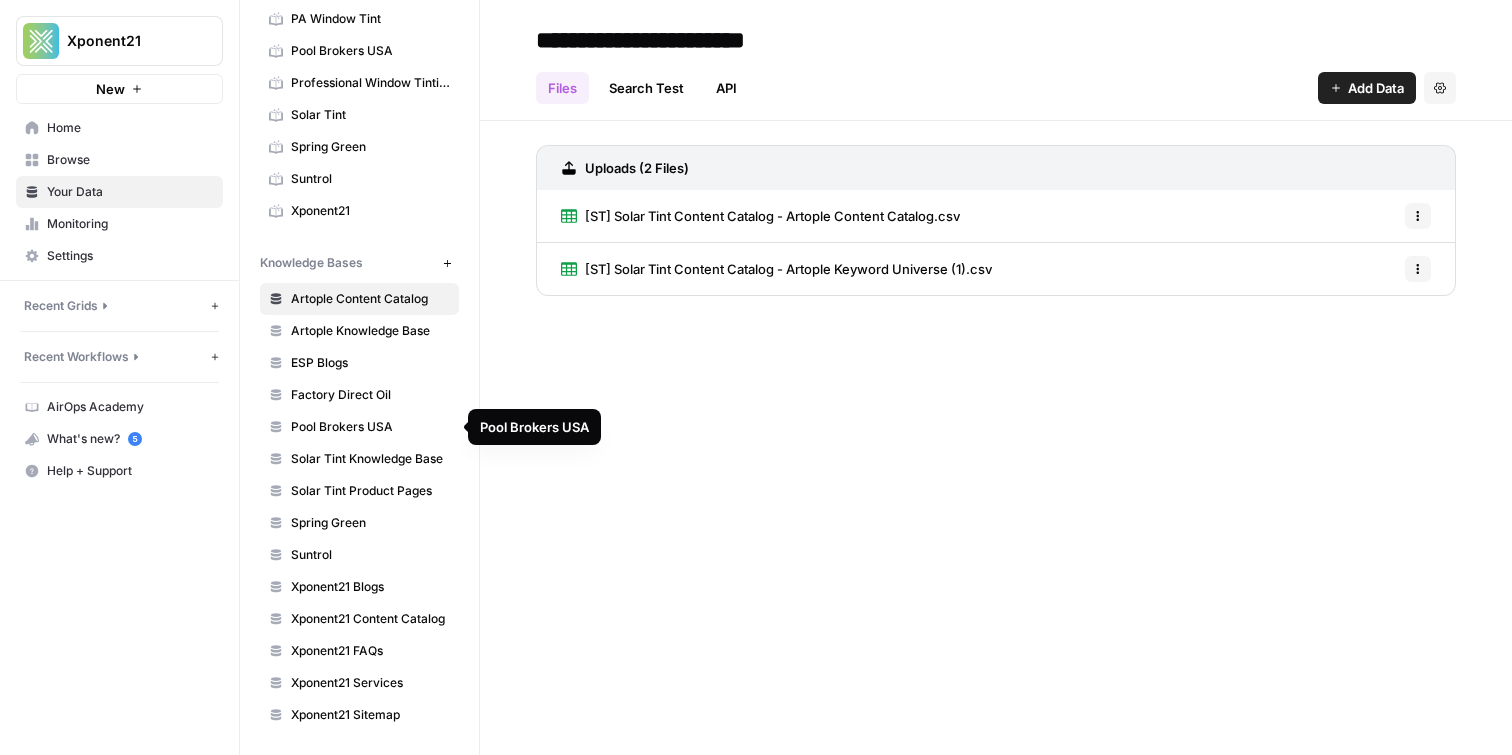 click on "Pool Brokers USA" at bounding box center [370, 427] 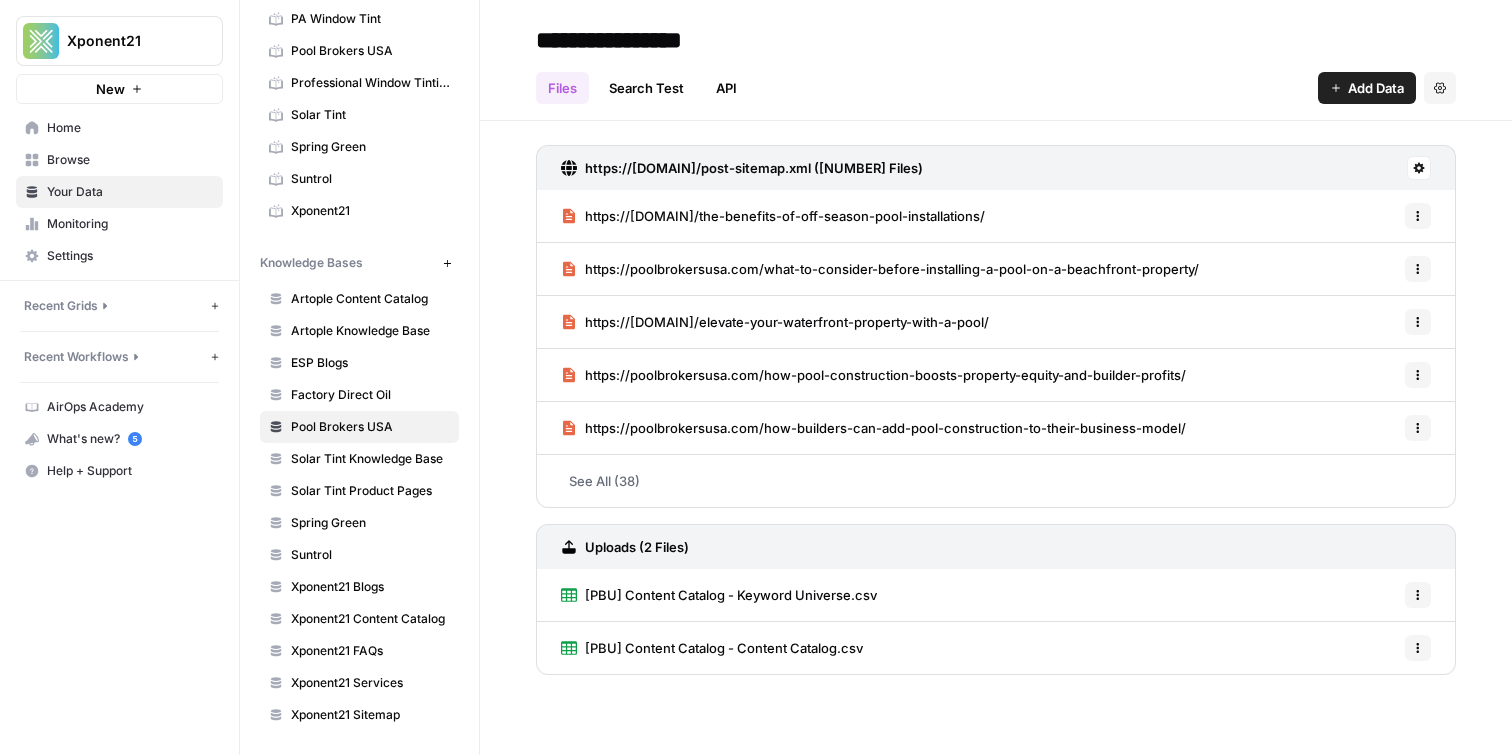 click 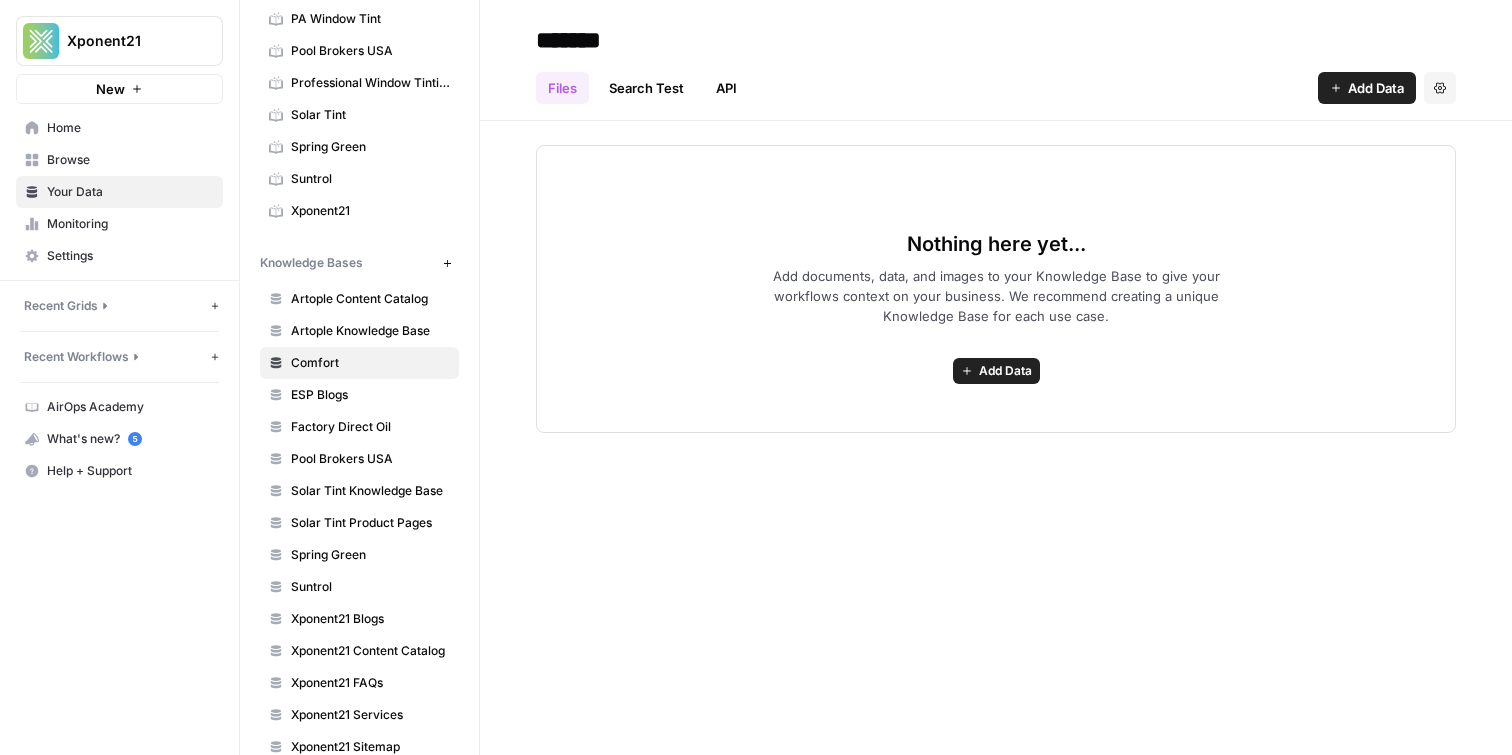 type on "*******" 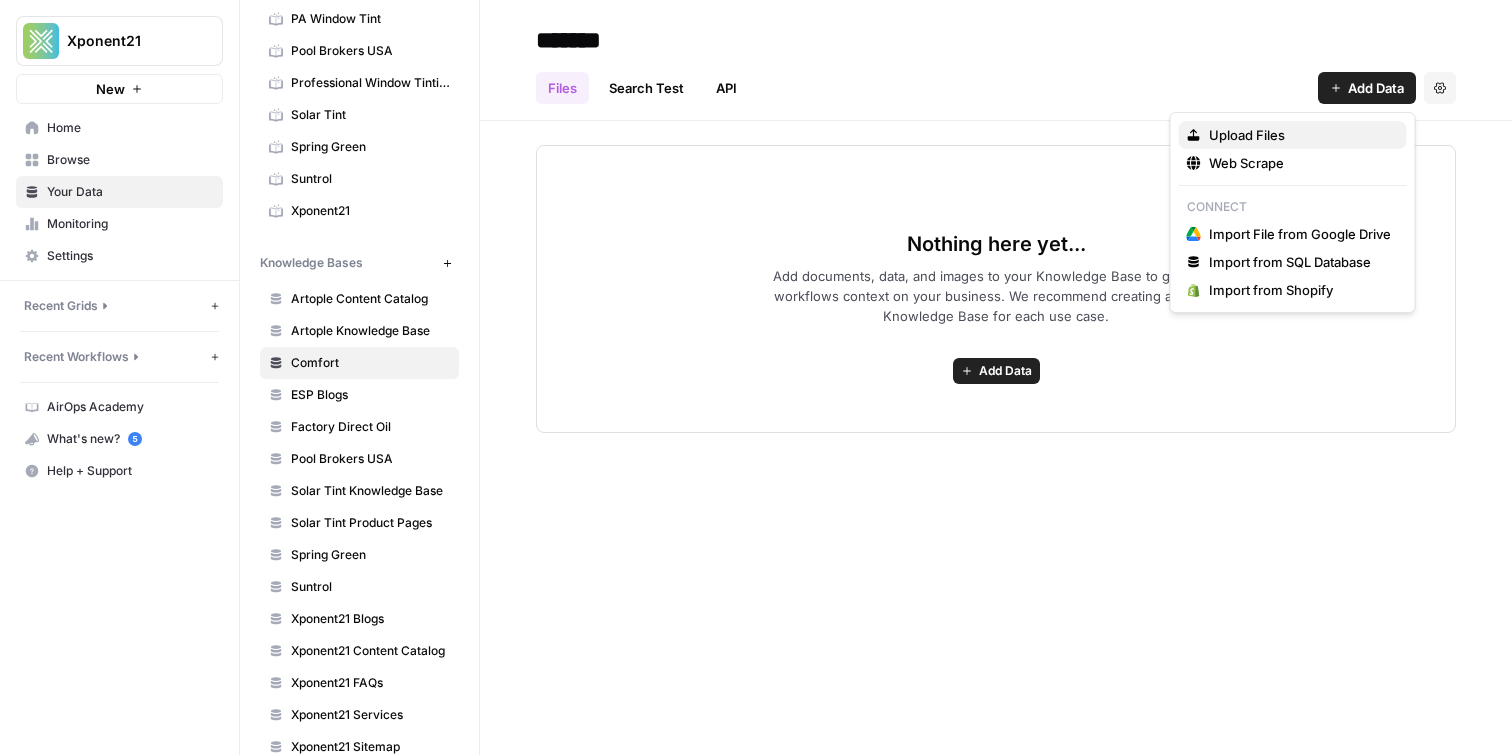 click on "Upload Files" at bounding box center [1300, 135] 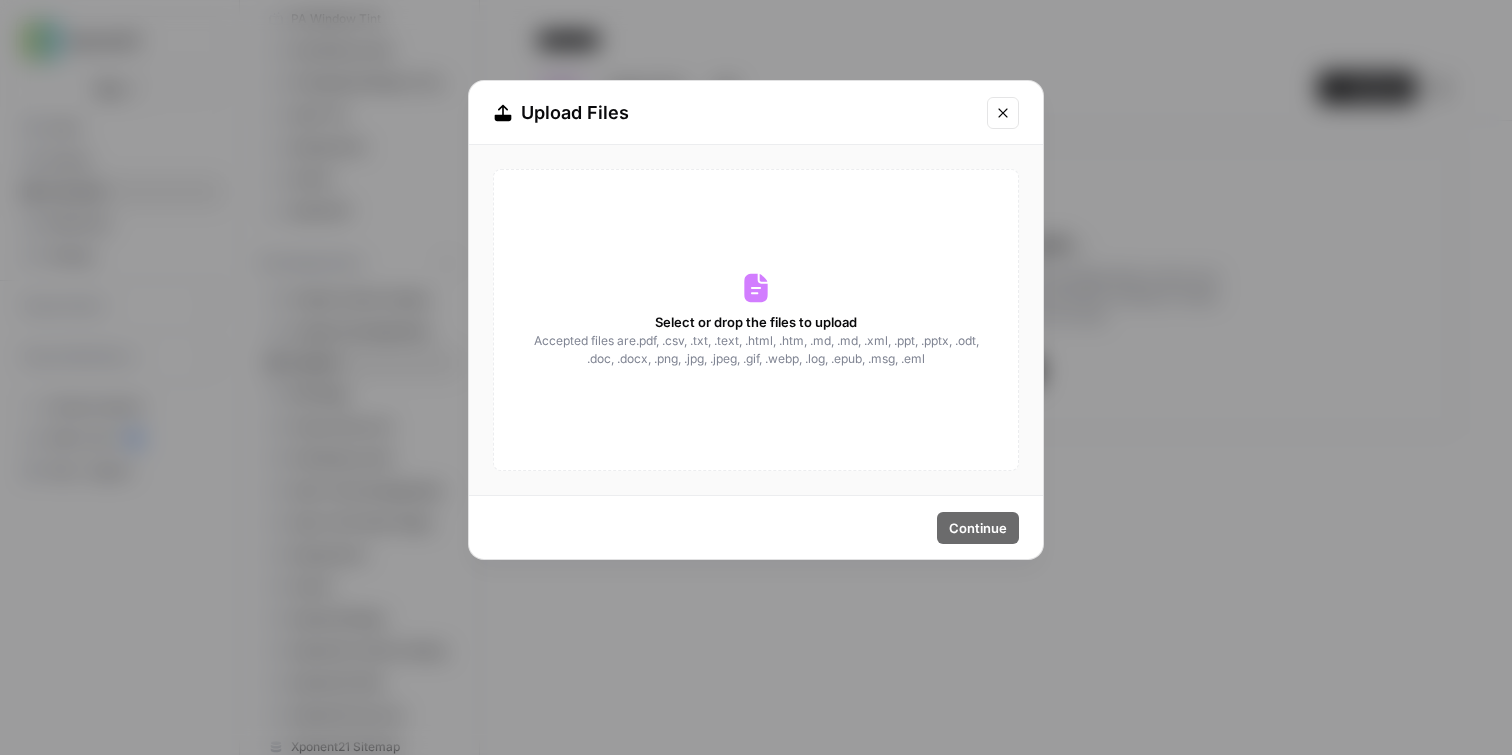click on "Select or drop the files to upload Accepted files are  .pdf, .csv, .txt, .text, .html, .htm, .md, .md, .xml, .ppt, .pptx, .odt, .doc, .docx, .png, .jpg, .jpeg, .gif, .webp, .log, .epub, .msg, .eml" at bounding box center (756, 320) 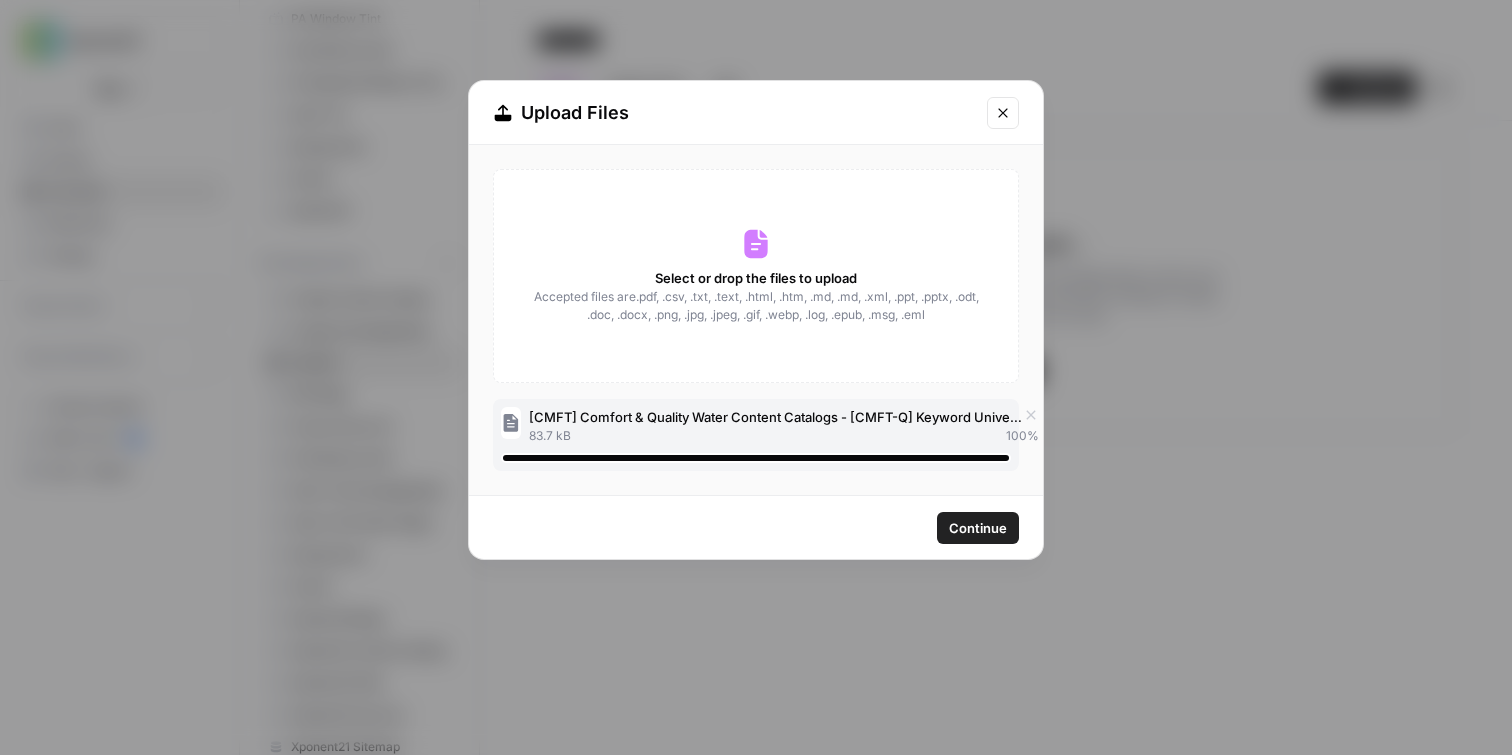 click on "Continue" at bounding box center [978, 528] 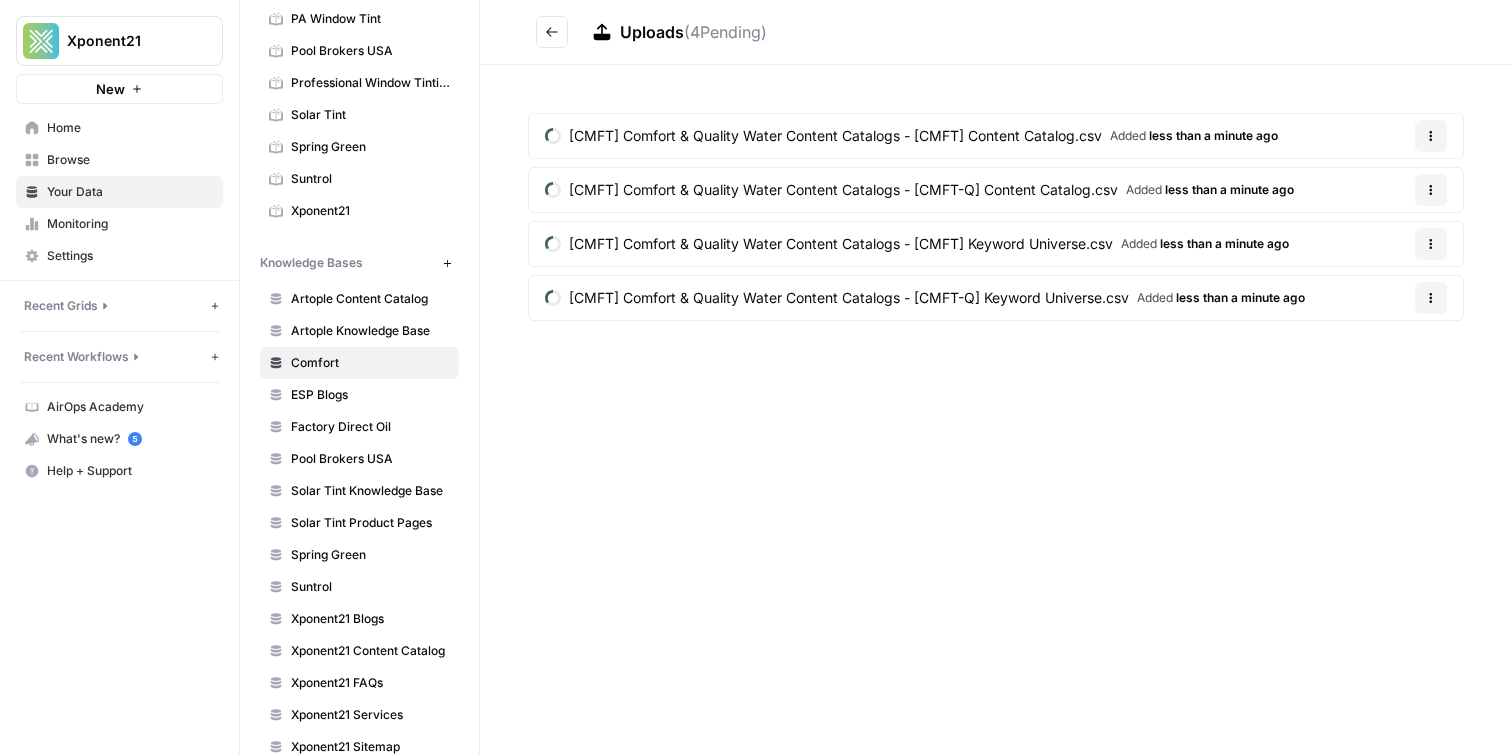 click 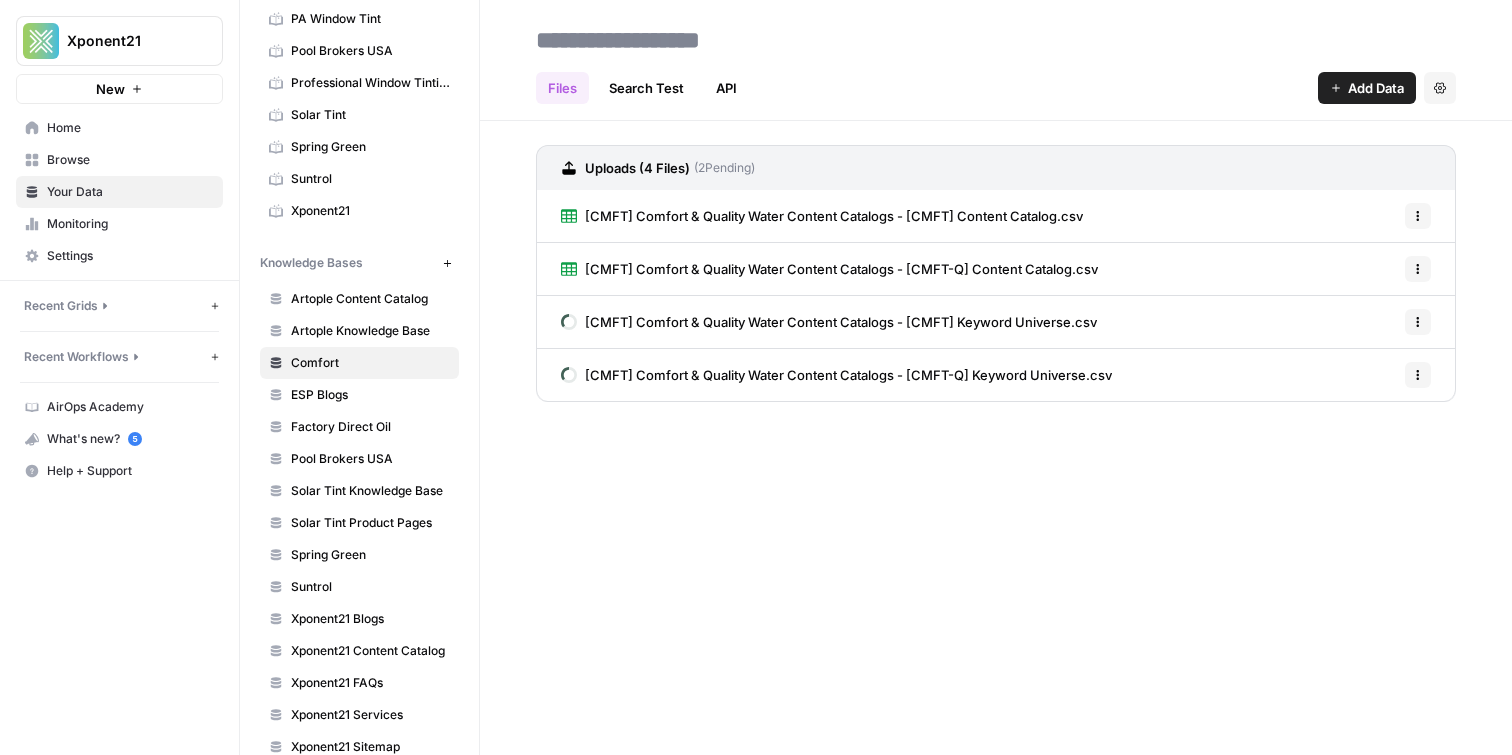 click on "Browse" at bounding box center (130, 160) 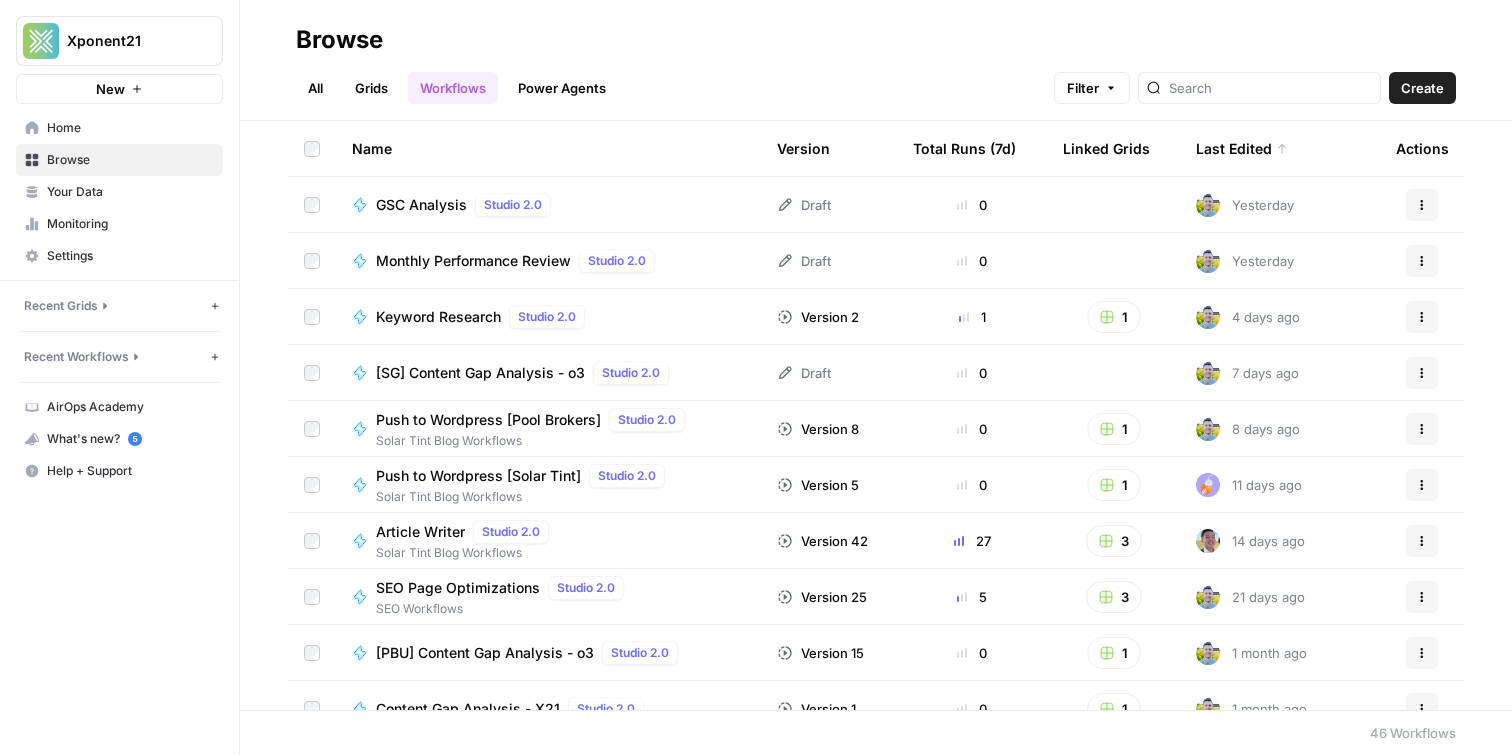 click on "Grids" at bounding box center (371, 88) 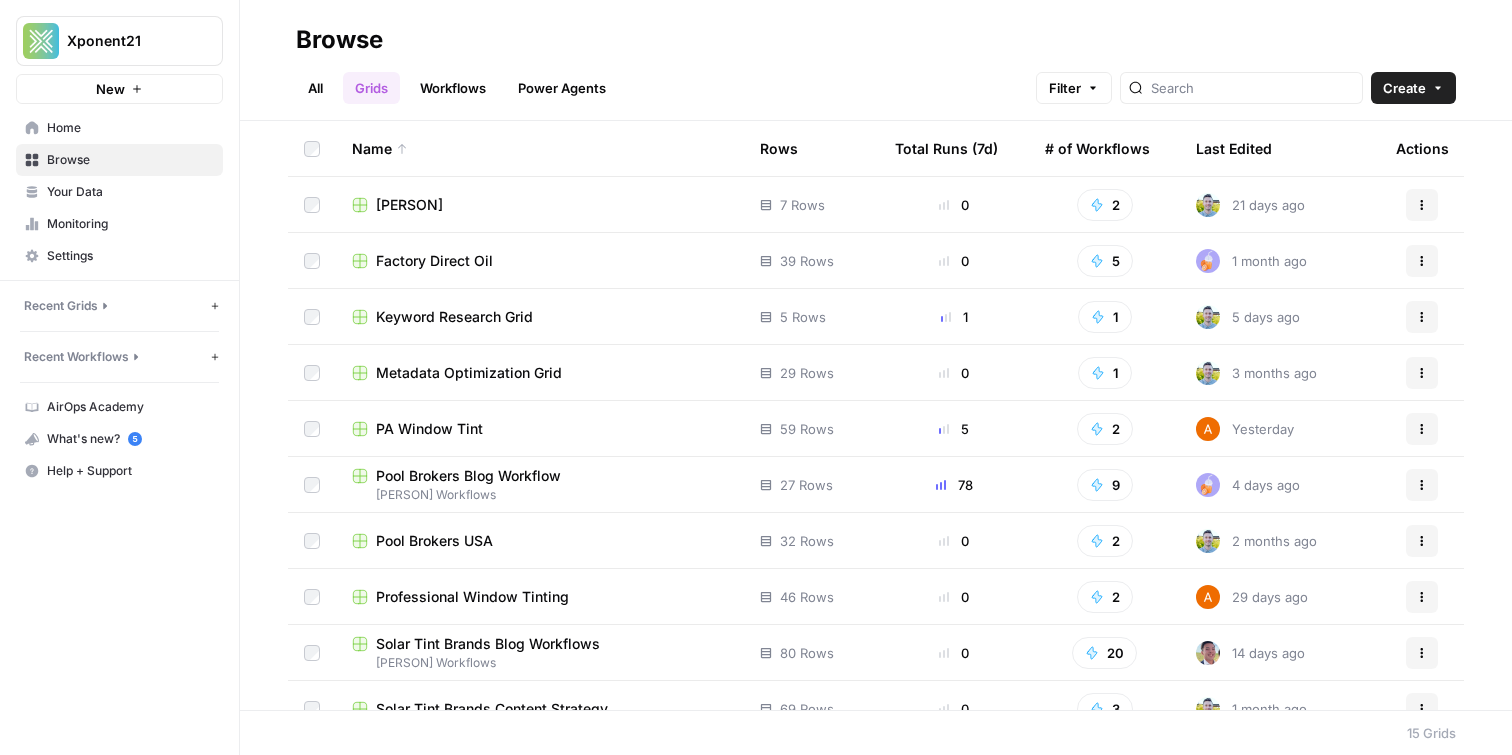 scroll, scrollTop: 2, scrollLeft: 0, axis: vertical 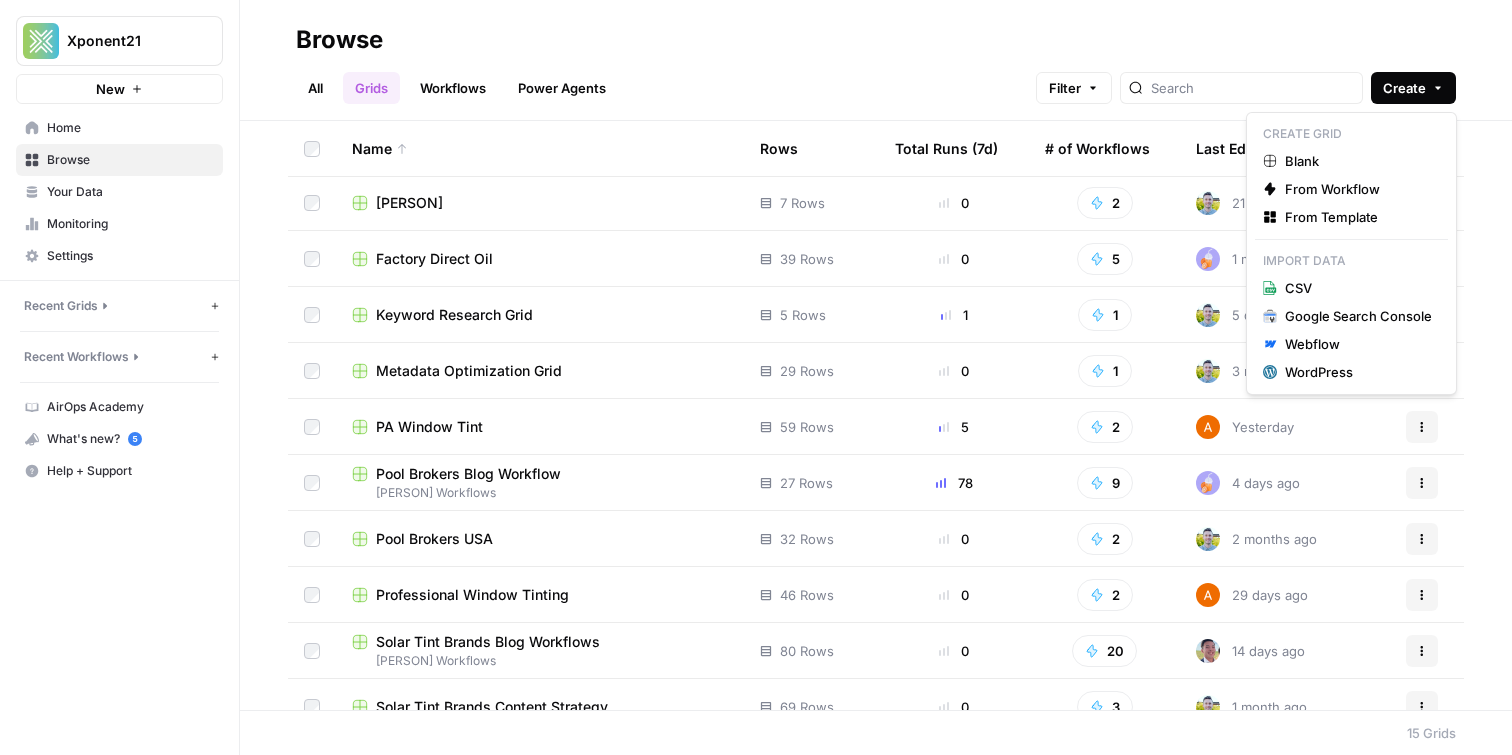 click on "Create" at bounding box center (1413, 88) 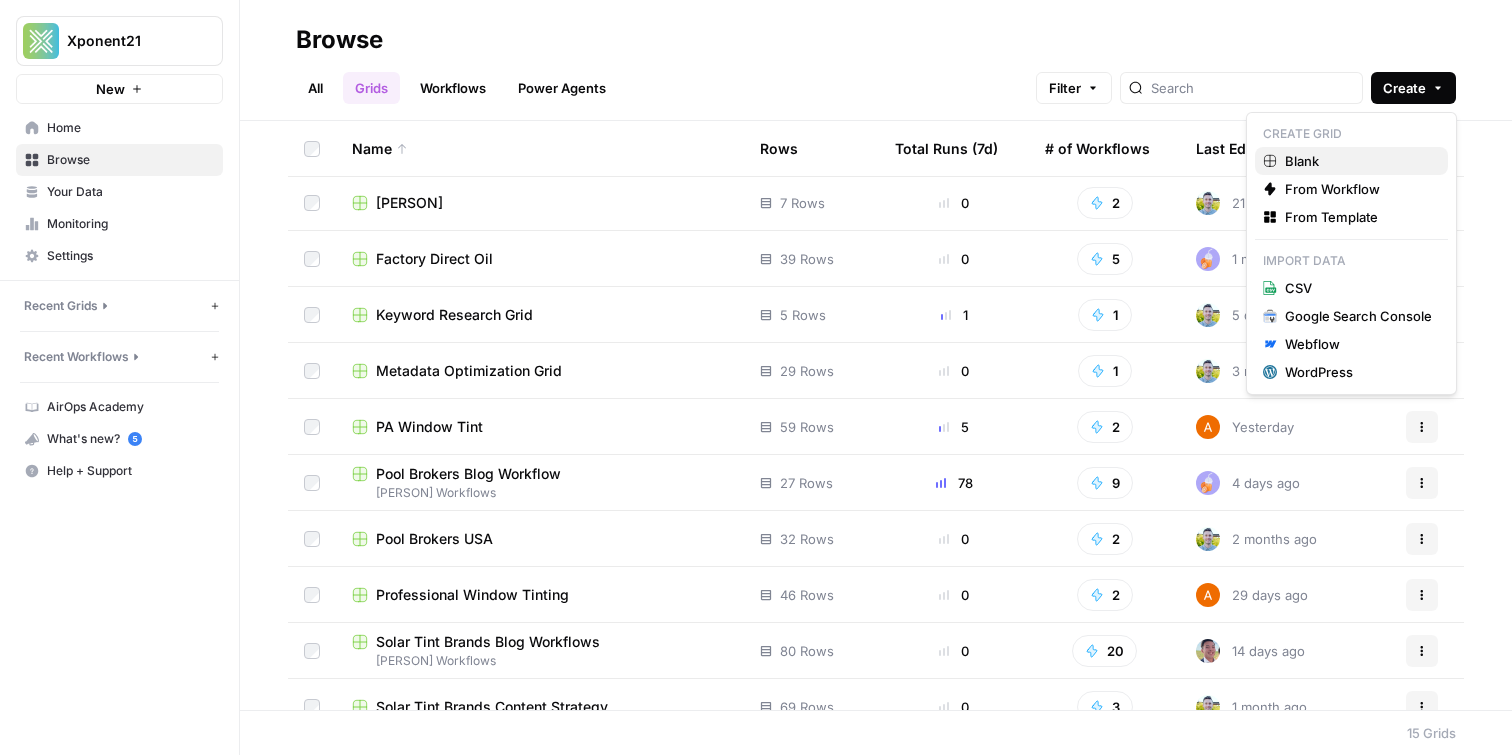 click on "Blank" at bounding box center [1358, 161] 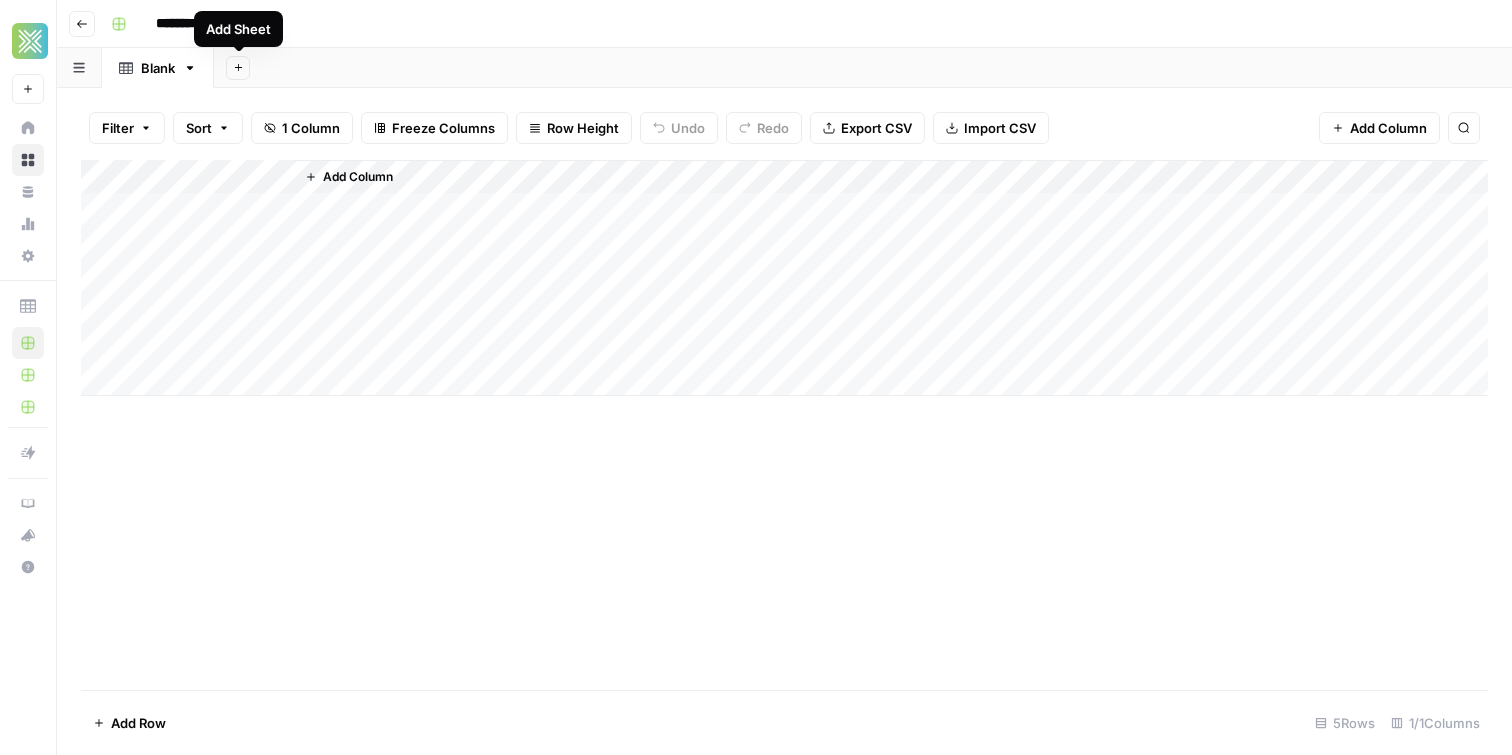 click on "Add Sheet" at bounding box center (238, 29) 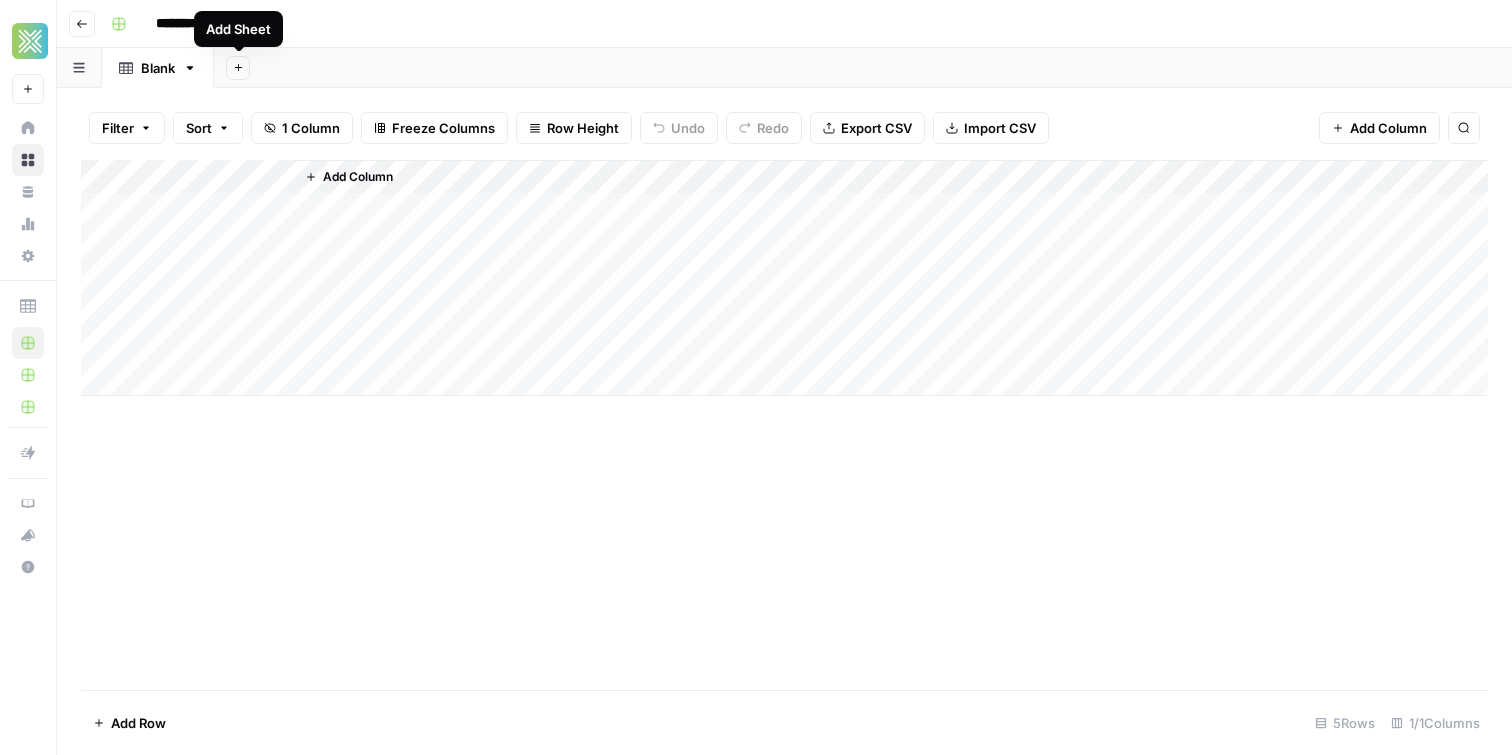 click on "********" at bounding box center [203, 24] 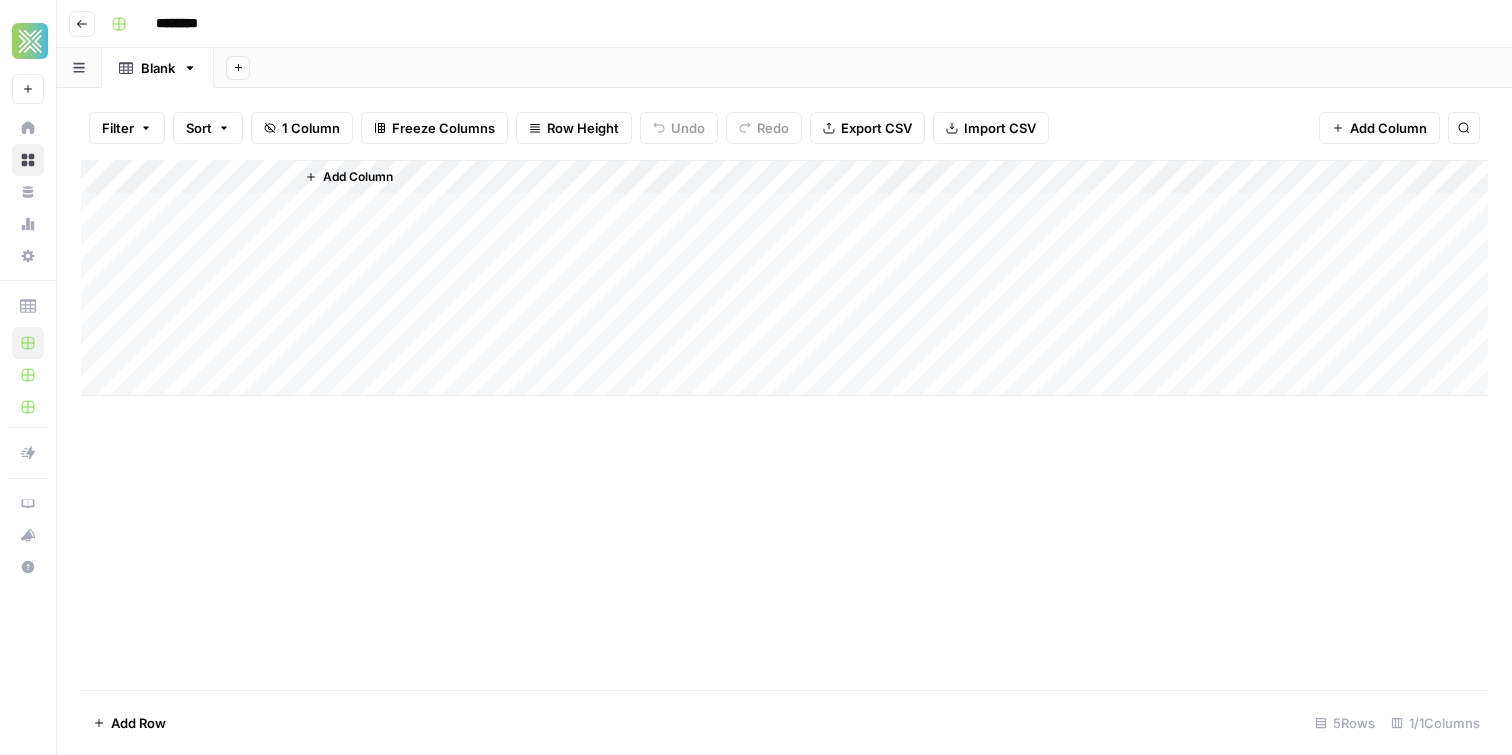 click on "********" at bounding box center (203, 24) 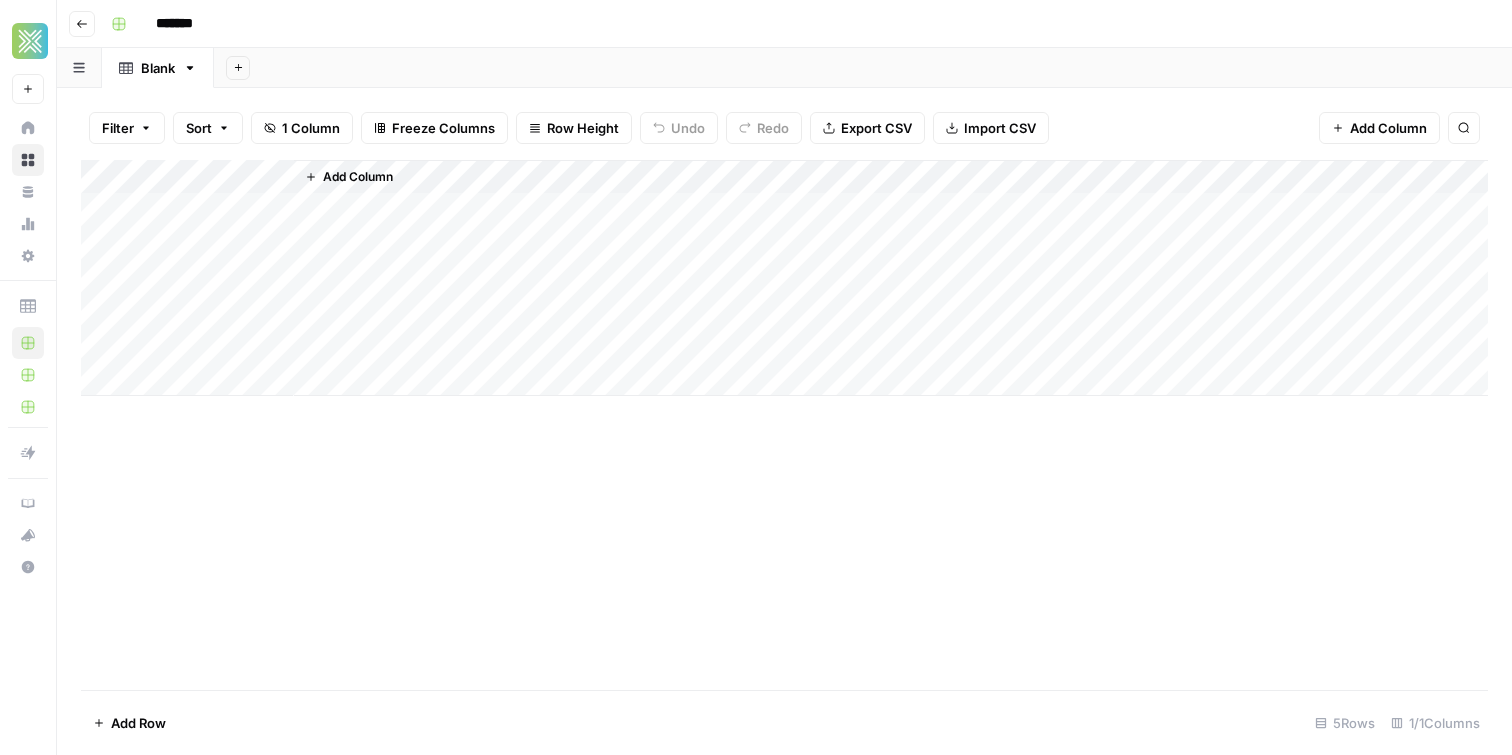 click on "Blank" at bounding box center (158, 68) 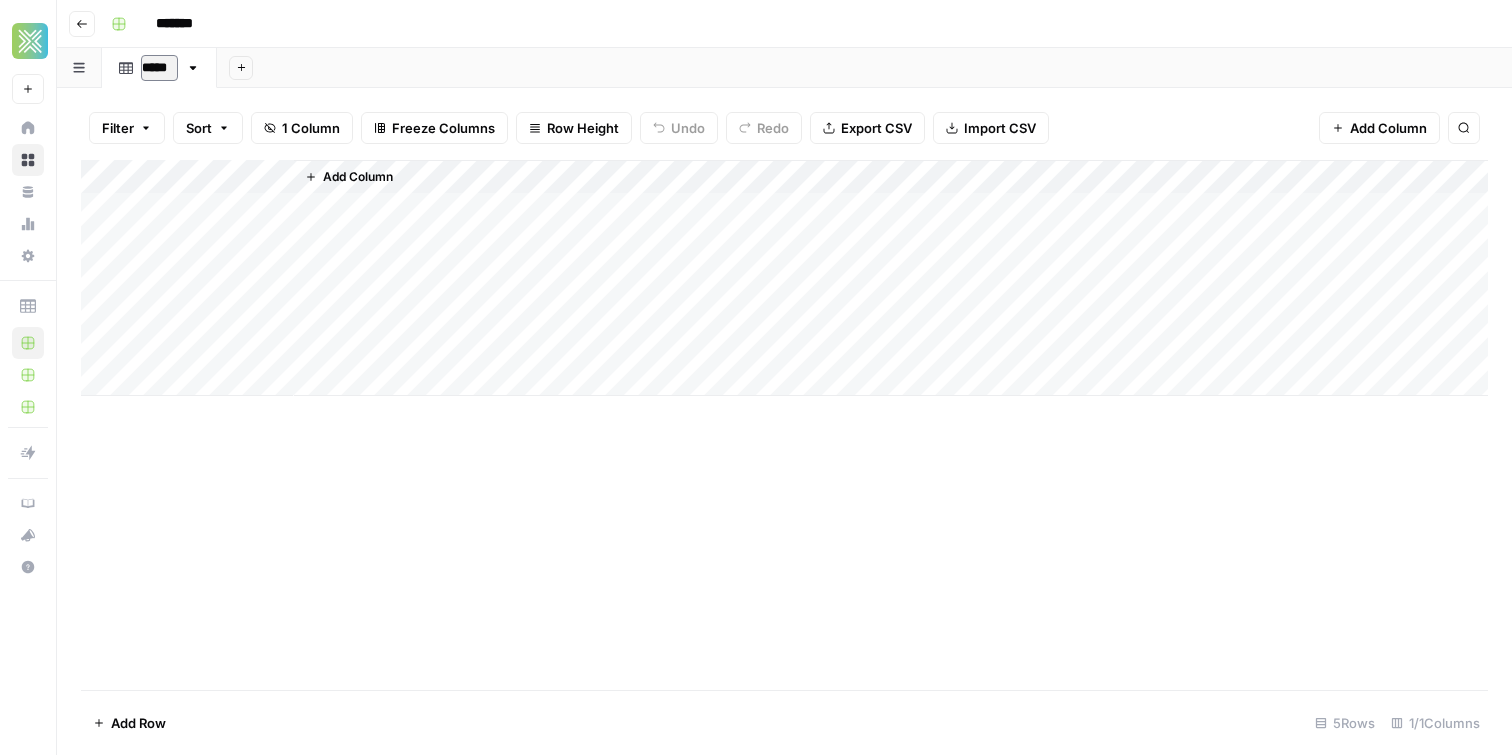 click on "*****" at bounding box center (159, 68) 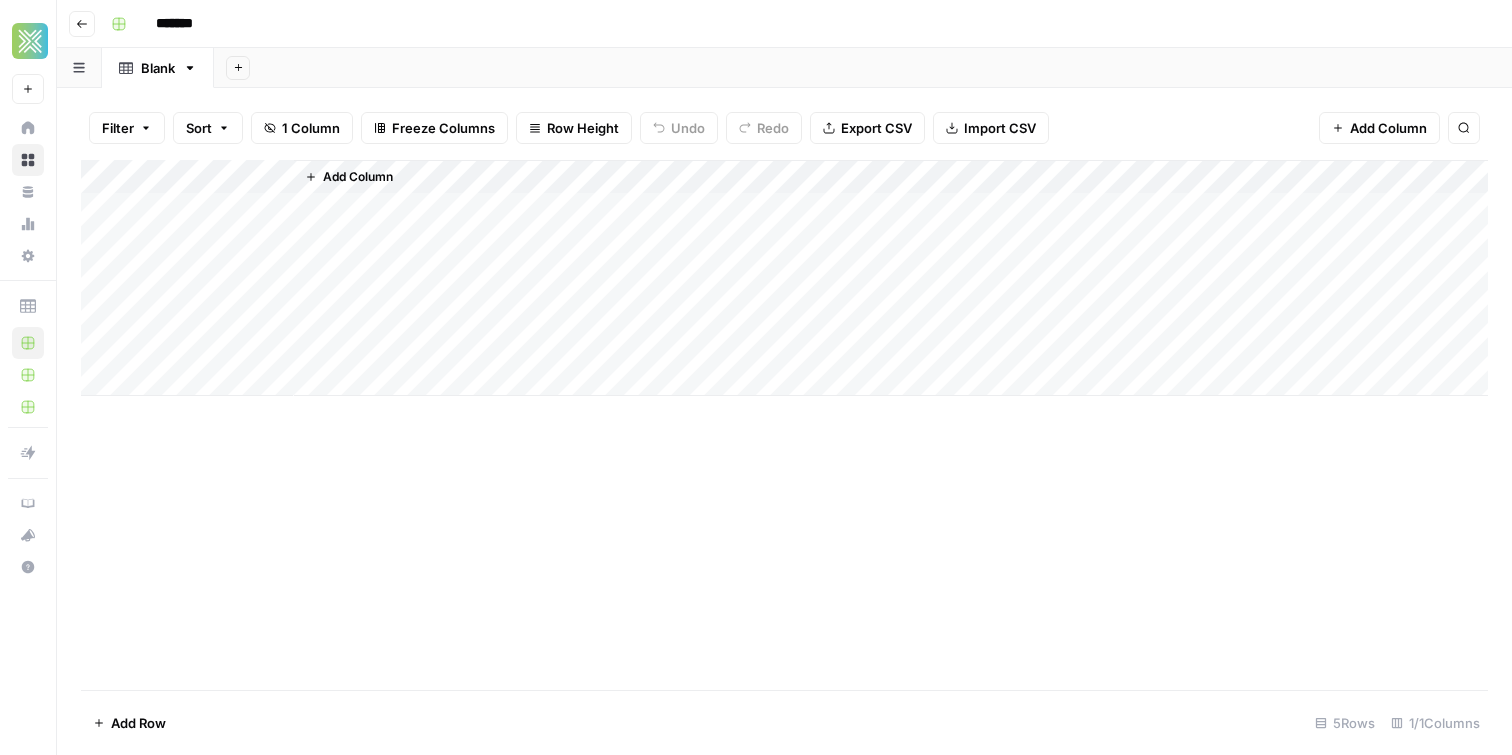 click on "Blank" at bounding box center [158, 68] 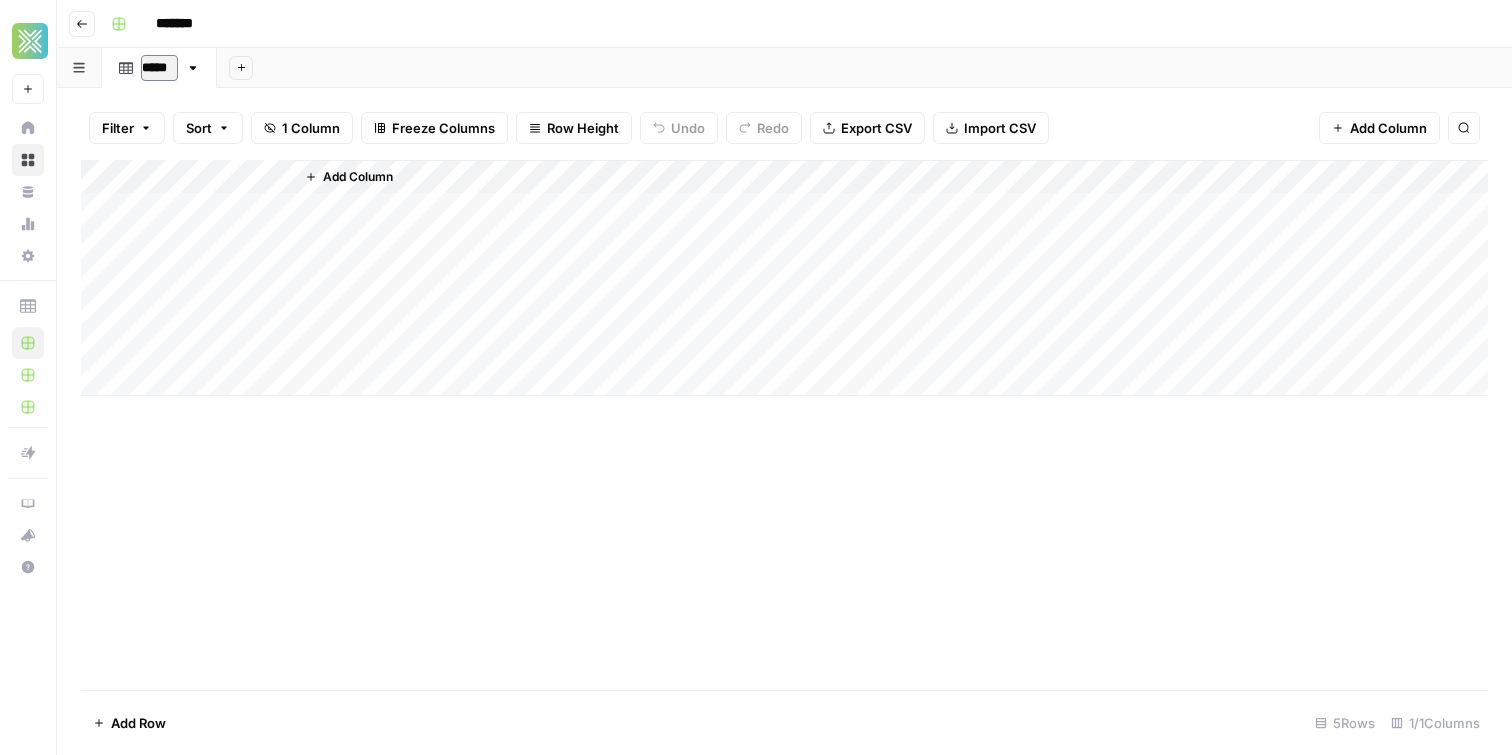 click on "*****" at bounding box center [159, 68] 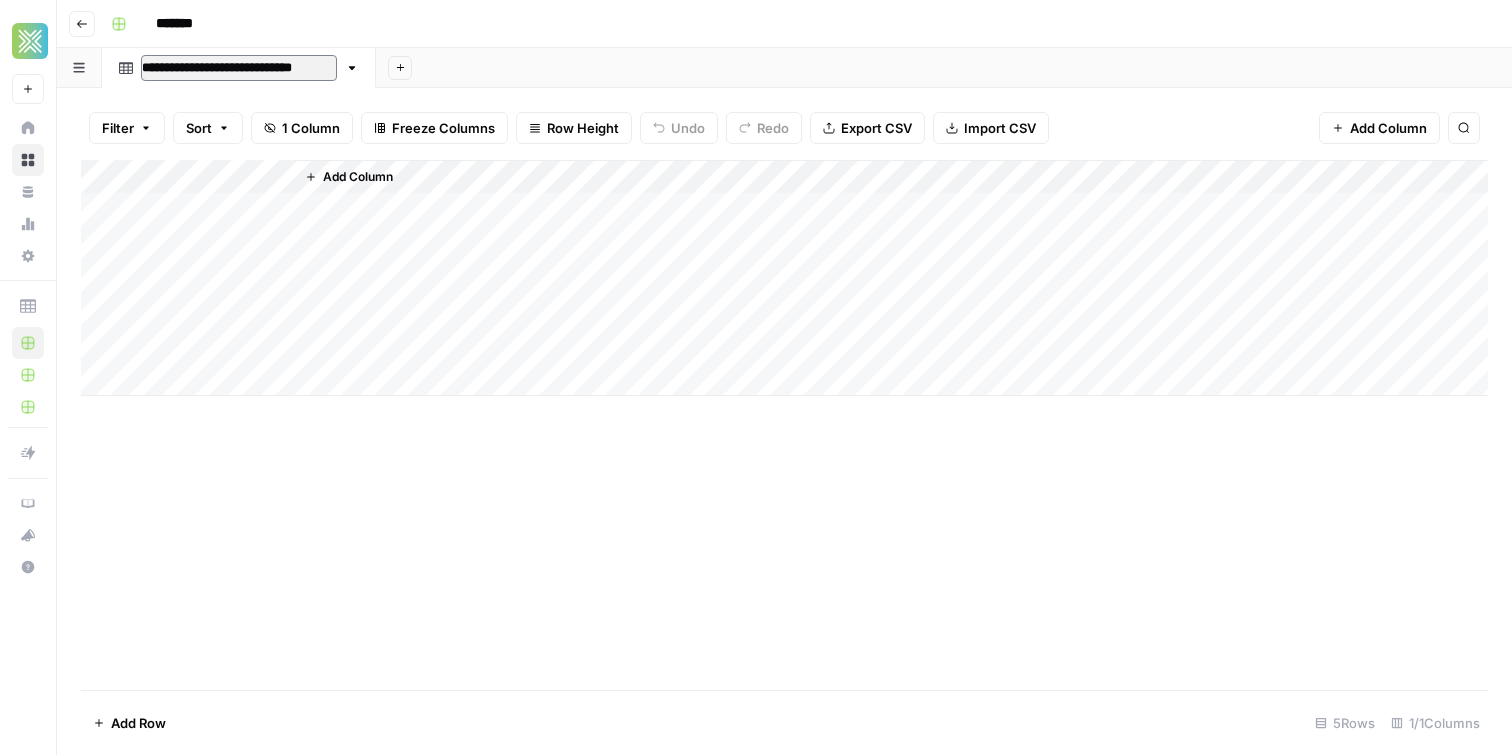 type on "**********" 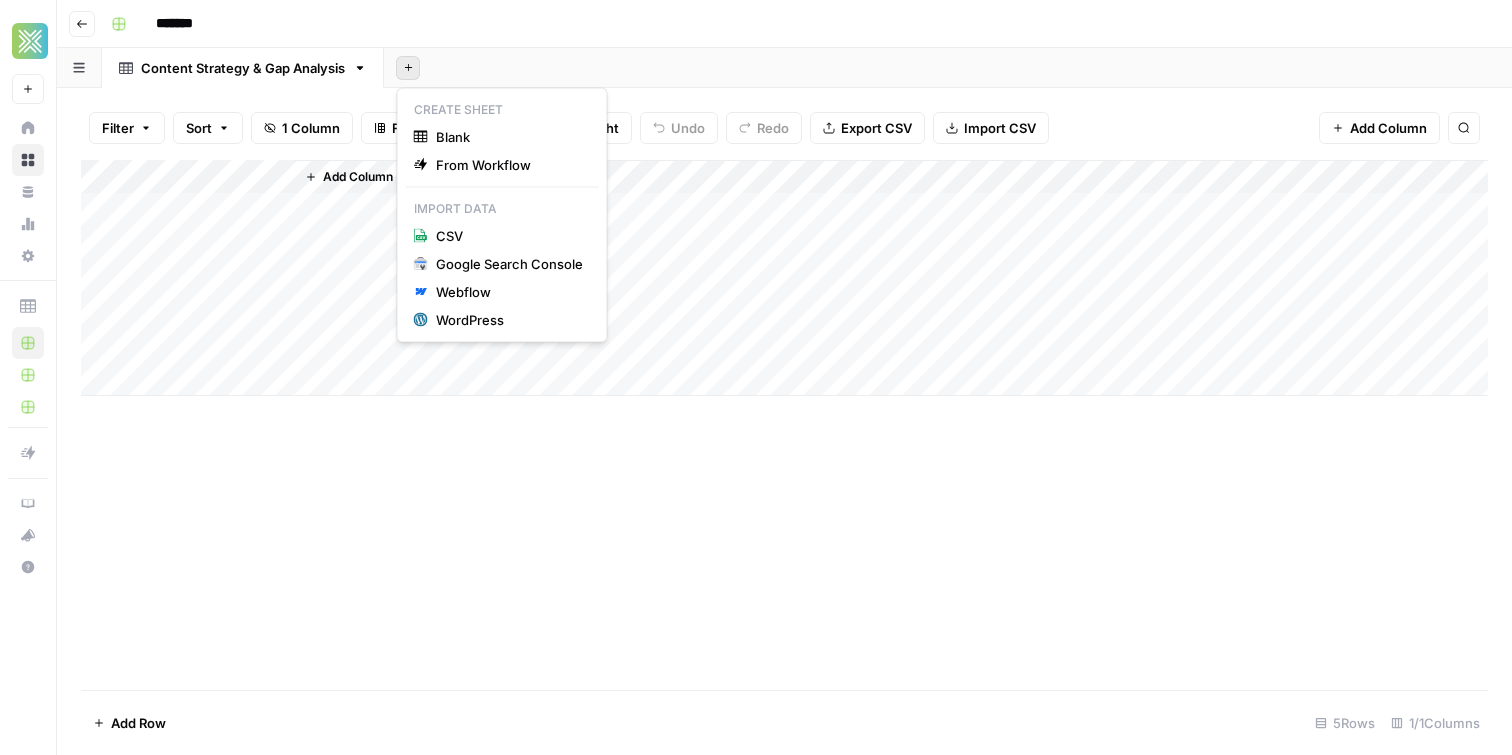 click on "Add Sheet" at bounding box center [408, 68] 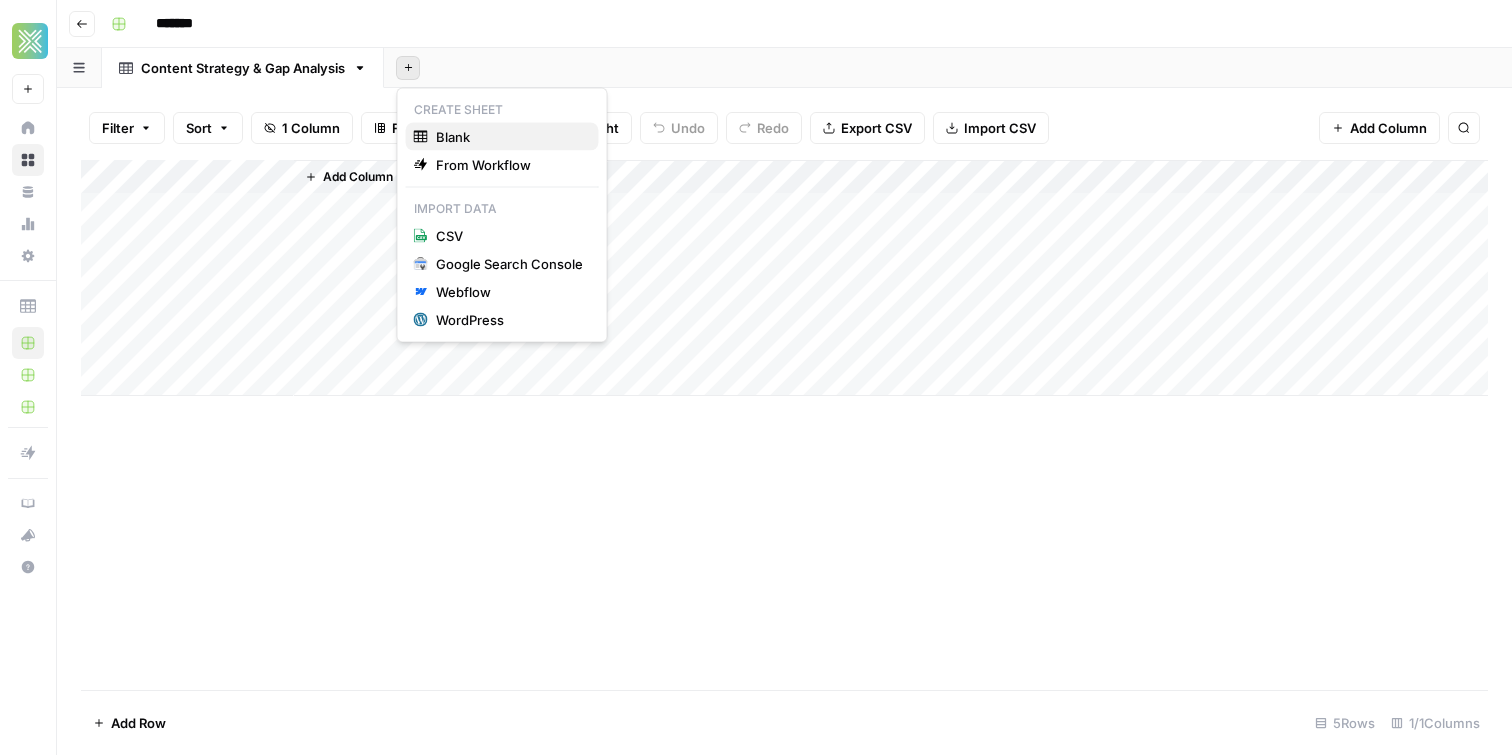 click on "Blank" at bounding box center (509, 137) 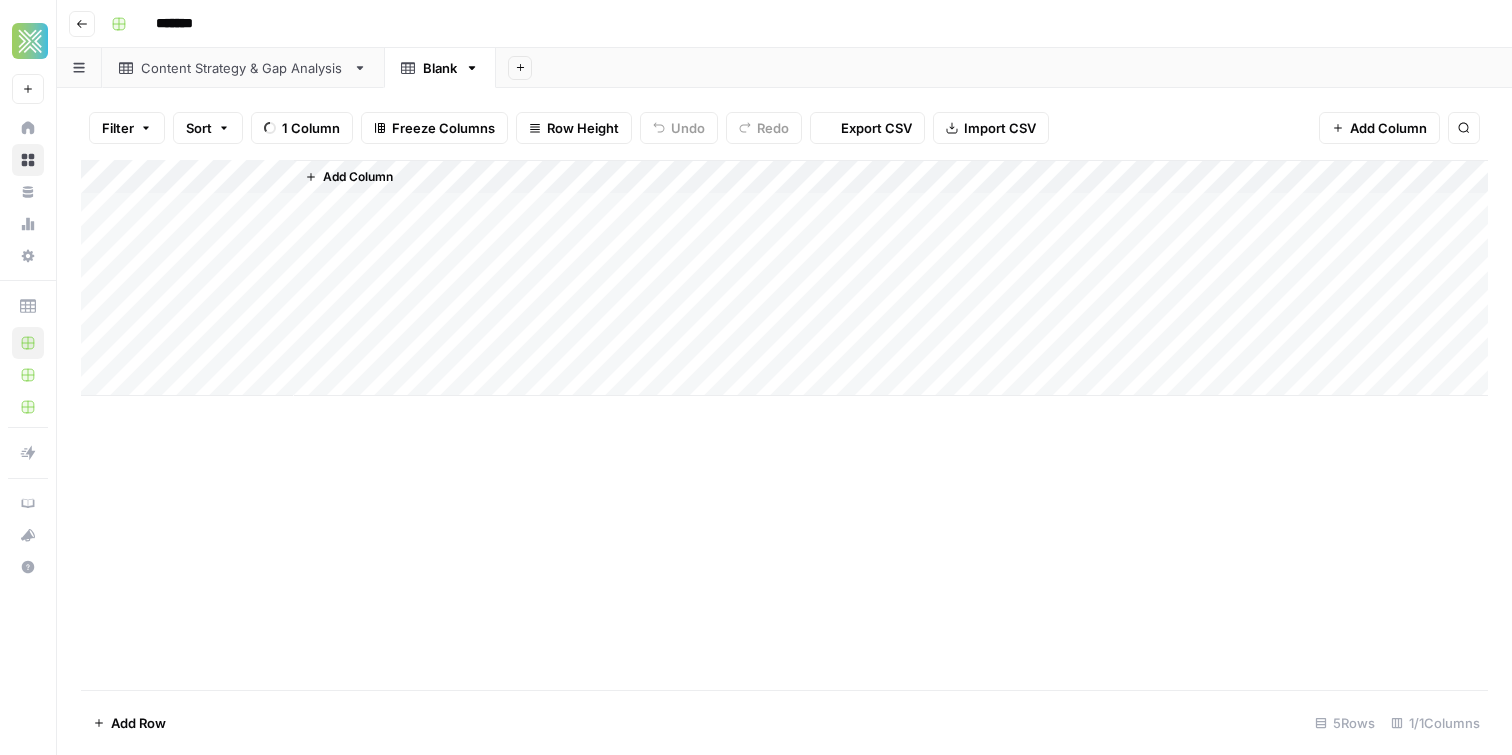click on "Blank" at bounding box center [440, 68] 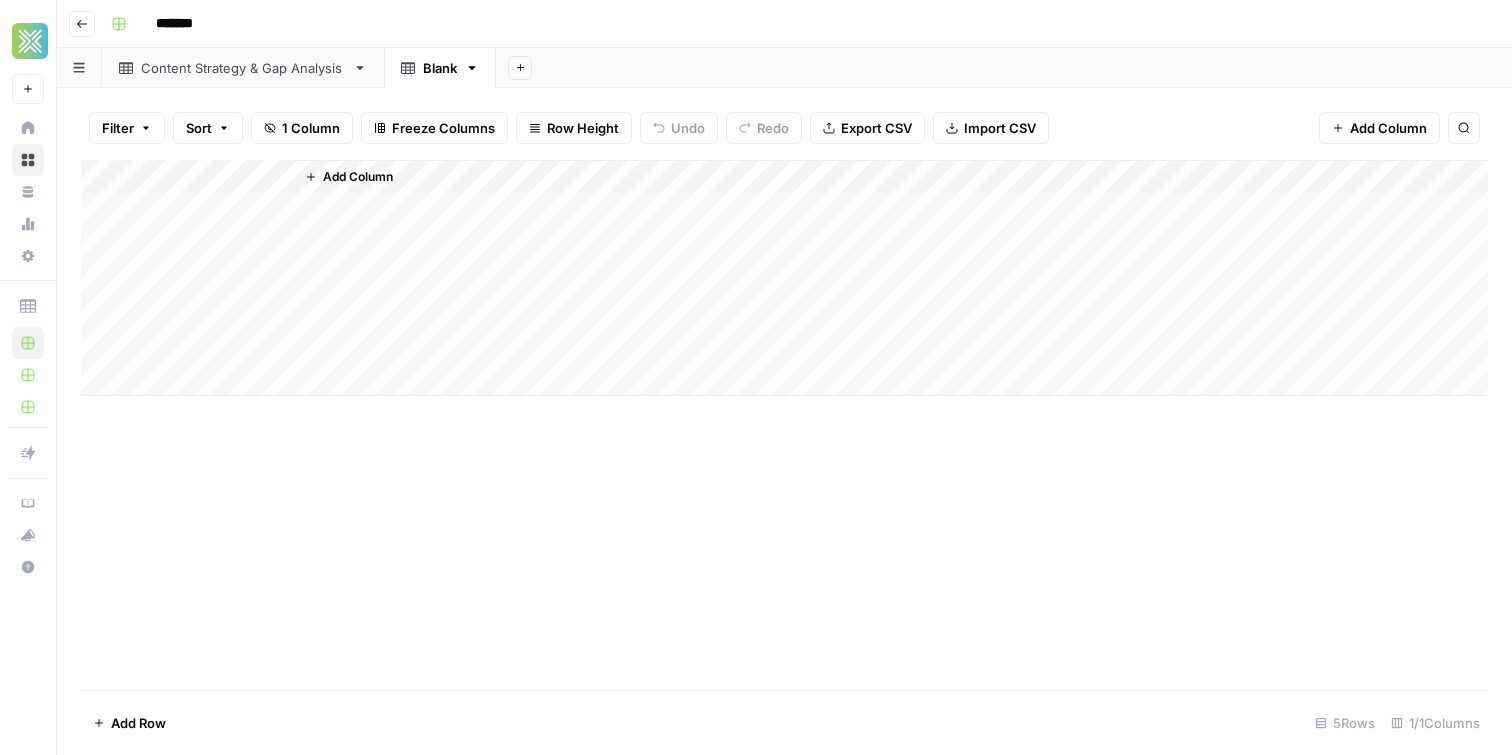 click on "Blank" at bounding box center (440, 68) 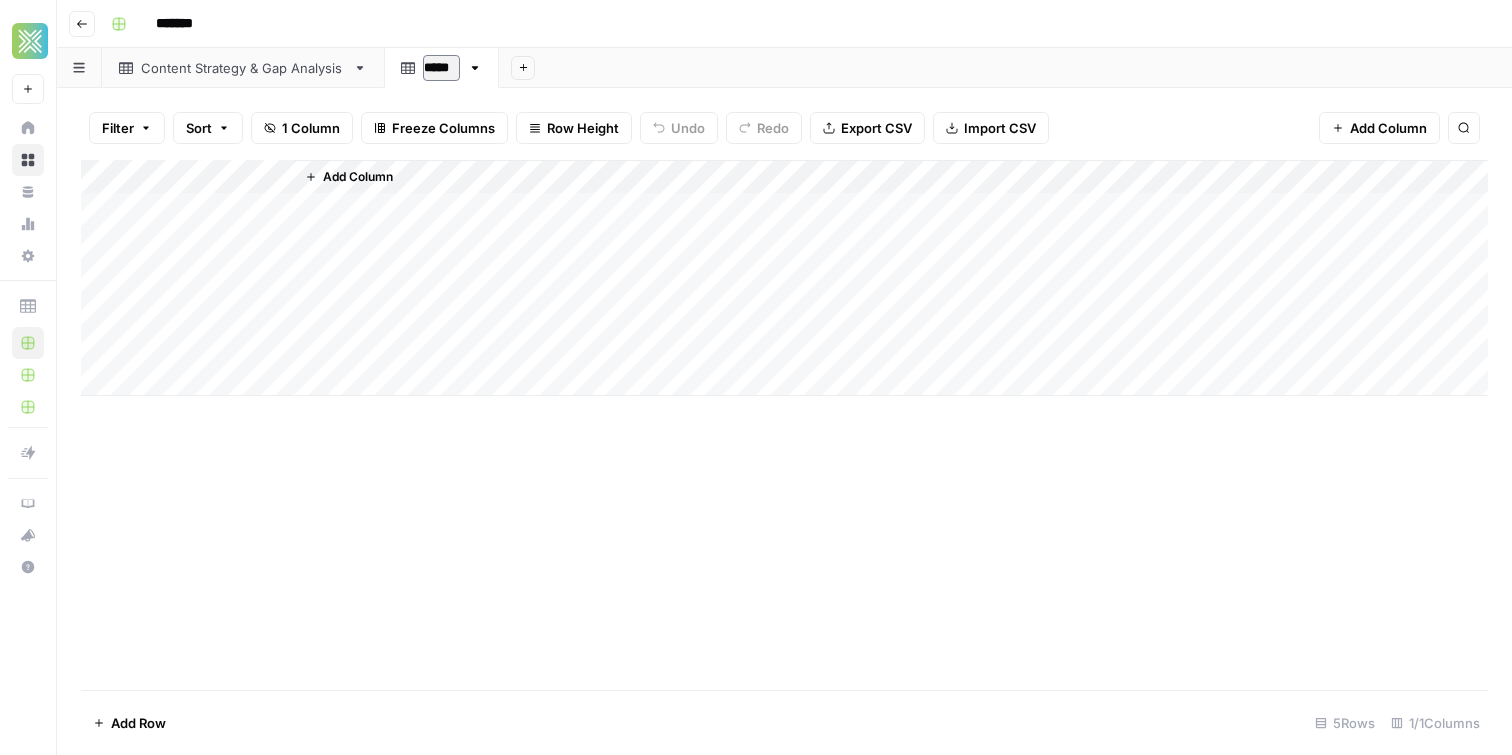 click on "*****" at bounding box center (441, 68) 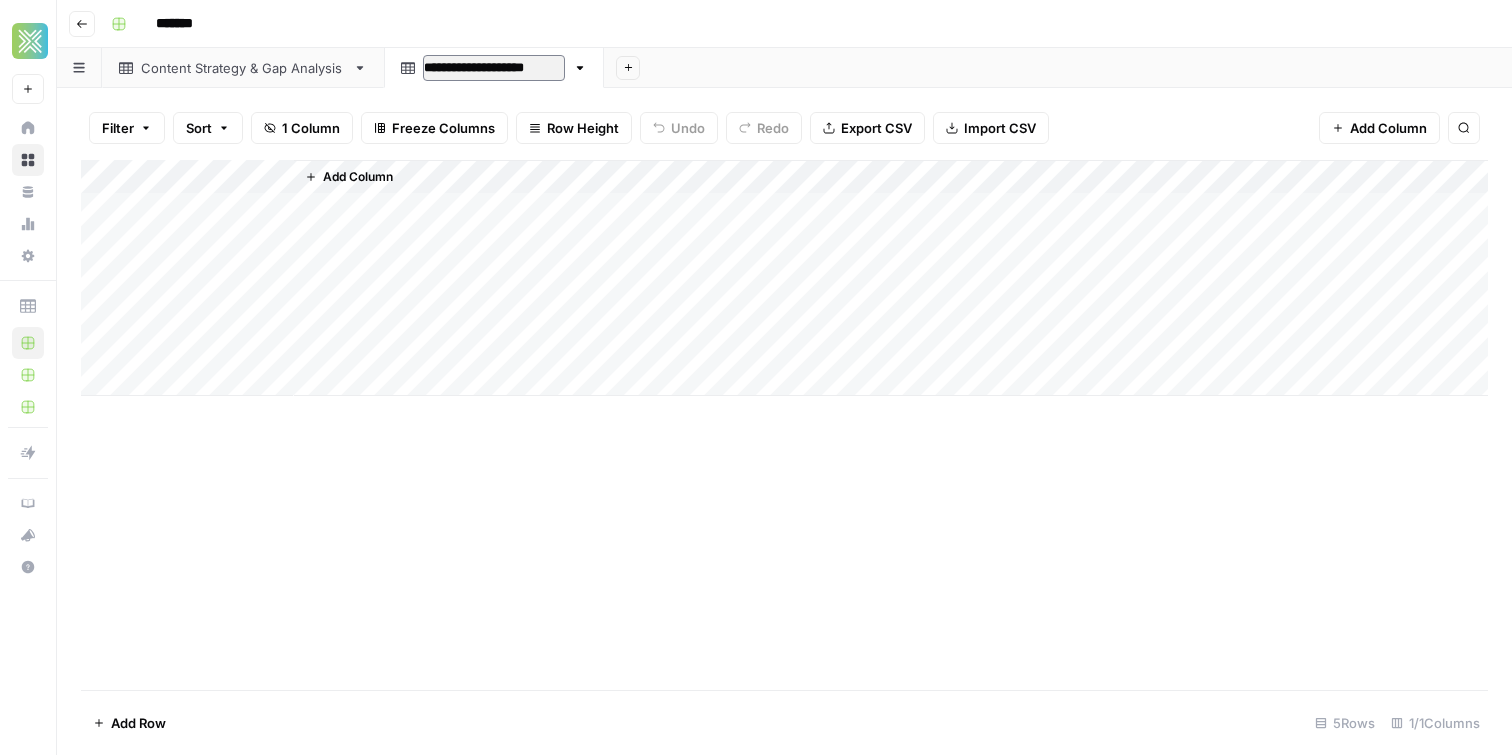 type on "**********" 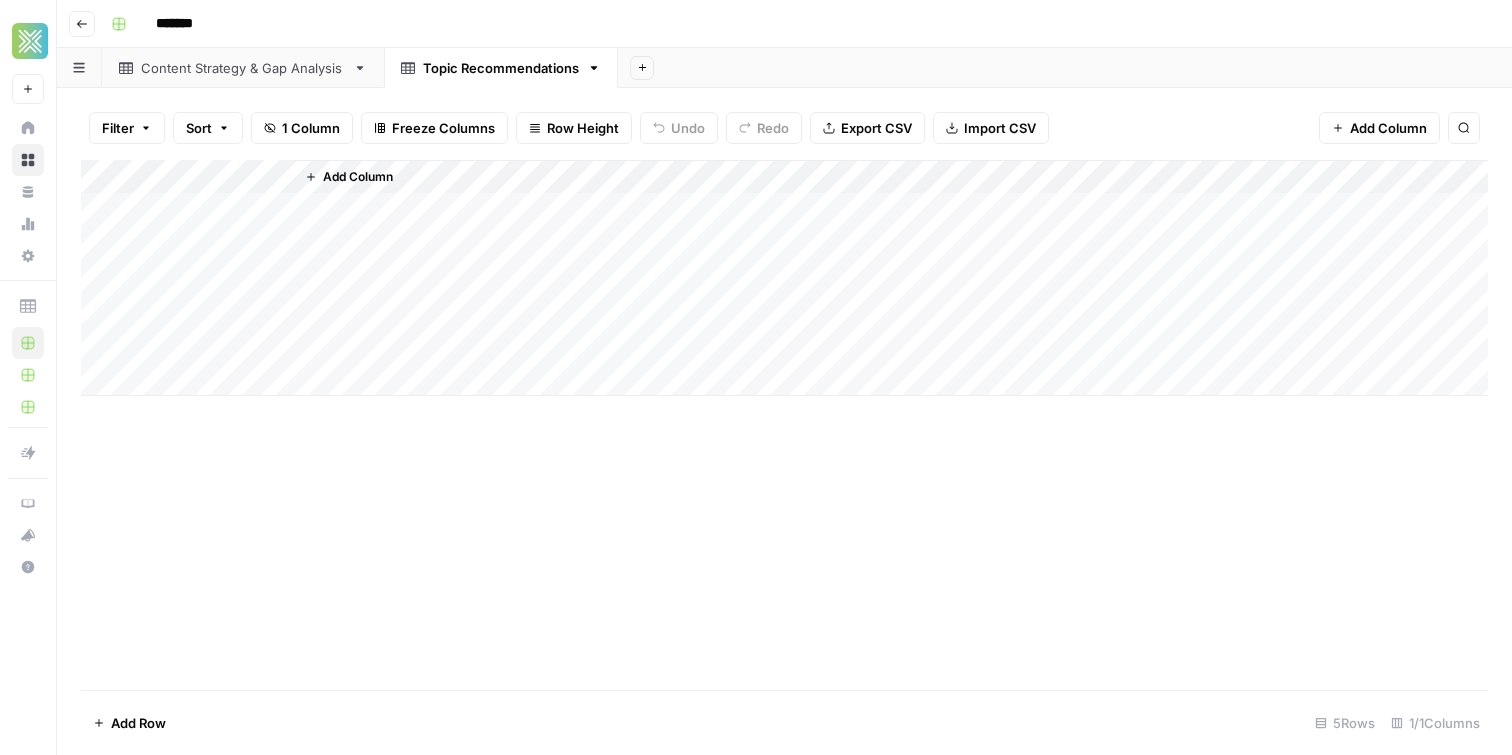 click on "Go back *******" at bounding box center [784, 24] 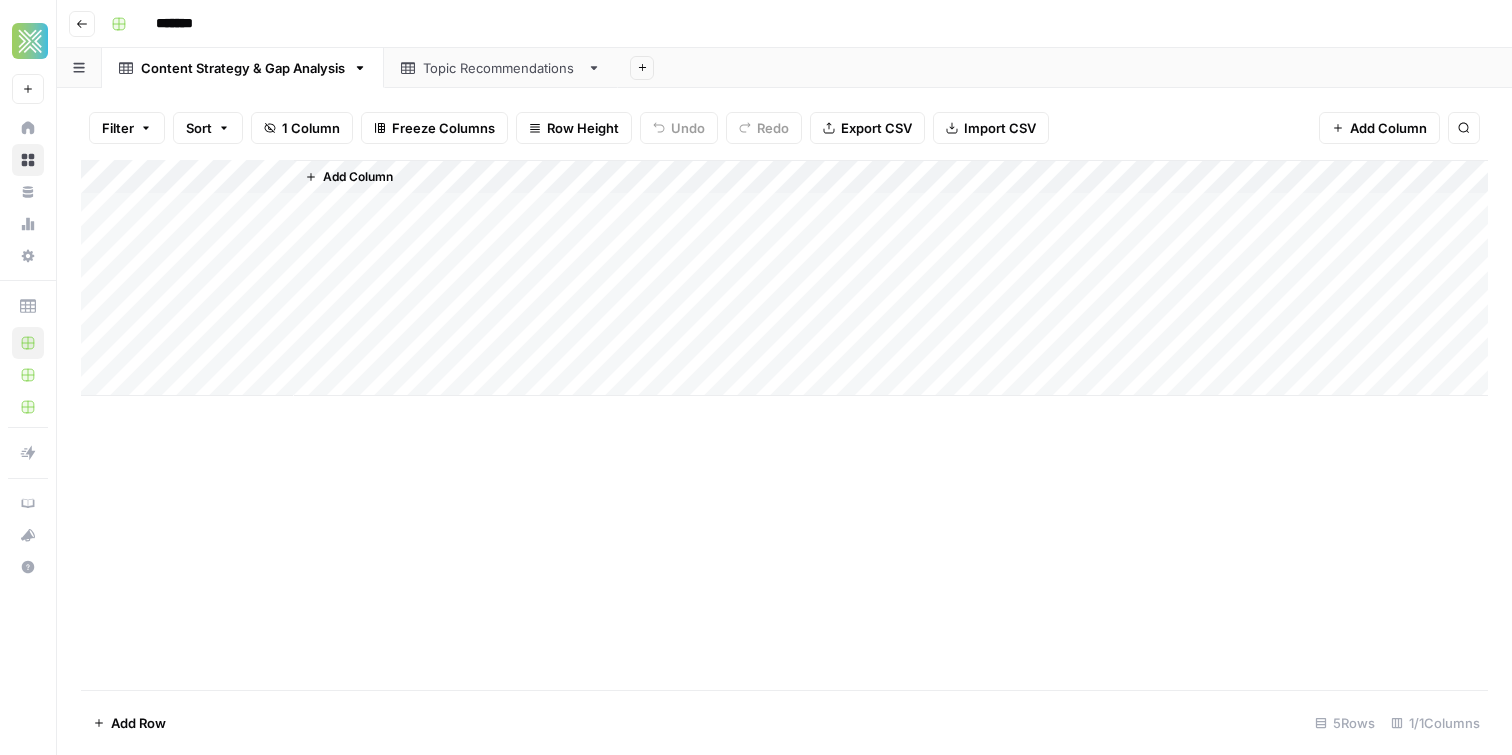 click on "Add Column" at bounding box center (784, 278) 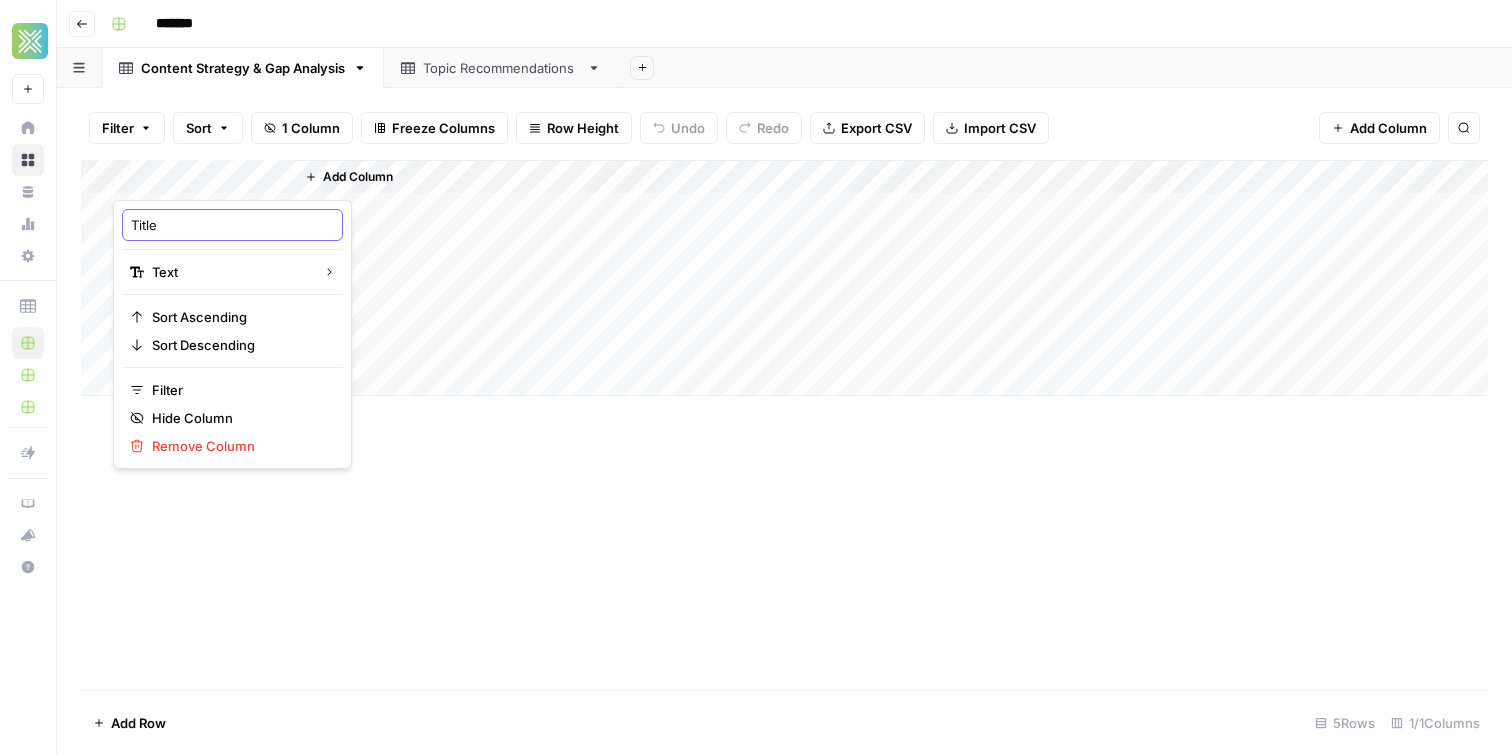 click on "Title" at bounding box center (232, 225) 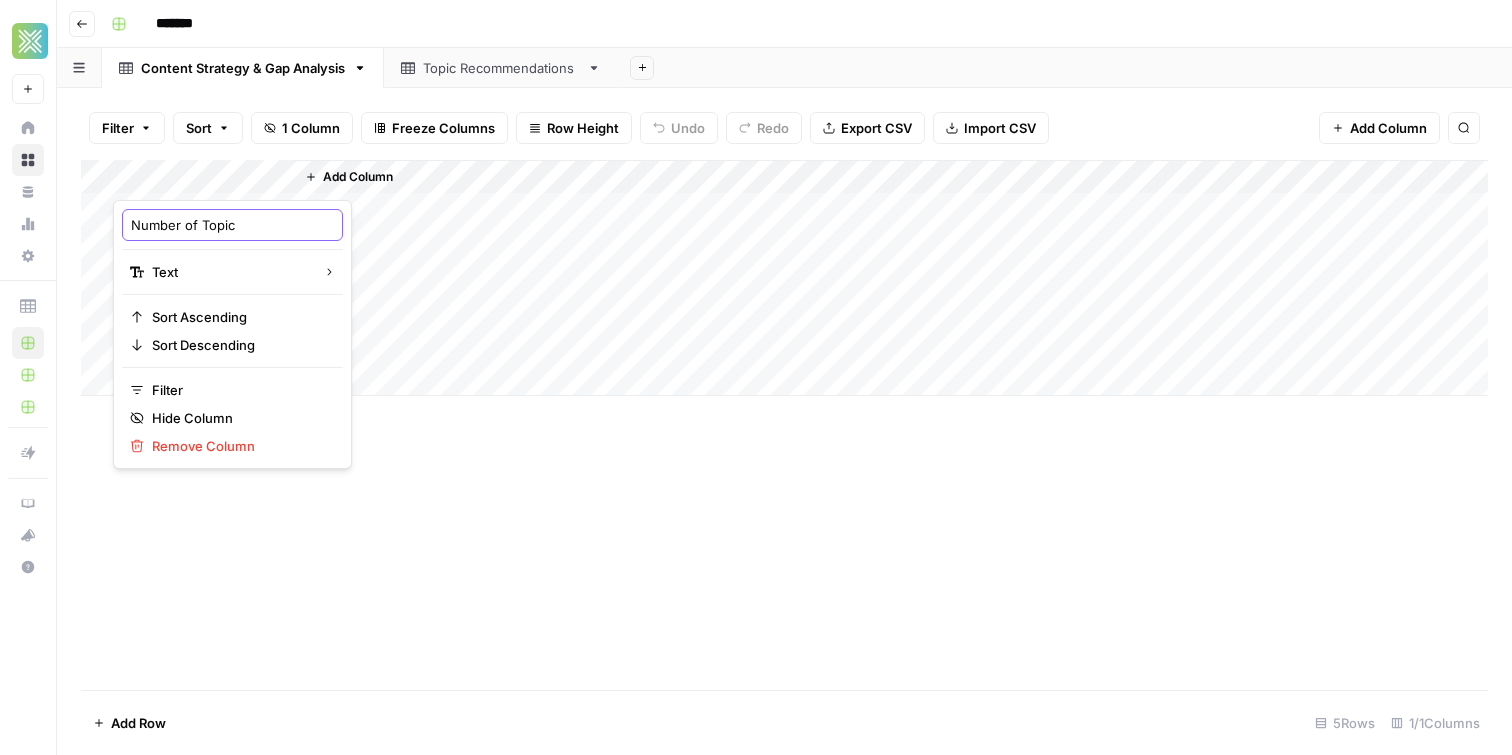 type on "Number of Topics" 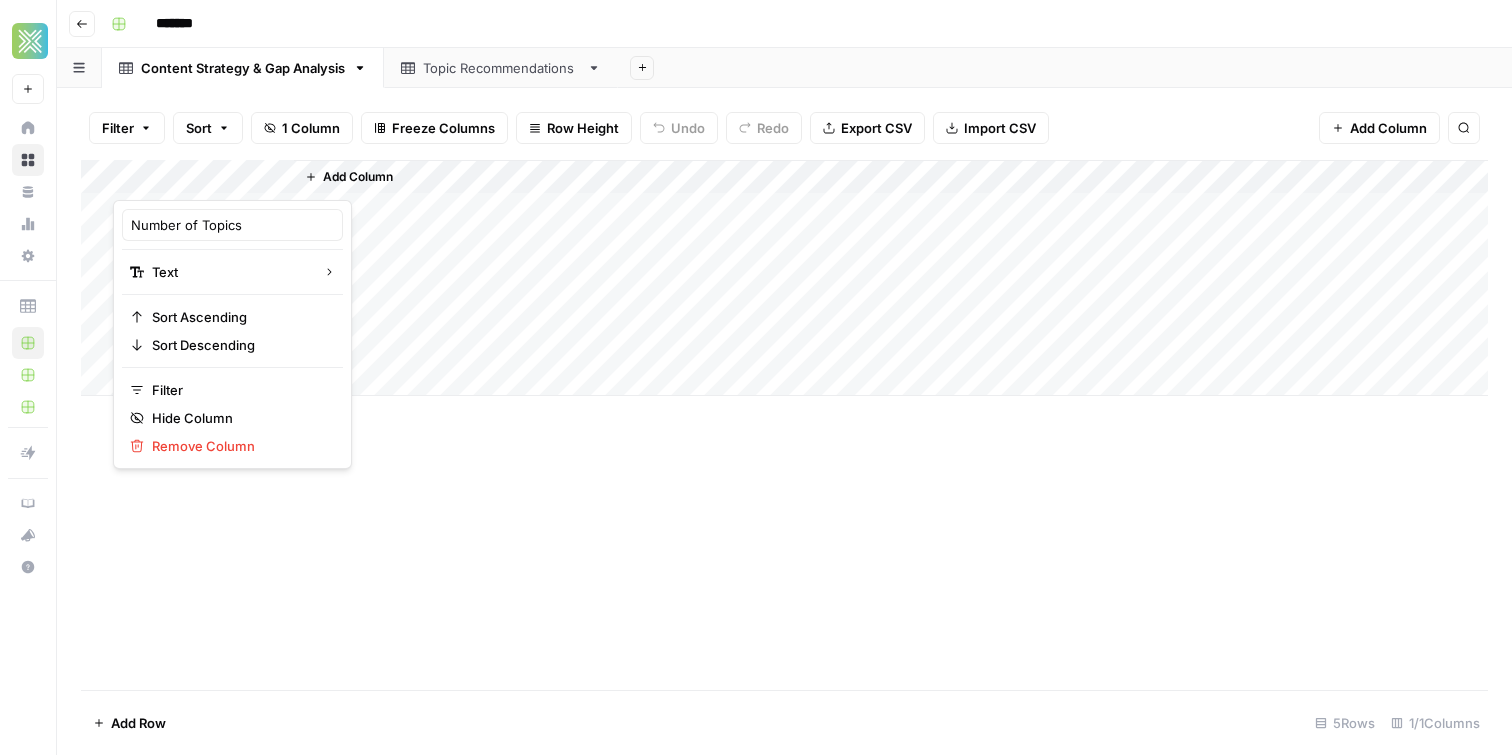 click on "Add Column" at bounding box center [349, 177] 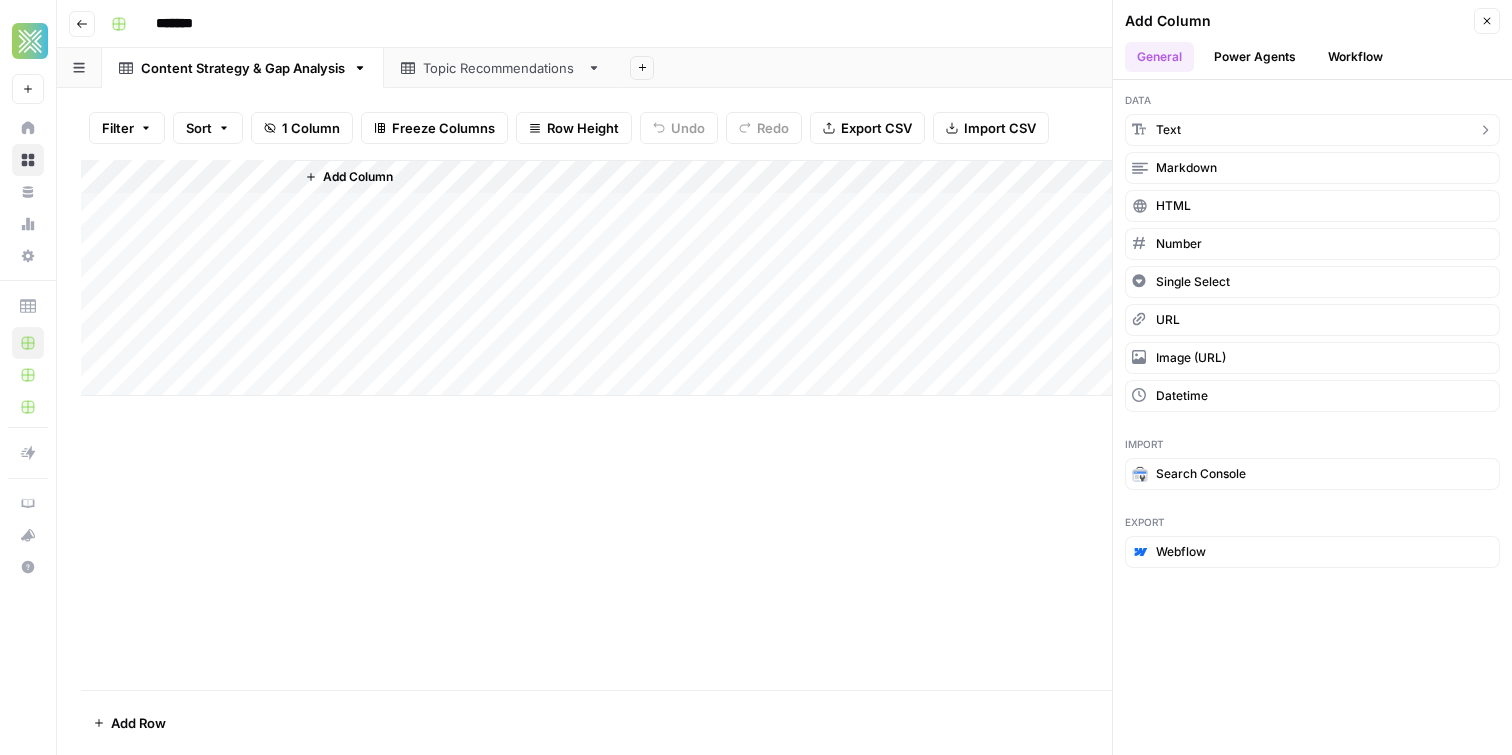click on "text" at bounding box center [1312, 130] 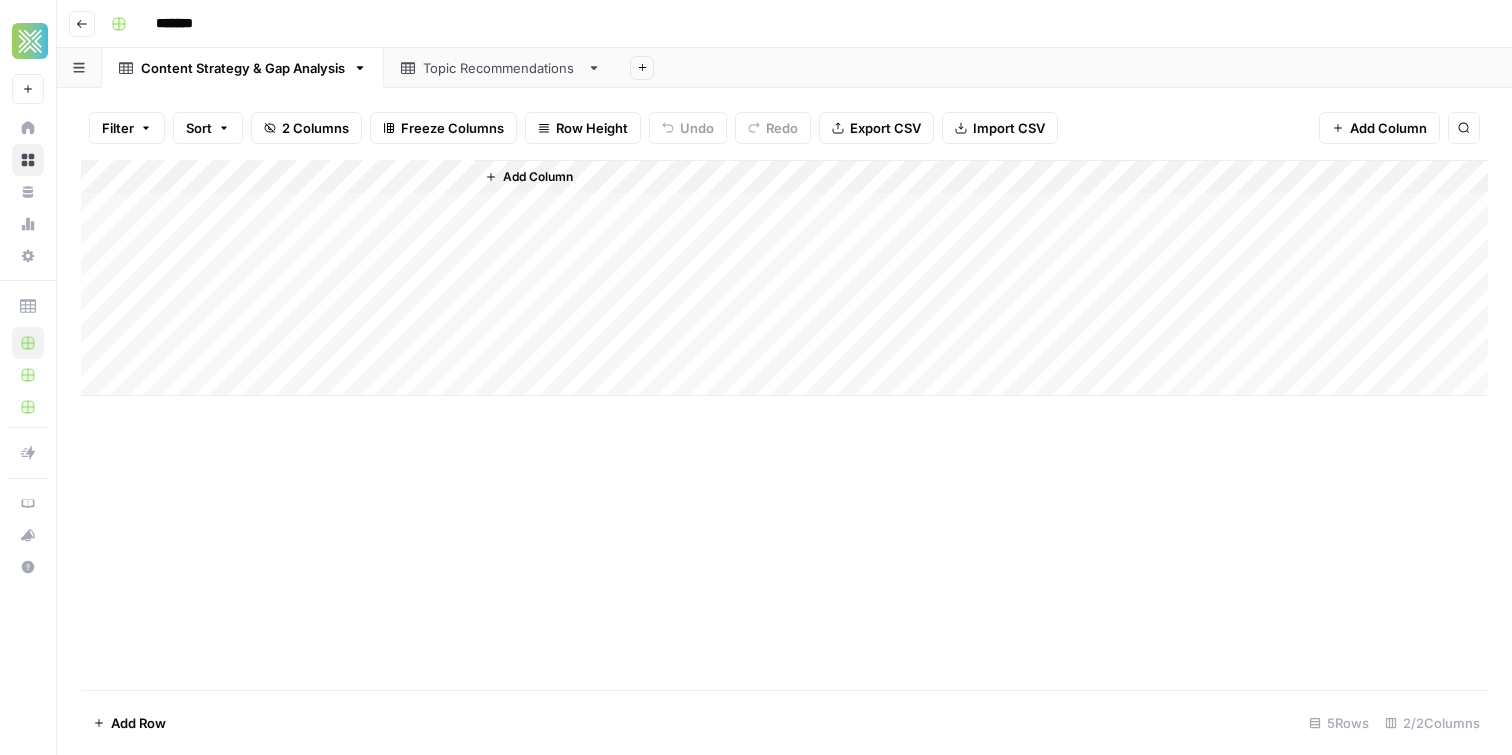 click on "Add Column" at bounding box center [784, 278] 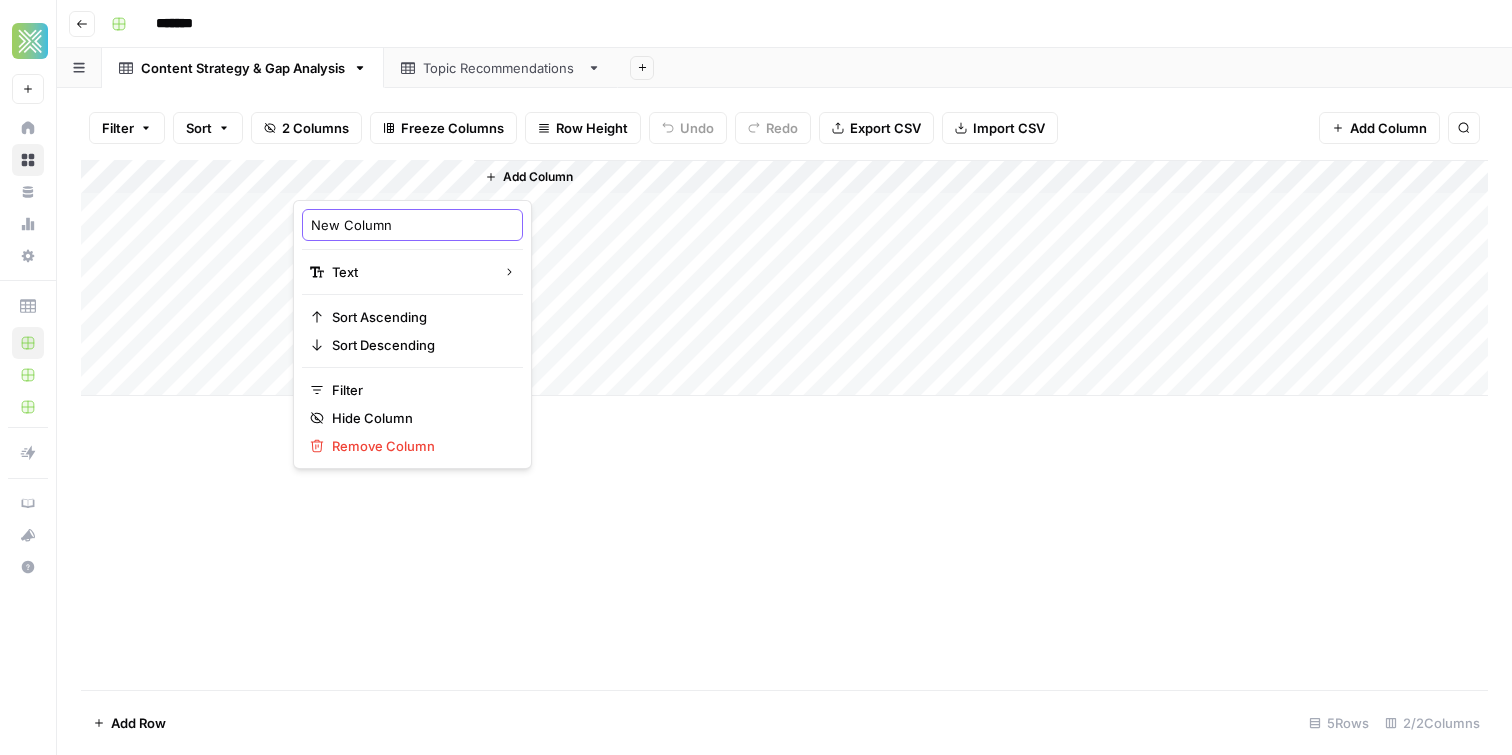 click on "New Column" at bounding box center (412, 225) 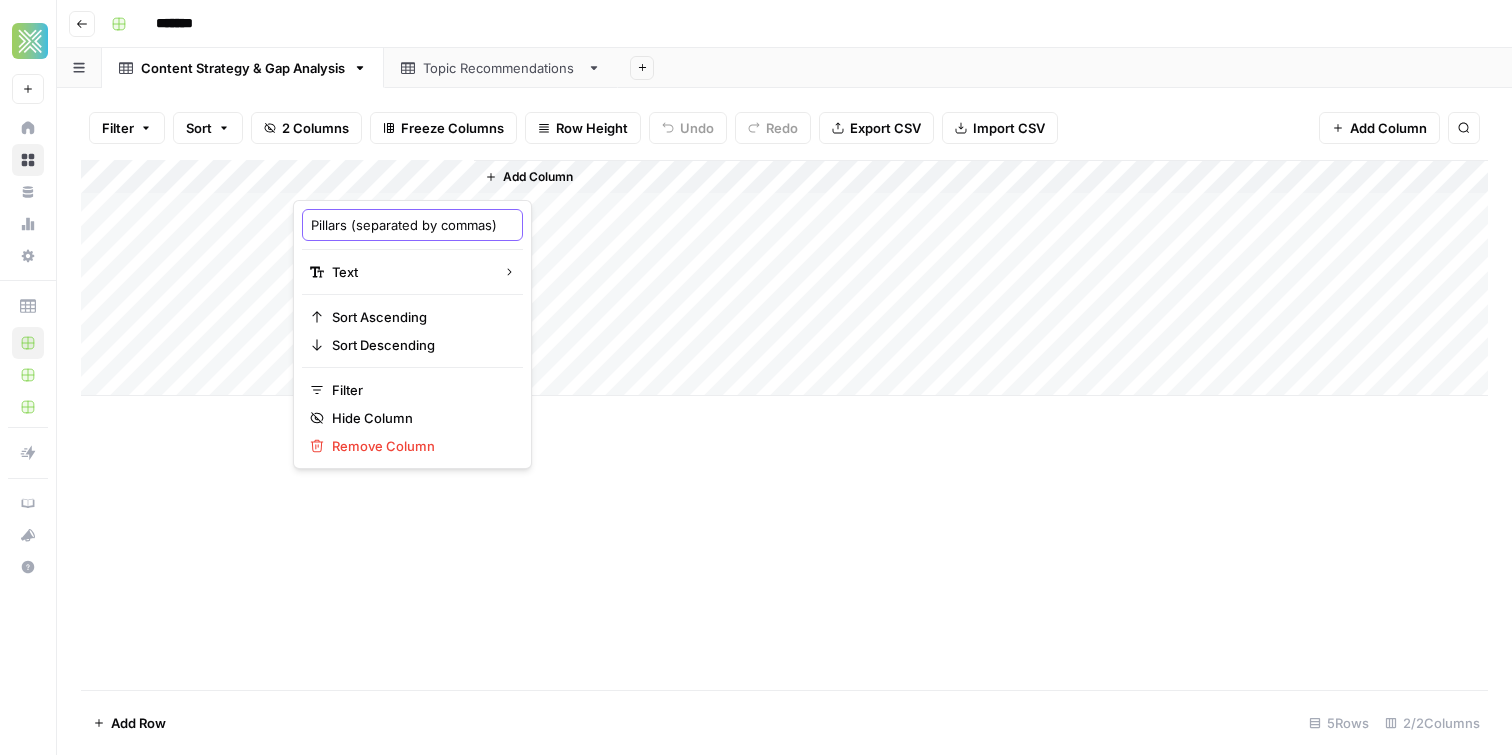 scroll, scrollTop: 0, scrollLeft: 38, axis: horizontal 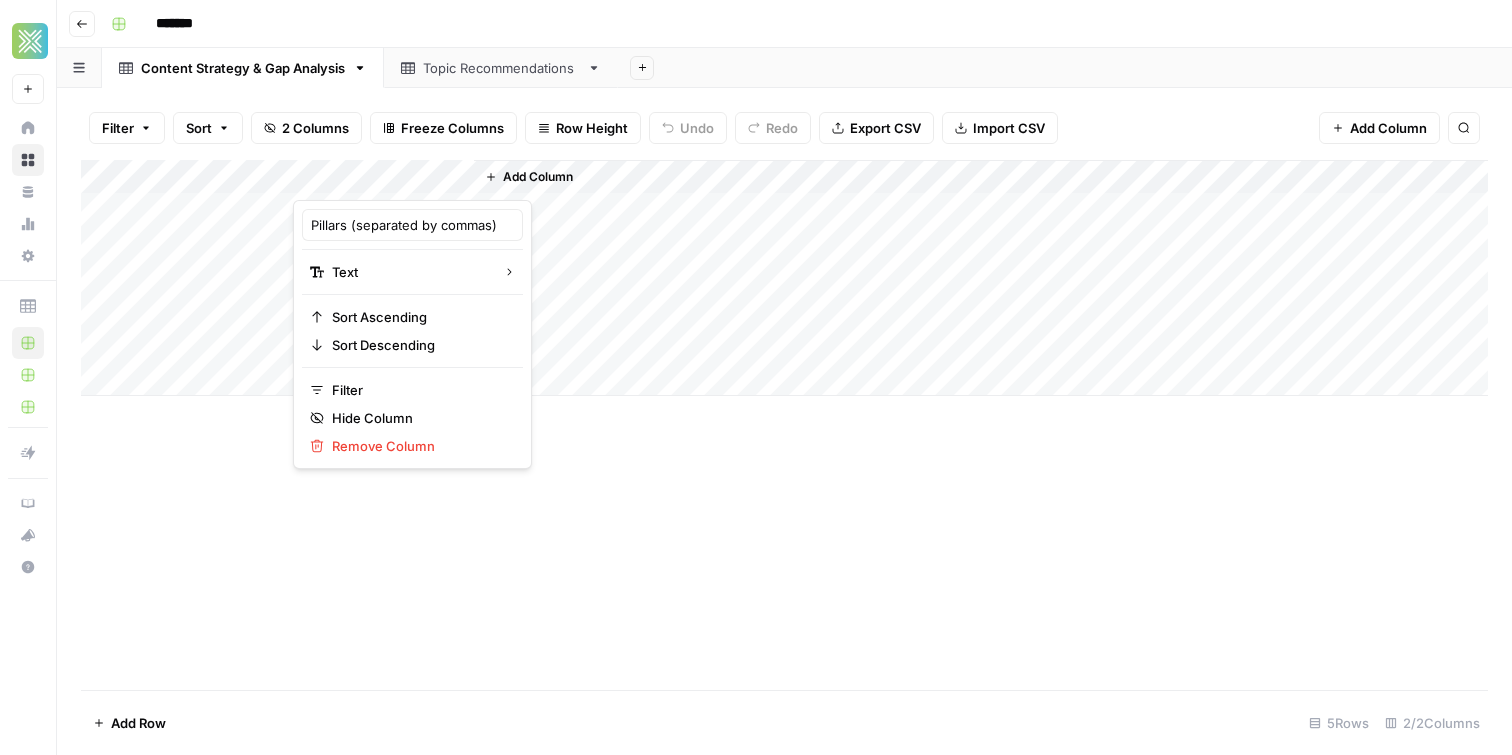 click on "Add Column" at bounding box center [538, 177] 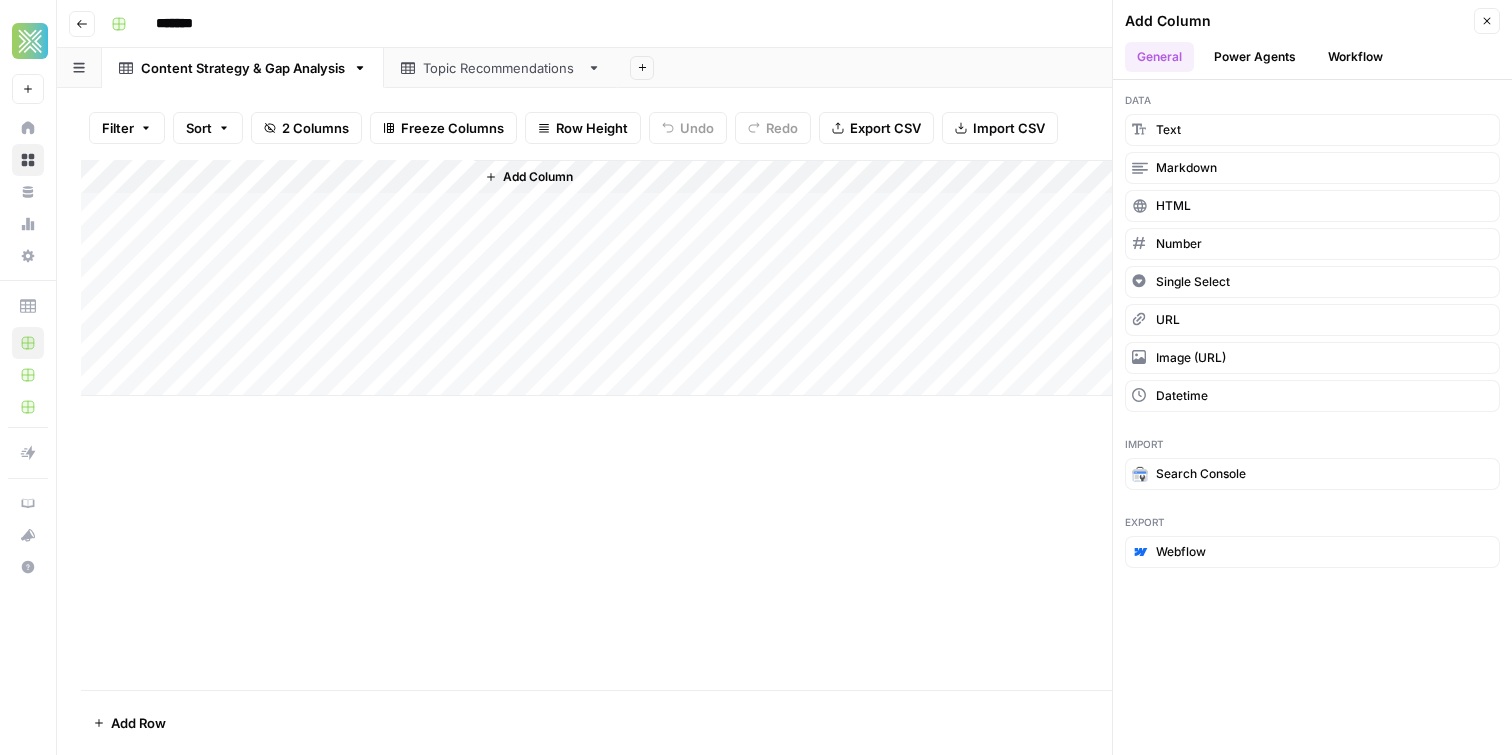click on "Add Column" at bounding box center [784, 278] 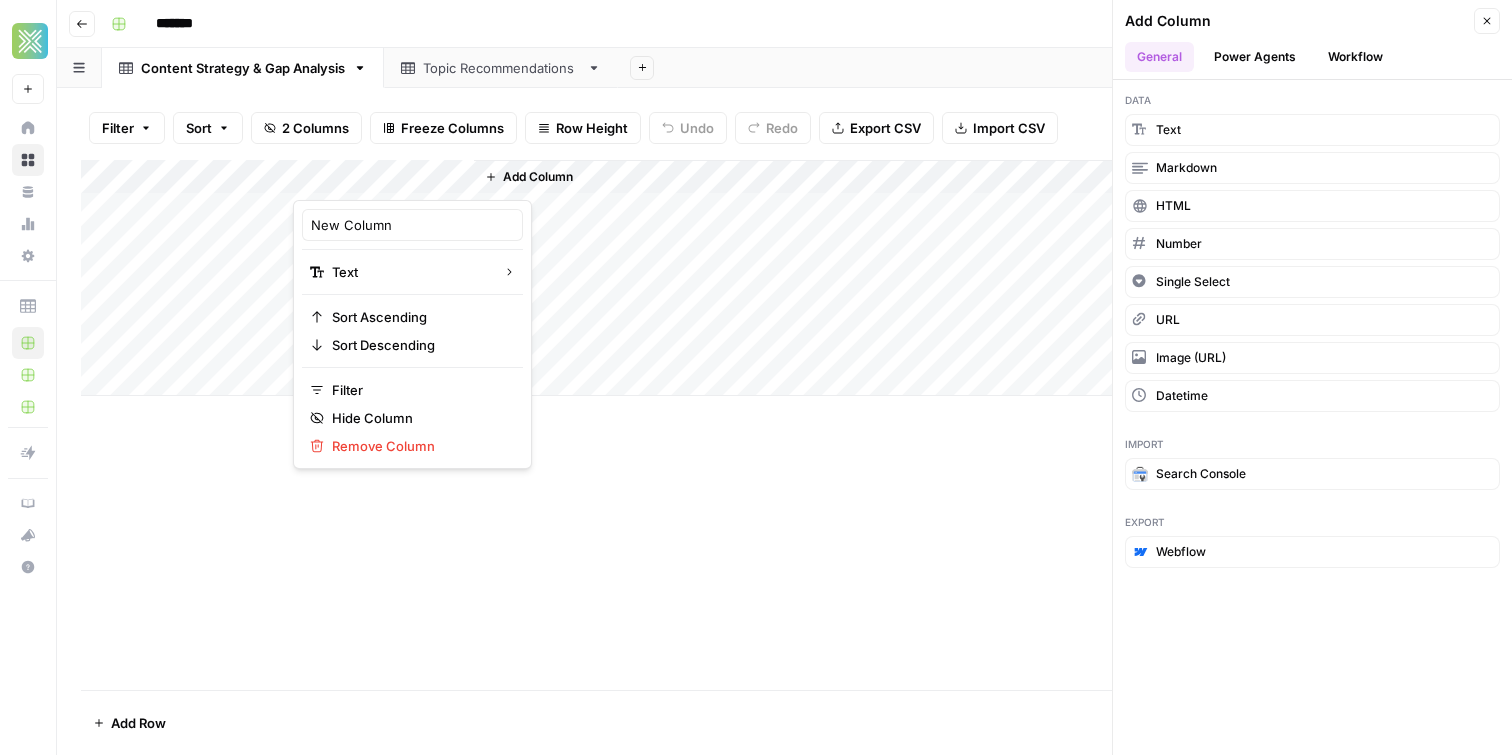 click at bounding box center (383, 180) 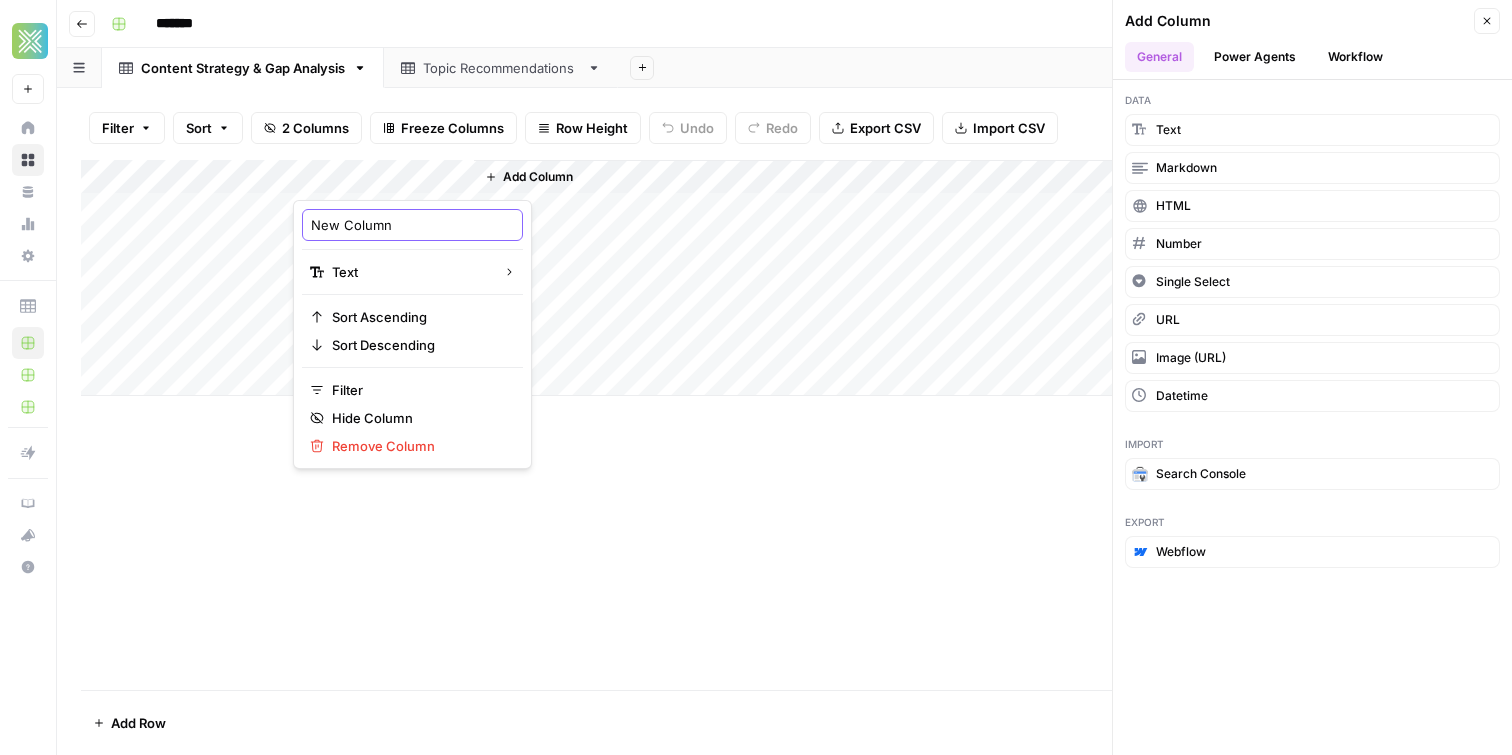 click on "New Column" at bounding box center (412, 225) 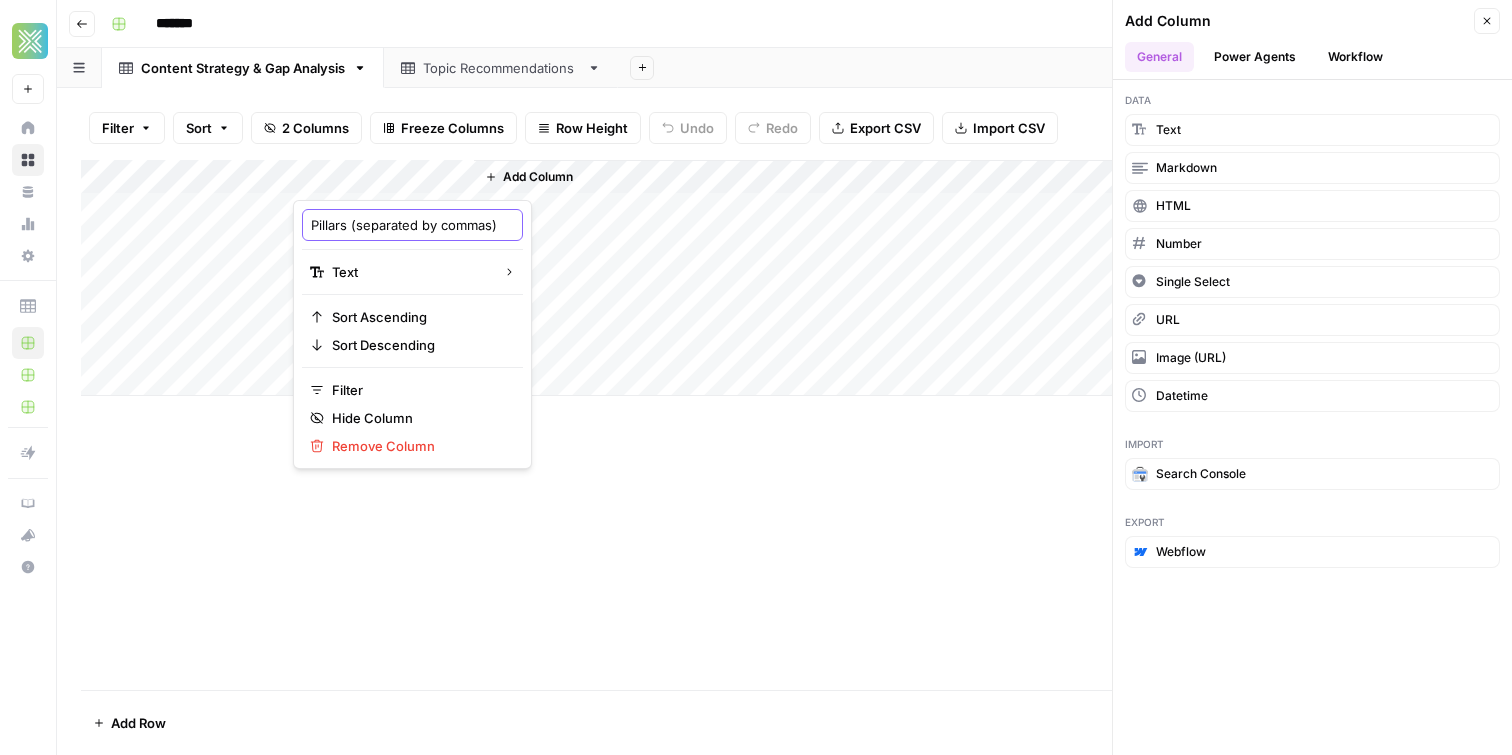 scroll, scrollTop: 0, scrollLeft: 38, axis: horizontal 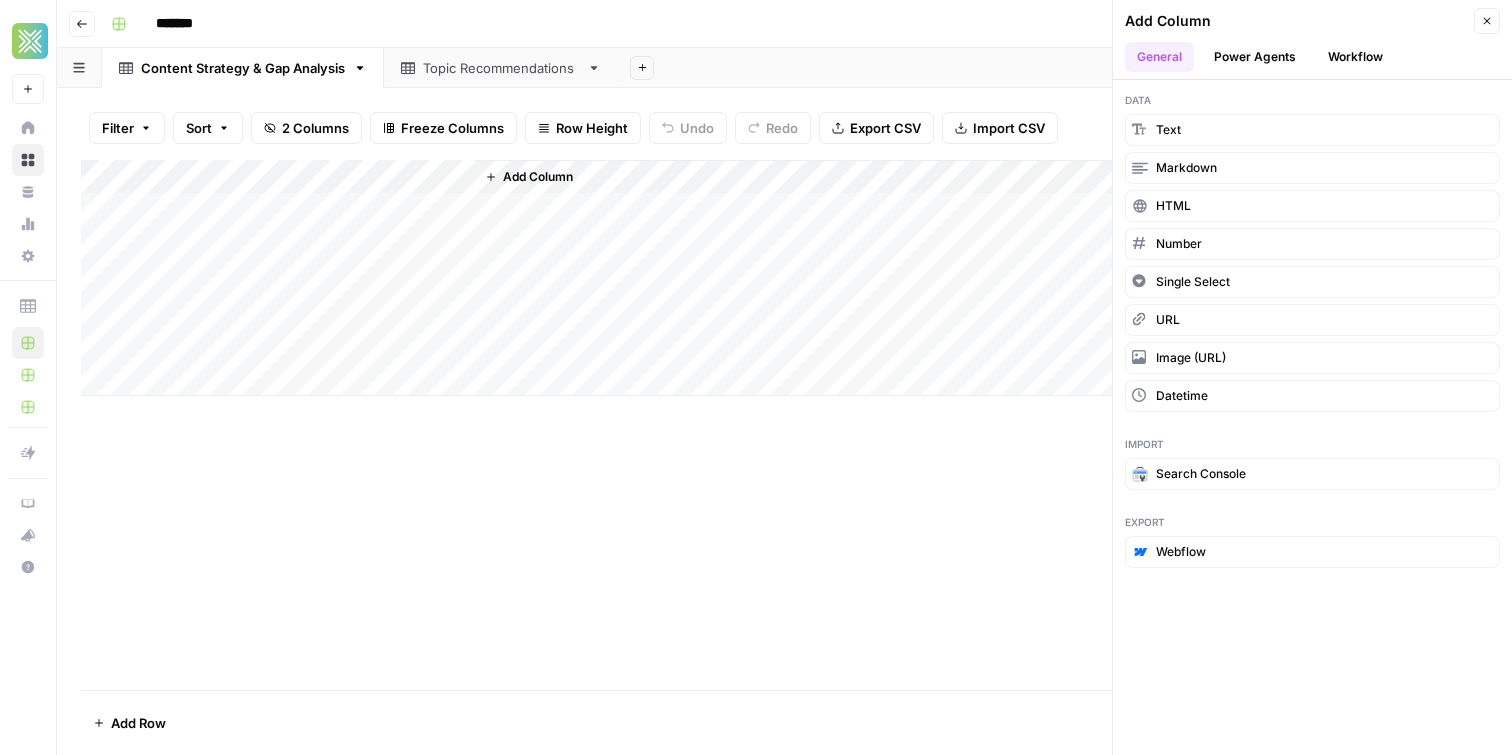 click on "Add Column" at bounding box center [538, 177] 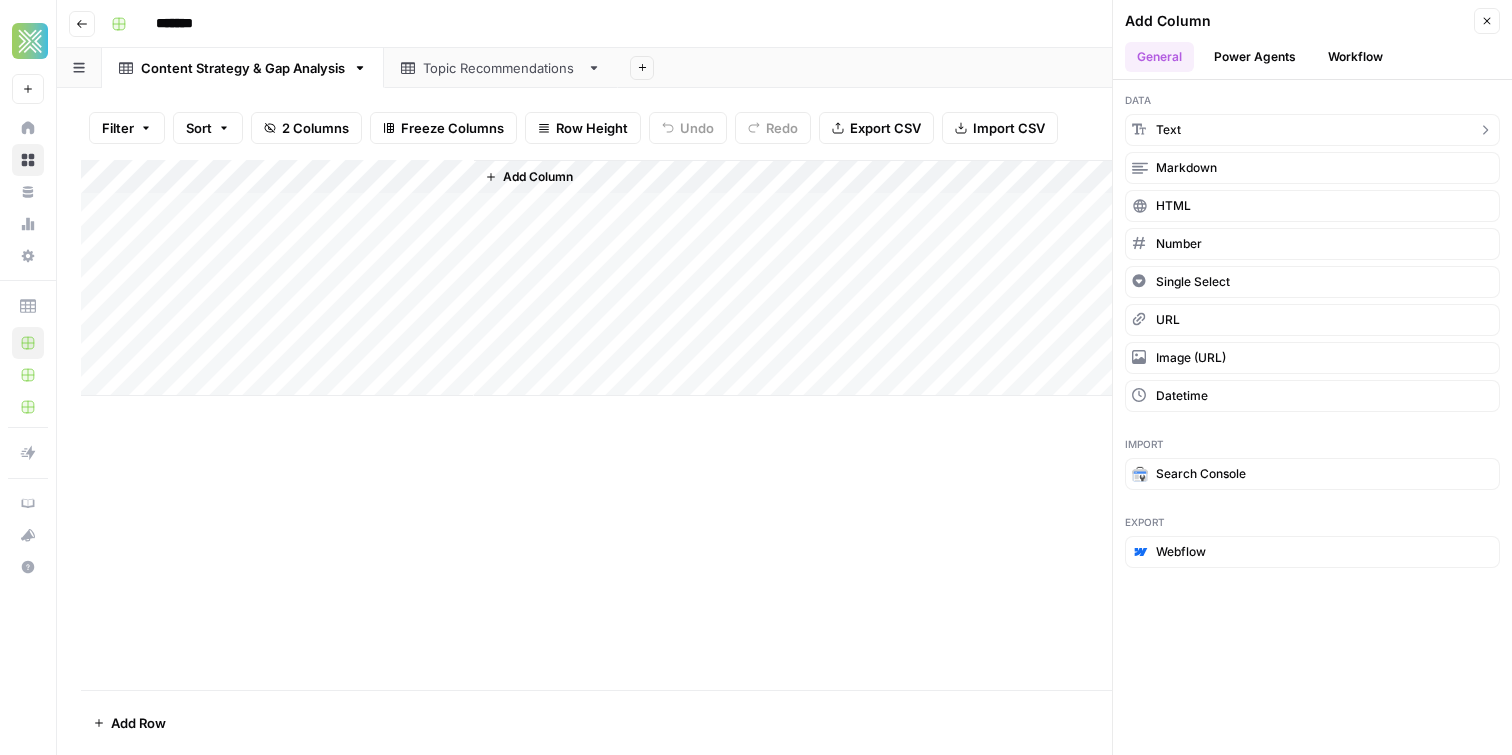 click on "text" at bounding box center [1168, 130] 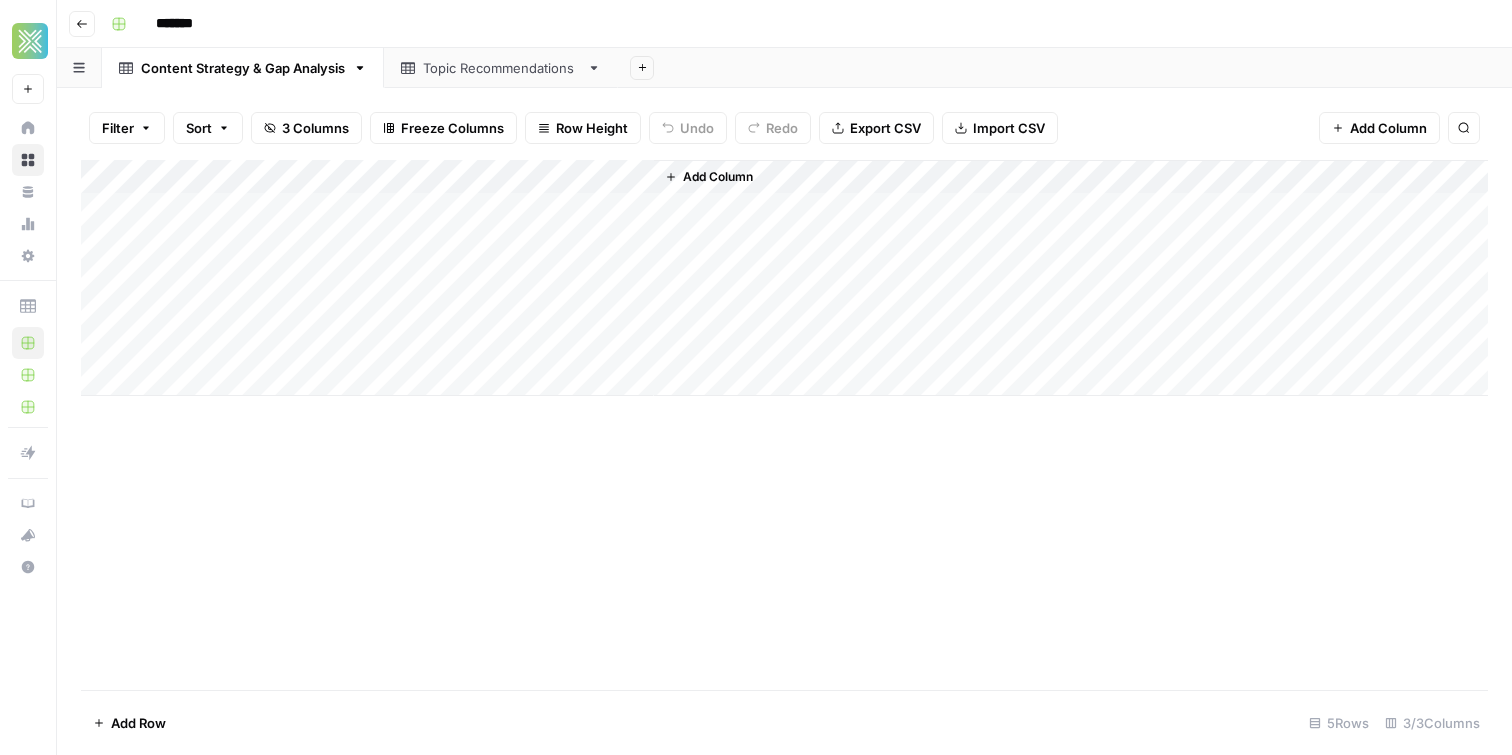 click on "Add Column" at bounding box center [784, 278] 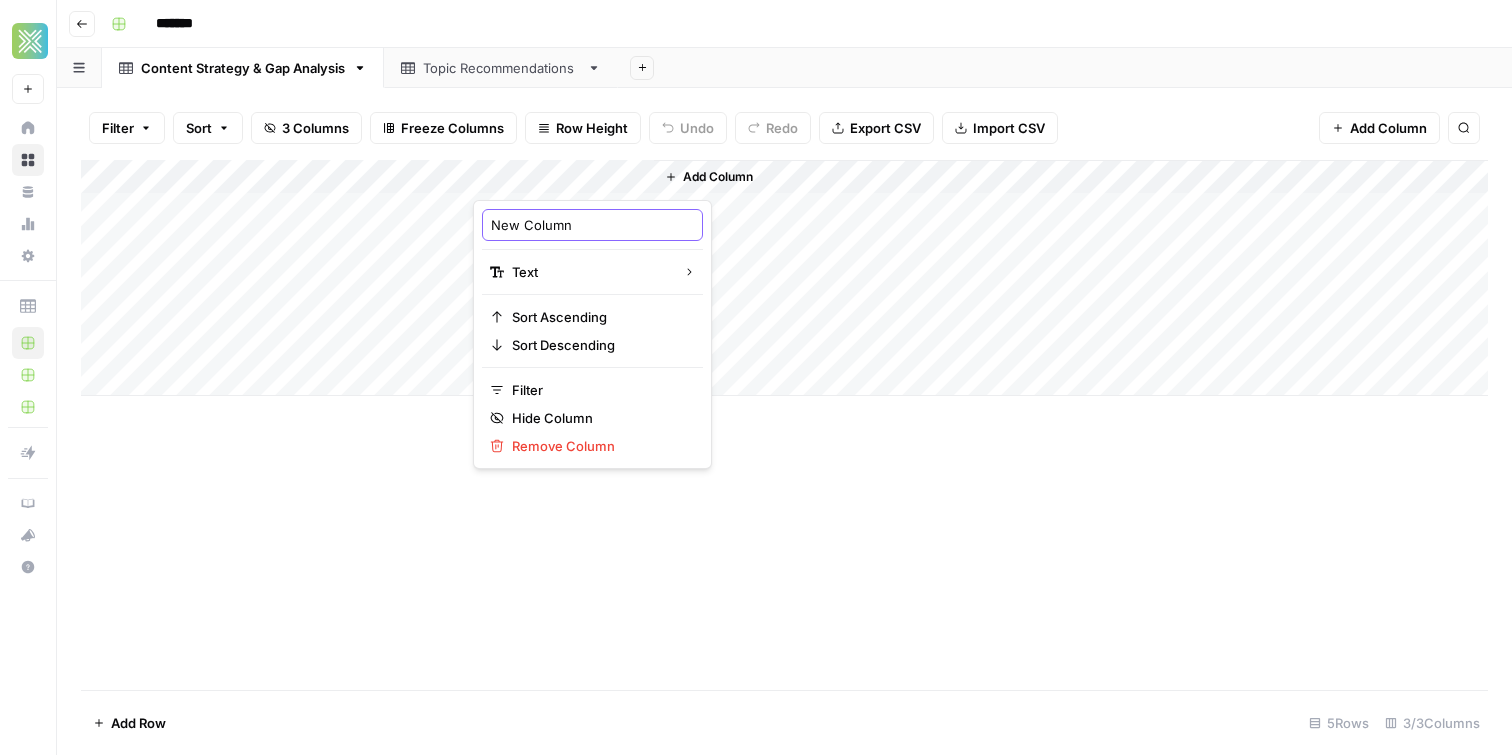 click on "New Column" at bounding box center [592, 225] 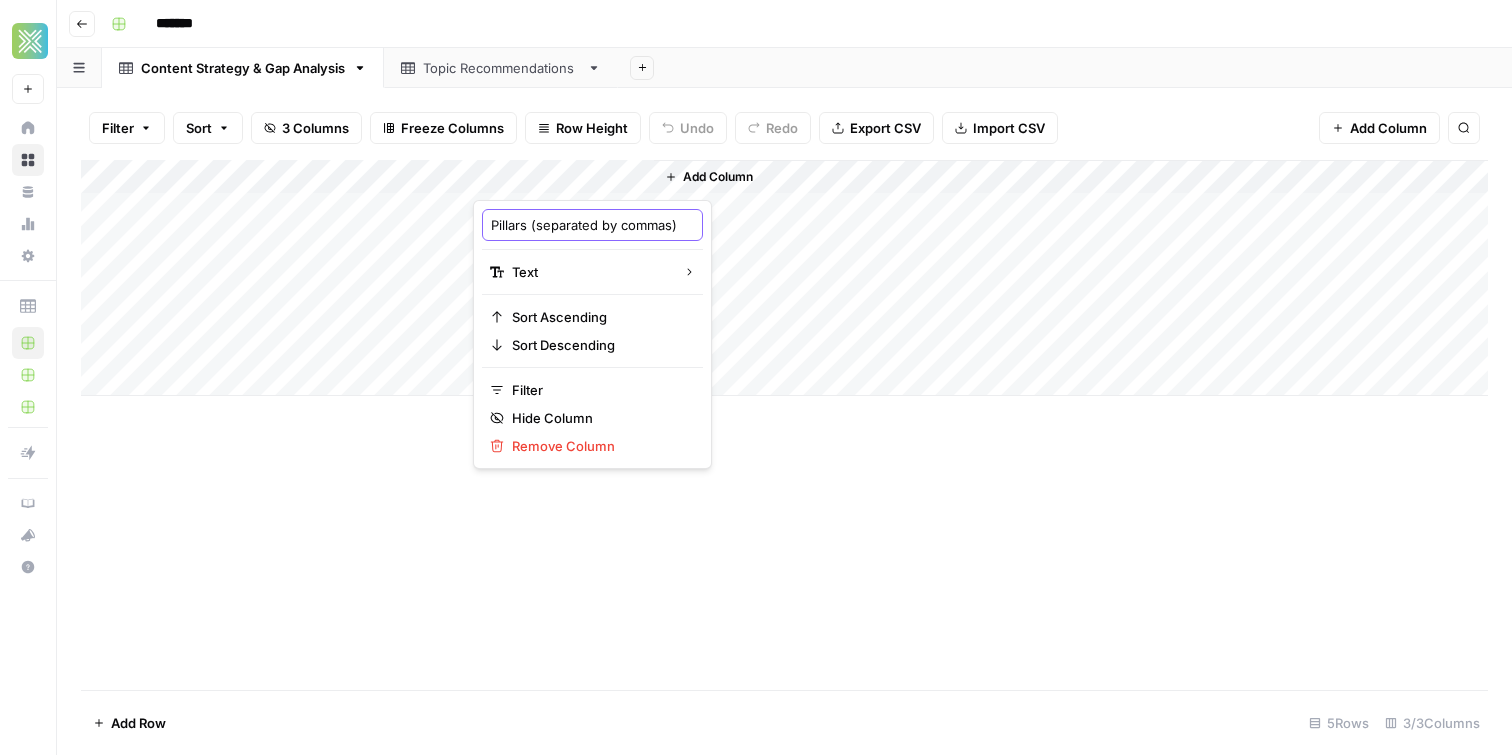 scroll, scrollTop: 0, scrollLeft: 38, axis: horizontal 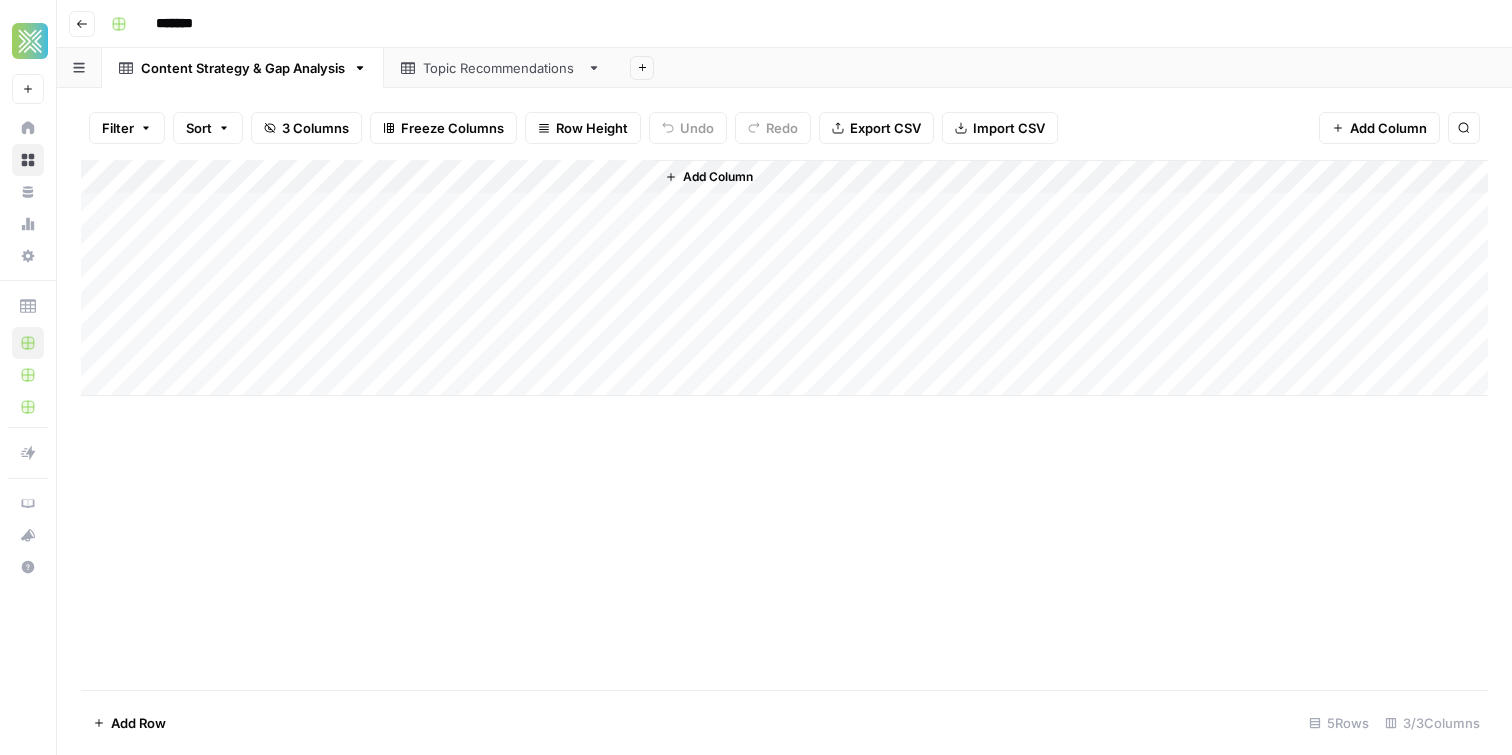 click on "Add Column" at bounding box center (784, 278) 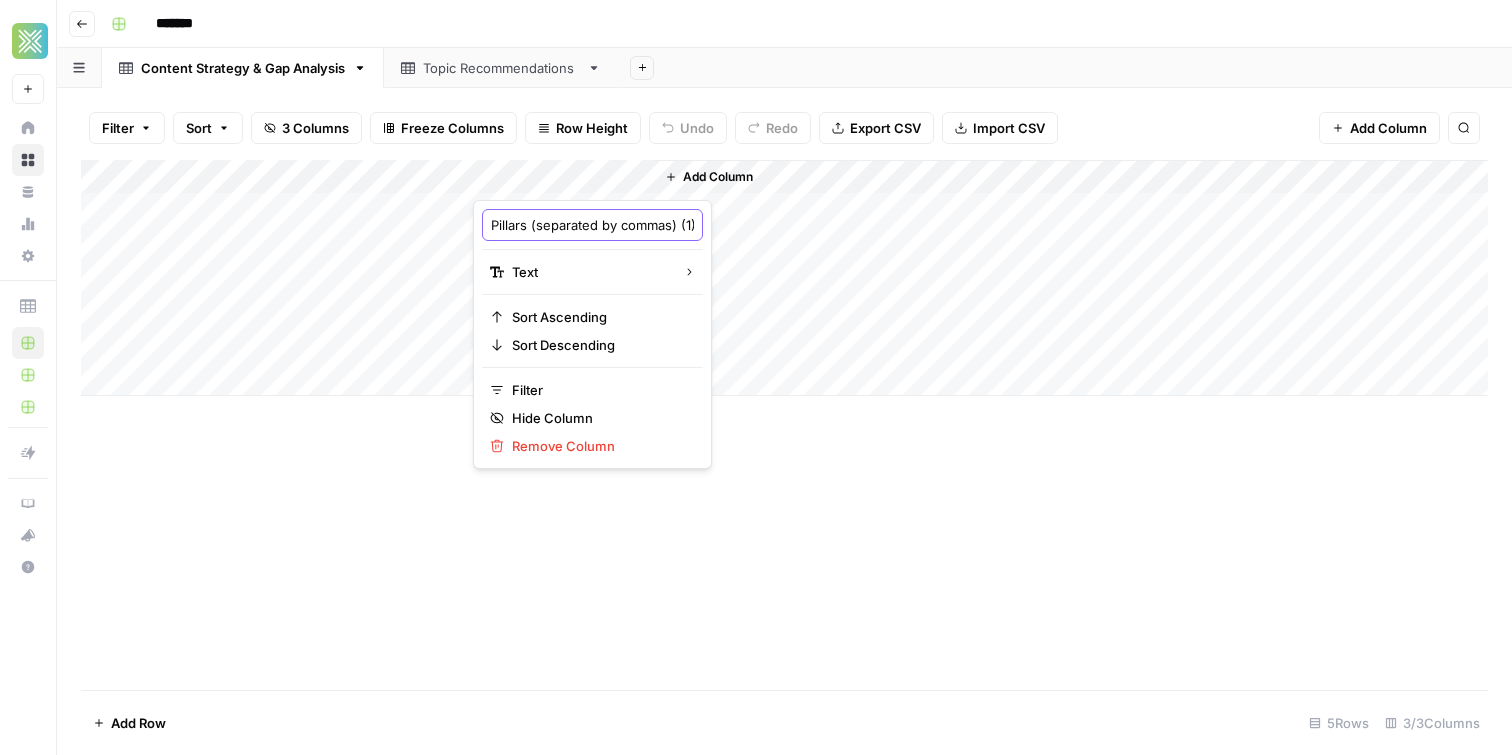 click on "Pillars (separated by commas) (1)" at bounding box center (592, 225) 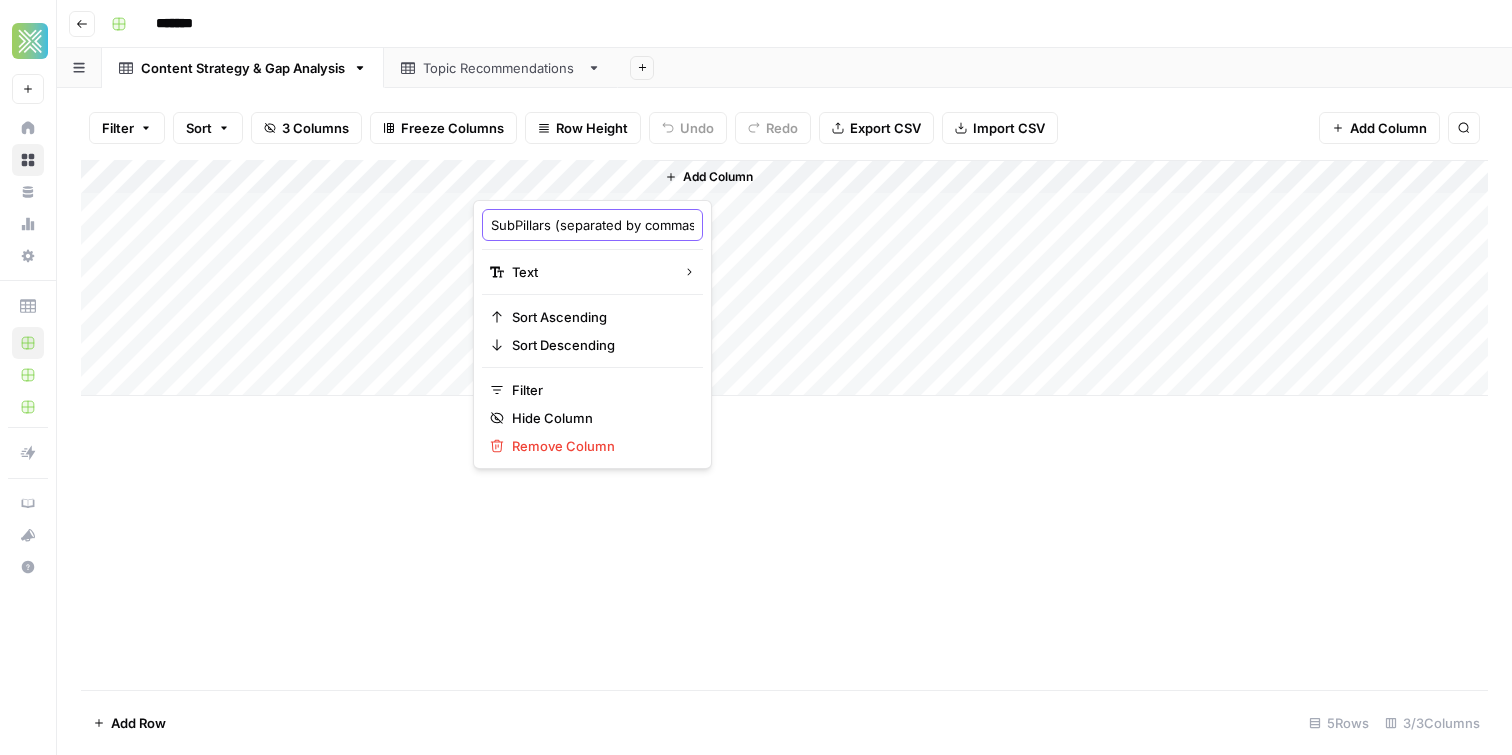 type on "Sub Pillars (separated by commas) (1)" 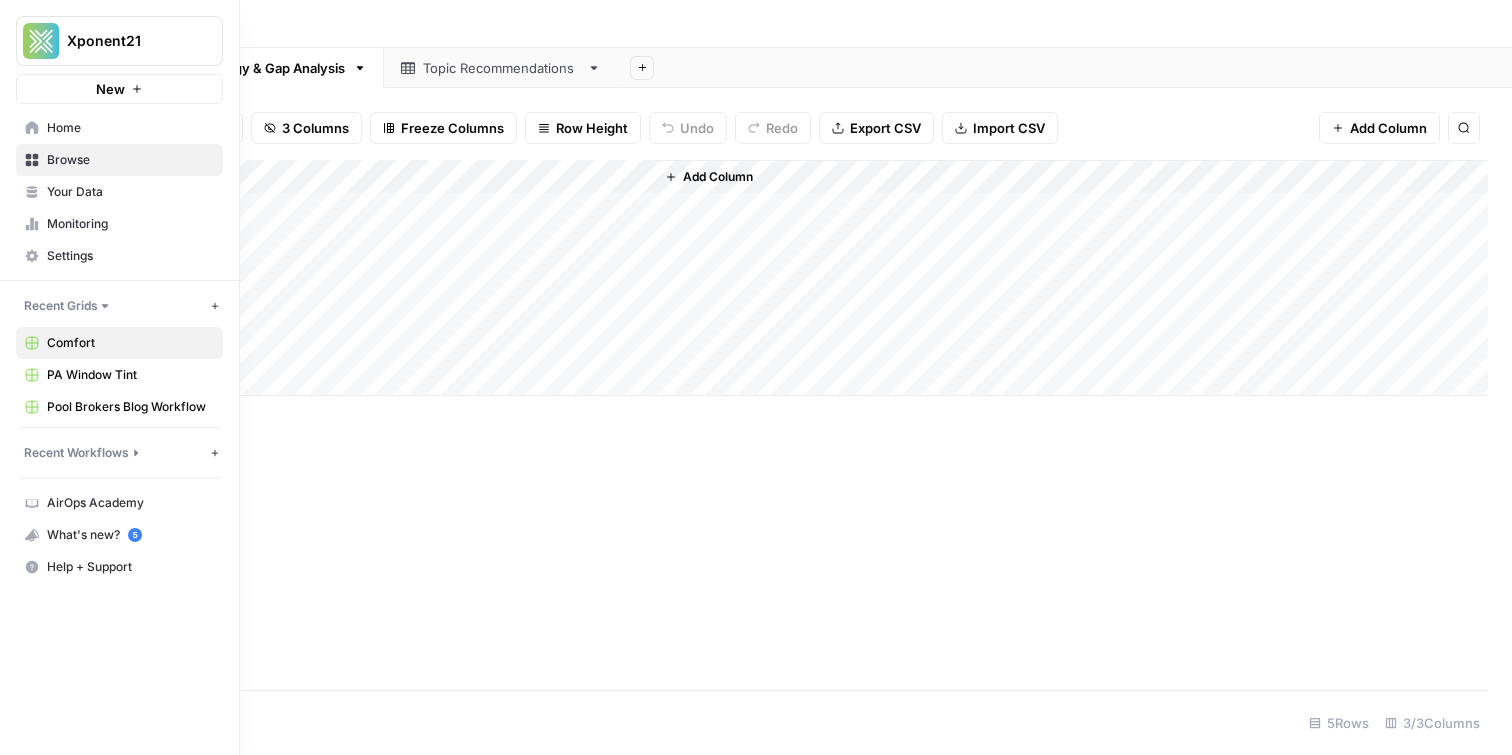 click on "Browse" at bounding box center (130, 160) 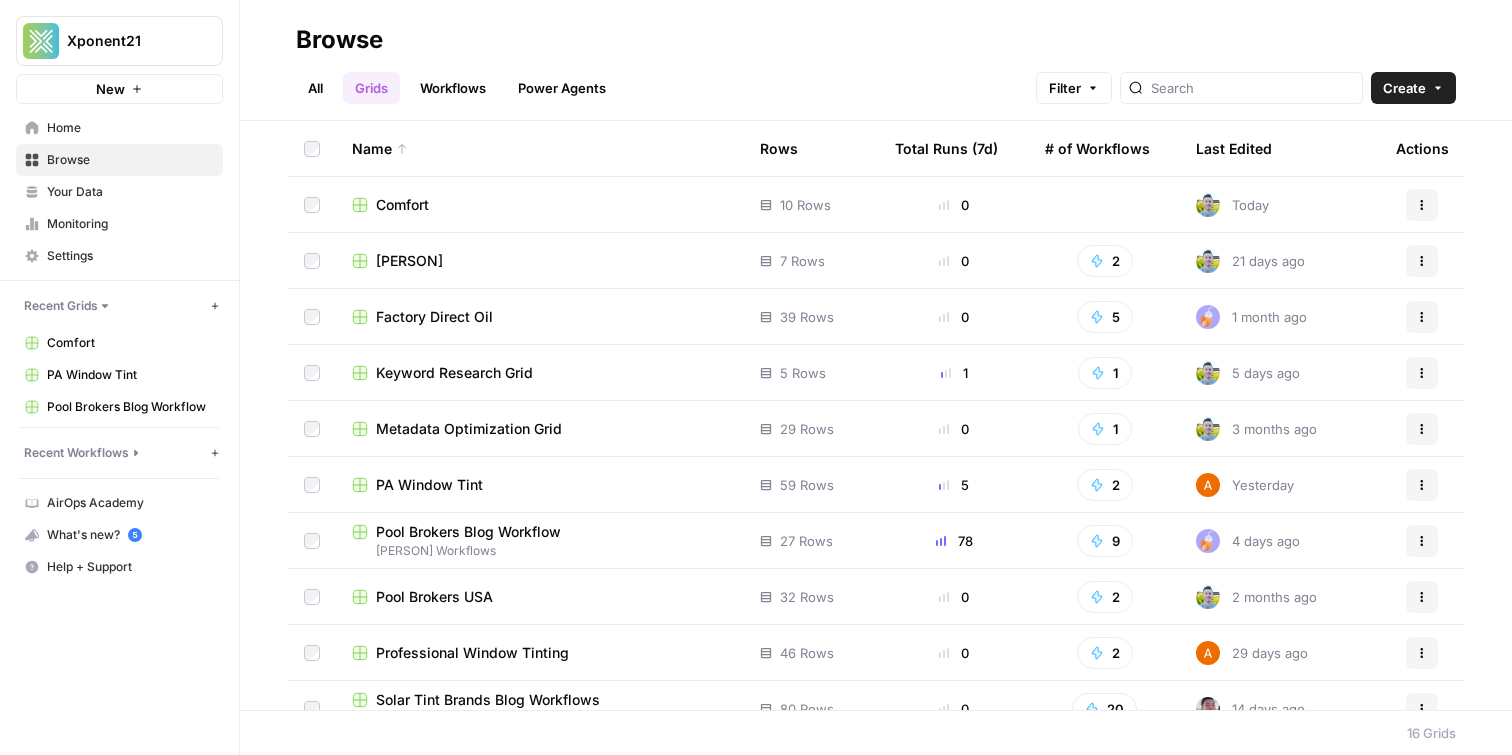 click on "Workflows" at bounding box center [453, 88] 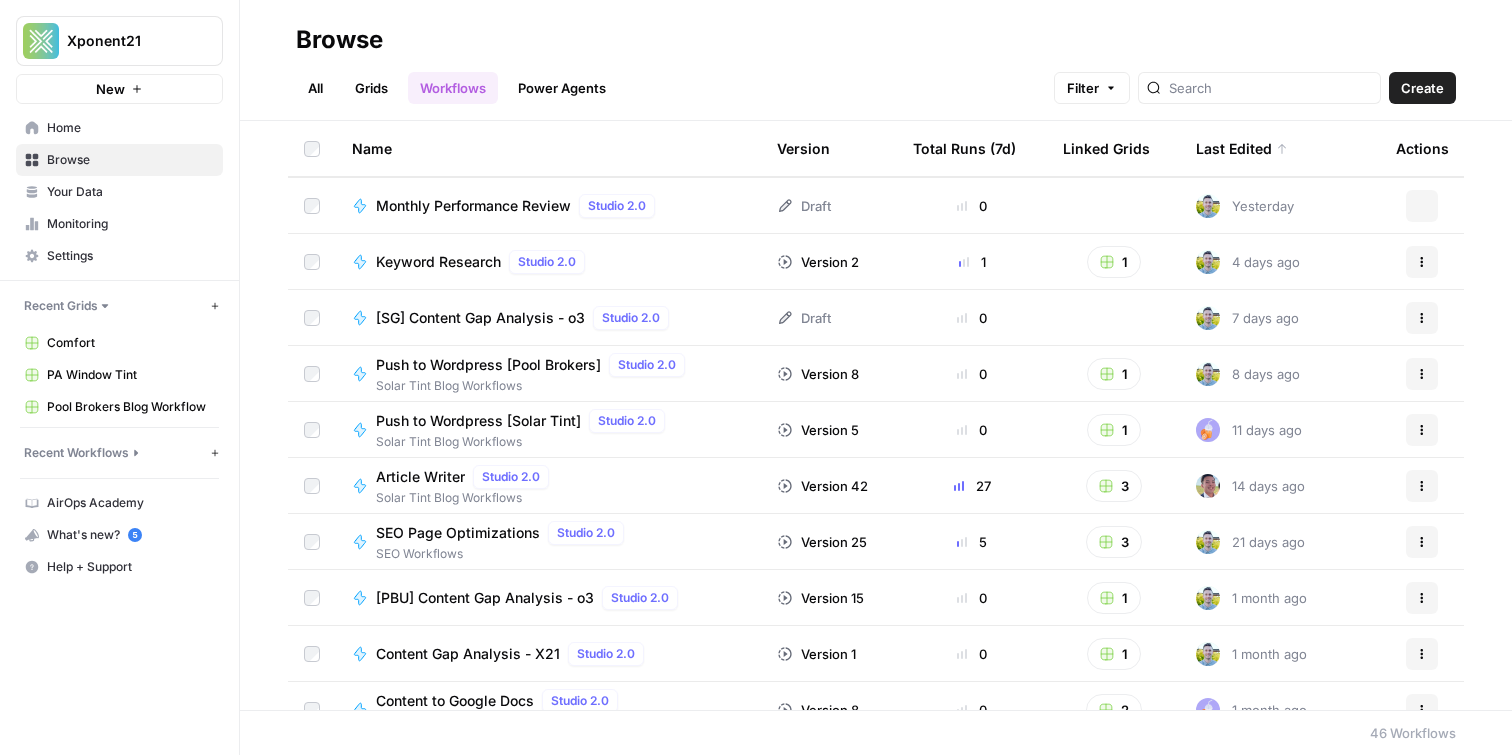 scroll, scrollTop: 0, scrollLeft: 0, axis: both 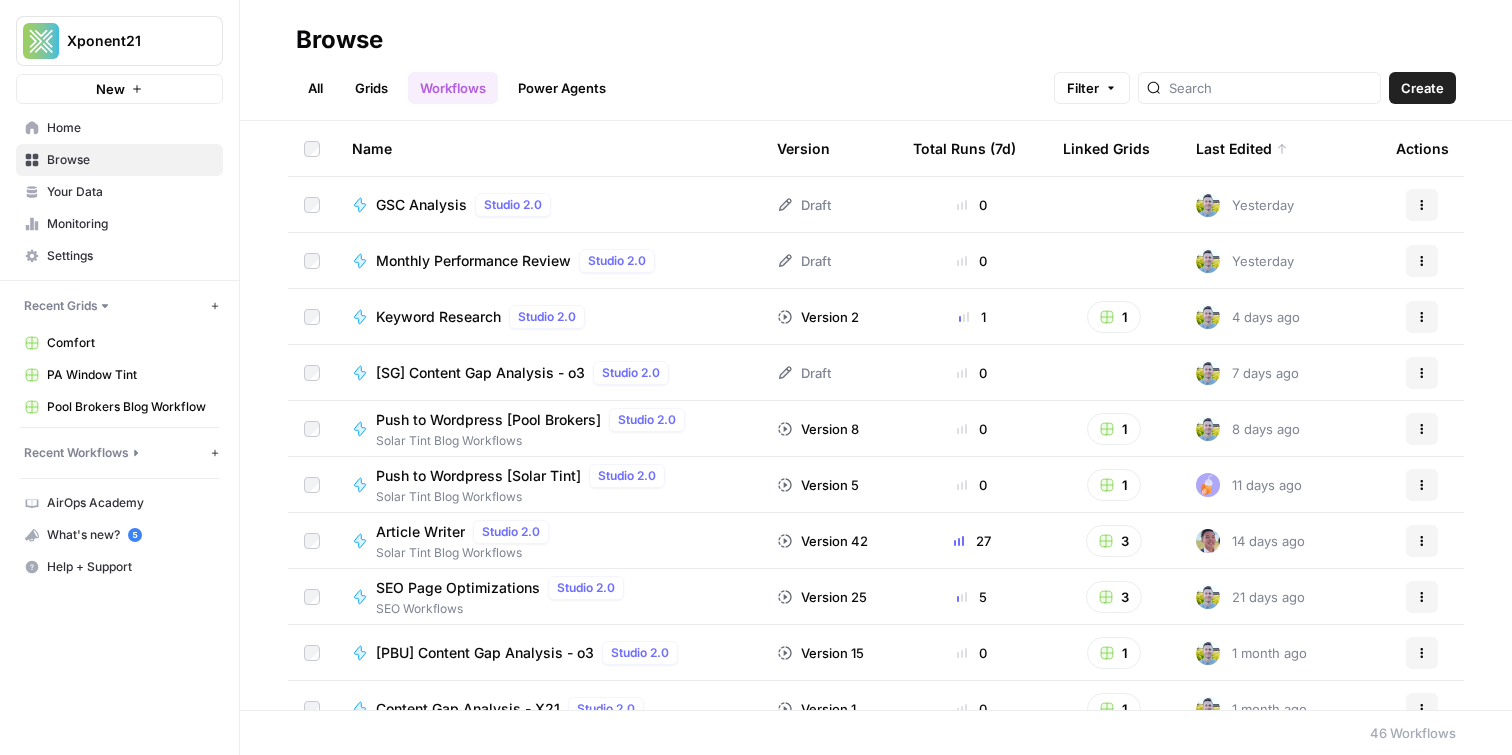 click on "All" at bounding box center (315, 88) 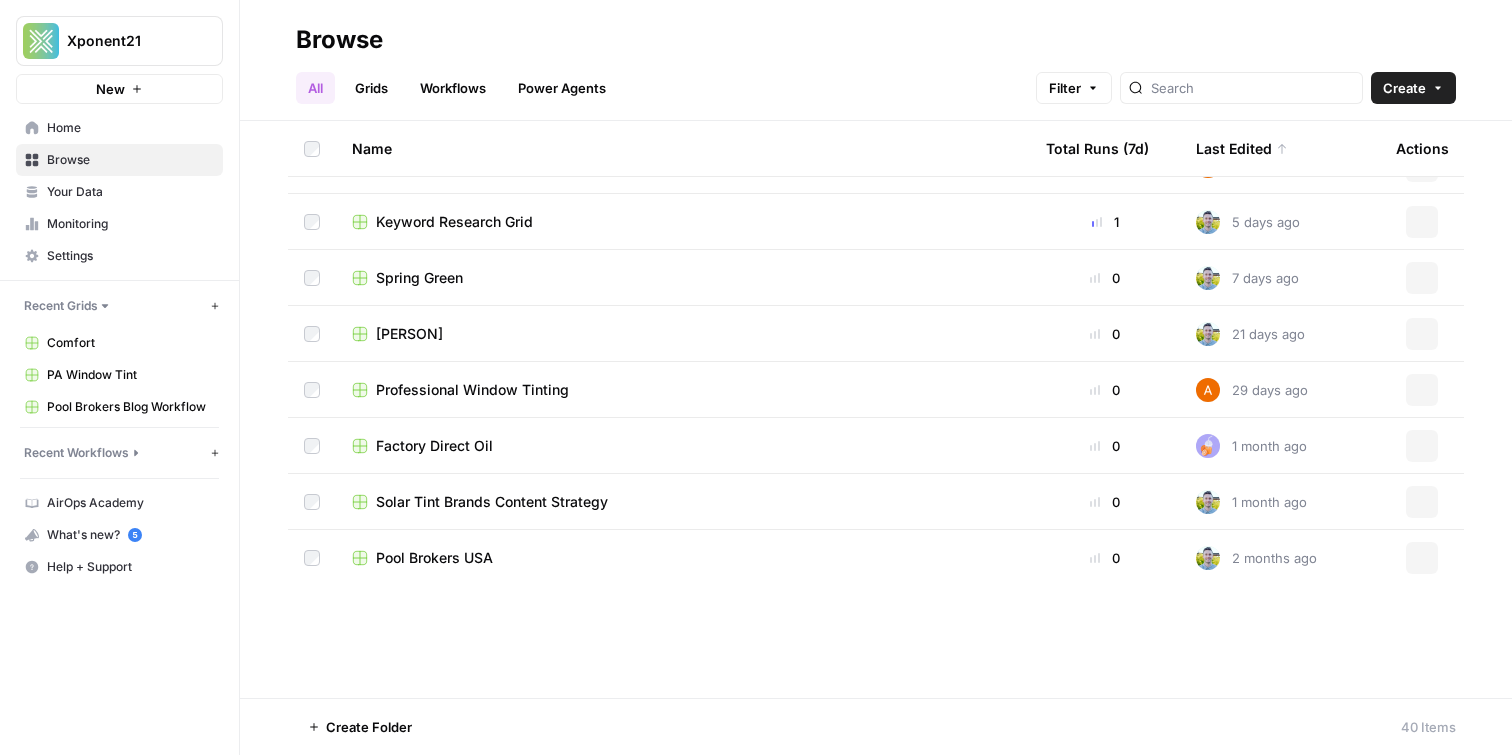scroll, scrollTop: 0, scrollLeft: 0, axis: both 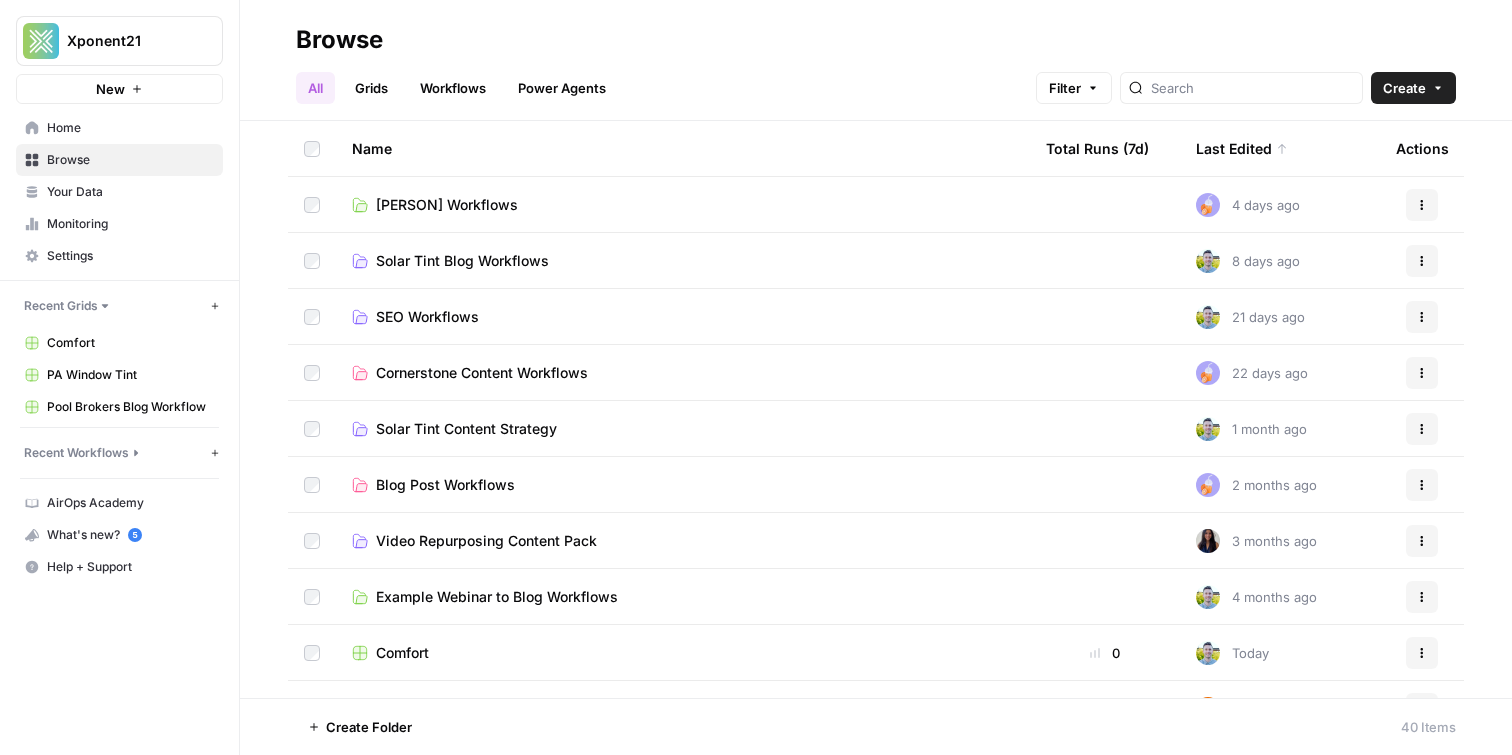 click on "SEO Workflows" at bounding box center (427, 317) 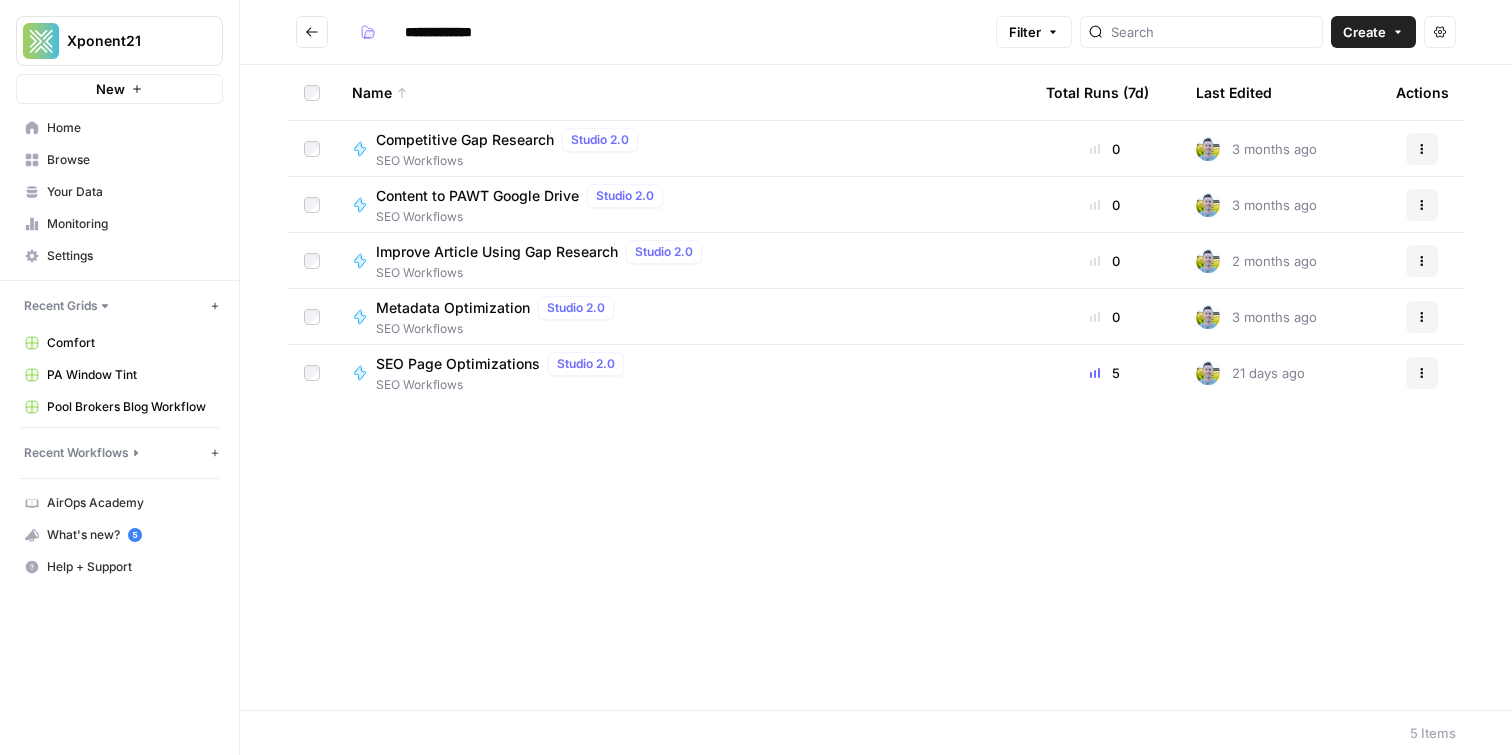 click at bounding box center [312, 32] 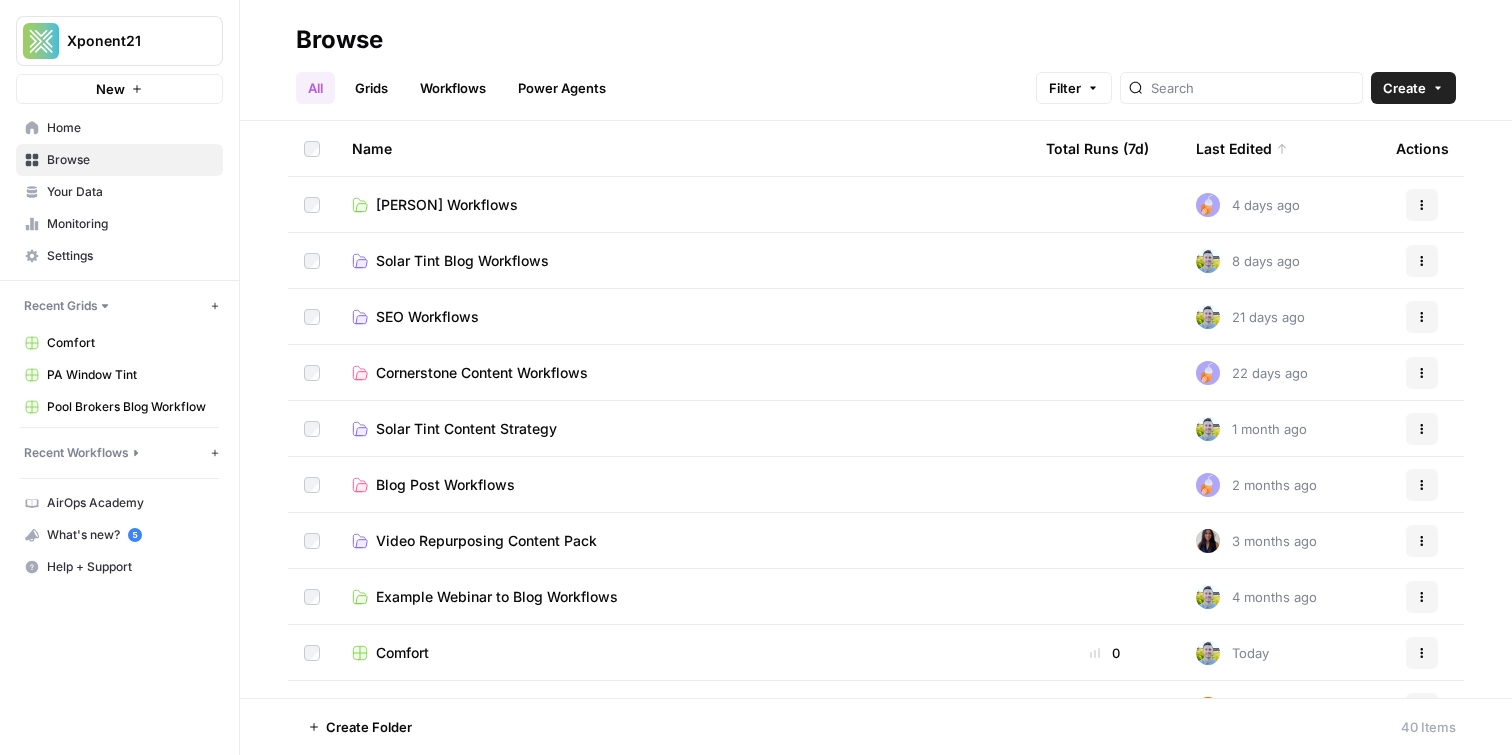click on "Workflows" at bounding box center (453, 88) 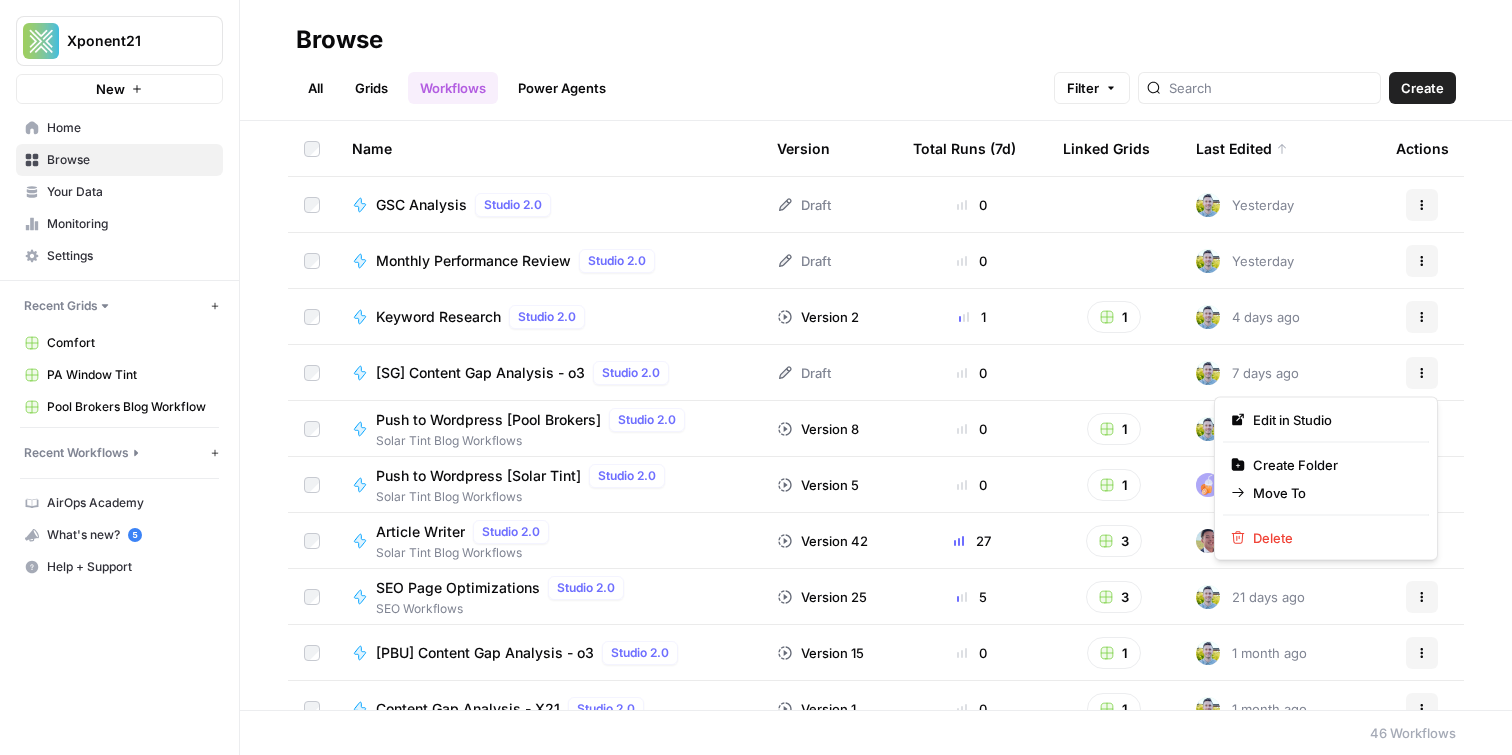 click 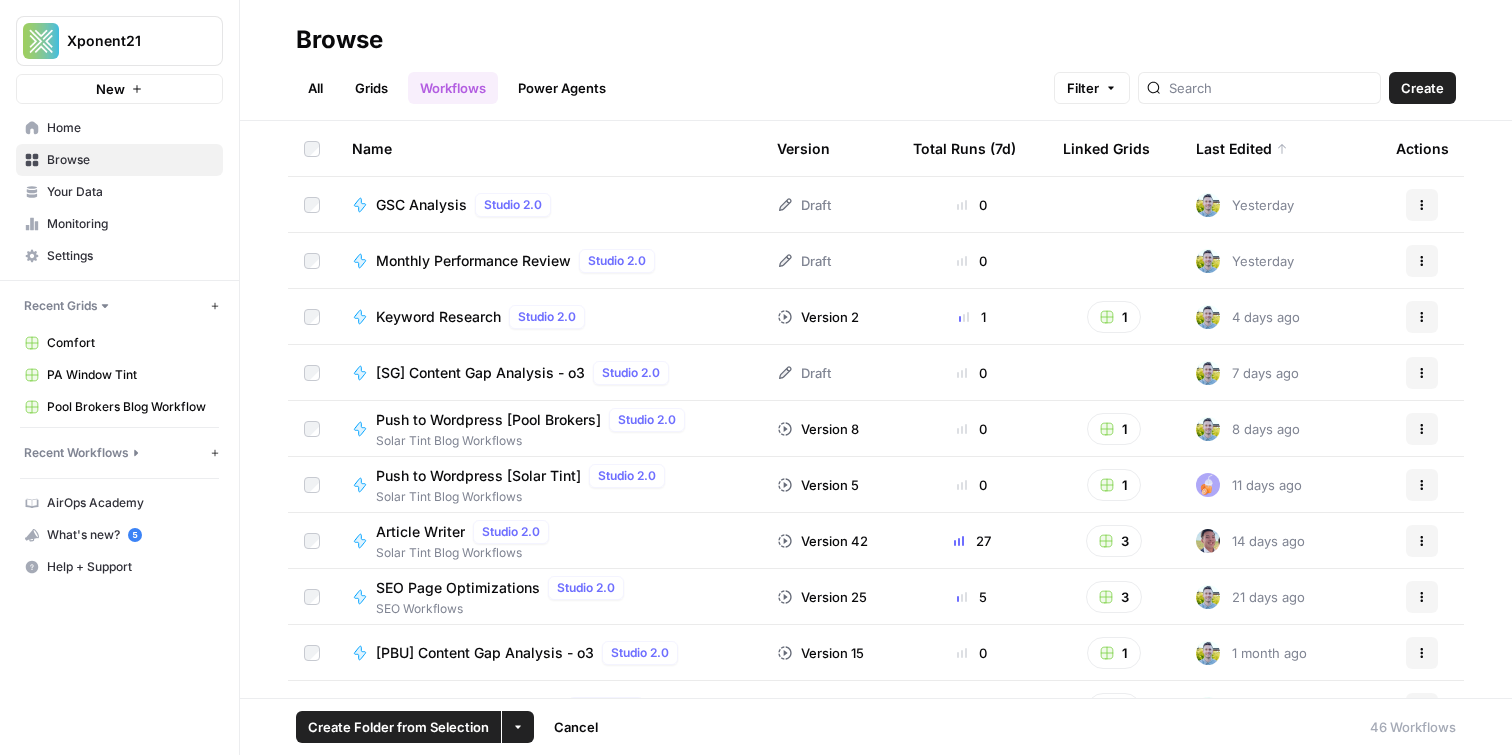 click 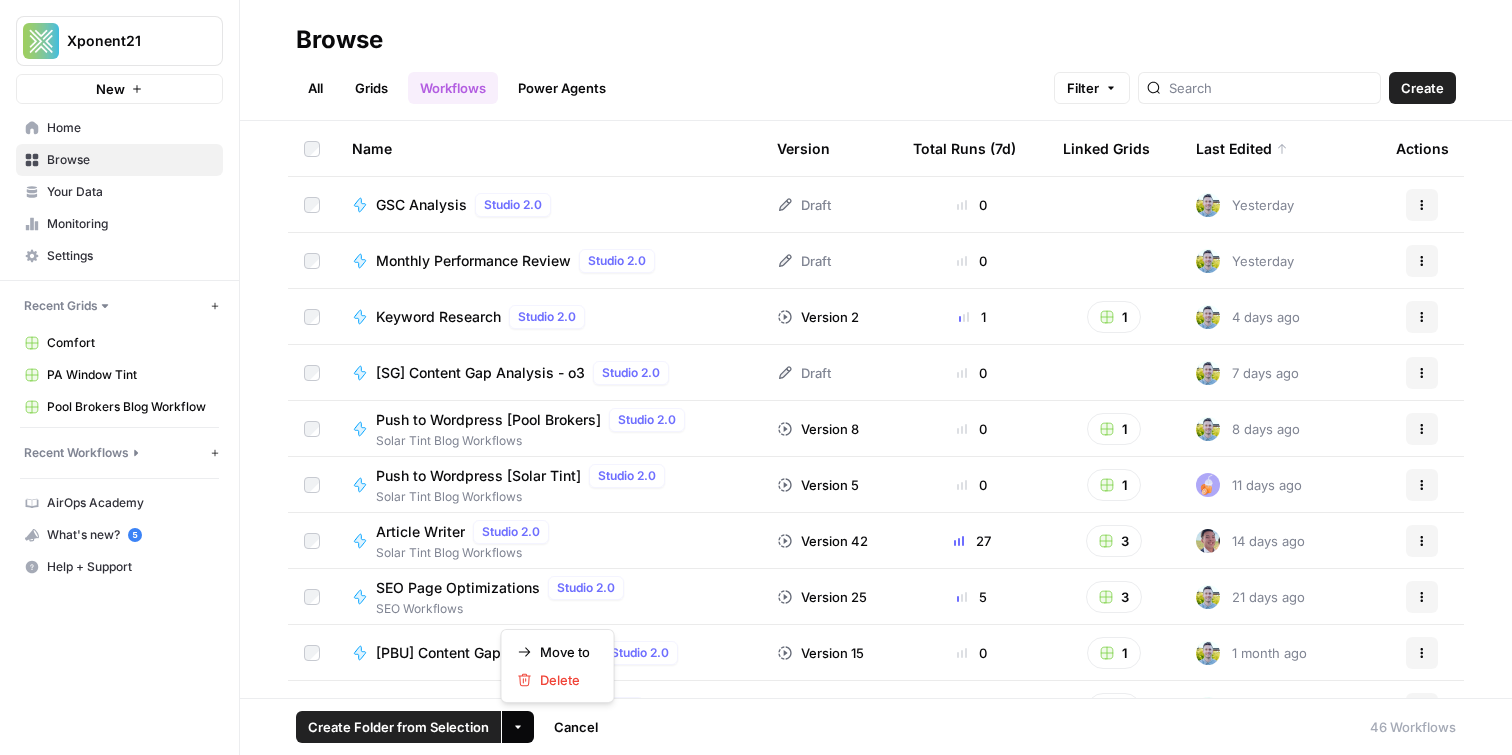 click on "Create Folder from Selection More Options Cancel 46 Workflows" at bounding box center [876, 726] 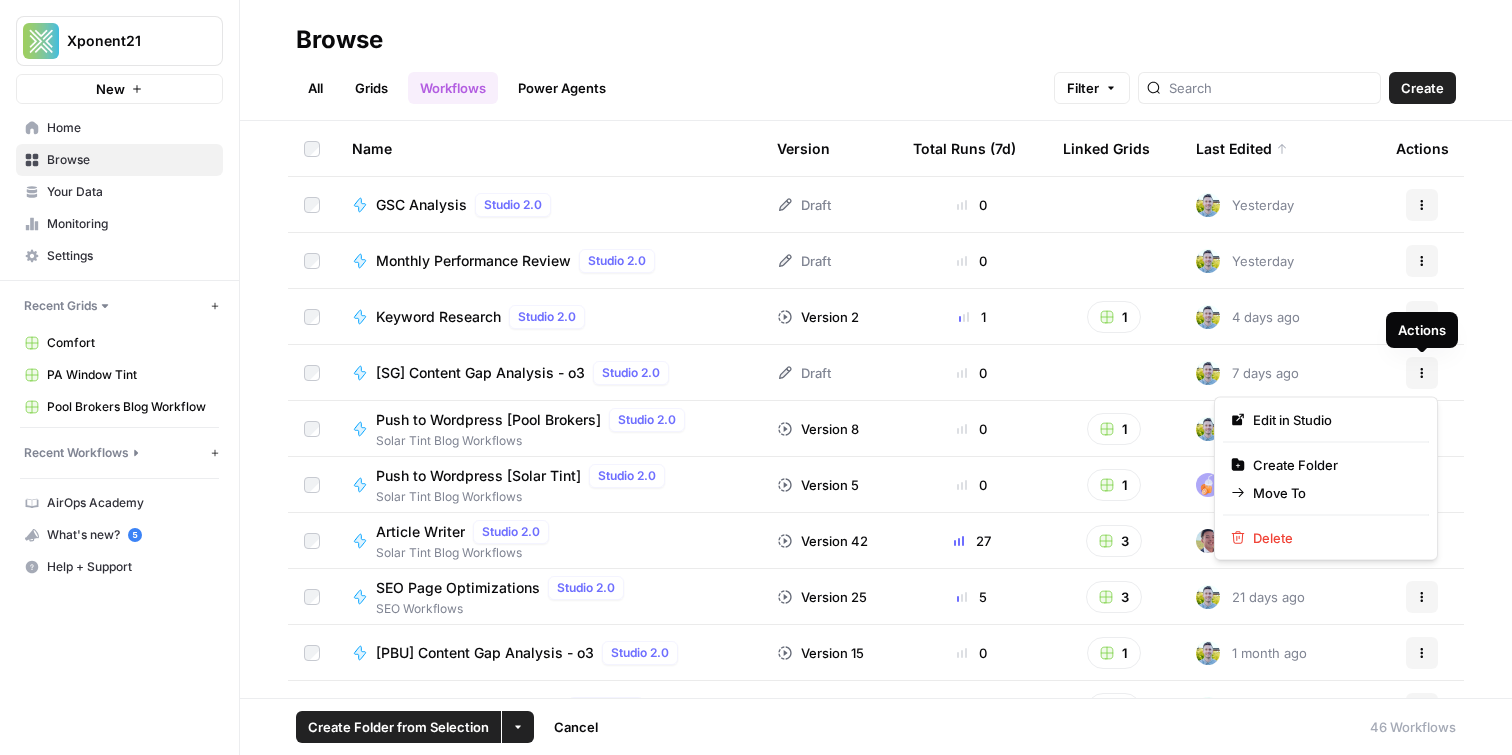 click 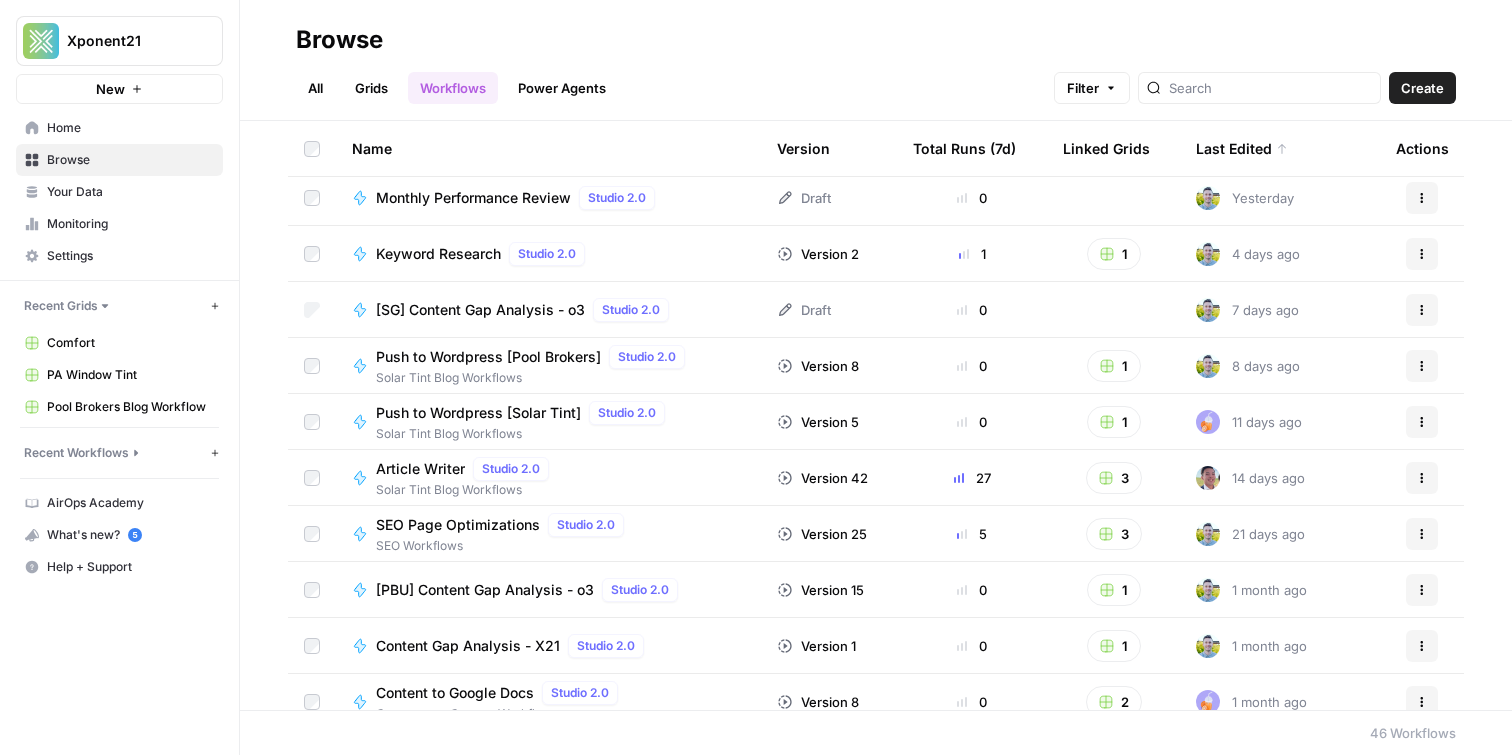 scroll, scrollTop: 57, scrollLeft: 0, axis: vertical 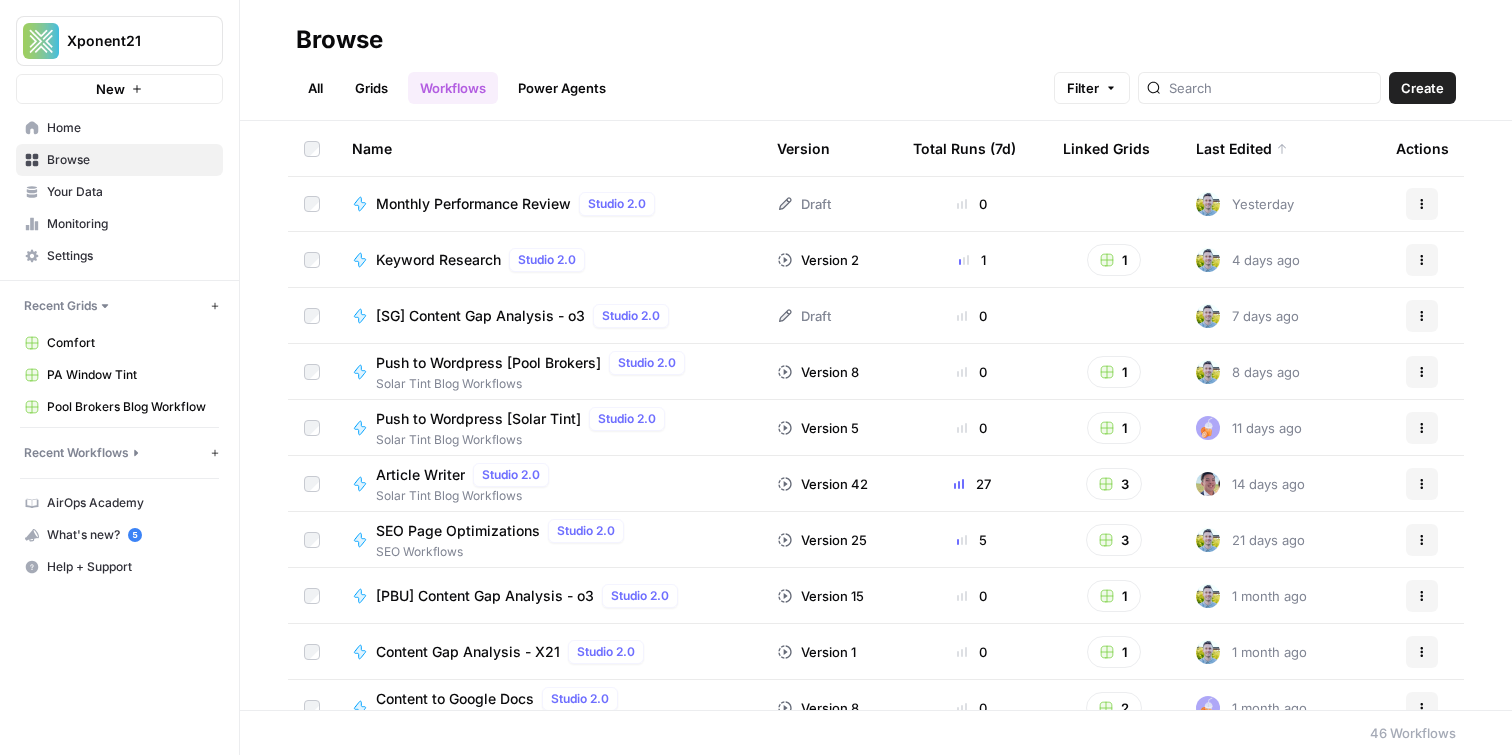 click on "Actions" at bounding box center (1422, 596) 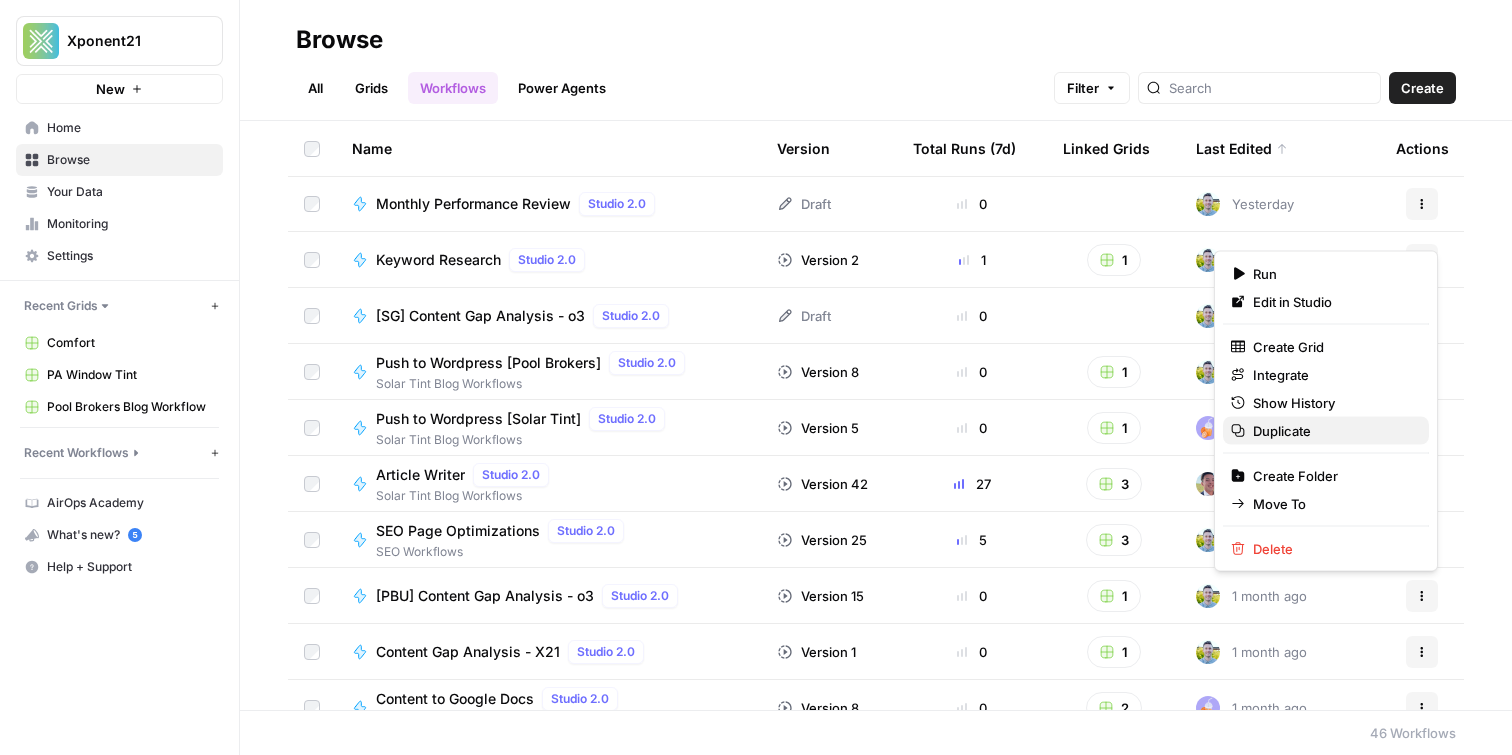 click on "Duplicate" at bounding box center [1333, 431] 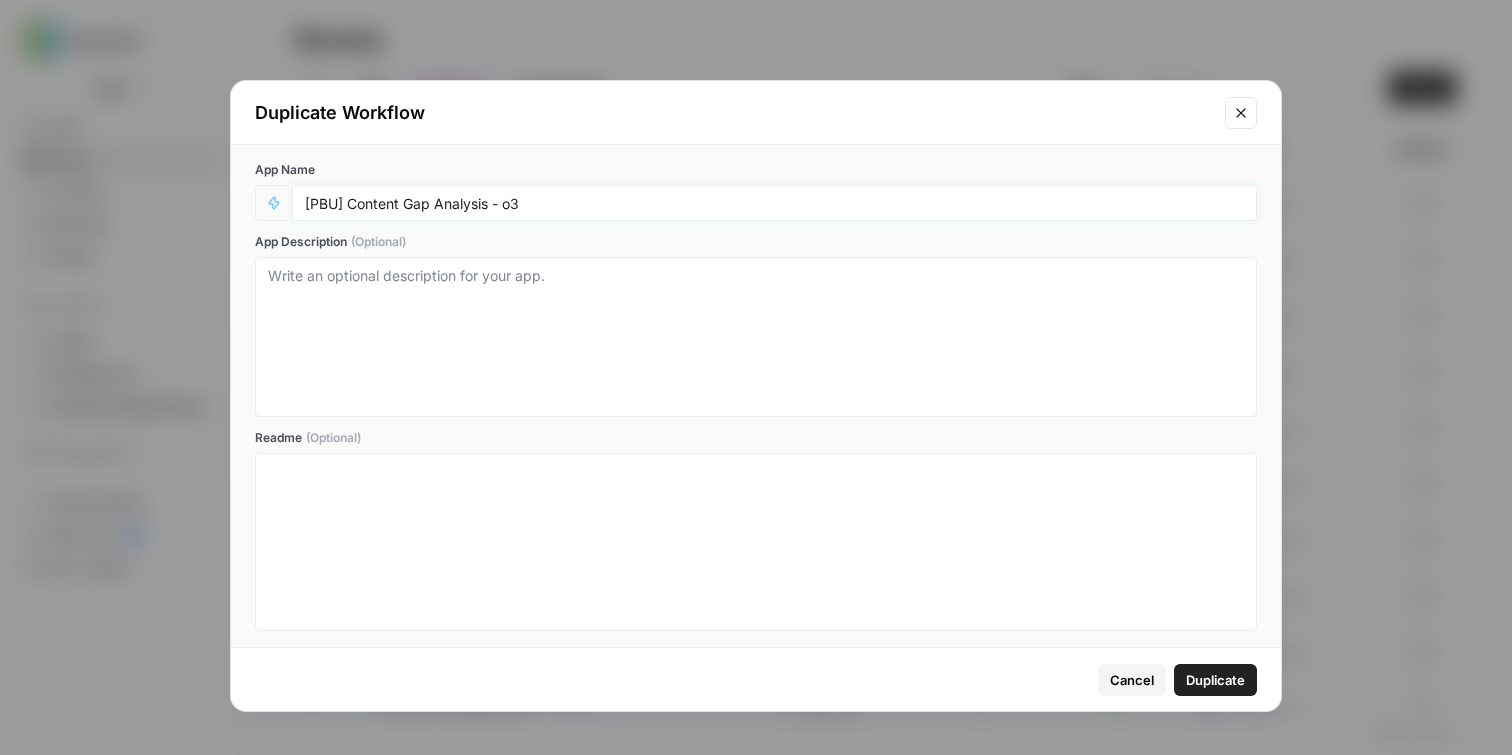 click on "[PBU] Content Gap Analysis - o3" at bounding box center (774, 203) 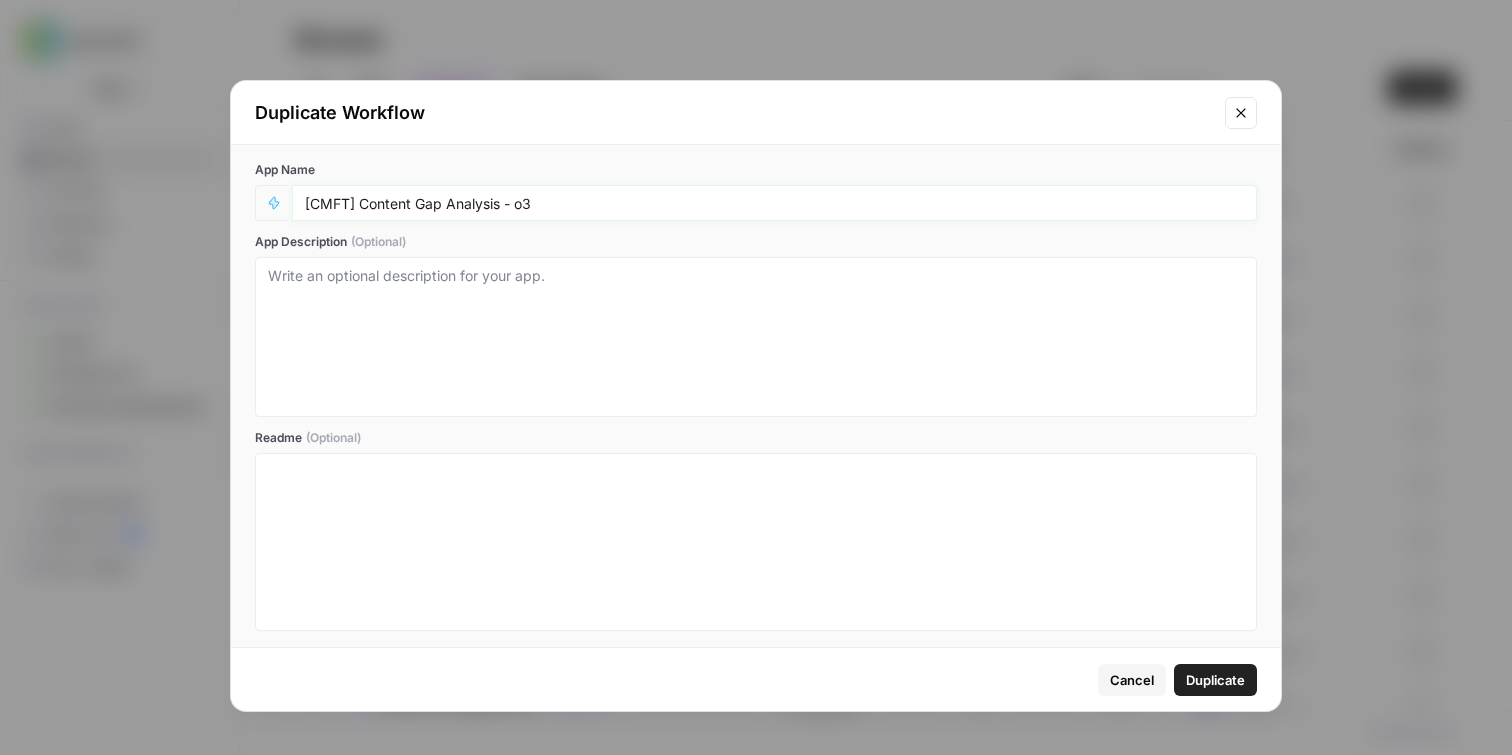type on "[CMFT] Content Gap Analysis - o3" 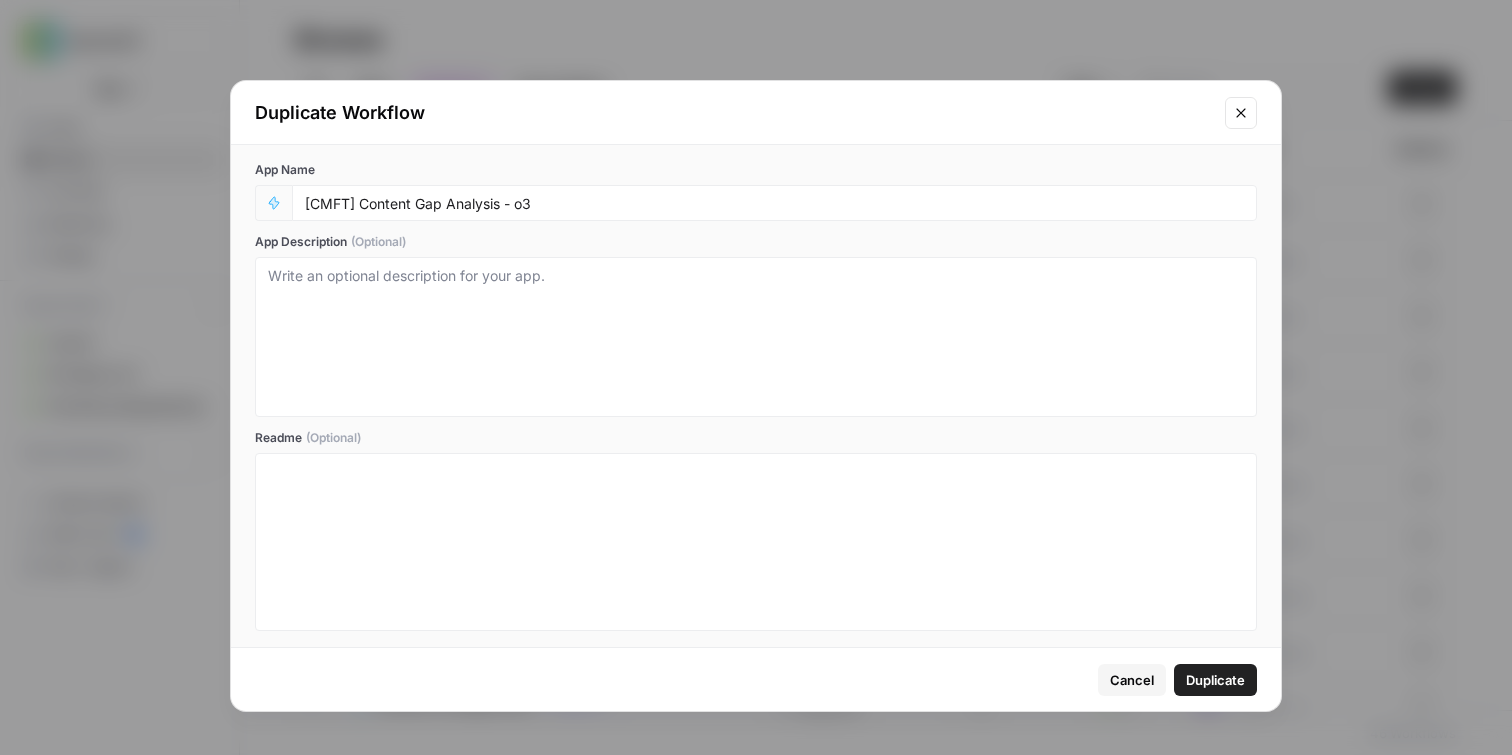 click on "Duplicate" at bounding box center [1215, 680] 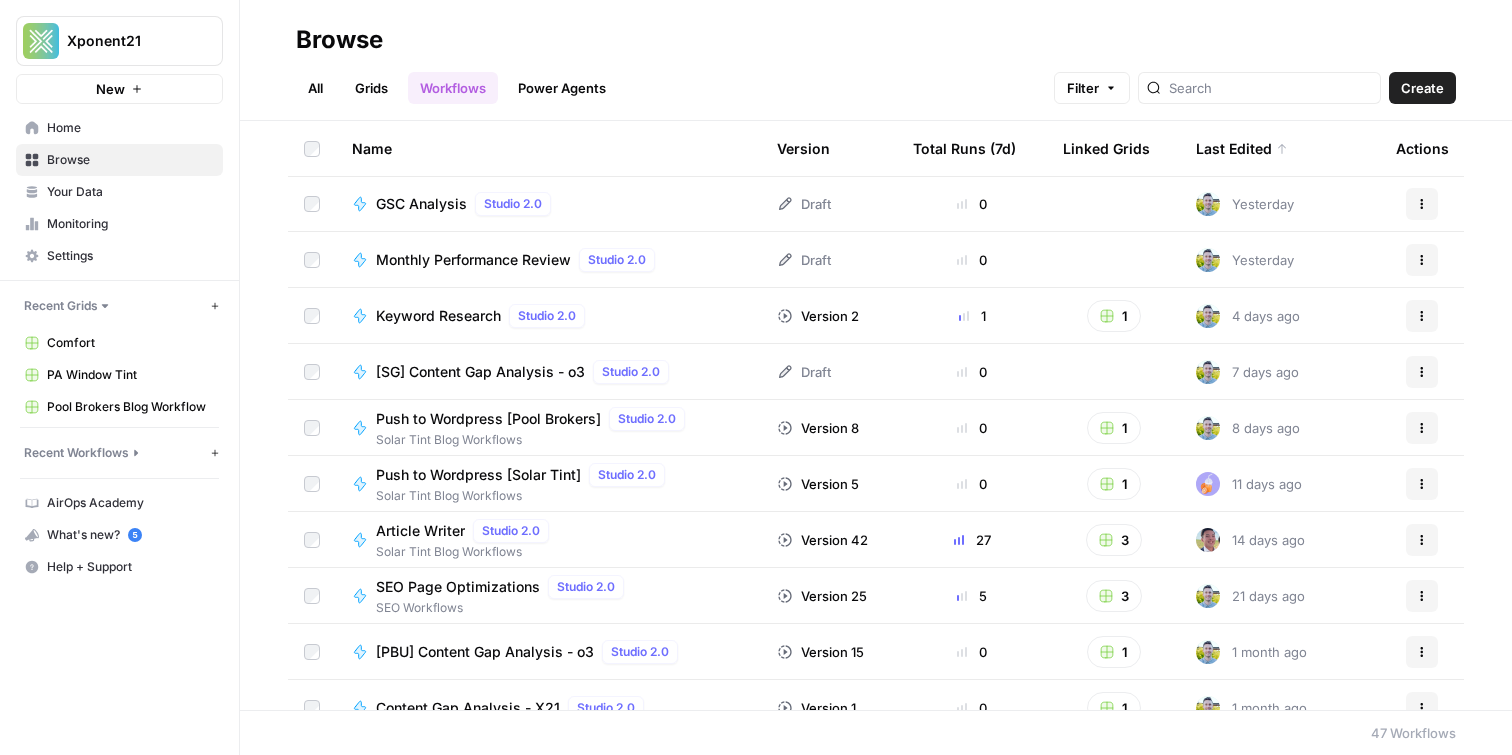 click on "Workflows" at bounding box center [453, 88] 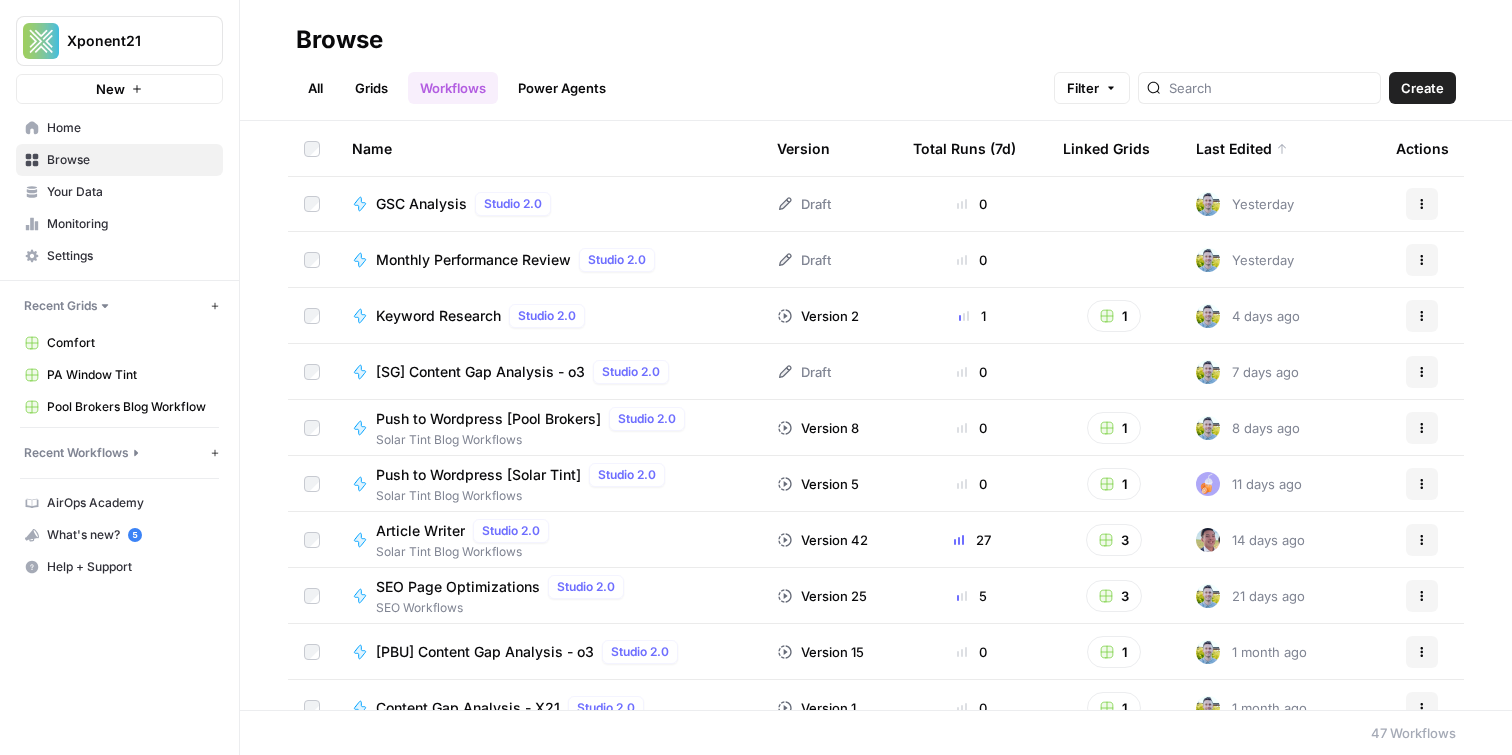 click on "Last Edited" at bounding box center [1242, 148] 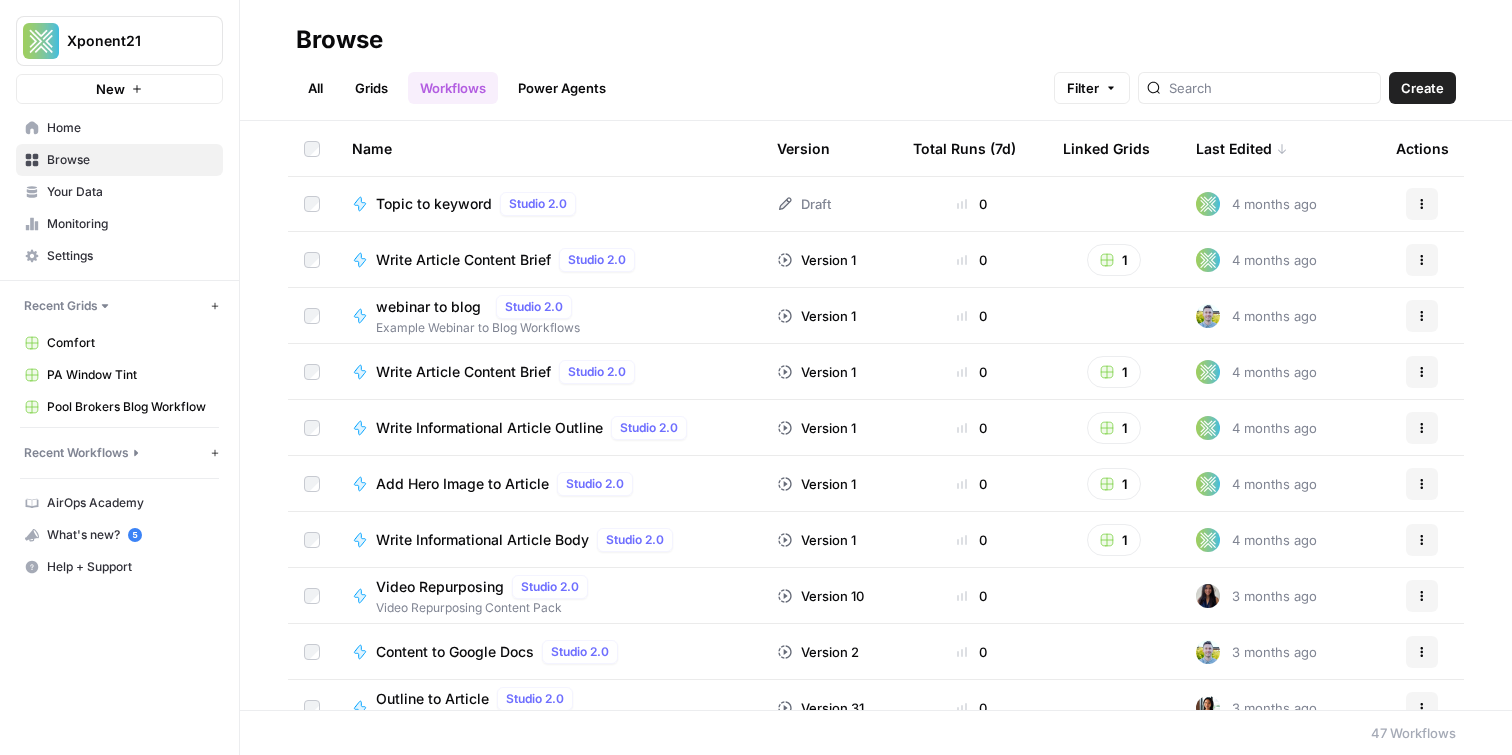 click on "Last Edited" at bounding box center [1242, 148] 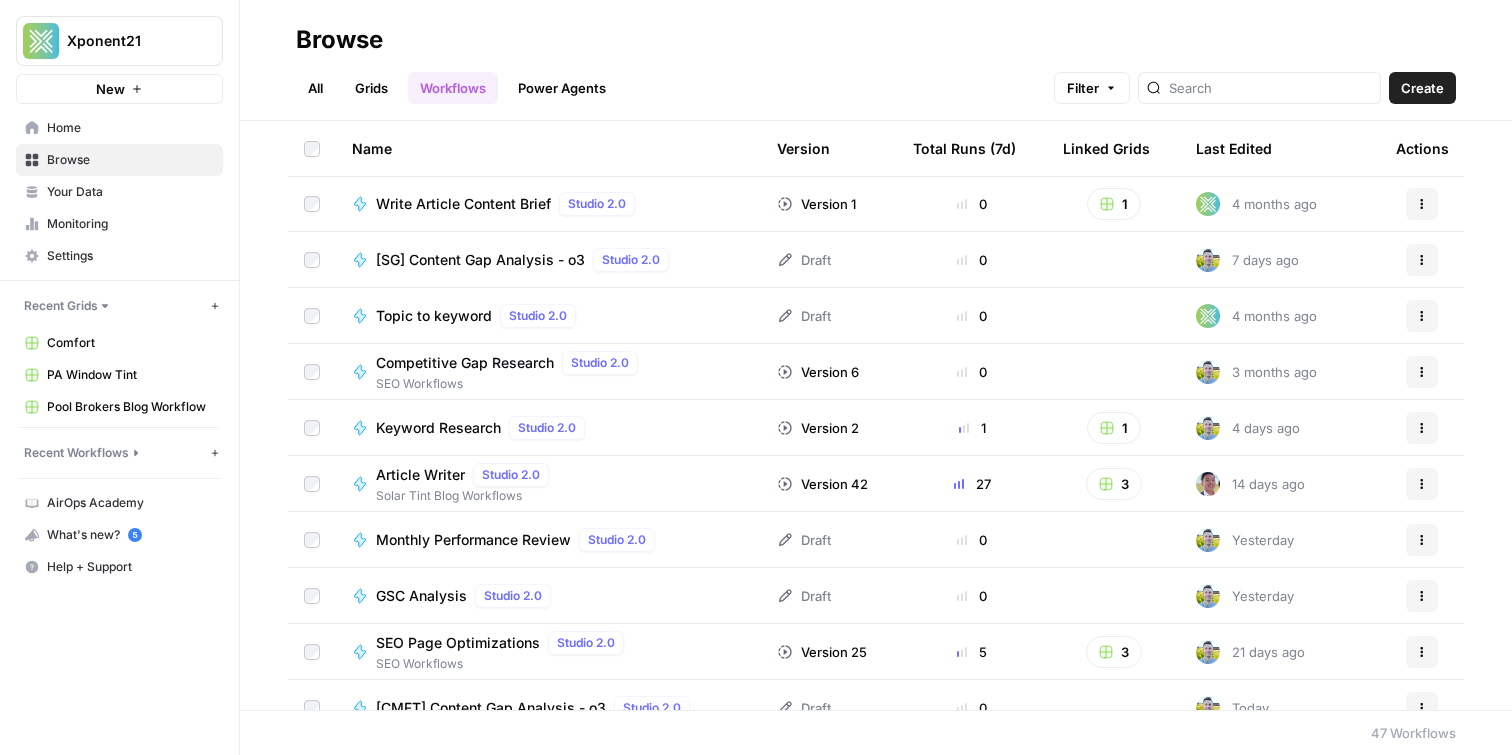 click on "All" at bounding box center [315, 88] 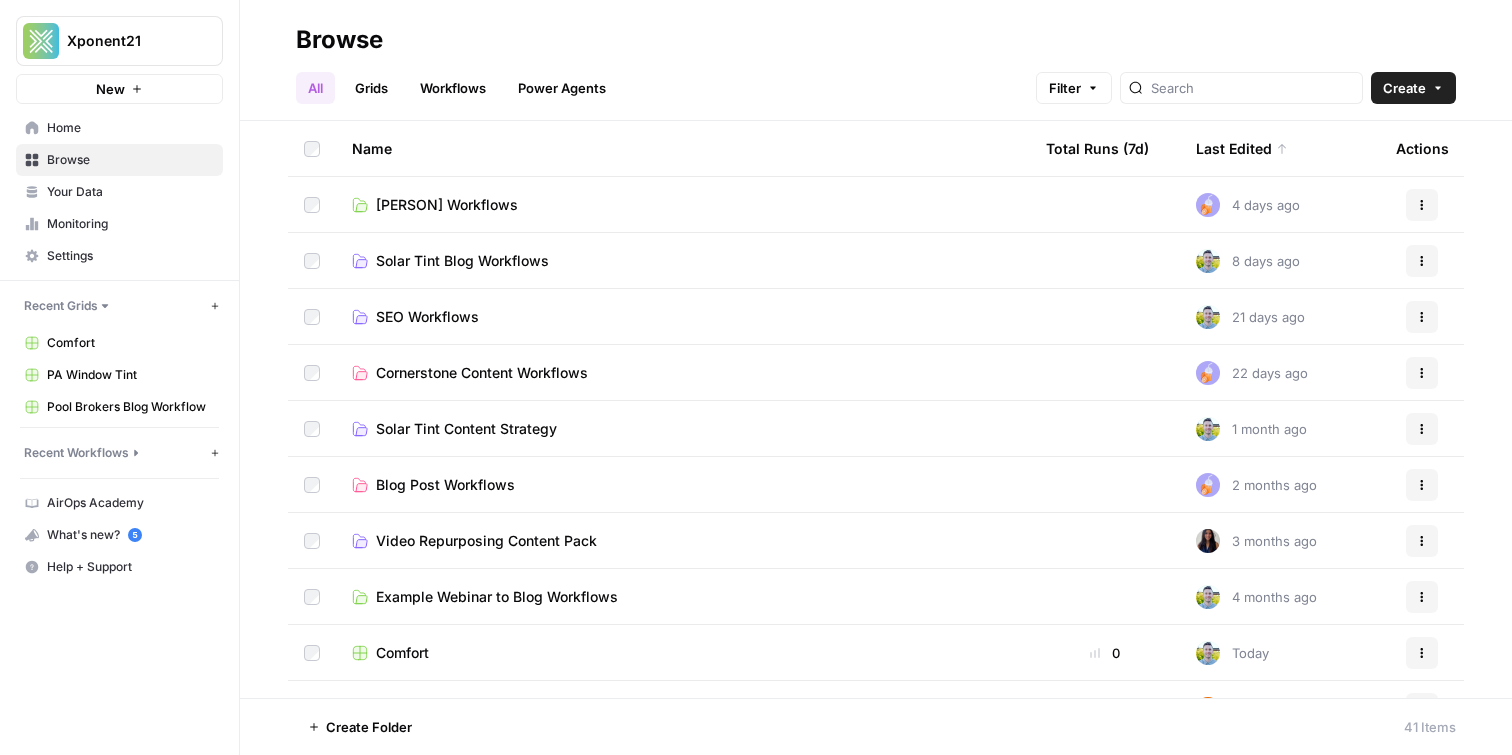click on "Grids" at bounding box center [371, 88] 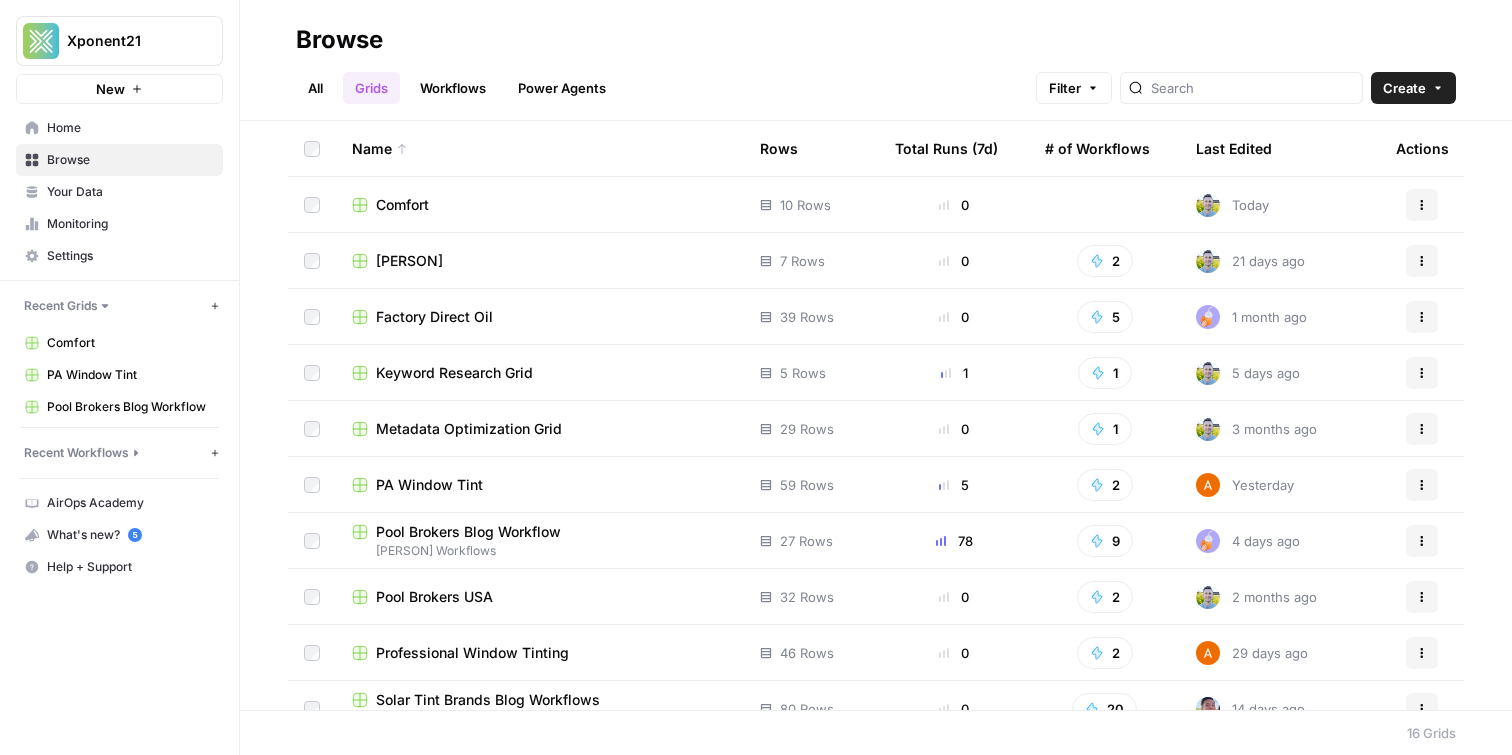click on "Workflows" at bounding box center (453, 88) 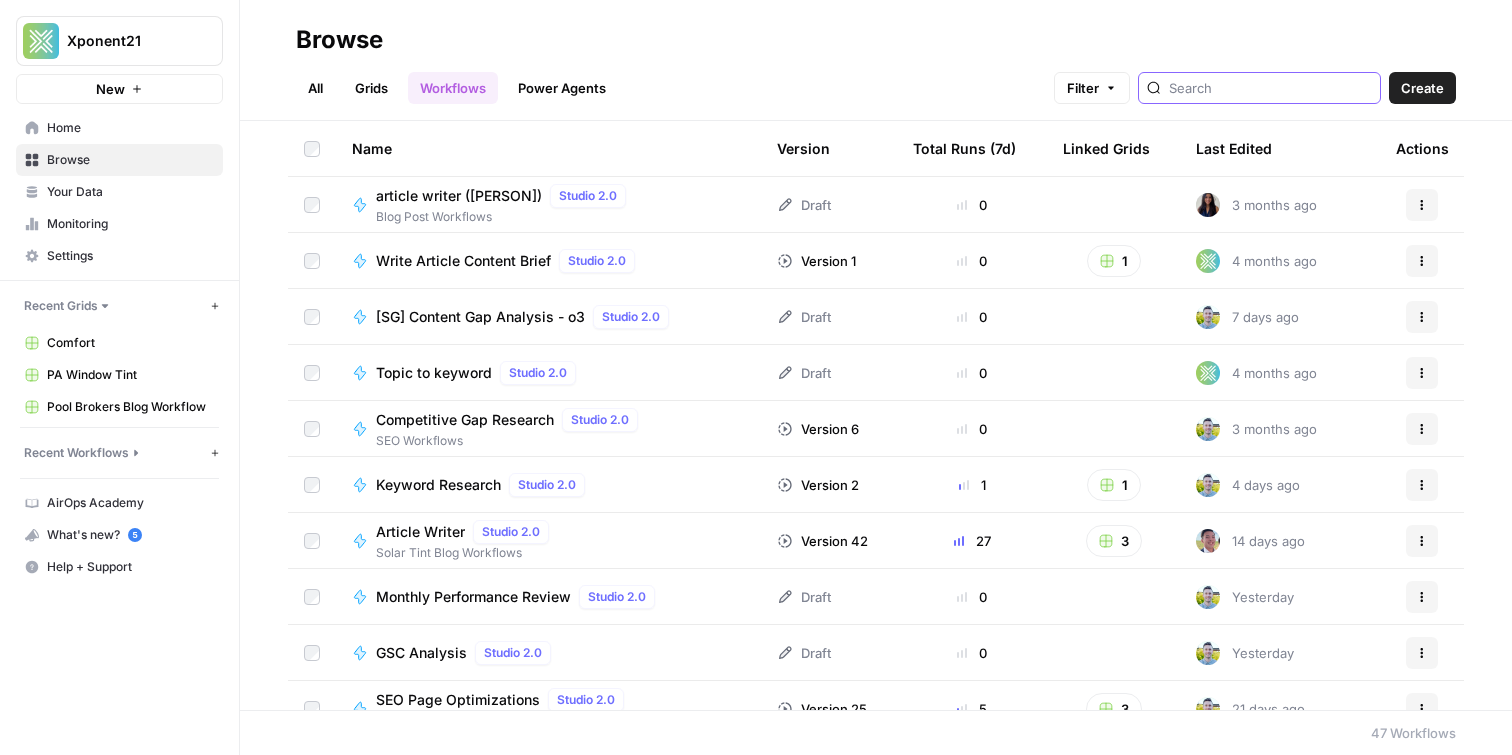 click at bounding box center [1270, 88] 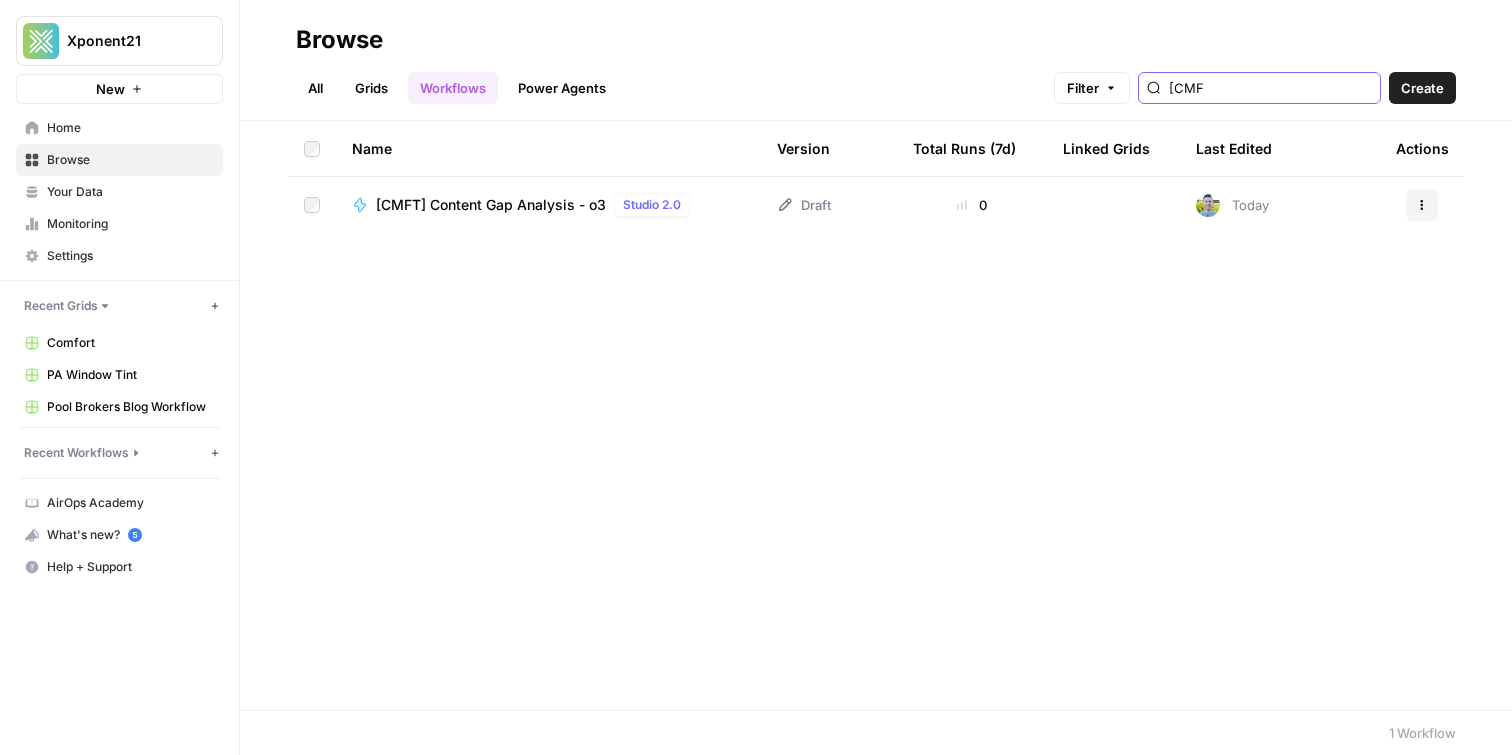 type on "[CMF" 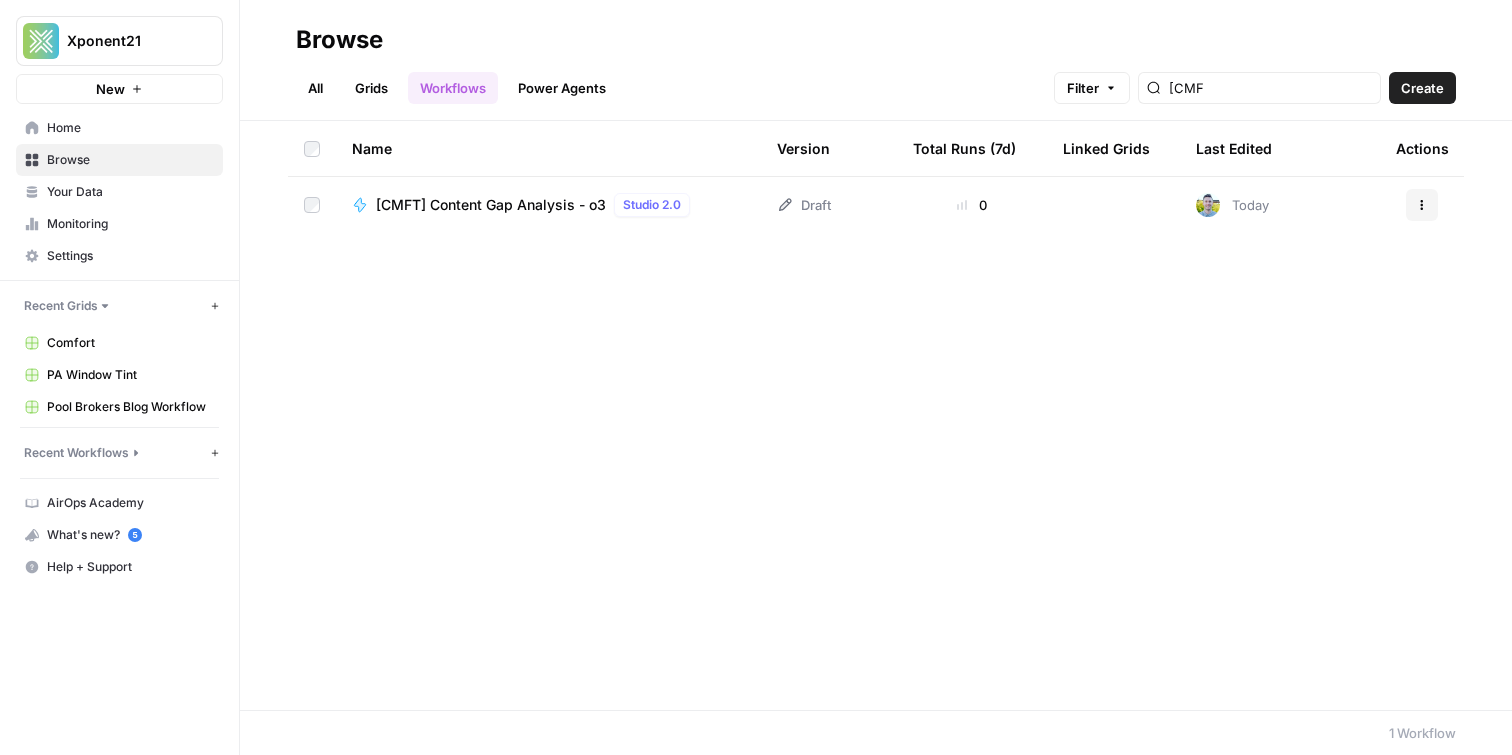 click on "Actions" at bounding box center [1422, 205] 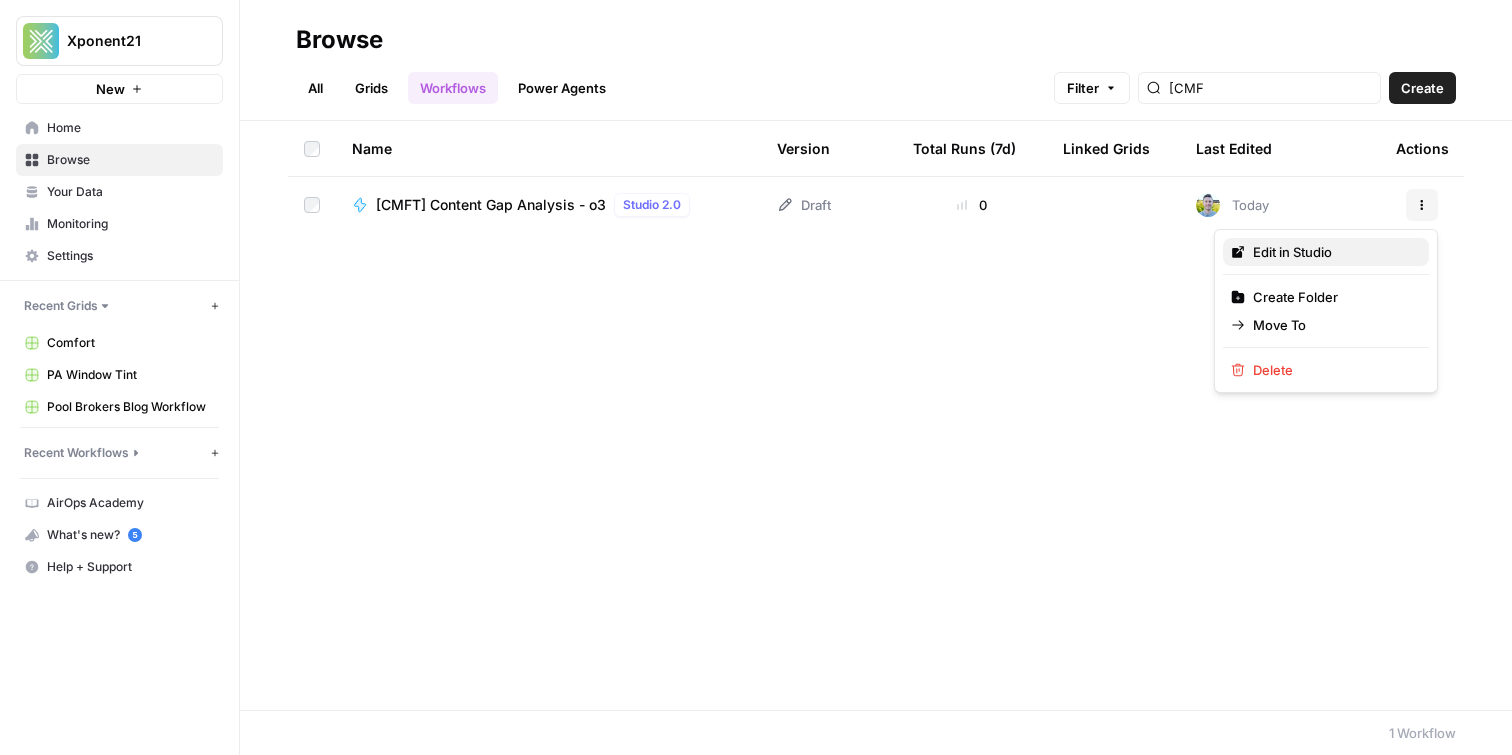 click on "Edit in Studio" at bounding box center [1333, 252] 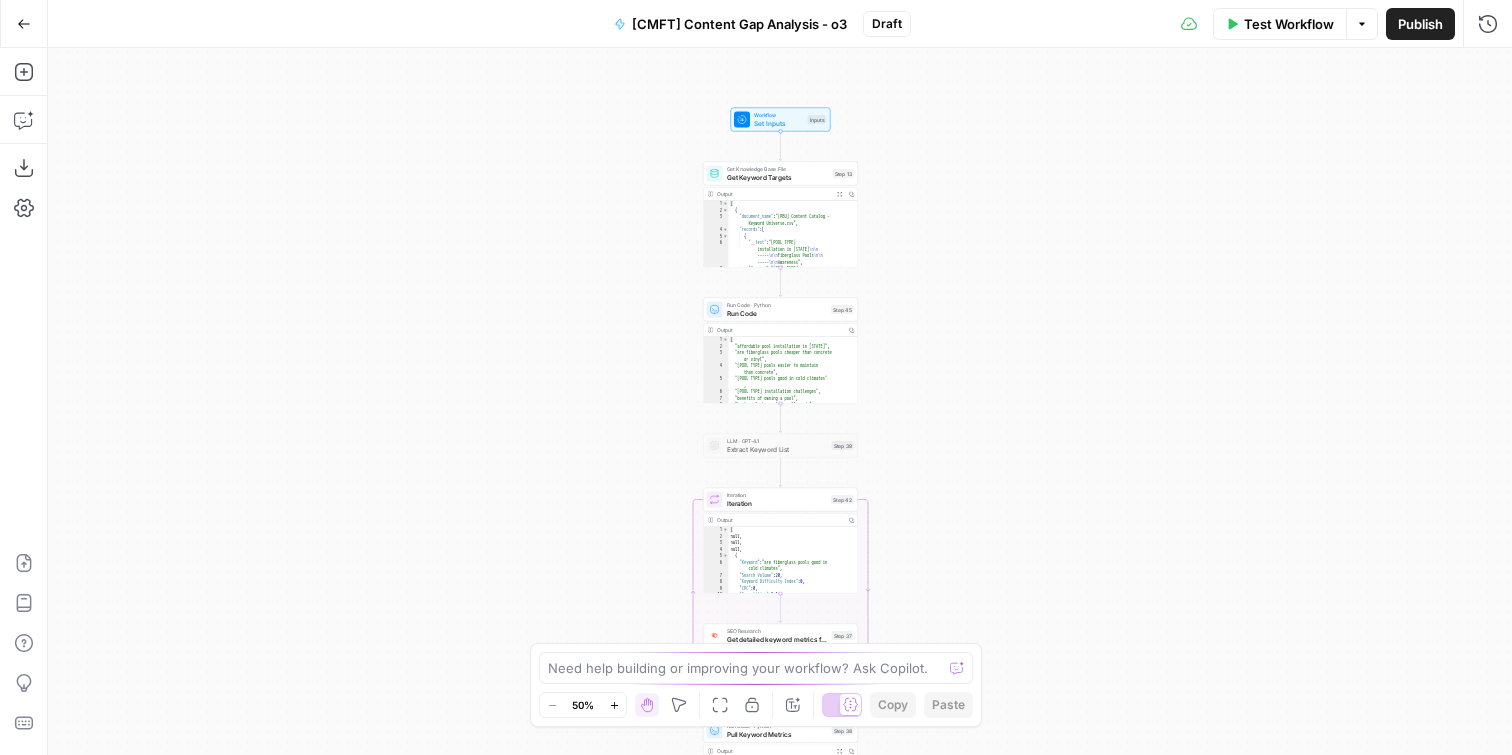 click on "Get Keyword Targets" at bounding box center [778, 177] 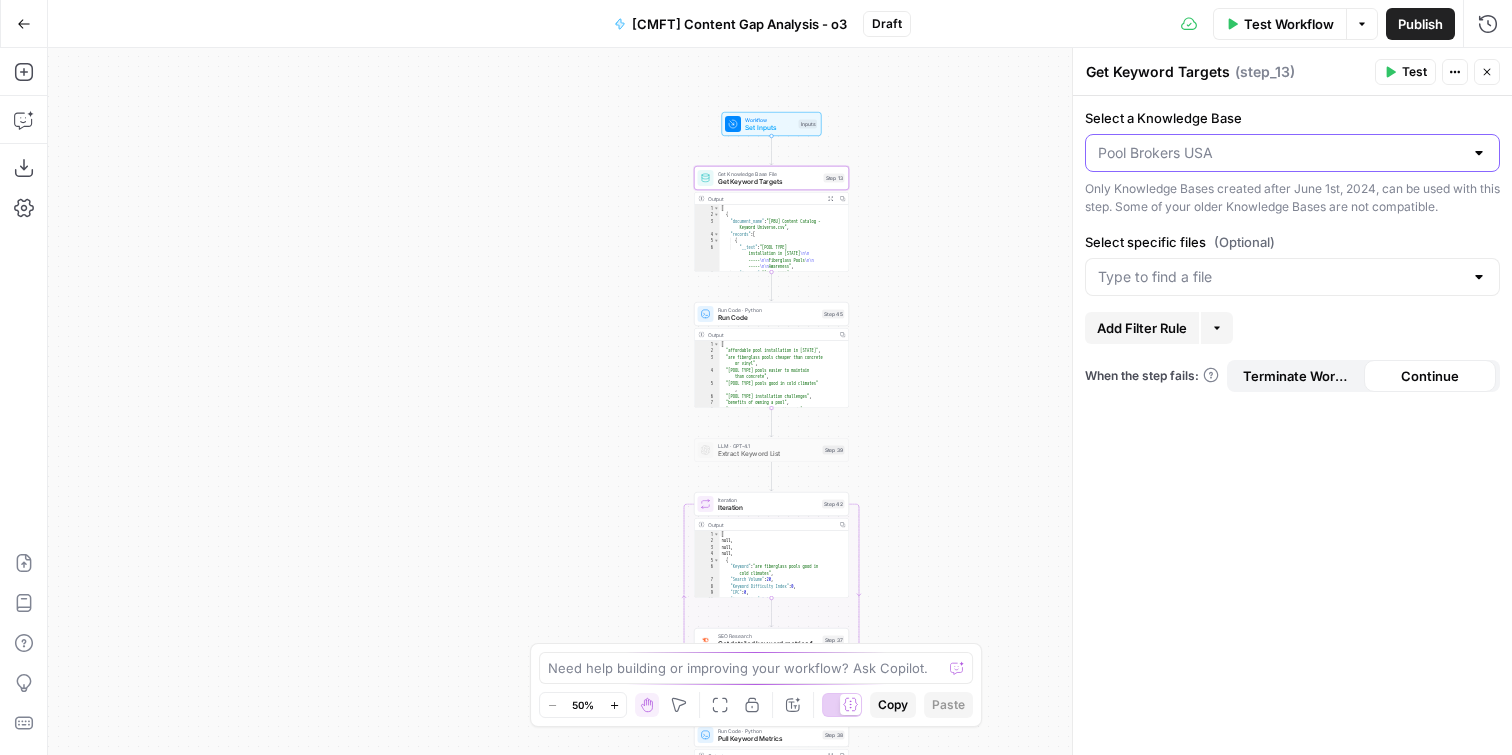 click on "Select a Knowledge Base" at bounding box center [1280, 153] 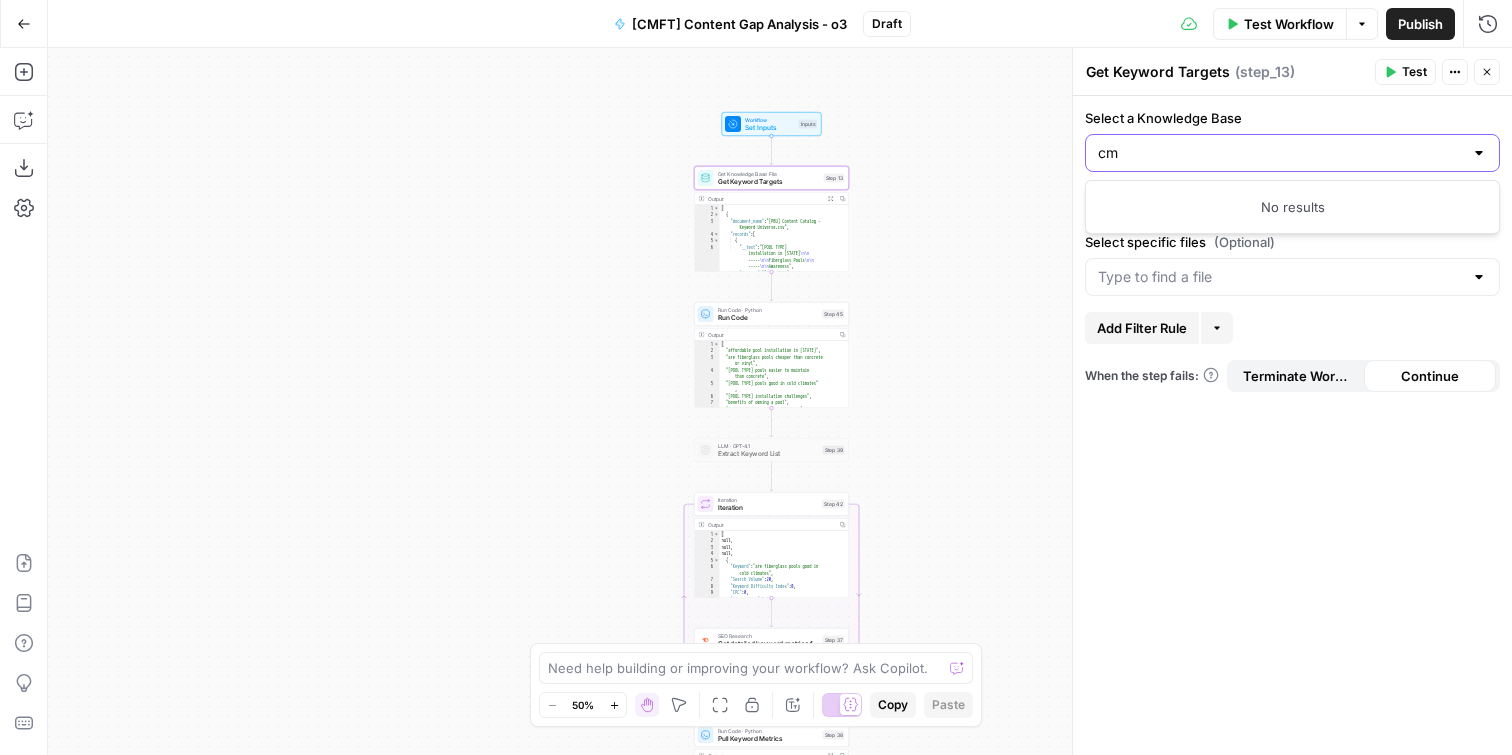 type on "c" 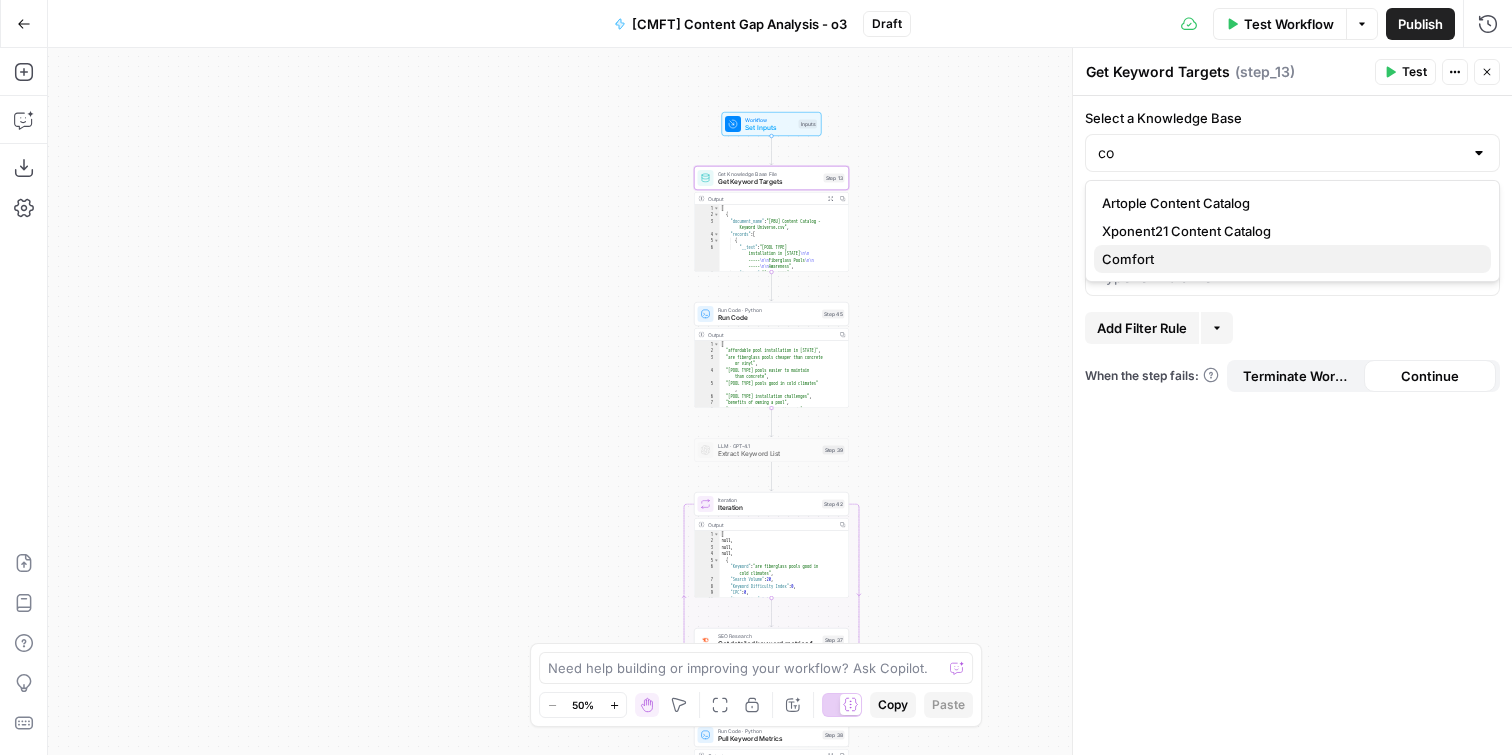 click on "Comfort" at bounding box center [1288, 259] 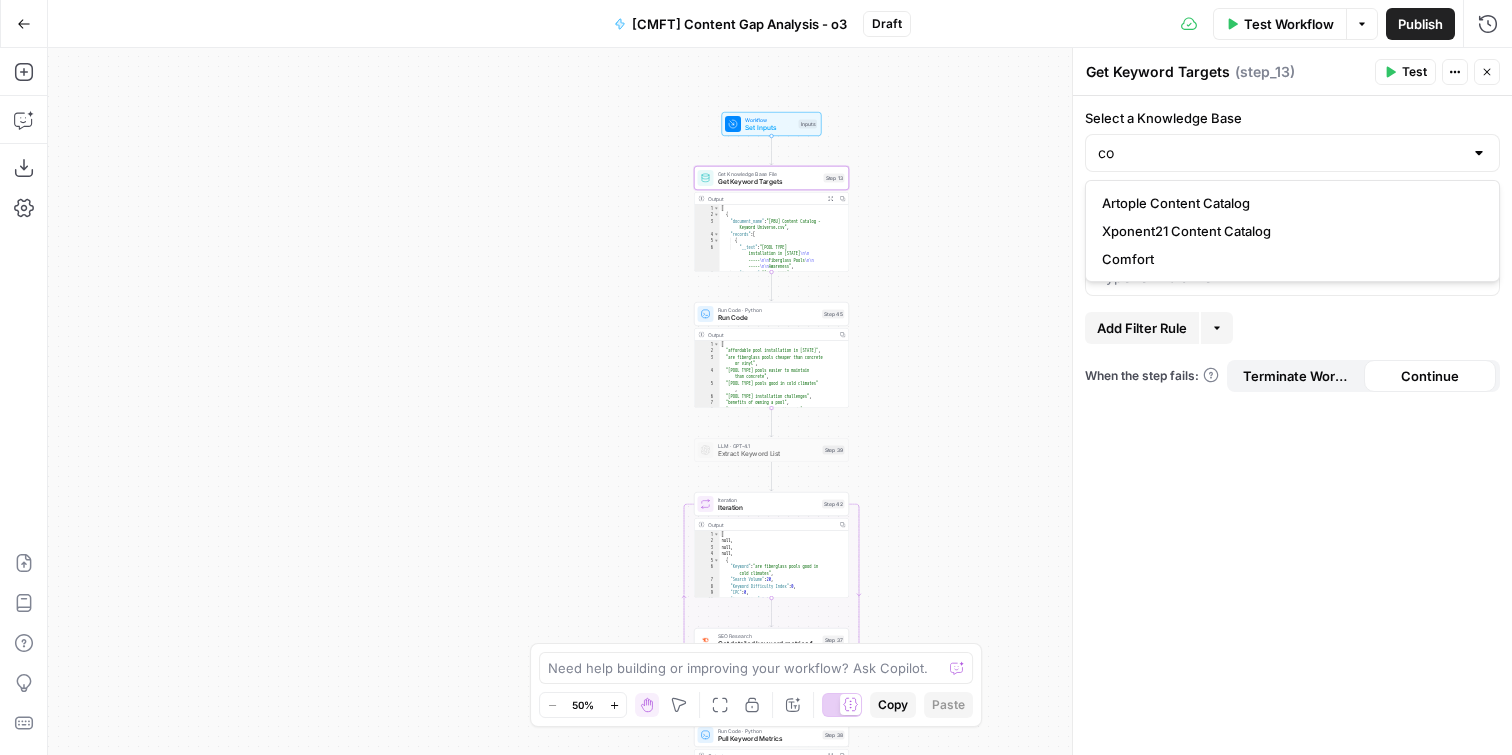 type on "Comfort" 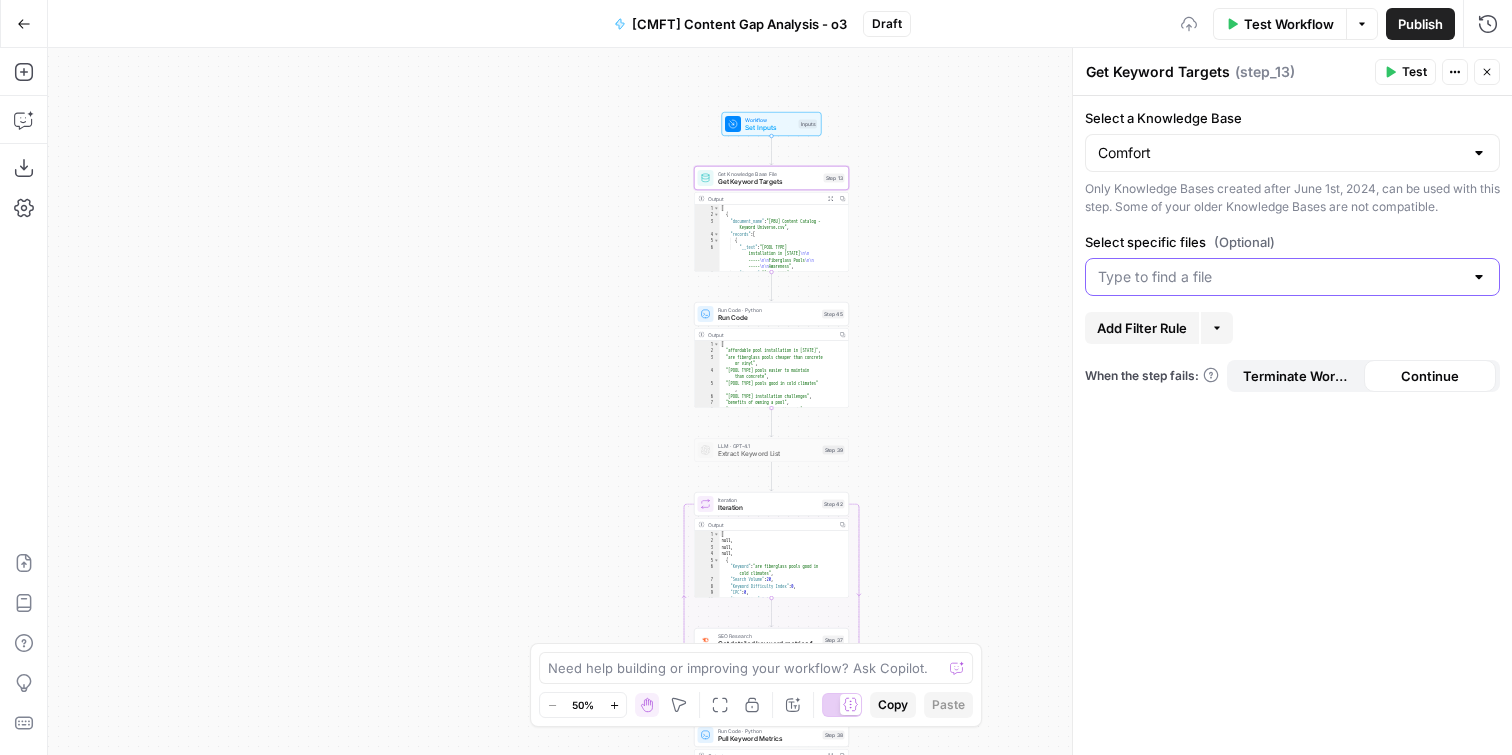 click on "Select specific files   (Optional)" at bounding box center [1280, 277] 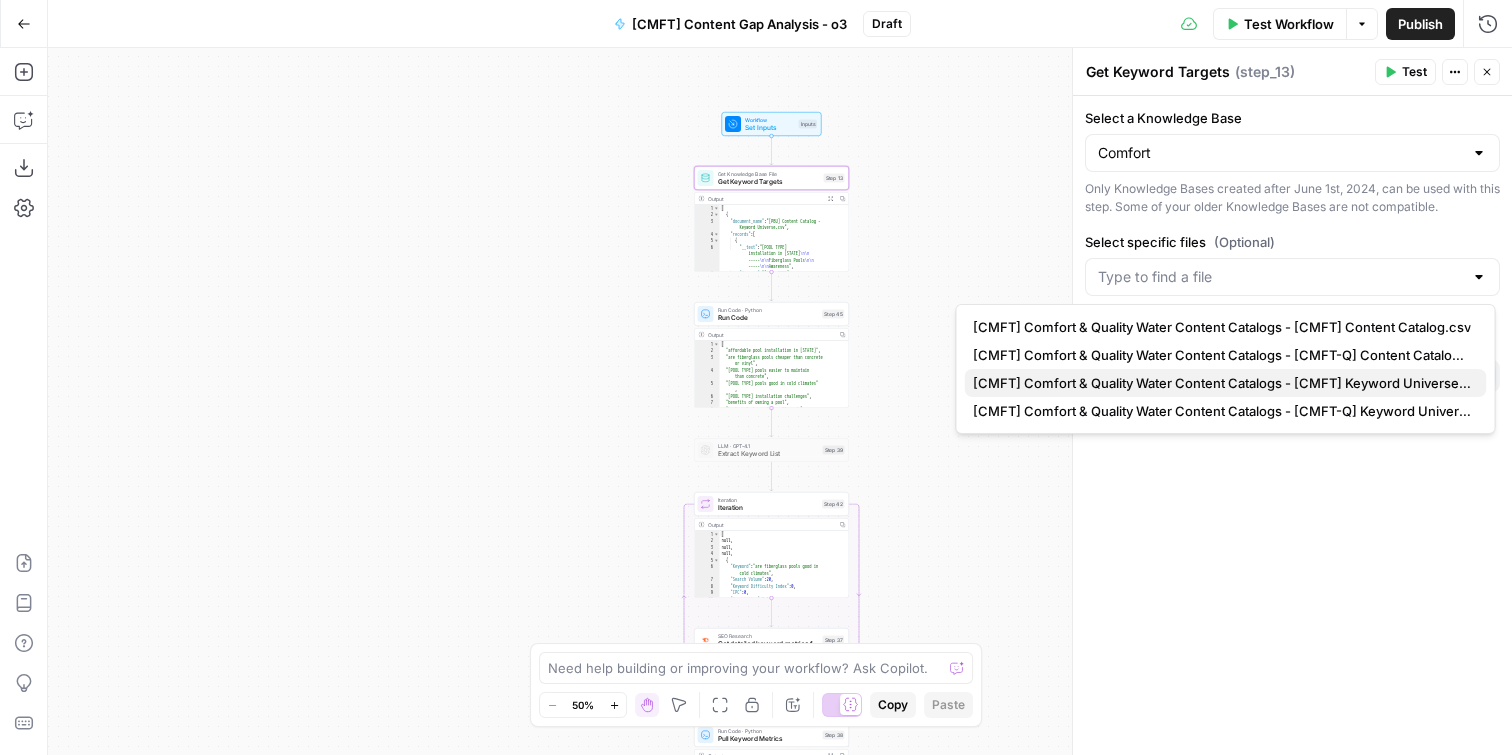 click on "[CMFT] Comfort & Quality Water Content Catalogs - [CMFT] Keyword Universe.csv" at bounding box center [1222, 383] 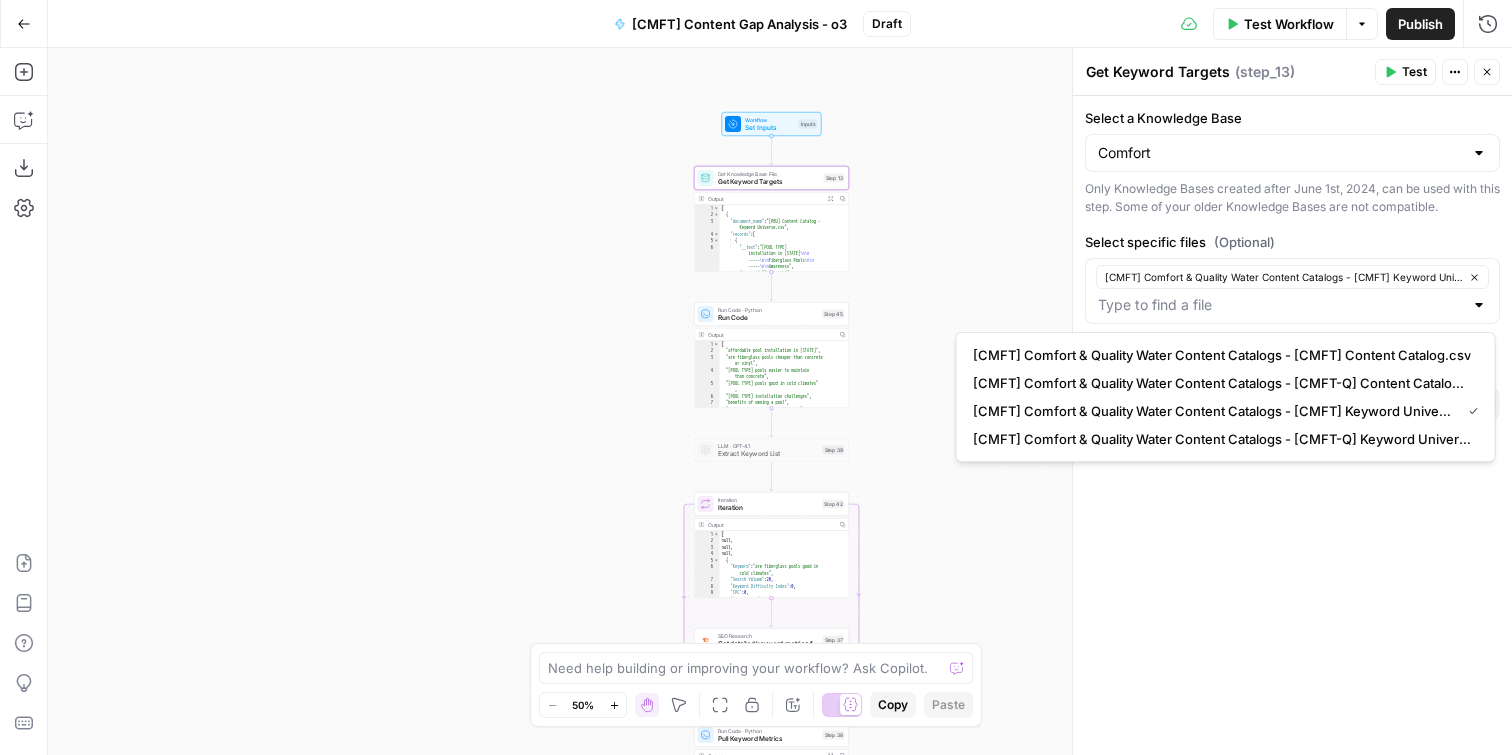 click on "Select a Knowledge Base Comfort Only Knowledge Bases created after June 1st, 2024, can be used with this step. Some of your older Knowledge Bases are not compatible. Select specific files   (Optional) [CMFT] Comfort & Quality Water Content Catalogs - [CMFT] Keyword Universe.csv Add Filter Rule More When the step fails: Terminate Workflow Continue" at bounding box center [1292, 425] 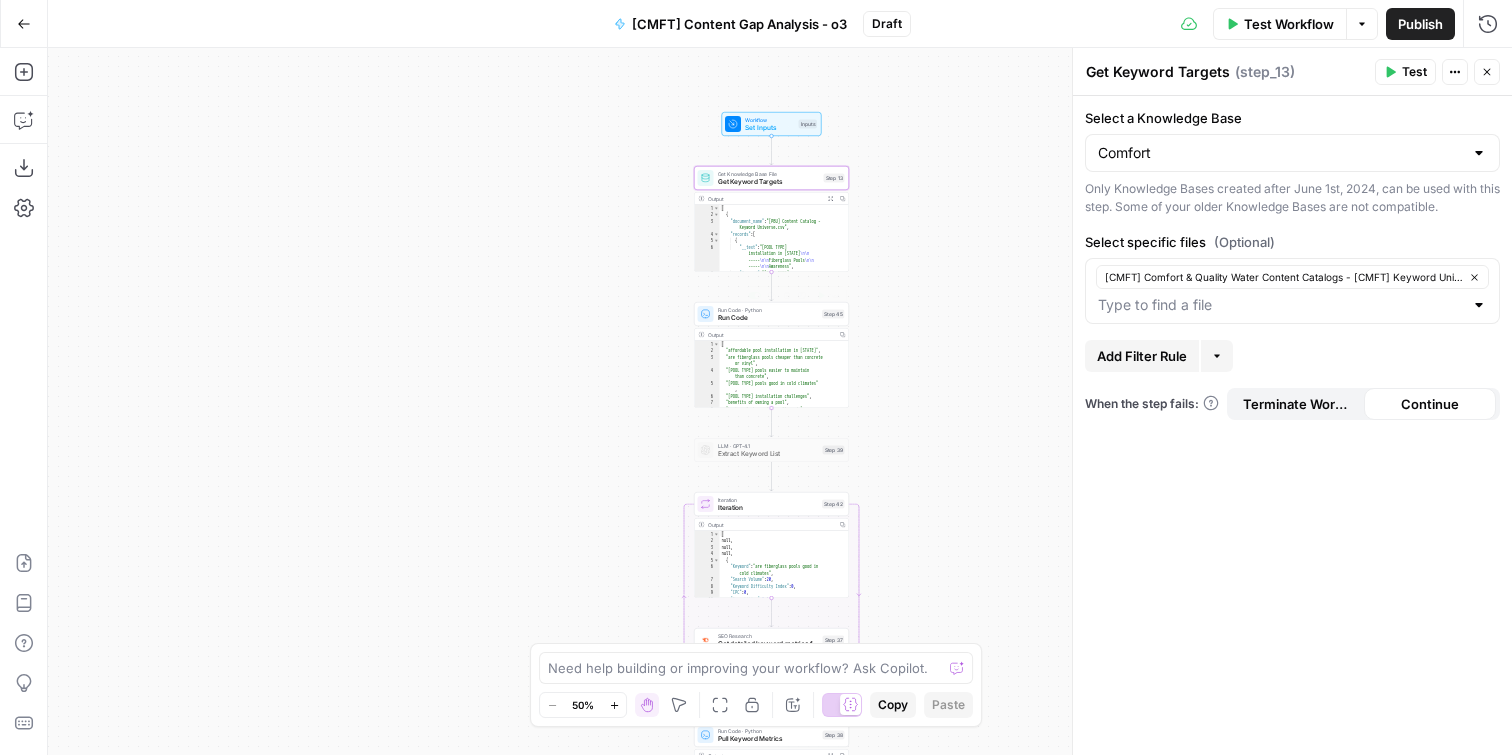 click on "Run Code" at bounding box center (768, 318) 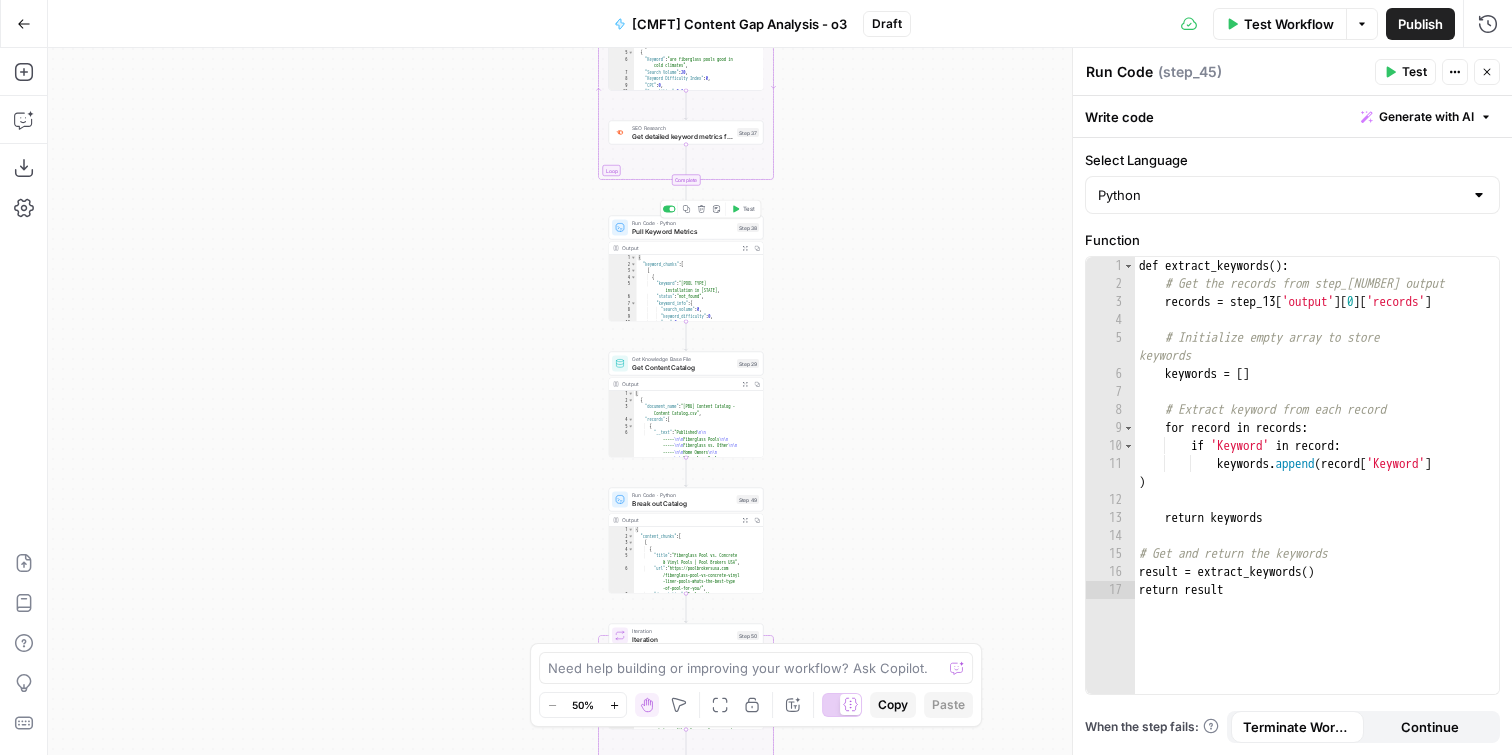 click on "Pull Keyword Metrics" at bounding box center [682, 231] 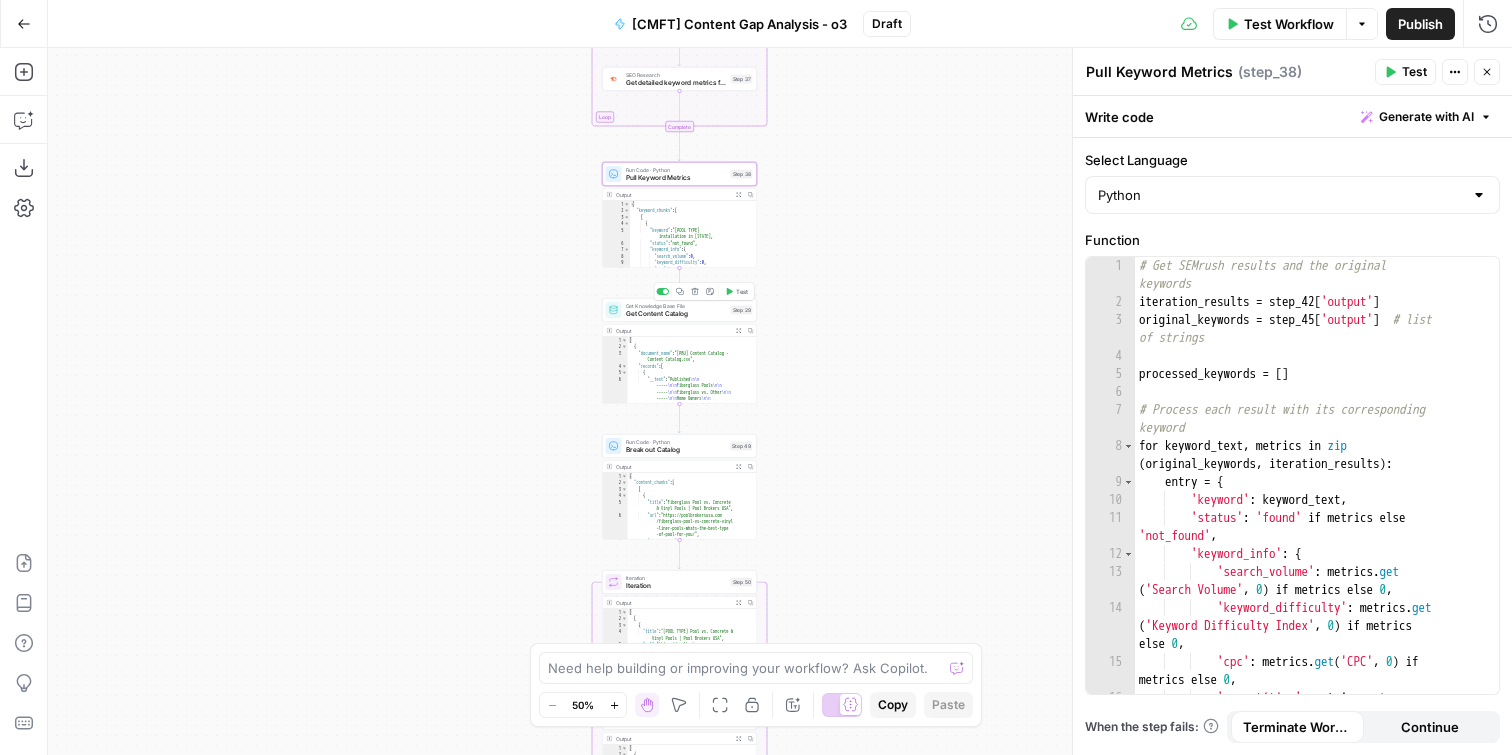 click on "Get Content Catalog" at bounding box center (676, 314) 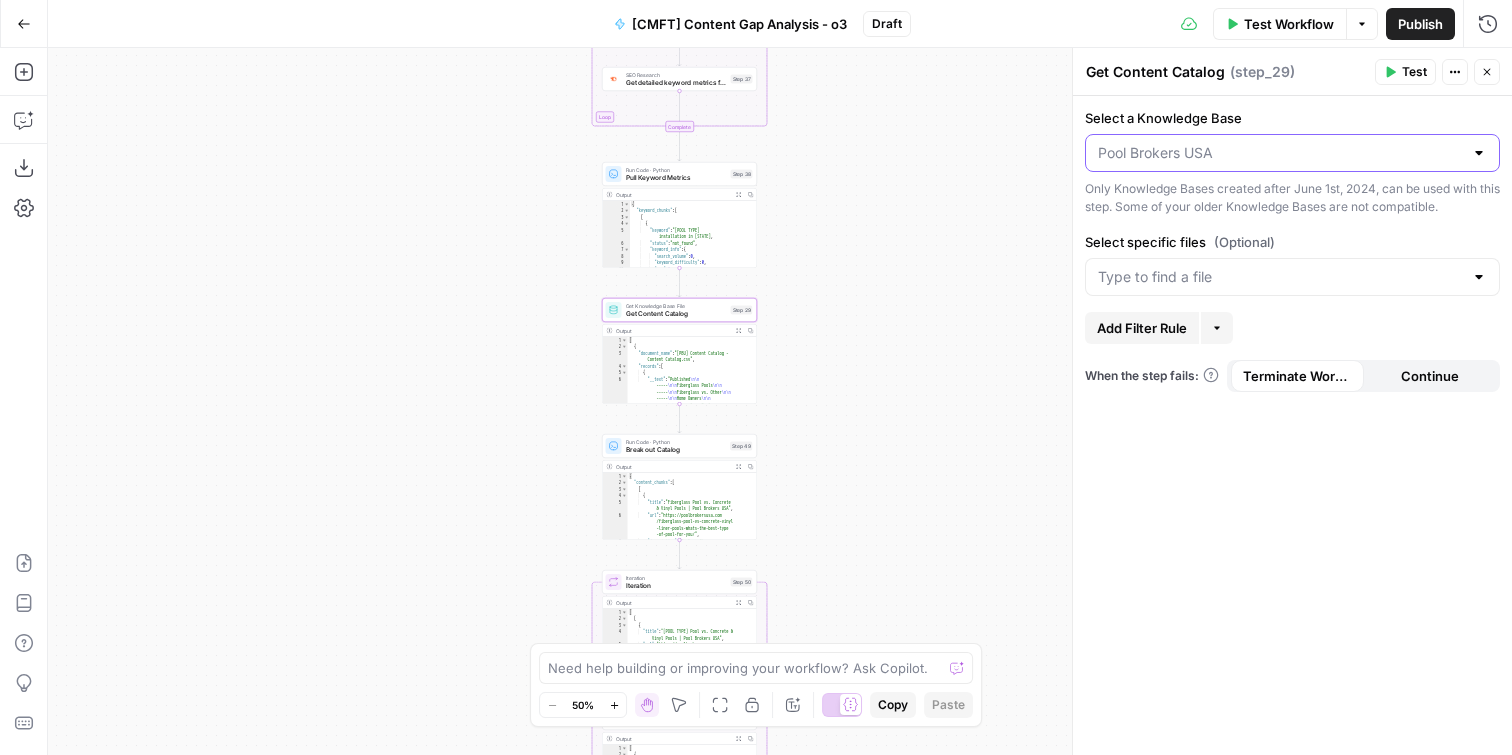 click on "Select a Knowledge Base" at bounding box center (1280, 153) 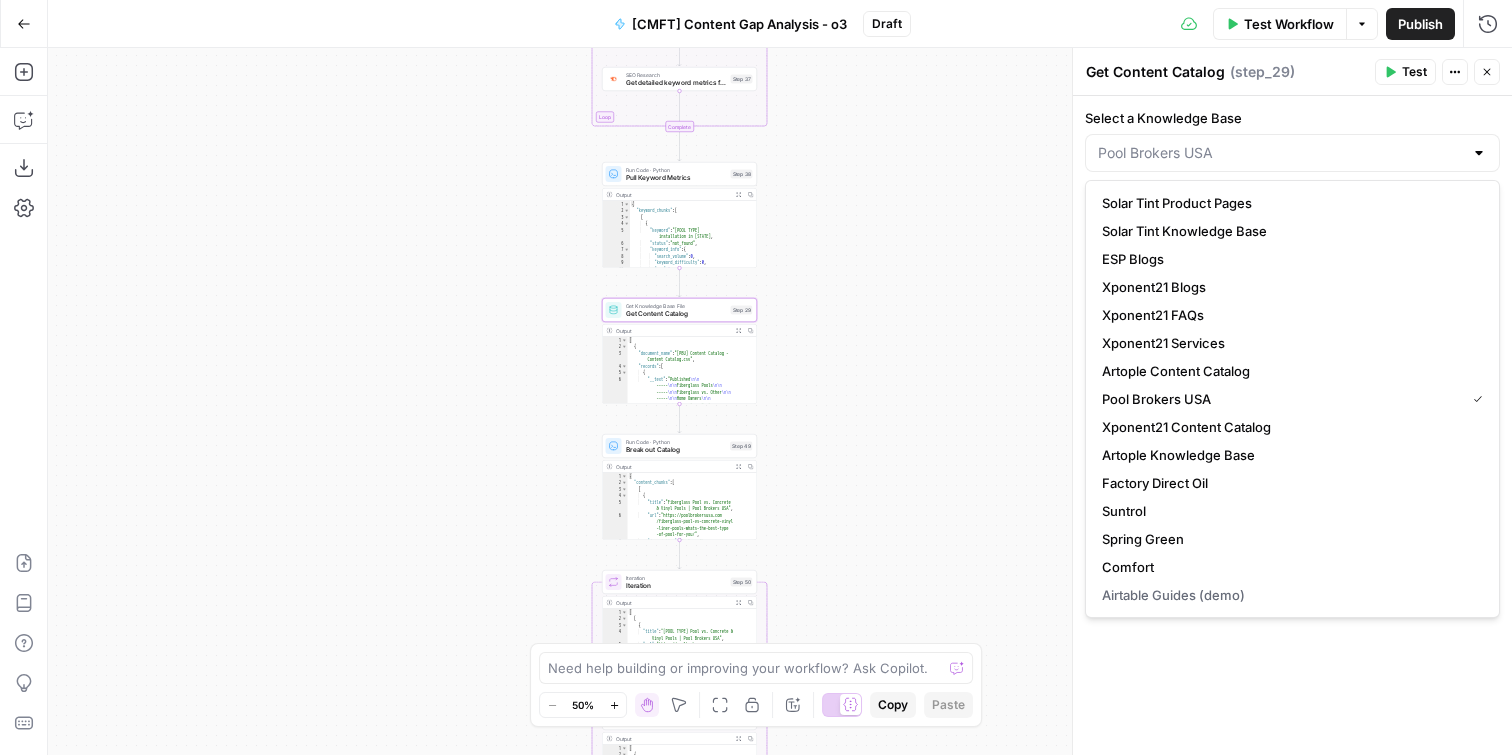 scroll, scrollTop: 26, scrollLeft: 0, axis: vertical 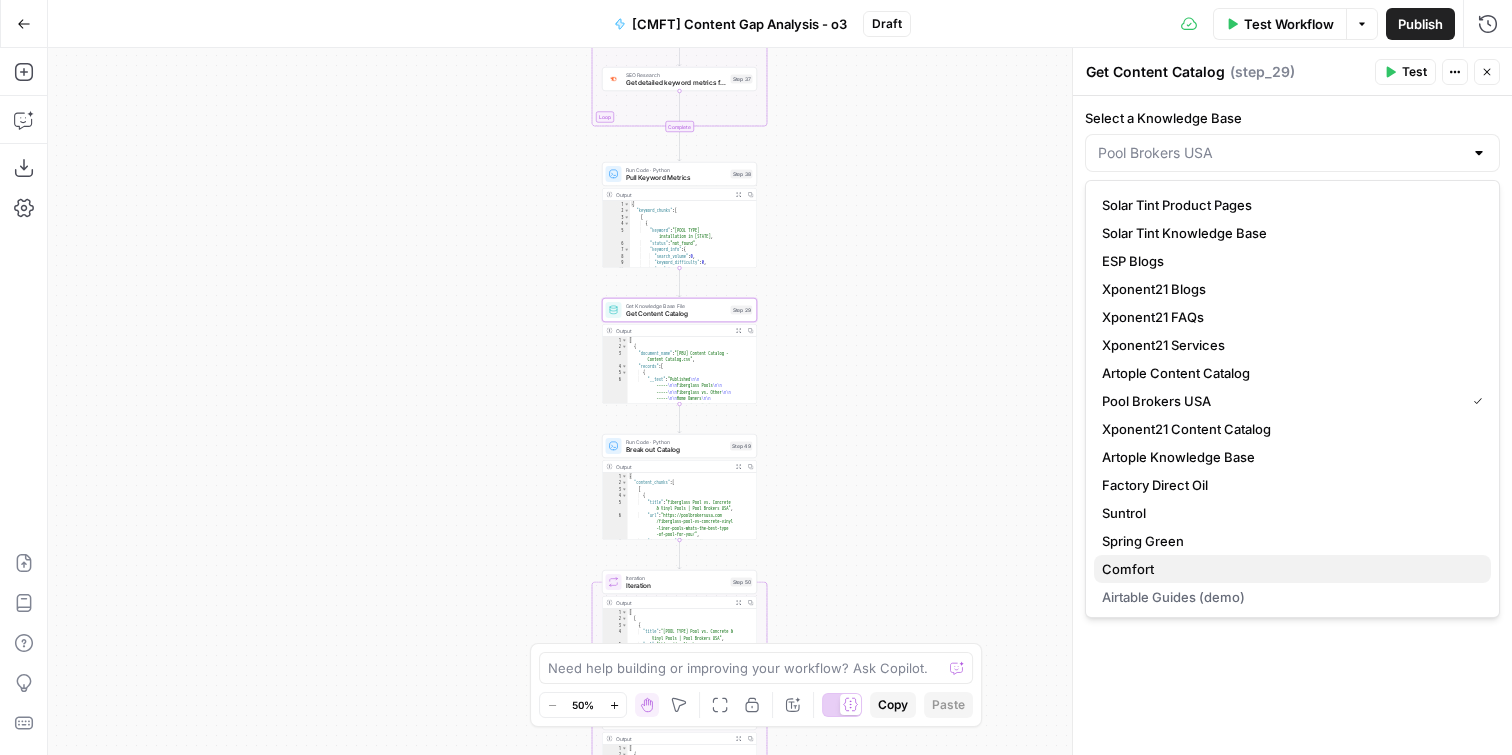 click on "Comfort" at bounding box center [1288, 569] 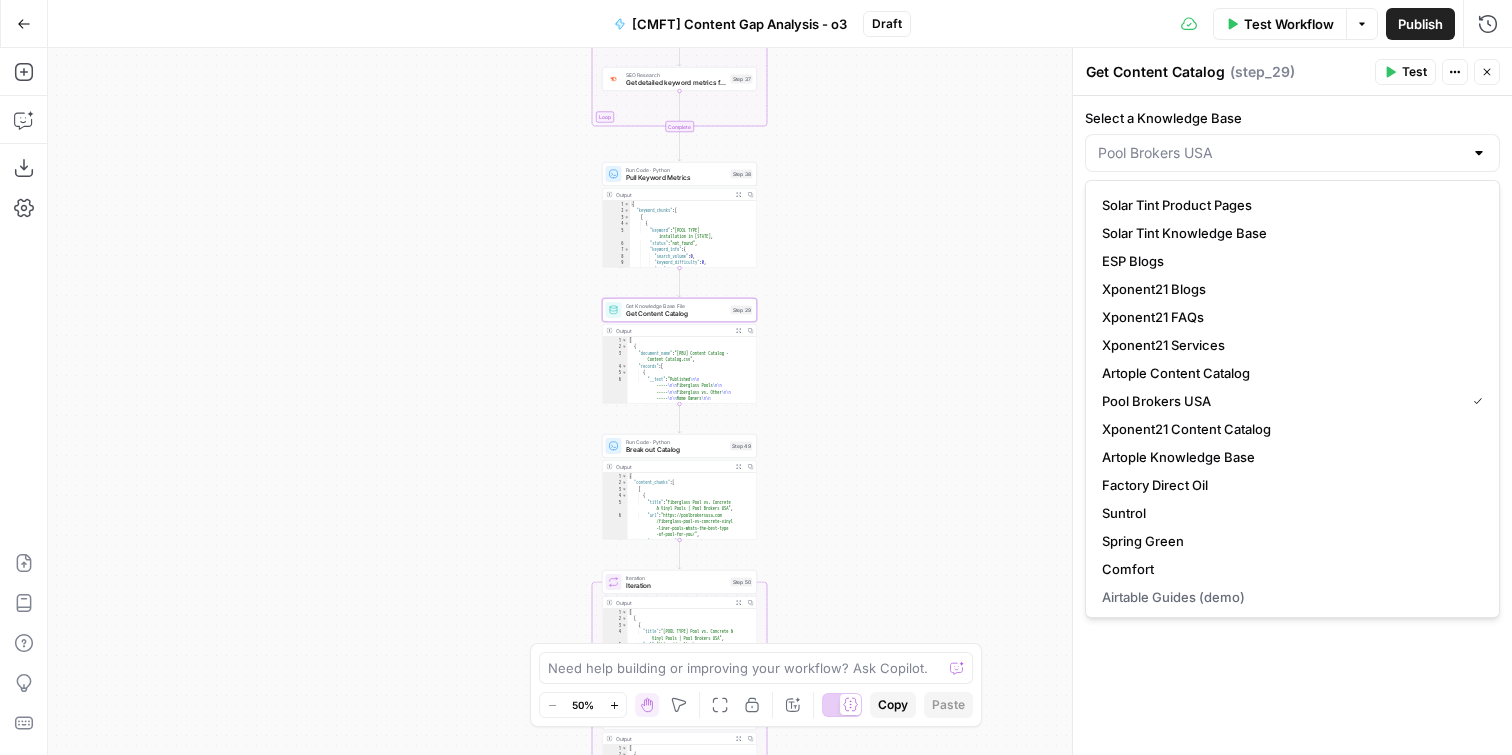 type on "Comfort" 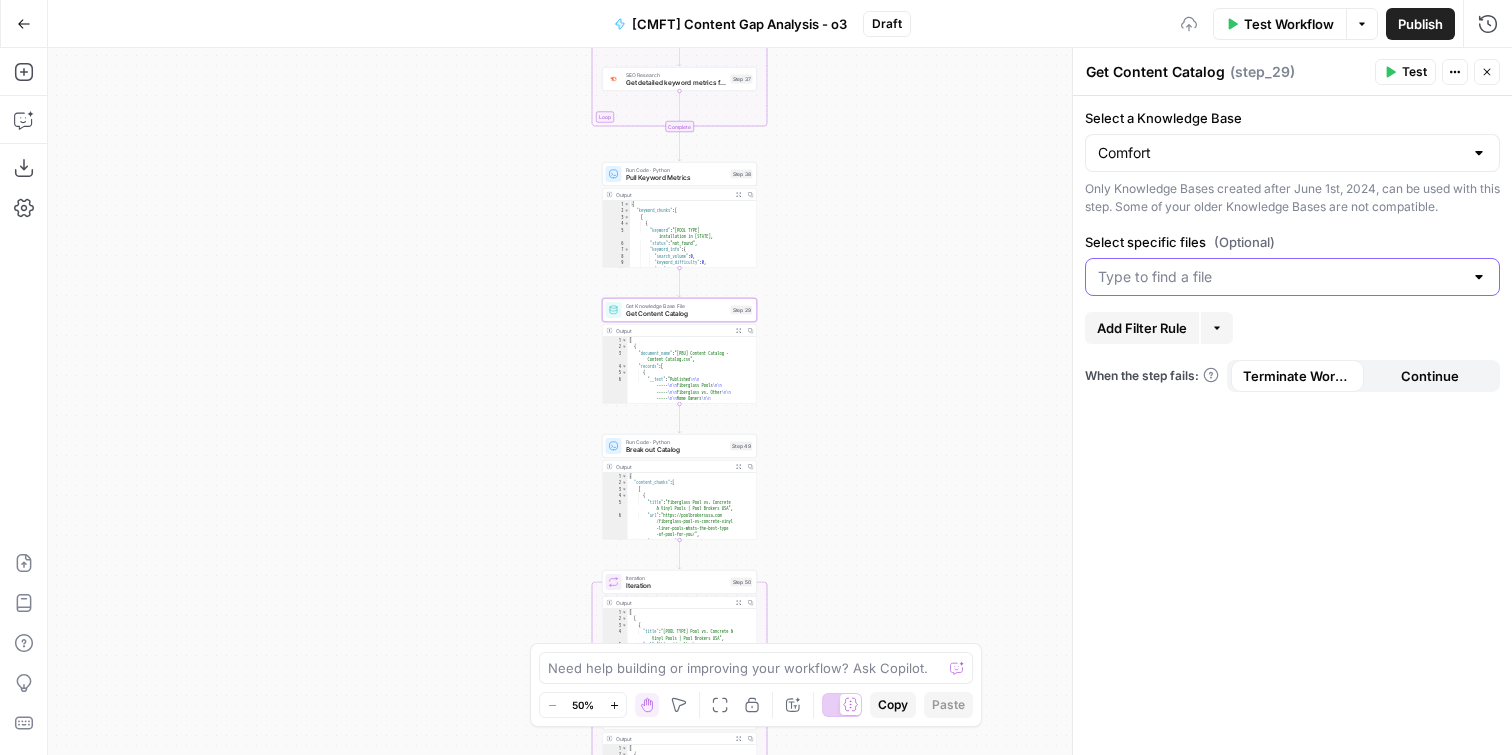 click on "Select specific files   (Optional)" at bounding box center (1280, 277) 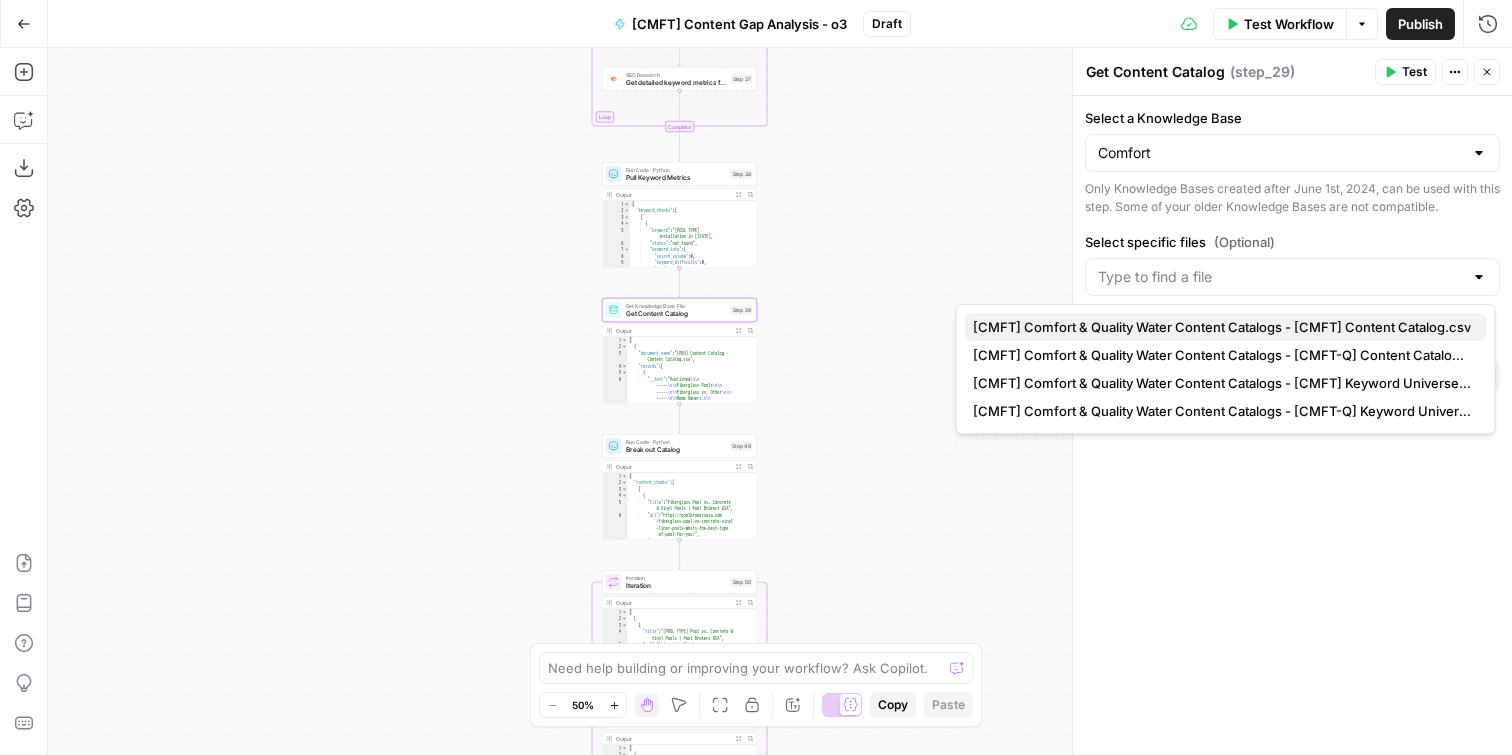 click on "[CMFT] Comfort & Quality Water Content Catalogs - [CMFT] Content Catalog.csv" at bounding box center (1222, 327) 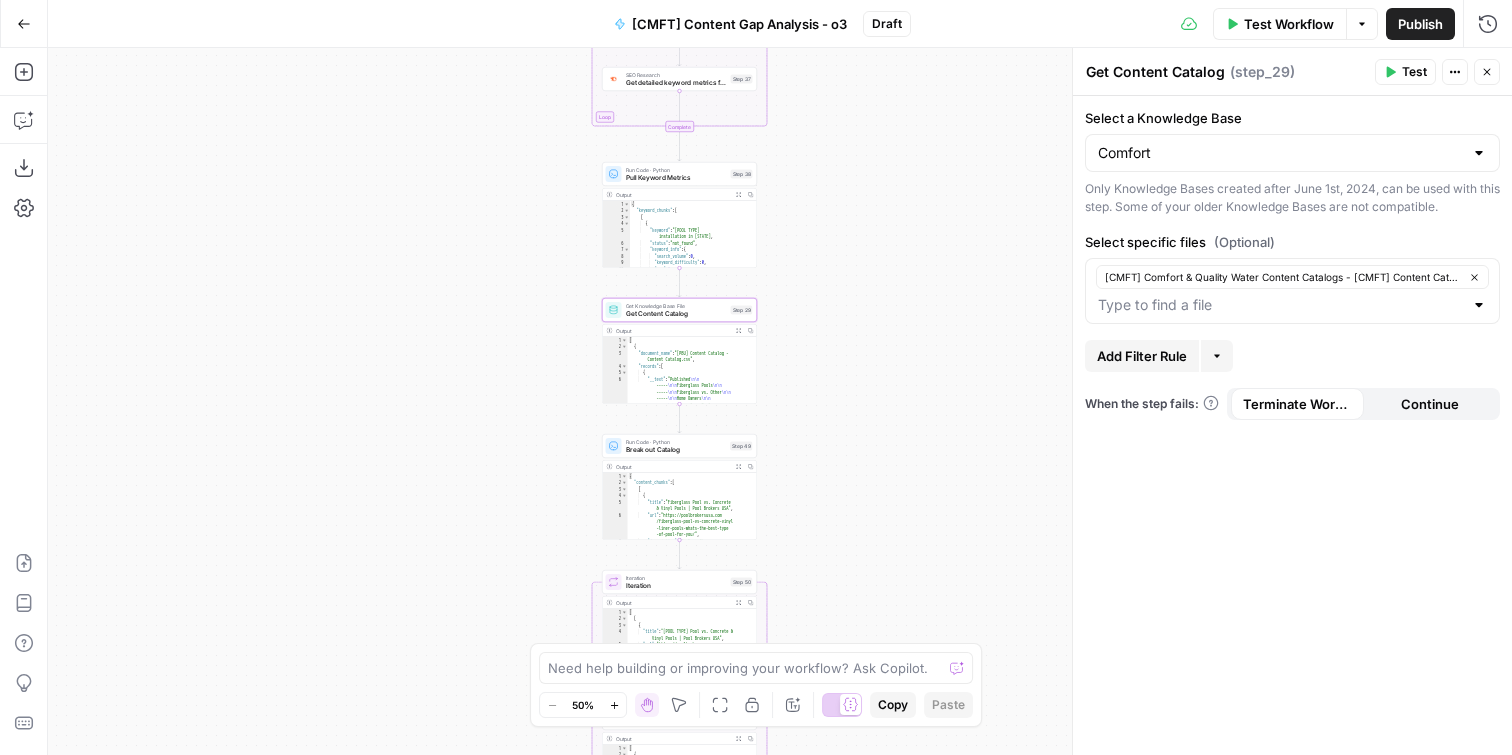 click on "Workflow Set Inputs Inputs Get Knowledge Base File Get Keyword Targets Step 13 Output Expand Output Copy 1 2 3 4 5 6 7 [    {      "document_name" :  "[PBU] Content Catalog -           Keyword Universe.csv" ,      "records" :  [         {           "__text" :  "affordable pool               installation in georgia \n\n              ----- \n\n Fiberglass Pools \n\n              ----- \n\n Awareness" ,           "Keyword" :  "affordable pool               installation in georgia" ,     Run Code · Python Run Code Step 45 Output Copy 1 2 3 4 5 6 7 8 9 [    "affordable pool installation in georgia" ,    "are fiberglass pools cheaper than concrete         or vinyl" ,    "are fiberglass pools easier to maintain         than concrete" ,    "are fiberglass pools good in cold climates"        ,    "beachfront pool installation challenges" ,    "benefits of owning a pool" ,    "best pool shapes for small yards" ,    ,     LLM · GPT-4.1 Loop" at bounding box center (780, 401) 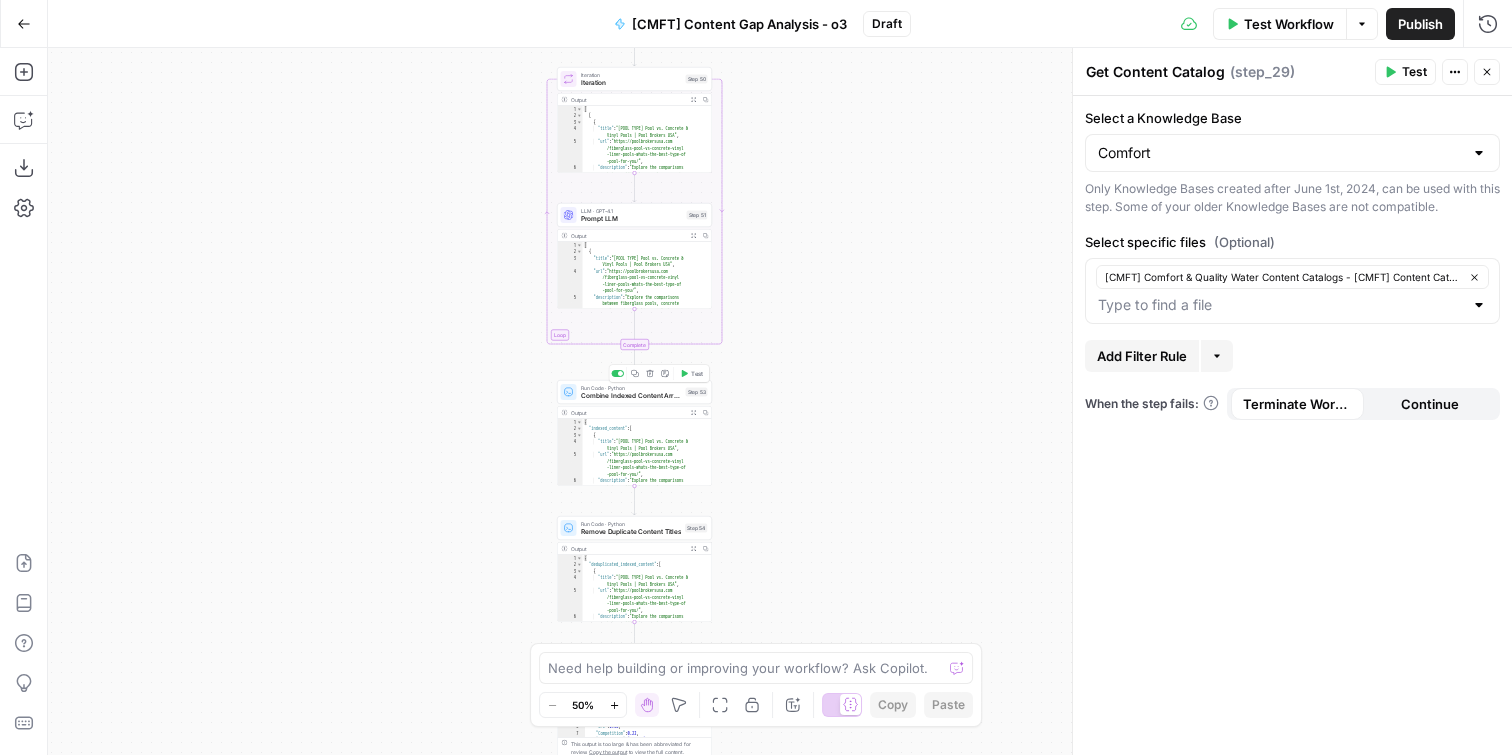 click on "Combine Indexed Content Arrays" at bounding box center (631, 396) 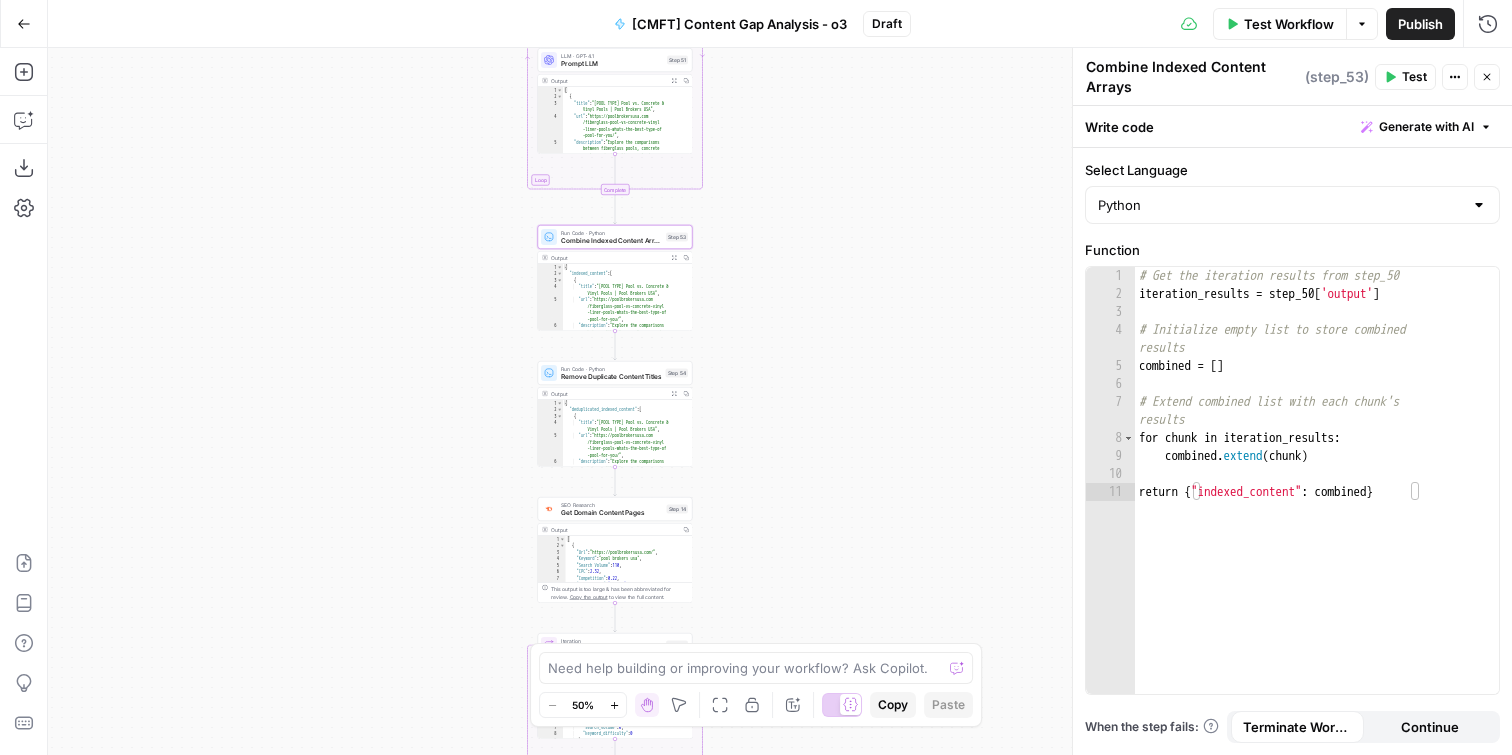 click on "Remove Duplicate Content Titles" at bounding box center (611, 377) 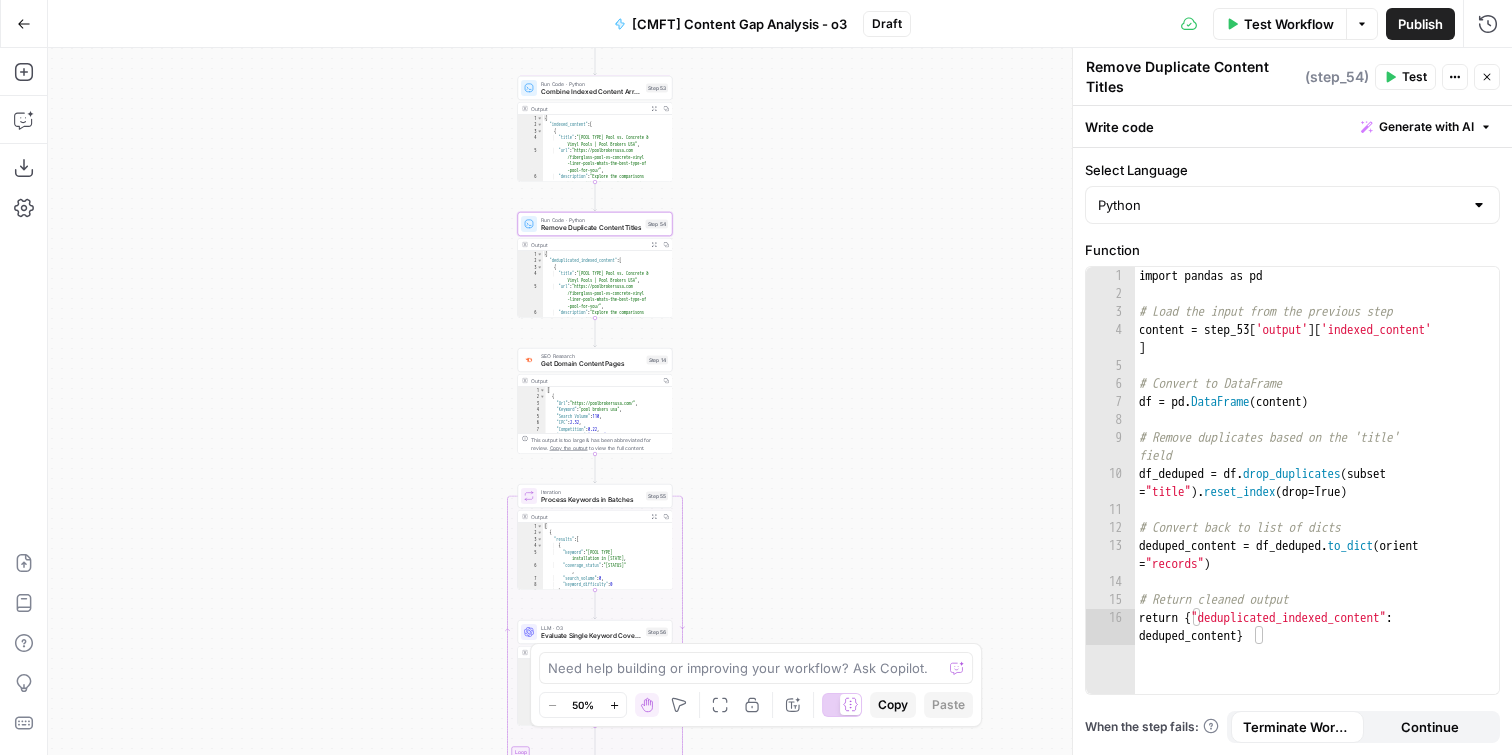 click on "SEO Research" at bounding box center (592, 356) 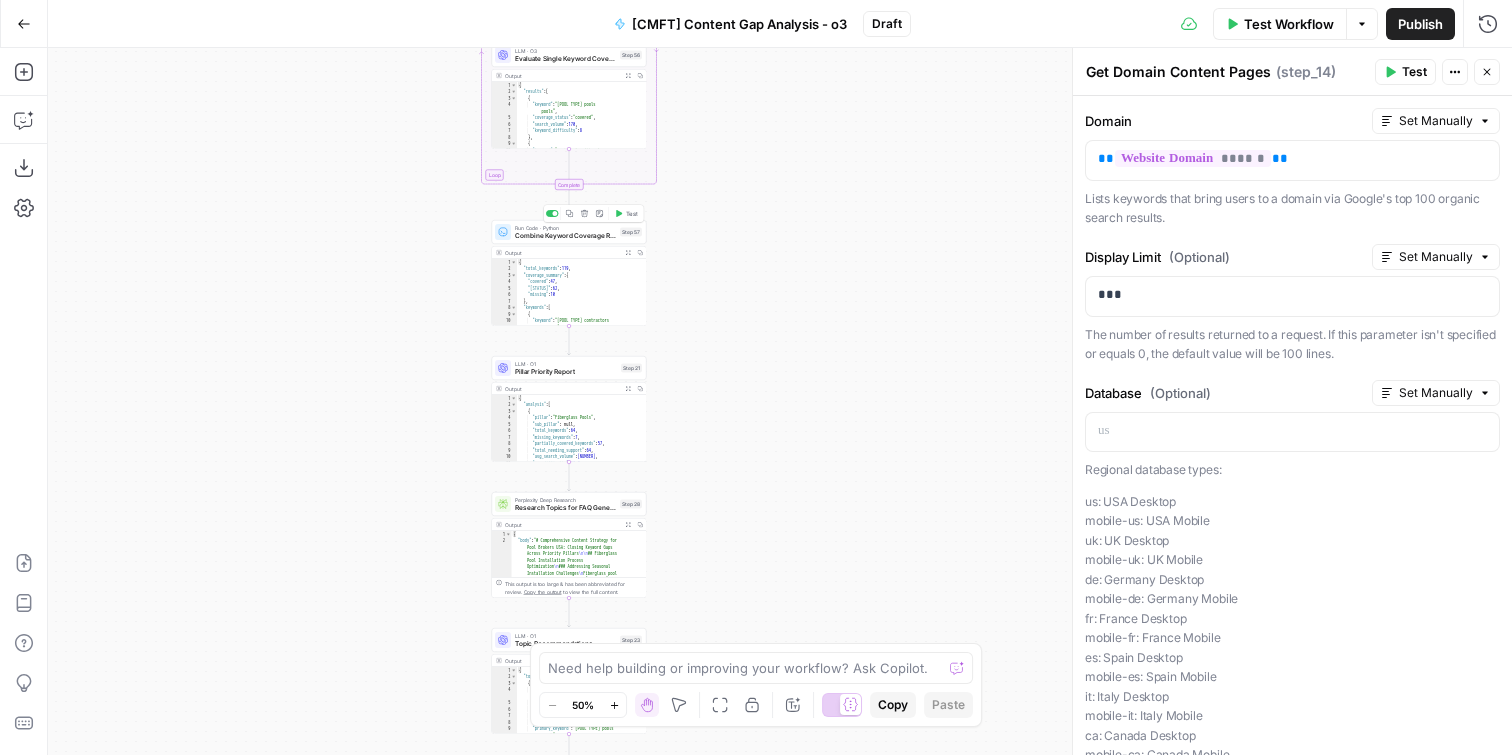 click on "Combine Keyword Coverage Results" at bounding box center [565, 236] 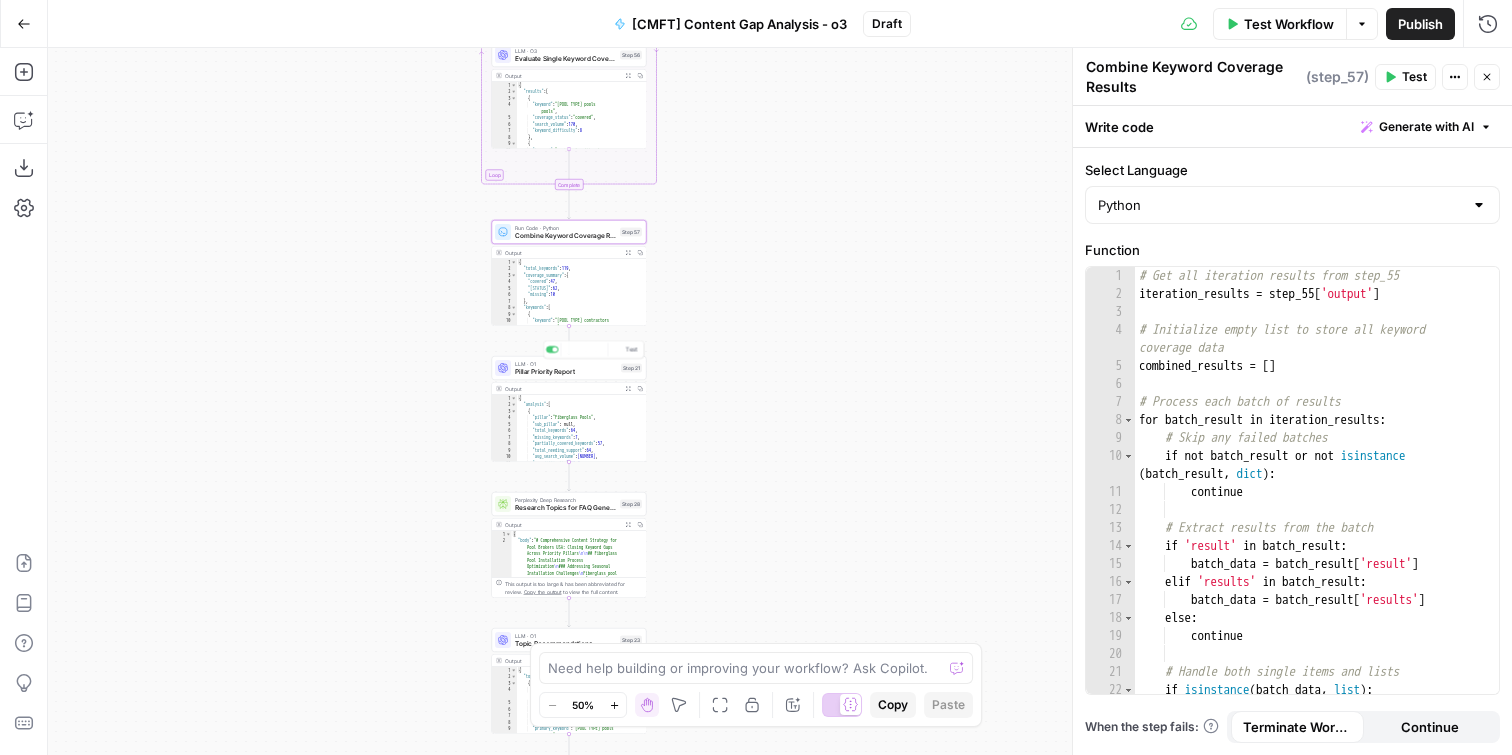 click on "LLM · O1 Pillar Priority Report Step 21 Copy step Delete step Add Note Test Output Expand Output Copy 1 2 3 4 5 6 7 8 9 10 11 12 {    "analysis" :  [      {         "pillar" :  "Fiberglass Pools" ,         "sub_pillar" : null ,         "total_keywords" :  64 ,         "missing_keywords" :  7 ,         "partially_covered_keywords" :  57 ,         "total_needing_support" :  64 ,         "avg_search_volume" :  297.19 ,         "avg_difficulty" :  11.7 ,         "opportunity_score" :  23.4 ,     XXXXXXXXXXXXXXXXXXXXXXXXXXXXXXXXXXXXXXXXXXXXXXXXXXXXXXXXXXXXXXXXXXXXXXXXXXXXXXXXXXXXXXXXXXXXXXXXXXXXXXXXXXXXXXXXXXXXXXXXXXXXXXXXXXXXXXXXXXXXXXXXXXXXXXXXXXXXXXXXXXXXXXXXXXXXXXXXXXXXXXXXXXXXXXXXXXXXXXXXXXXXXXXXXXXXXXXXXXXXXXXXXXXXXXXXXXXXXXXXXXXXXXXXXXXXXXXXXXXXXXXXXXXXXXXXXXXXXXXXXXXXXXXXXXXXXXXXXXXXXXXXXXXXXXXXXXXXXXXXXXXXXXXXXXXXXXXXXXXXXXXXXXXXXXXXXXXXXXXXXXXXXXXXXXXXXXXXXXXXXXXXXXXXXXXXXXXXXXXXXXXXXXXXXXXXXXXXXXXXXXXXXXXXXXXXXXXXXXXXXXXXXXXXXXXXXXXXXXXXXXXXXXXXXXXXXXXXXXXXXXXXXXXXXXXXXXXXXXXXXXXXXXXXXXXX" at bounding box center (569, 409) 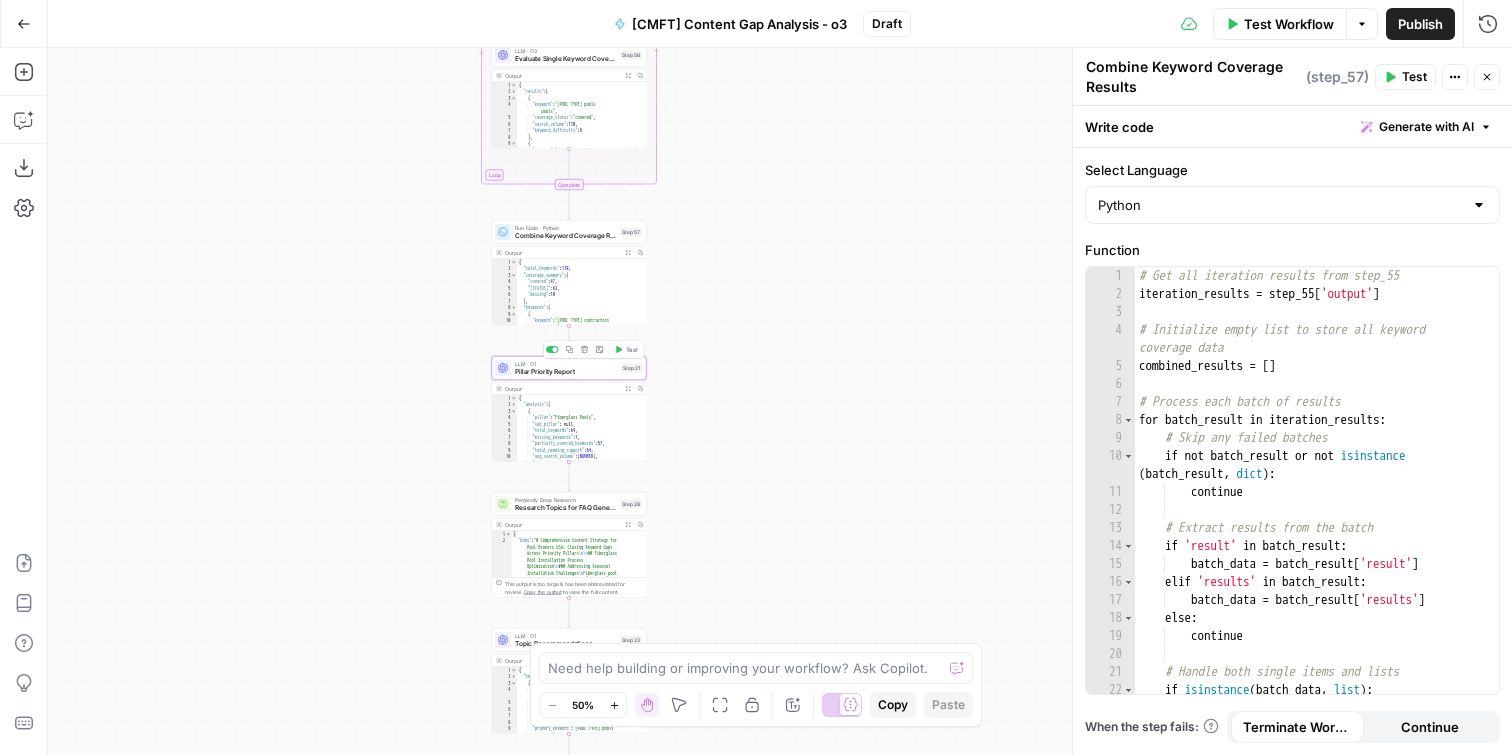 click on "Pillar Priority Report" at bounding box center [566, 372] 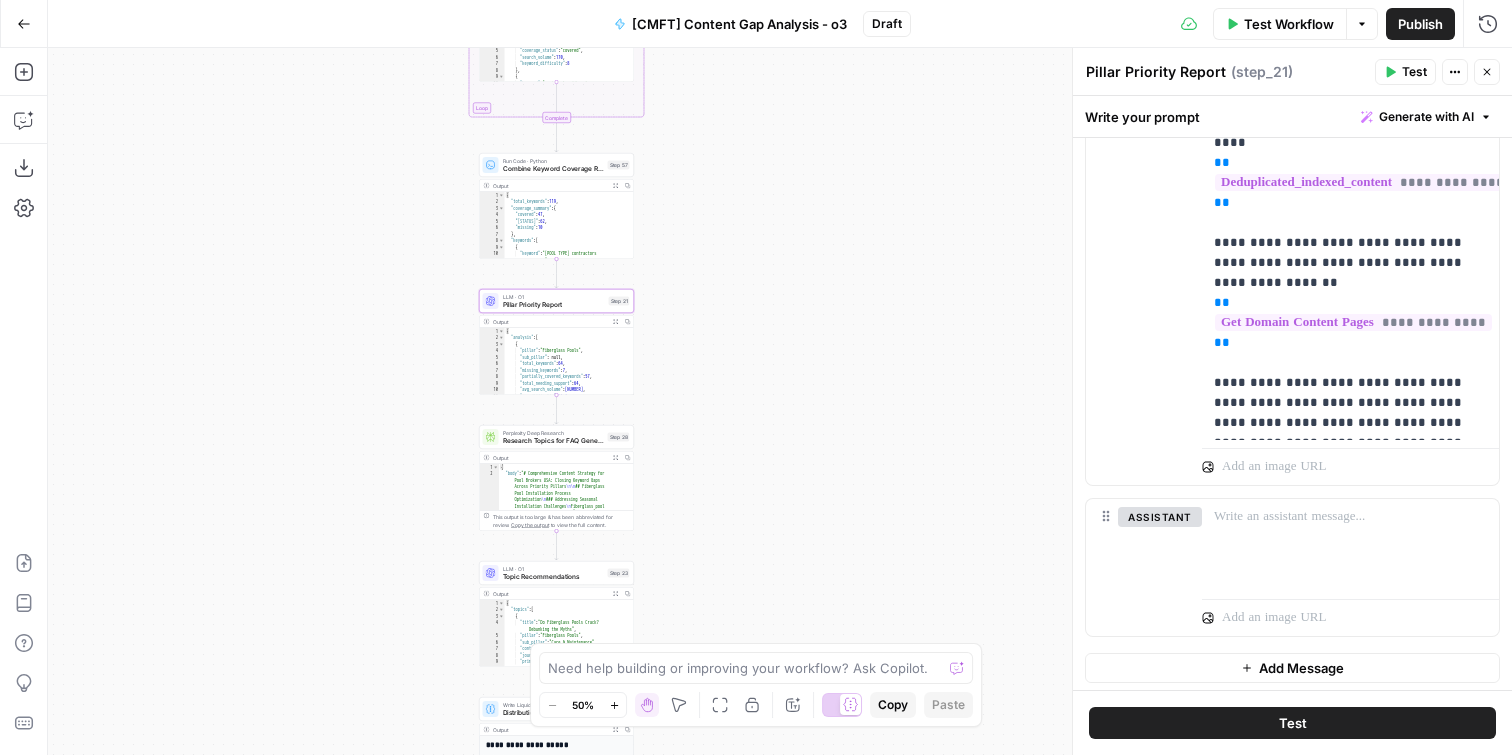 scroll, scrollTop: 827, scrollLeft: 0, axis: vertical 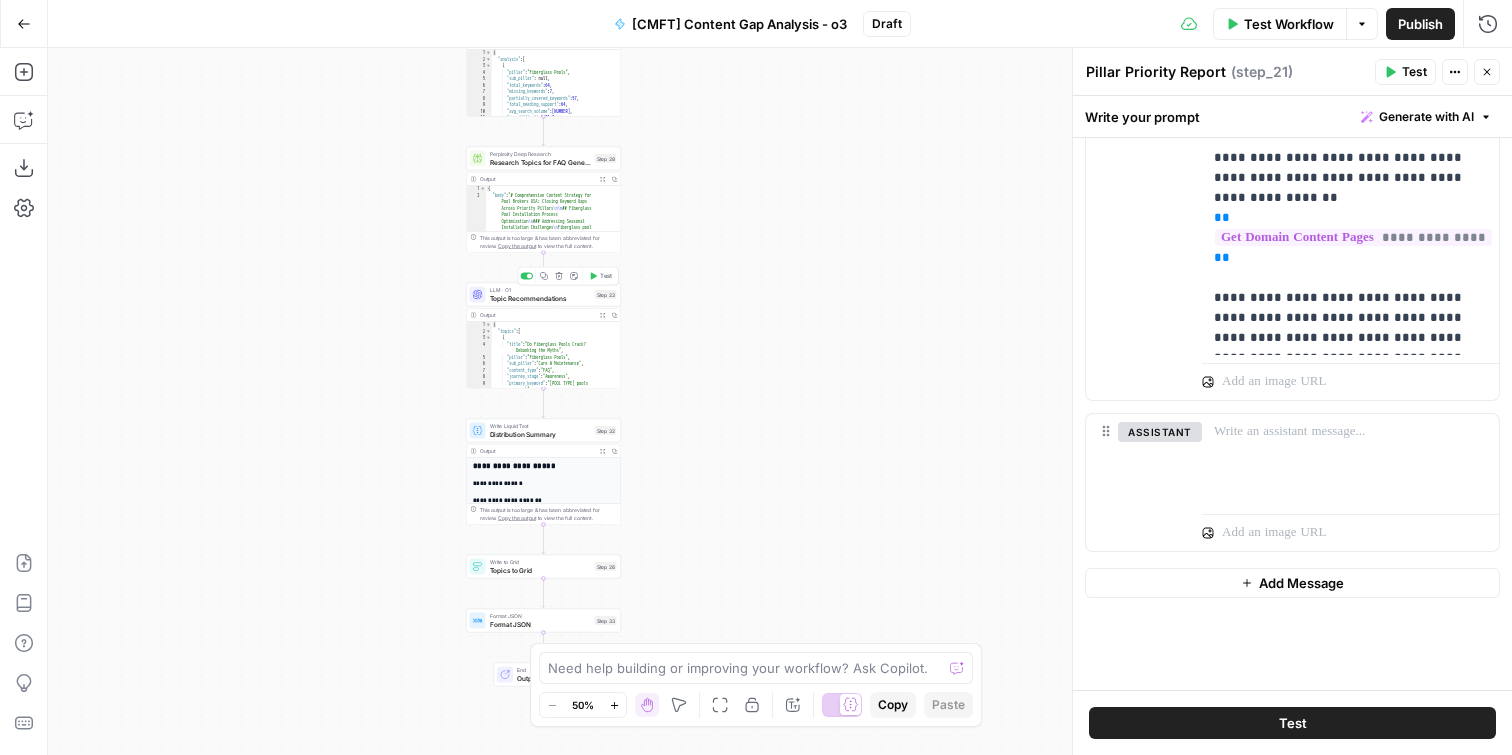 click on "Topic Recommendations" at bounding box center (540, 298) 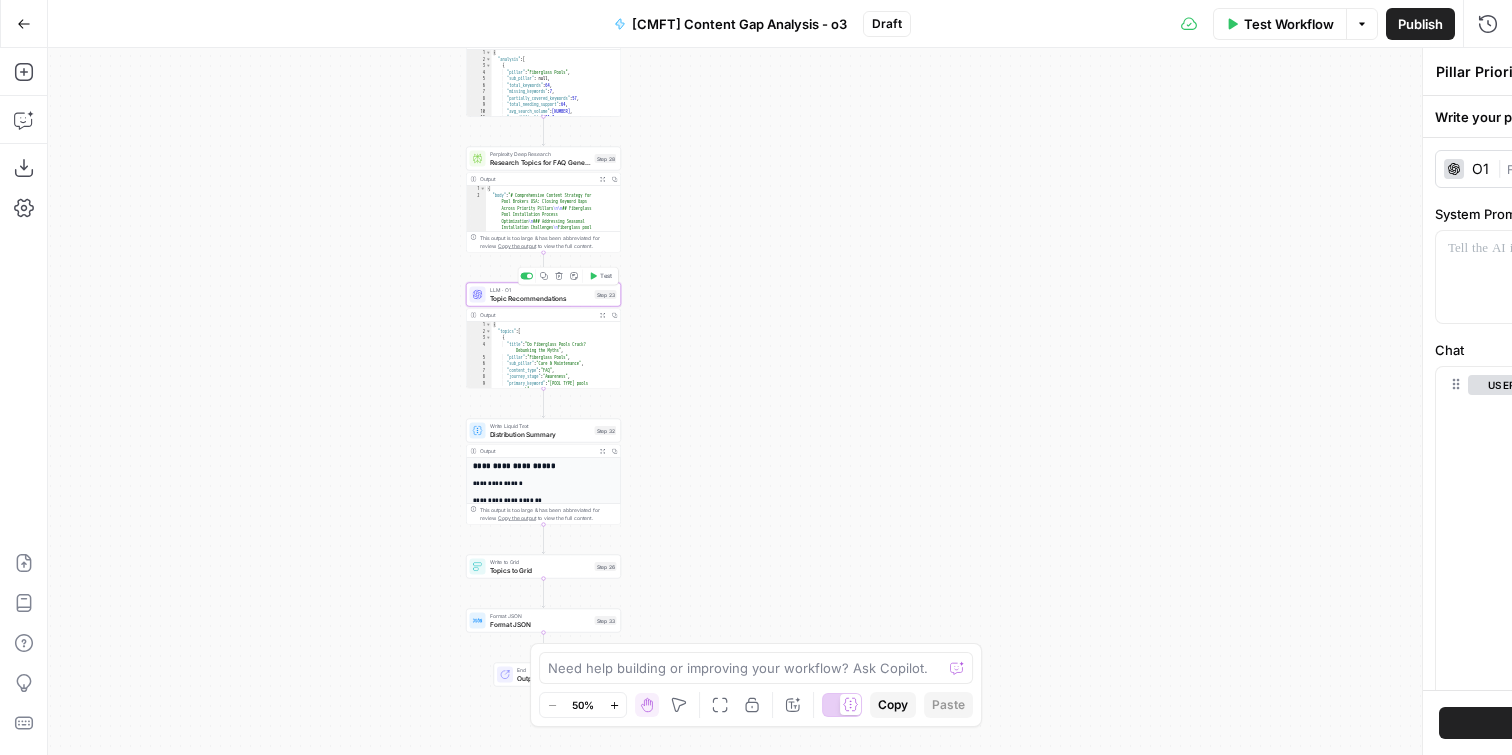 type on "Topic Recommendations" 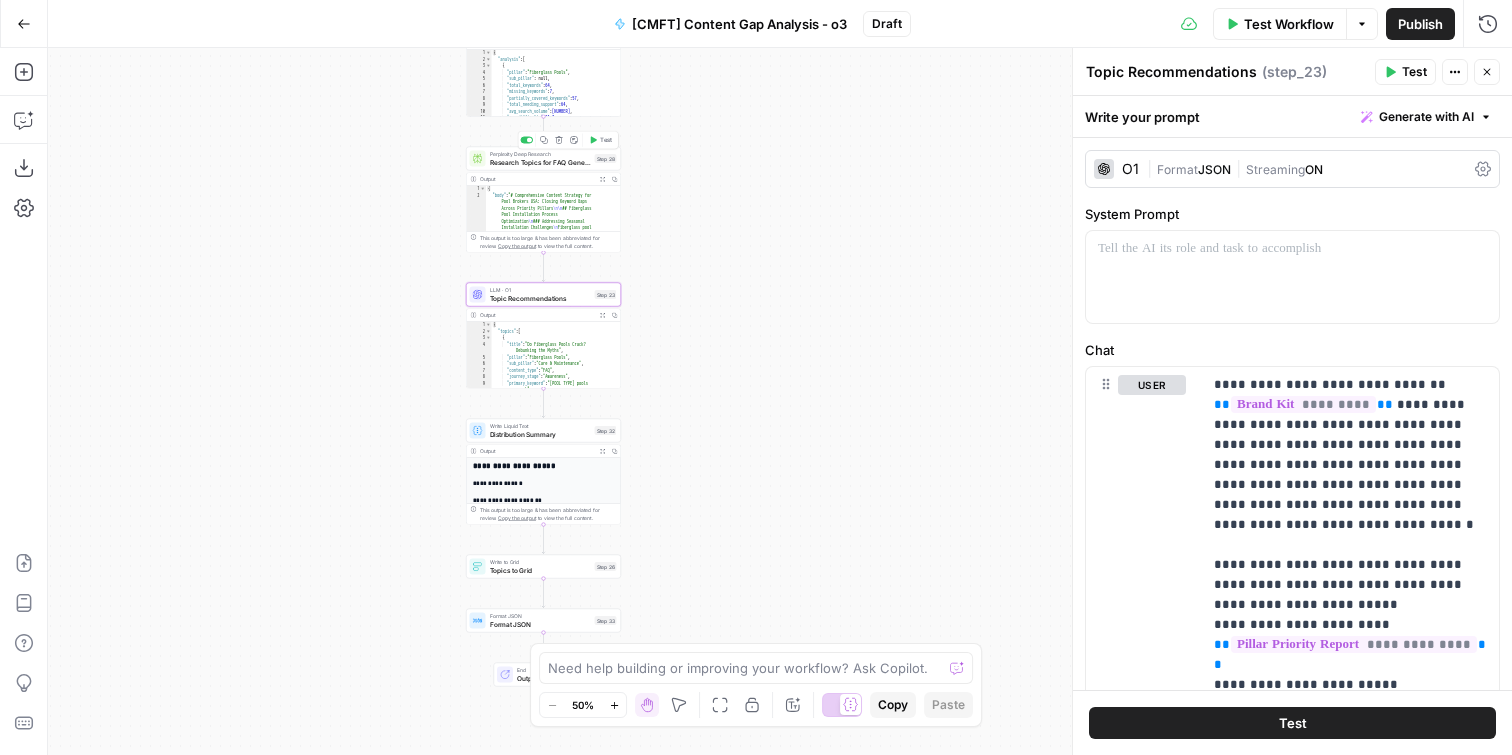 click on "Research Topics for FAQ Generation" at bounding box center [540, 162] 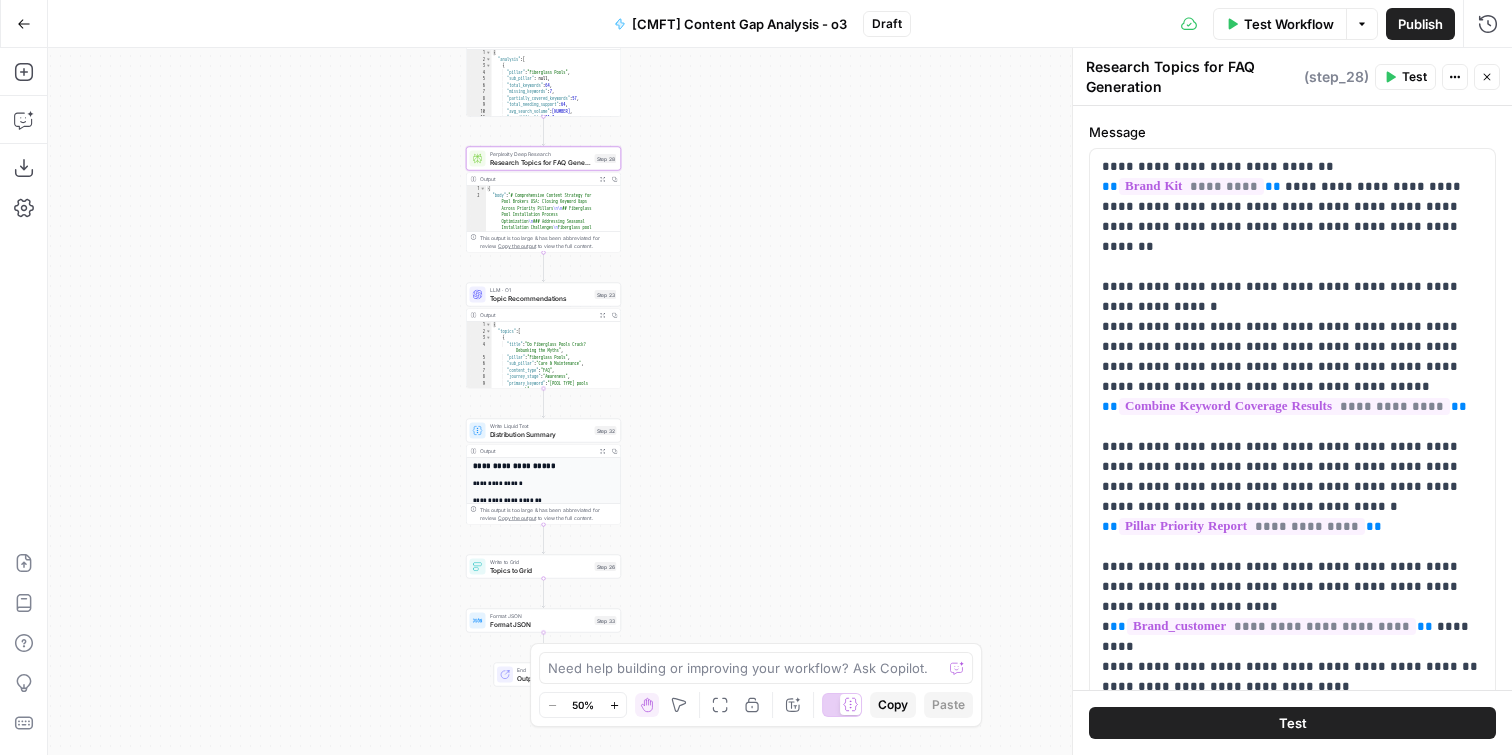 click on "LLM · O1" at bounding box center [540, 290] 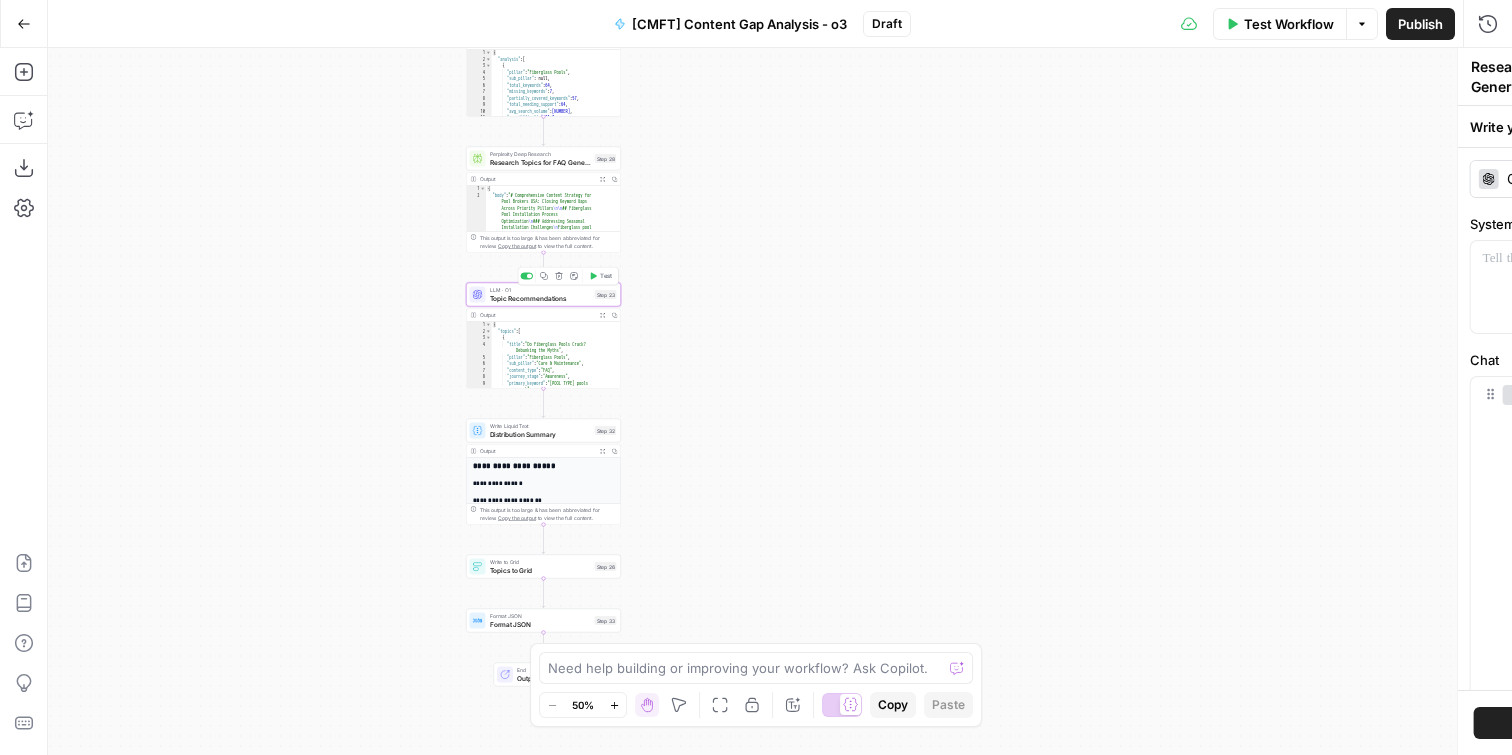 type on "Topic Recommendations" 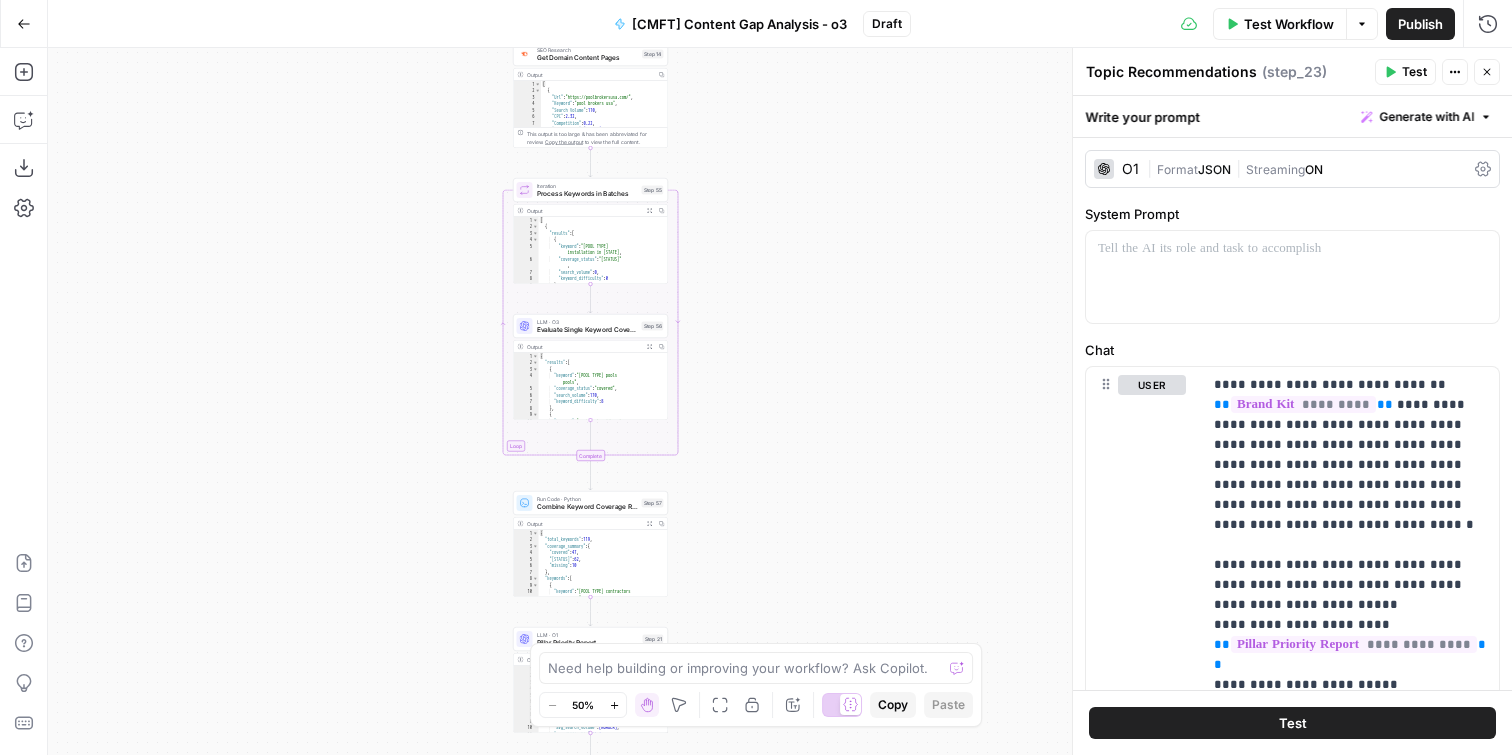 click on "Go Back" at bounding box center (24, 23) 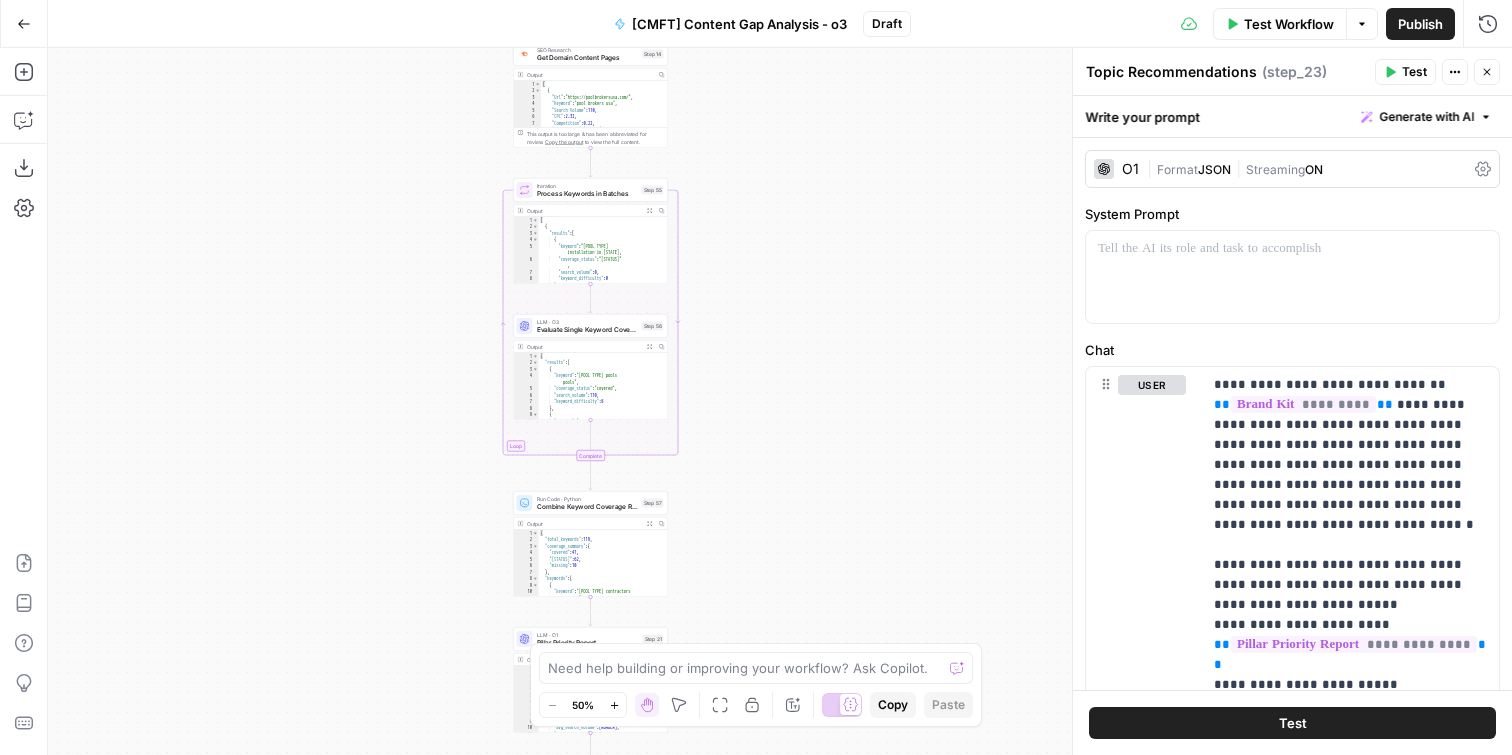 click 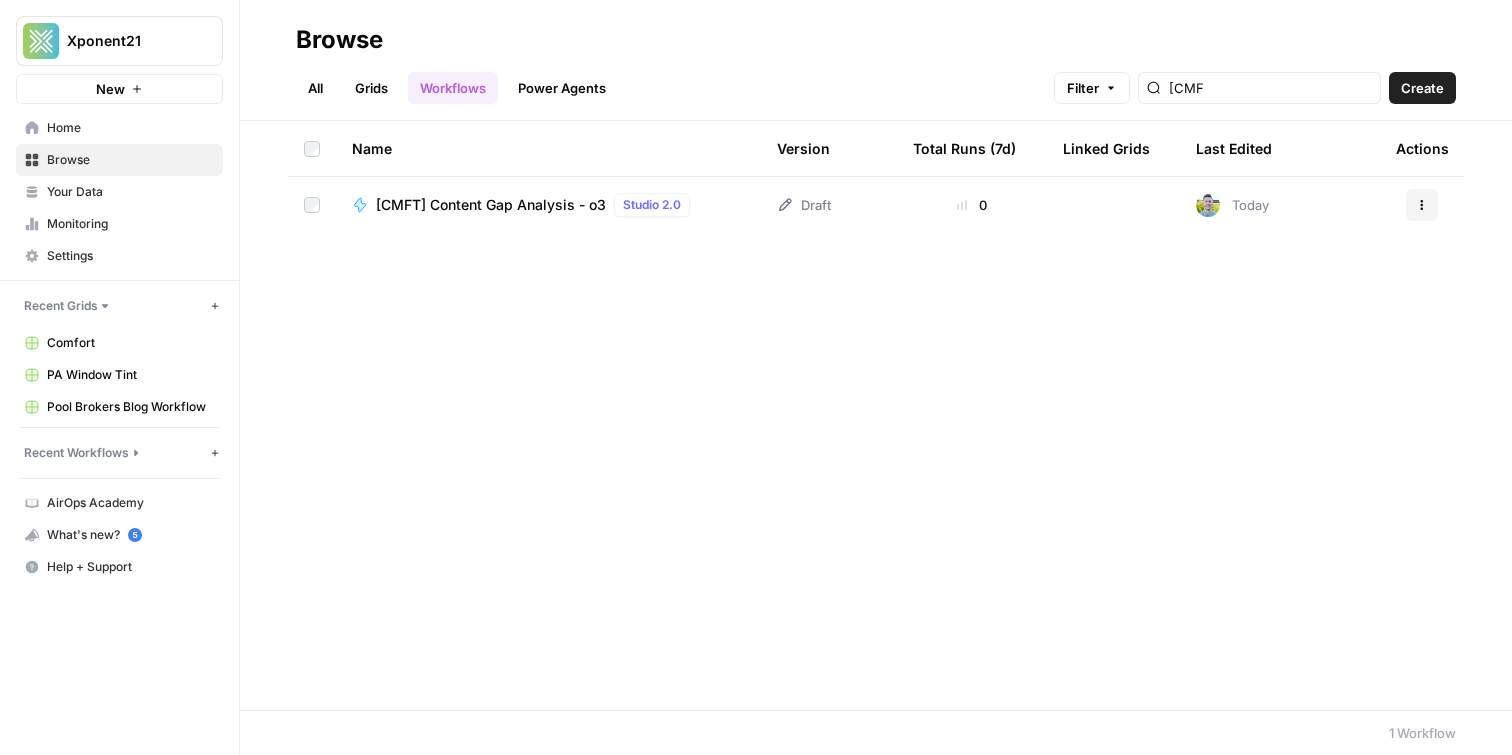 click on "Workflows" at bounding box center (453, 88) 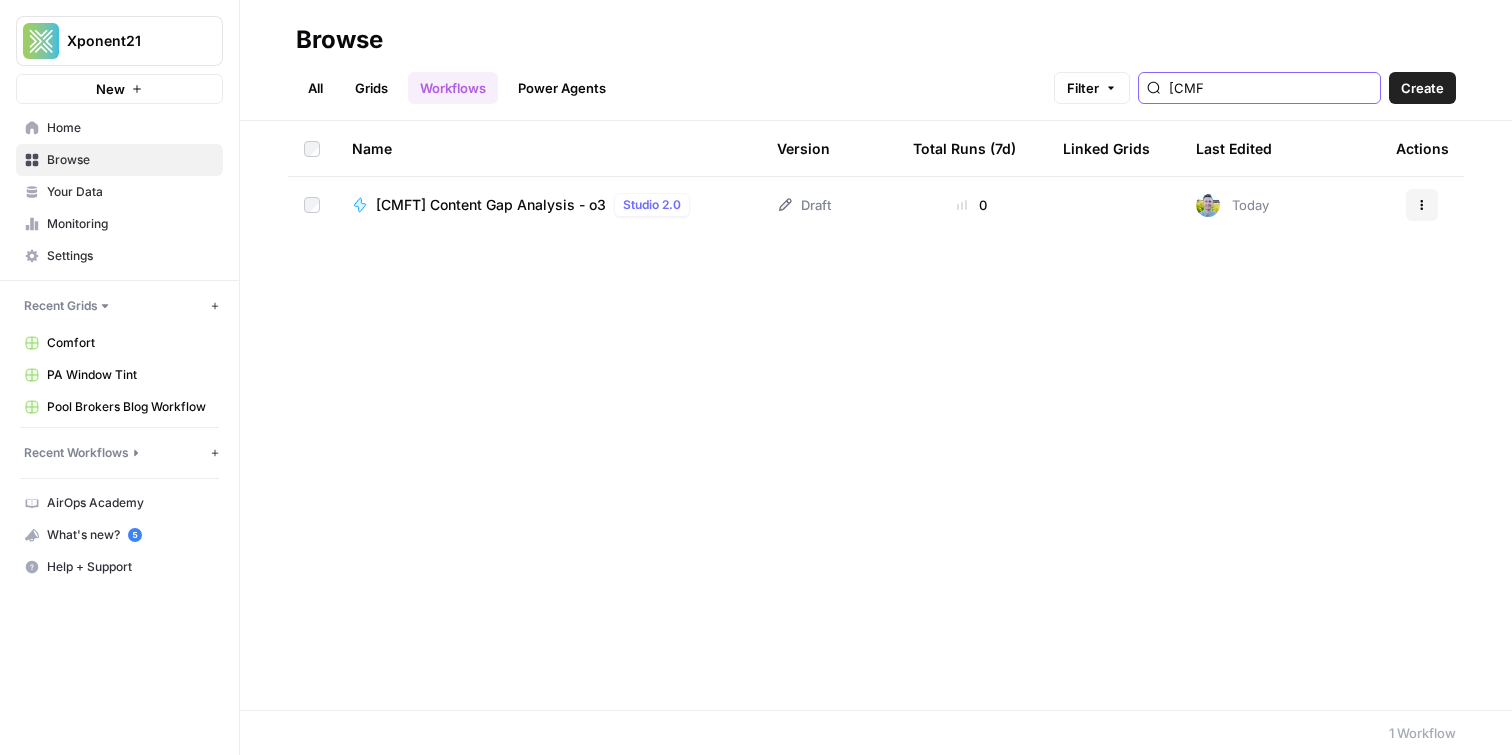 click on "[CMF" at bounding box center [1270, 88] 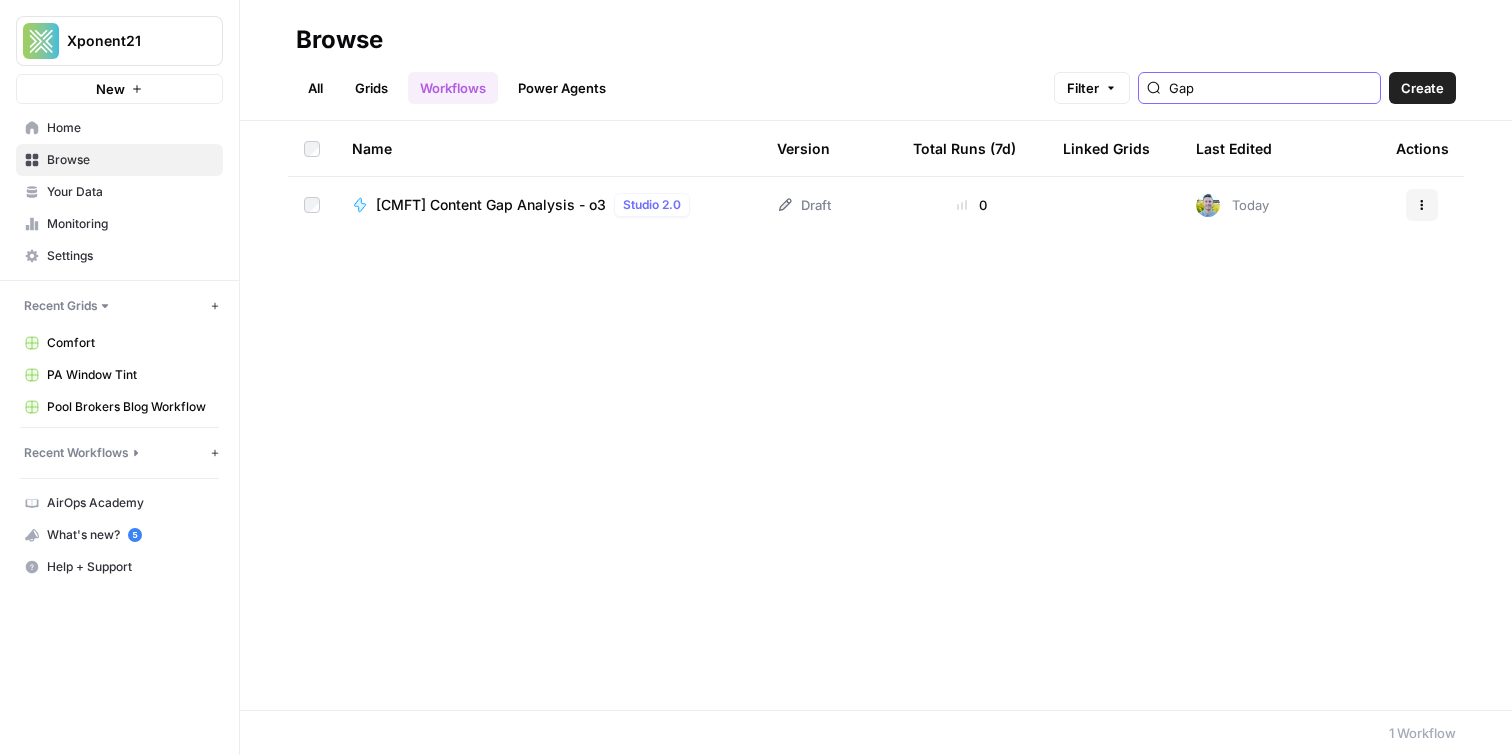 type on "Gap" 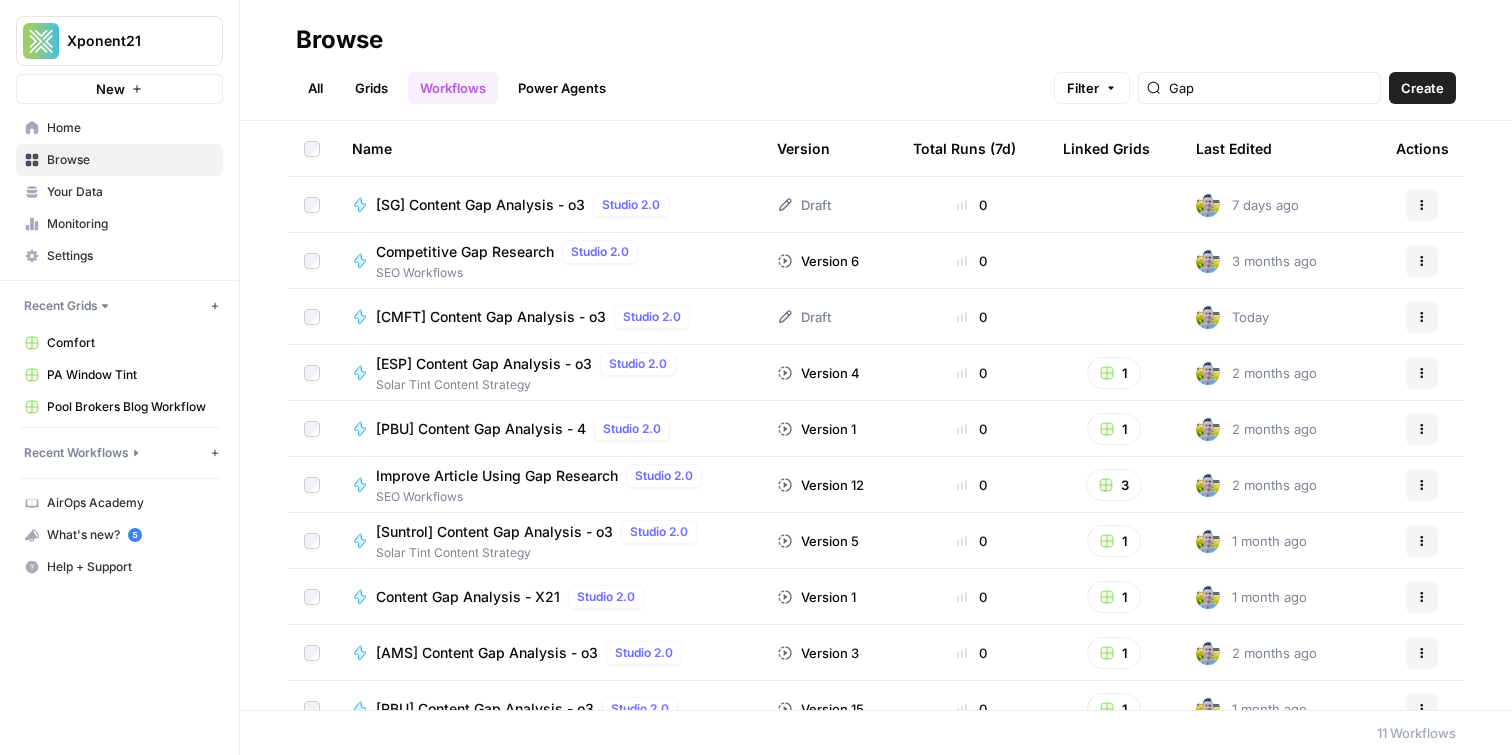 click on "Browse" at bounding box center [876, 40] 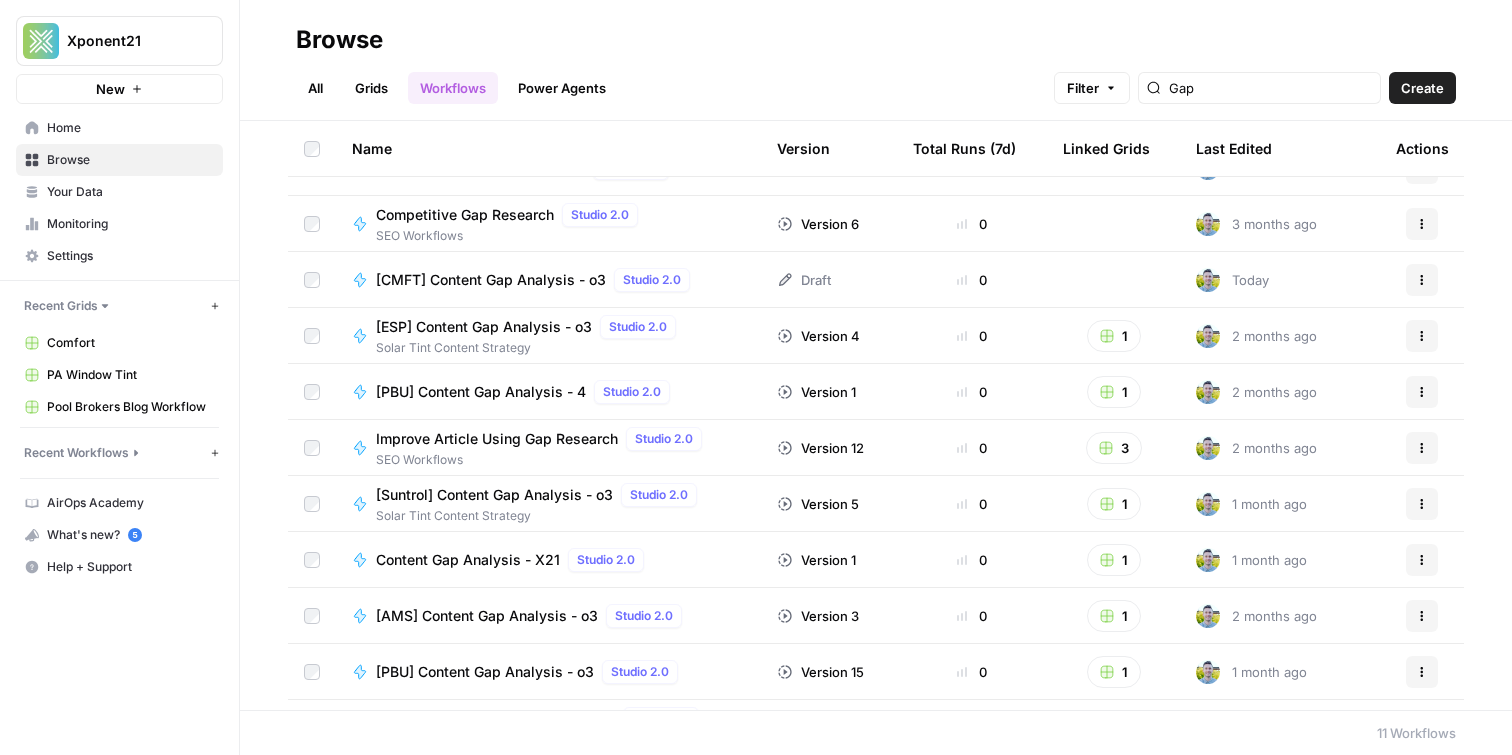 scroll, scrollTop: 45, scrollLeft: 0, axis: vertical 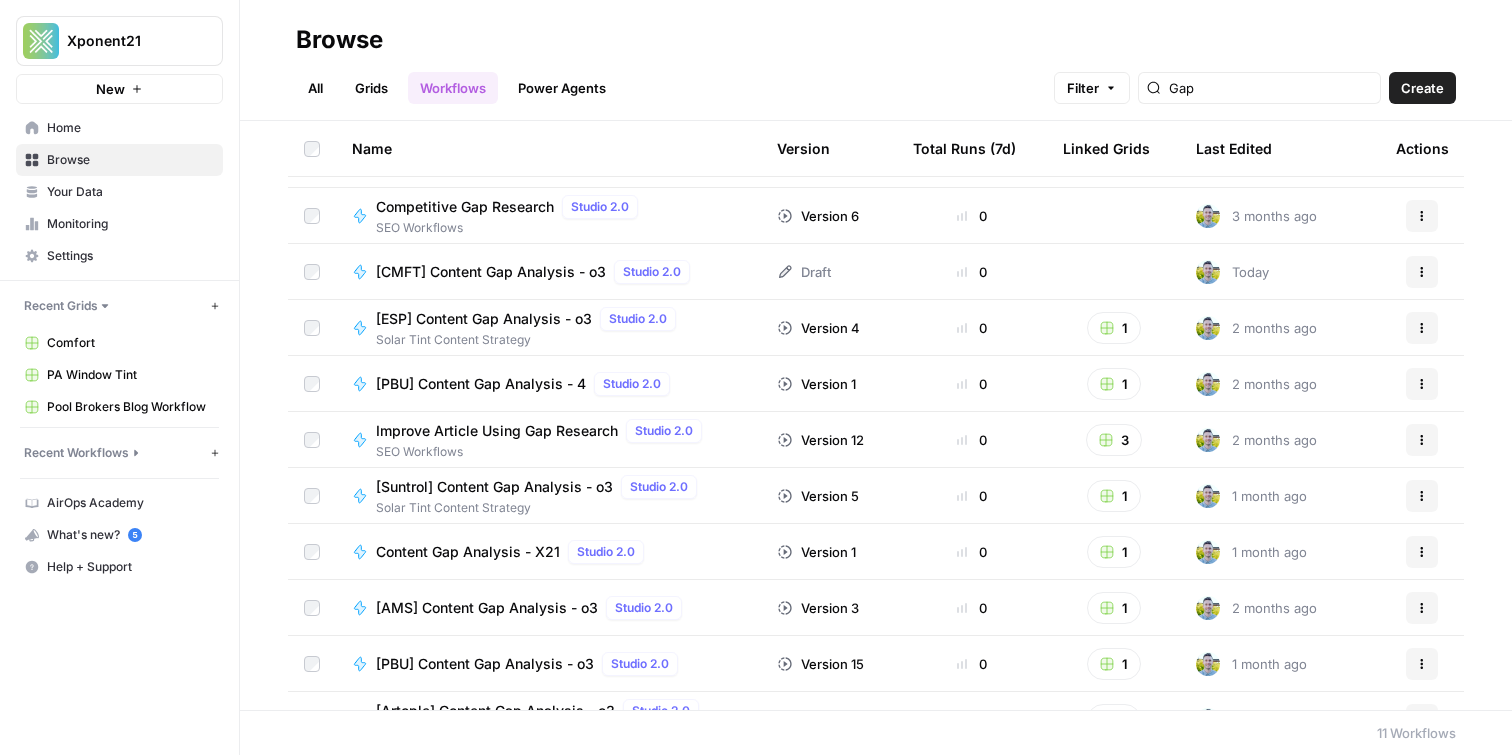 click on "[Suntrol] Content Gap Analysis - o3" at bounding box center [494, 487] 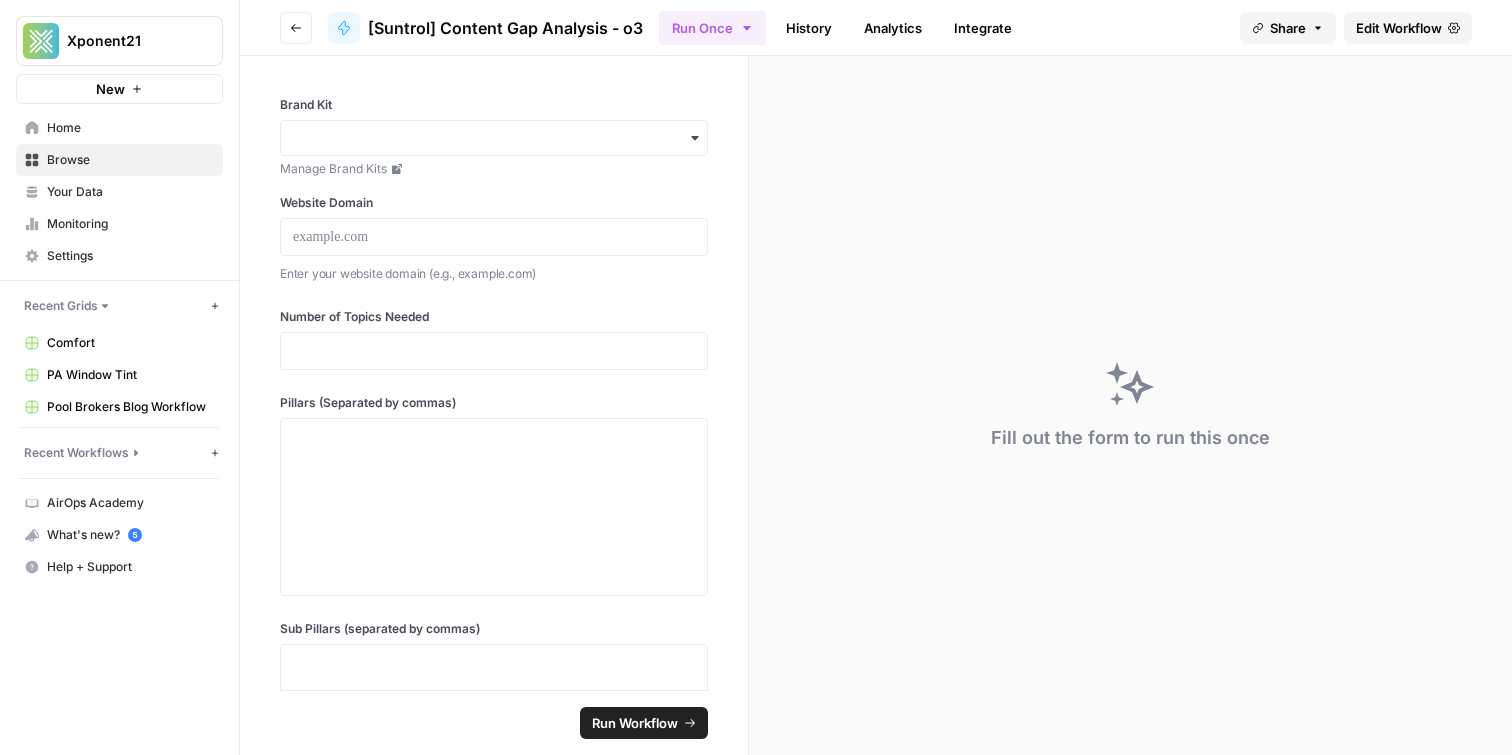 click on "Edit Workflow" at bounding box center (1399, 28) 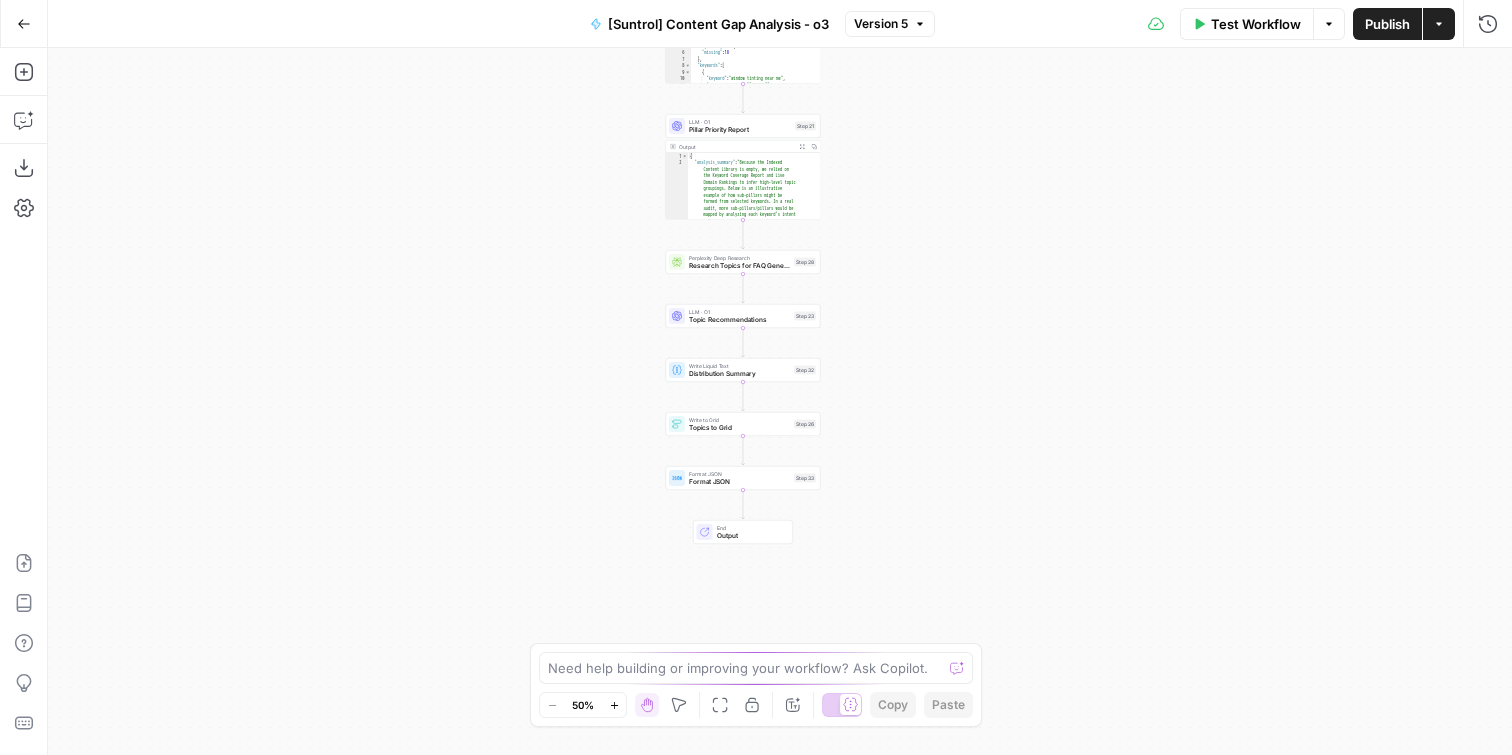 click on "Research Topics for FAQ Generation" at bounding box center (739, 266) 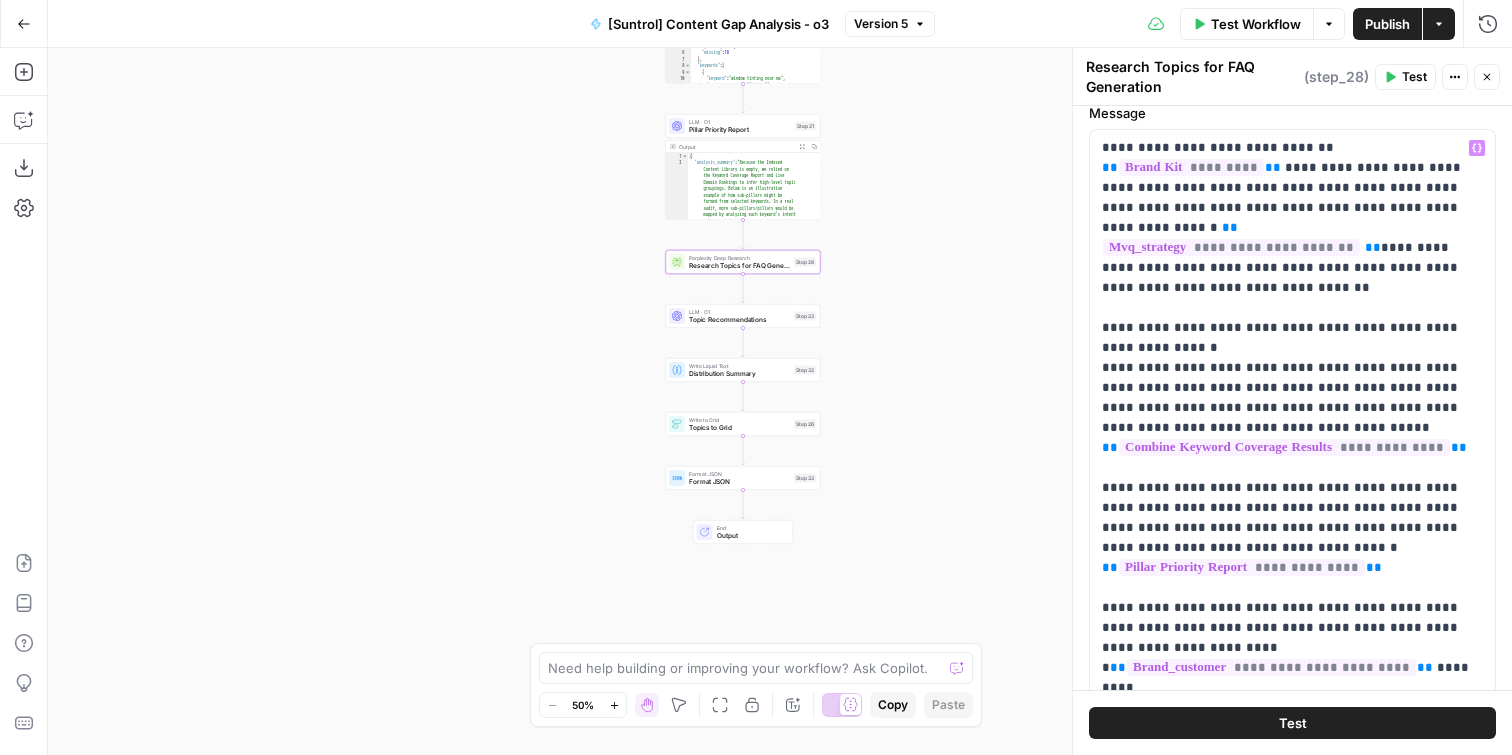 scroll, scrollTop: 0, scrollLeft: 0, axis: both 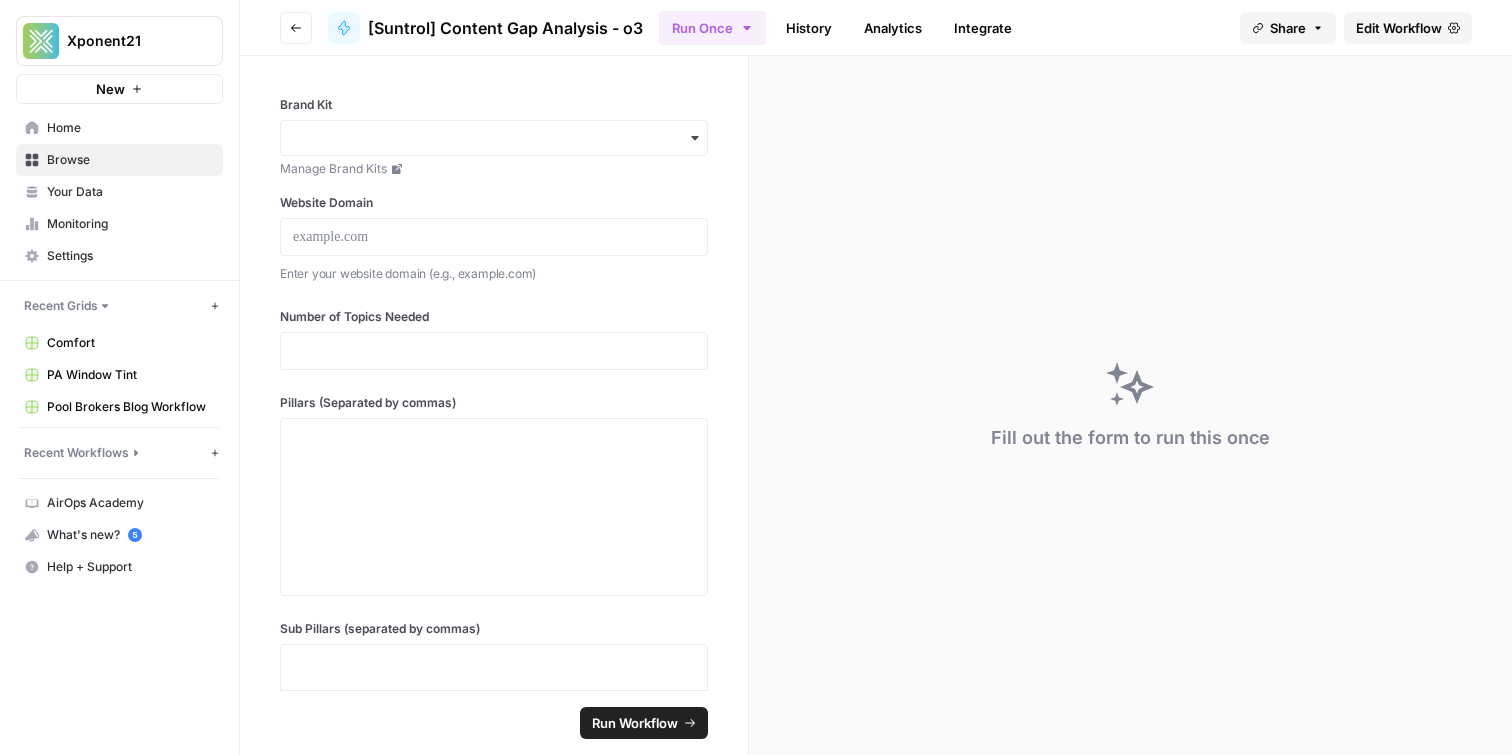 click on "Go back" at bounding box center (296, 28) 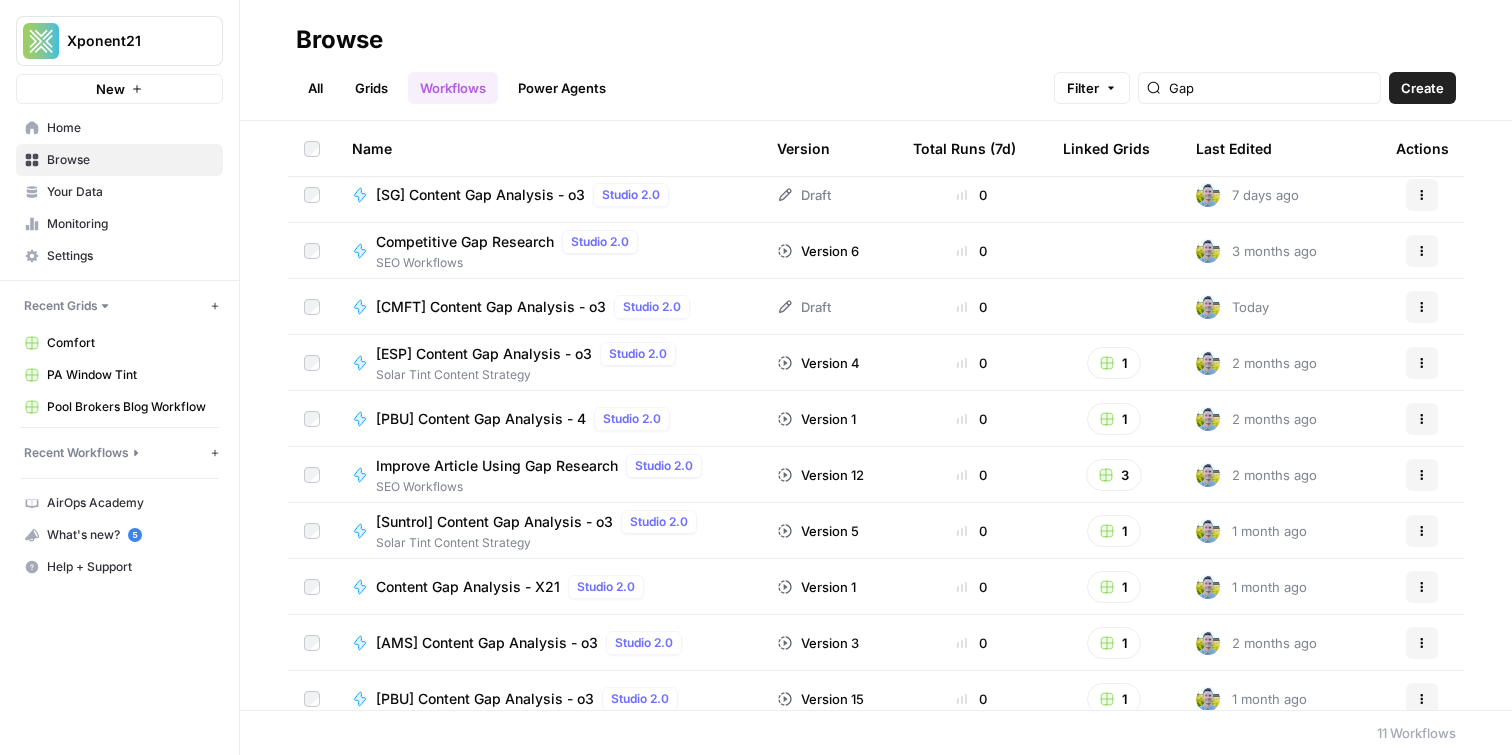 scroll, scrollTop: 0, scrollLeft: 0, axis: both 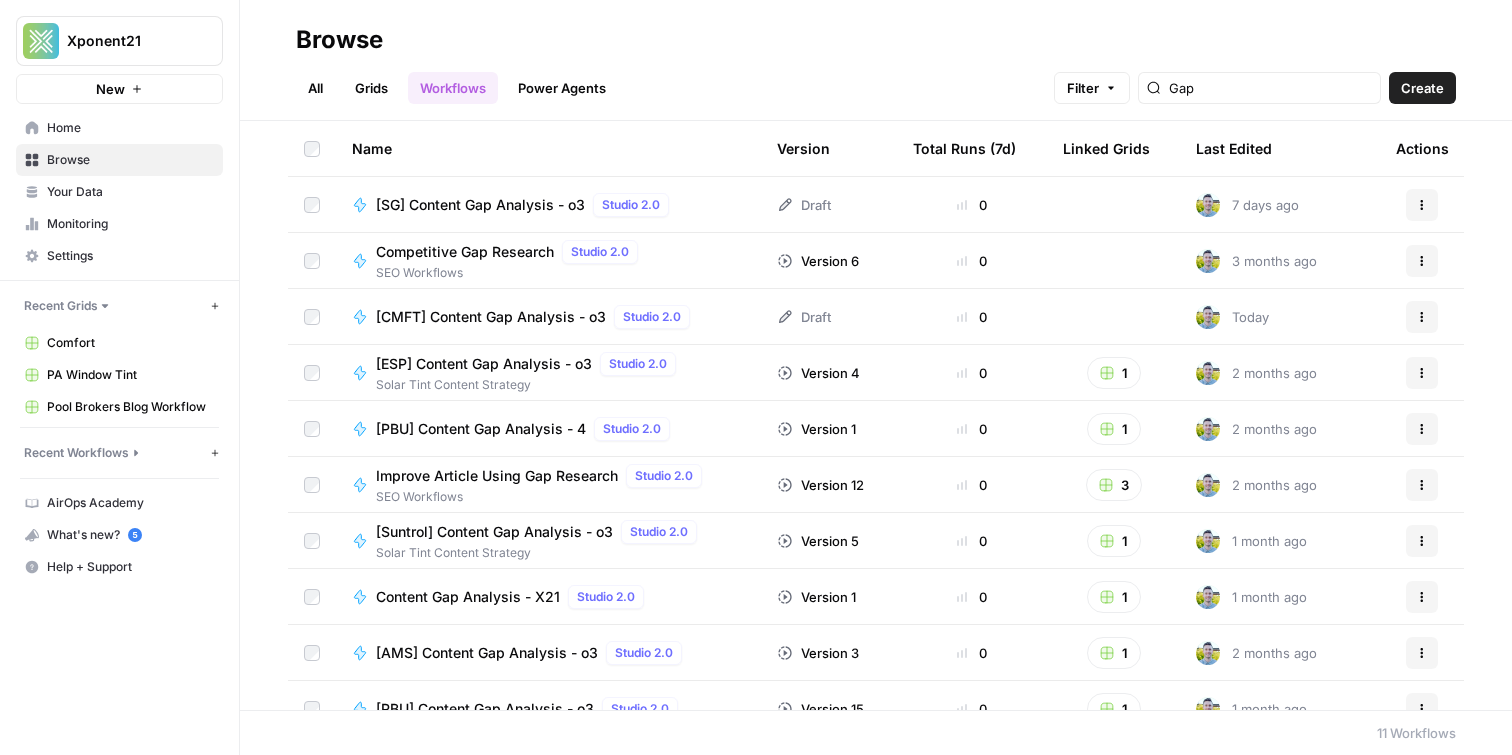 click on "Grids" at bounding box center [371, 88] 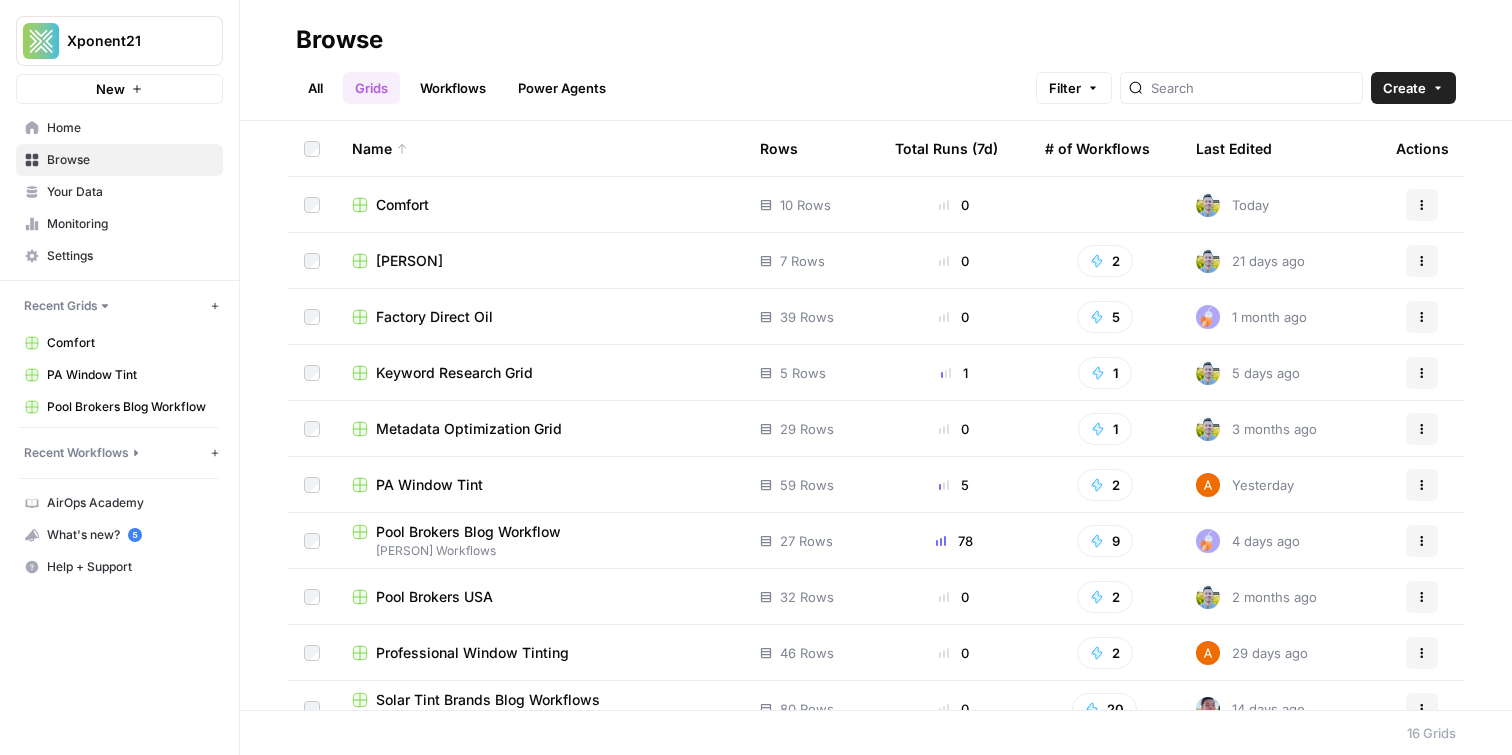 click on "Workflows" at bounding box center (453, 88) 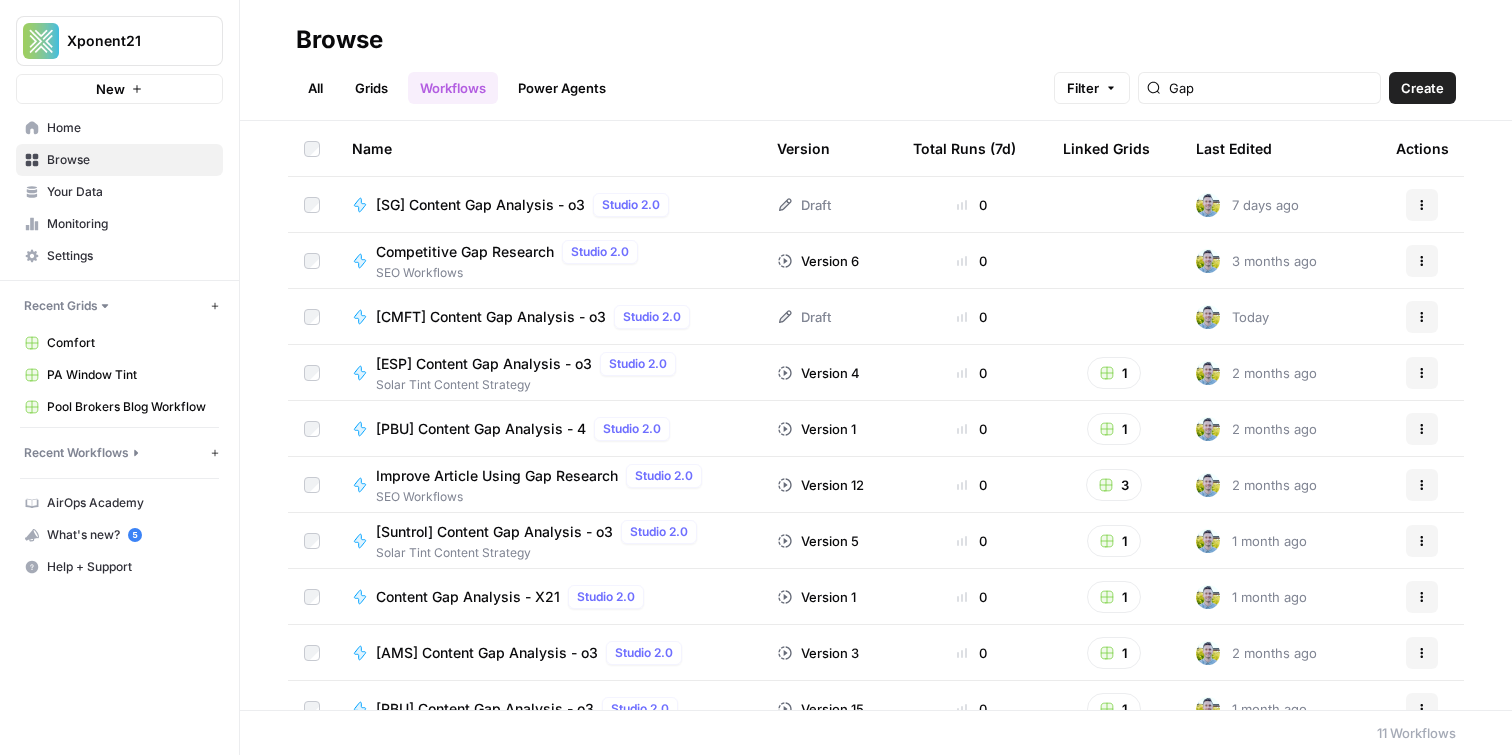 click on "Actions" at bounding box center [1422, 317] 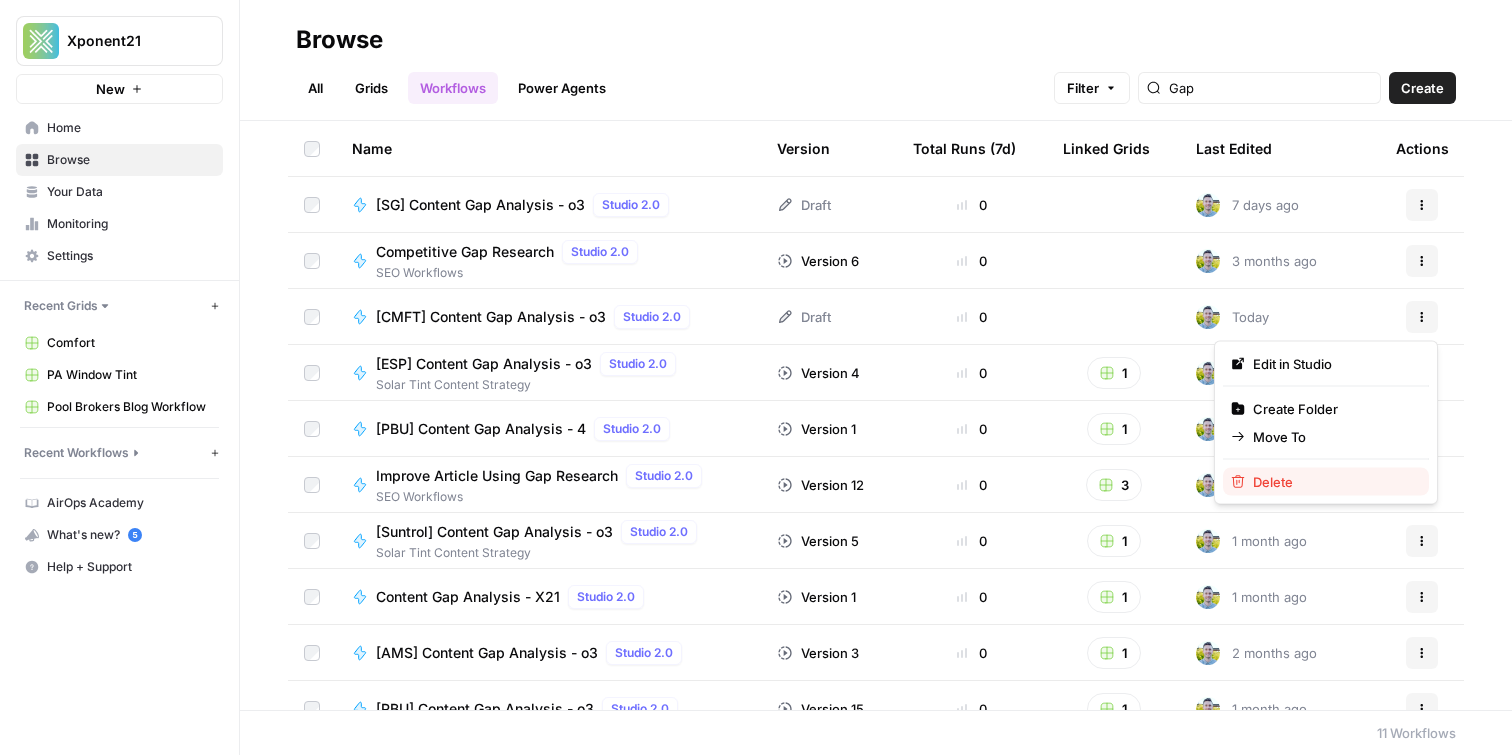 click on "Delete" at bounding box center (1326, 482) 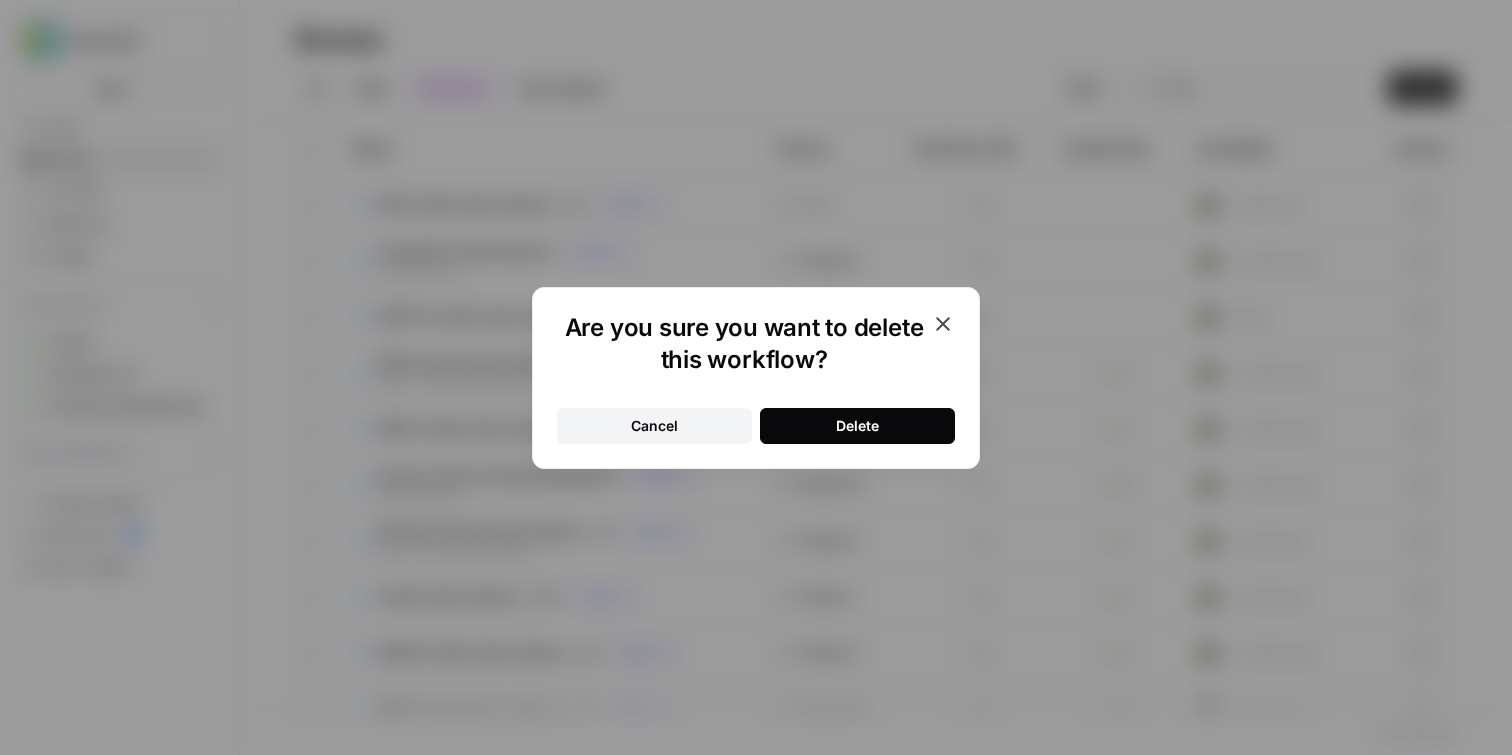 click on "Delete" at bounding box center (857, 426) 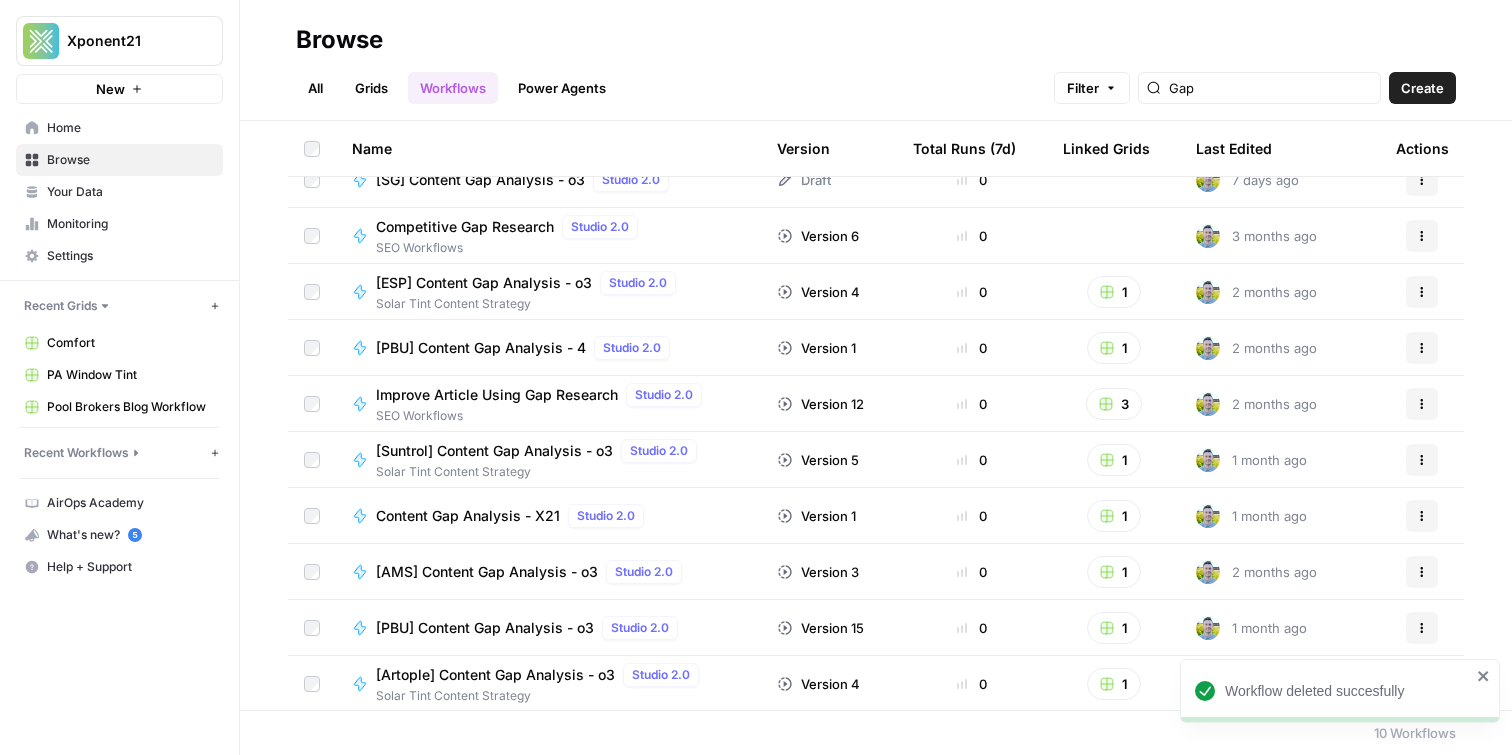 scroll, scrollTop: 0, scrollLeft: 0, axis: both 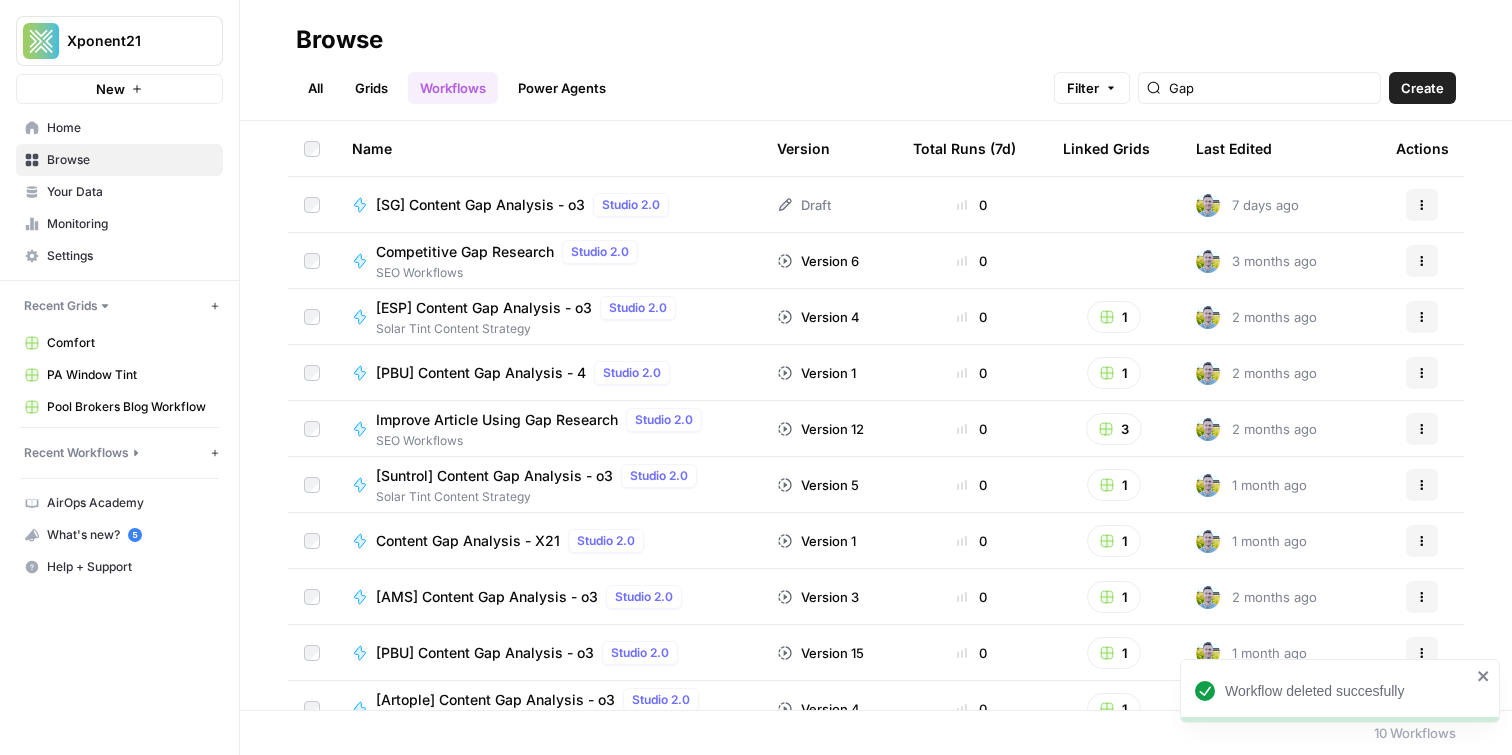 click on "Actions" at bounding box center [1422, 317] 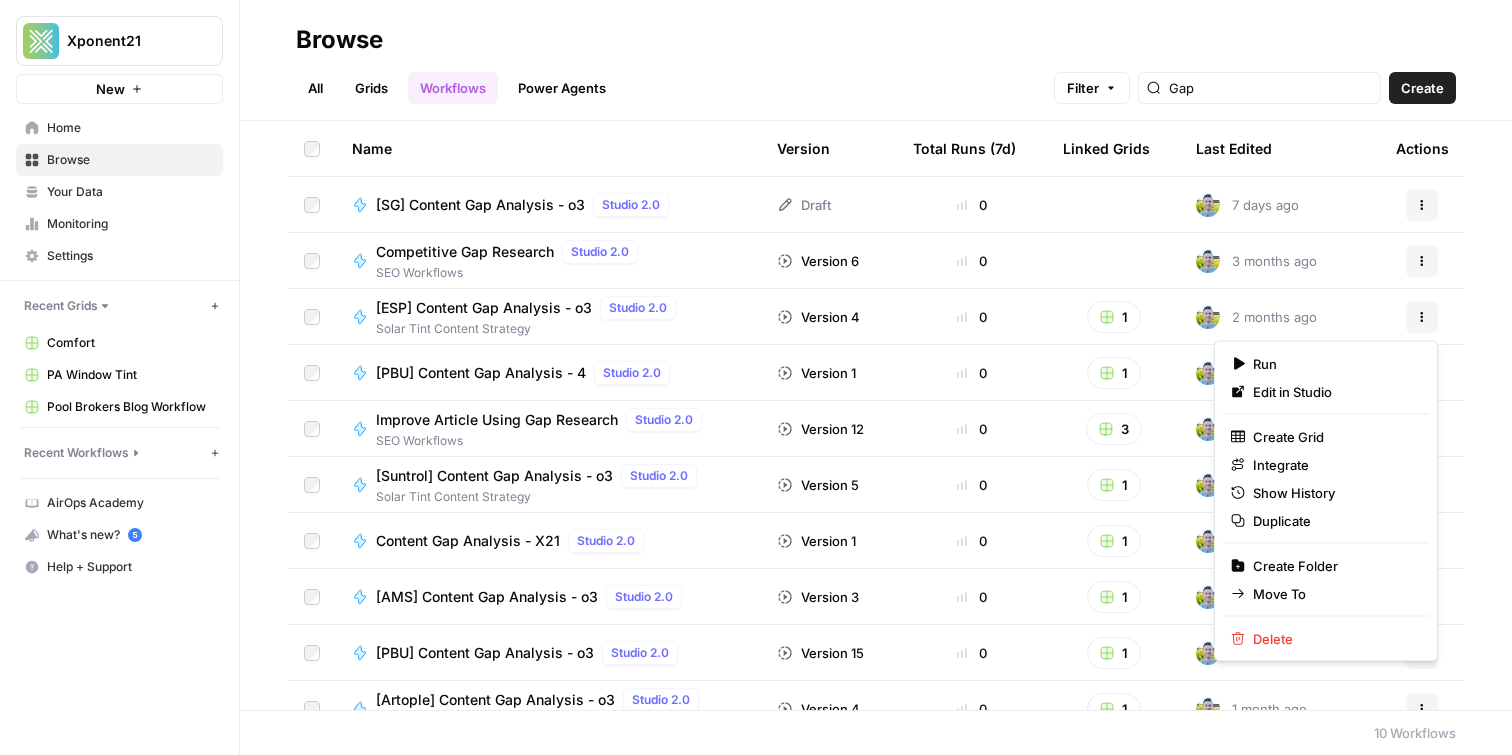 click on "Actions" at bounding box center (1422, 317) 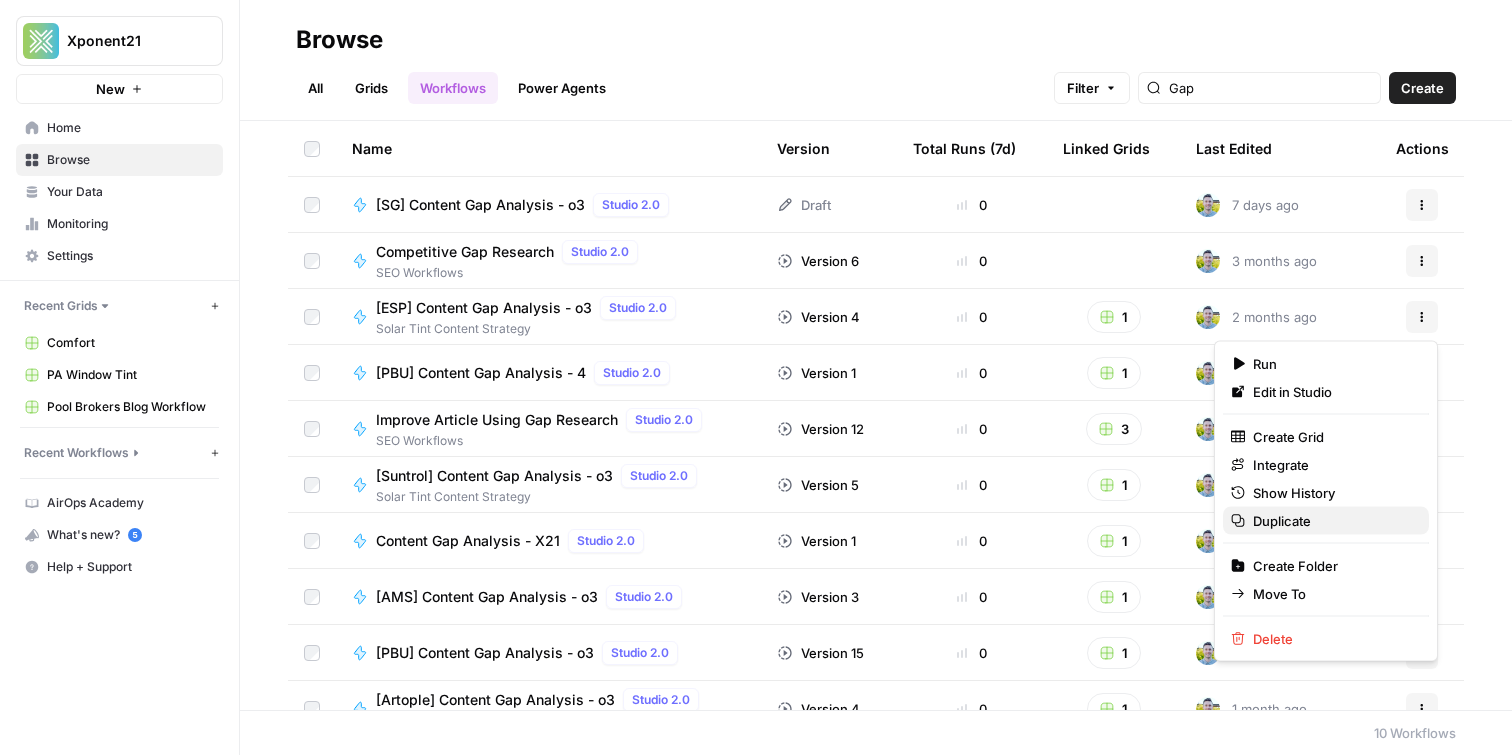 click on "Duplicate" at bounding box center [1333, 521] 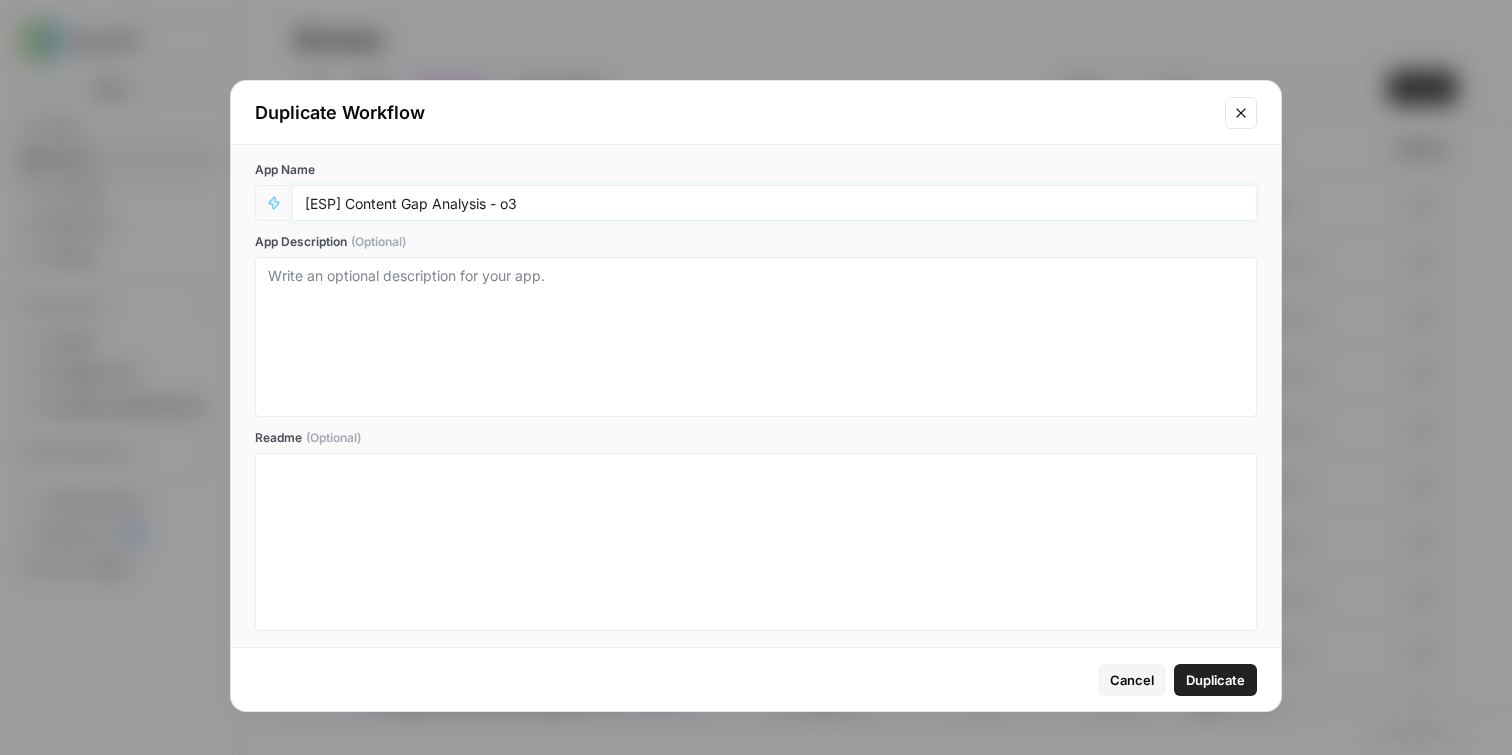 click on "[ESP] Content Gap Analysis - o3" at bounding box center [774, 203] 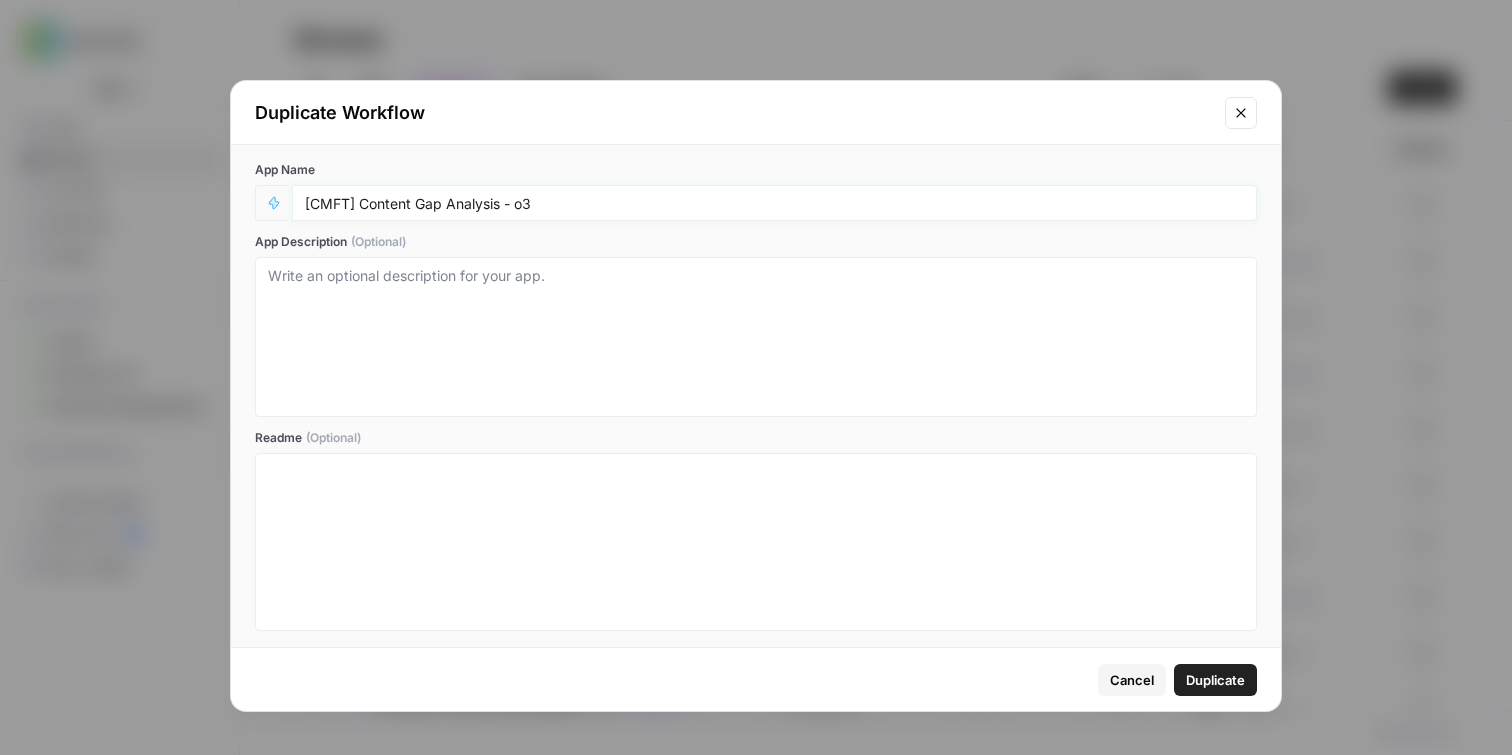 click on "[CMFT] Content Gap Analysis - o3" at bounding box center (774, 203) 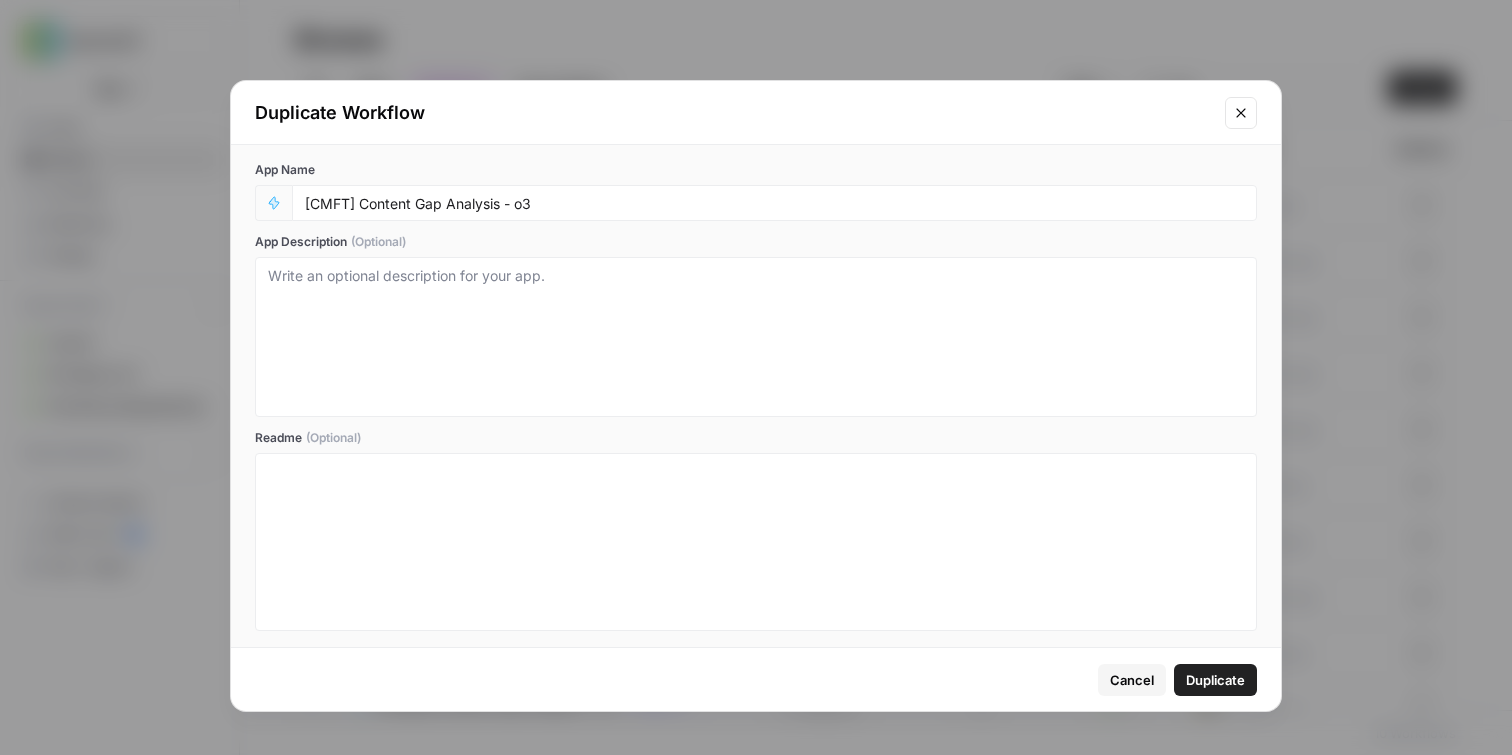 click on "Duplicate" at bounding box center [1215, 680] 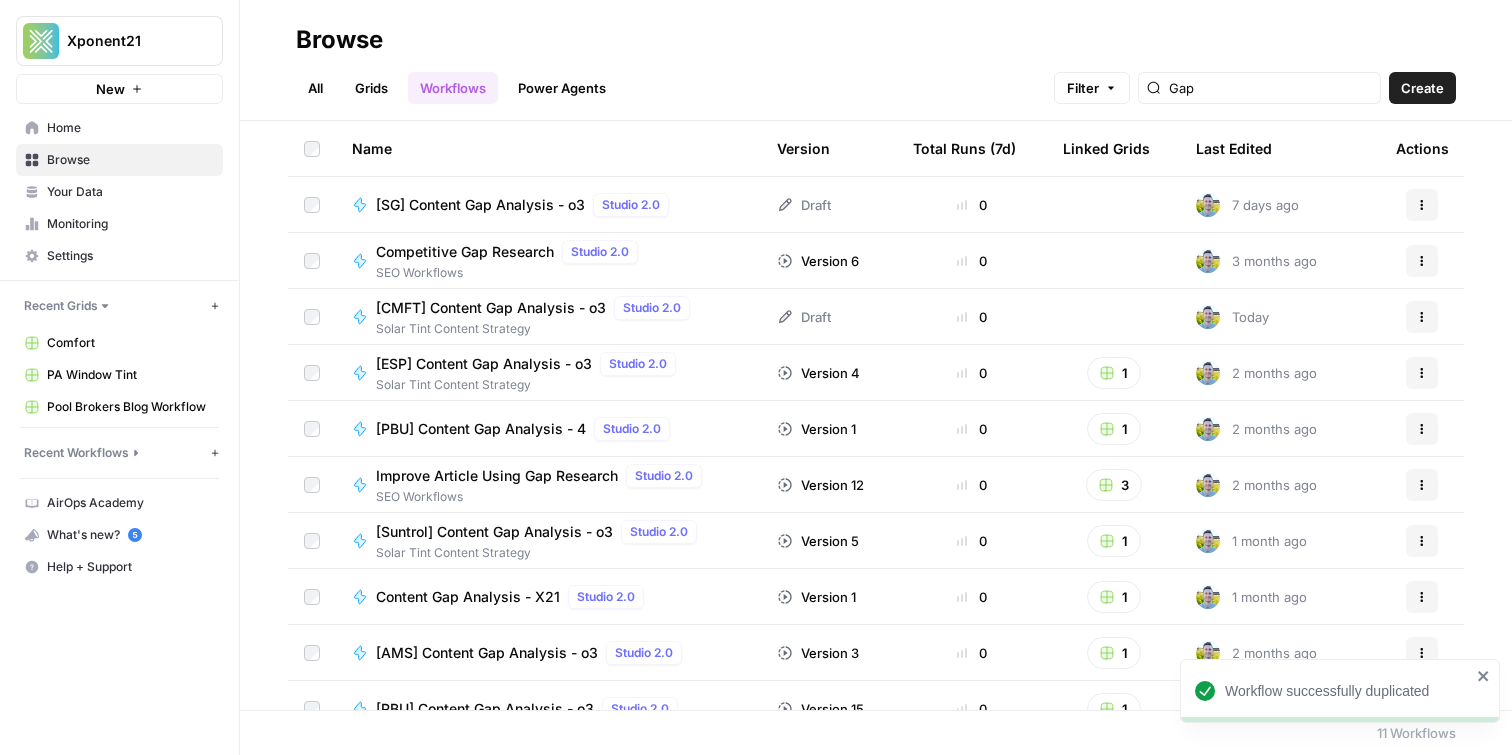 click on "[CMFT] Content Gap Analysis - o3" at bounding box center [491, 308] 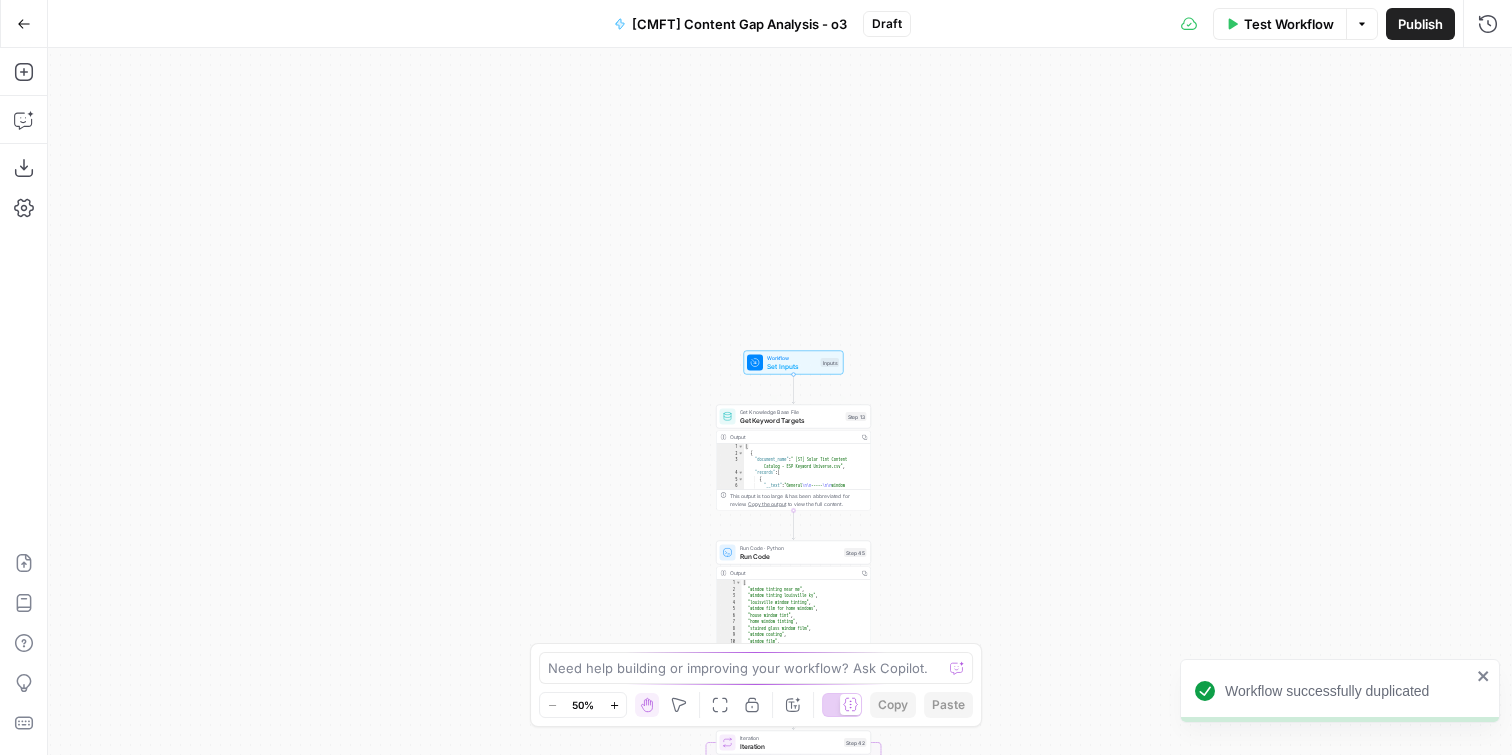 click on "Get Keyword Targets" at bounding box center (791, 420) 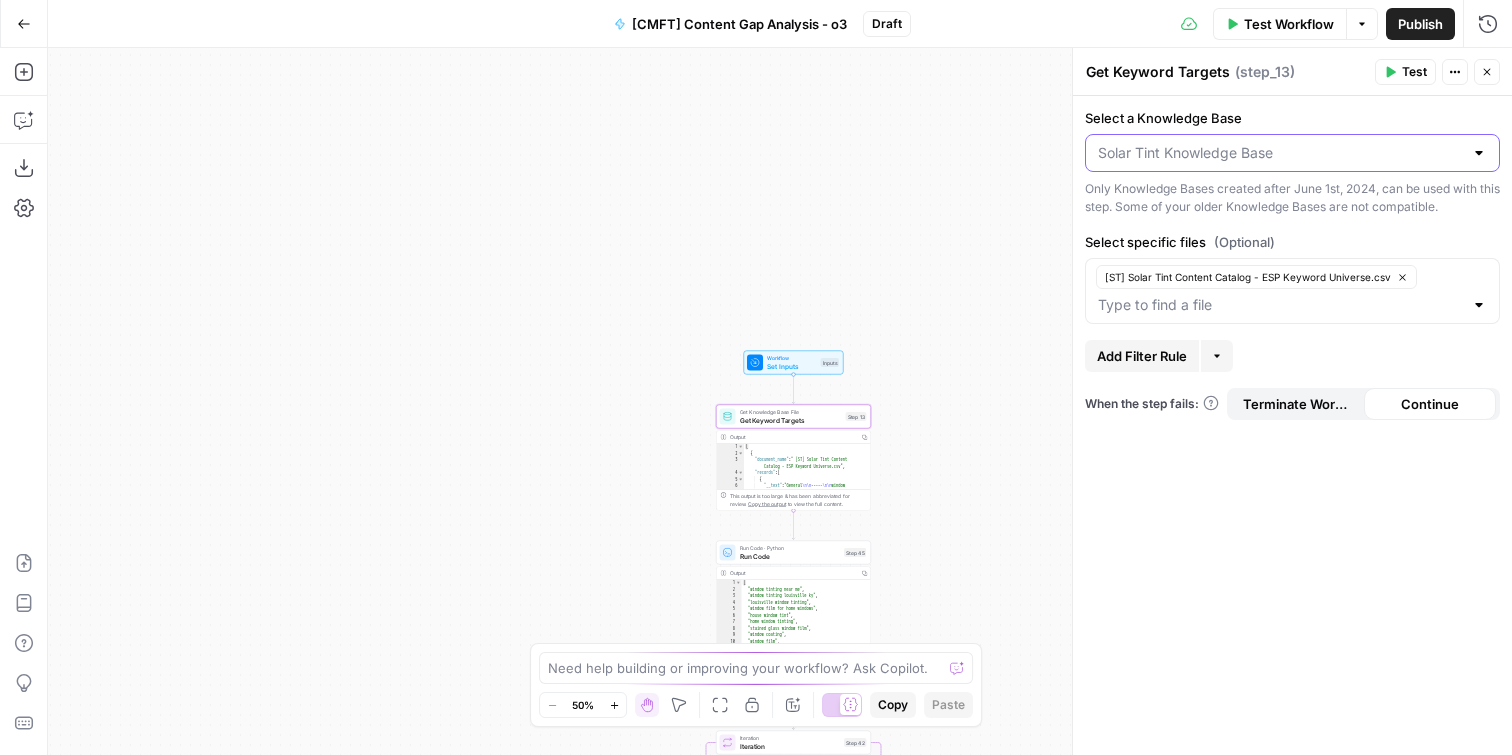 click on "Select a Knowledge Base" at bounding box center [1280, 153] 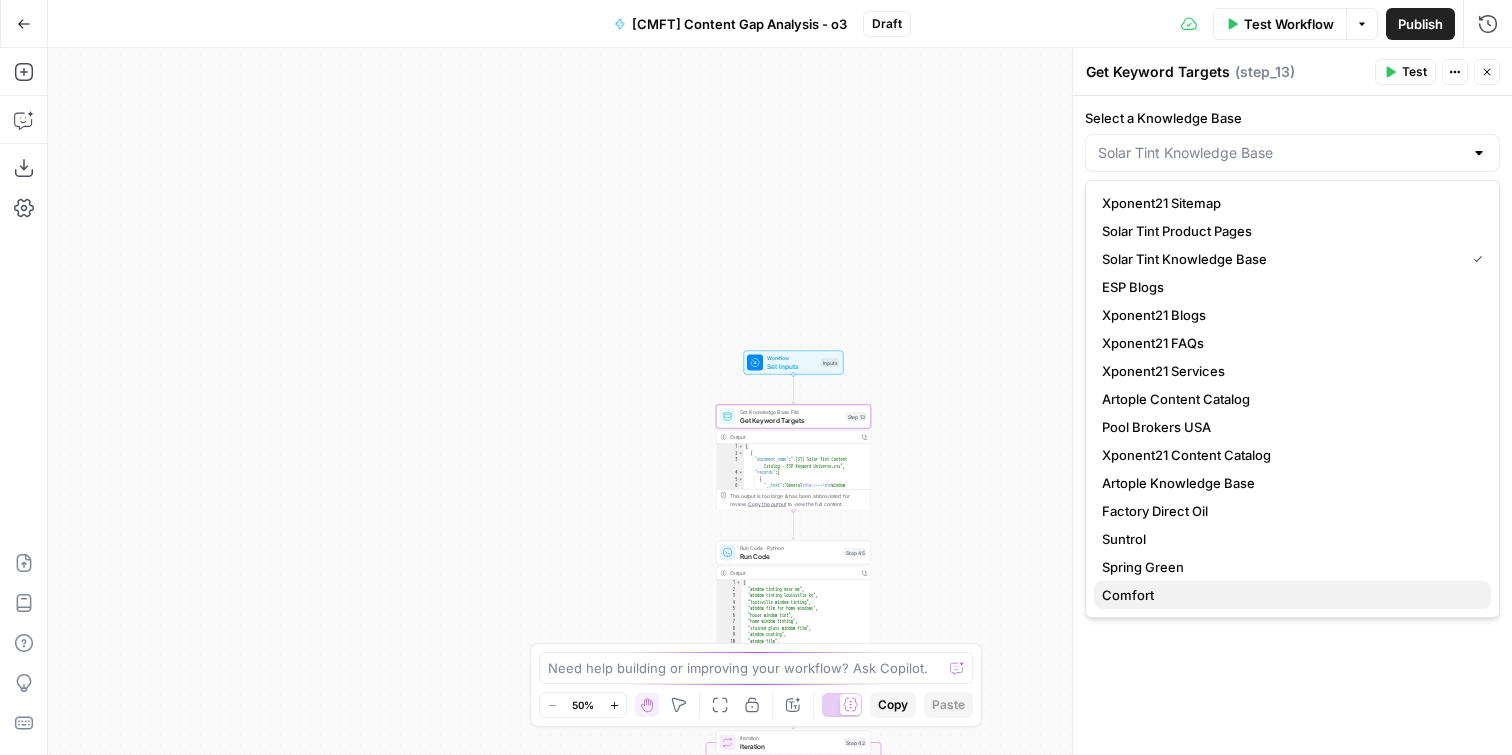click on "Comfort" at bounding box center (1288, 595) 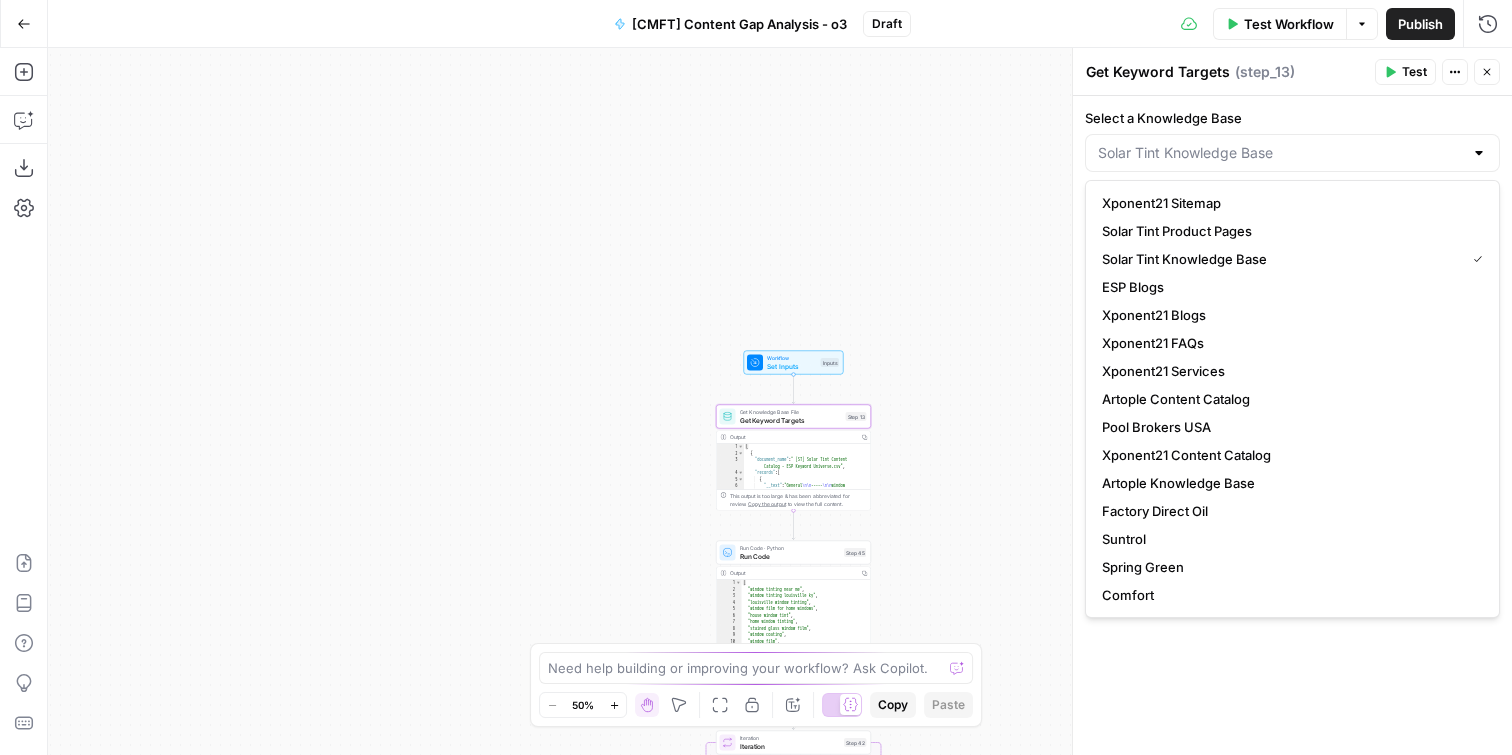 type on "Comfort" 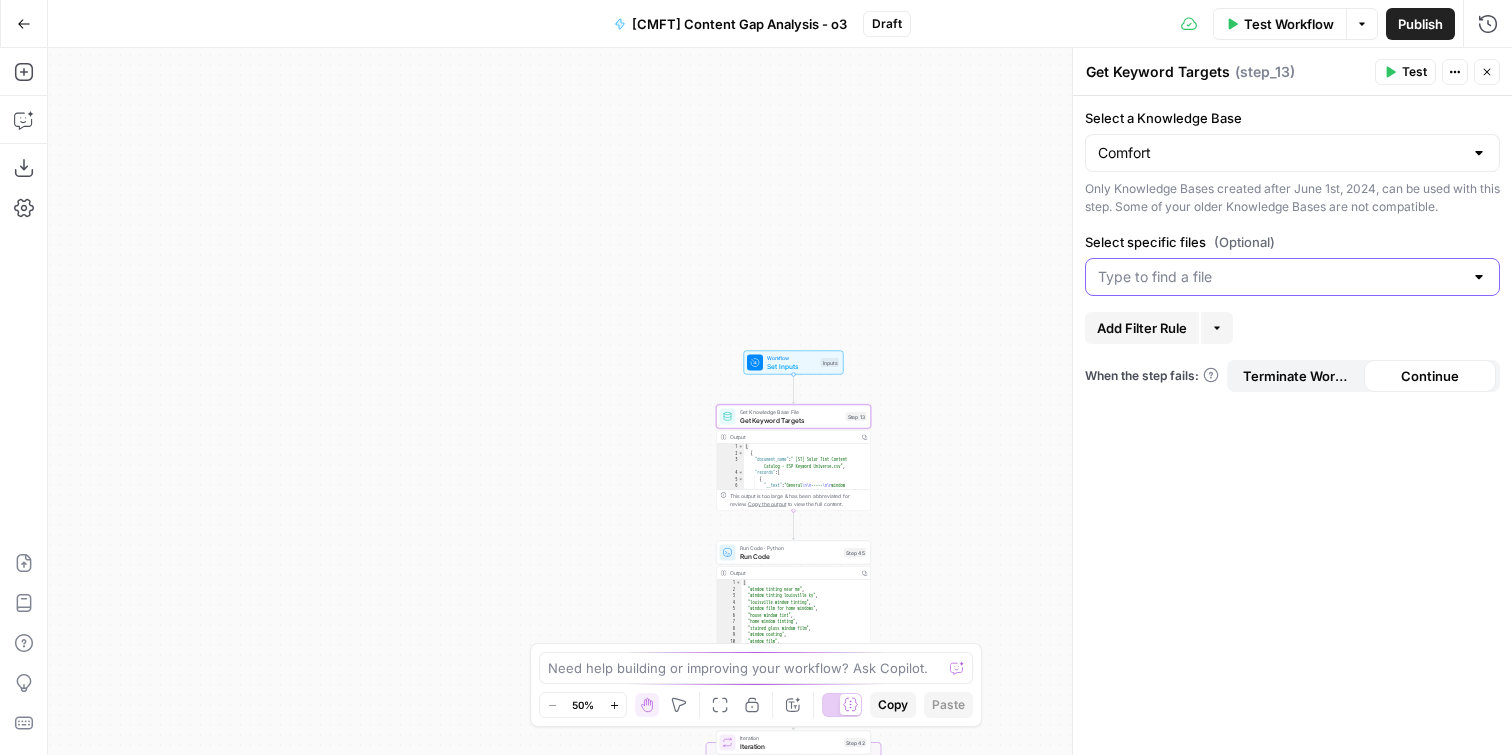 click on "Select specific files   (Optional)" at bounding box center (1280, 277) 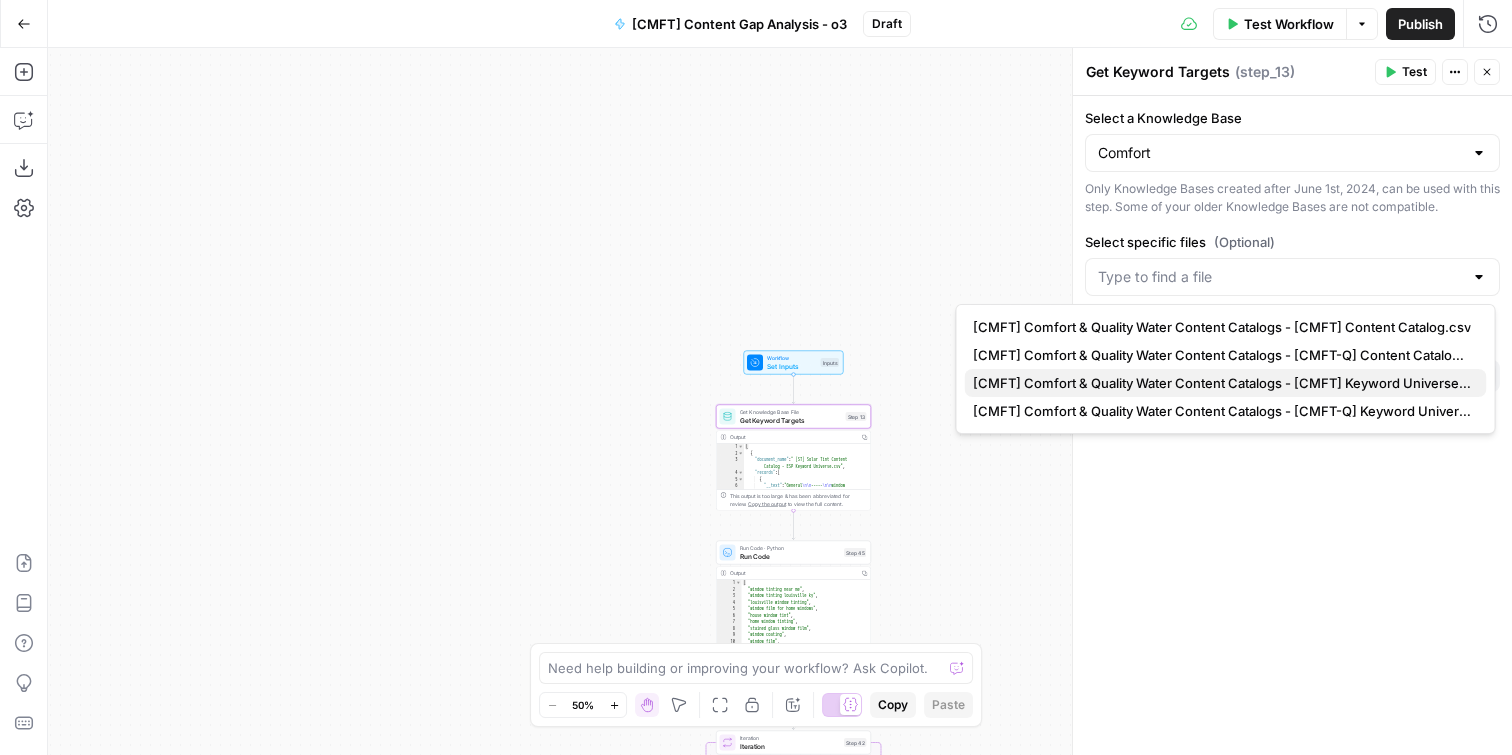 click on "[CMFT] Comfort & Quality Water Content Catalogs - [CMFT] Keyword Universe.csv" at bounding box center [1222, 383] 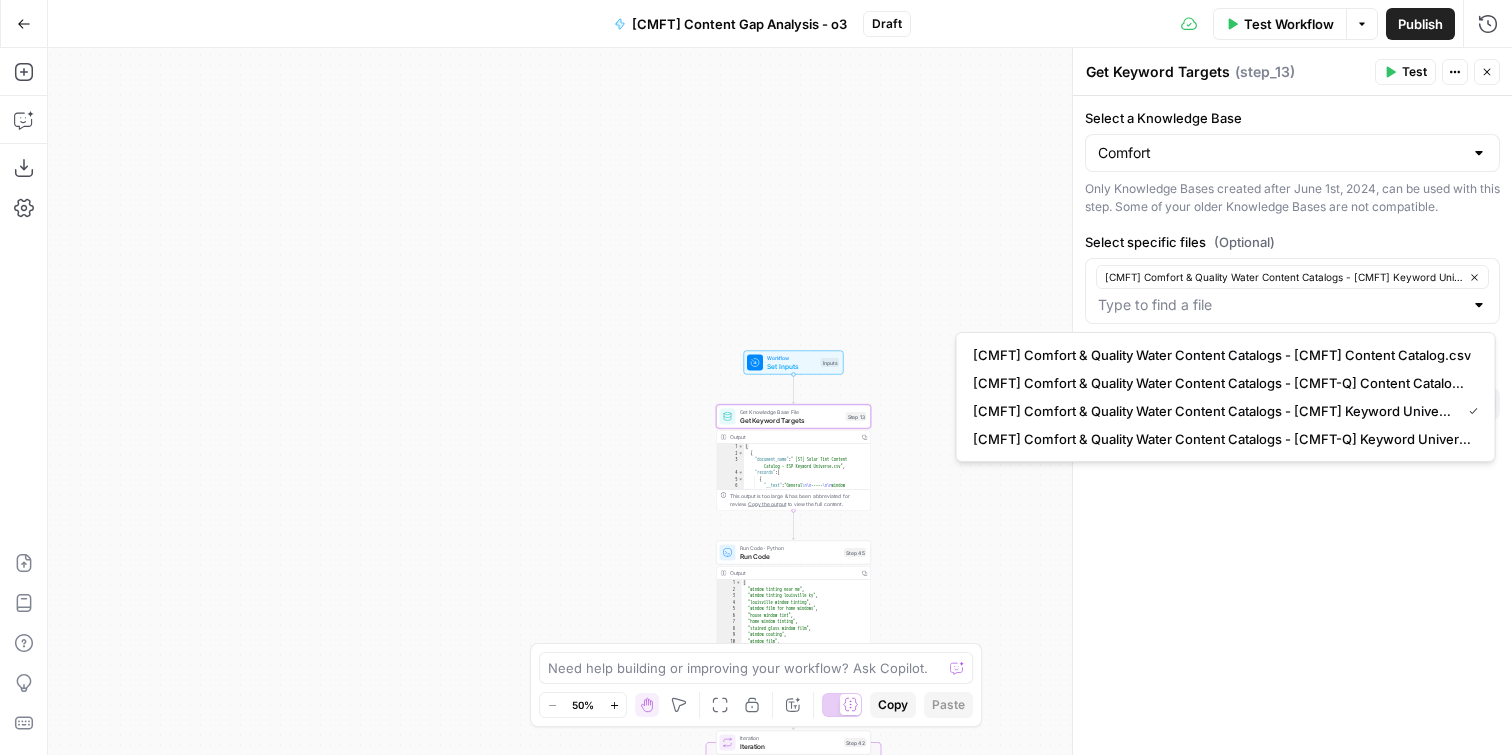 click on "Workflow Set Inputs Inputs Get Knowledge Base File Get Keyword Targets Step 13 Output Copy 1 2 3 4 5 6 [    {      "document_name" :  "[ST] Solar Tint Content           Catalog - ESP Keyword Universe.csv" ,      "records" :  [         {           "__text" :  "General \n\n ----- \n\n window               tinting near me \n\n              ----- \n\n 3600 \n\n ----- \n\n Low \n\n              ----- \n\n 1.21 \n\n ----- \n\n 3              .98 \n\n ----- \n\n Decision" ,     This output is too large & has been abbreviated for review.   Copy the output   to view the full content. Run Code · Python Run Code Step 45 Output Copy 1 2 3 4 5 6 7 8 9 10 11 12 [    "window tinting near me" ,    "window tinting louisville ky" ,    "louisville window tinting" ,    "window tint for home windows" ,    "house window tint" ,    "home window tinting" ,    "stained glass window film" ,    "window coating" ,    "window film" ,    "privacy window film" ,    ,     Step 39" at bounding box center [780, 401] 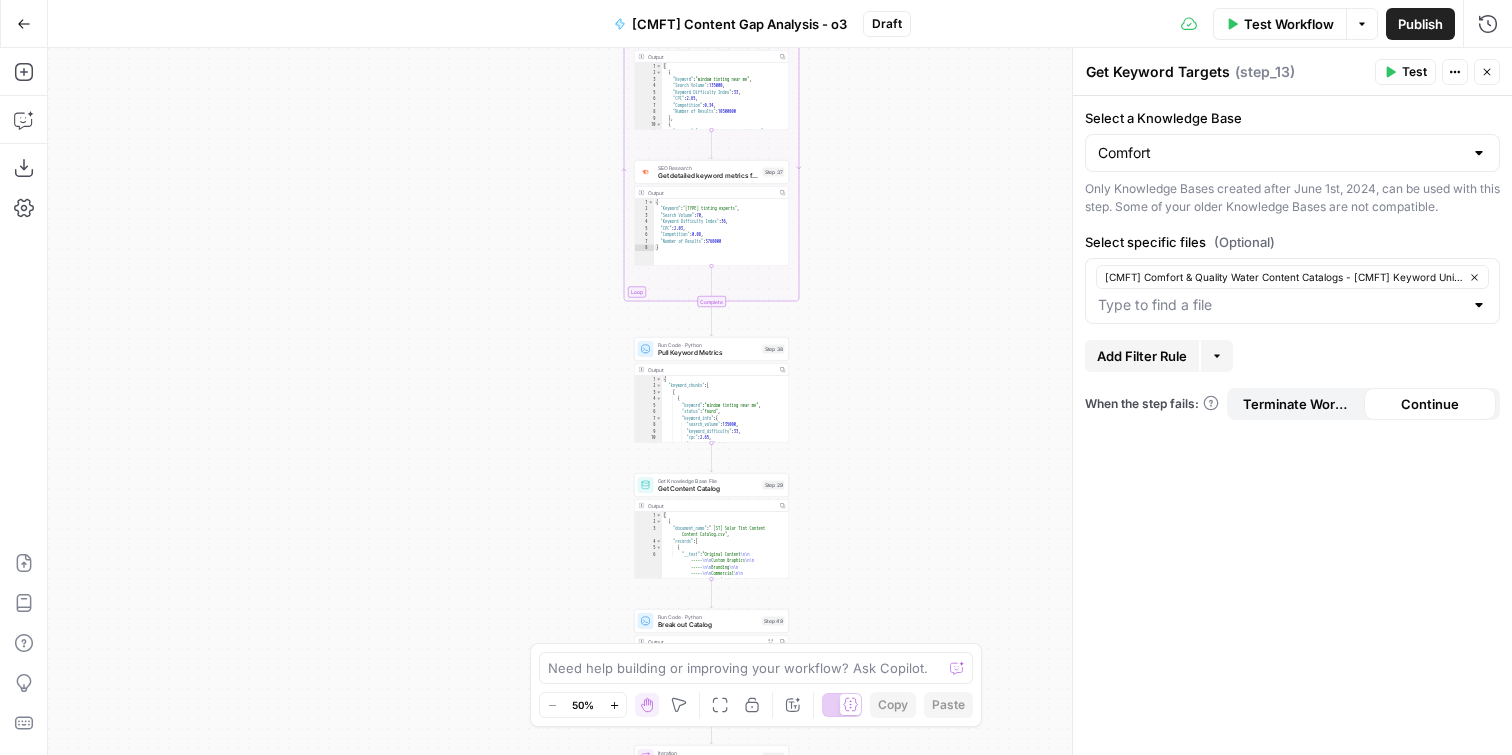 click on "Get Content Catalog" at bounding box center (708, 489) 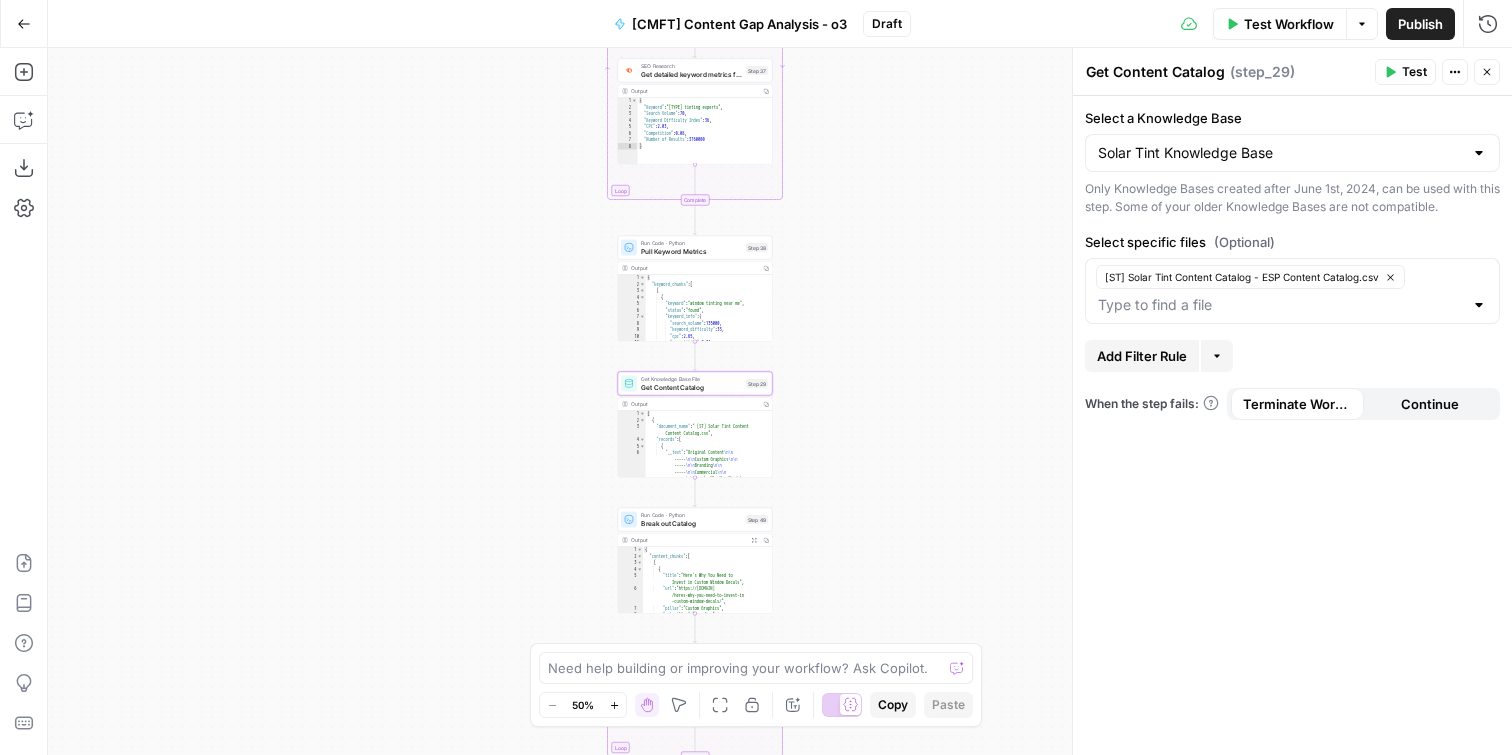 click on "Solar Tint Knowledge Base" at bounding box center [1292, 153] 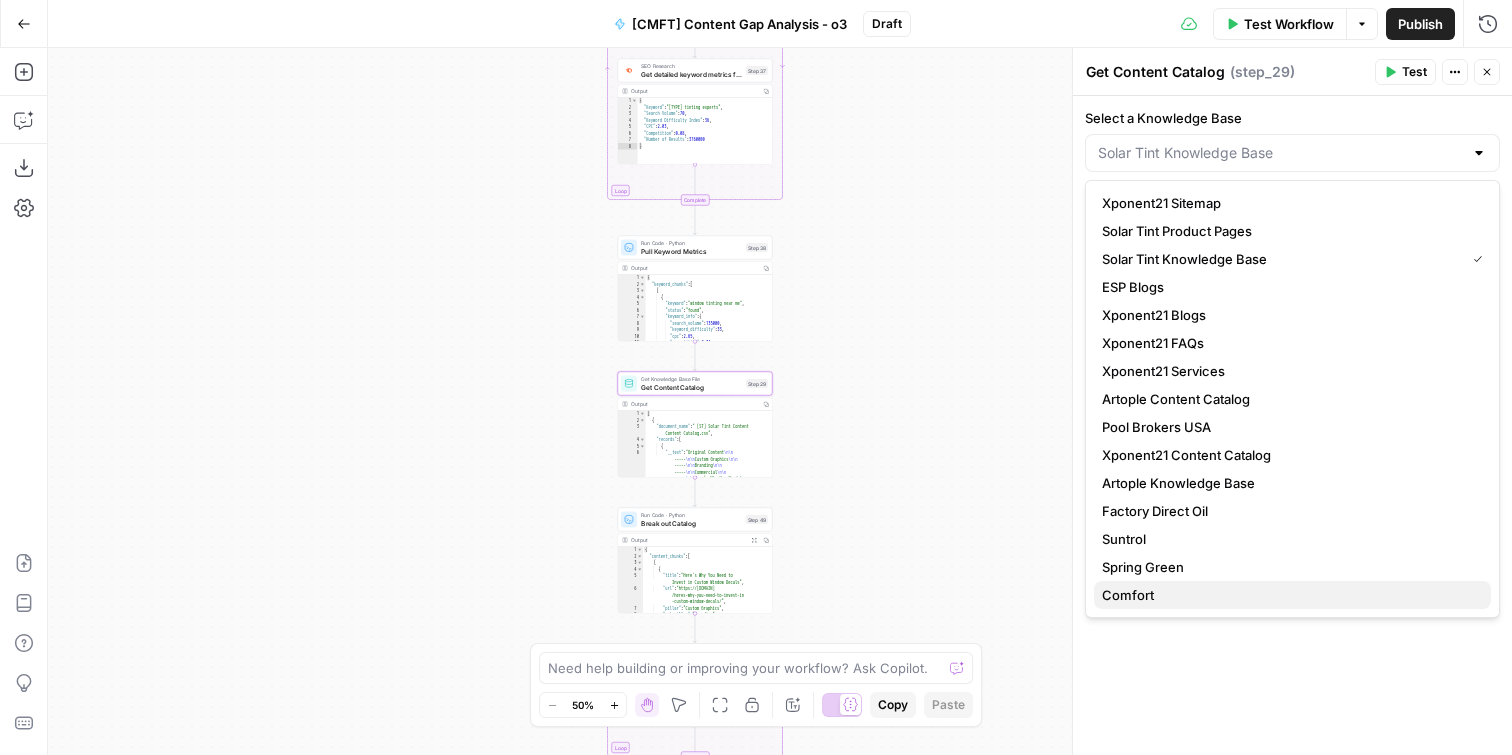 click on "Comfort" at bounding box center (1288, 595) 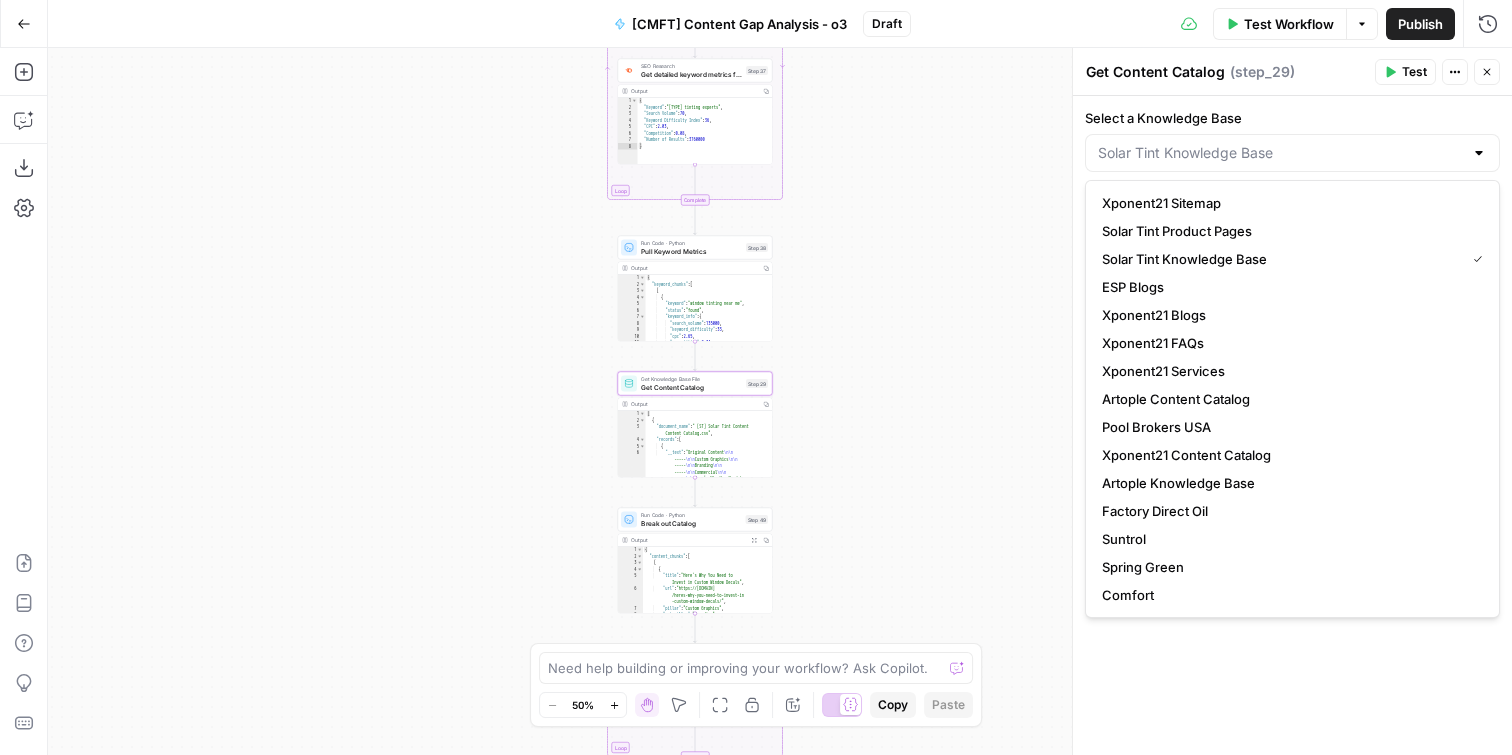 type on "Comfort" 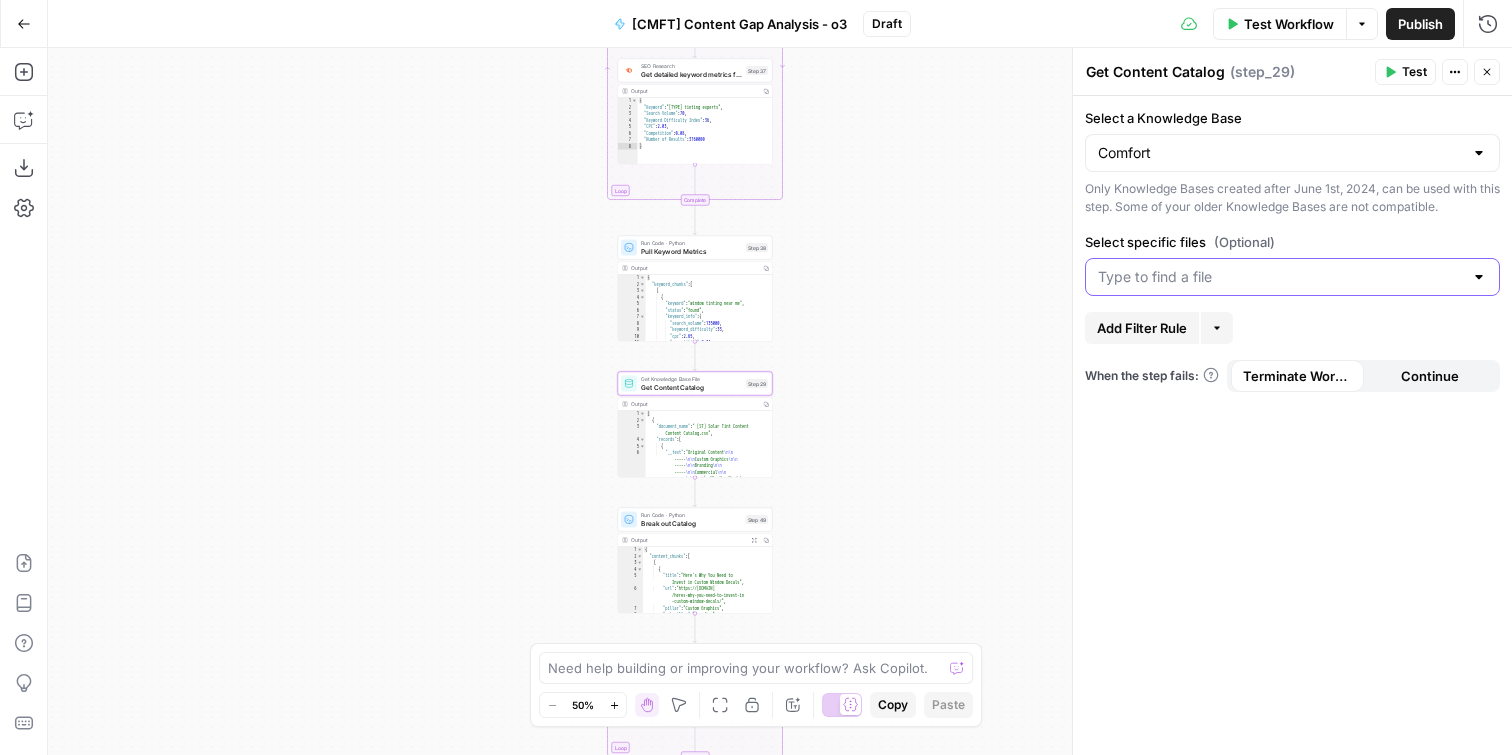 click on "Select specific files   (Optional)" at bounding box center (1280, 277) 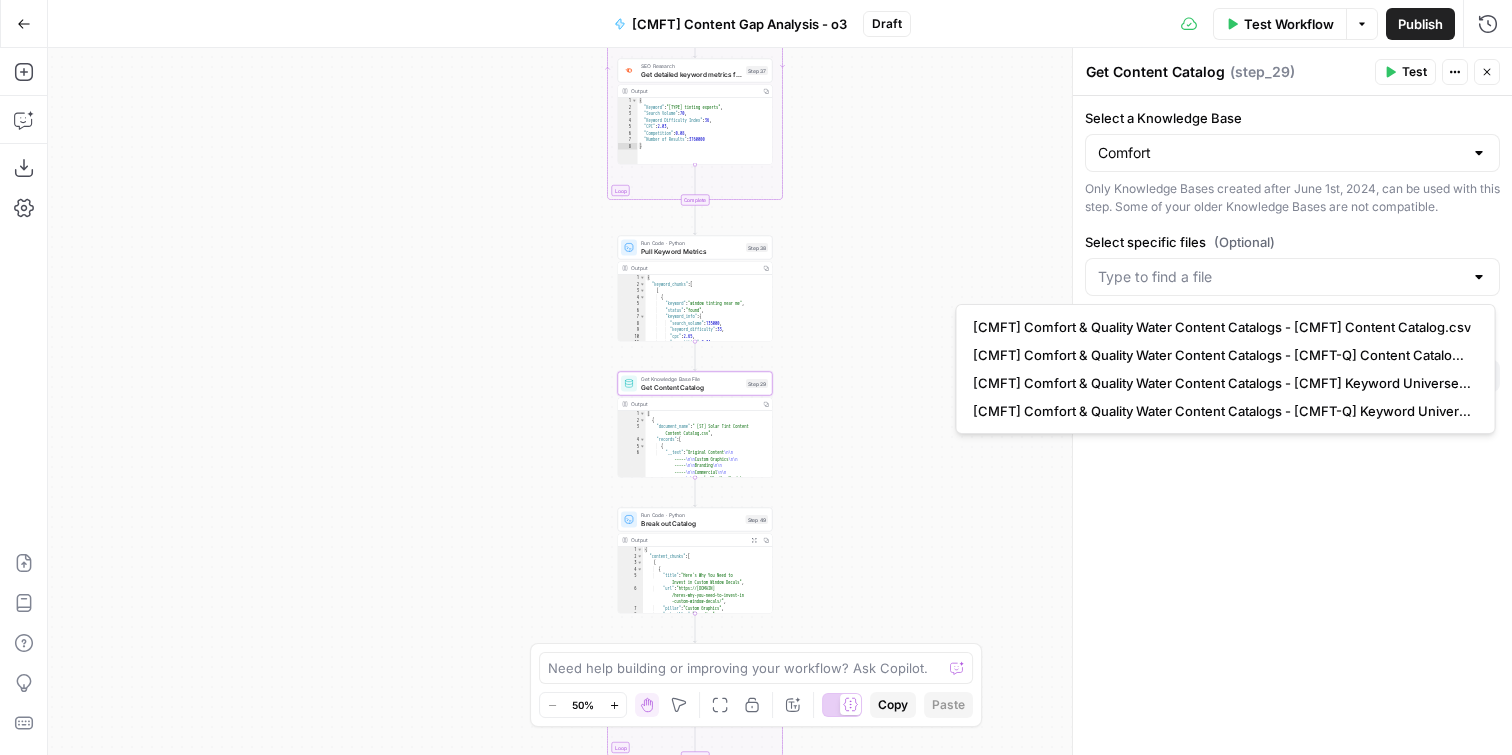 click on "[CMFT] Comfort & Quality Water Content Catalogs - [CMFT] Content Catalog.csv" at bounding box center [1222, 327] 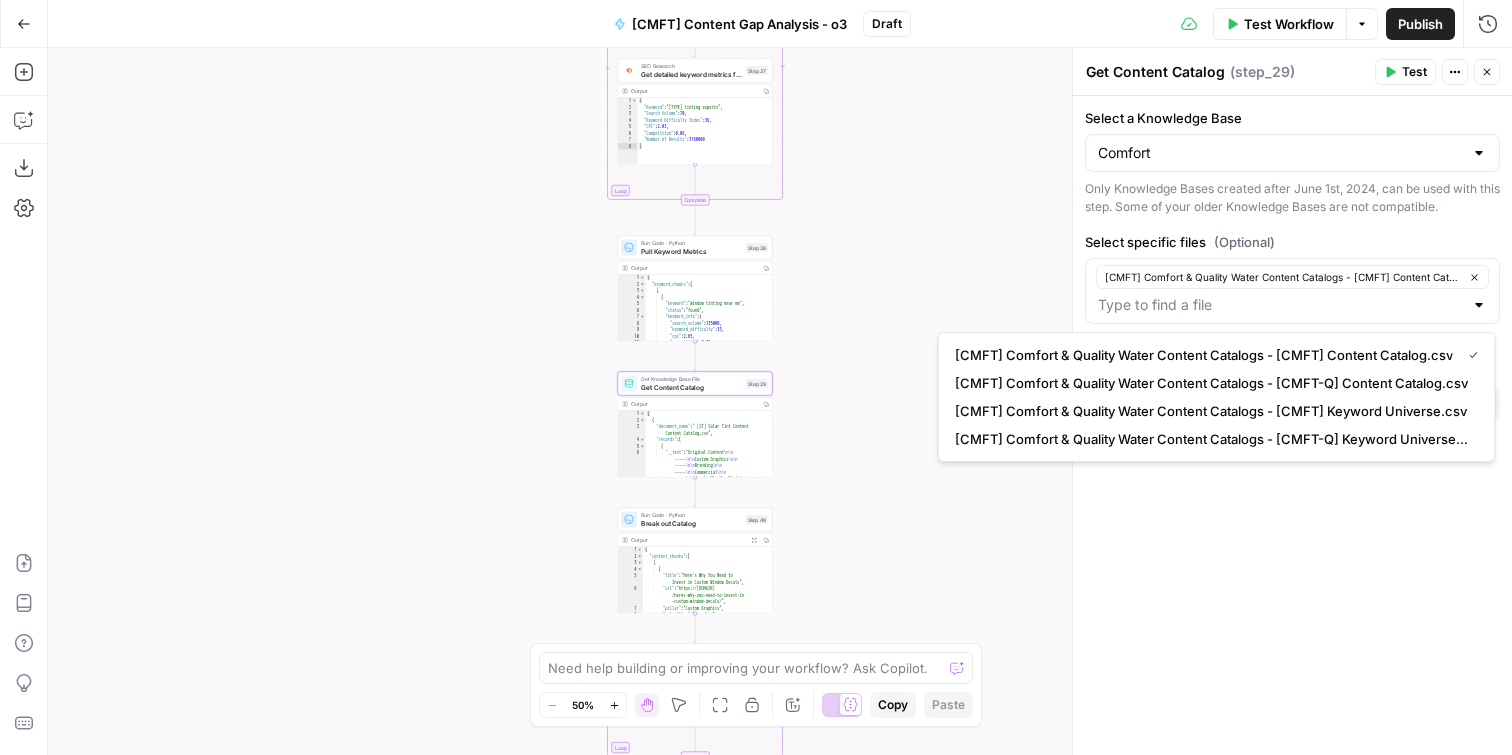 click on "Workflow Set Inputs Inputs Get Knowledge Base File Get Keyword Targets Step 13 Output Copy 1 2 3 4 5 6 [    {      "document_name" :  "[ST] Solar Tint Content           Catalog - ESP Keyword Universe.csv" ,      "records" :  [         {           "__text" :  "General \n\n ----- \n\n window               tinting near me \n\n              ----- \n\n 3600 \n\n ----- \n\n Low \n\n              ----- \n\n 1.21 \n\n ----- \n\n 3              .98 \n\n ----- \n\n Decision" ,     This output is too large & has been abbreviated for review.   Copy the output   to view the full content. Run Code · Python Run Code Step 45 Output Copy 1 2 3 4 5 6 7 8 9 10 11 12 [    "window tinting near me" ,    "window tinting louisville ky" ,    "louisville window tinting" ,    "window tint for home windows" ,    "house window tint" ,    "home window tinting" ,    "stained glass window film" ,    "window coating" ,    "window film" ,    "privacy window film" ,    ,     Step 39" at bounding box center (780, 401) 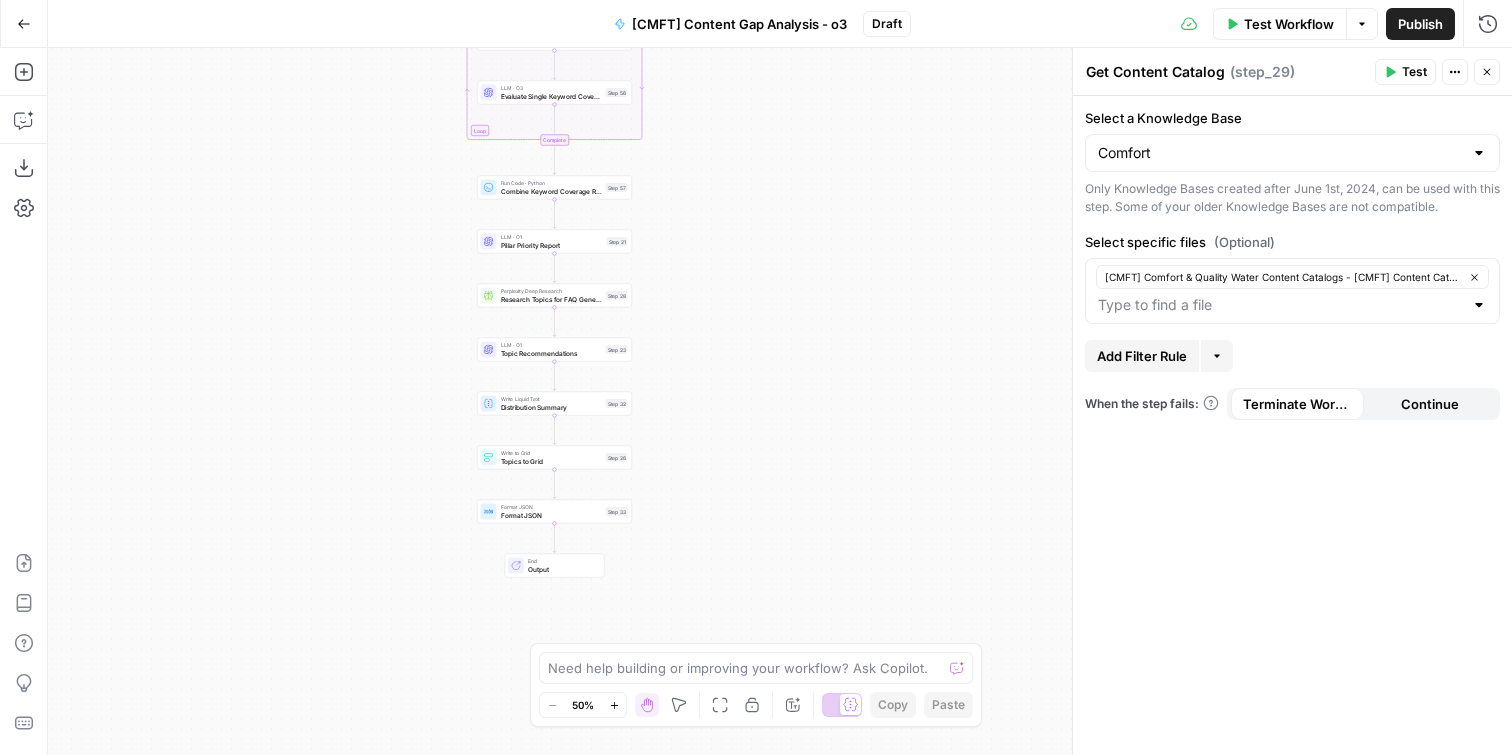 click on "Topic Recommendations" at bounding box center (551, 353) 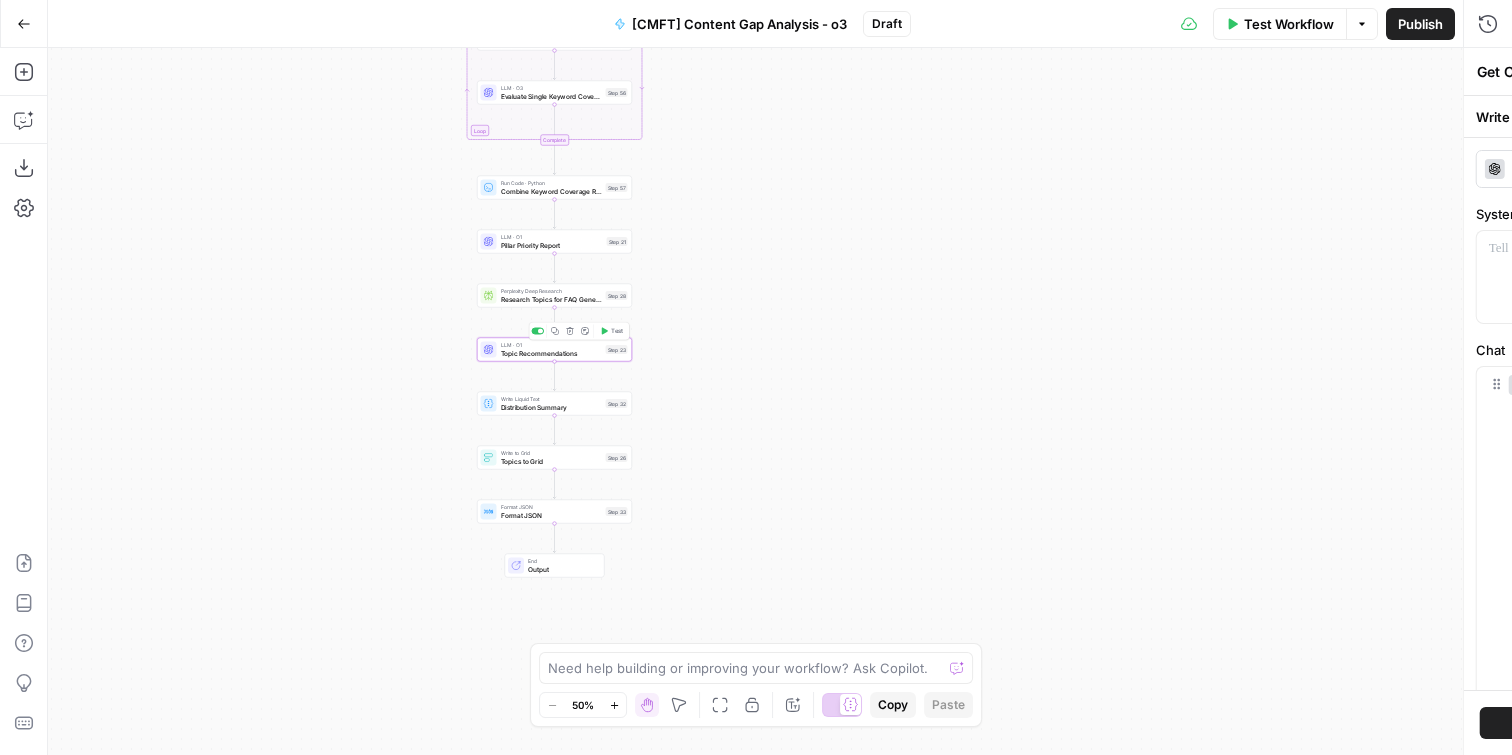 type on "Topic Recommendations" 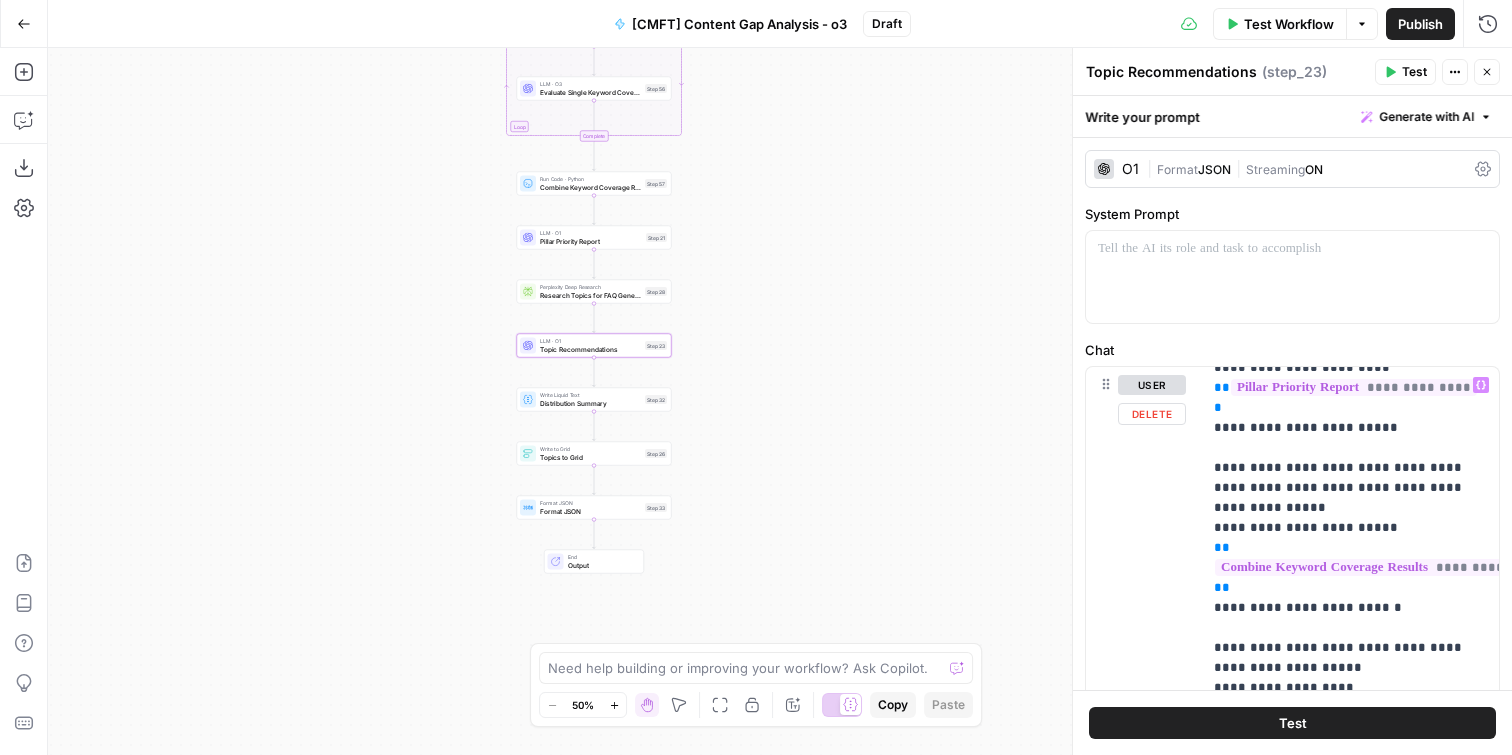 scroll, scrollTop: 260, scrollLeft: 0, axis: vertical 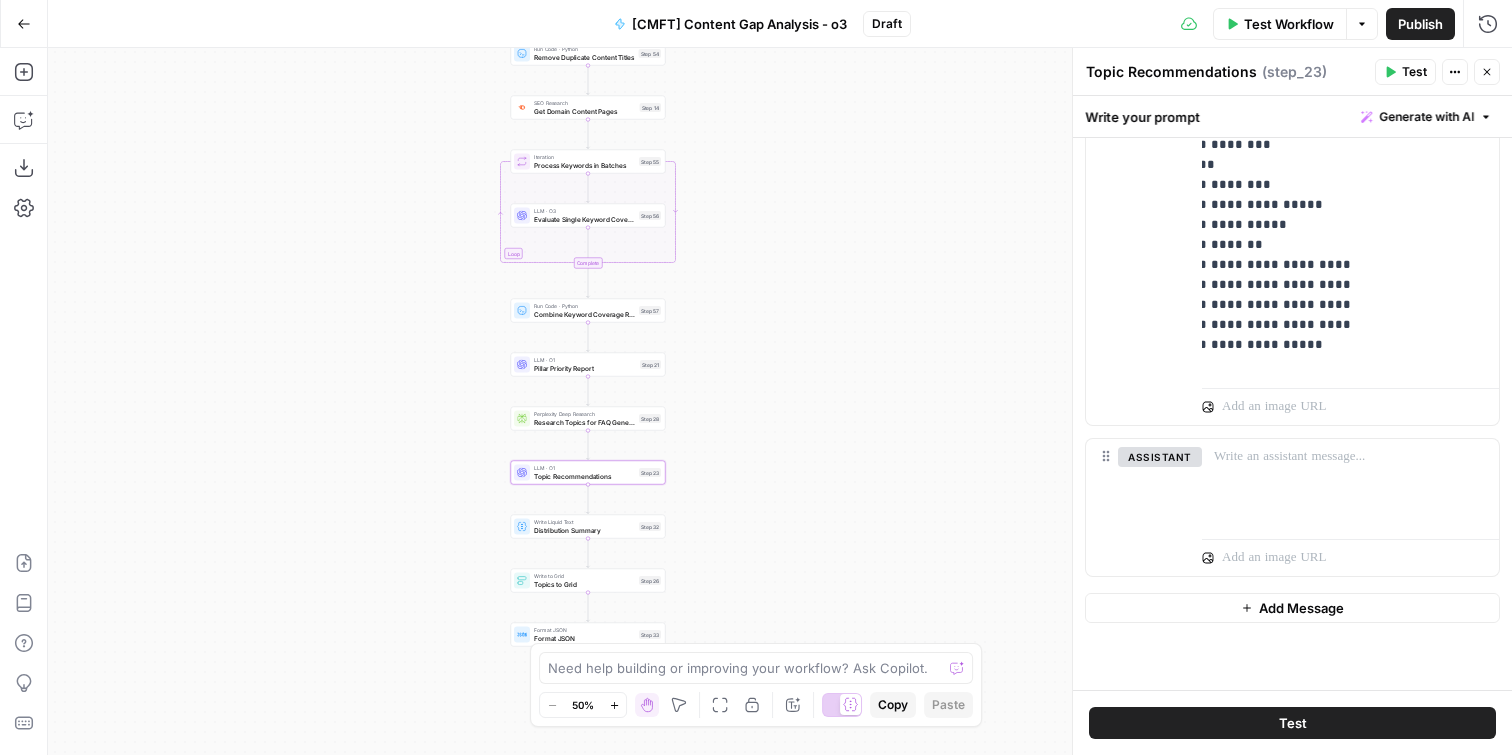 click on "Pillar Priority Report" at bounding box center [585, 368] 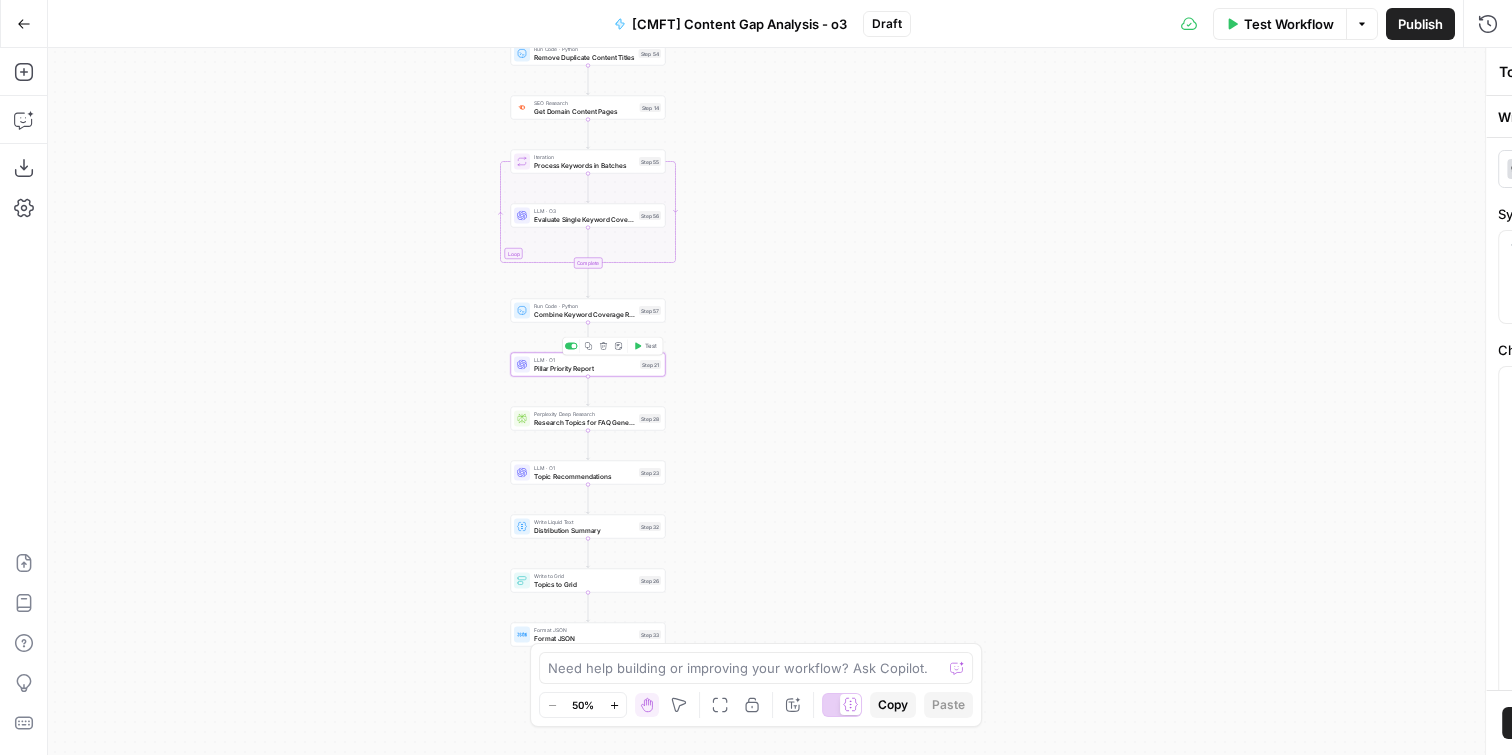 type on "Pillar Priority Report" 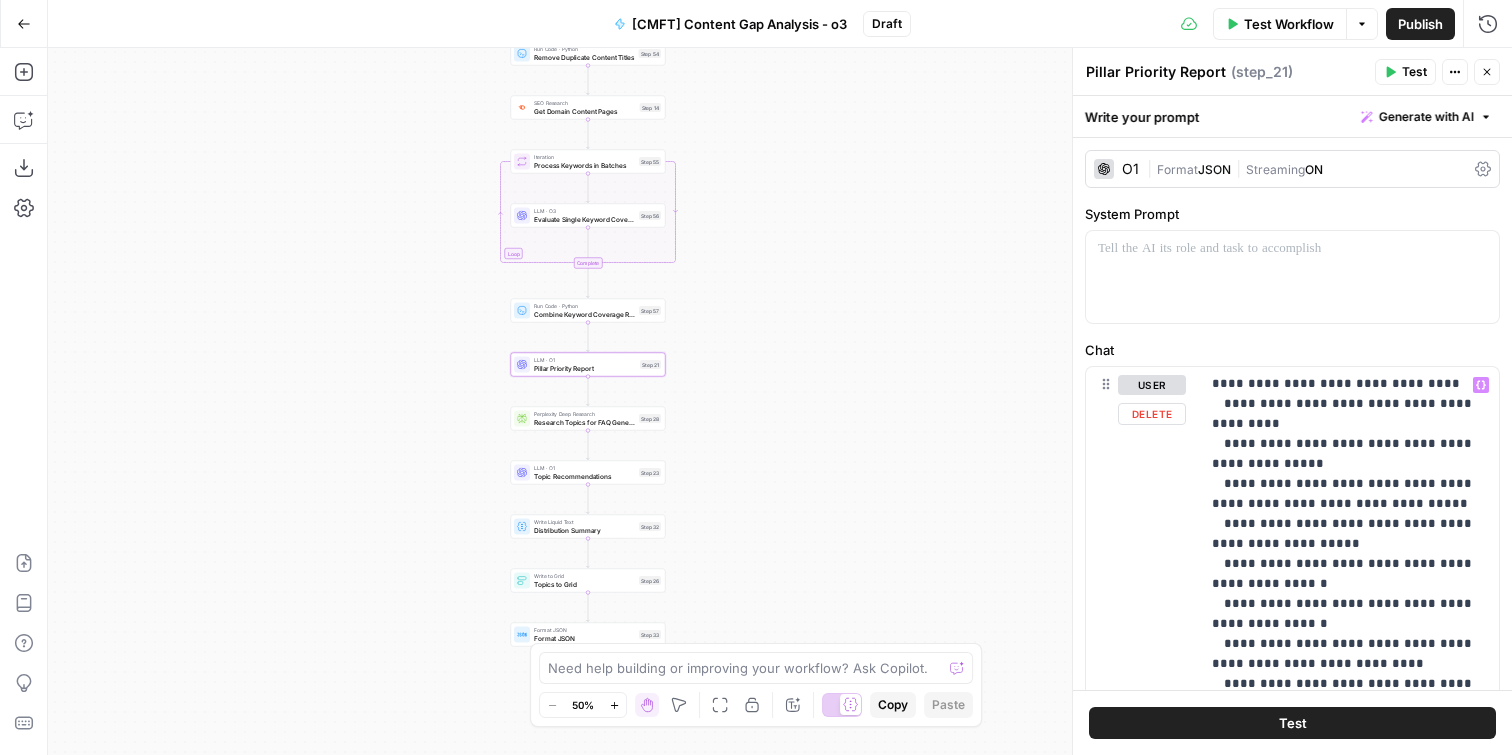scroll, scrollTop: 1019, scrollLeft: 2, axis: both 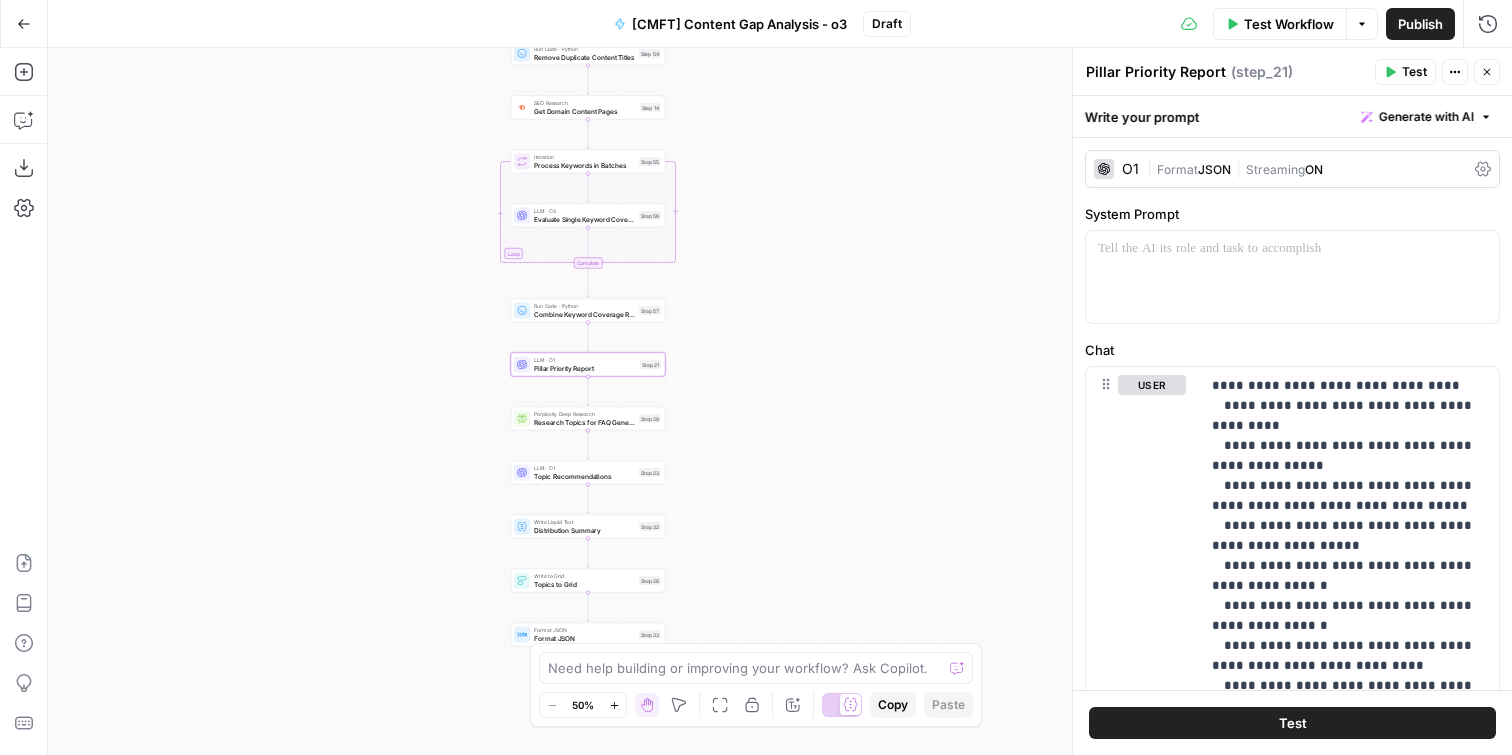 click 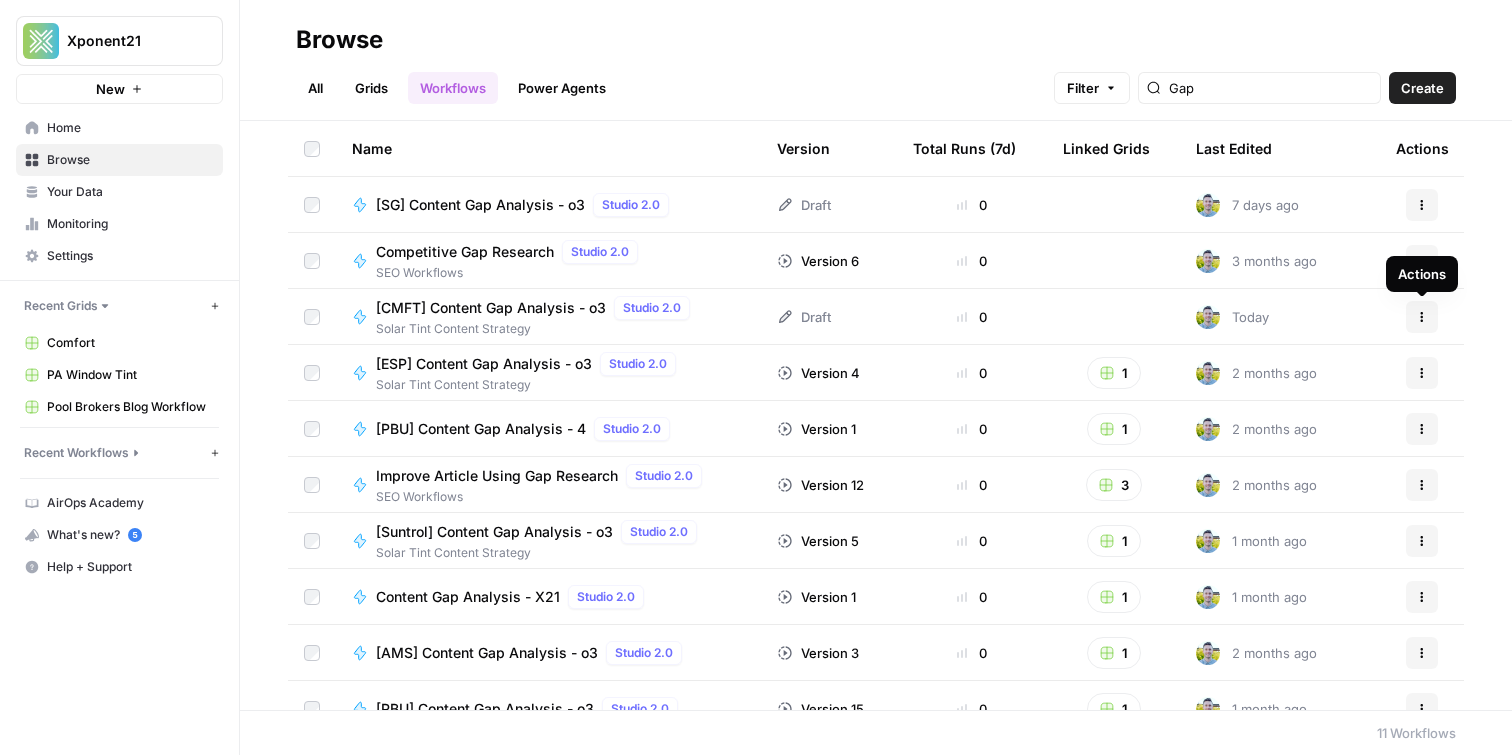 click on "Actions" at bounding box center (1422, 317) 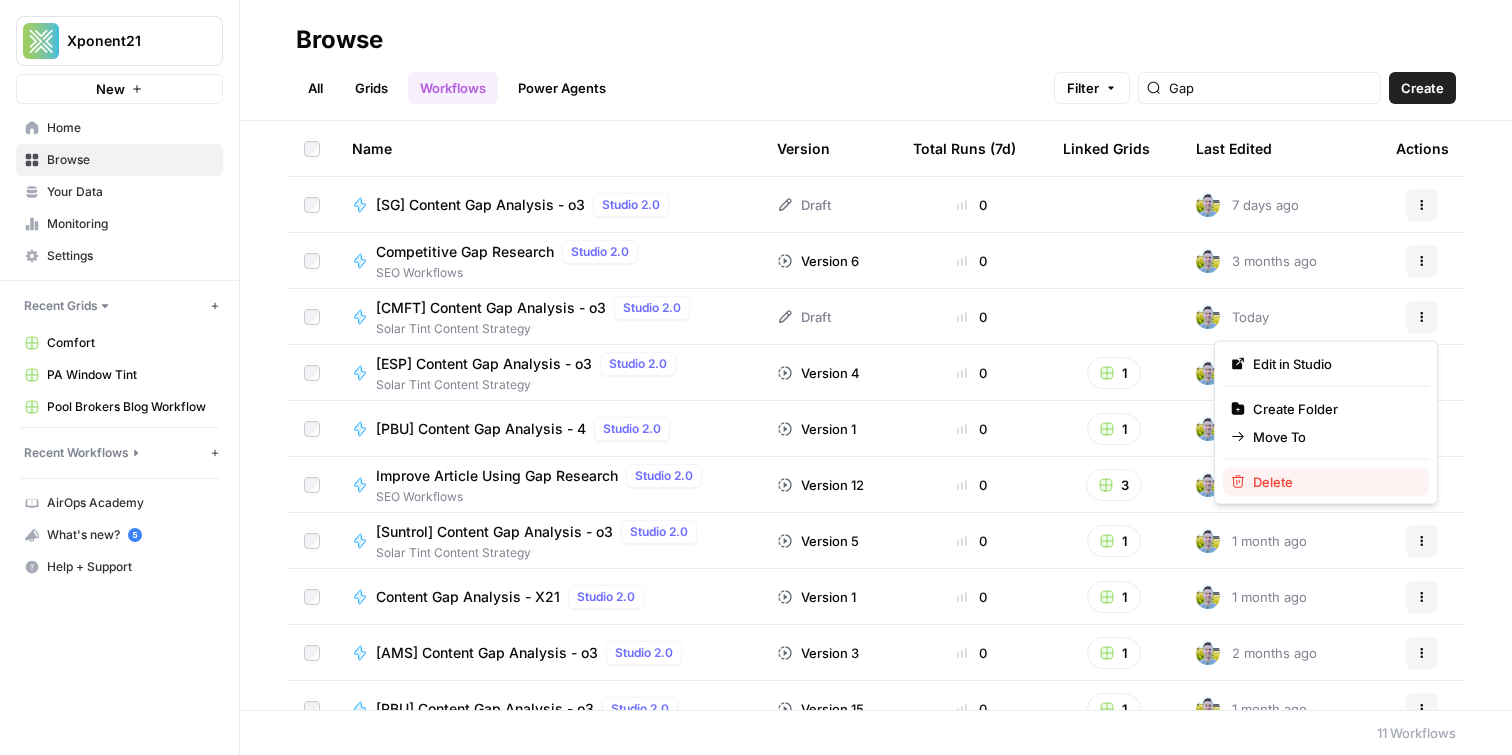 click on "Delete" at bounding box center [1333, 482] 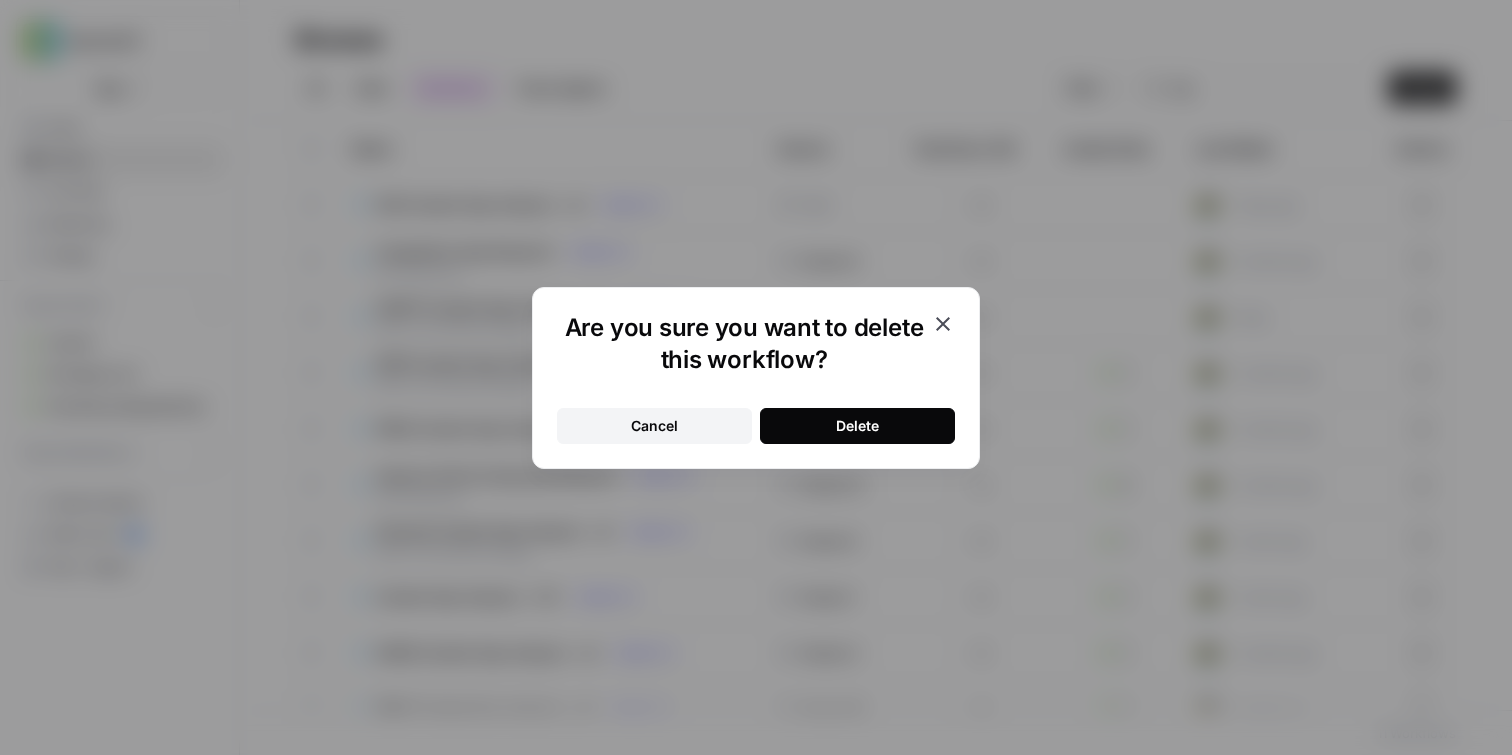 click on "Delete" at bounding box center (857, 426) 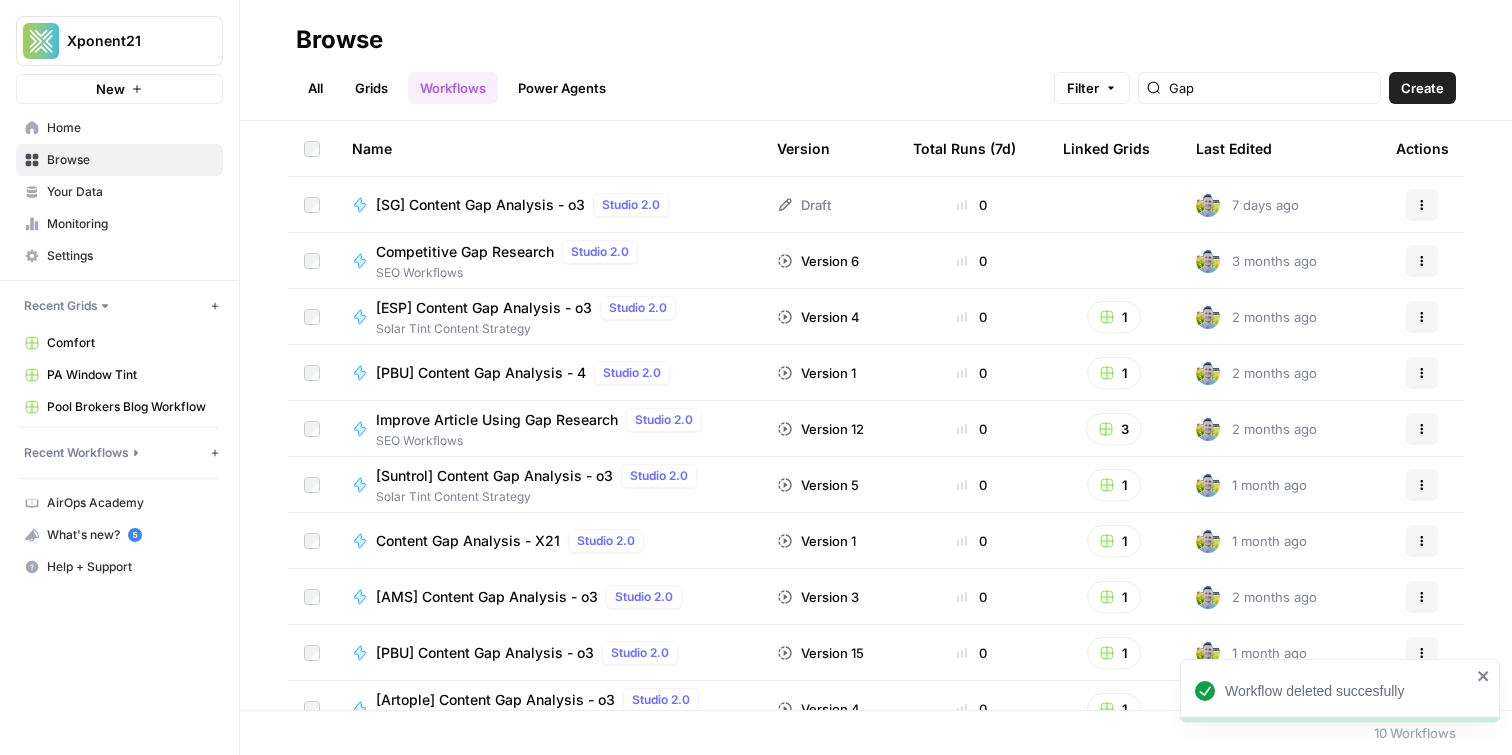 click 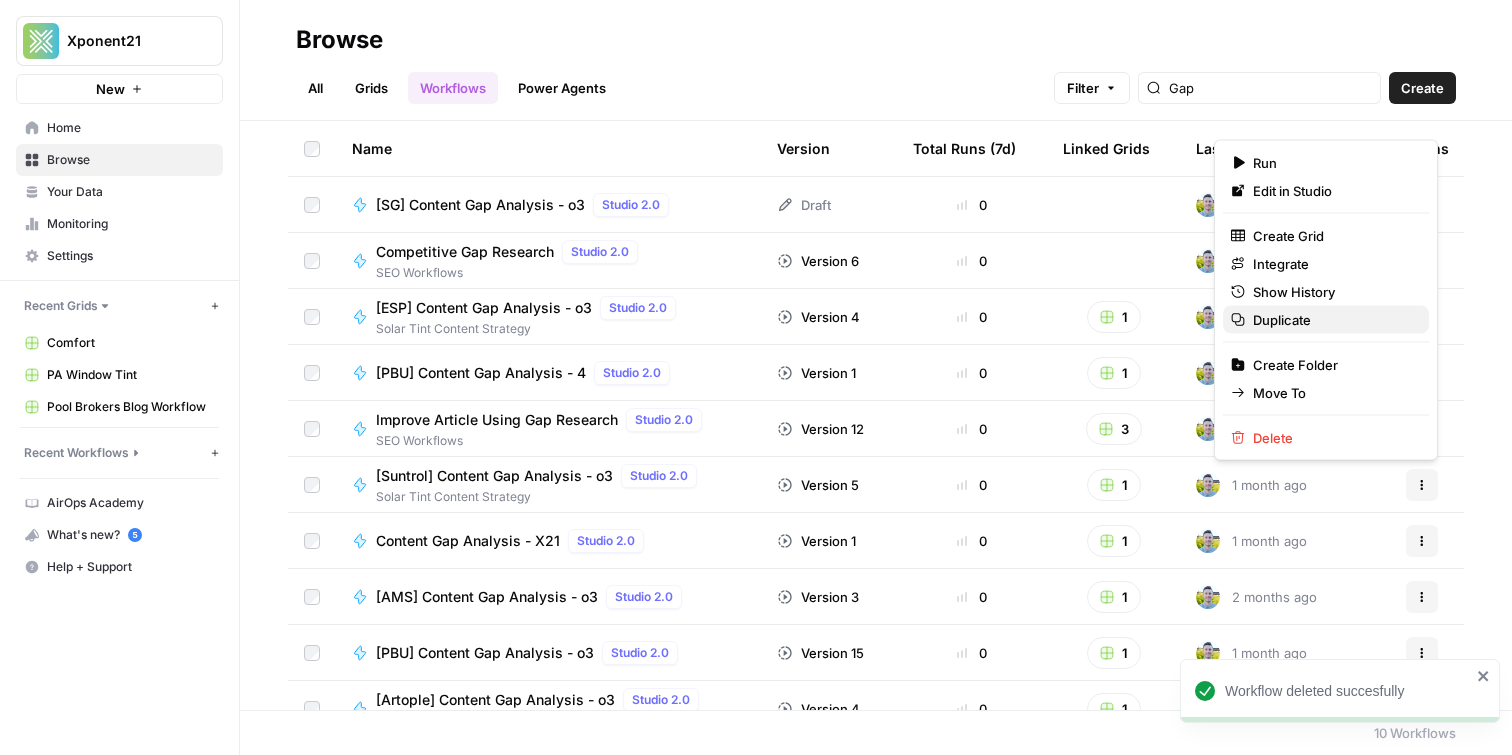 click on "Duplicate" at bounding box center [1333, 320] 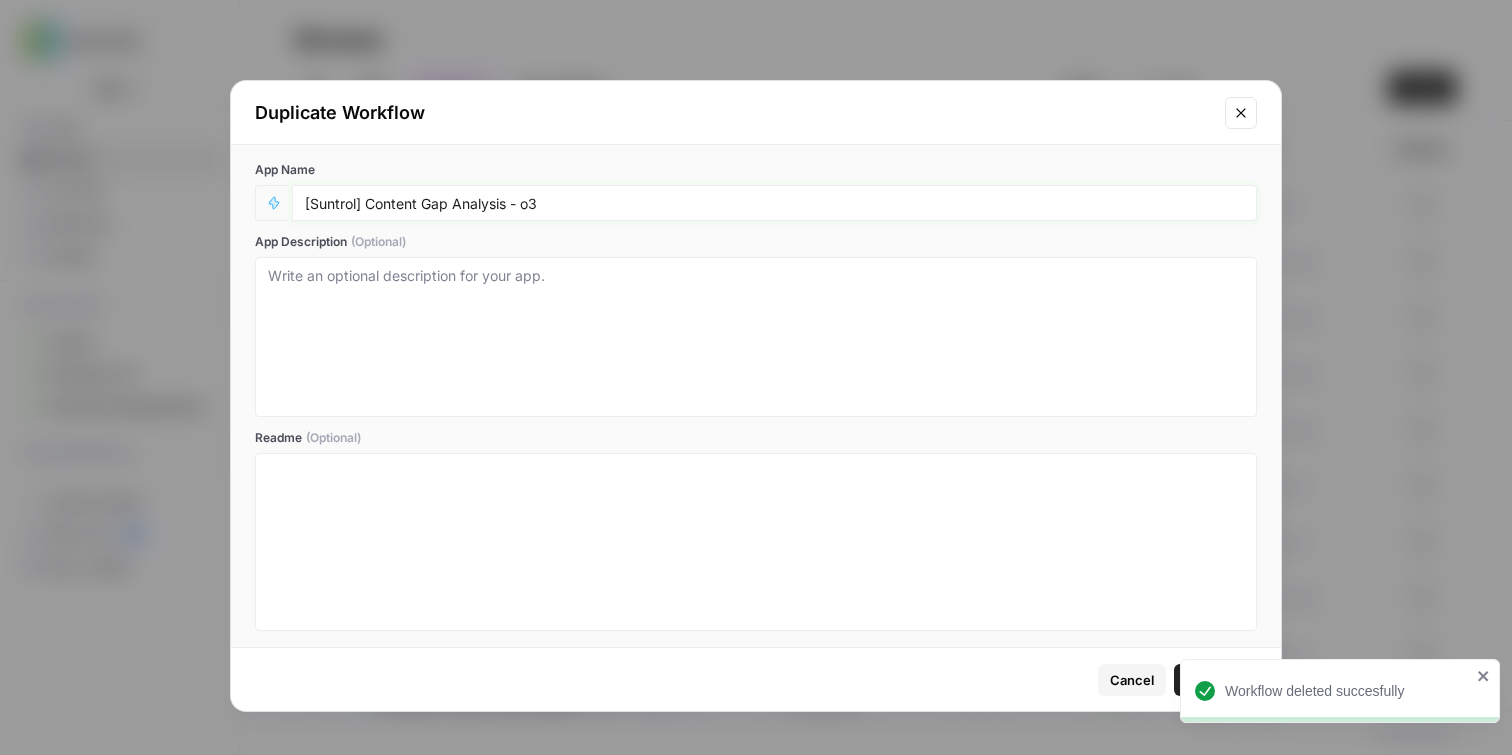 click on "[Suntrol] Content Gap Analysis - o3" at bounding box center (774, 203) 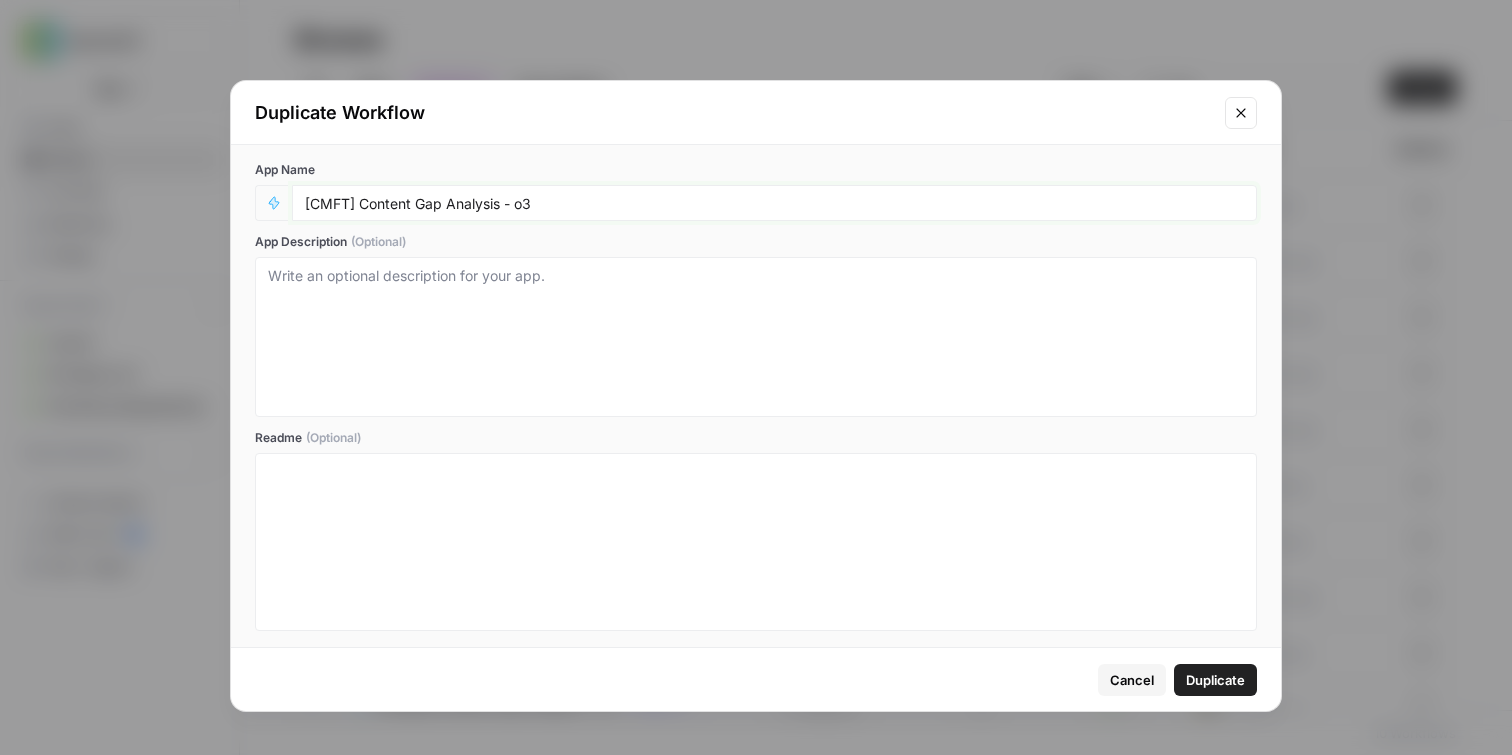 type on "[CMFT] Content Gap Analysis - o3" 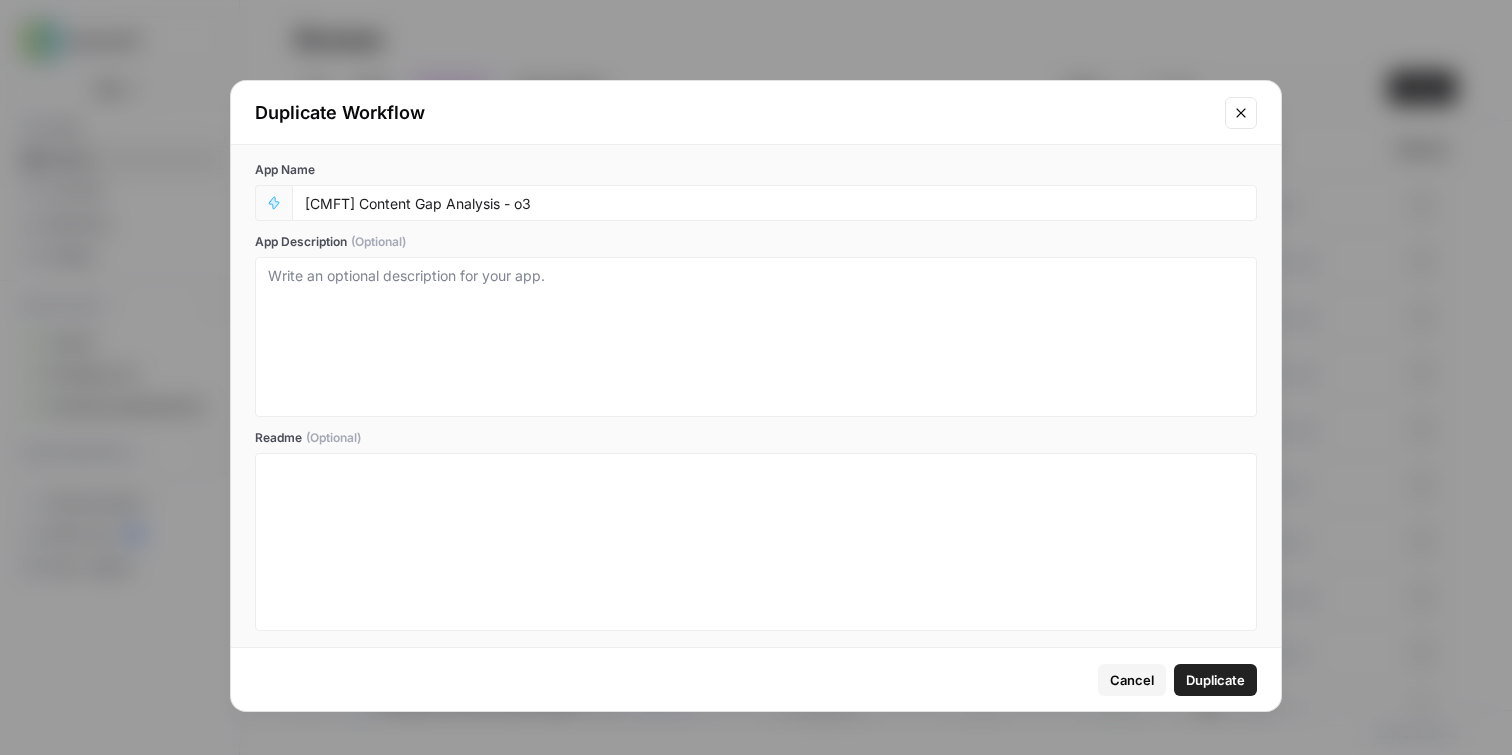 click on "Duplicate" at bounding box center (1215, 680) 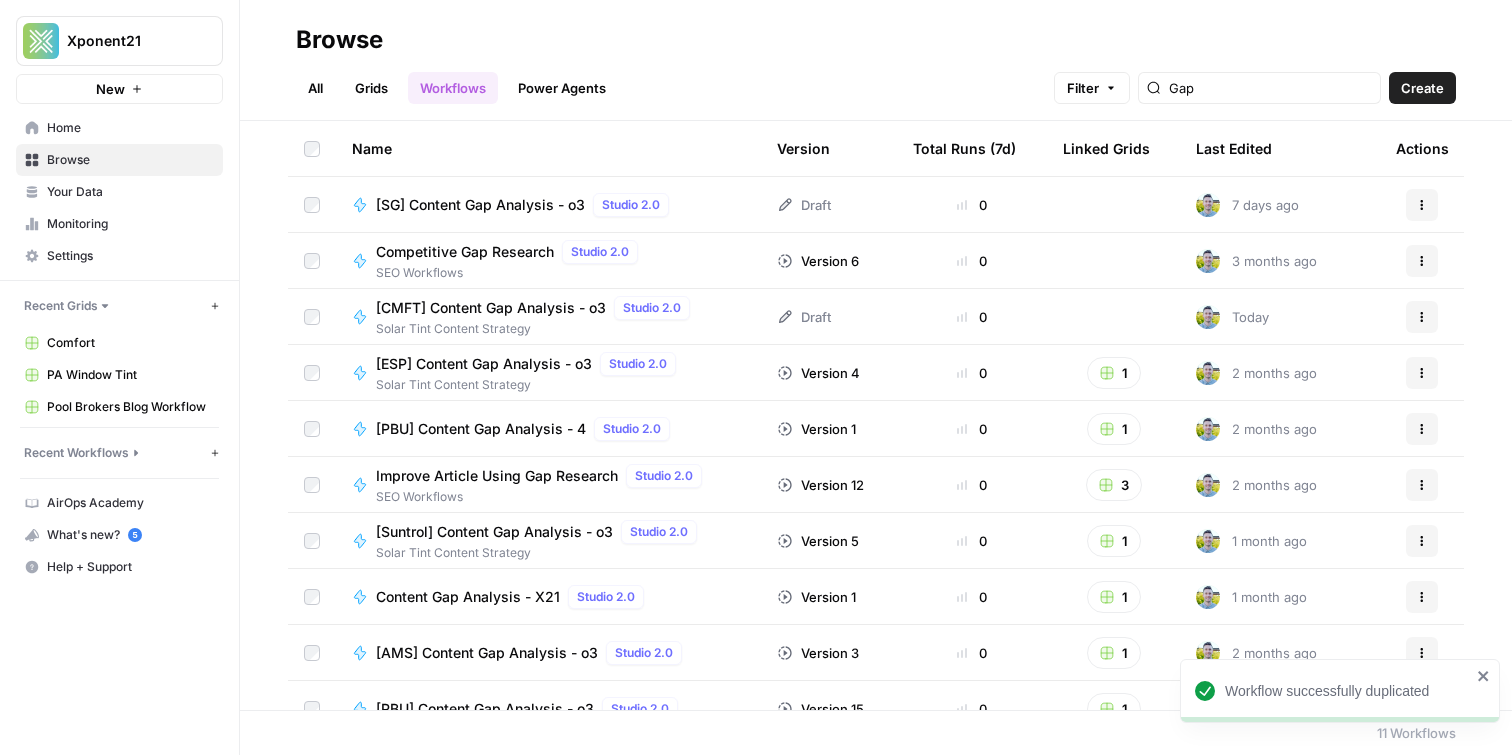 click on "[CMFT] Content Gap Analysis - o3" at bounding box center (491, 308) 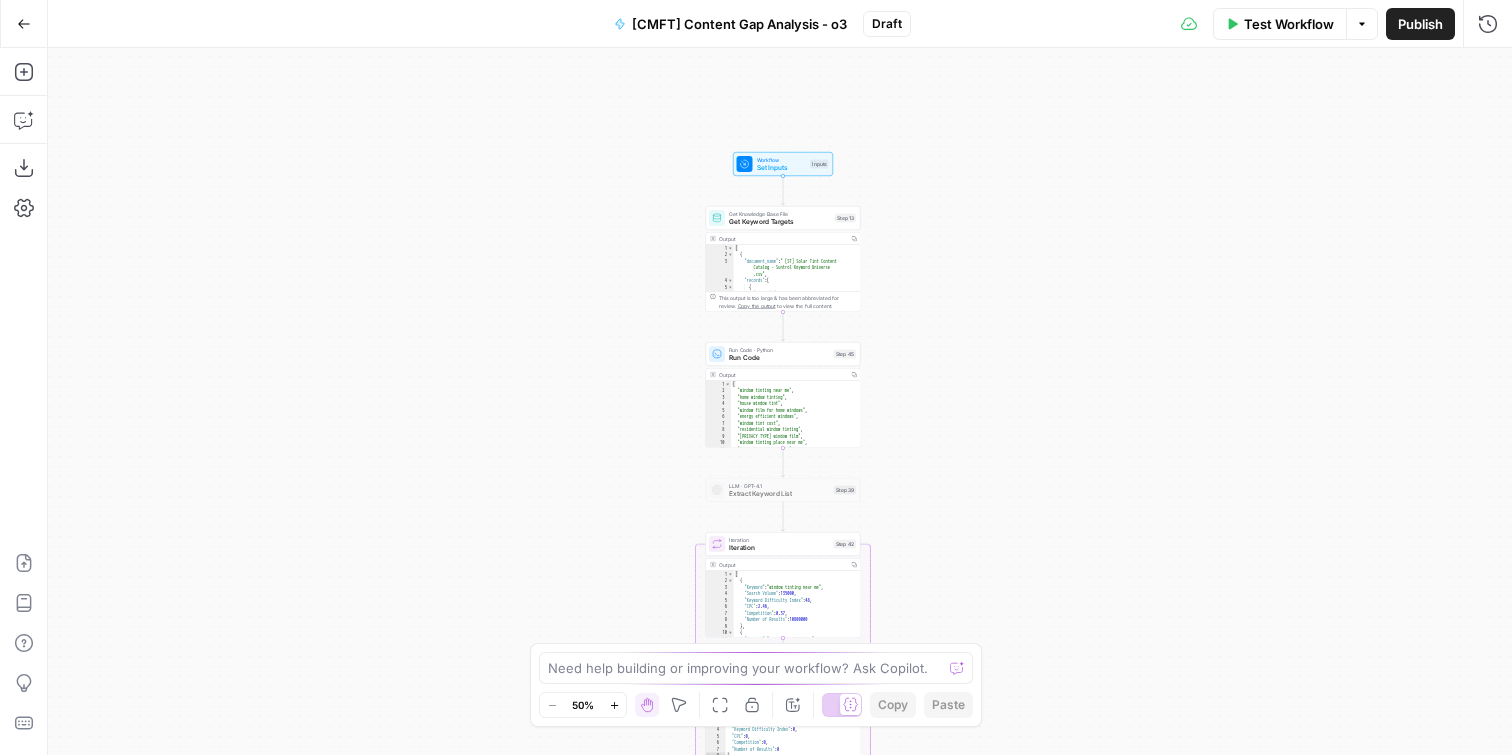 click on "Get Keyword Targets" at bounding box center [780, 222] 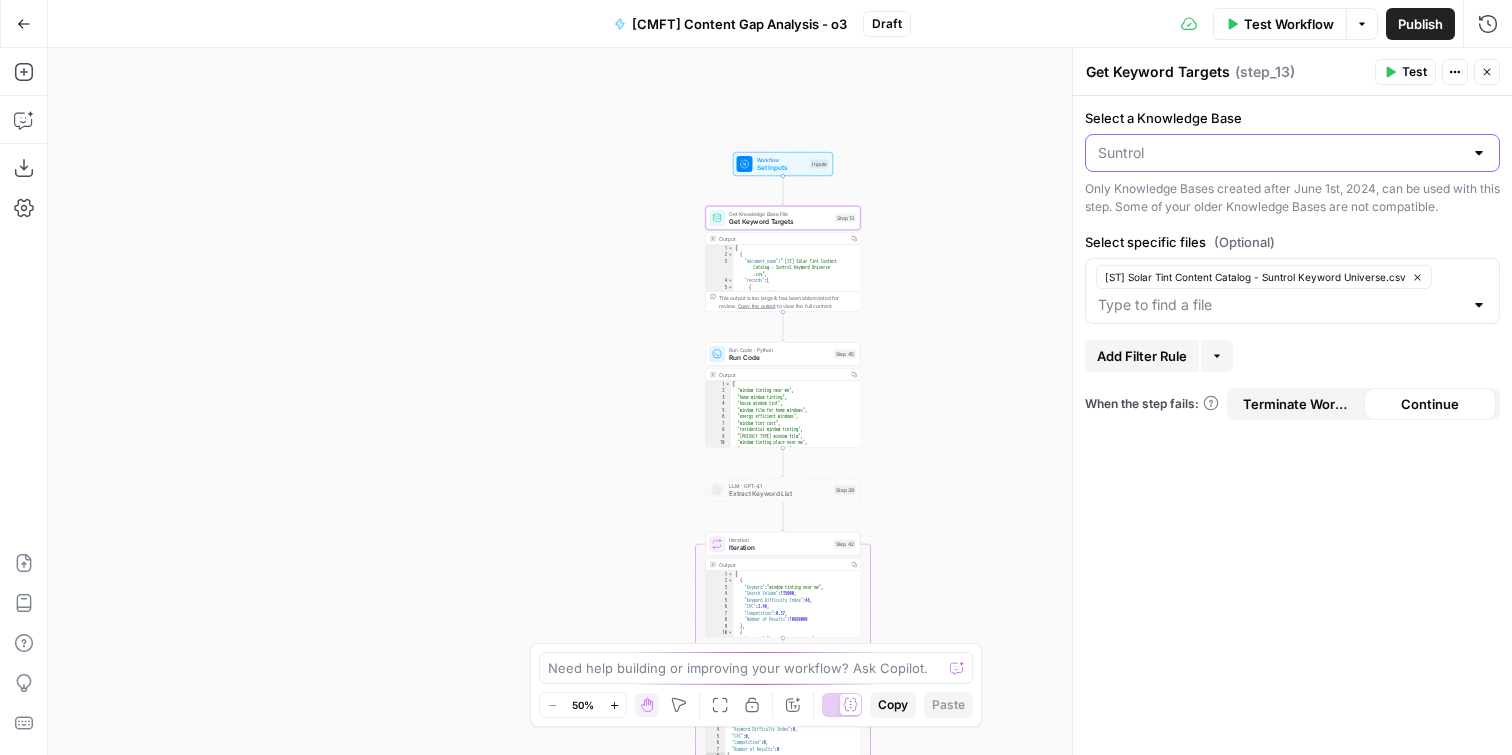 click on "Select a Knowledge Base" at bounding box center (1280, 153) 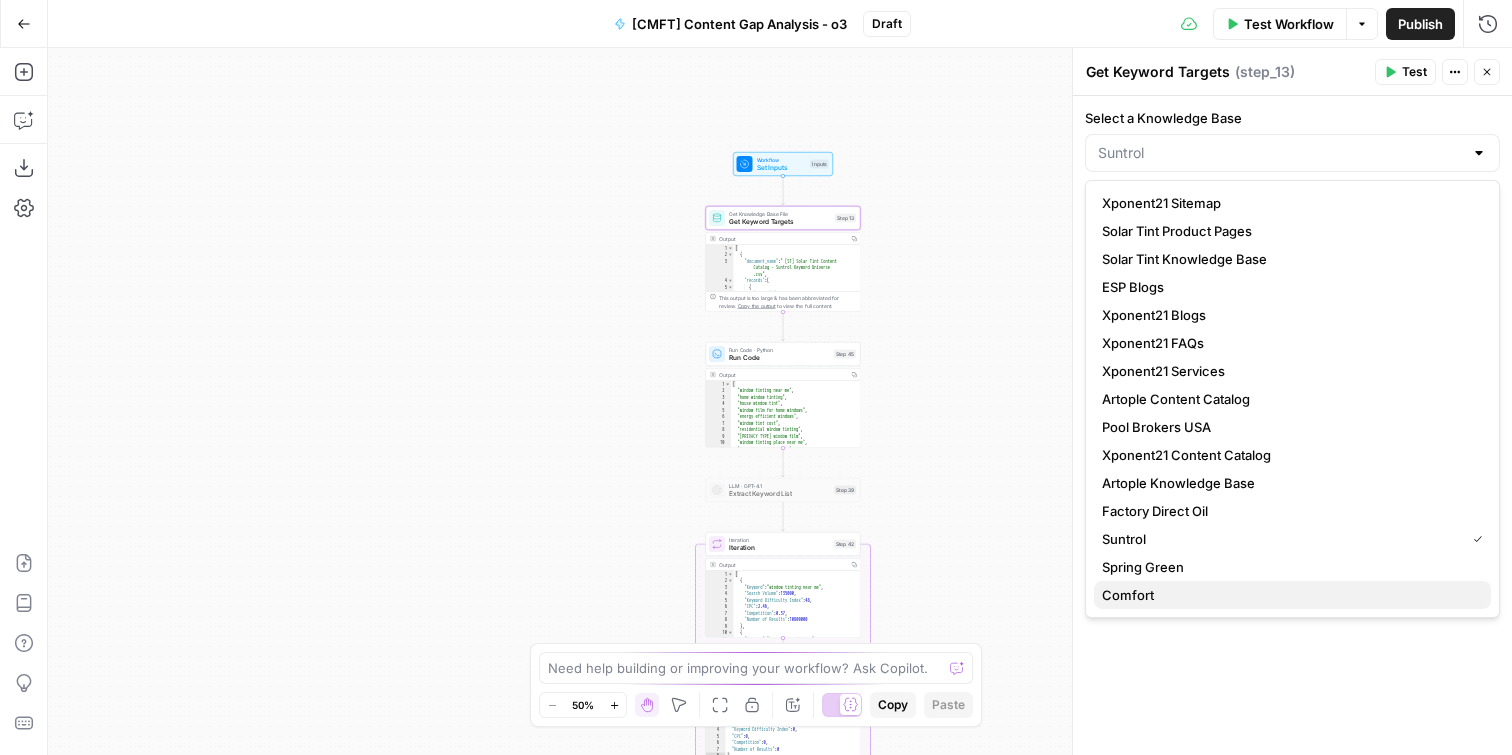 click on "Comfort" at bounding box center (1288, 595) 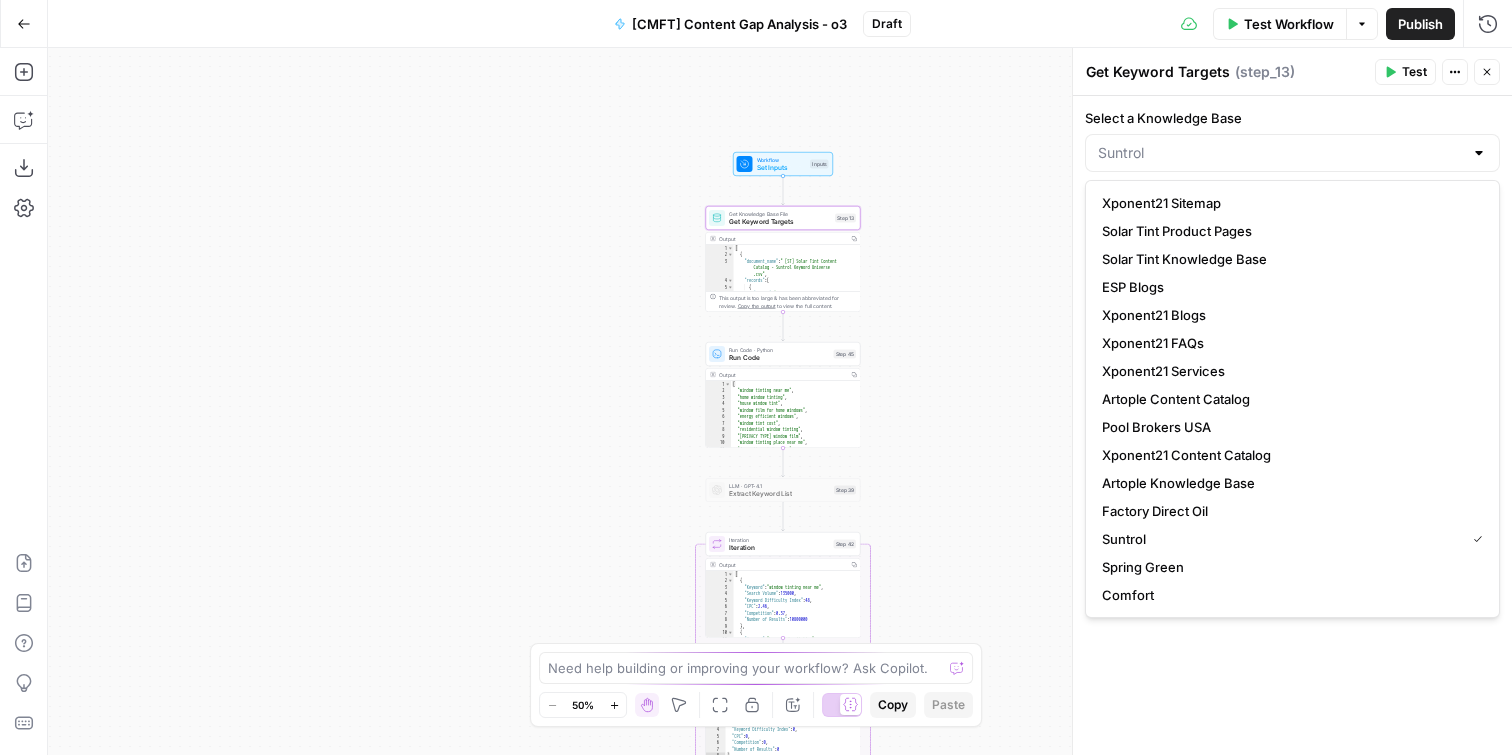 type on "Comfort" 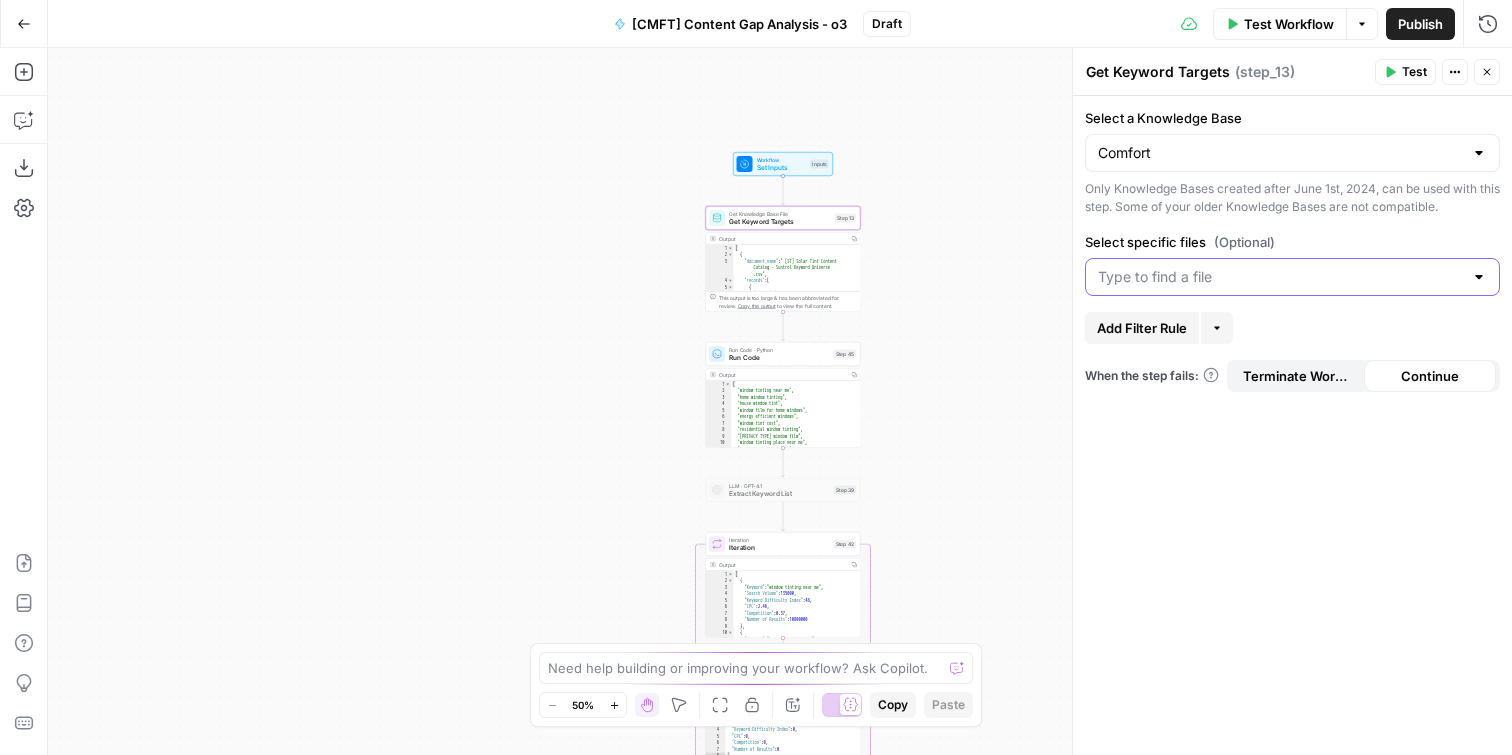 click on "Select specific files   (Optional)" at bounding box center (1280, 277) 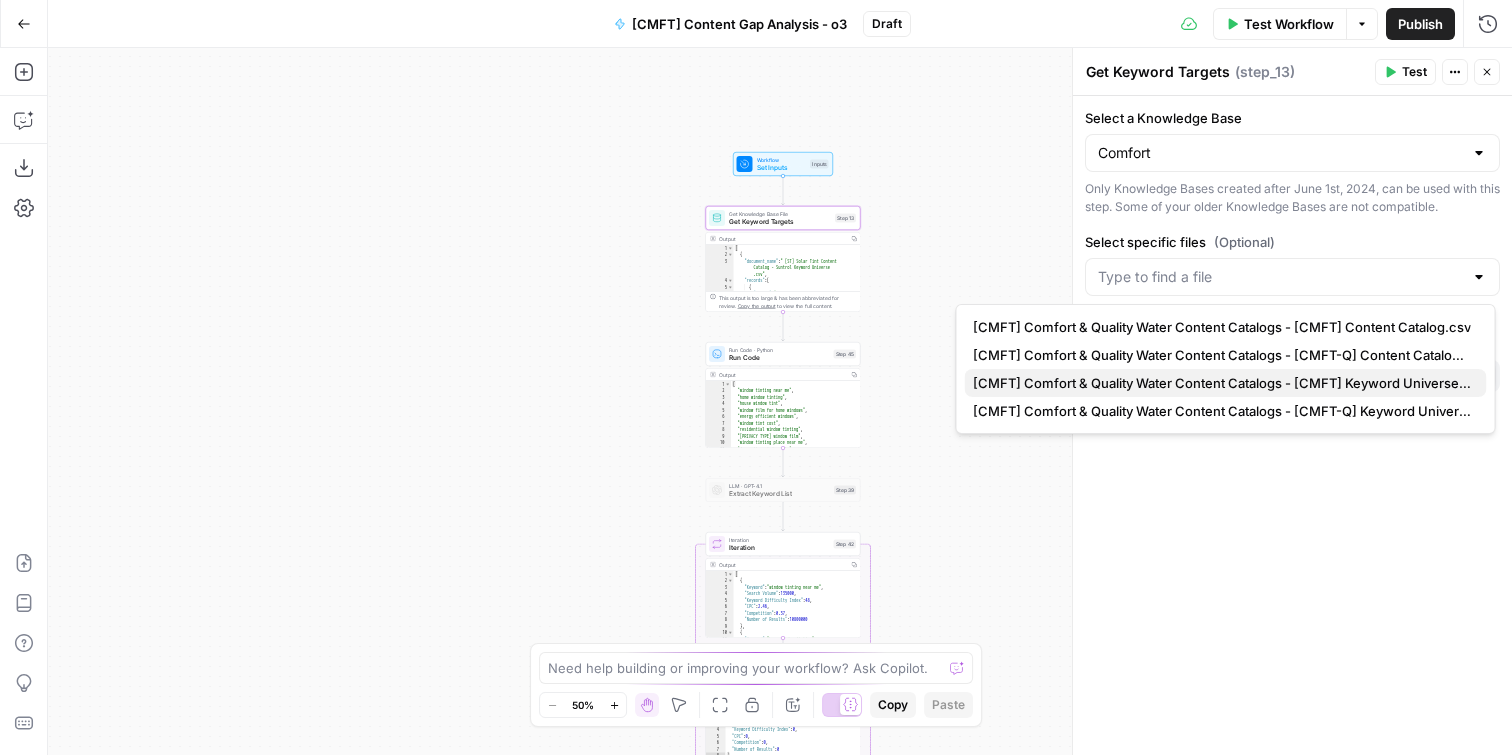click on "[CMFT] Comfort & Quality Water Content Catalogs - [CMFT] Keyword Universe.csv" at bounding box center [1222, 383] 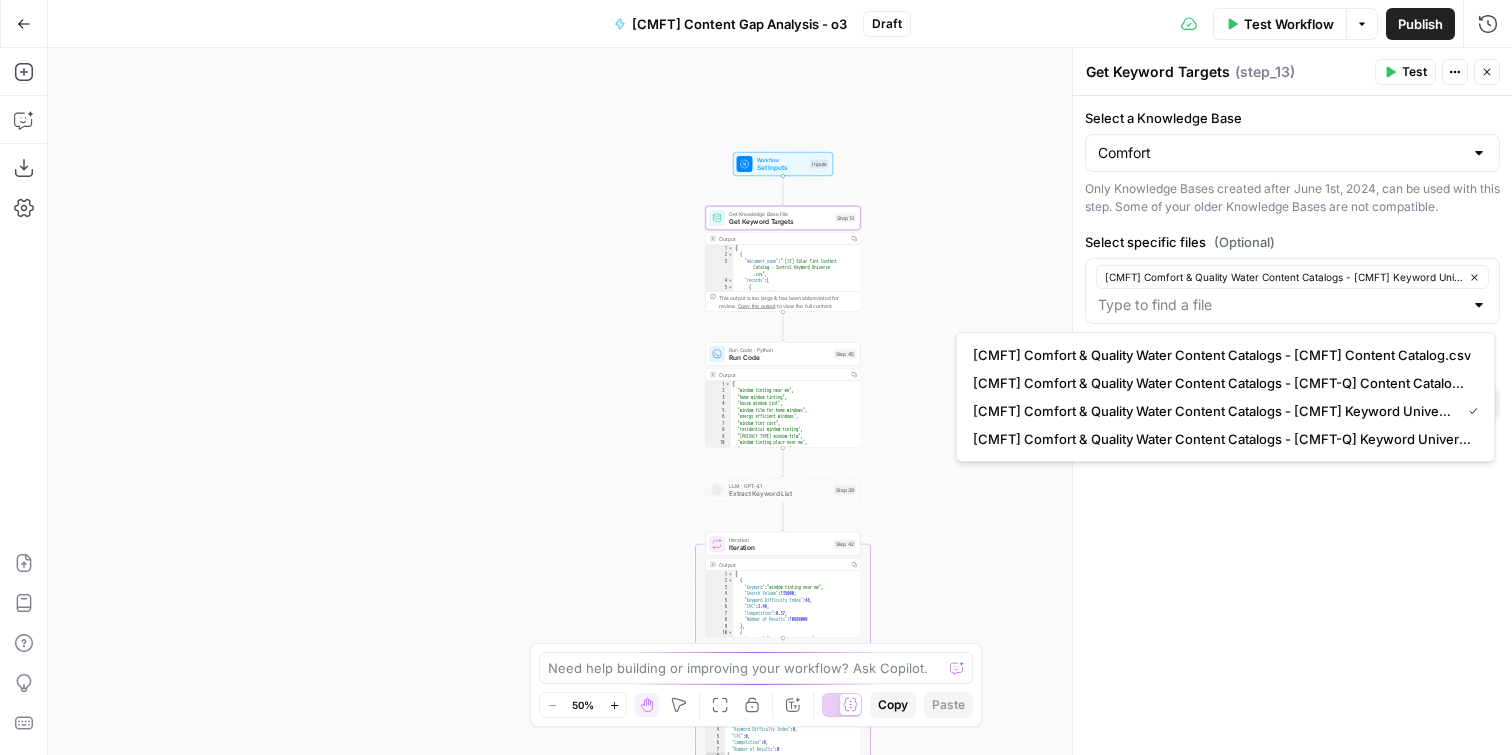 click on "Workflow Set Inputs Inputs Get Knowledge Base File Get Keyword Targets Step 13 Output Copy 1 2 3 4 5 6 [    {      "document_name" :  "[ST] Solar Tint Content           Catalog - Suntrol Keyword Universe          .csv" ,      "records" :  [         {           "__text" :  "General \n\n ----- \n\n window               tinting near me \n\n              ----- \n\n 4400 \n\n ----- \n\n Low \n\n              ----- \n\n 6 \n\n ----- \n\n Decision" ,     XXXXXXXXXXXXXXXXXXXXXXXXXXXXXXXXXXXXXXXXXXXXXXXXXXXXXXXXXXXXXXXXXXXXXXXXXXXXXXXXXXXXXXXXXXXXXXXXXXXXXXXXXXXXXXXXXXXXXXXXXXXXXXXXXXXXXXXXXXXXXXXXXXXXXXXXXXXXXXXXXXXXXXXXXXXXXXXXXXXXXXXXXXXXXXXXXXXXXXXXXXXXXXXXXXXXXXXXXXXXXXXXXXXXXXXXXXXXXXXXXXXXXXXXXXXXXXXXXXXXXXXXXXXXXXXXXXXXXXXXXXXXXXXXXXXXXXXXXXXXXXXXXXXXXXXXXXXXXXXXXXXXXXXXXXXXXXXXXXXXXXXXXXXXXXXXXXXXXXXXXXXXXXXXXXXXXXXXXXXXXXXXXXXXXXXXXXXXXXXXXXXXXXXXXXXXXXXXXXXXXXXXXXXXXXXXXXXXXXXXXXXXXXXXXXXXXXXXXXXXXXXXXXXXXXXXXXXXXXXXXXXXXXXXXXXXXXXXXXXXXXXXXXXXXXXX     1" at bounding box center [780, 401] 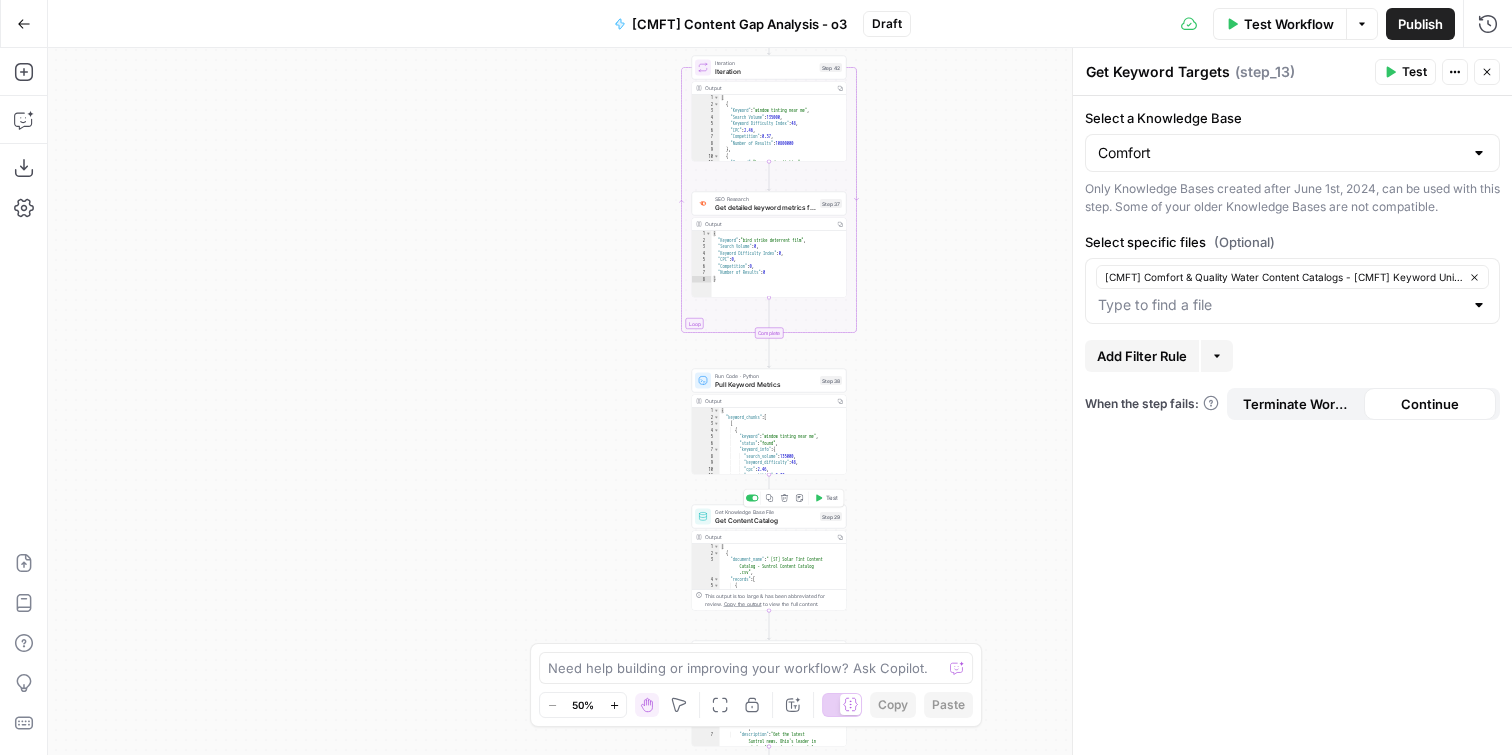 click on "Get Content Catalog" at bounding box center [765, 520] 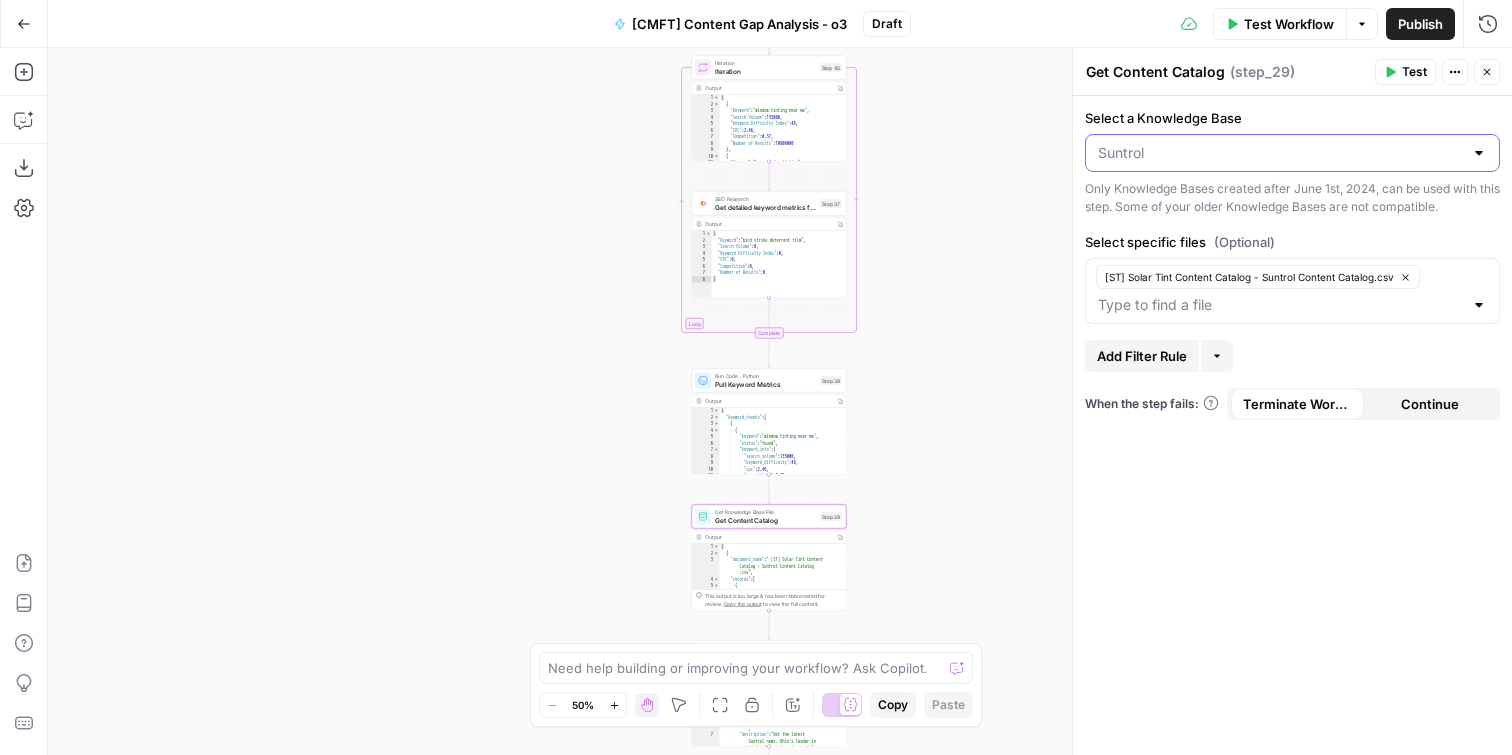 click on "Select a Knowledge Base" at bounding box center [1280, 153] 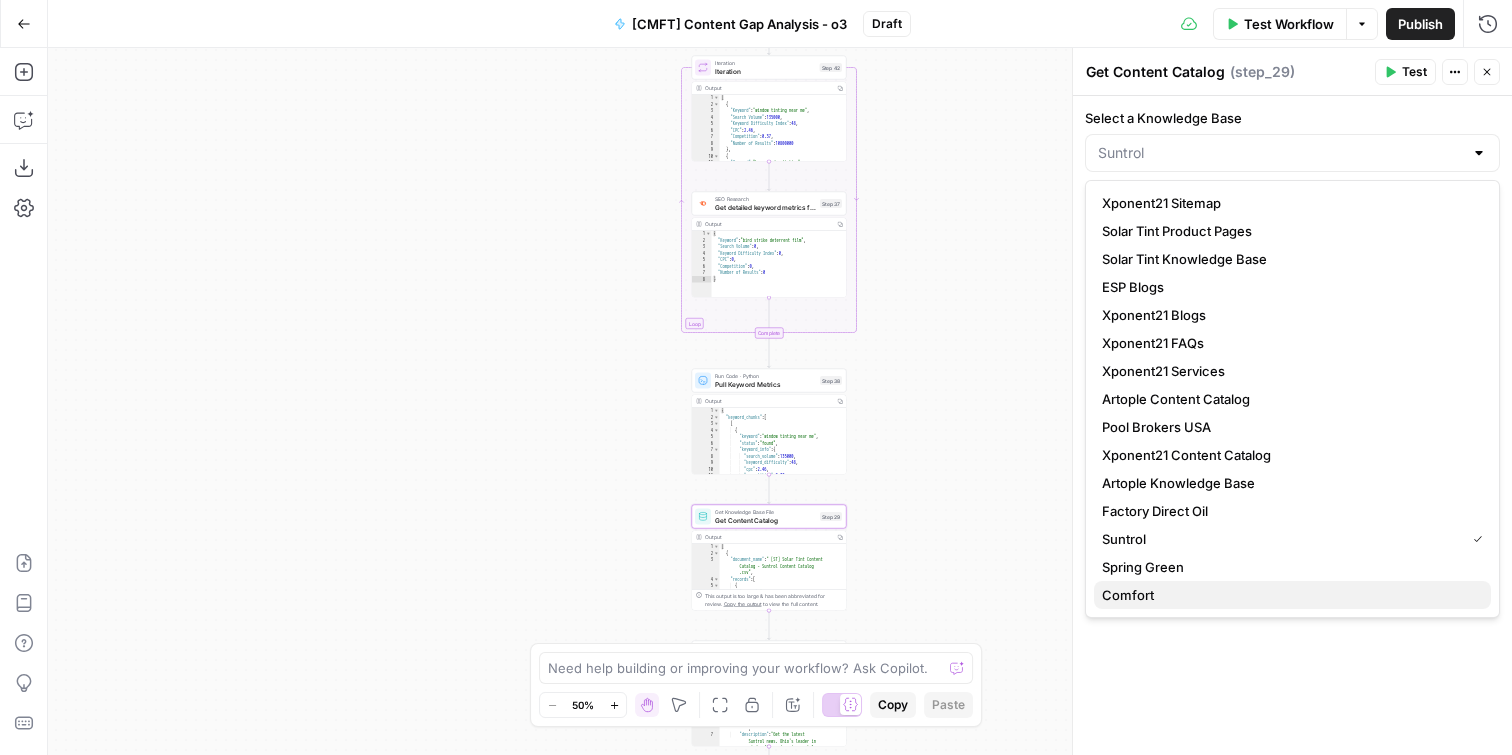 click on "Comfort" at bounding box center [1288, 595] 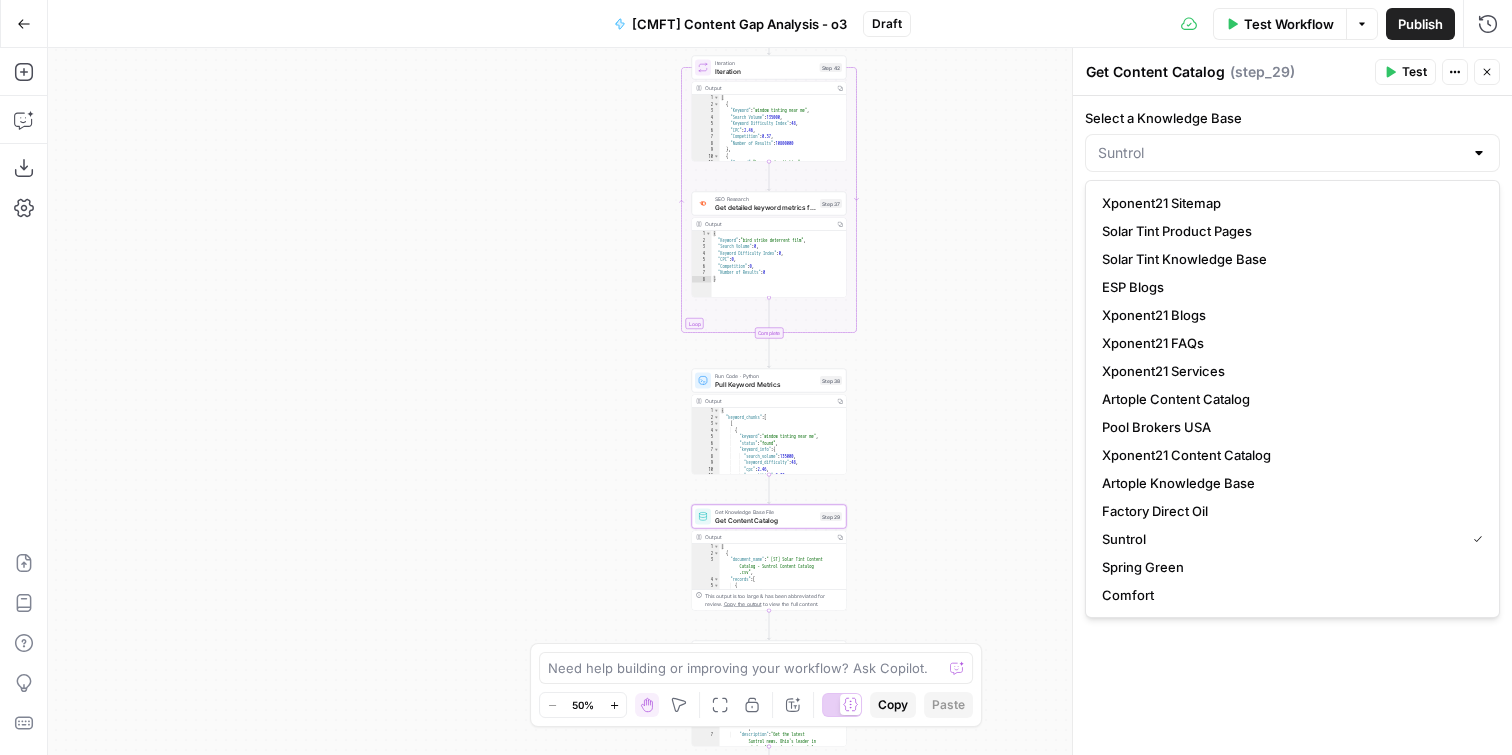 type on "Comfort" 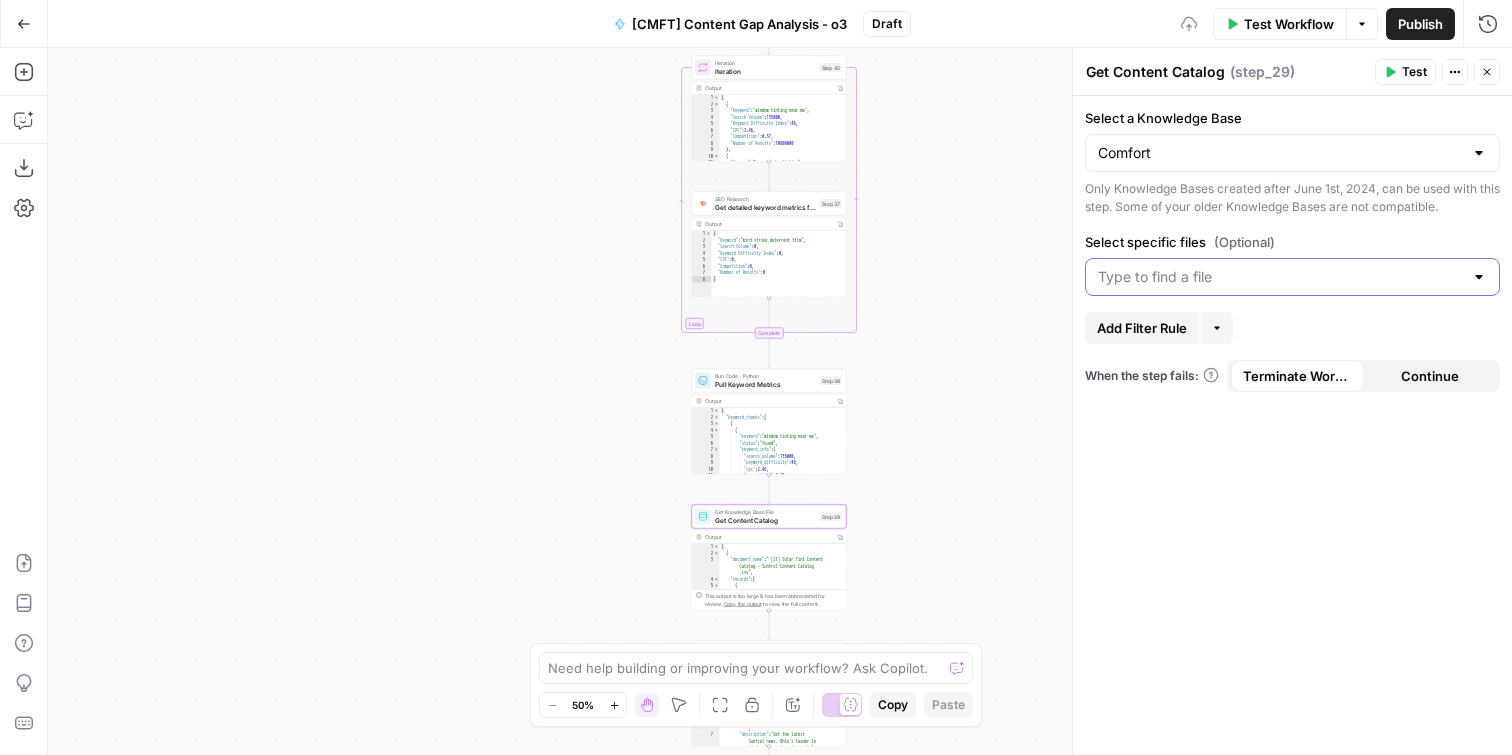 click on "Select specific files   (Optional)" at bounding box center [1280, 277] 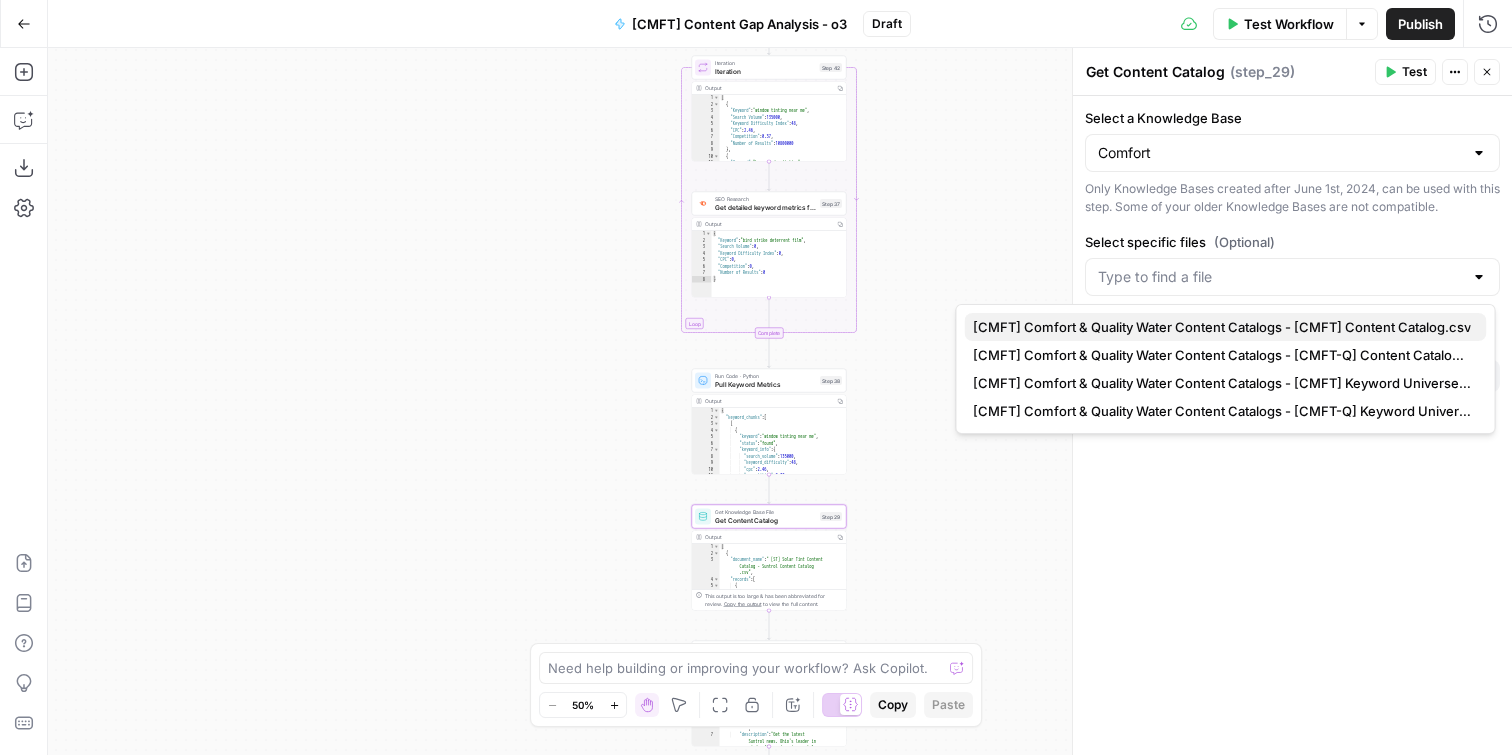 click on "[CMFT] Comfort & Quality Water Content Catalogs - [CMFT] Content Catalog.csv" at bounding box center [1222, 327] 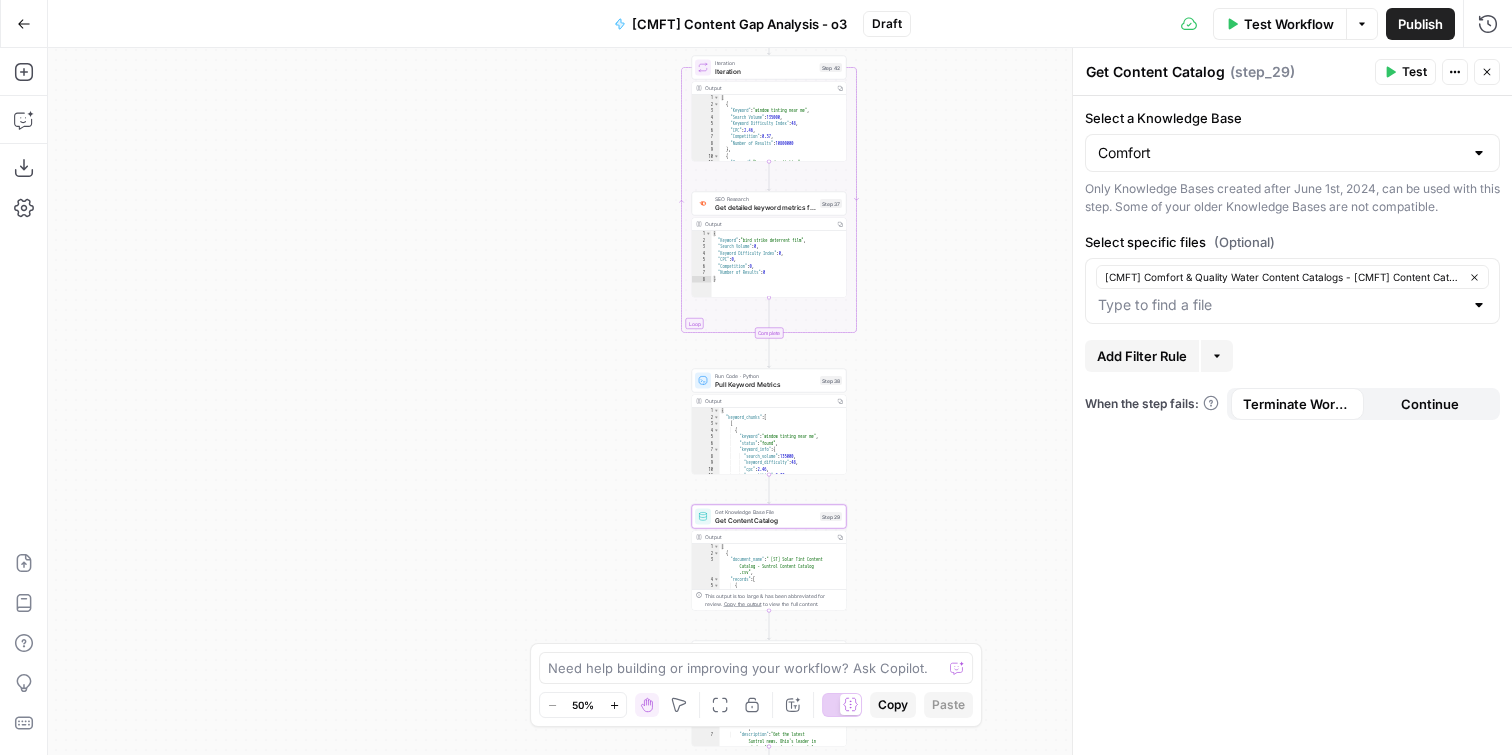 click on "Workflow Set Inputs Inputs Get Knowledge Base File Get Keyword Targets Step 13 Output Copy 1 2 3 4 5 6 [    {      "document_name" :  "[ST] Solar Tint Content           Catalog - Suntrol Keyword Universe          .csv" ,      "records" :  [         {           "__text" :  "General \n\n ----- \n\n window               tinting near me \n\n              ----- \n\n 4400 \n\n ----- \n\n Low \n\n              ----- \n\n 6 \n\n ----- \n\n Decision" ,     XXXXXXXXXXXXXXXXXXXXXXXXXXXXXXXXXXXXXXXXXXXXXXXXXXXXXXXXXXXXXXXXXXXXXXXXXXXXXXXXXXXXXXXXXXXXXXXXXXXXXXXXXXXXXXXXXXXXXXXXXXXXXXXXXXXXXXXXXXXXXXXXXXXXXXXXXXXXXXXXXXXXXXXXXXXXXXXXXXXXXXXXXXXXXXXXXXXXXXXXXXXXXXXXXXXXXXXXXXXXXXXXXXXXXXXXXXXXXXXXXXXXXXXXXXXXXXXXXXXXXXXXXXXXXXXXXXXXXXXXXXXXXXXXXXXXXXXXXXXXXXXXXXXXXXXXXXXXXXXXXXXXXXXXXXXXXXXXXXXXXXXXXXXXXXXXXXXXXXXXXXXXXXXXXXXXXXXXXXXXXXXXXXXXXXXXXXXXXXXXXXXXXXXXXXXXXXXXXXXXXXXXXXXXXXXXXXXXXXXXXXXXXXXXXXXXXXXXXXXXXXXXXXXXXXXXXXXXXXXXXXXXXXXXXXXXXXXXXXXXXXXXXXXXXXXX     1" at bounding box center (780, 401) 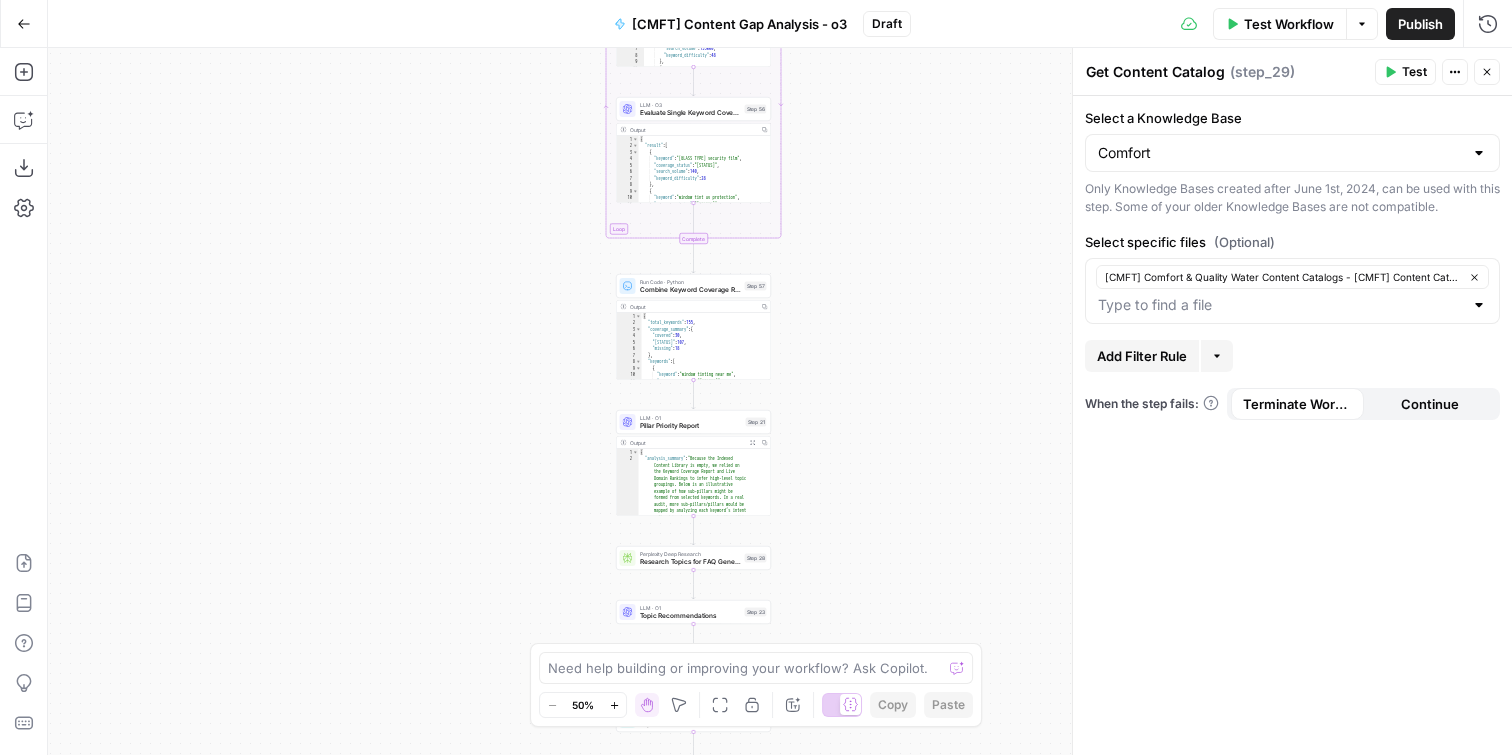 click on "Pillar Priority Report" at bounding box center (691, 426) 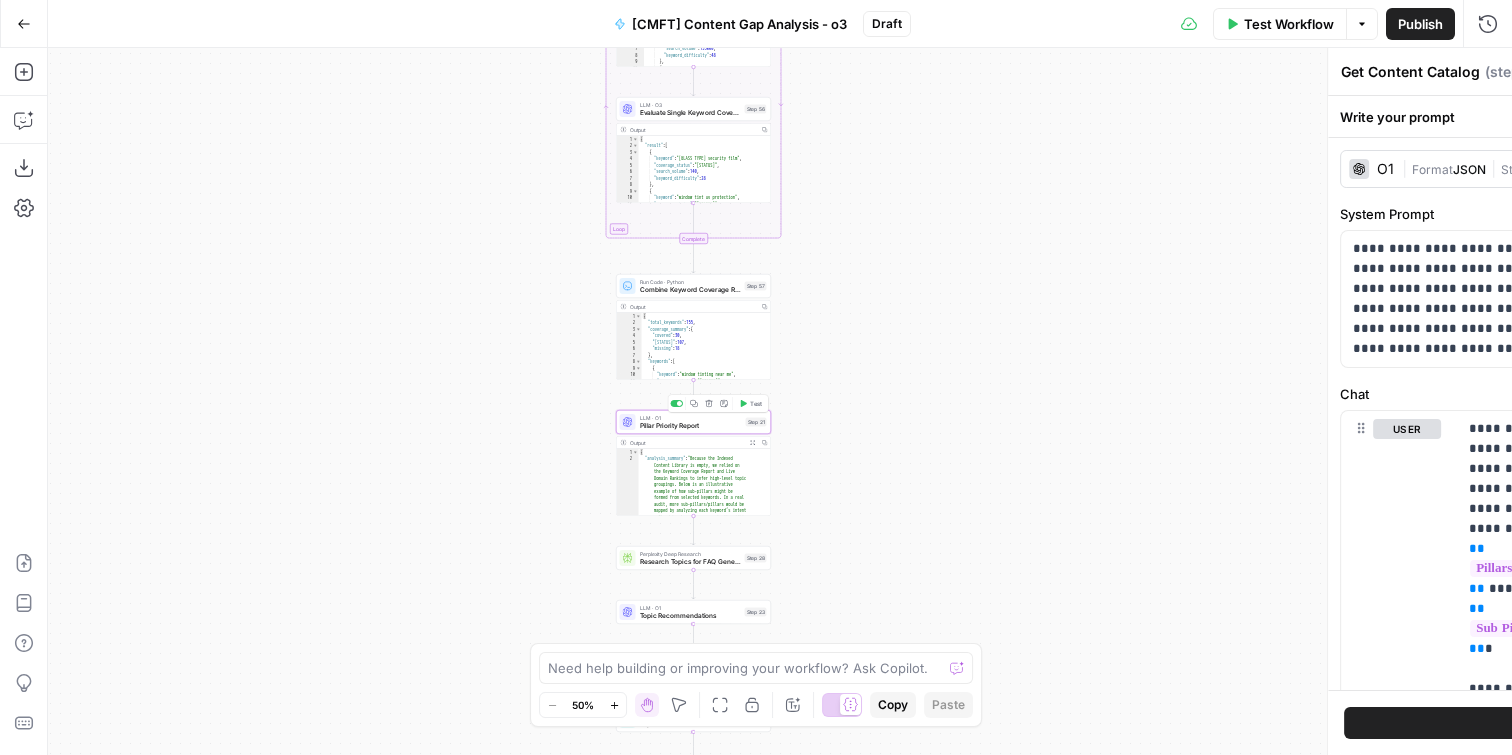 type on "Pillar Priority Report" 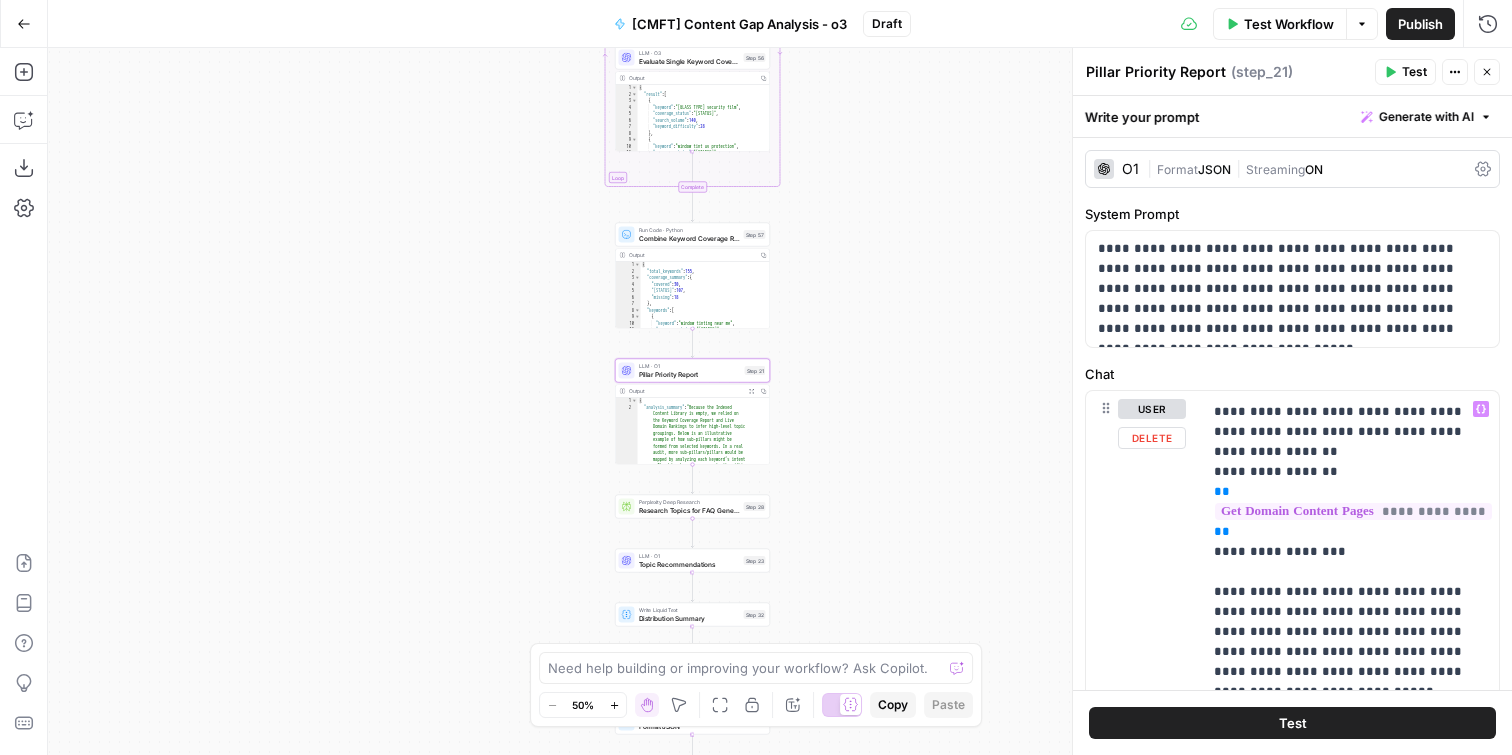 scroll, scrollTop: 688, scrollLeft: 1, axis: both 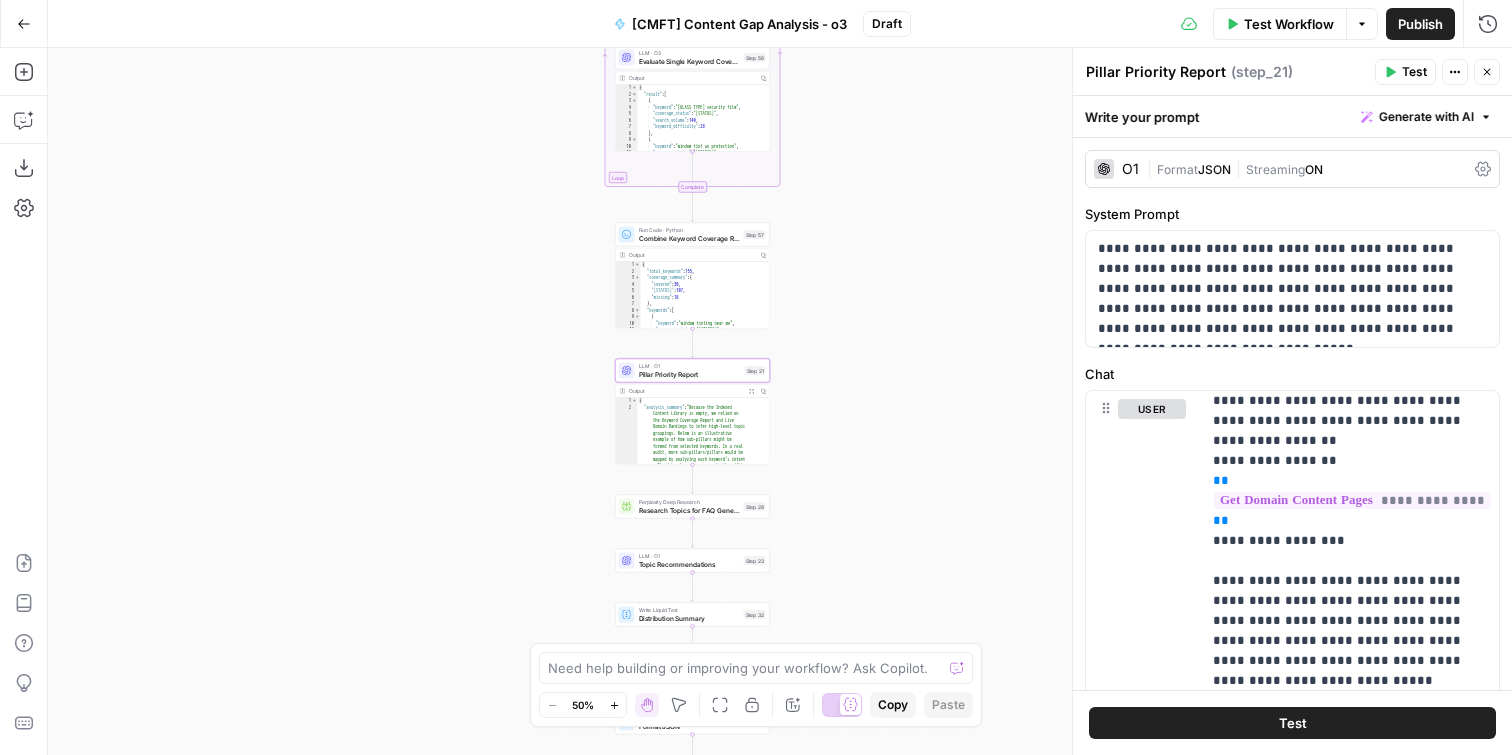drag, startPoint x: 720, startPoint y: 562, endPoint x: 844, endPoint y: 536, distance: 126.69649 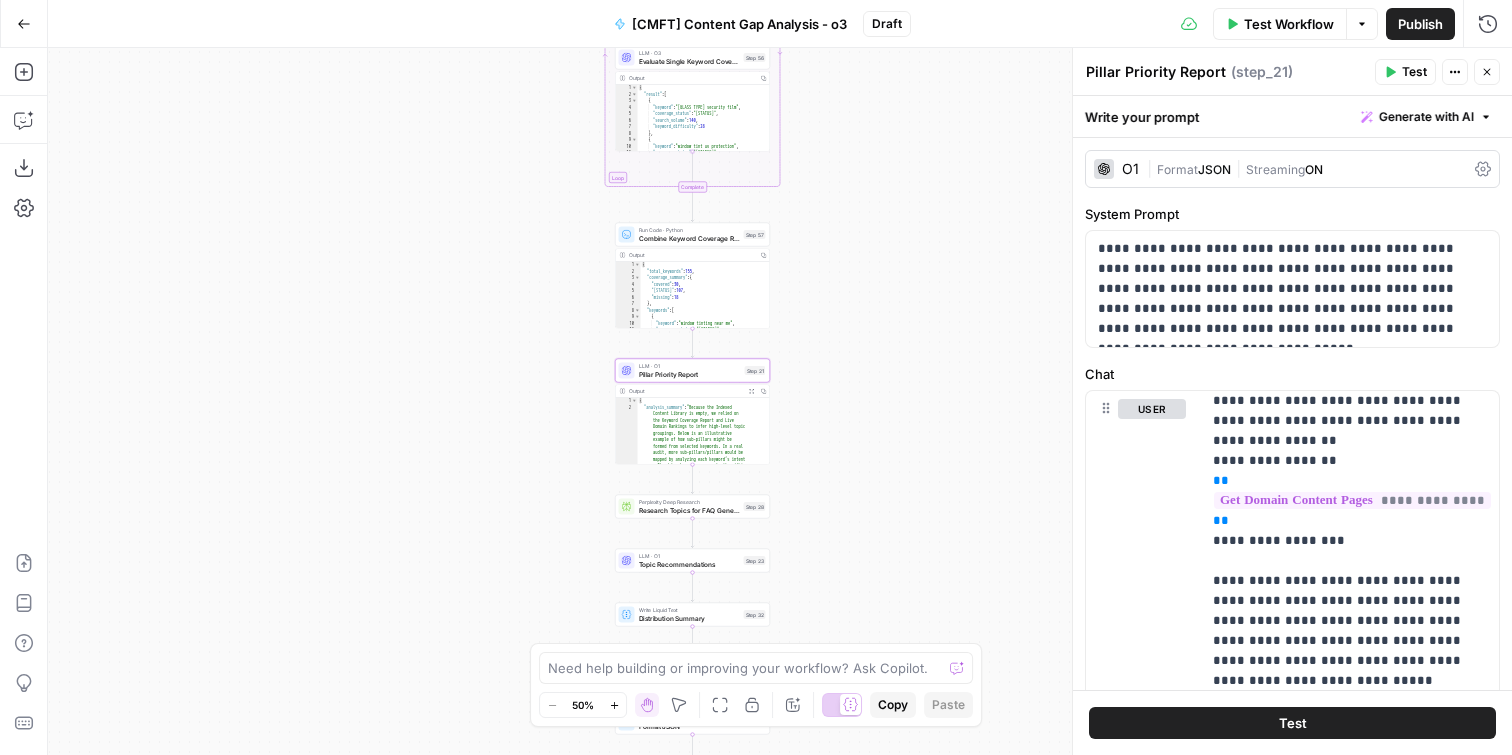 click on "Topic Recommendations" at bounding box center (689, 564) 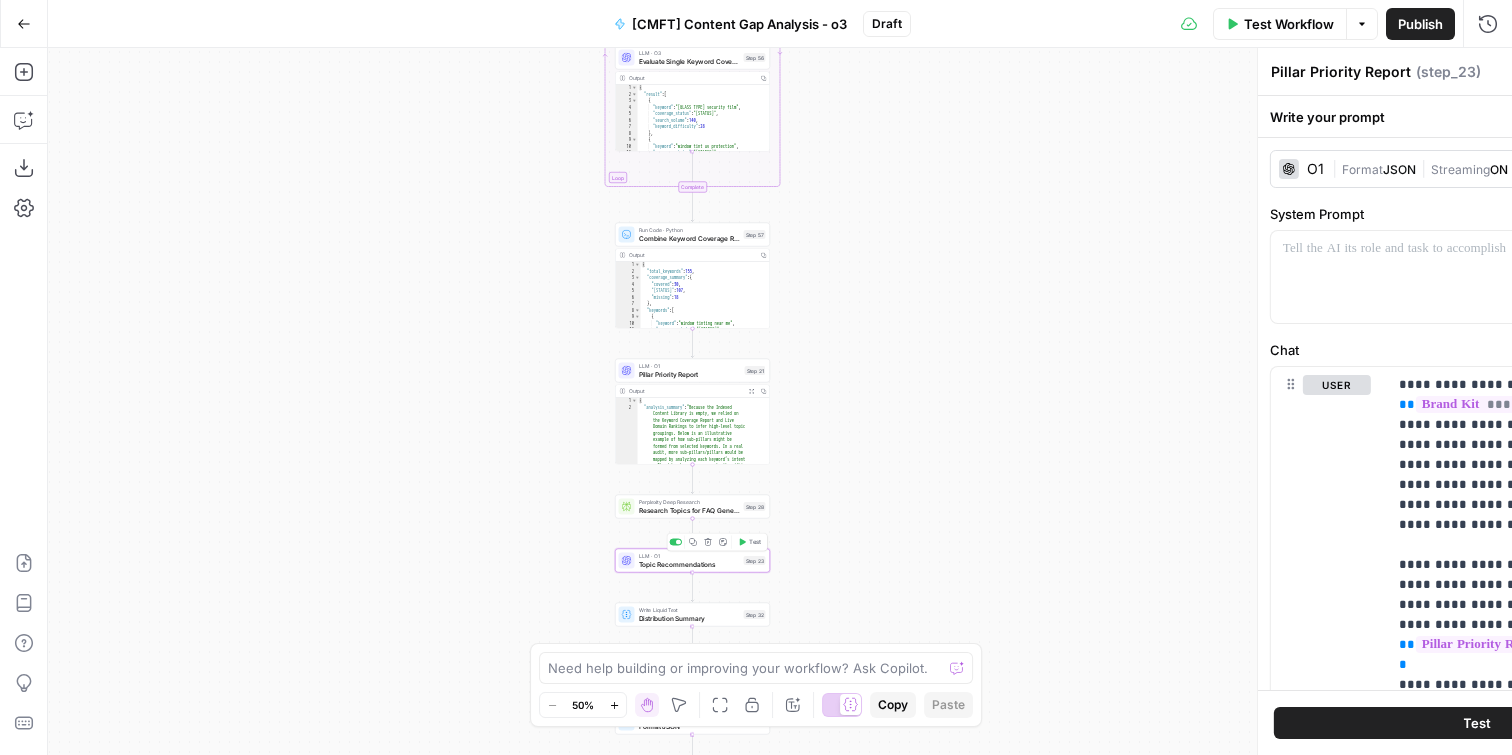 type on "Topic Recommendations" 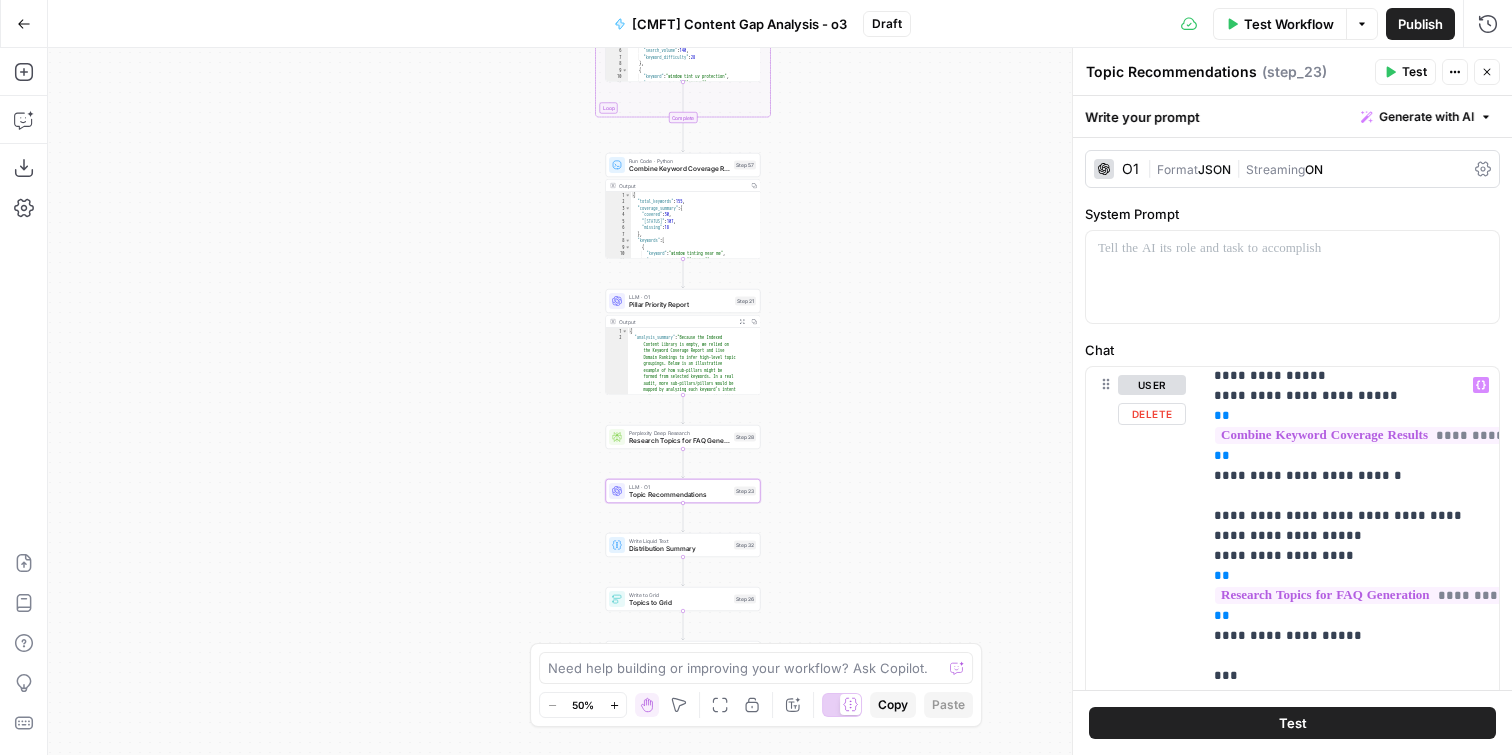 scroll, scrollTop: 387, scrollLeft: 1, axis: both 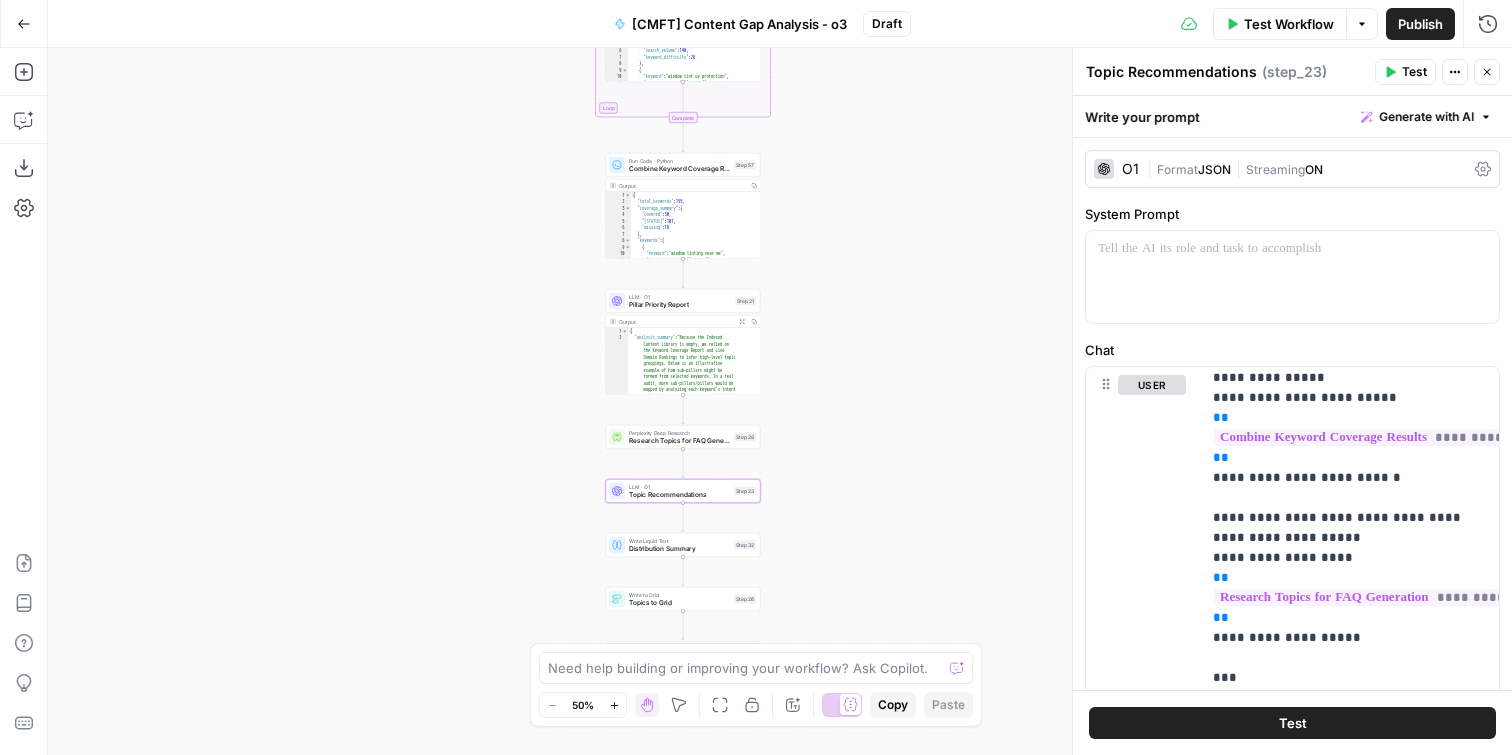 click on "Research Topics for FAQ Generation" at bounding box center [679, 441] 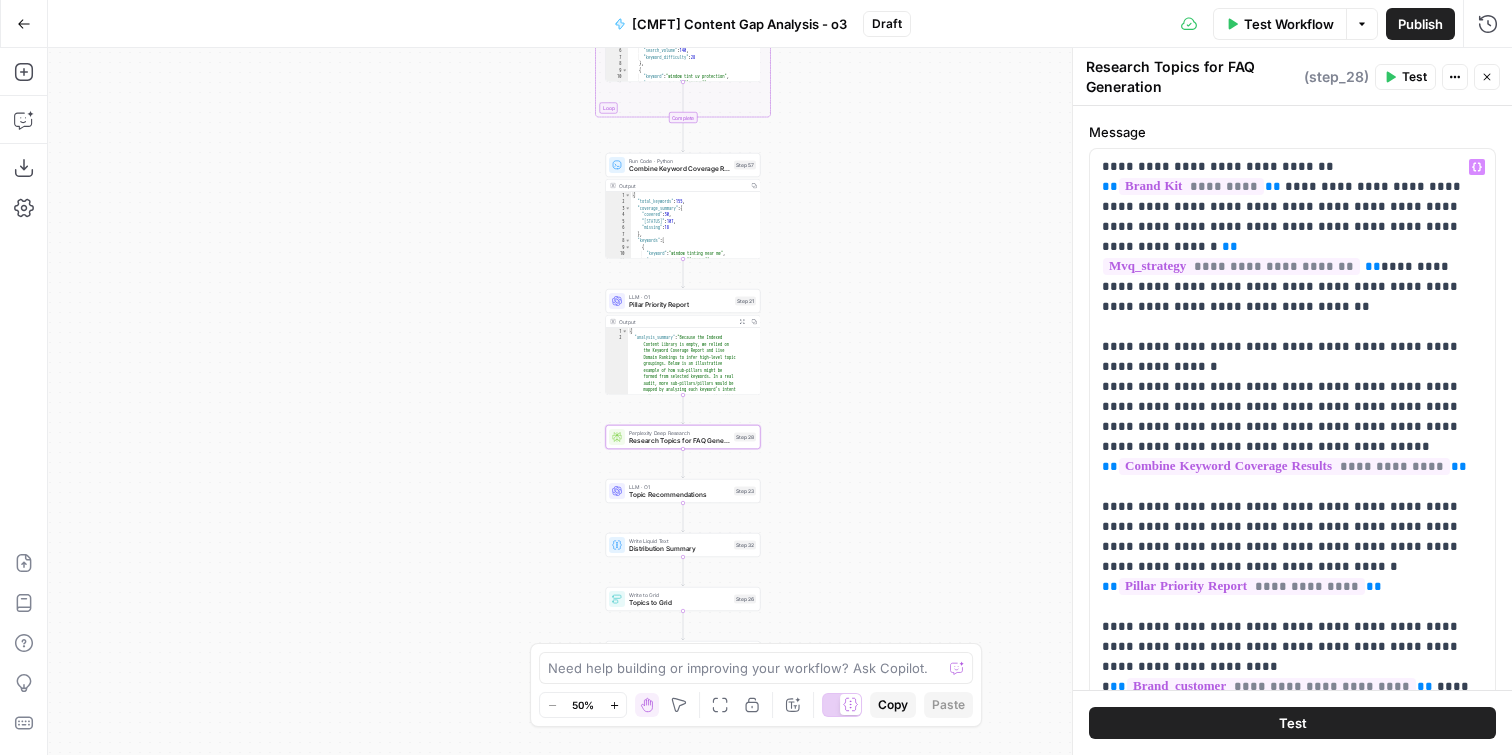 scroll, scrollTop: 226, scrollLeft: 0, axis: vertical 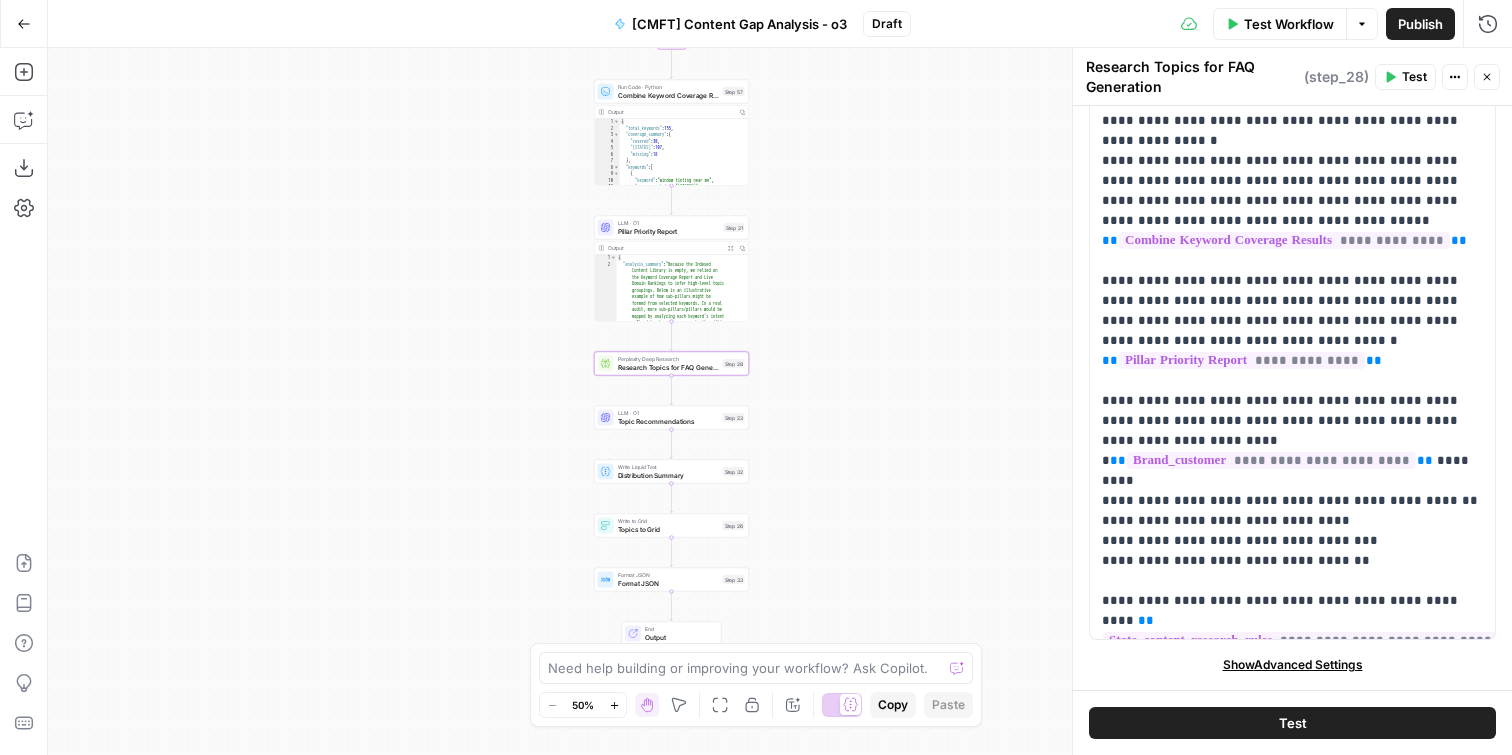 click 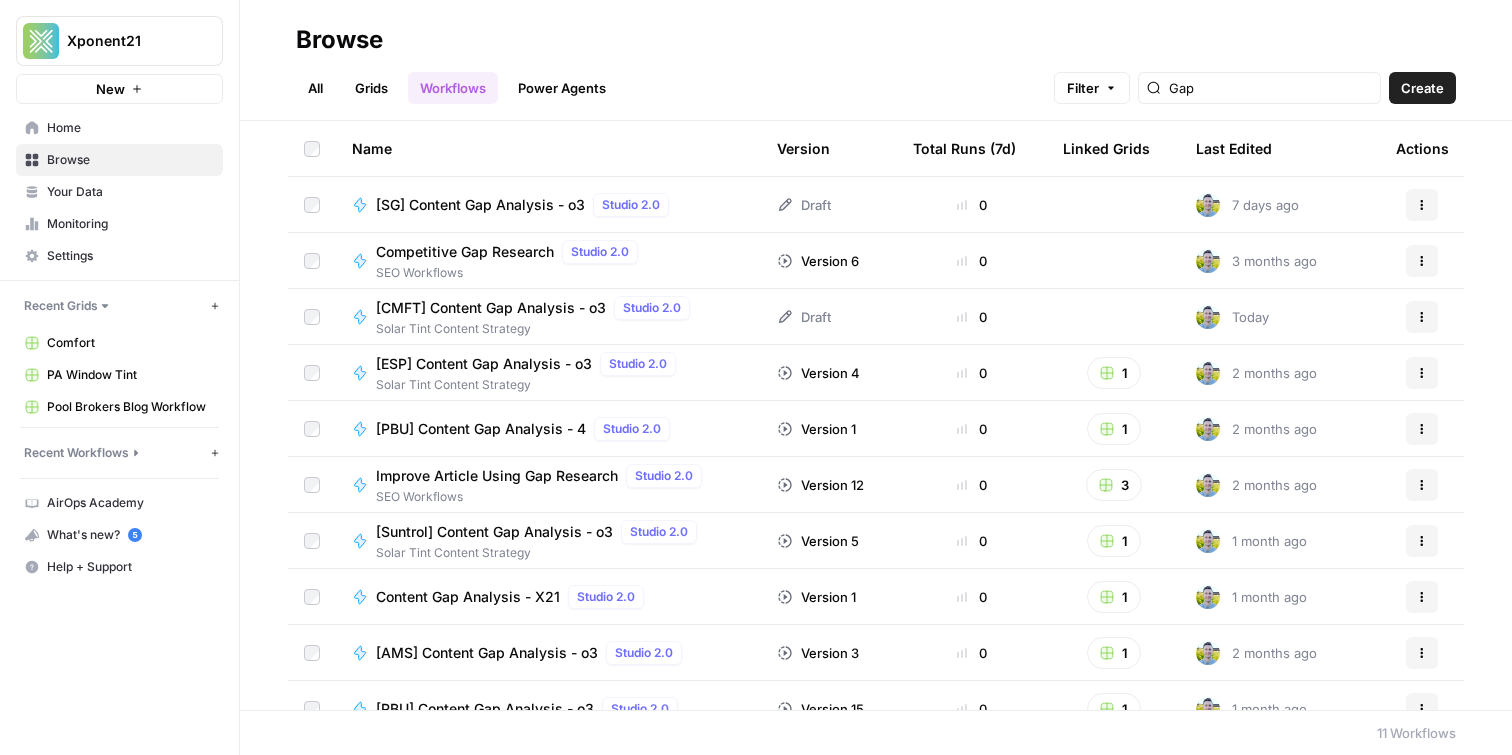click on "Your Data" at bounding box center (130, 192) 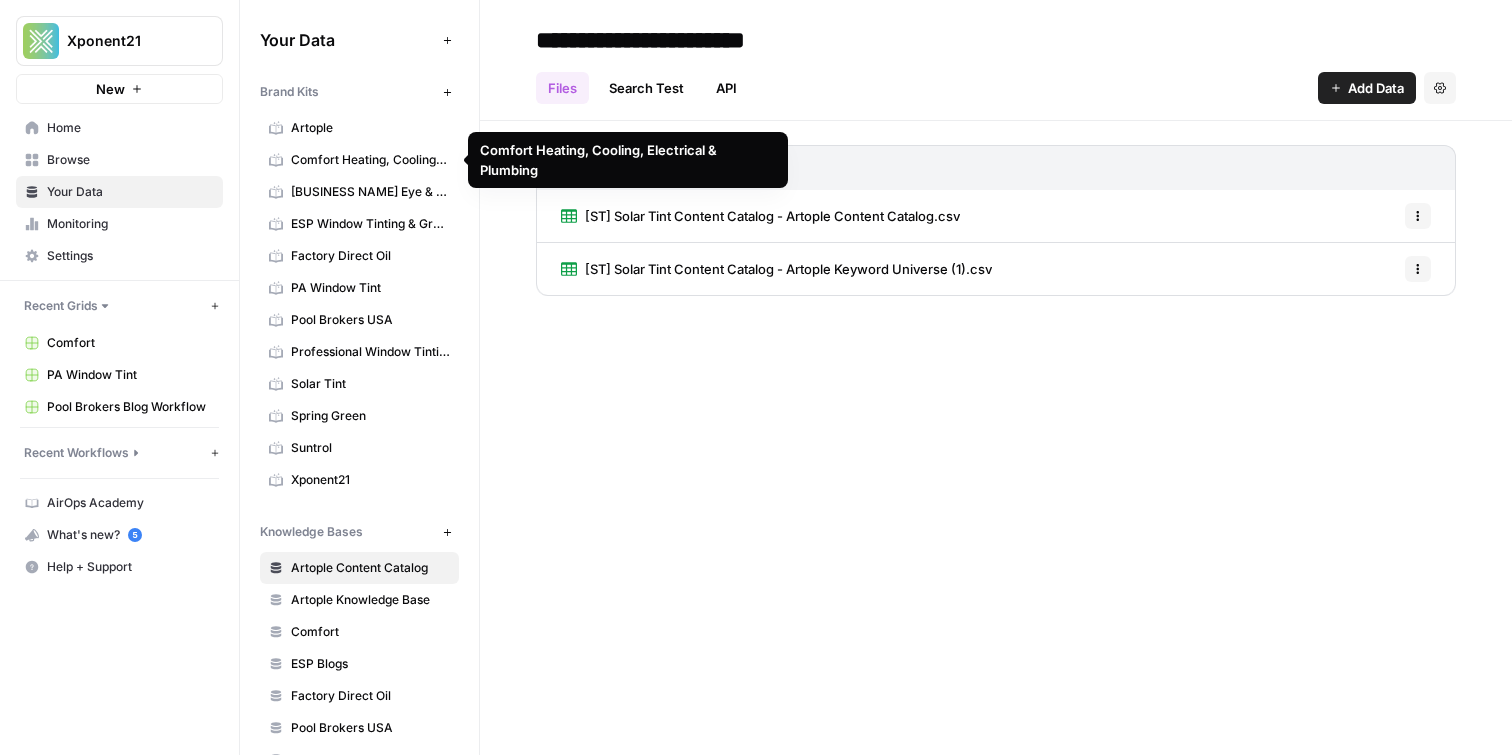 click on "Comfort Heating, Cooling, Electrical & Plumbing" at bounding box center [370, 160] 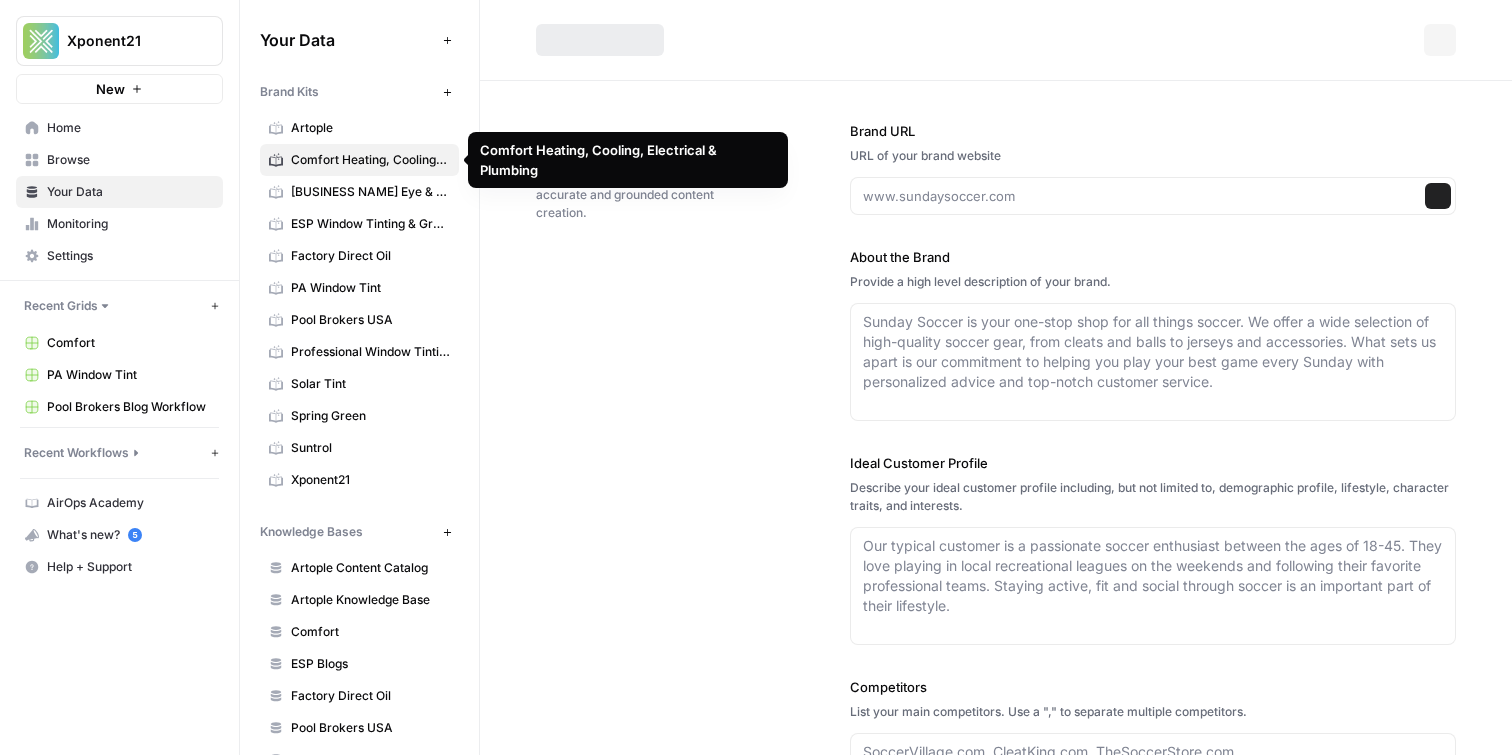 type on "https://comfortheatingandairinc.com/" 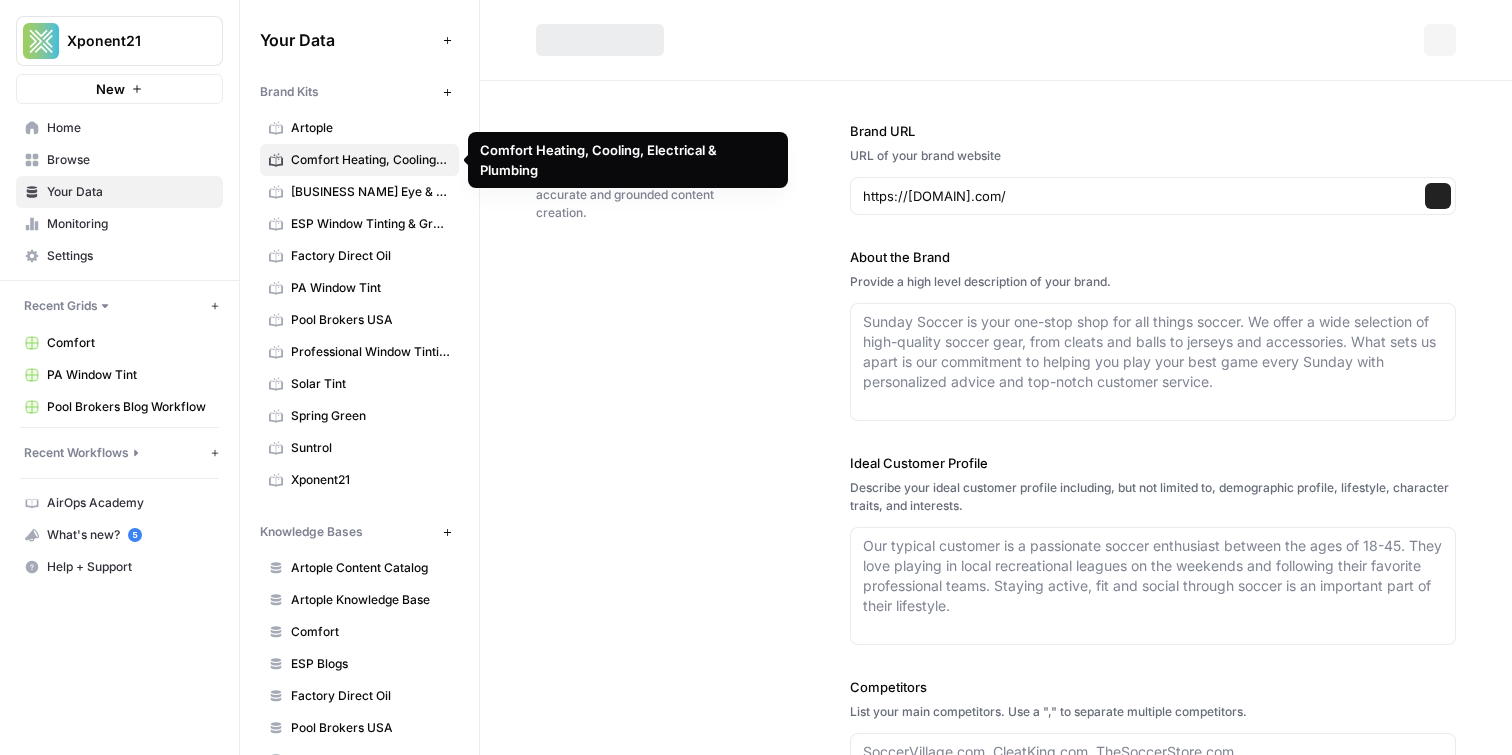 type on "Comfort Heating, Cooling, Electrical & Plumbing has spent more than 30 years earning the trust of homeowners across North Idaho and Eastern Washington through expert craftsmanship, reliable service, and a deep commitment to home safety and comfort. What began as a small, locally owned HVAC company has grown into a full-service home solutions provider—offering heating and cooling, plumbing, electrical, generators, water systems, and maintenance services under one trusted name.
A Company That Treats You Like Family
Comfort is more than a contractor—it’s a company built on family values. That means treating every customer, employee, and community partner with honesty, kindness, and respect. Whether responding to an emergency call, upgrading a home’s electrical system, or performing routine maintenance, the Comfort team shows up with one mission: to make people’s lives better, one service at a time.
This culture of care extends to the entire team. Many technicians and staff members have been with Comfort for..." 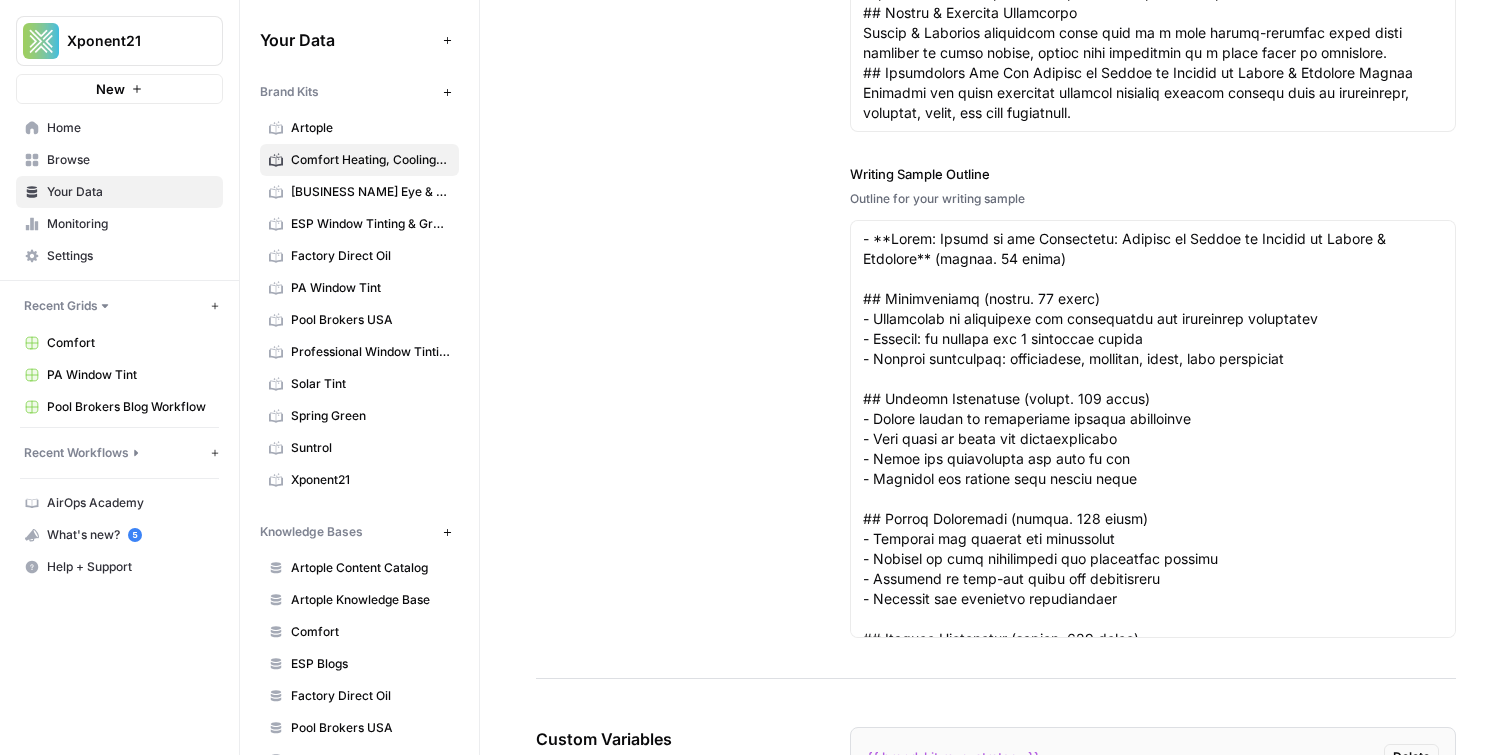 scroll, scrollTop: 4559, scrollLeft: 0, axis: vertical 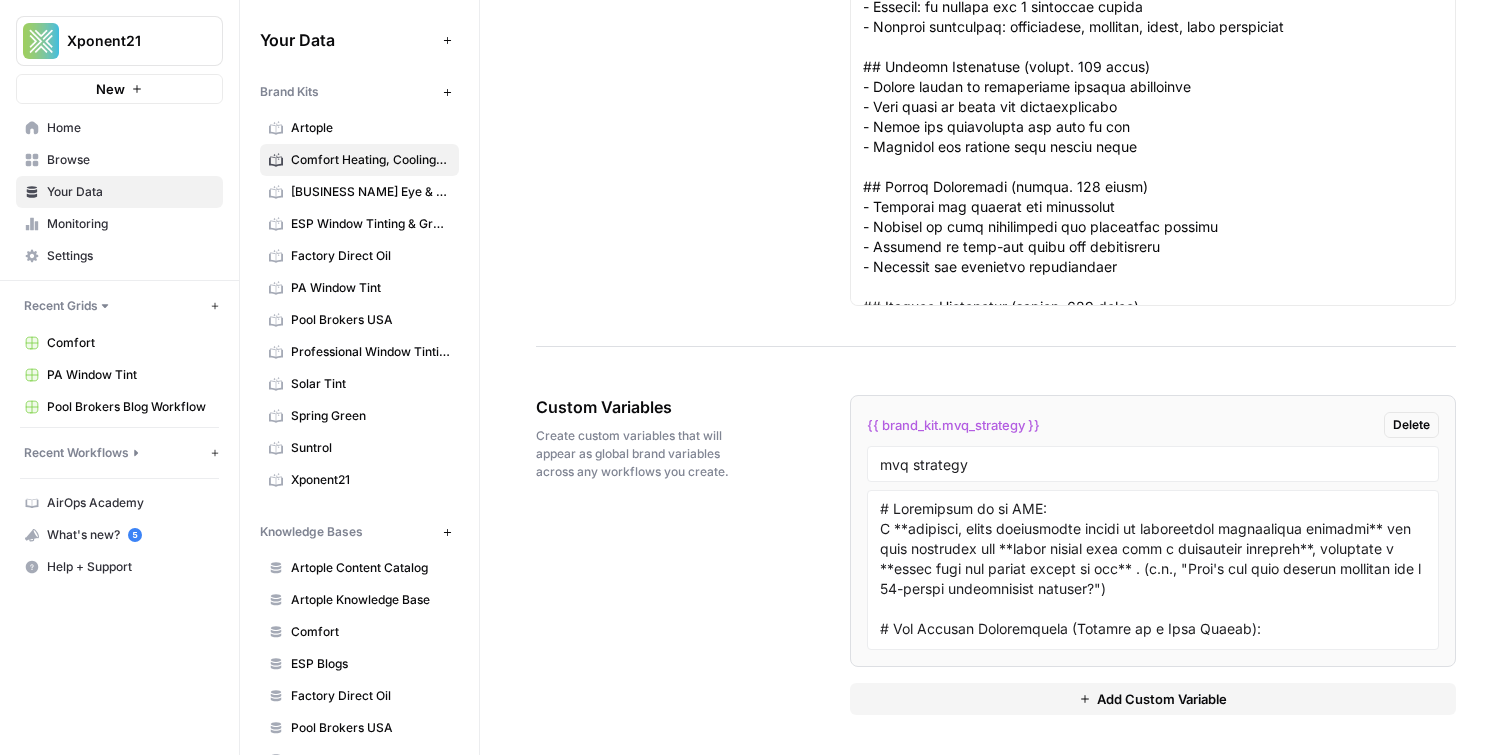 click on "Add Custom Variable" at bounding box center (1153, 699) 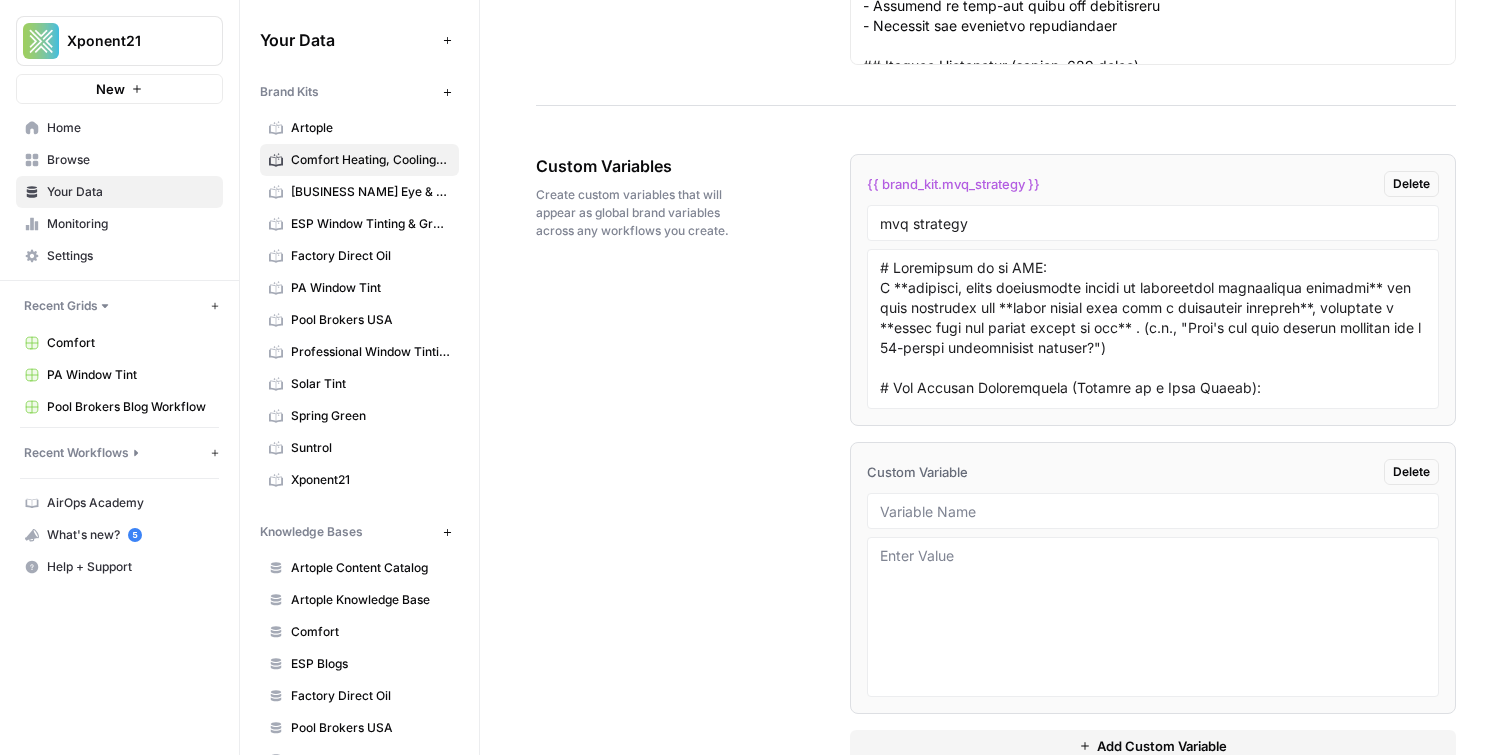 scroll, scrollTop: 4759, scrollLeft: 0, axis: vertical 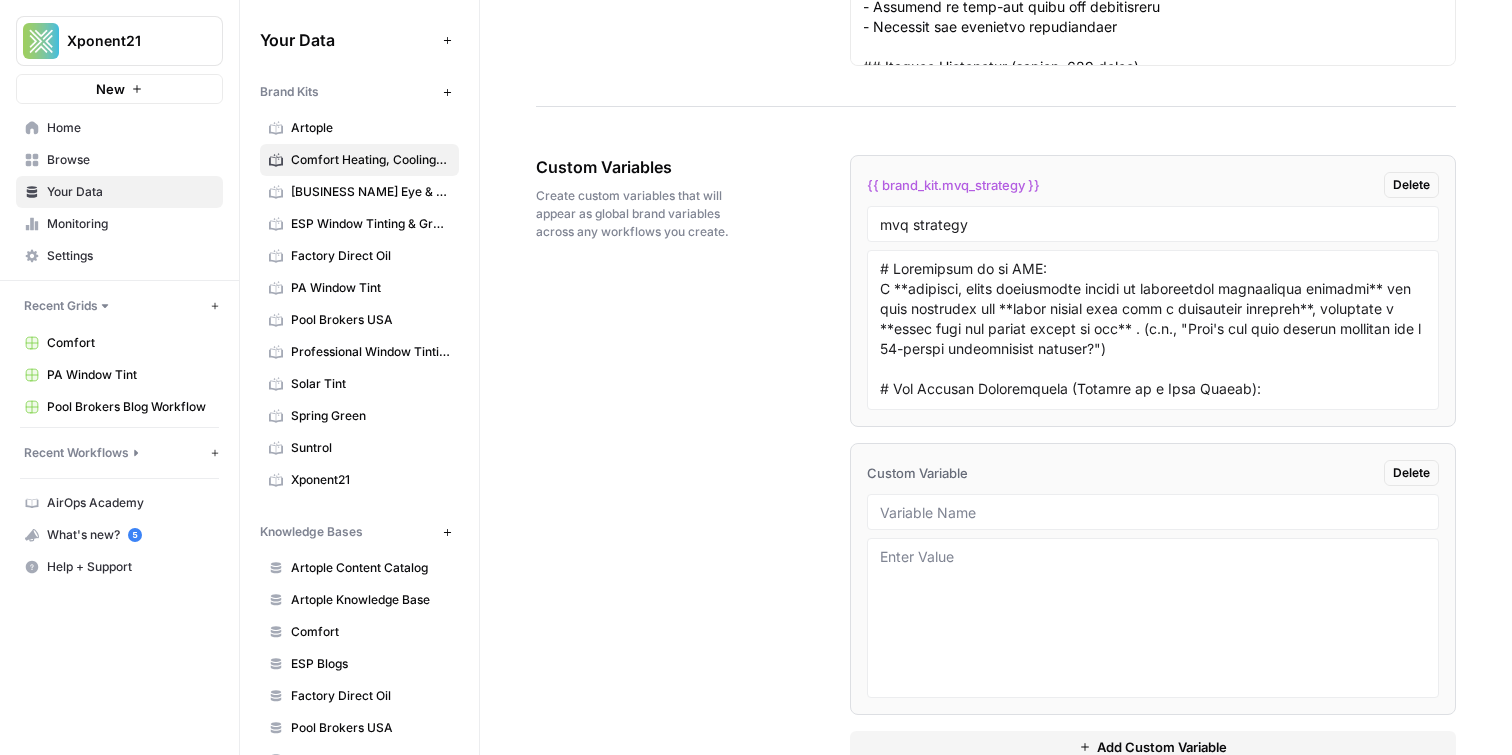 click at bounding box center (1153, 512) 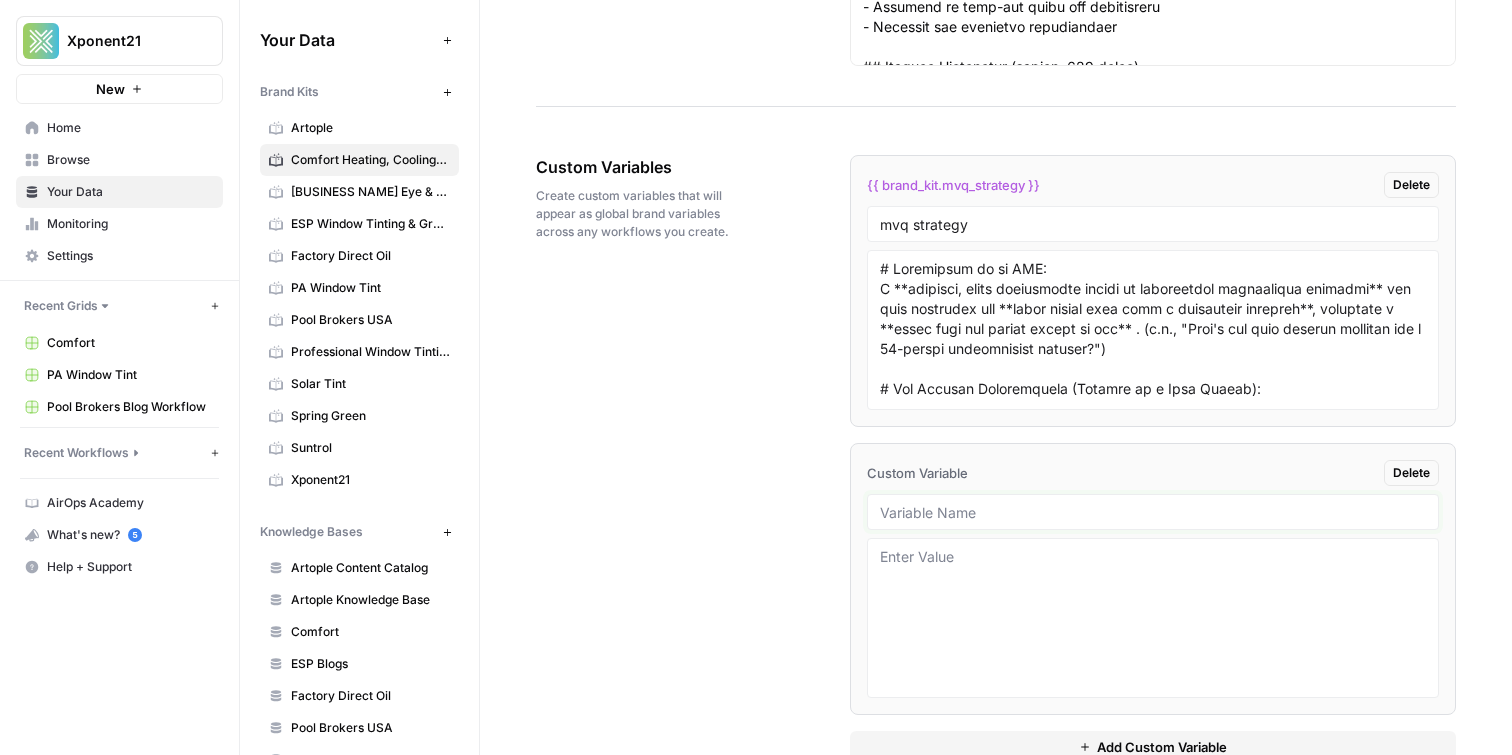 click at bounding box center [1153, 512] 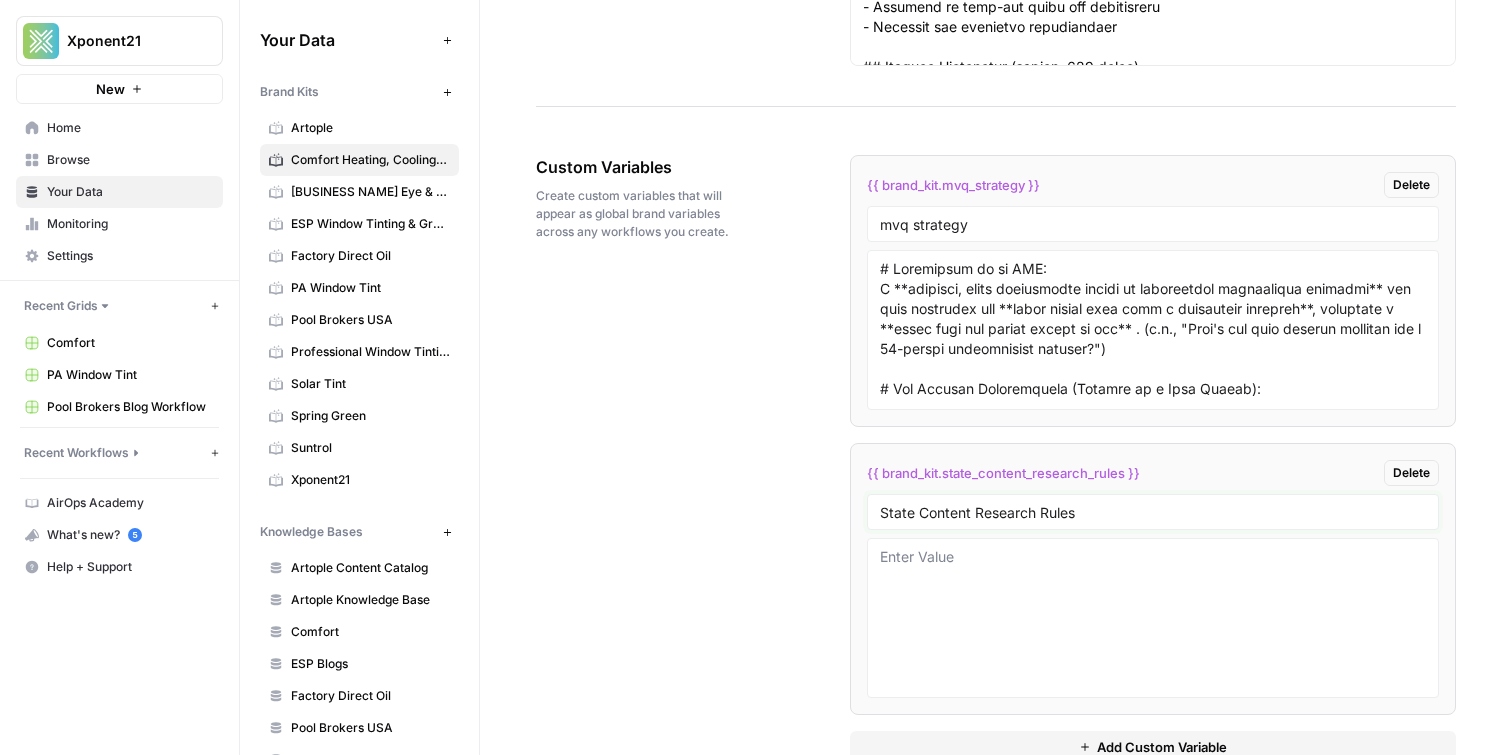 type on "State Content Research Rules" 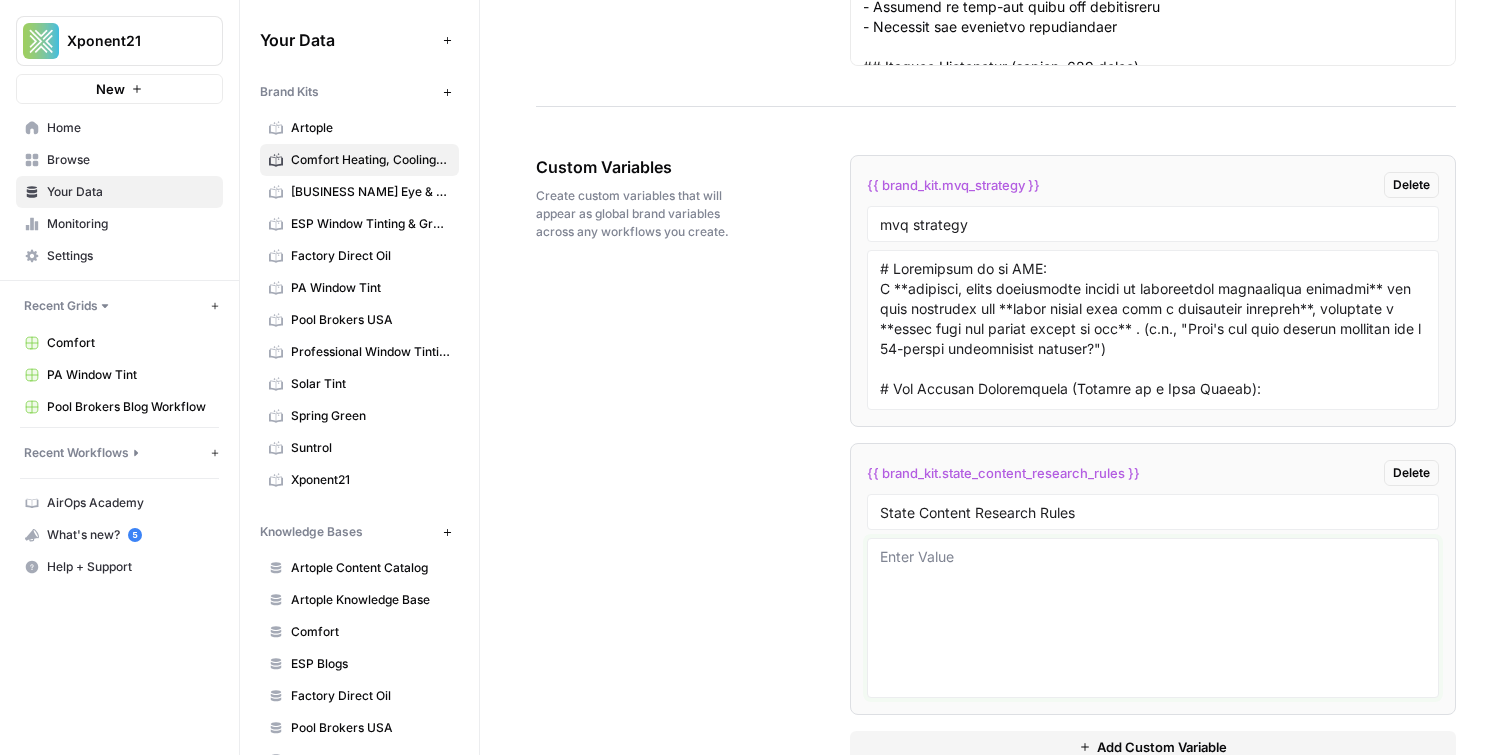 click at bounding box center [1153, 618] 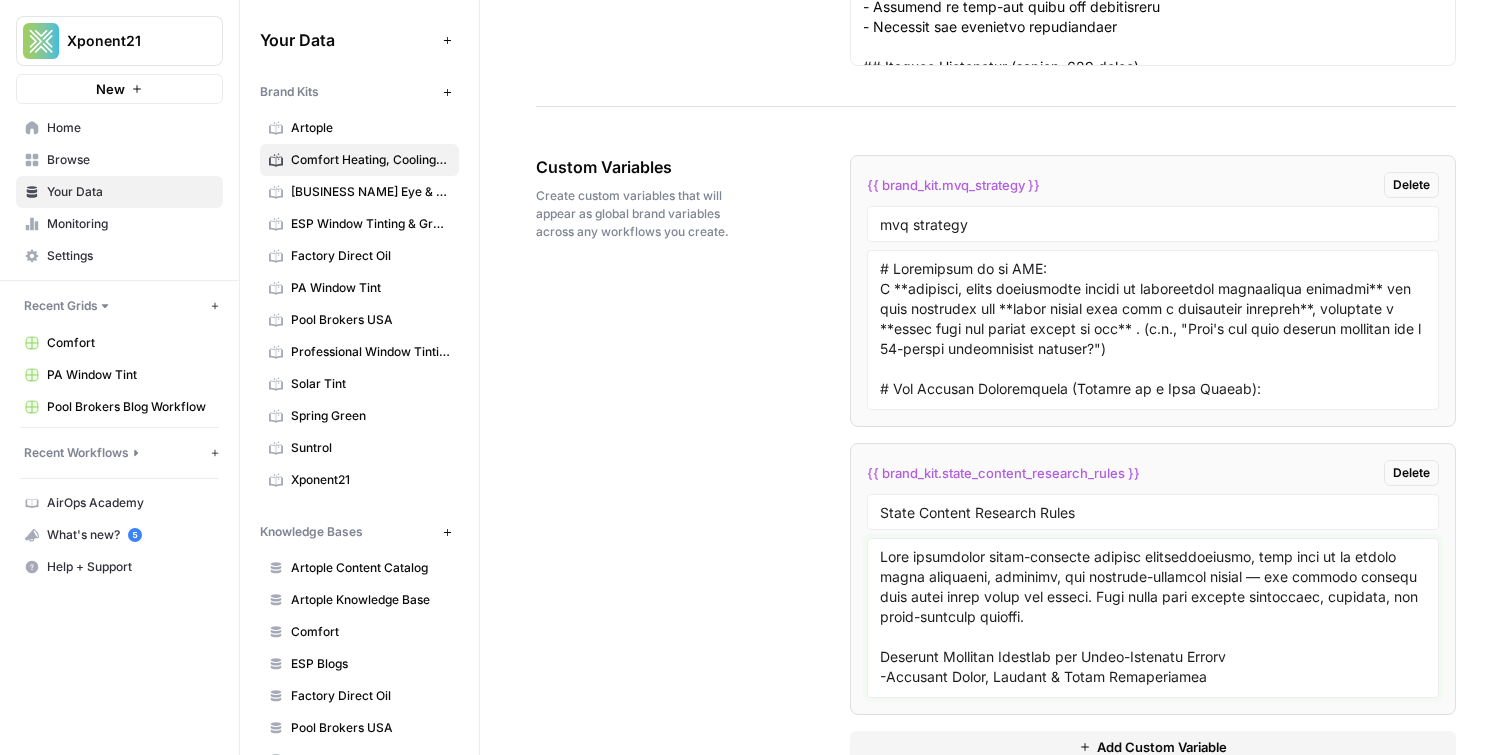 scroll, scrollTop: 516, scrollLeft: 0, axis: vertical 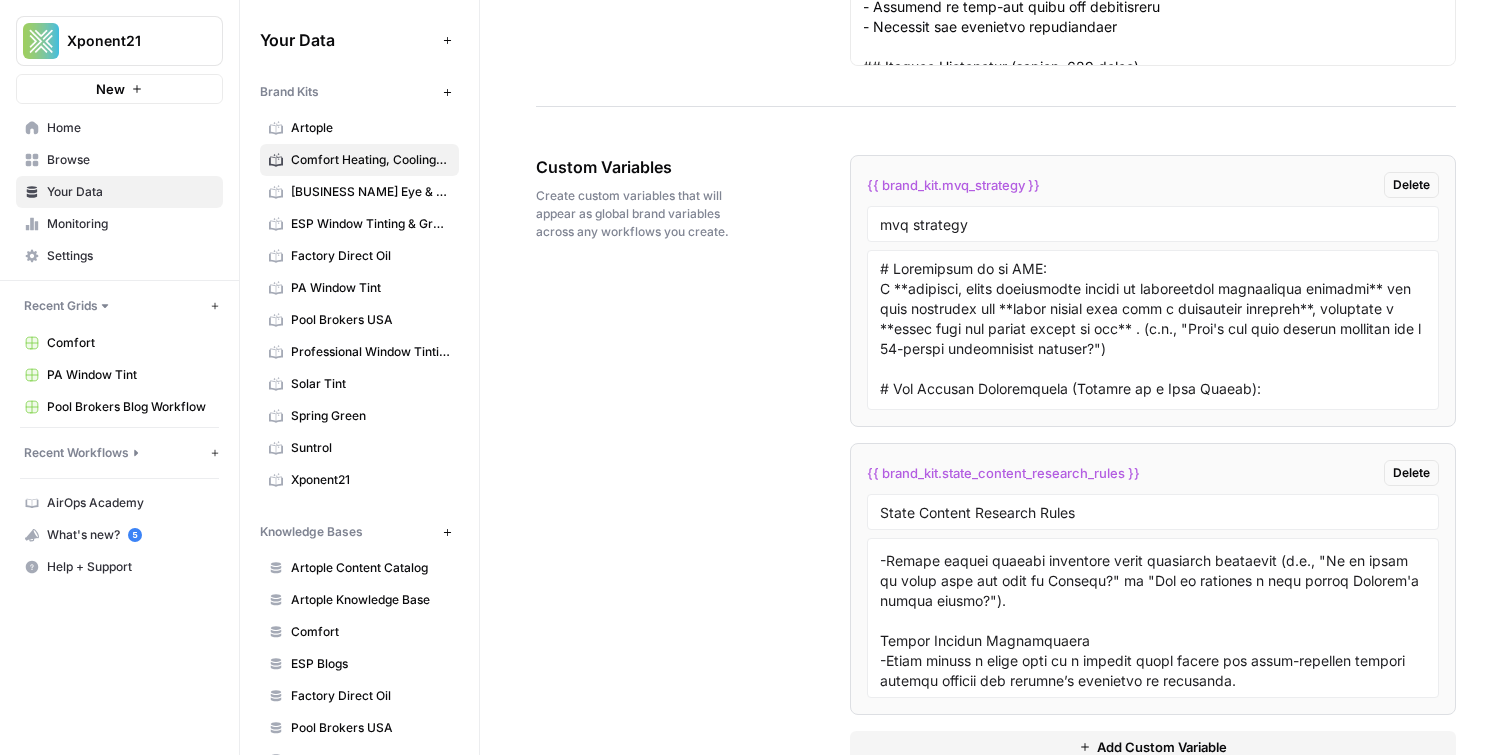 click on "Custom Variables Create custom variables that will appear as global brand variables across any workflows you create. {{ brand_kit.mvq_strategy }} Delete mvq strategy {{ brand_kit.state_content_research_rules }} Delete State Content Research Rules Add Custom Variable" at bounding box center [996, 459] 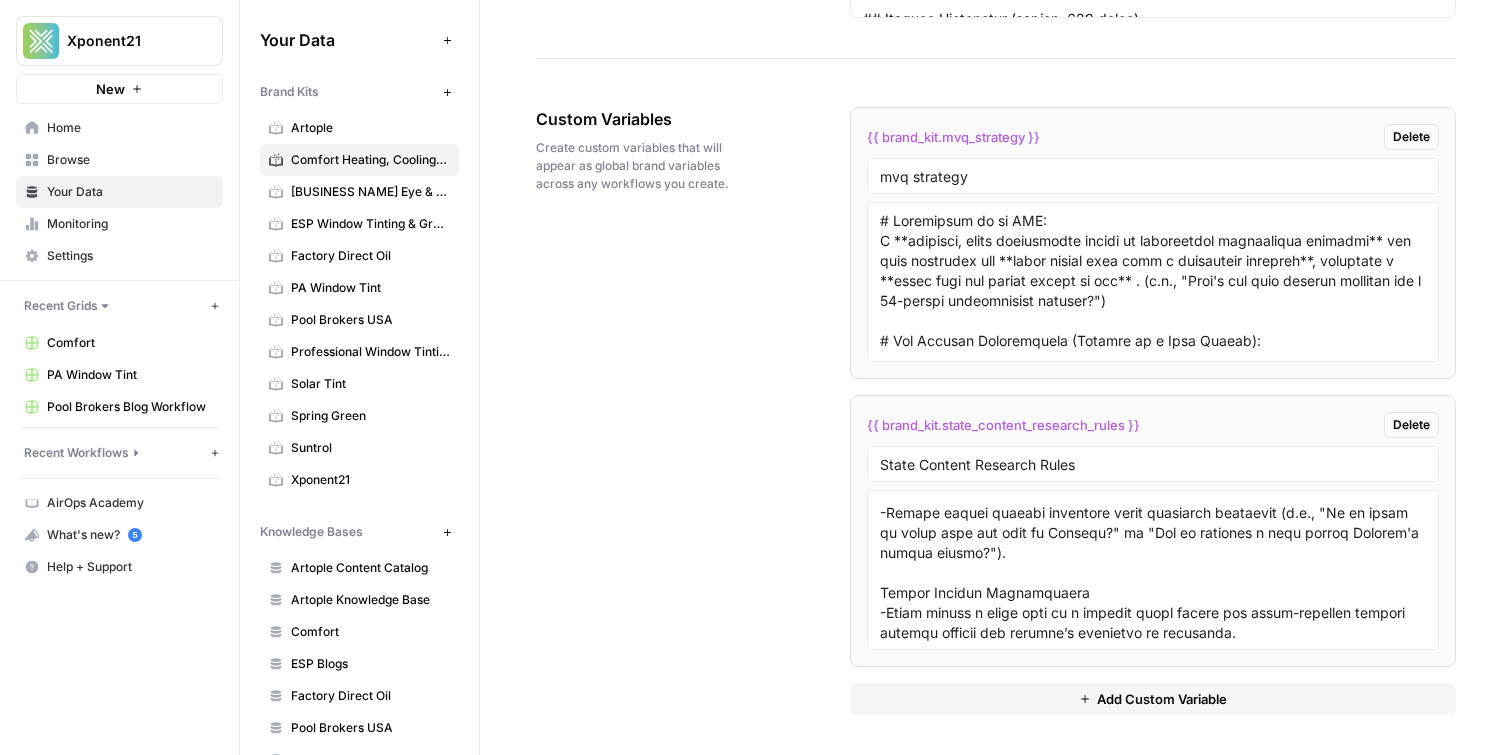 scroll, scrollTop: 4847, scrollLeft: 0, axis: vertical 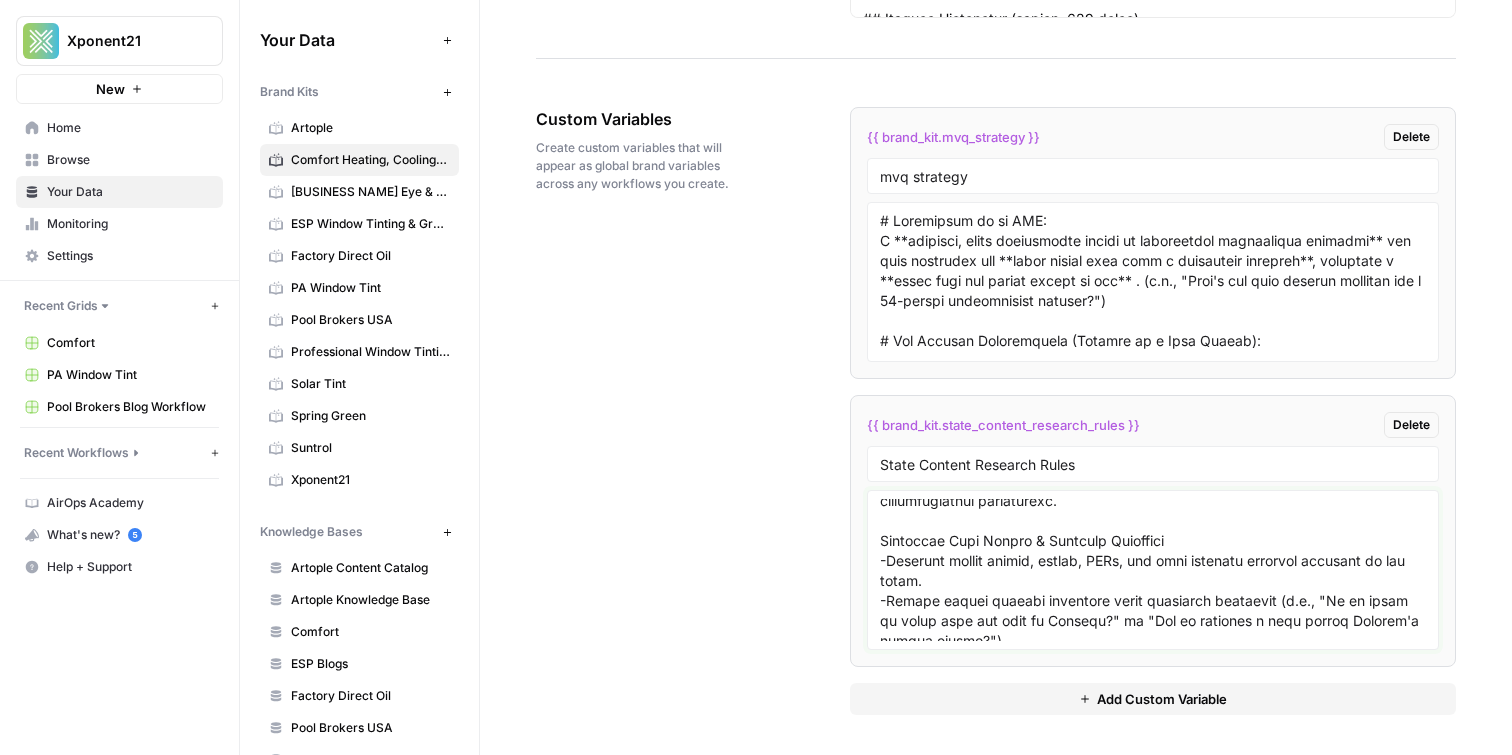 drag, startPoint x: 1175, startPoint y: 620, endPoint x: 1278, endPoint y: 574, distance: 112.805145 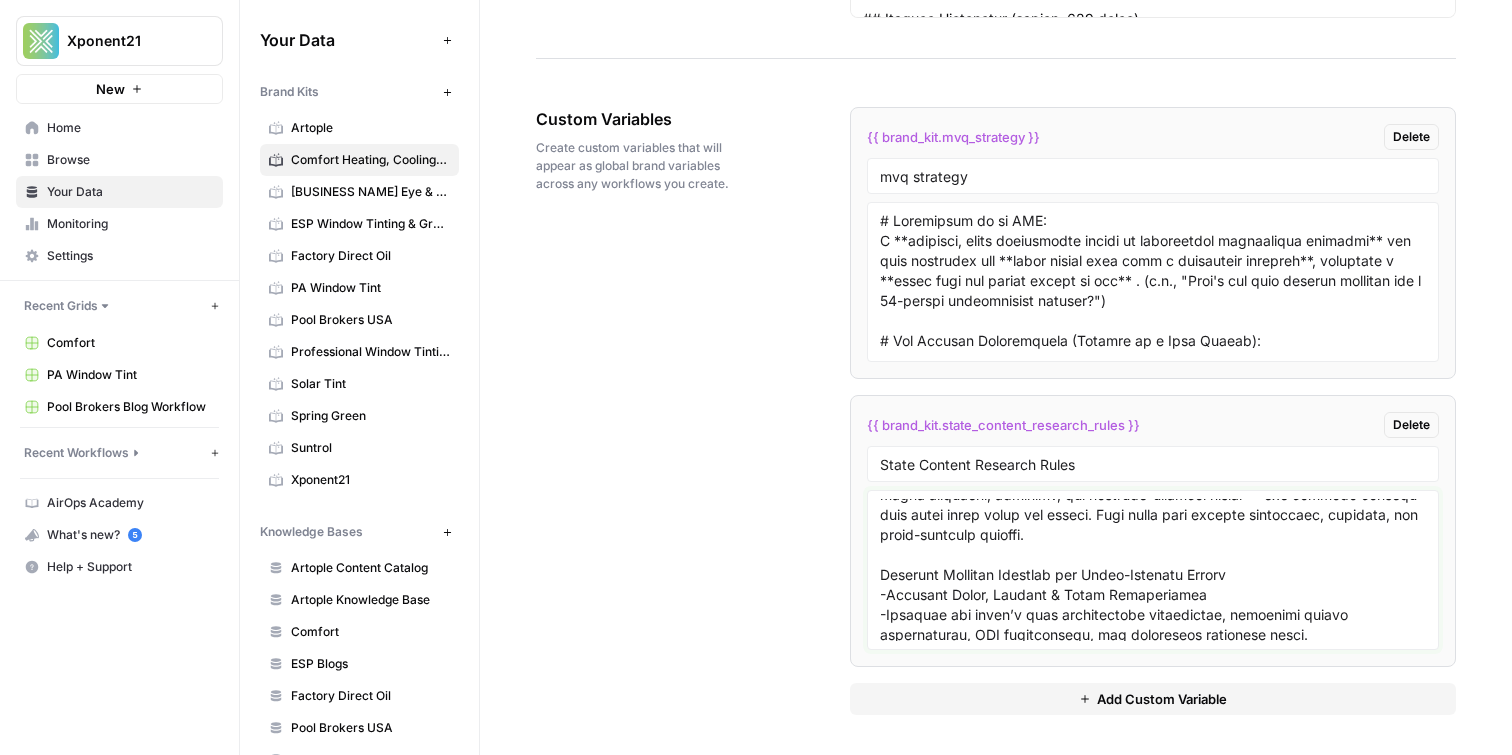 scroll, scrollTop: 0, scrollLeft: 0, axis: both 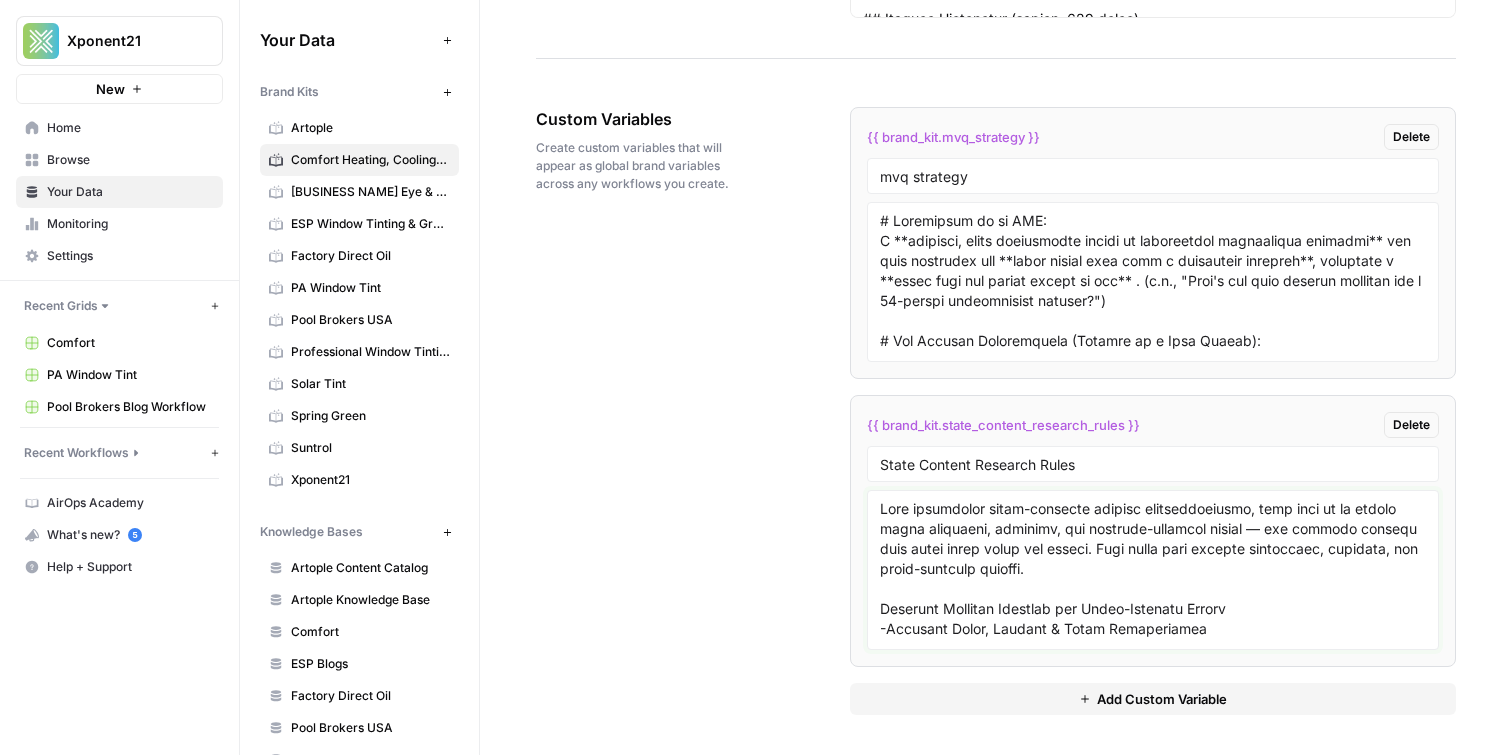 click at bounding box center [1153, 570] 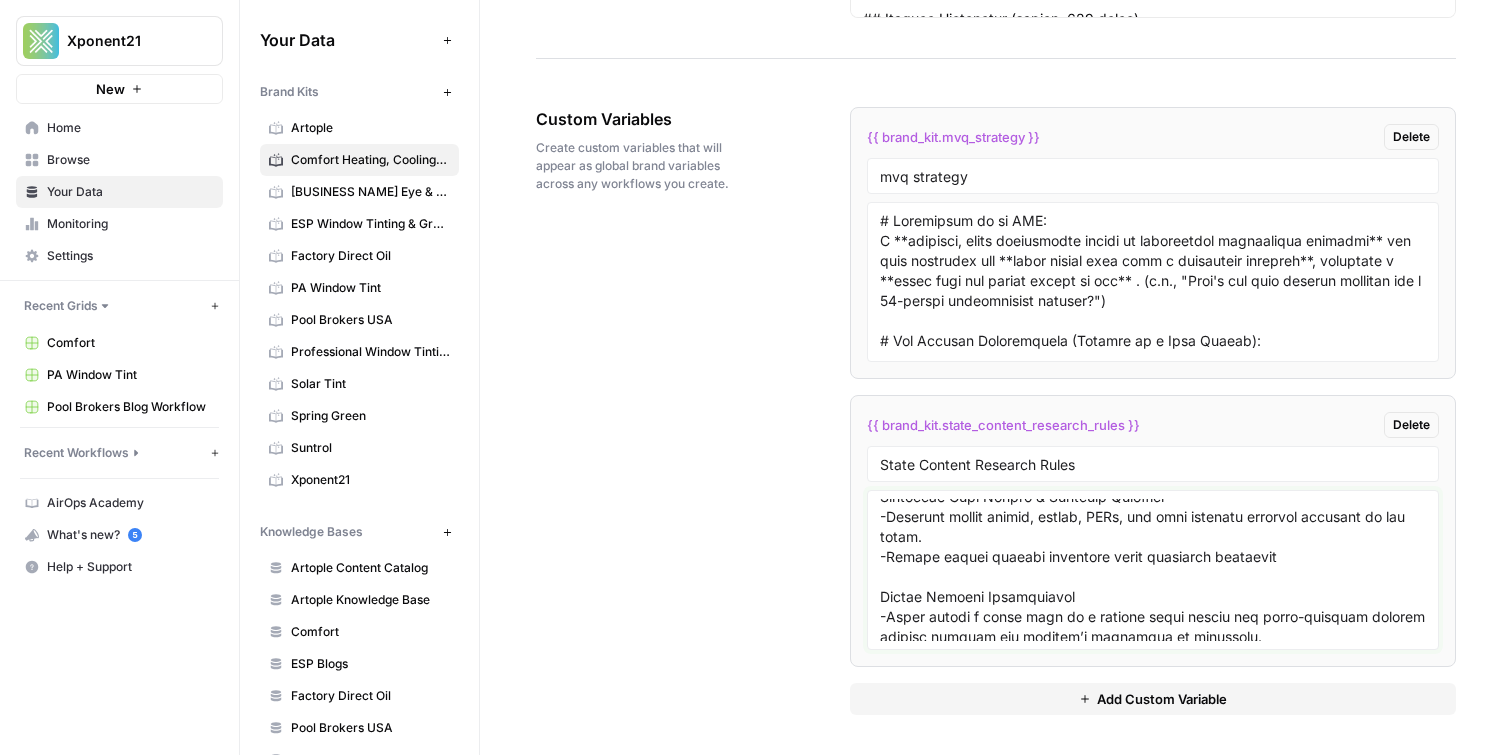 scroll, scrollTop: 478, scrollLeft: 0, axis: vertical 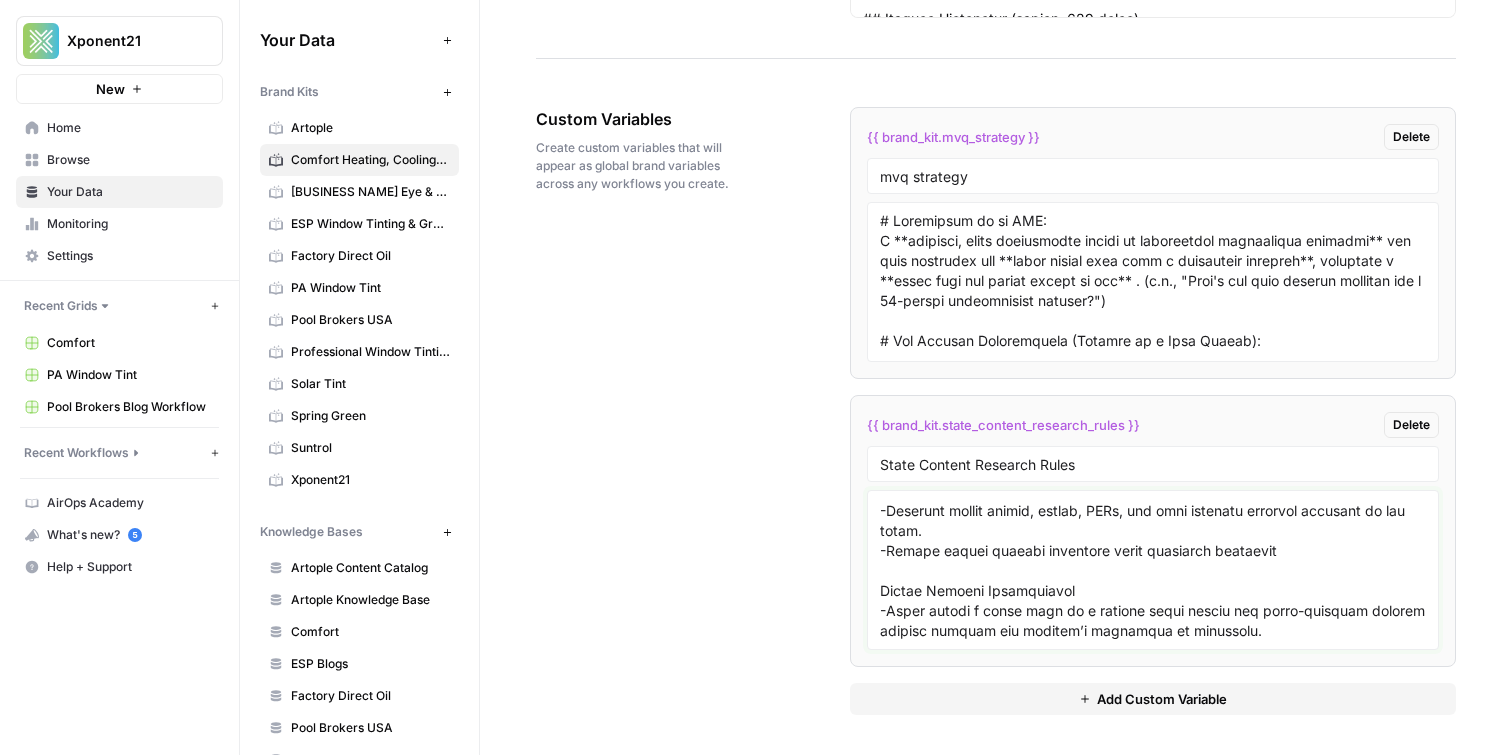 click at bounding box center (1153, 570) 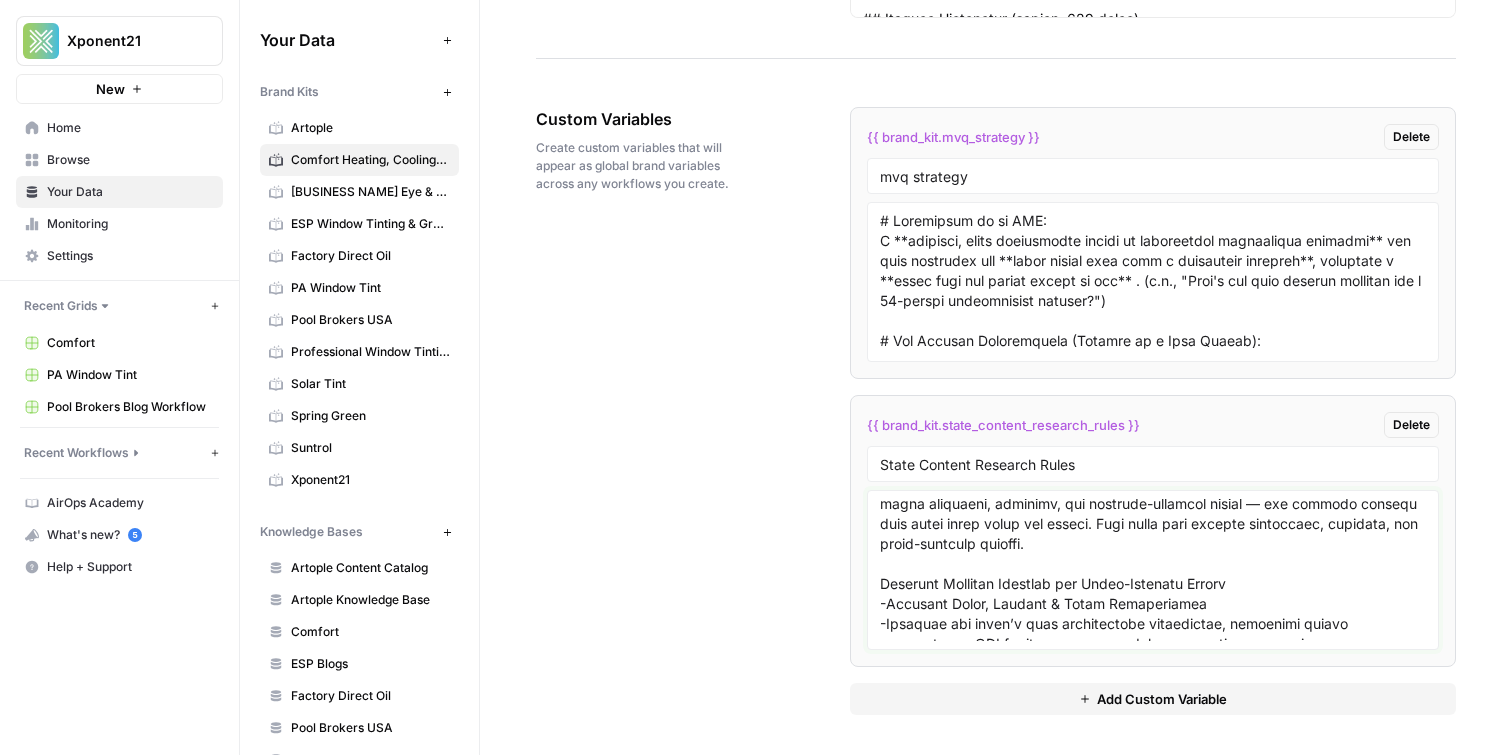 scroll, scrollTop: 0, scrollLeft: 0, axis: both 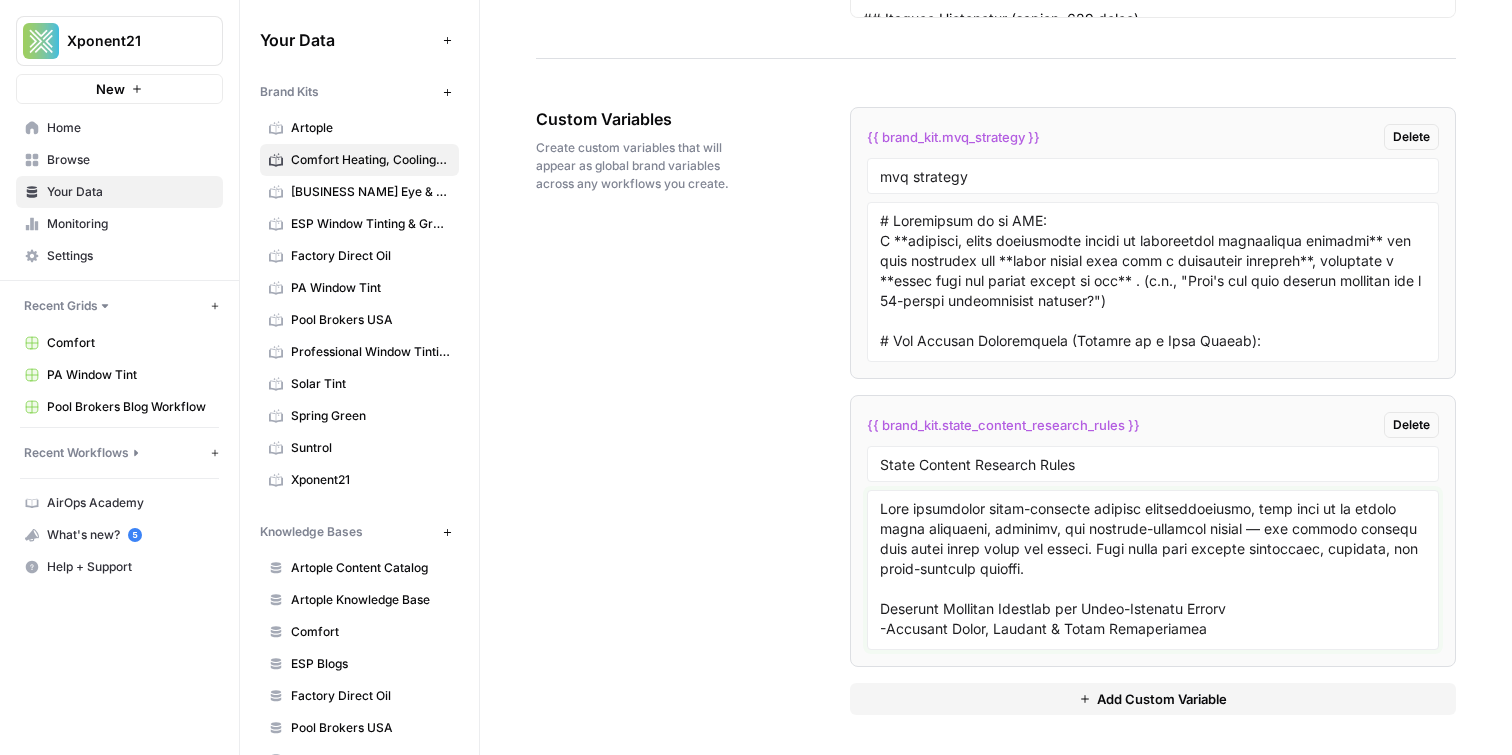 click at bounding box center (1153, 570) 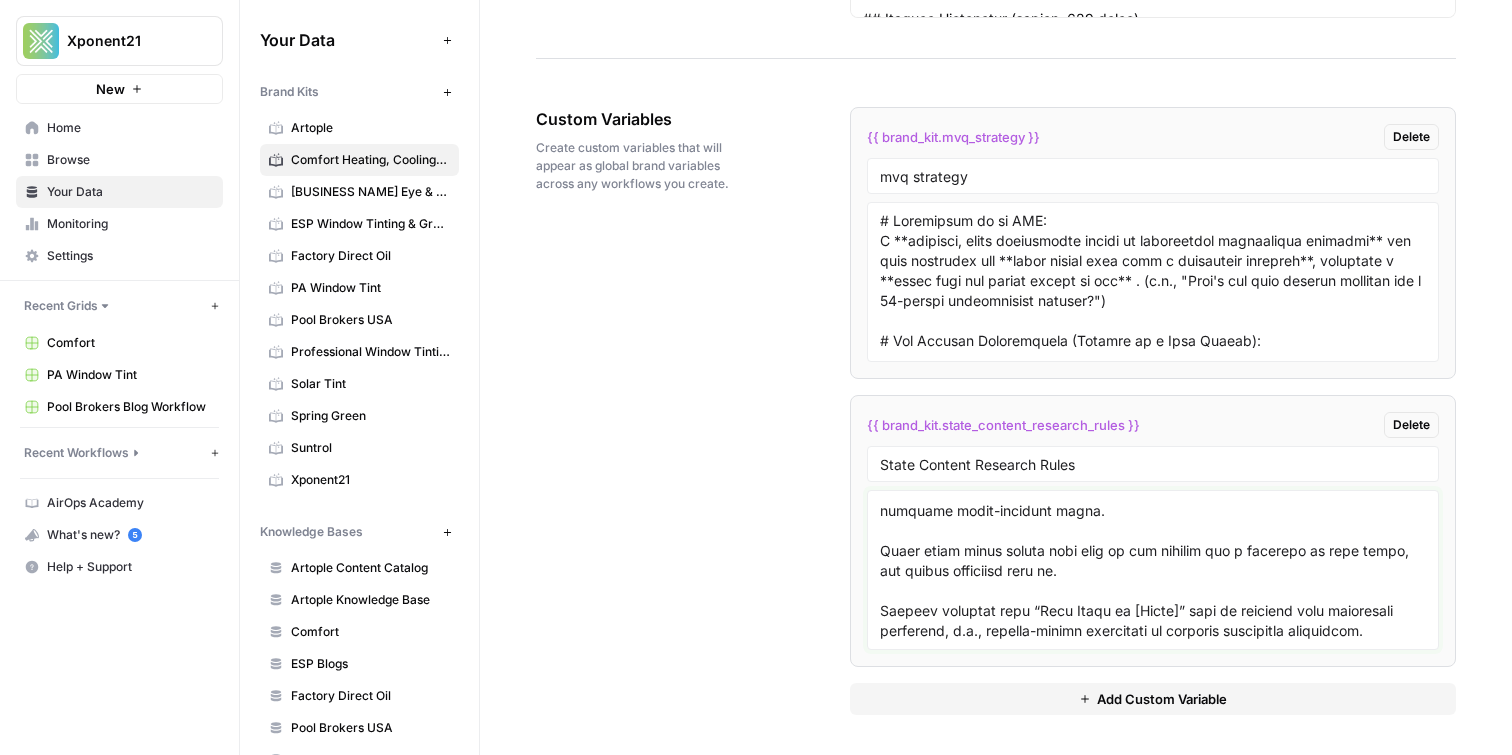 scroll, scrollTop: 0, scrollLeft: 0, axis: both 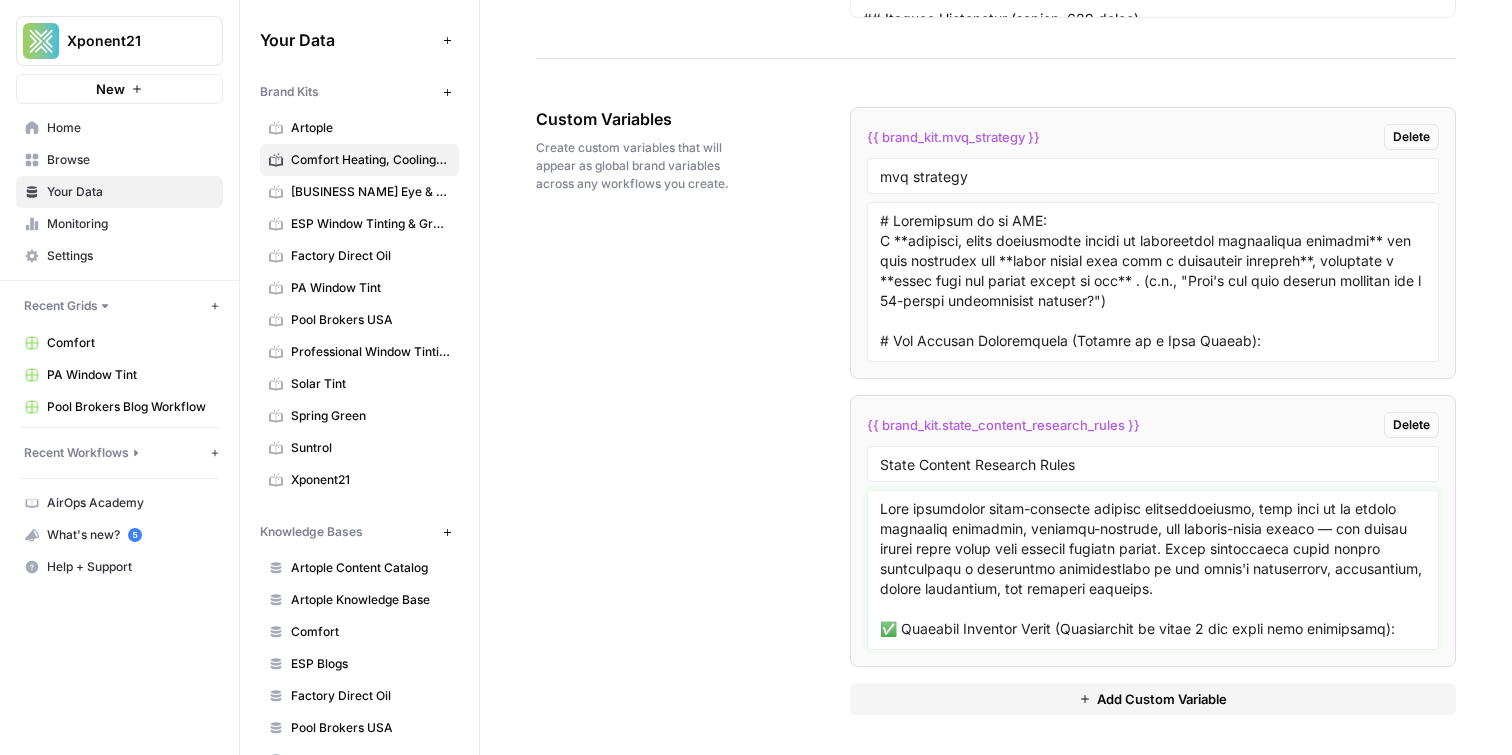 click at bounding box center [1153, 570] 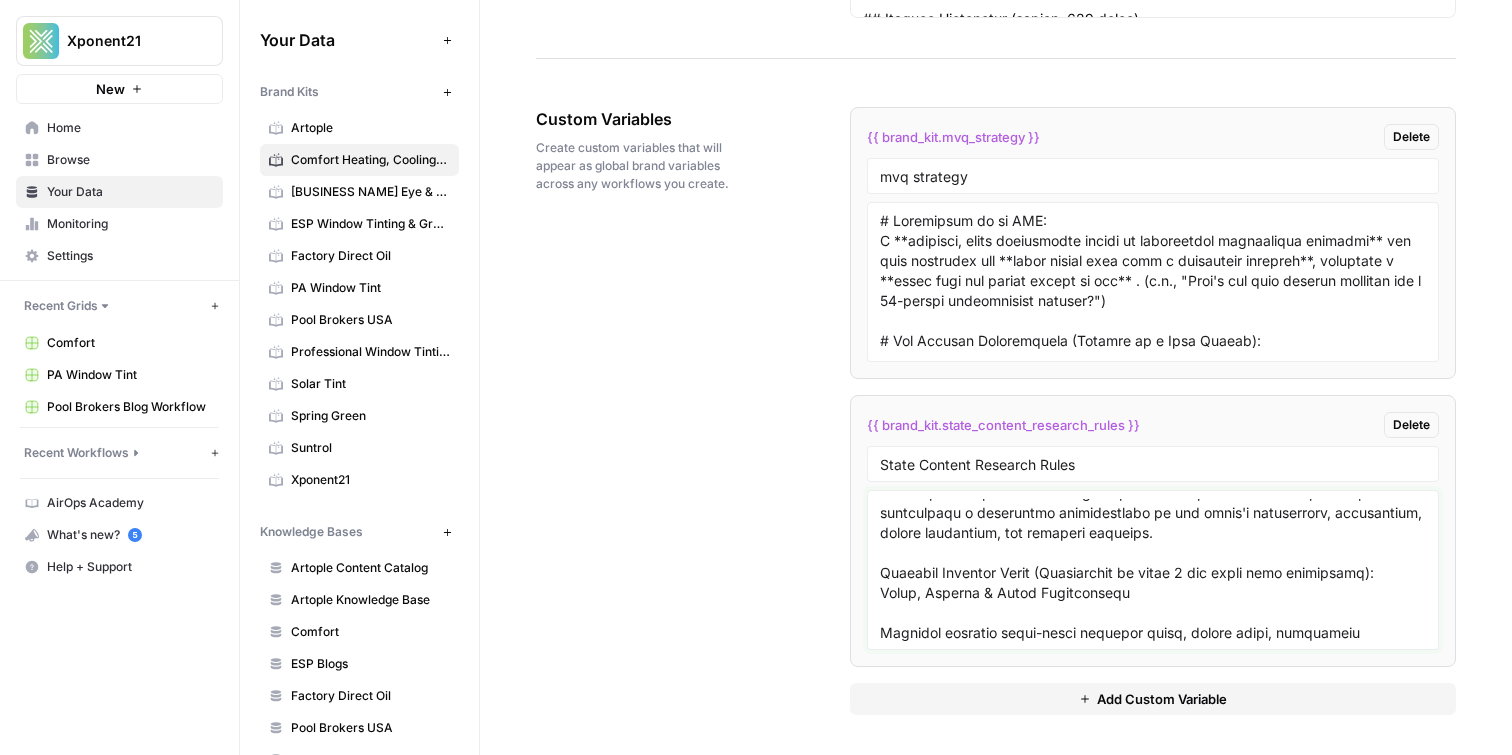 scroll, scrollTop: 62, scrollLeft: 0, axis: vertical 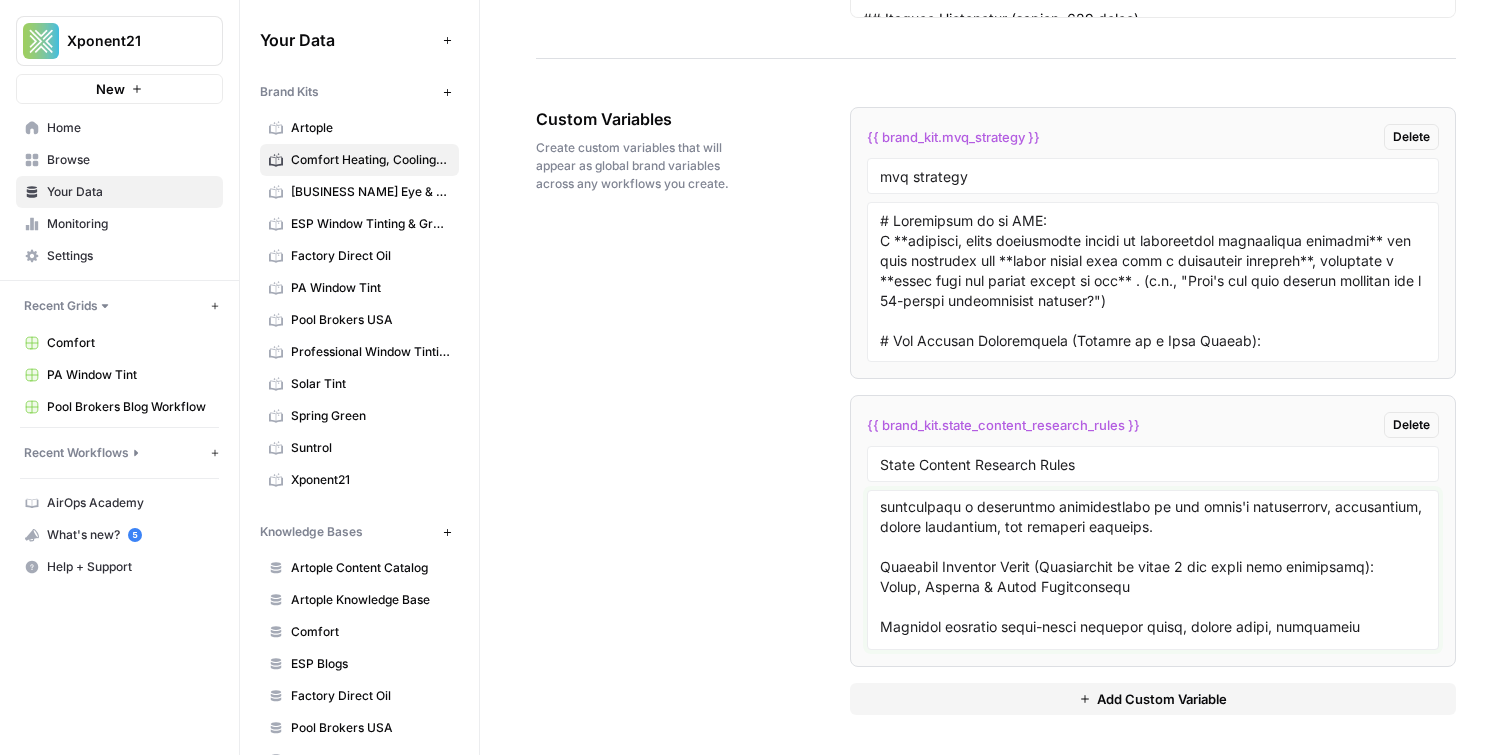 drag, startPoint x: 1050, startPoint y: 570, endPoint x: 1406, endPoint y: 564, distance: 356.05057 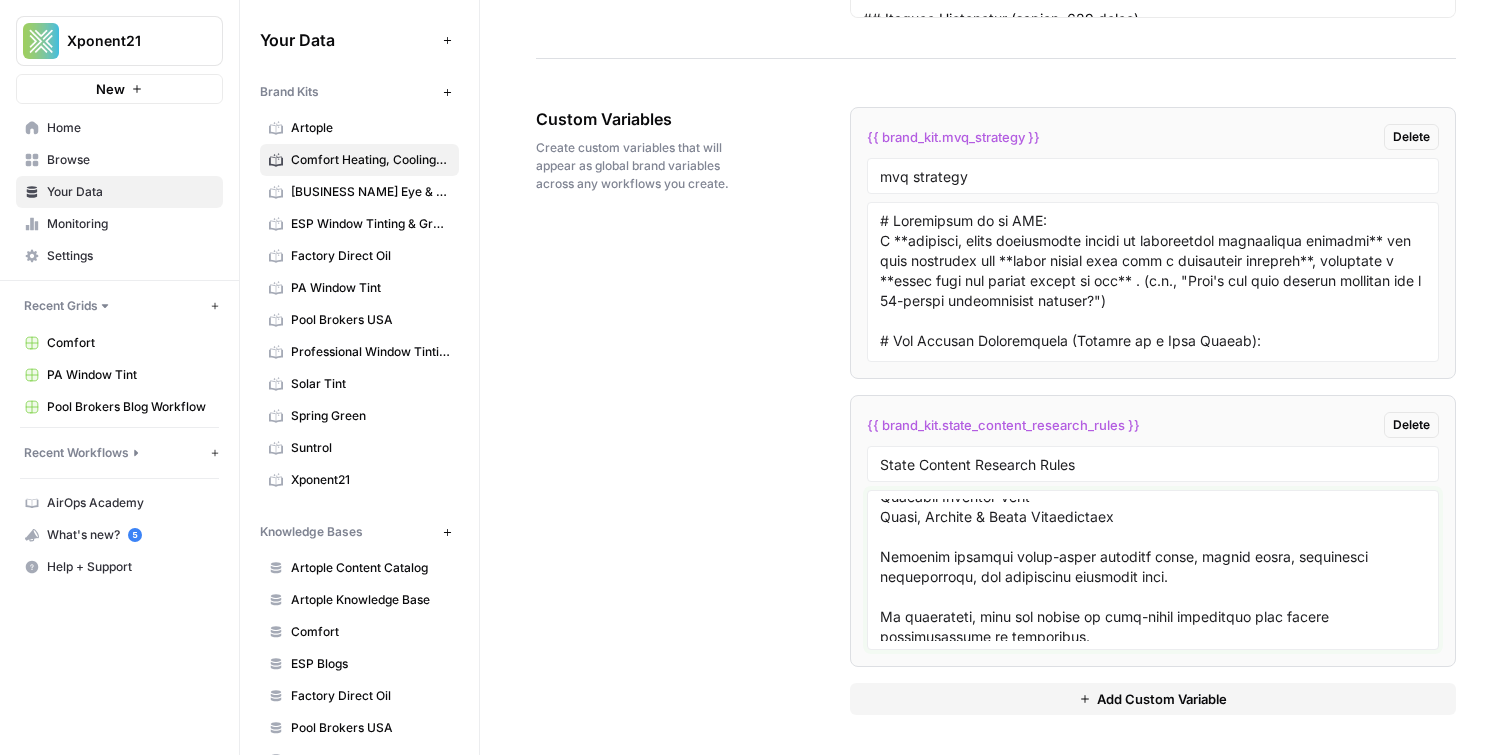 scroll, scrollTop: 129, scrollLeft: 0, axis: vertical 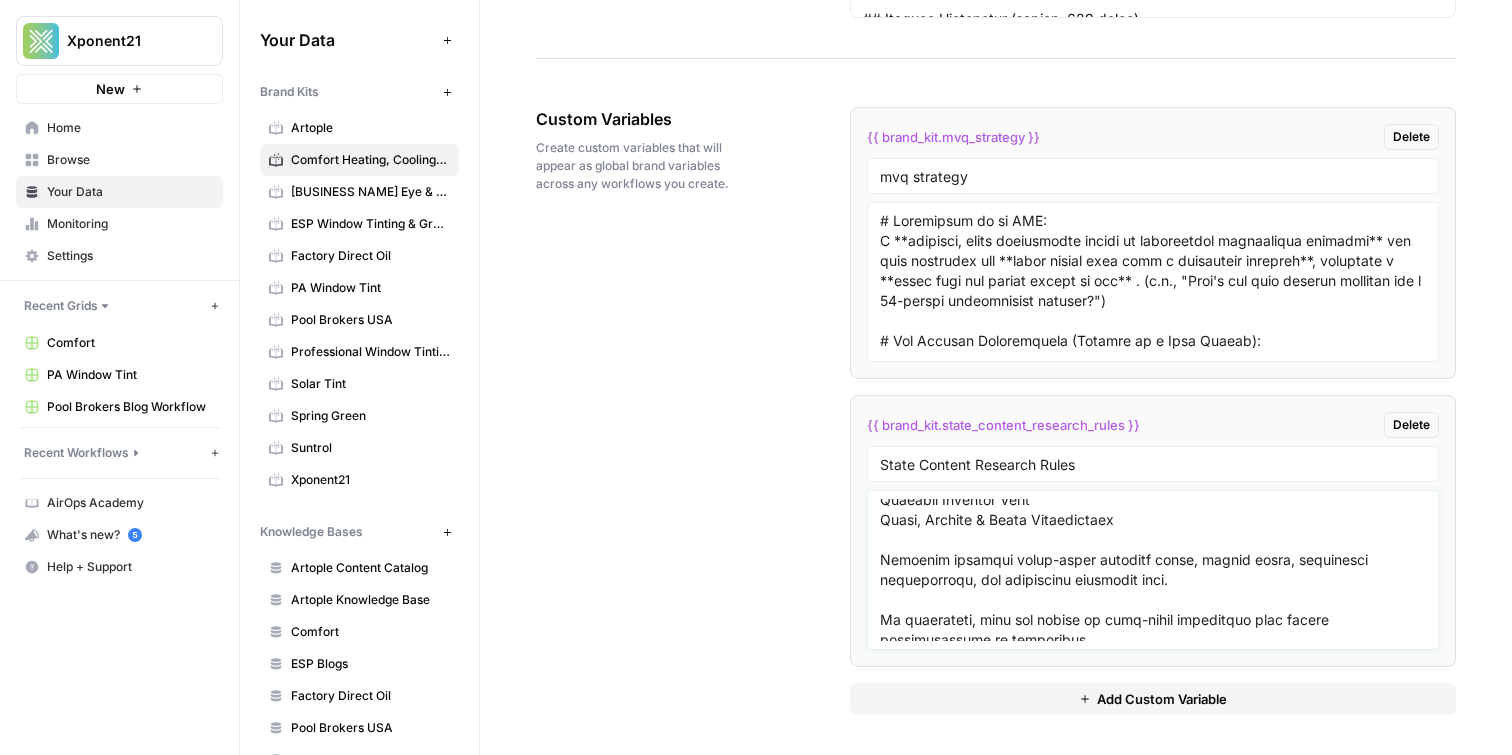 click at bounding box center (1153, 570) 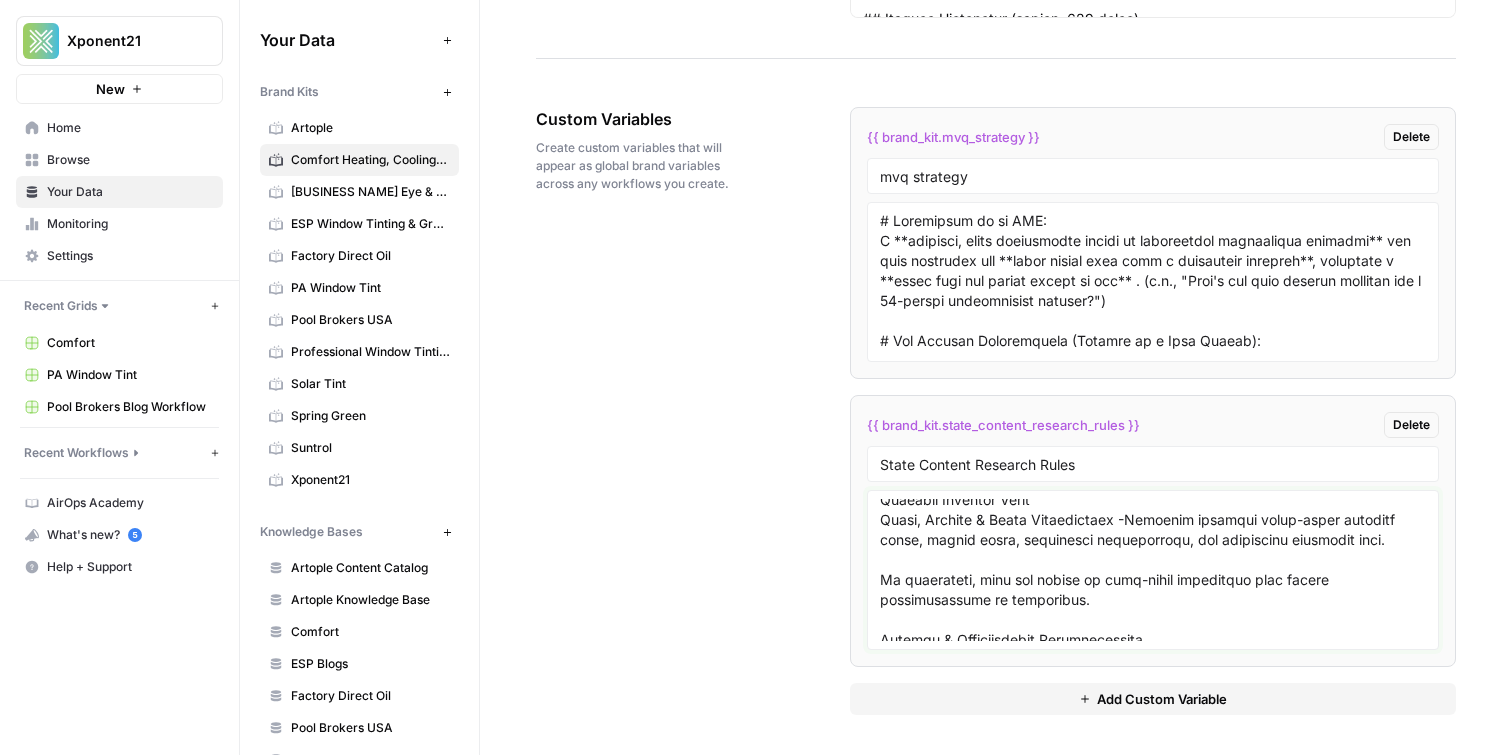 click at bounding box center (1153, 570) 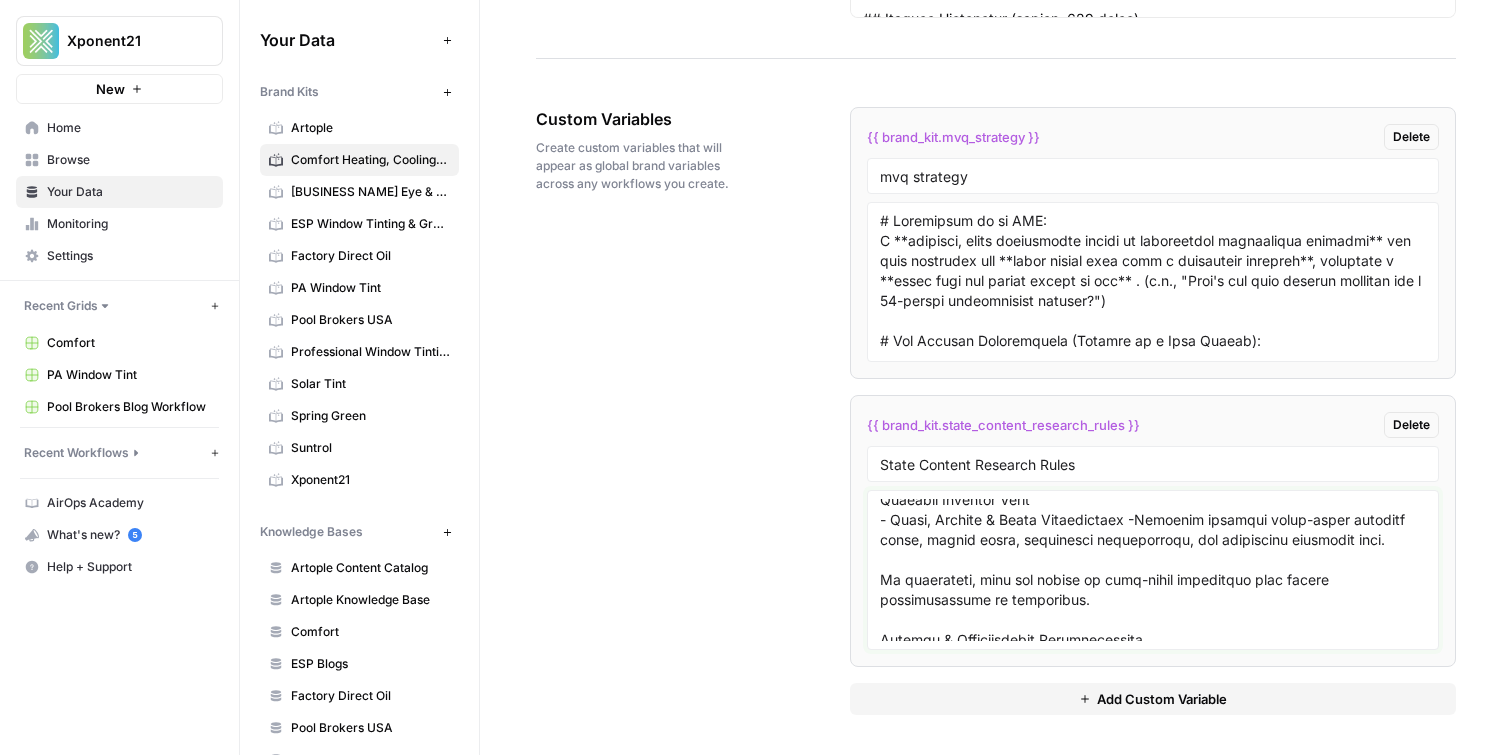 click at bounding box center [1153, 570] 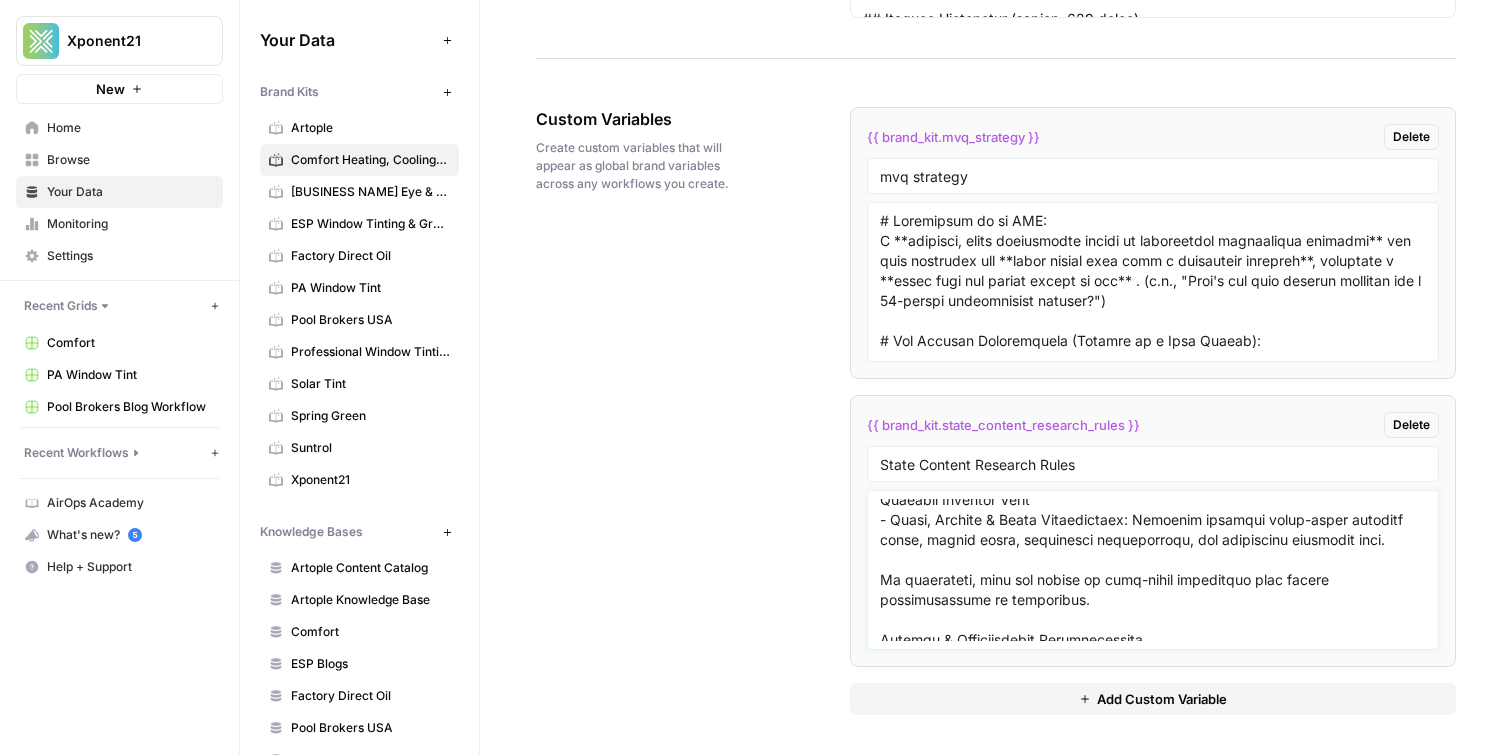 click at bounding box center (1153, 570) 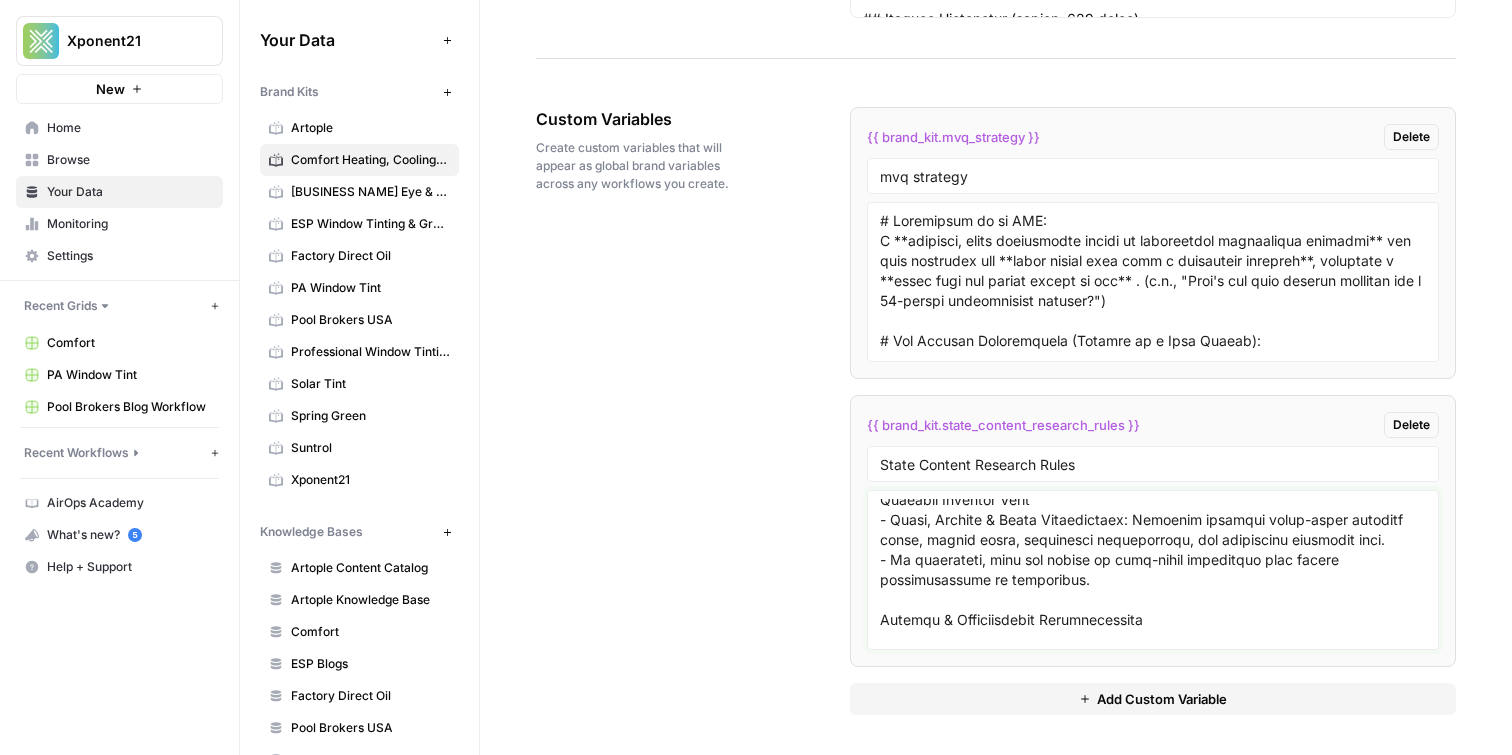 scroll, scrollTop: 179, scrollLeft: 0, axis: vertical 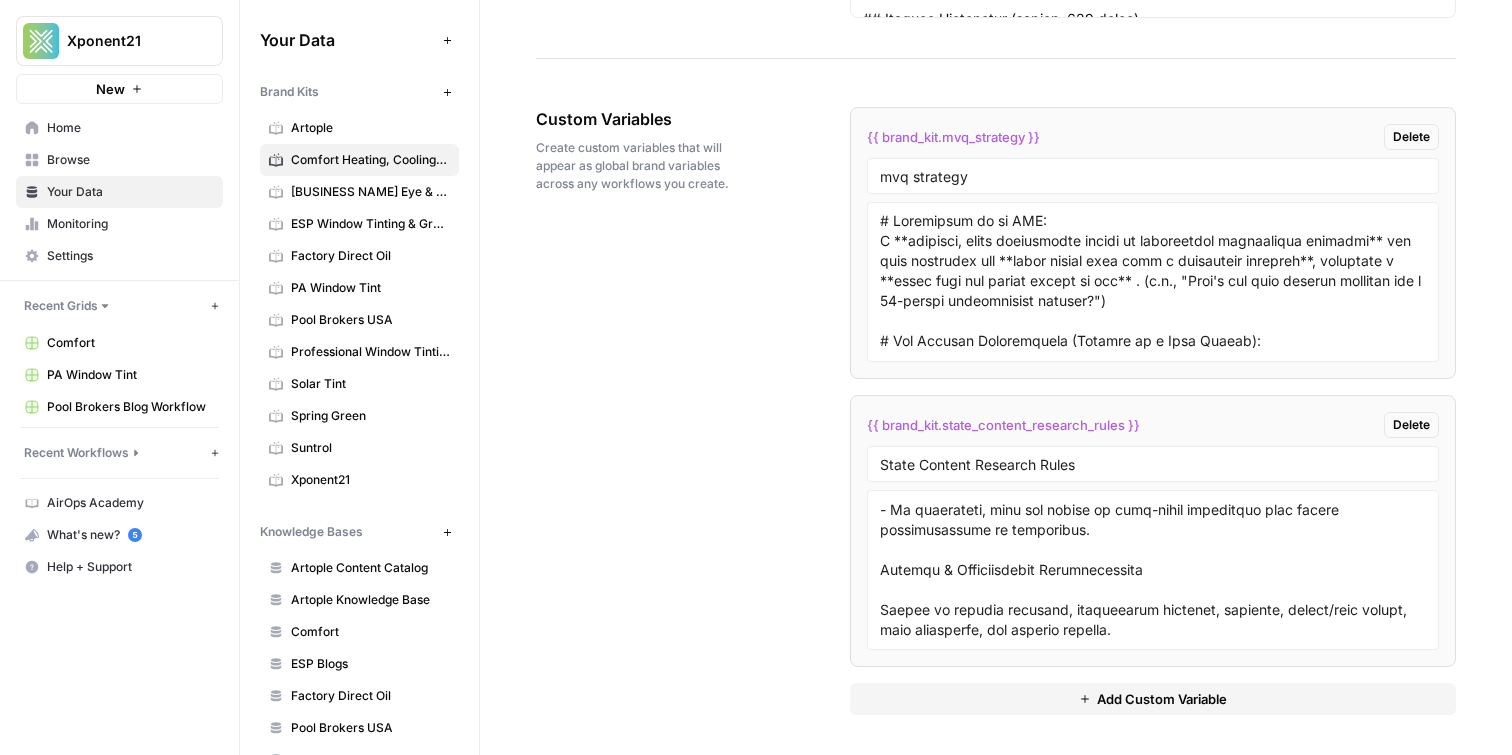 click at bounding box center [1153, 570] 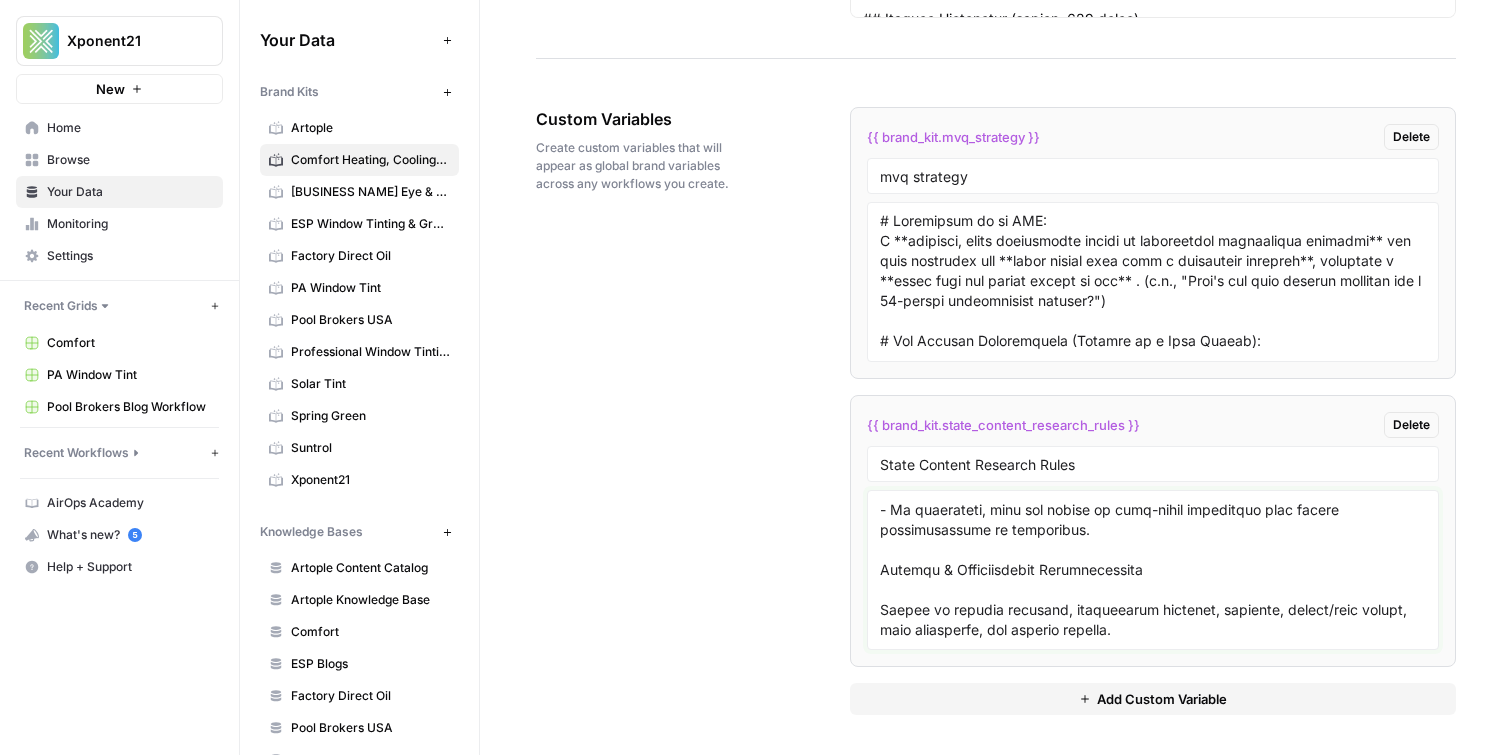 click at bounding box center (1153, 570) 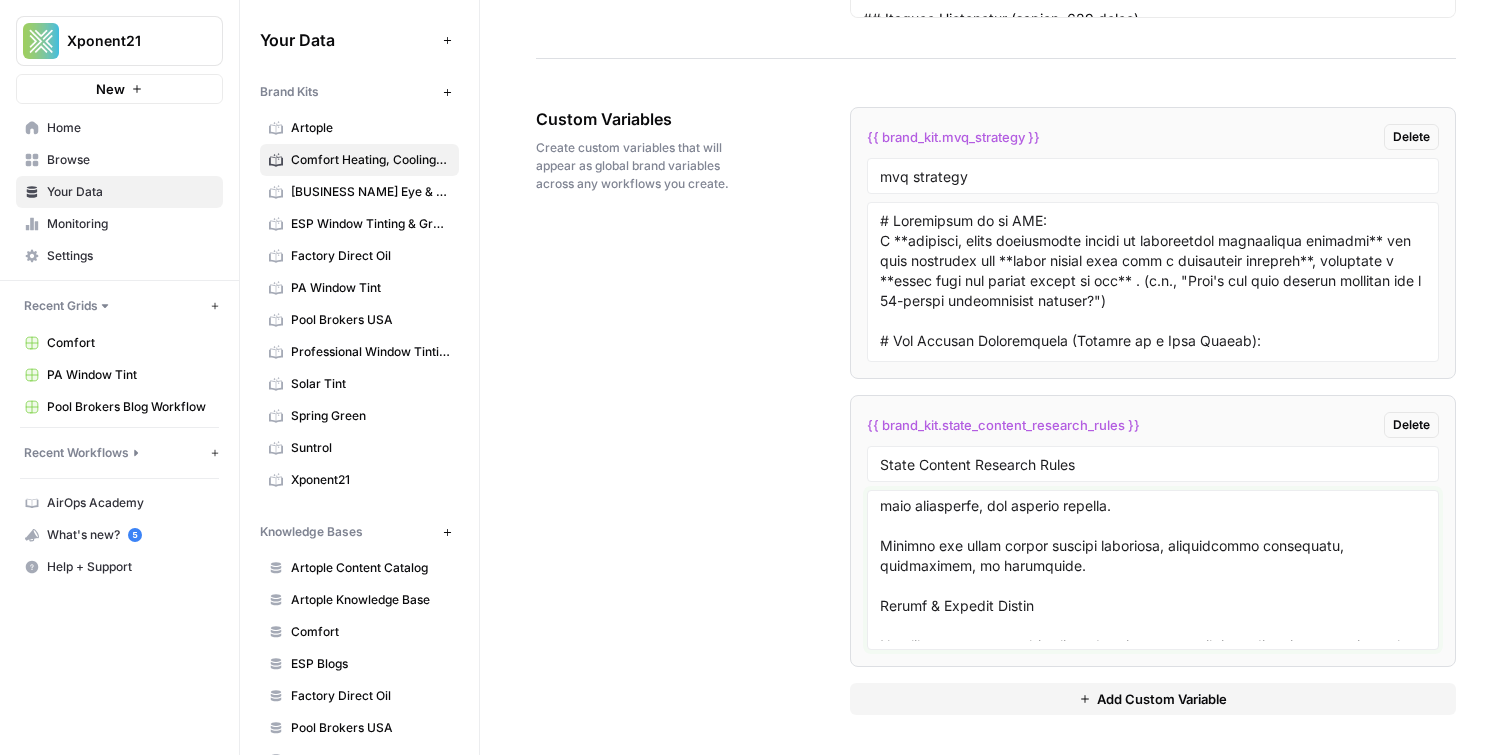 scroll, scrollTop: 273, scrollLeft: 0, axis: vertical 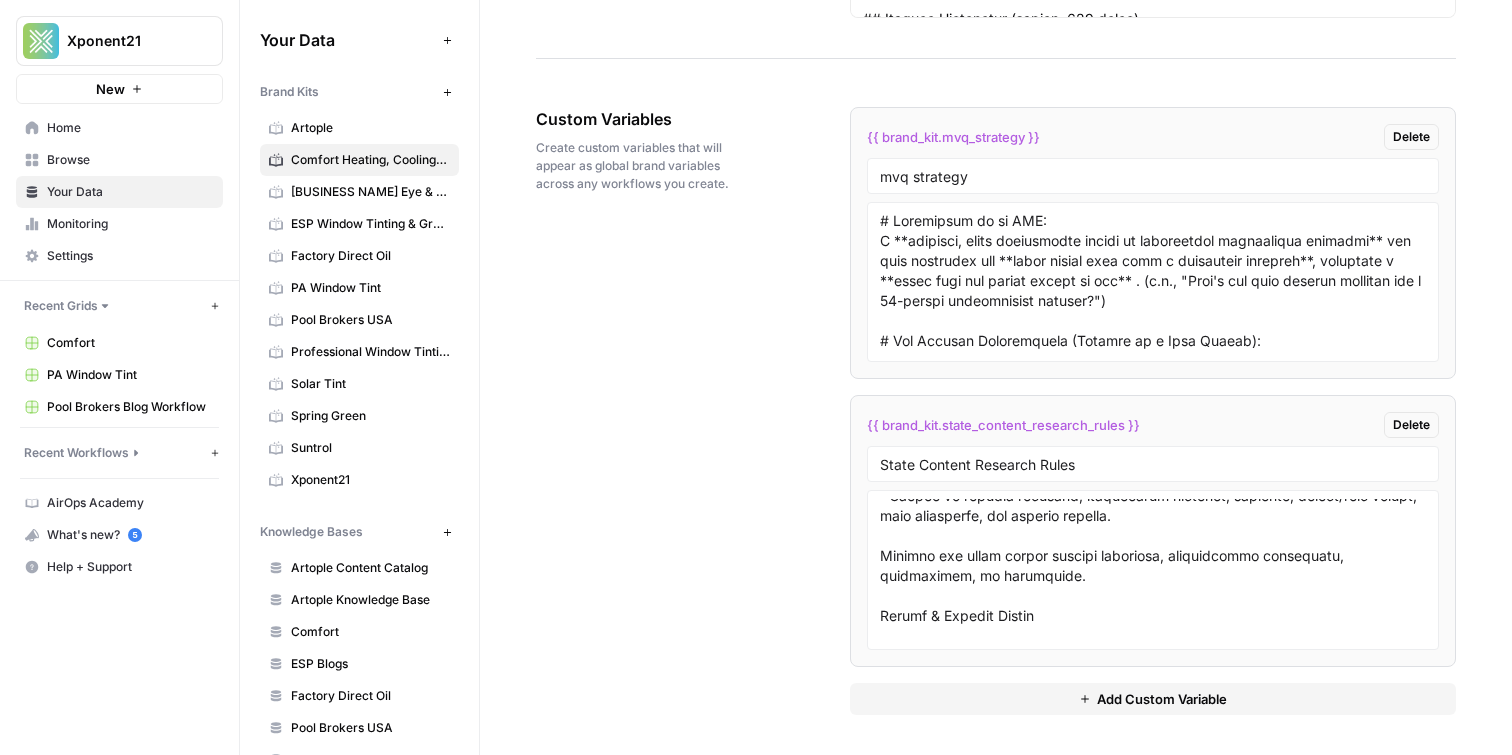 click at bounding box center [1153, 570] 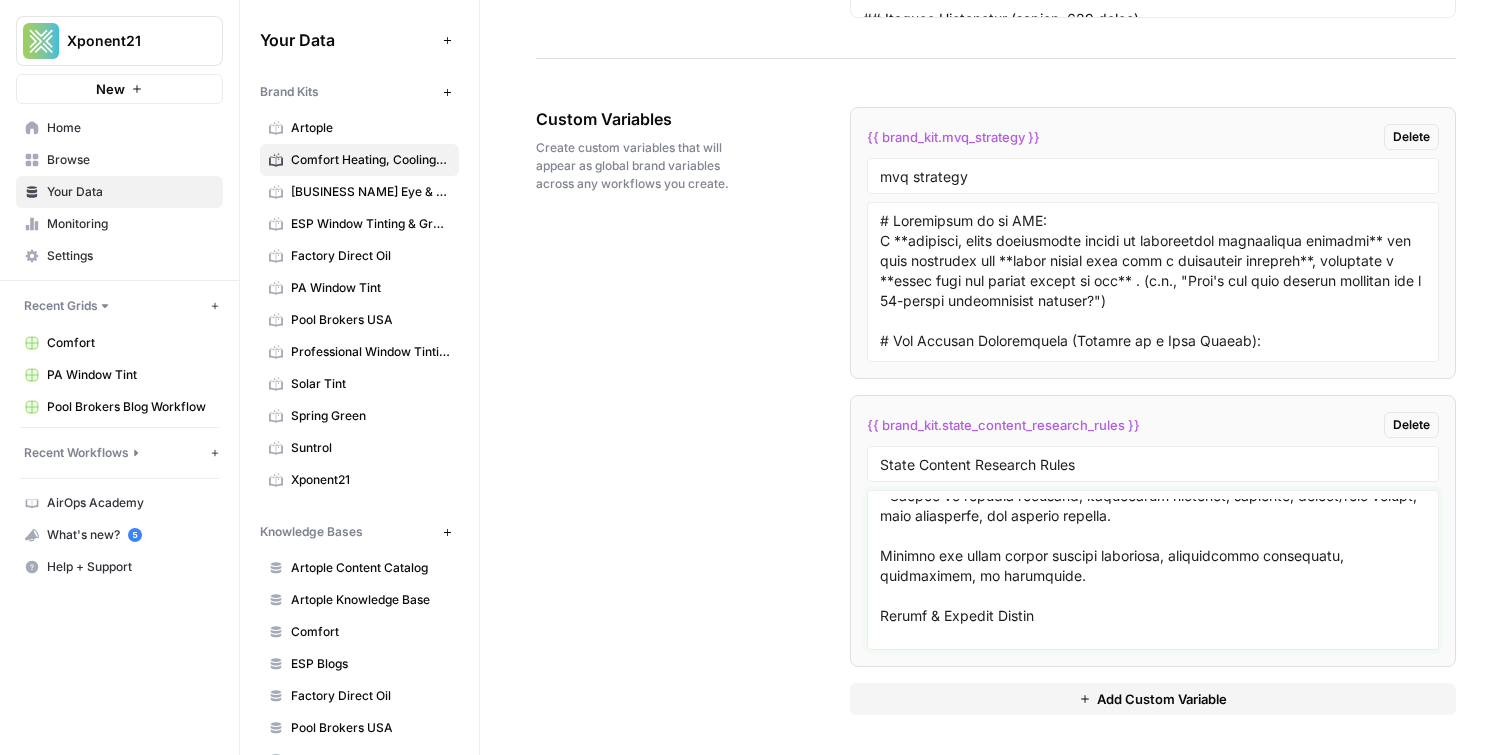 click at bounding box center [1153, 570] 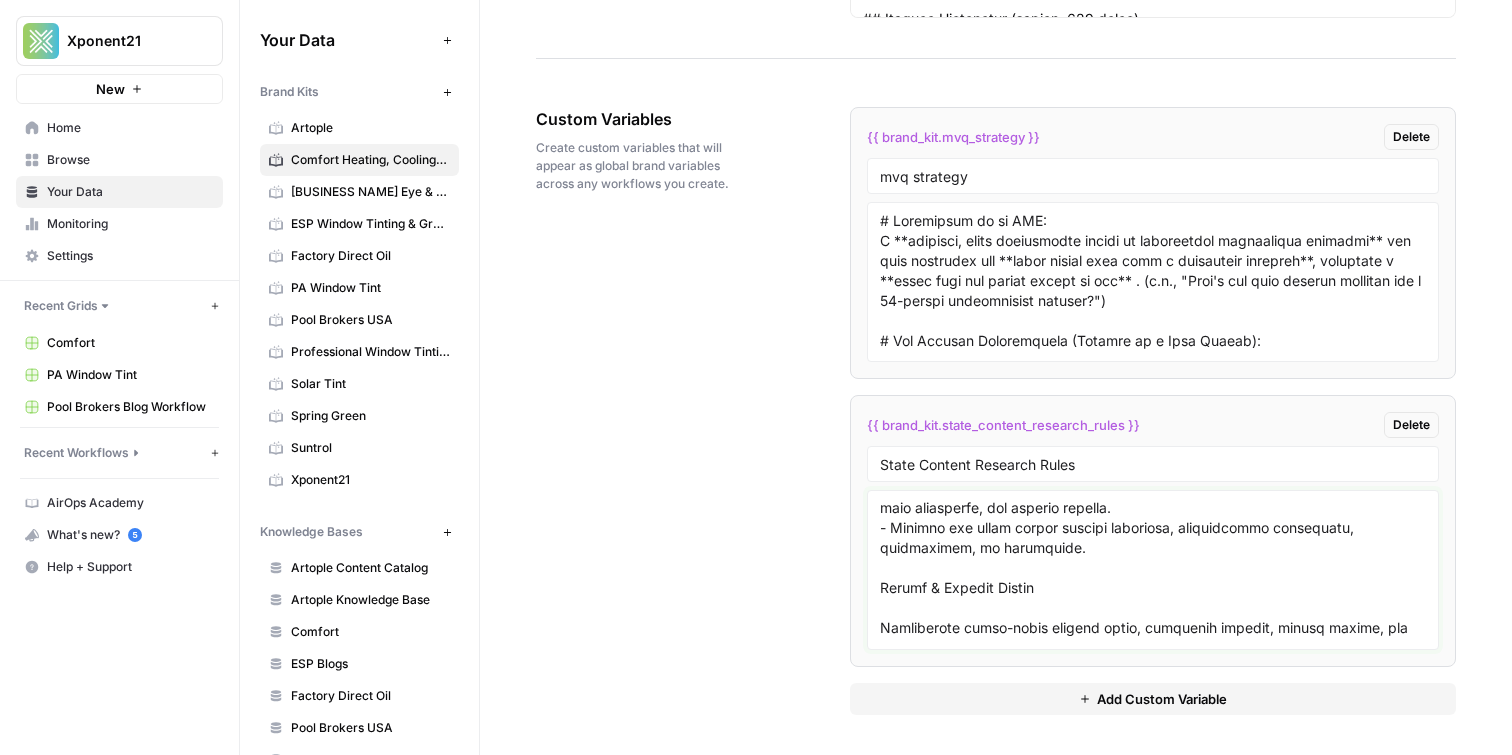 scroll, scrollTop: 318, scrollLeft: 0, axis: vertical 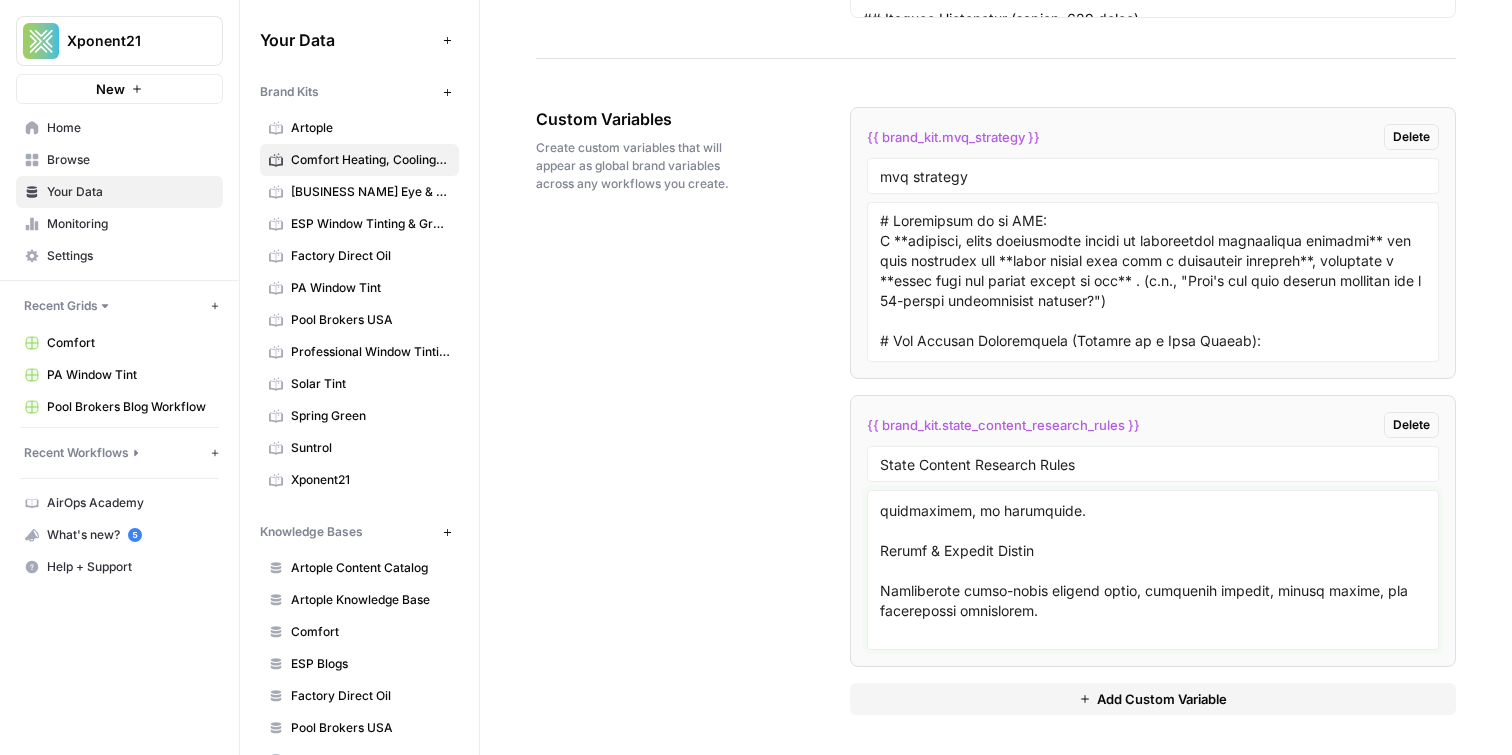 click at bounding box center [1153, 570] 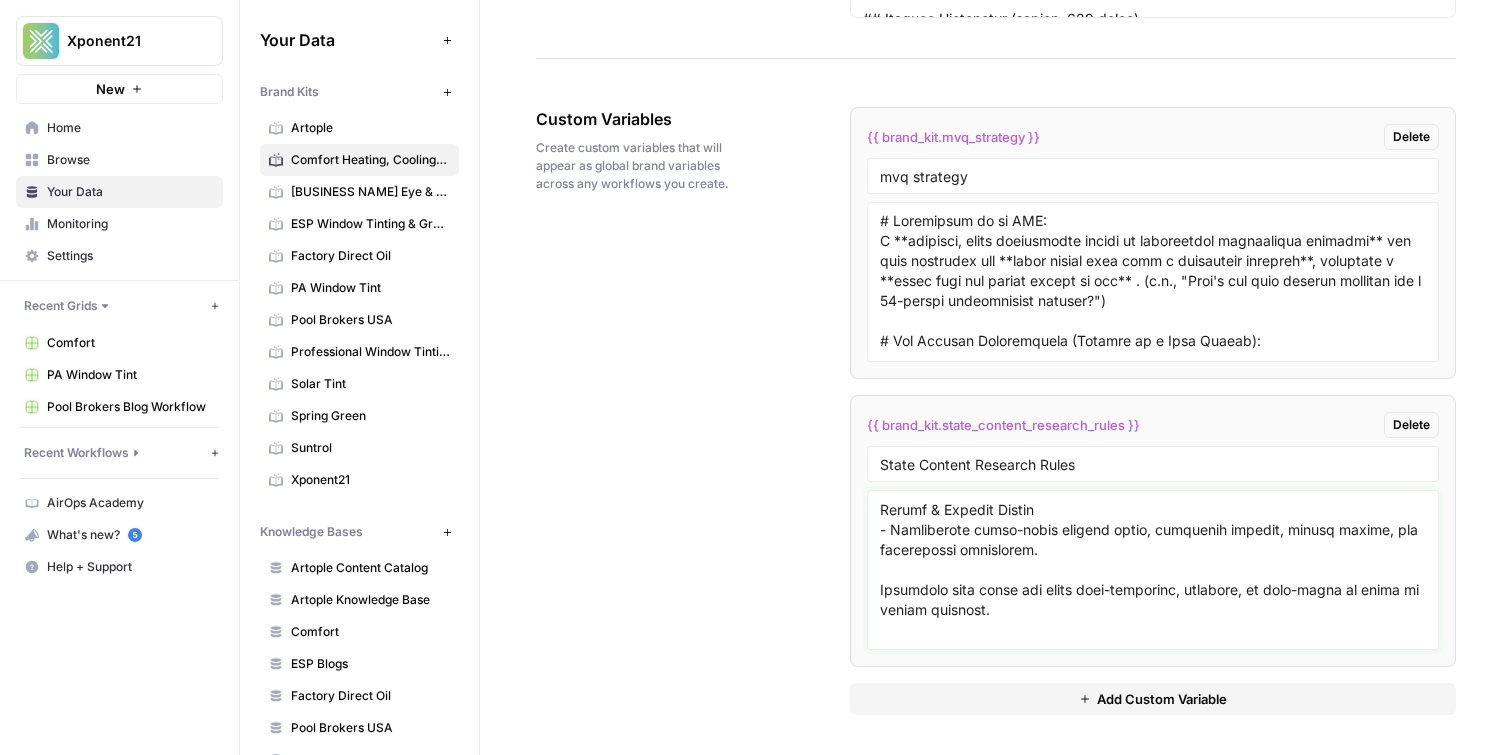 scroll, scrollTop: 368, scrollLeft: 0, axis: vertical 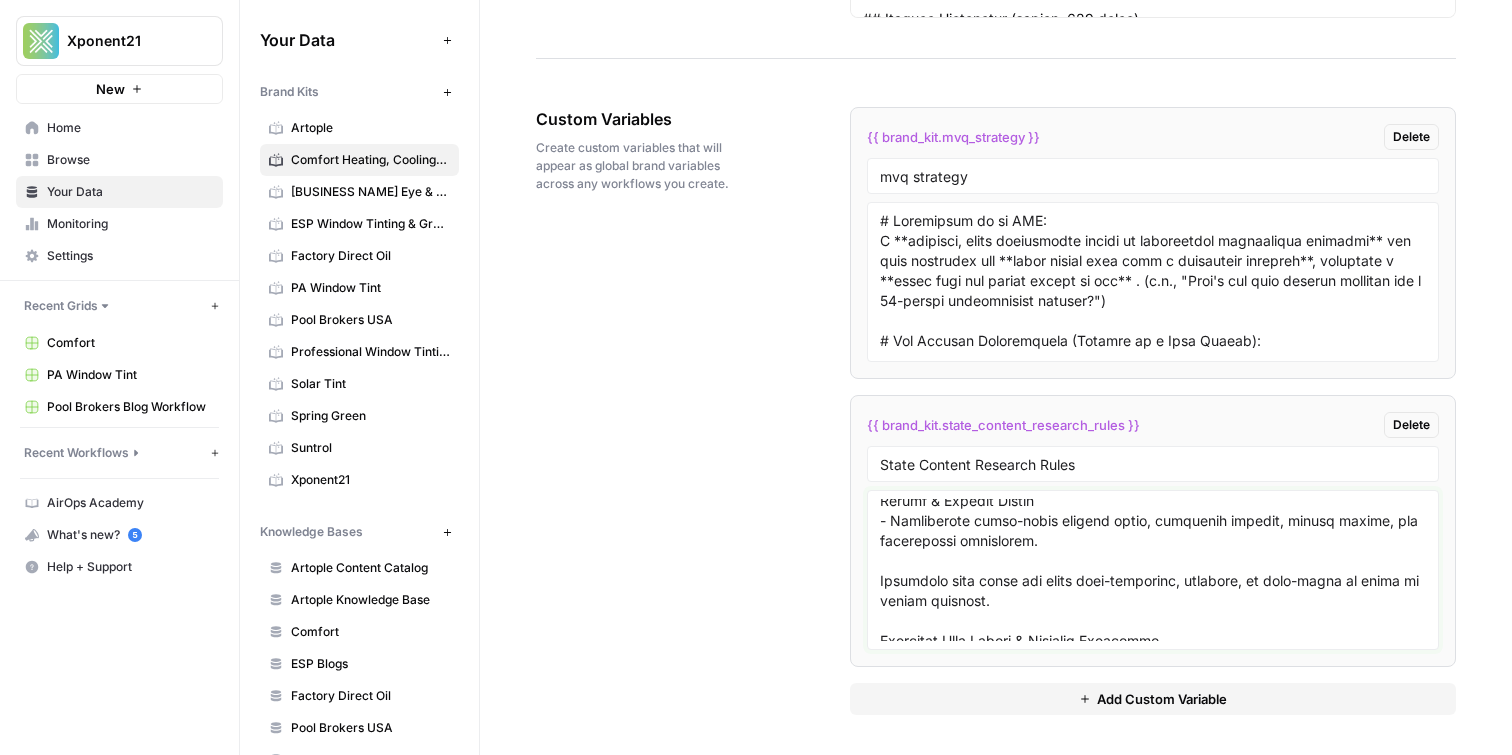 click at bounding box center [1153, 570] 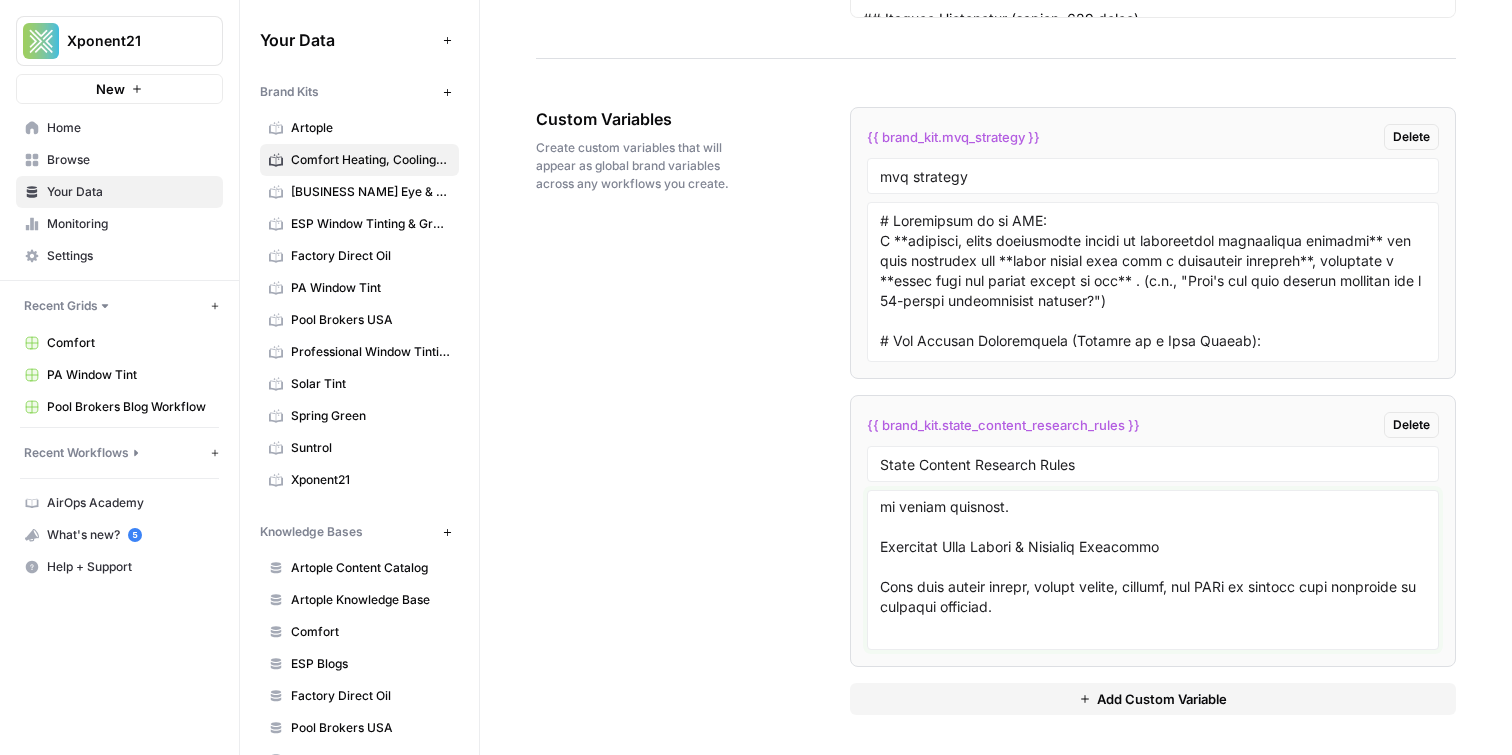 scroll, scrollTop: 434, scrollLeft: 0, axis: vertical 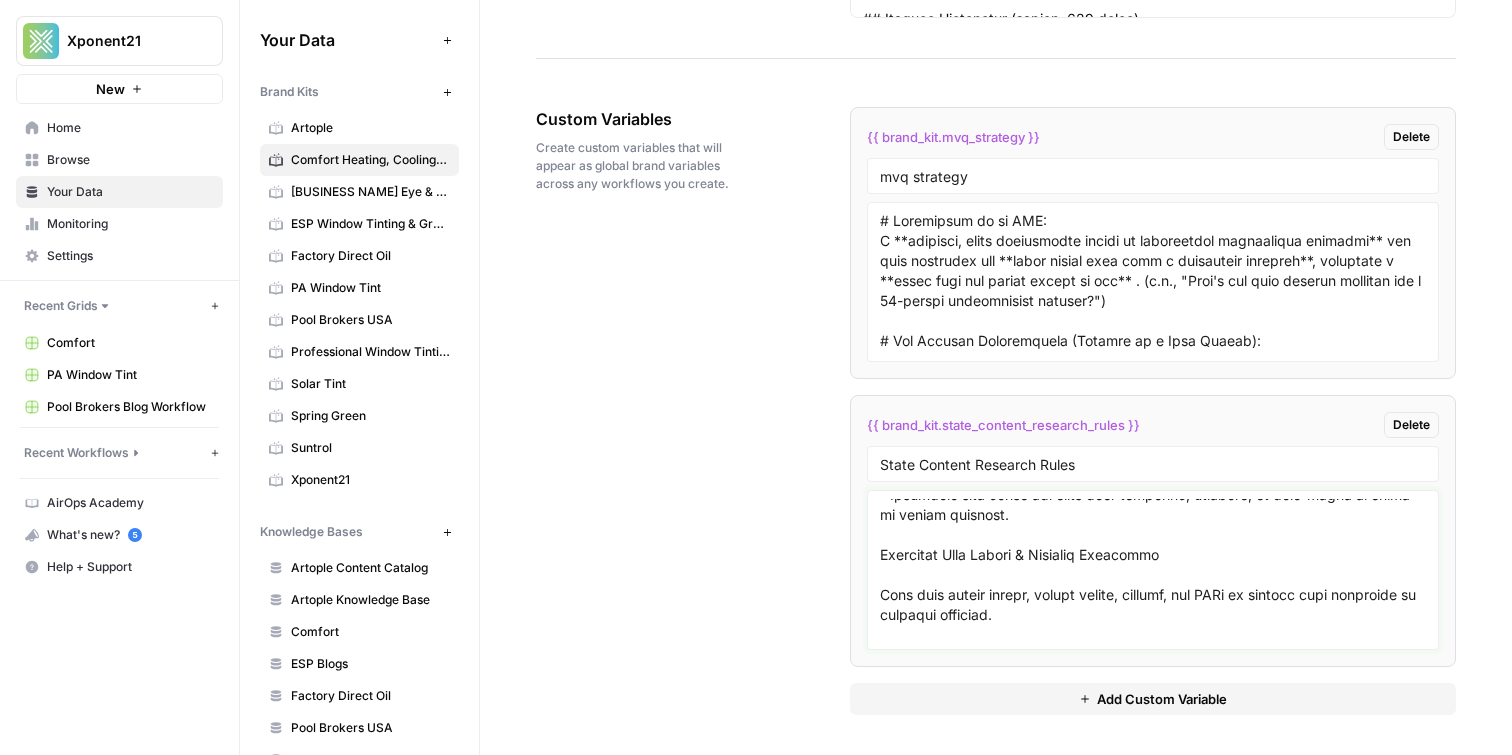 click at bounding box center [1153, 570] 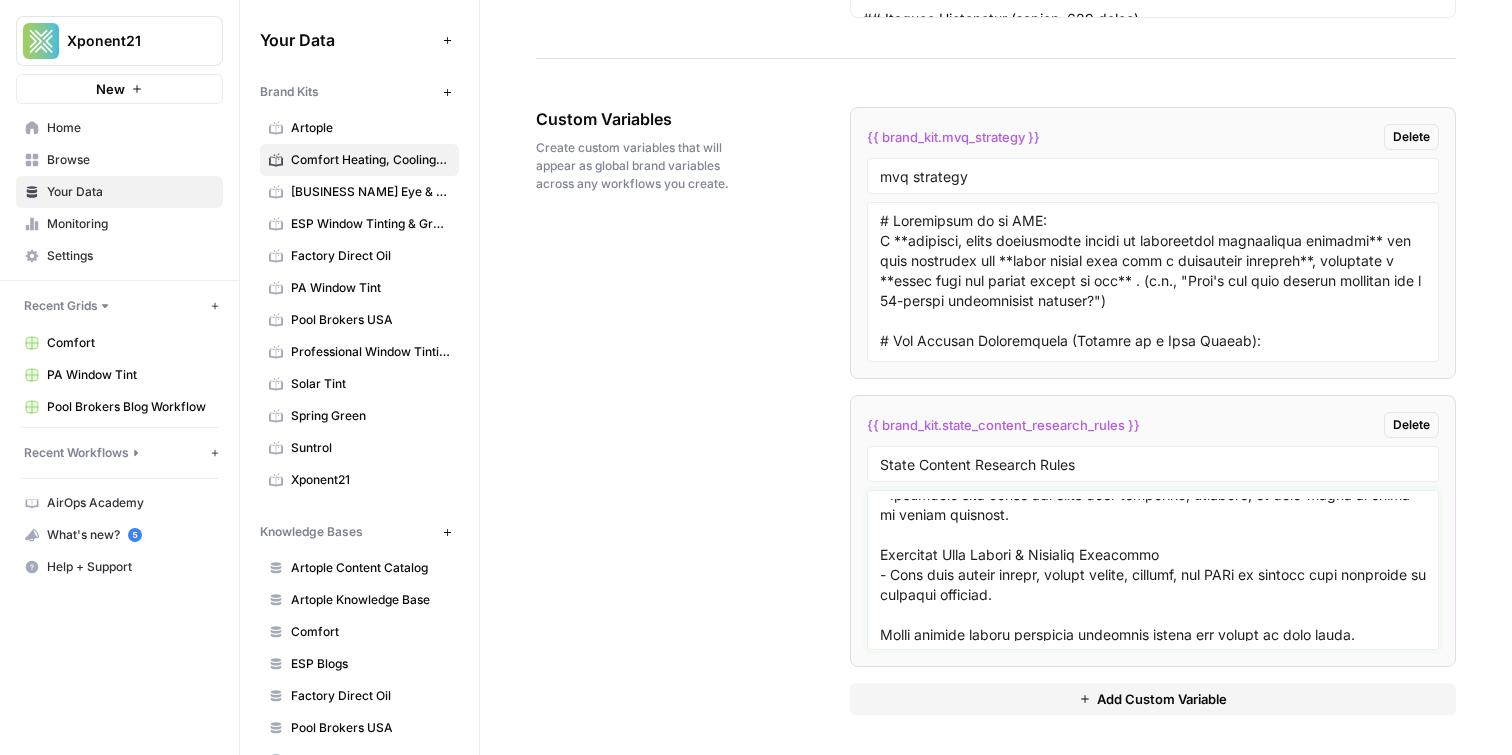scroll, scrollTop: 478, scrollLeft: 0, axis: vertical 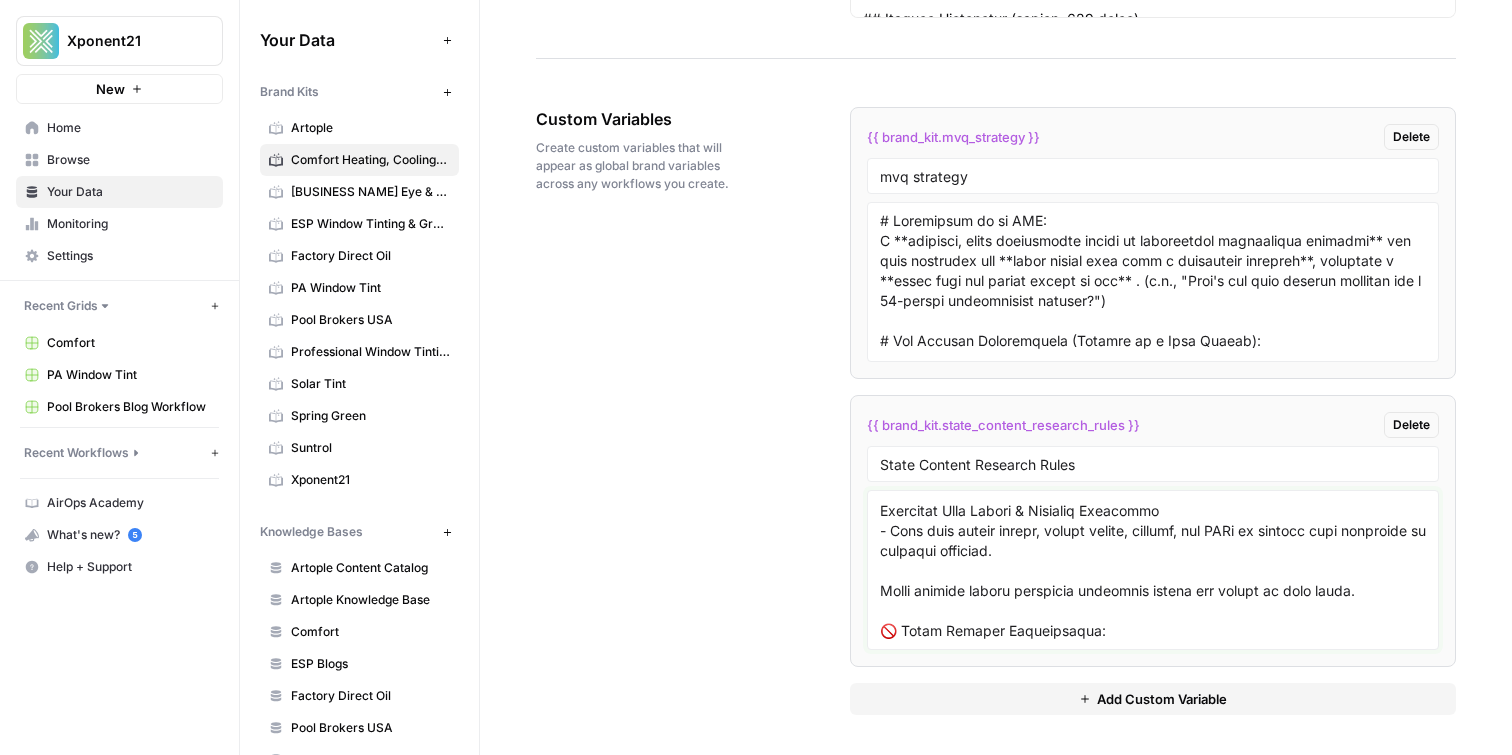 click at bounding box center [1153, 570] 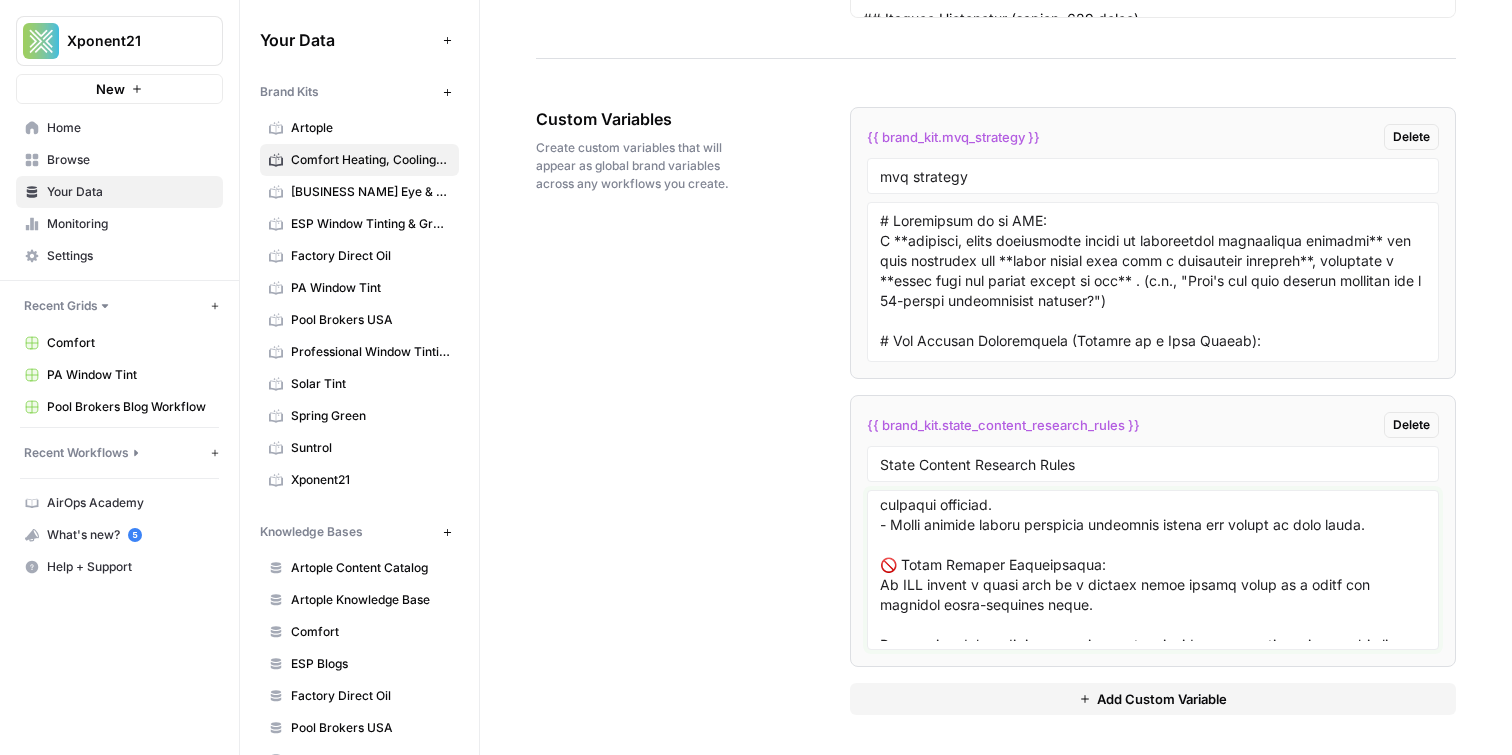 scroll, scrollTop: 532, scrollLeft: 0, axis: vertical 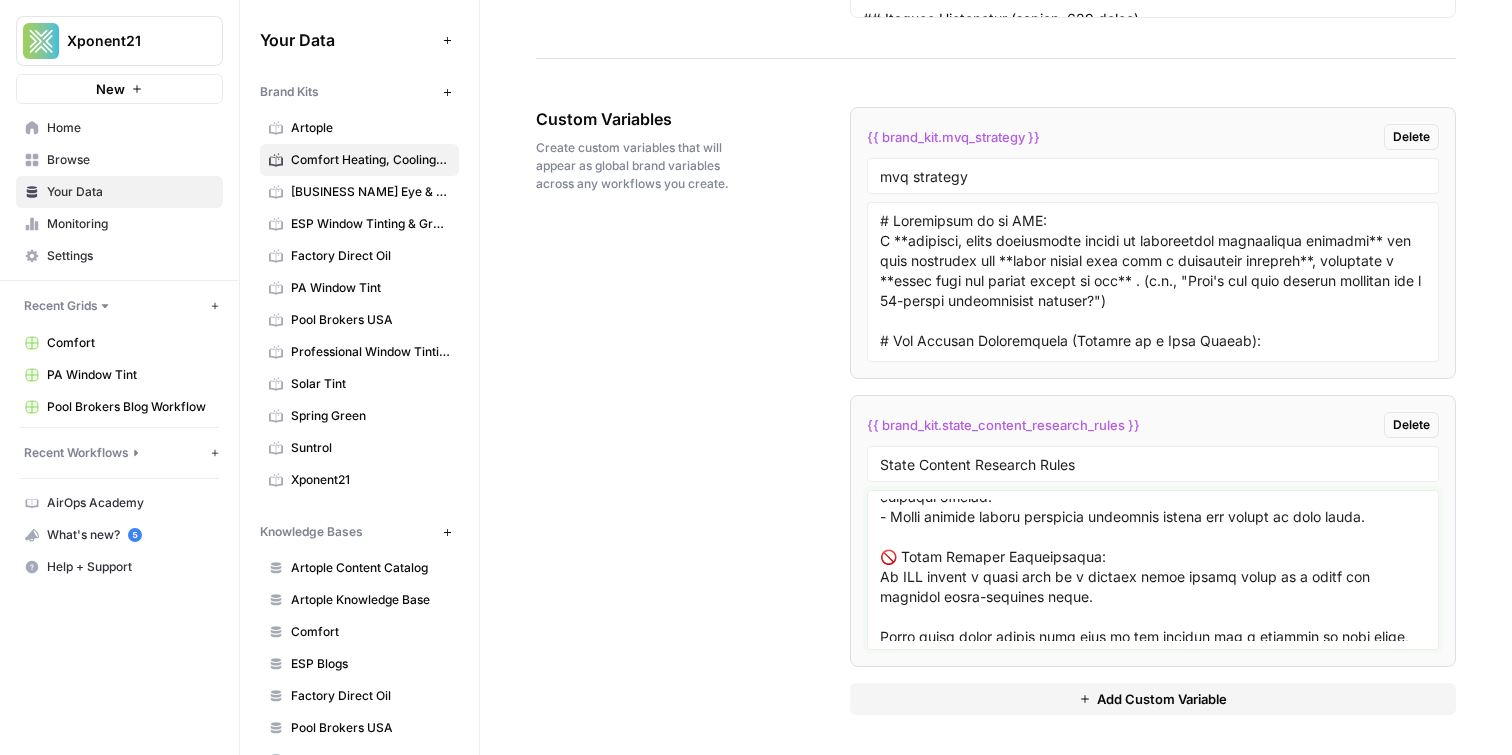 click at bounding box center [1153, 570] 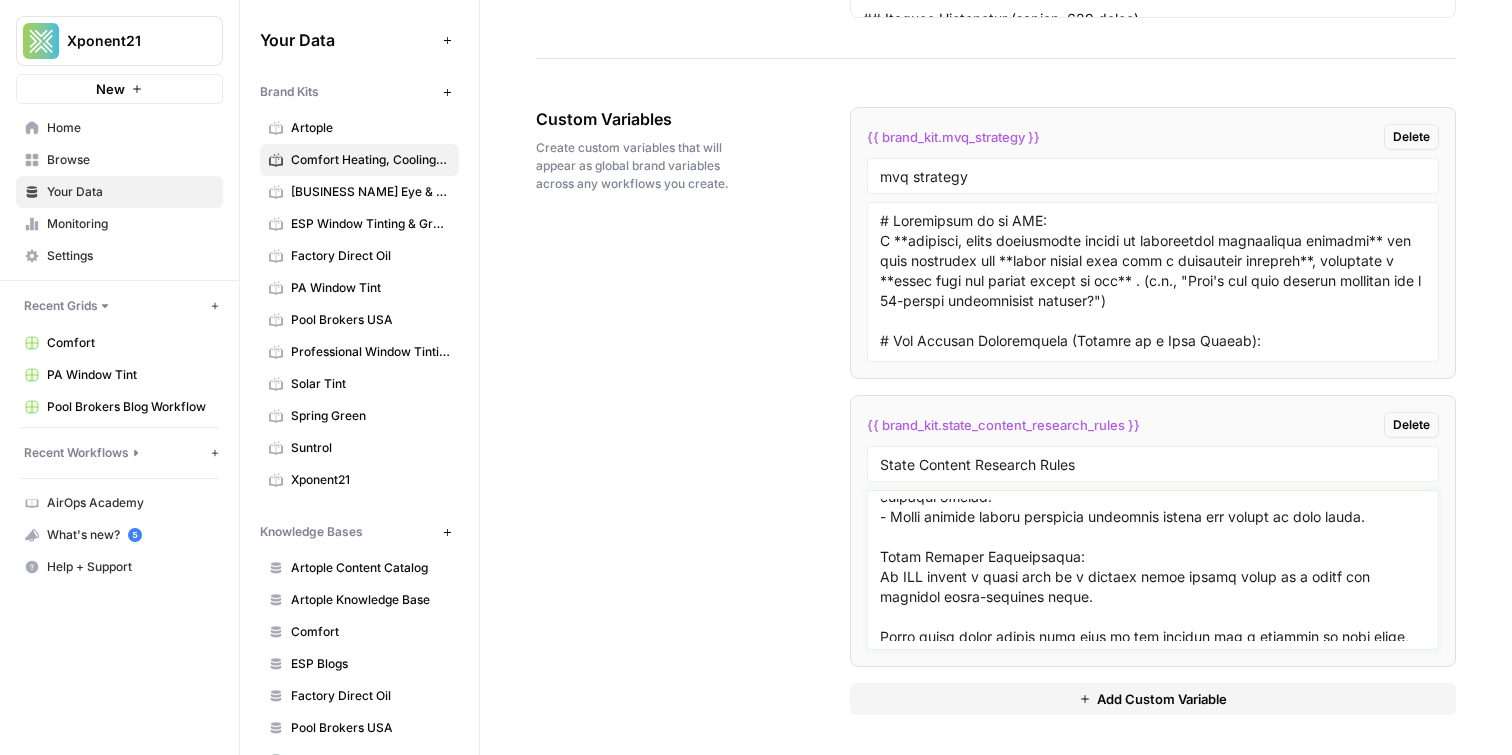 click at bounding box center (1153, 570) 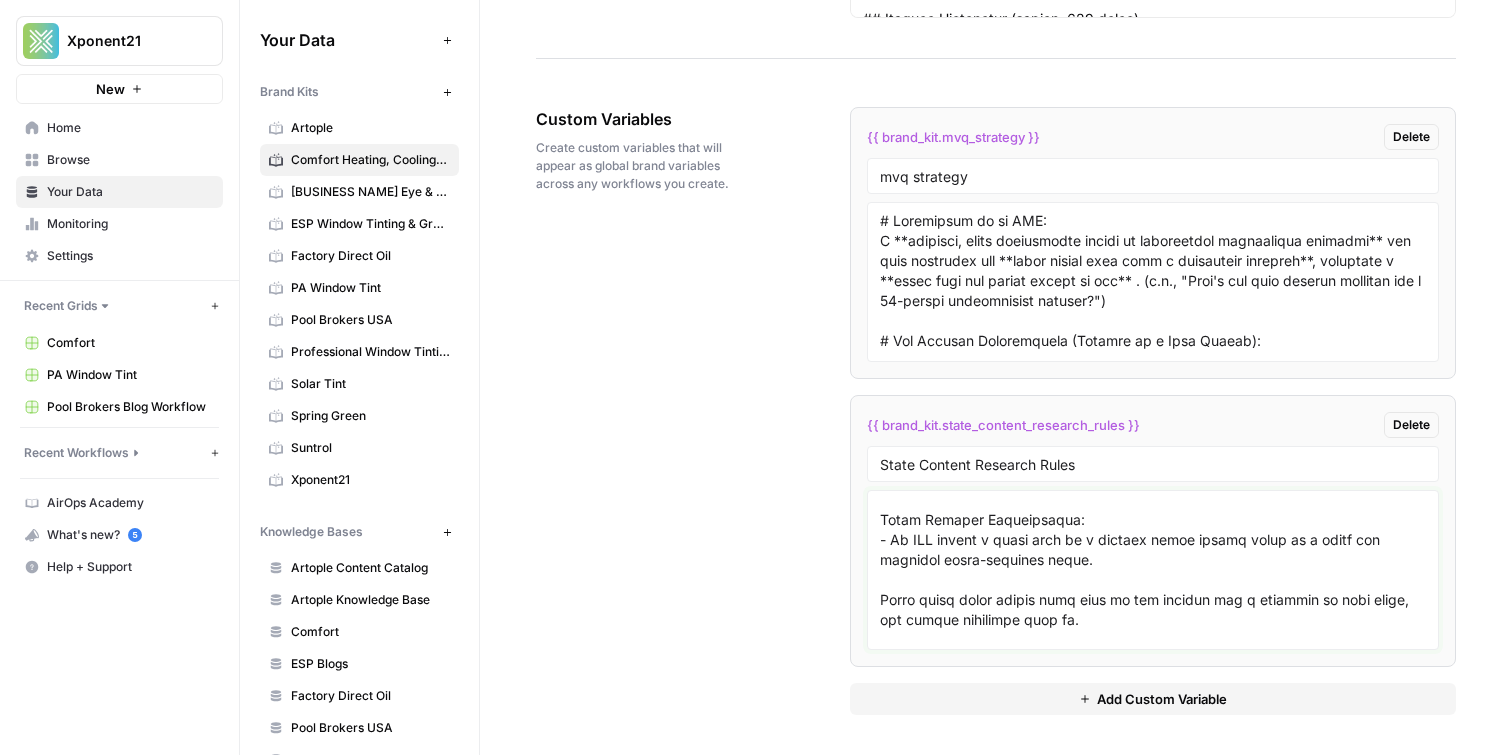 scroll, scrollTop: 565, scrollLeft: 0, axis: vertical 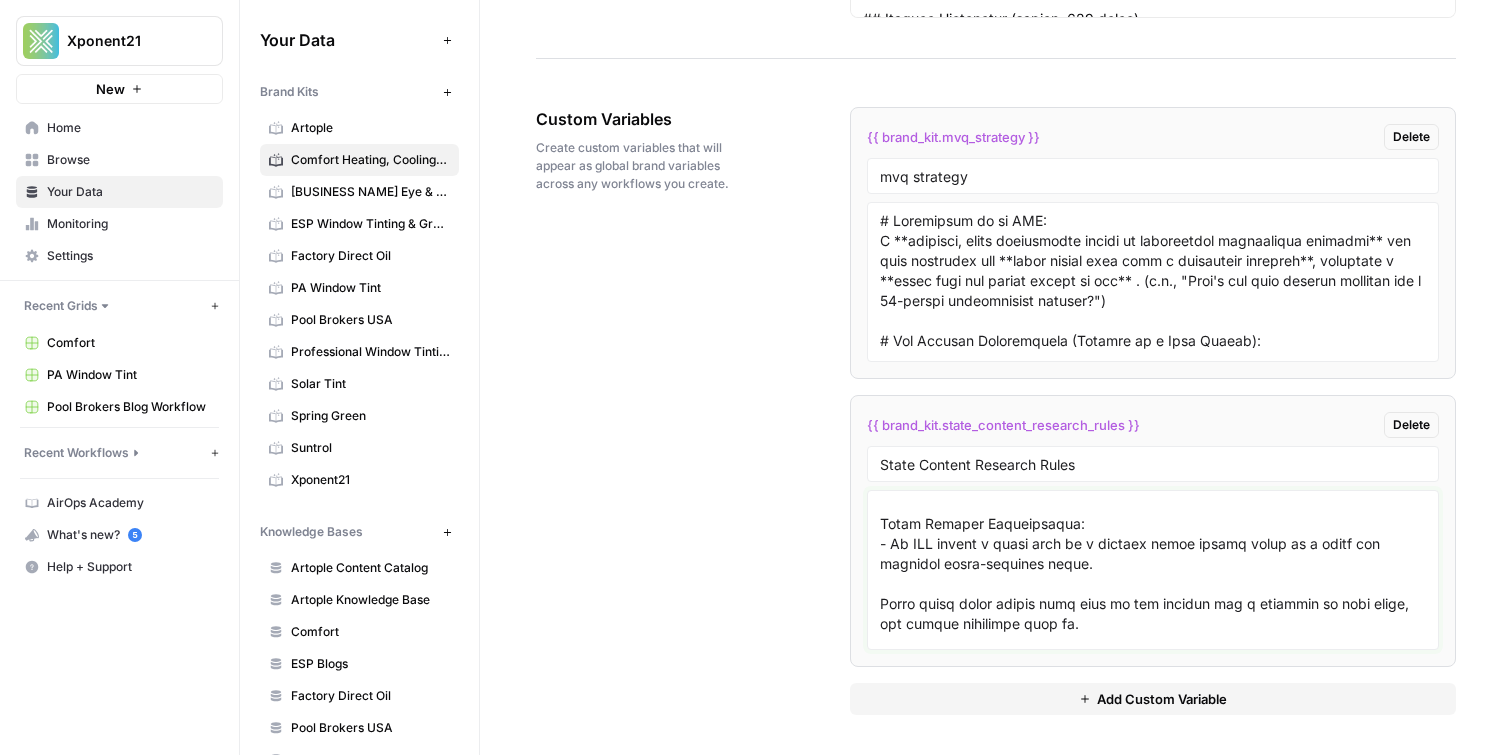 click at bounding box center [1153, 570] 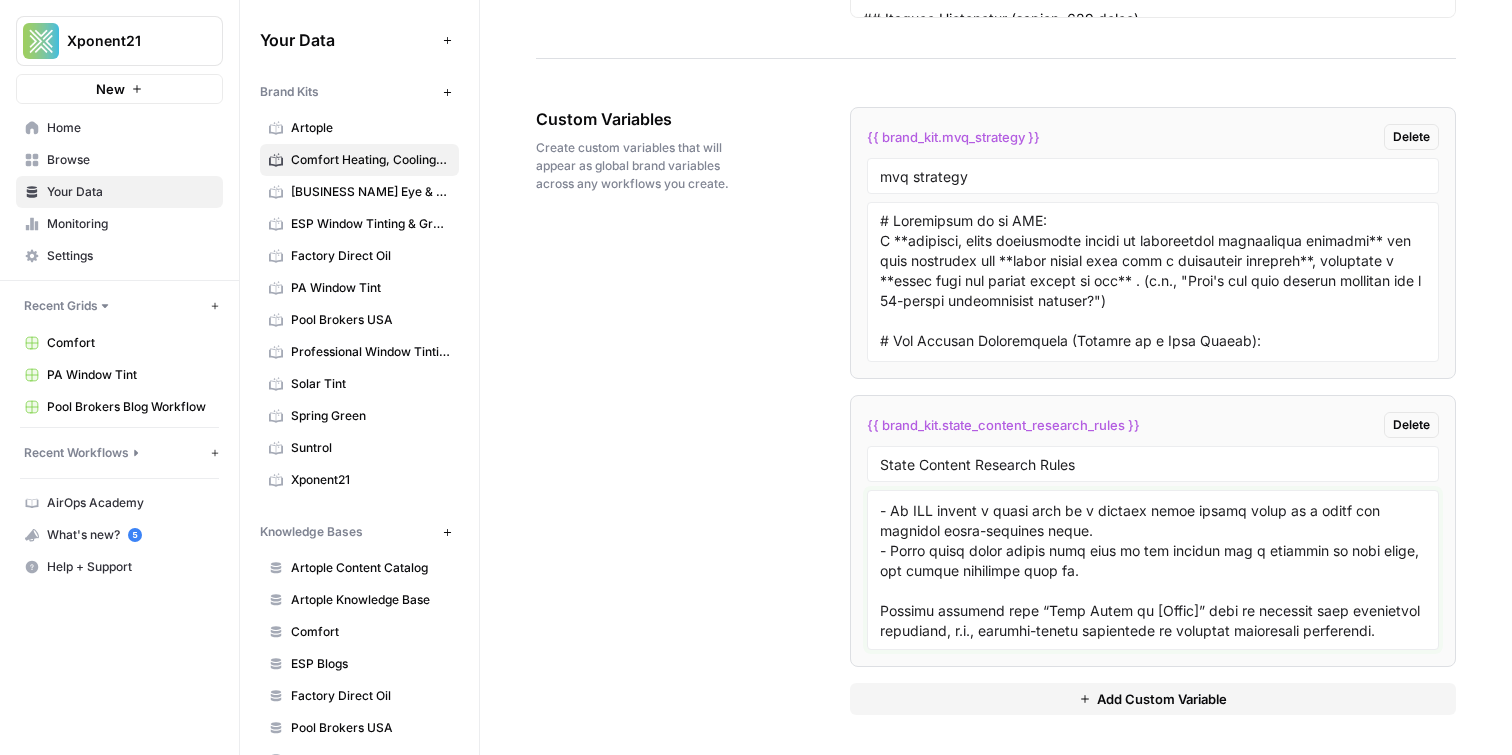scroll, scrollTop: 617, scrollLeft: 0, axis: vertical 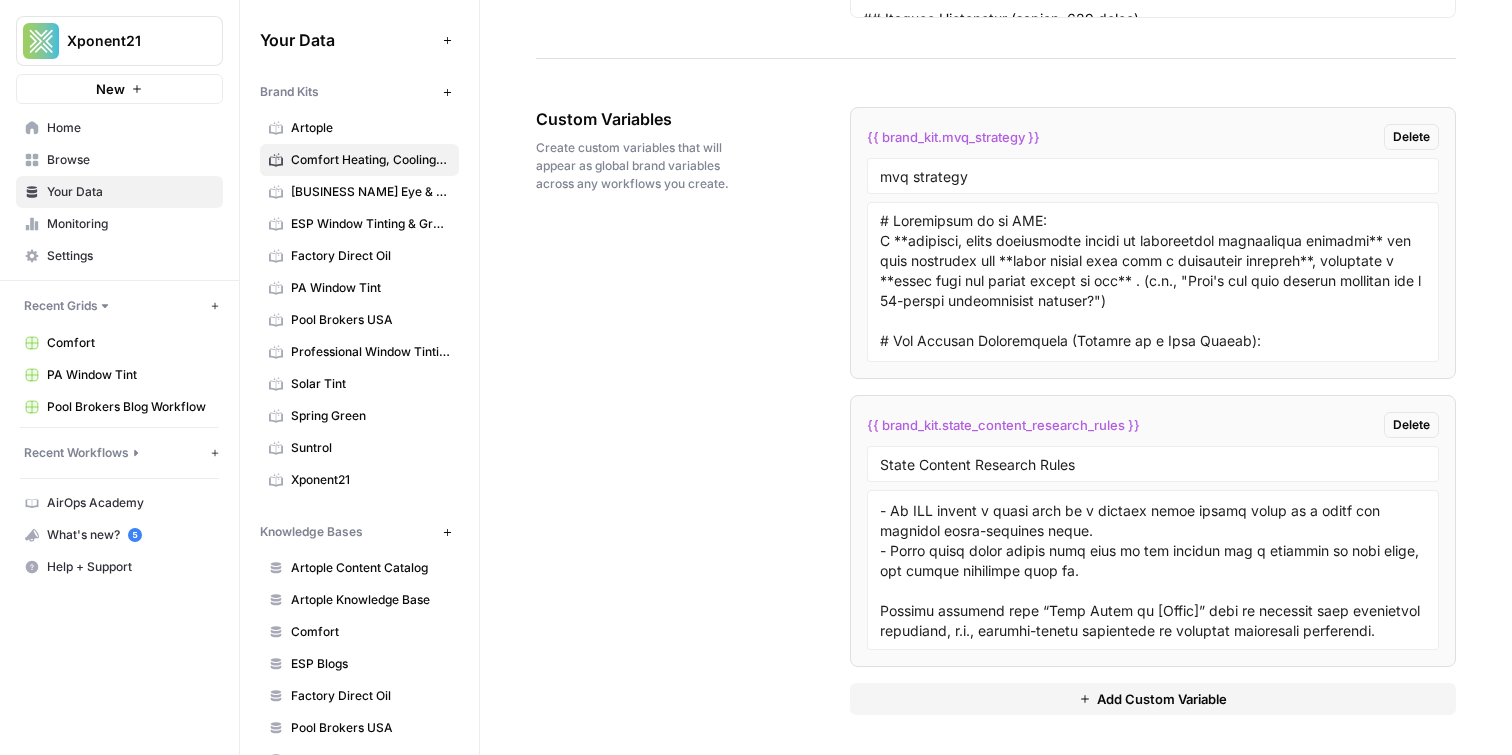 click at bounding box center (1153, 570) 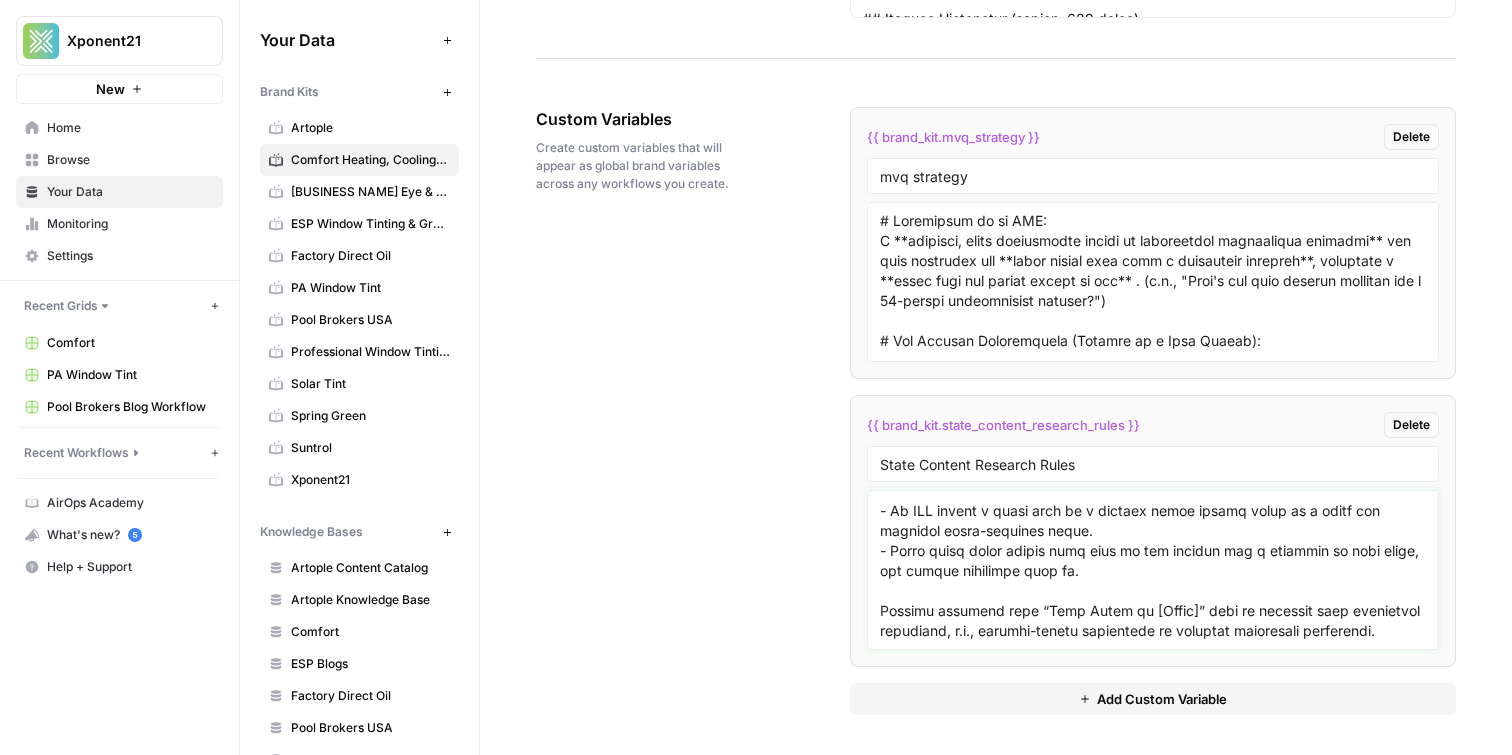 click at bounding box center [1153, 570] 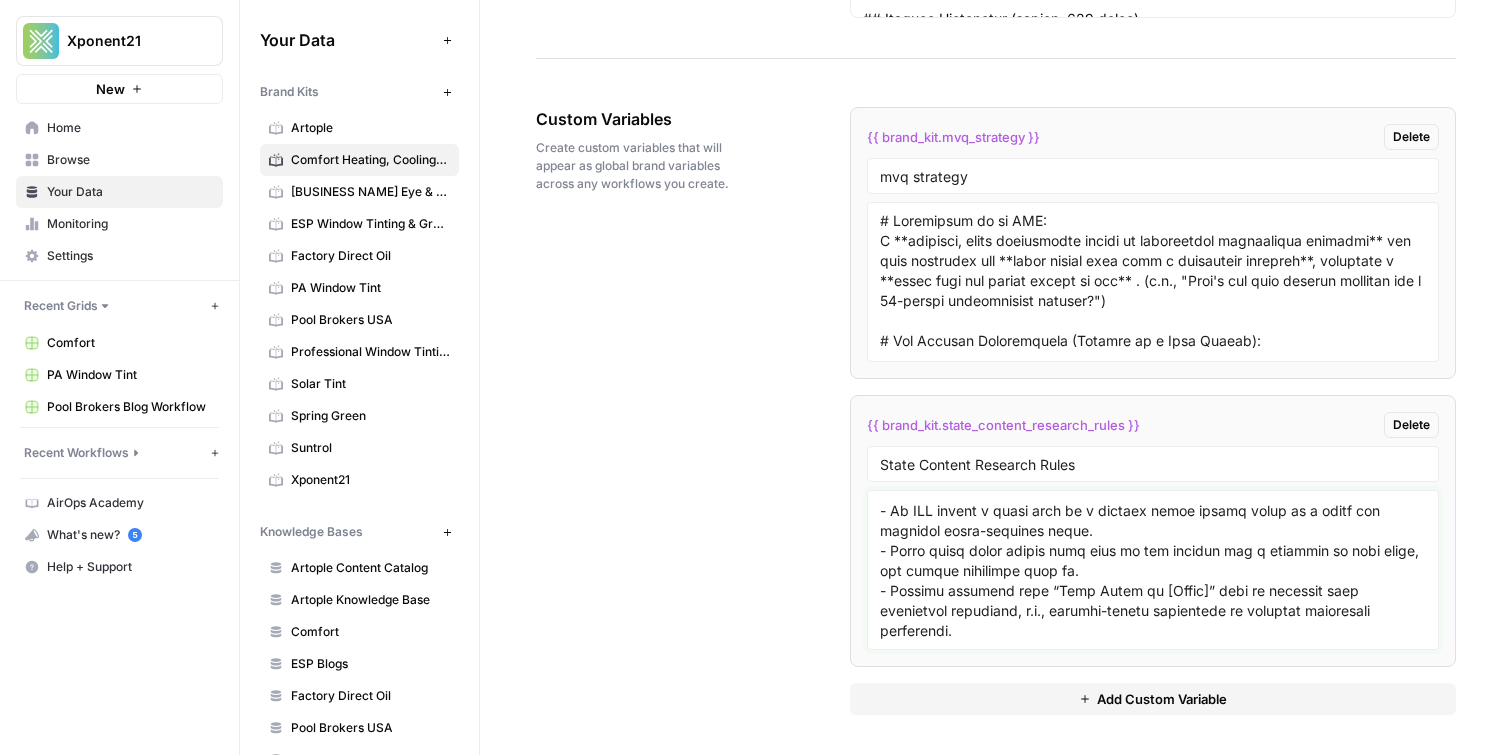 drag, startPoint x: 1108, startPoint y: 571, endPoint x: 1075, endPoint y: 571, distance: 33 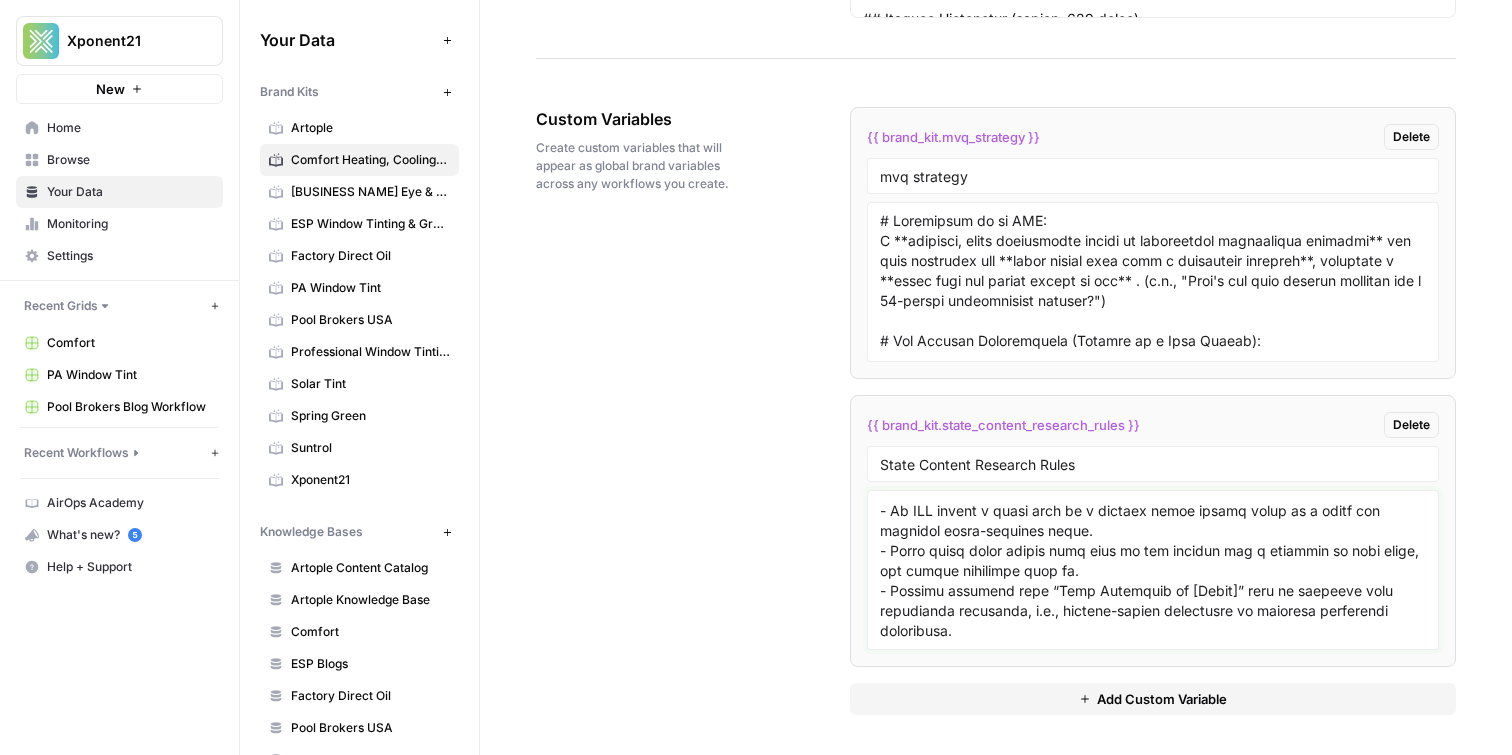 click at bounding box center (1153, 570) 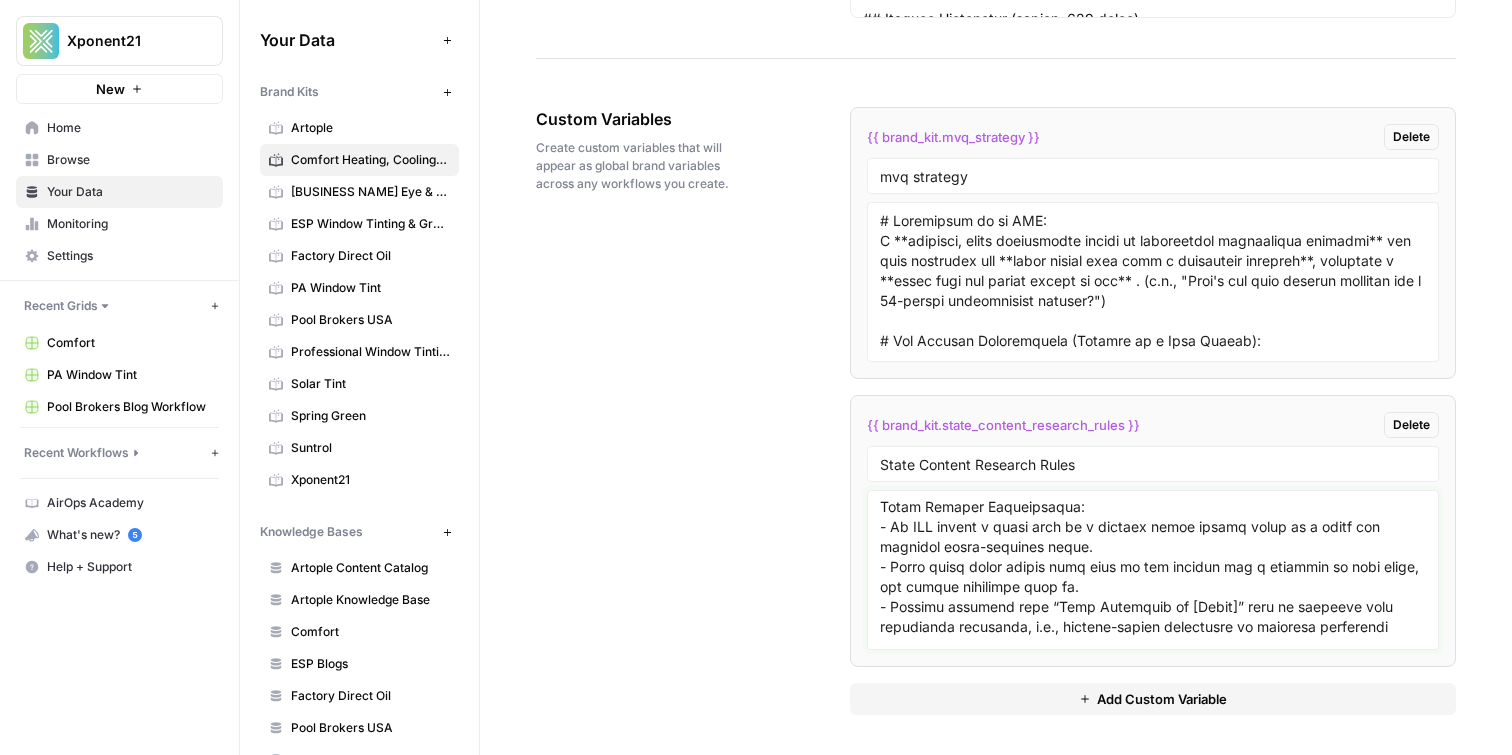 scroll, scrollTop: 574, scrollLeft: 0, axis: vertical 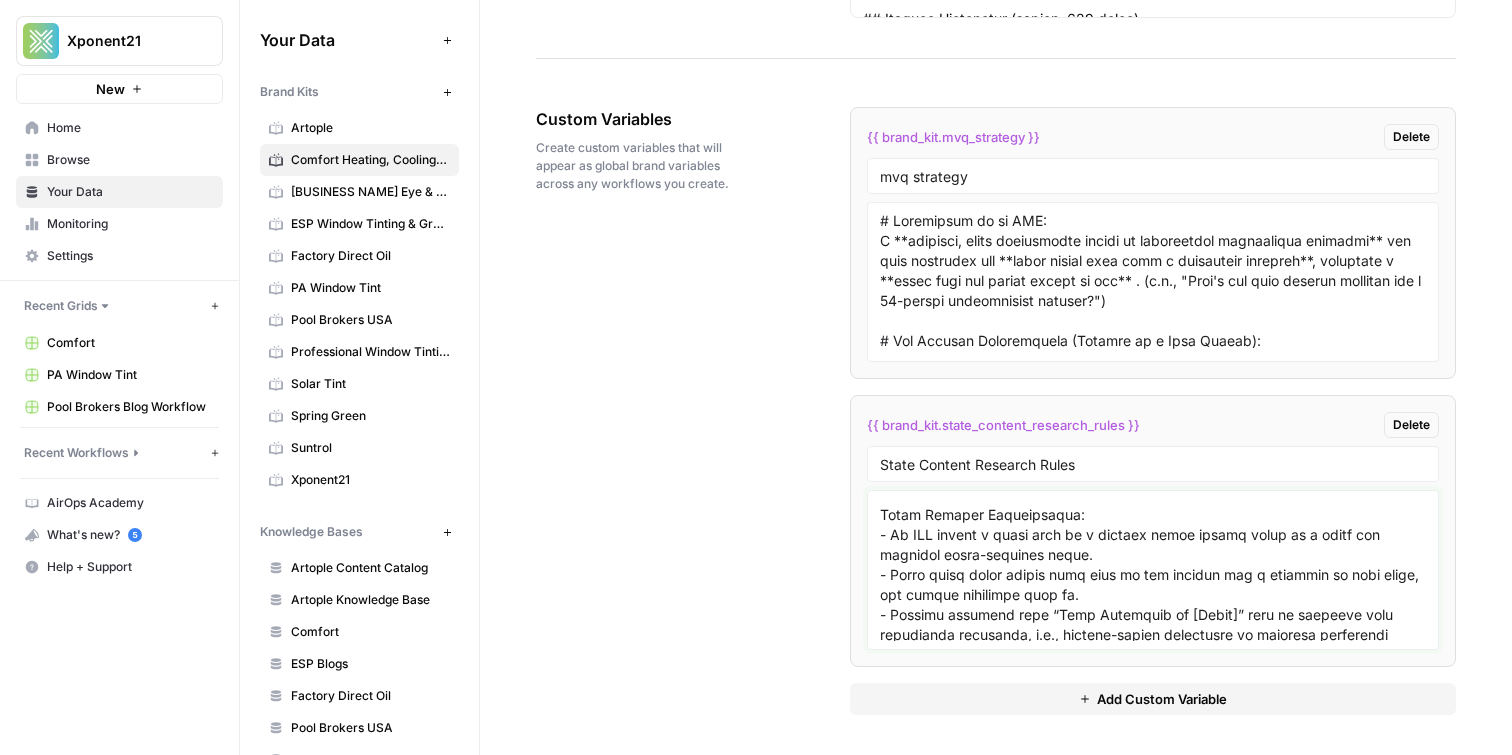 click at bounding box center (1153, 570) 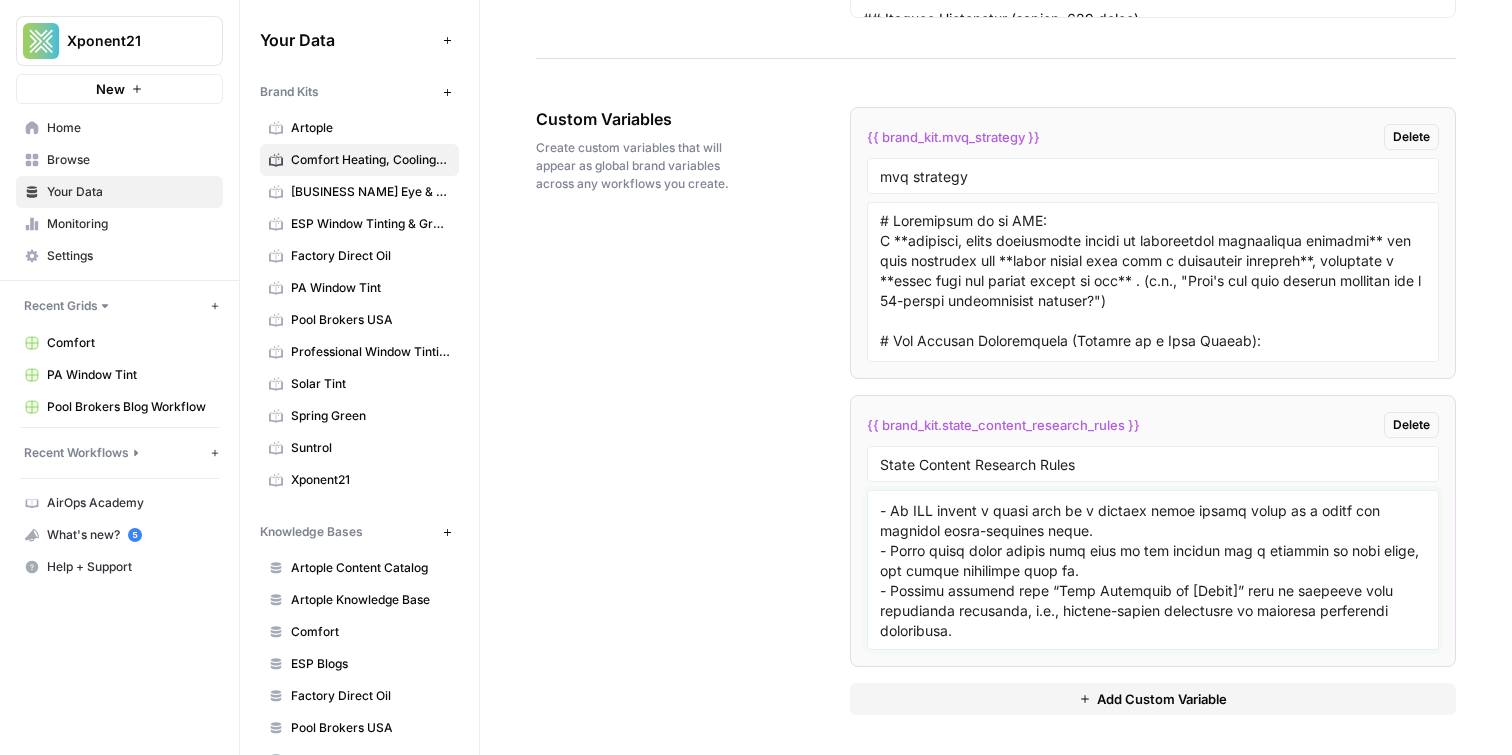 scroll, scrollTop: 633, scrollLeft: 0, axis: vertical 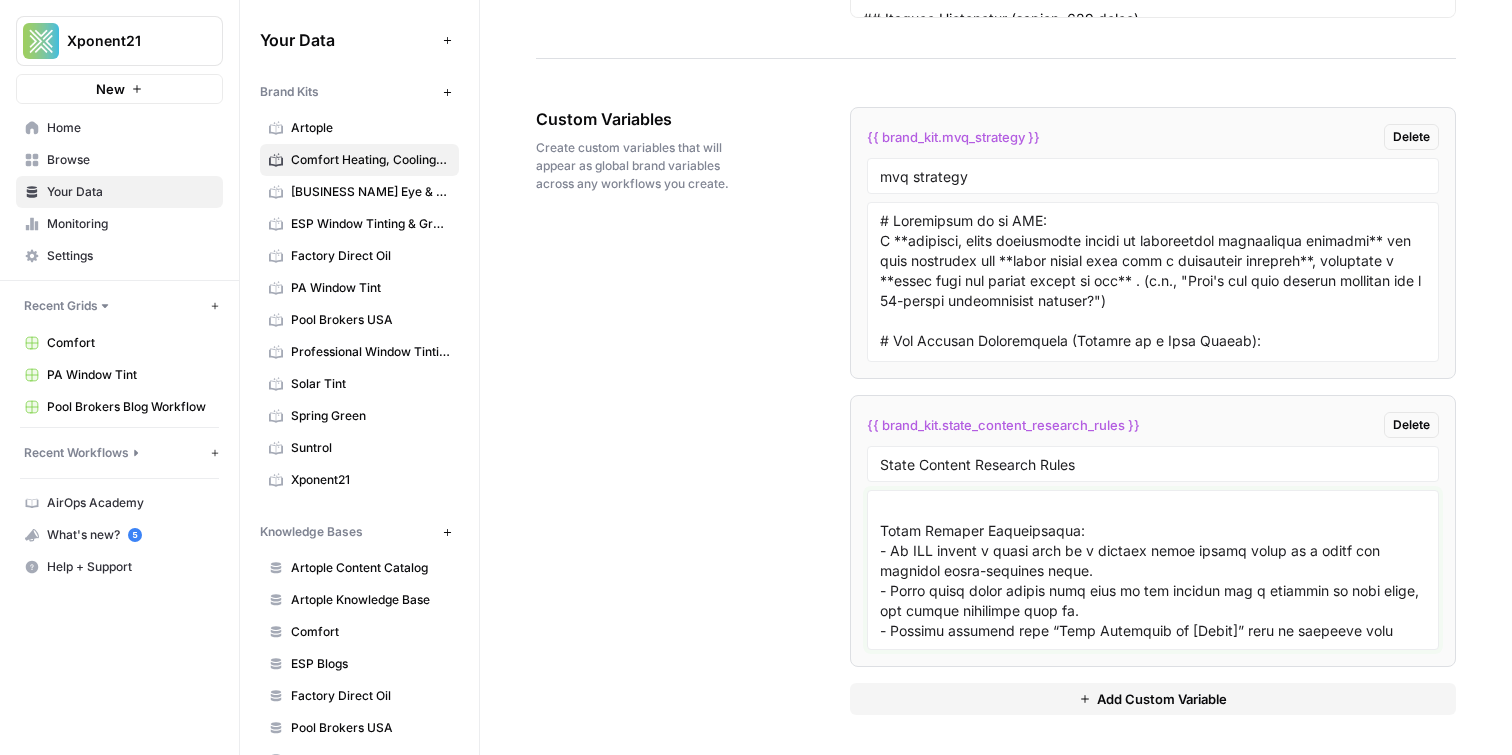 click at bounding box center [1153, 570] 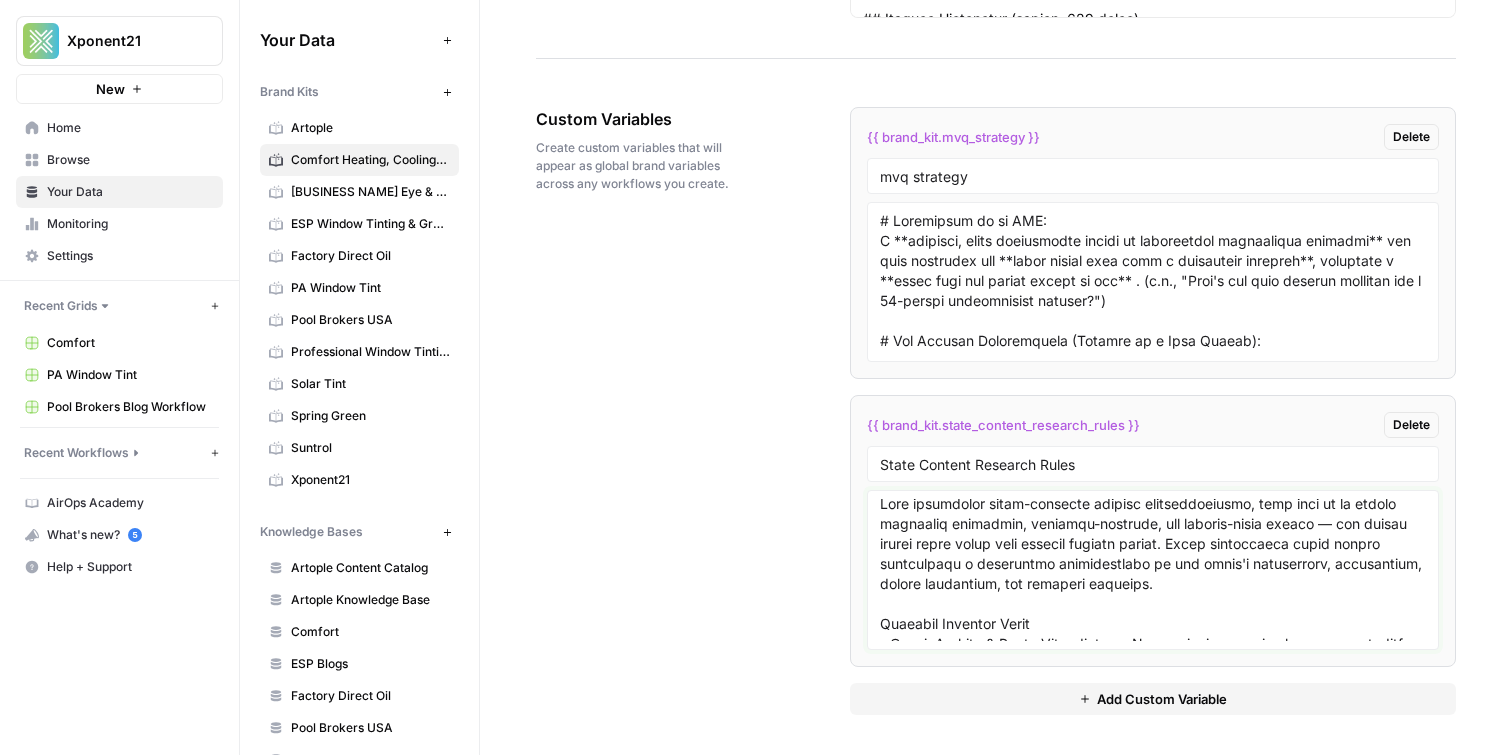 scroll, scrollTop: 0, scrollLeft: 0, axis: both 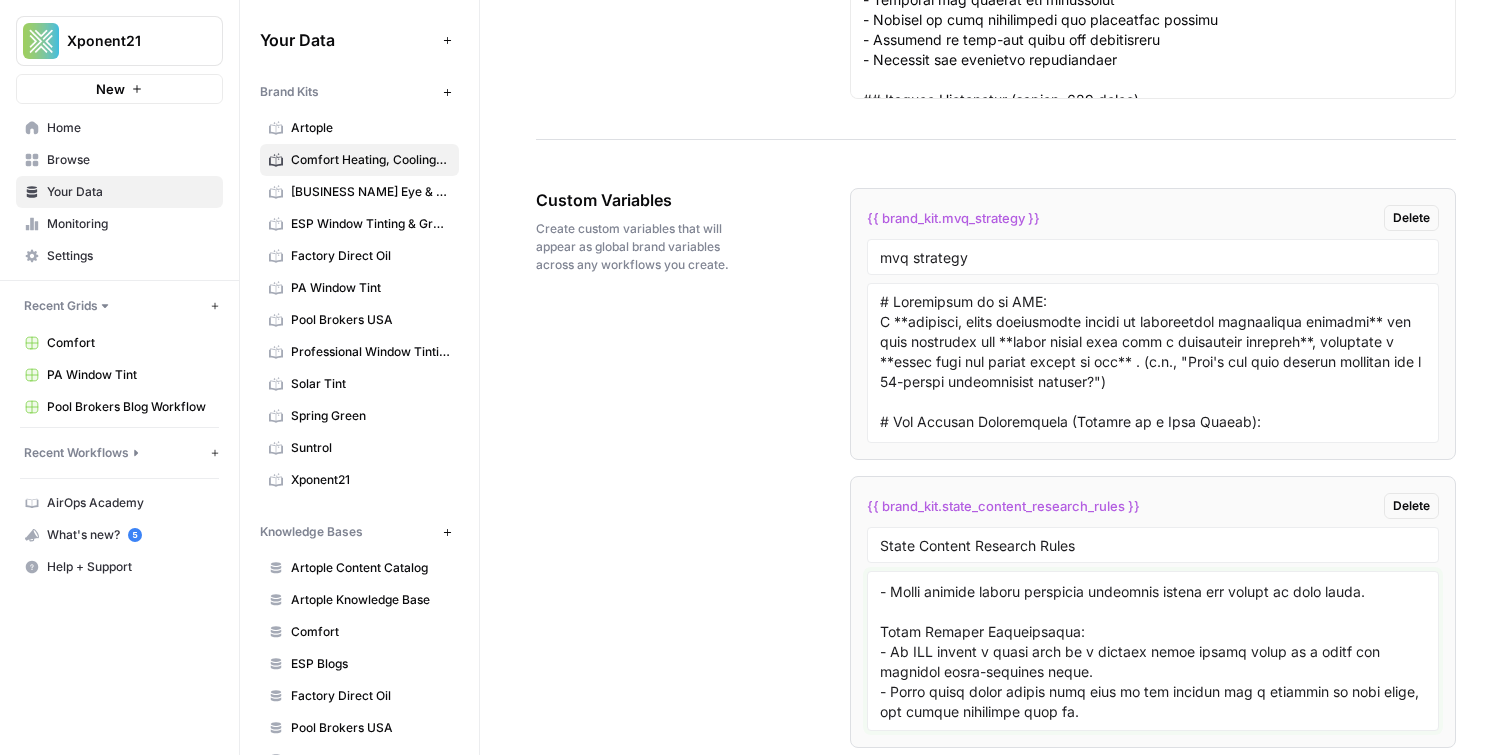 type on "When generating state-specific content recommendations, your goal is to create genuinely localized, research-informed, and context-aware topics — not simply insert state names into generic content titles. Every recommended topic should demonstrate a meaningful understanding of the state's regulations, environment, market conditions, and customer concerns.
Required Research Areas
- Codes, Permits & Legal Requirements: Research relevant state-level building codes, permit rules, inspection requirements, and contractor licensing laws.
- If applicable, call out county or city-level variations that impact implementation or compliance.
Climate & Environmental Considerations
- Factor in weather patterns, temperature extremes, humidity, freeze/thaw cycles, soil conditions, and natural hazards.
- Explain how these impact product selection, installation techniques, maintenance, or durability.
Market & Pricing Trends
- Investigate state-level pricing norms, financing options, demand trends, and competitive landsca..." 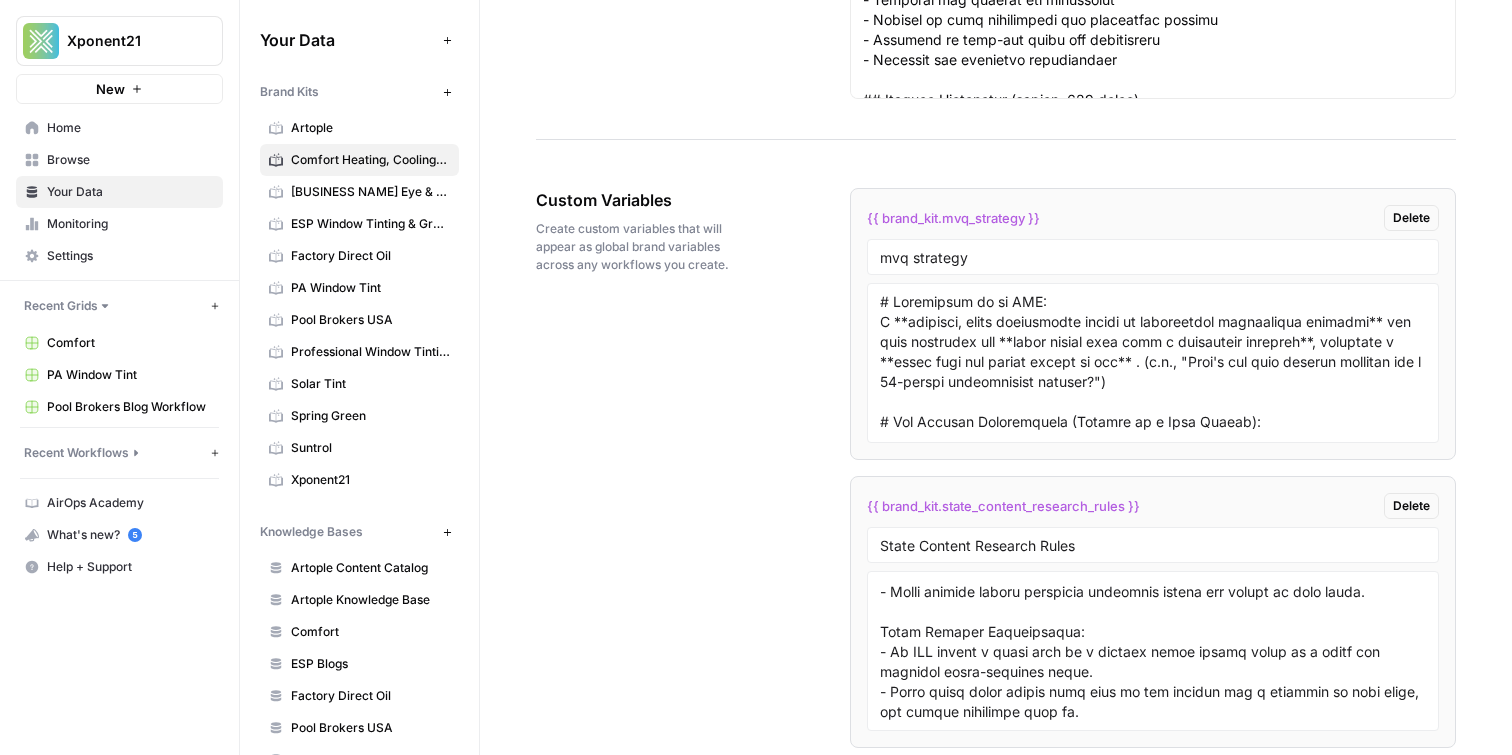 click on "Browse" at bounding box center [130, 160] 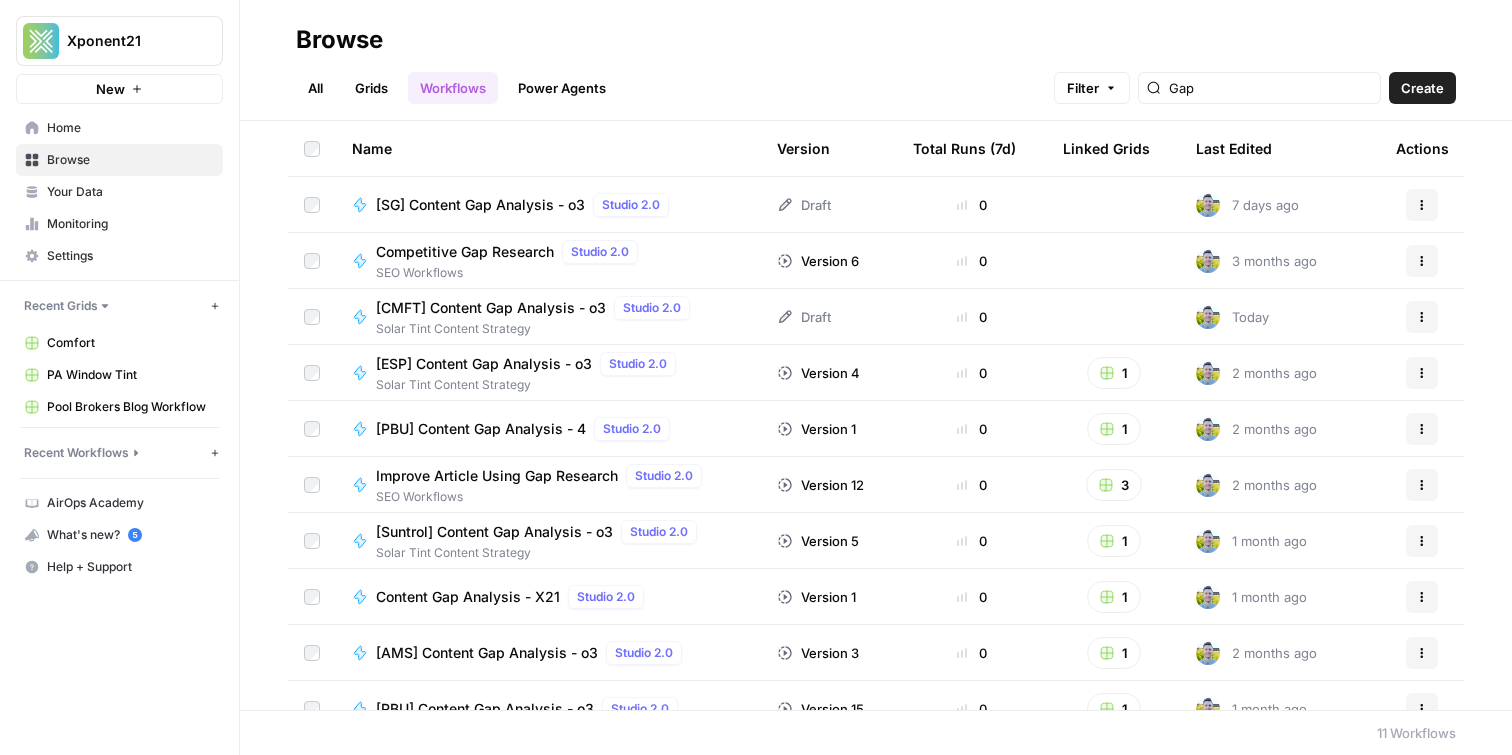 click on "Grids" at bounding box center (371, 88) 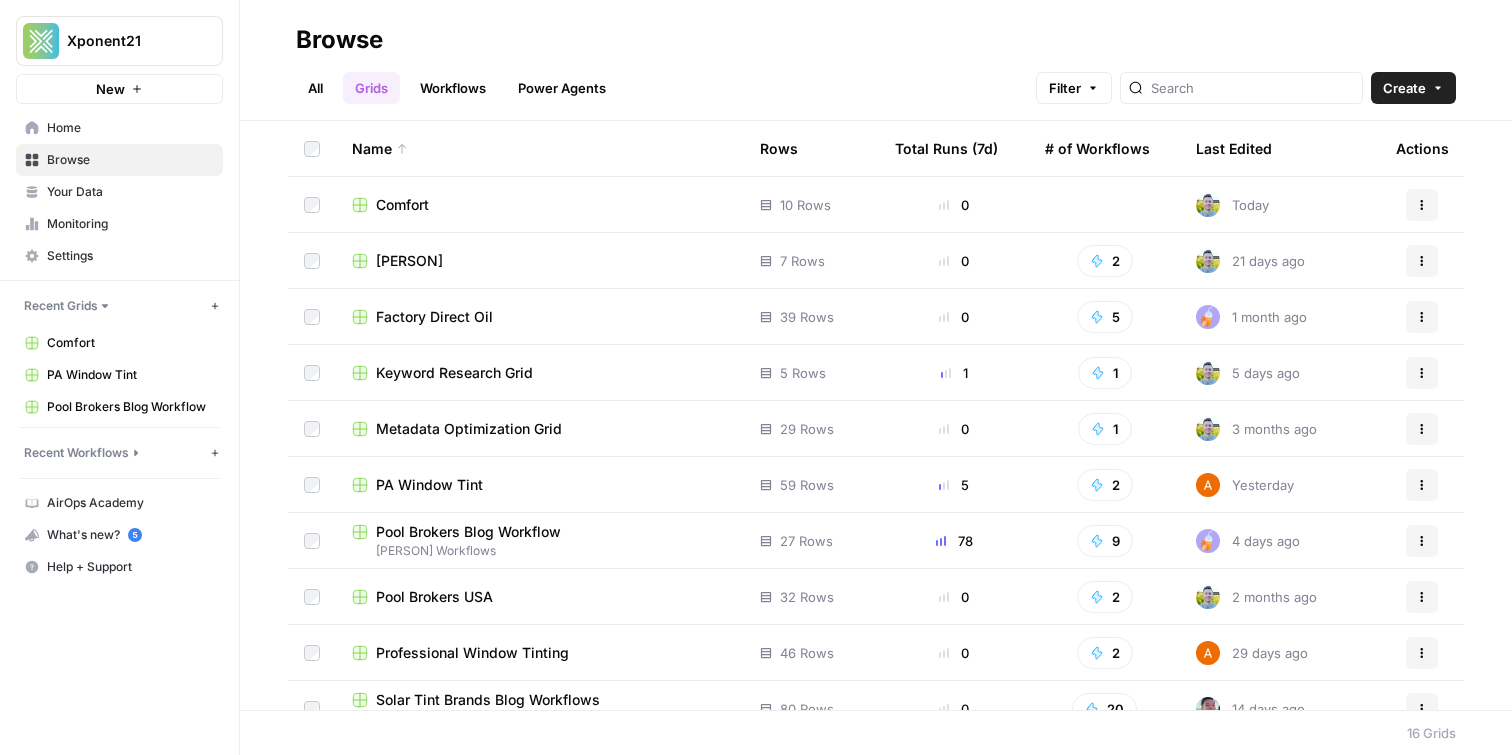 click on "Comfort" at bounding box center (402, 205) 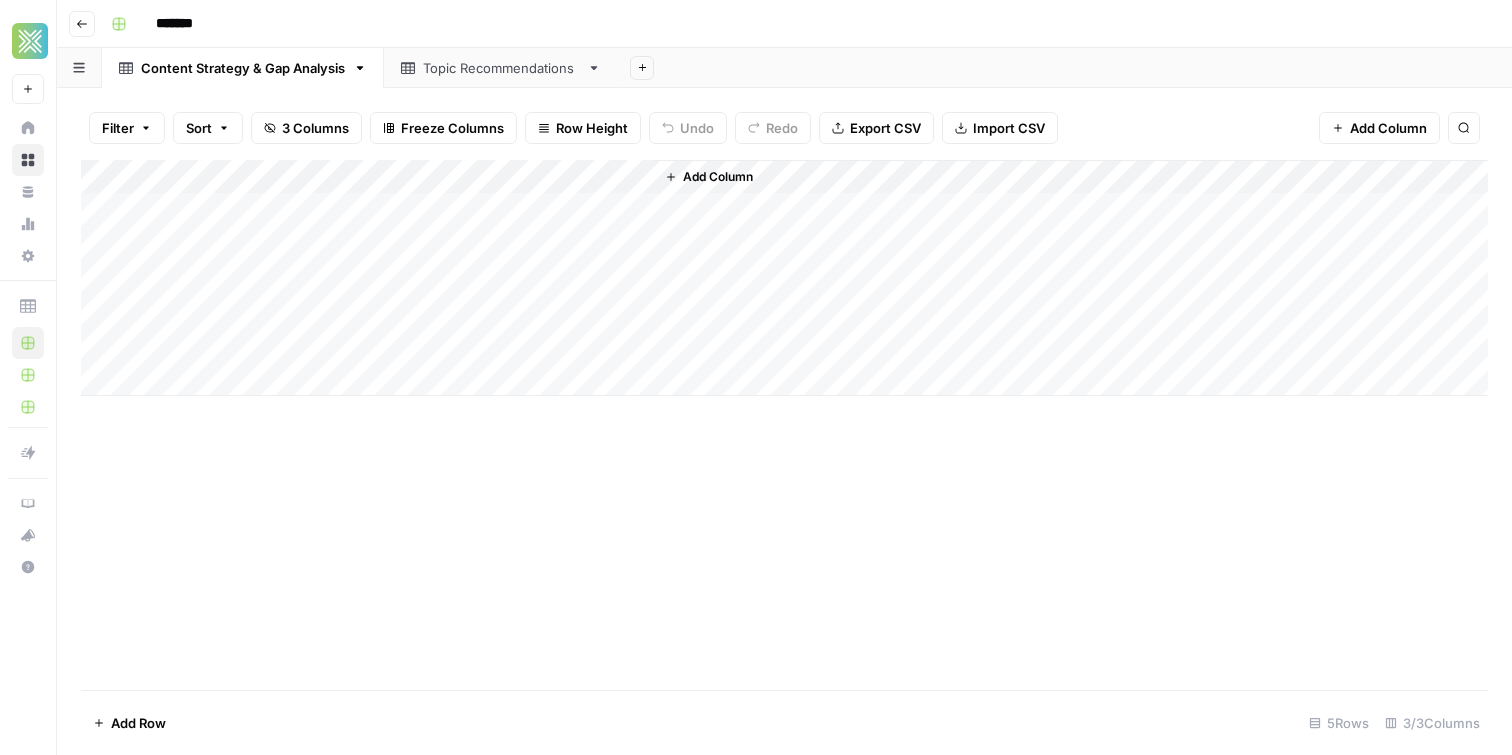 click on "Add Column" at bounding box center (718, 177) 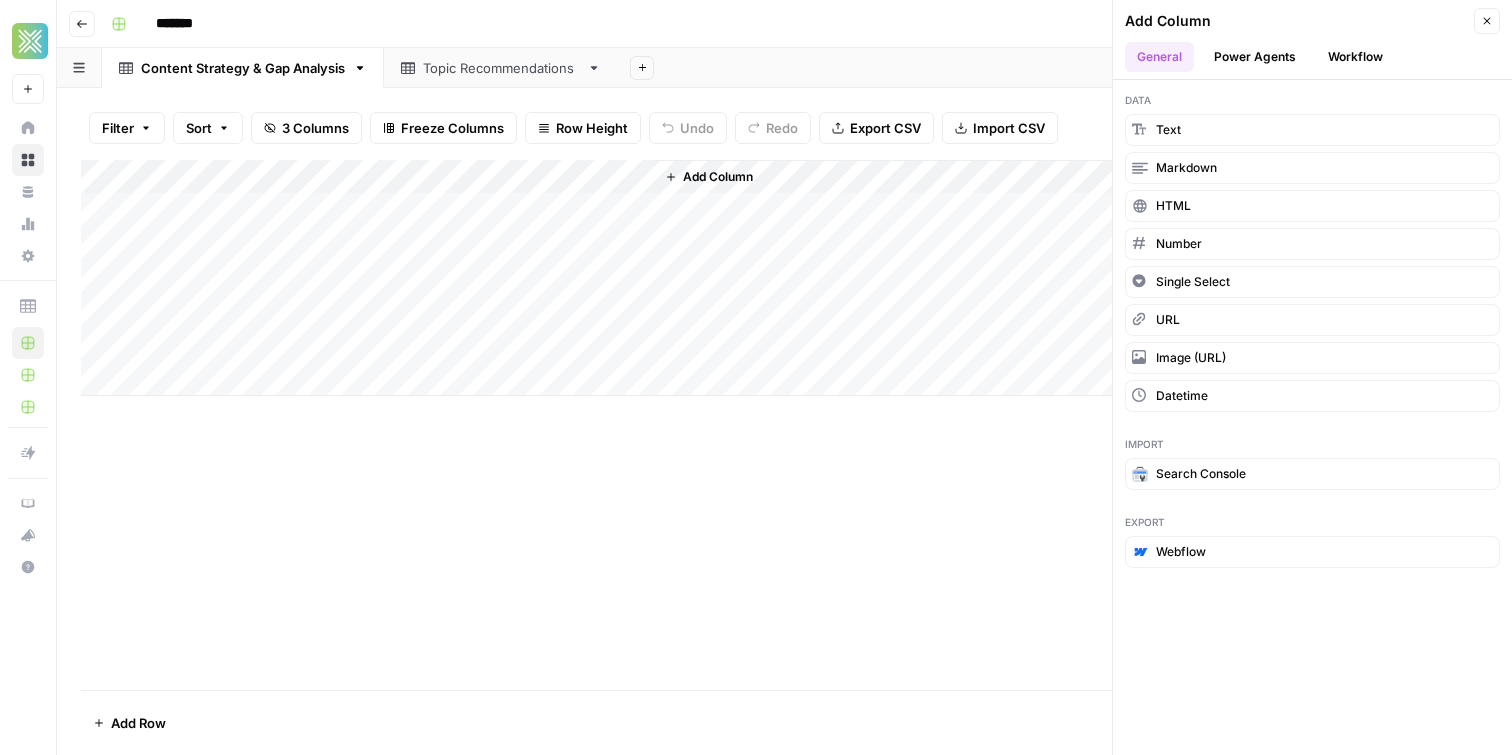 click on "Workflow" at bounding box center (1355, 57) 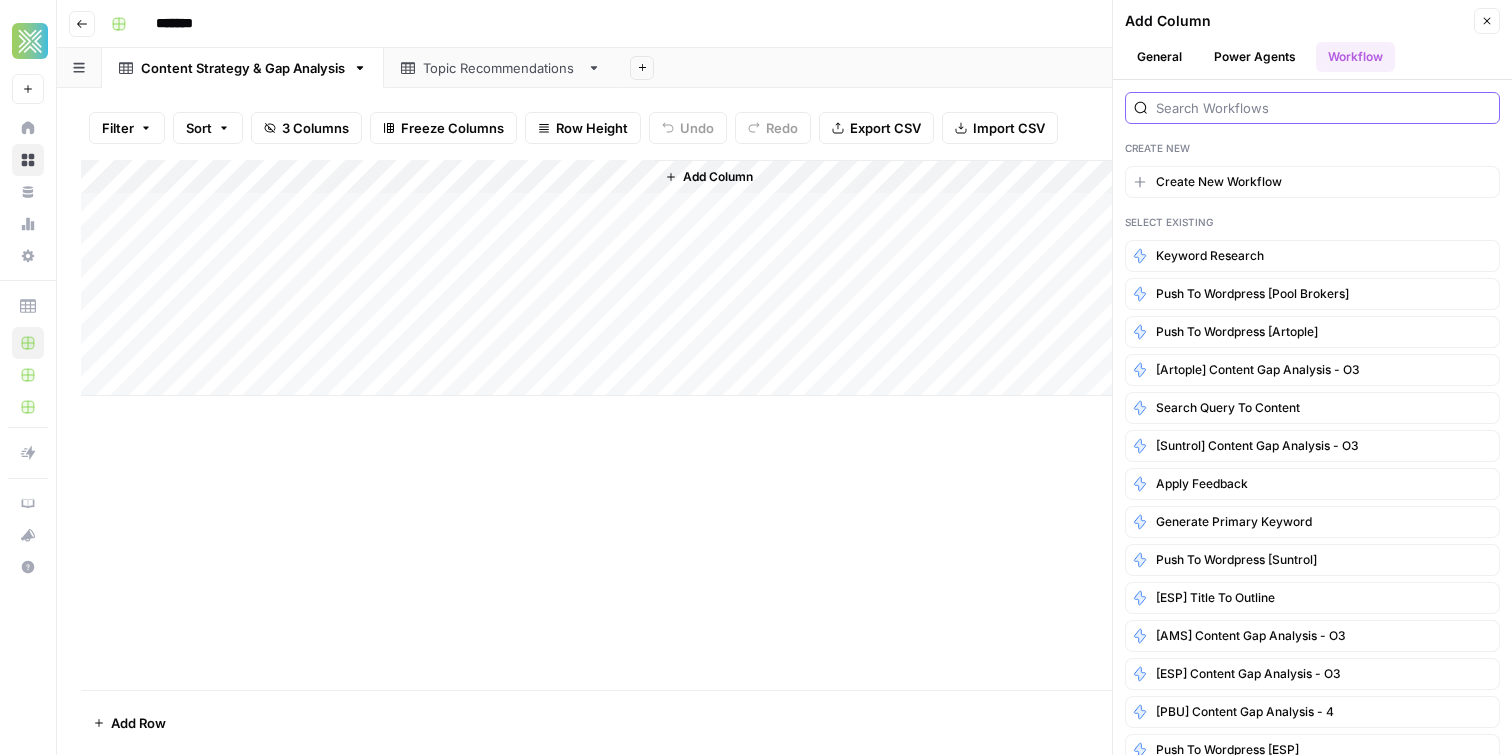 click at bounding box center [1323, 108] 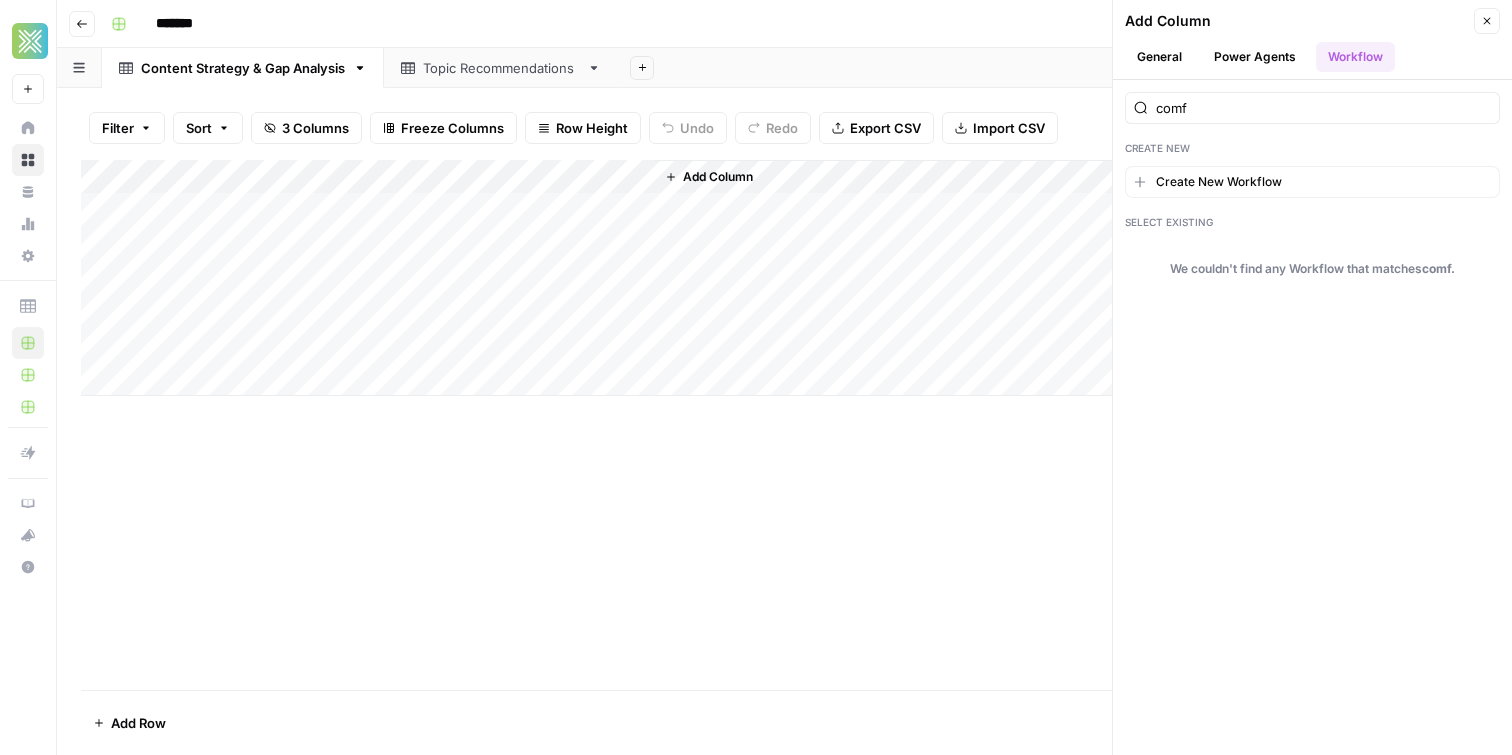 click on "comf Create New Create New Workflow Select Existing We couldn't find any Workflow that matches  comf ." at bounding box center (1312, 189) 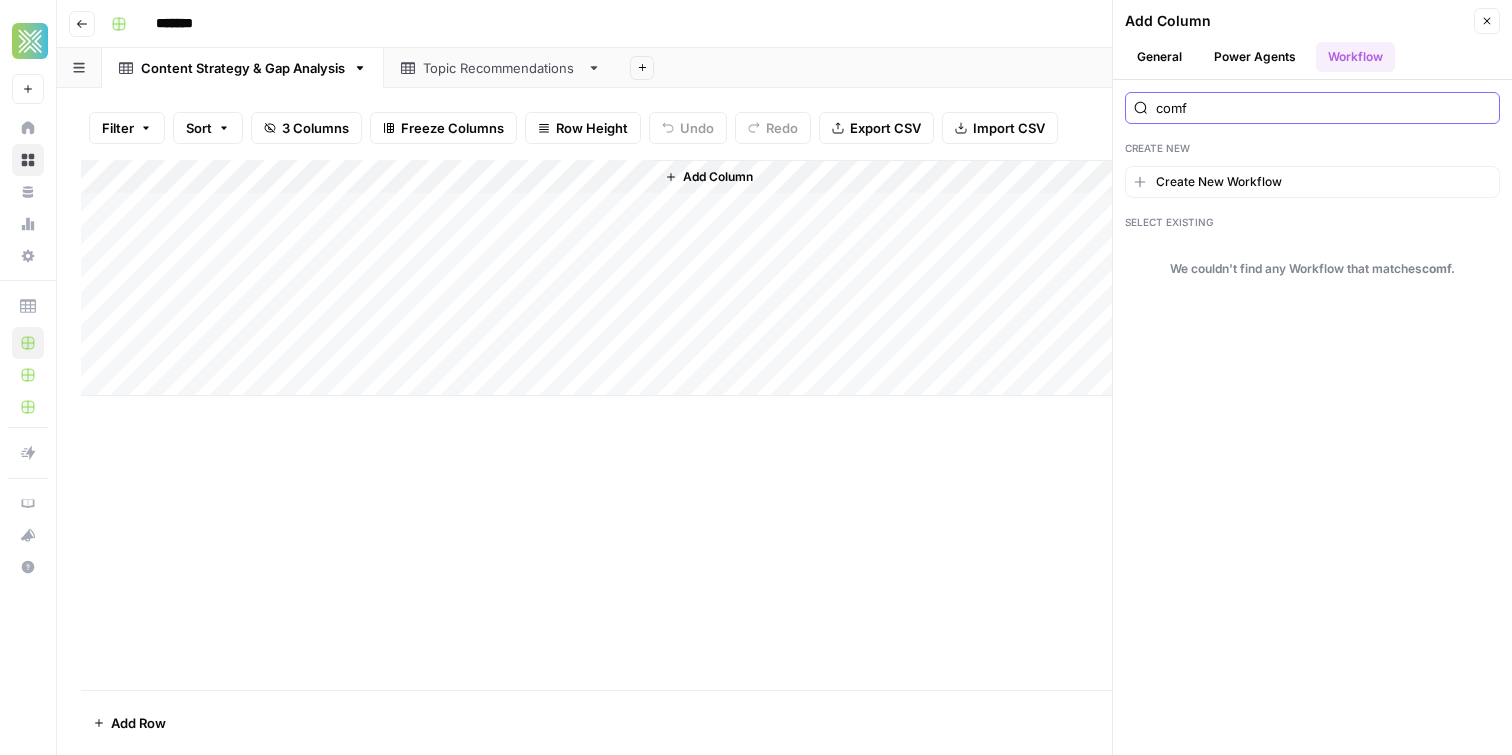 click on "comf" at bounding box center [1323, 108] 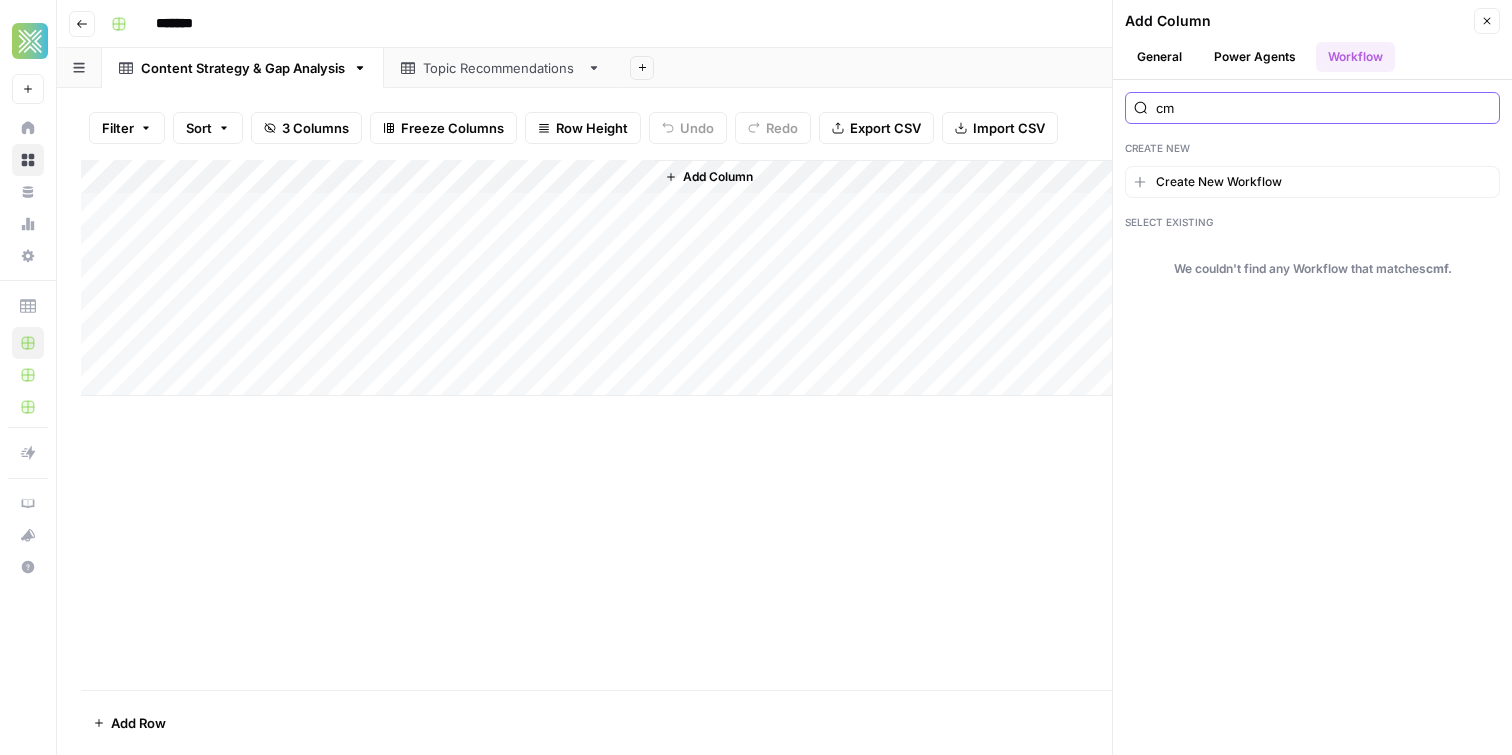 type on "c" 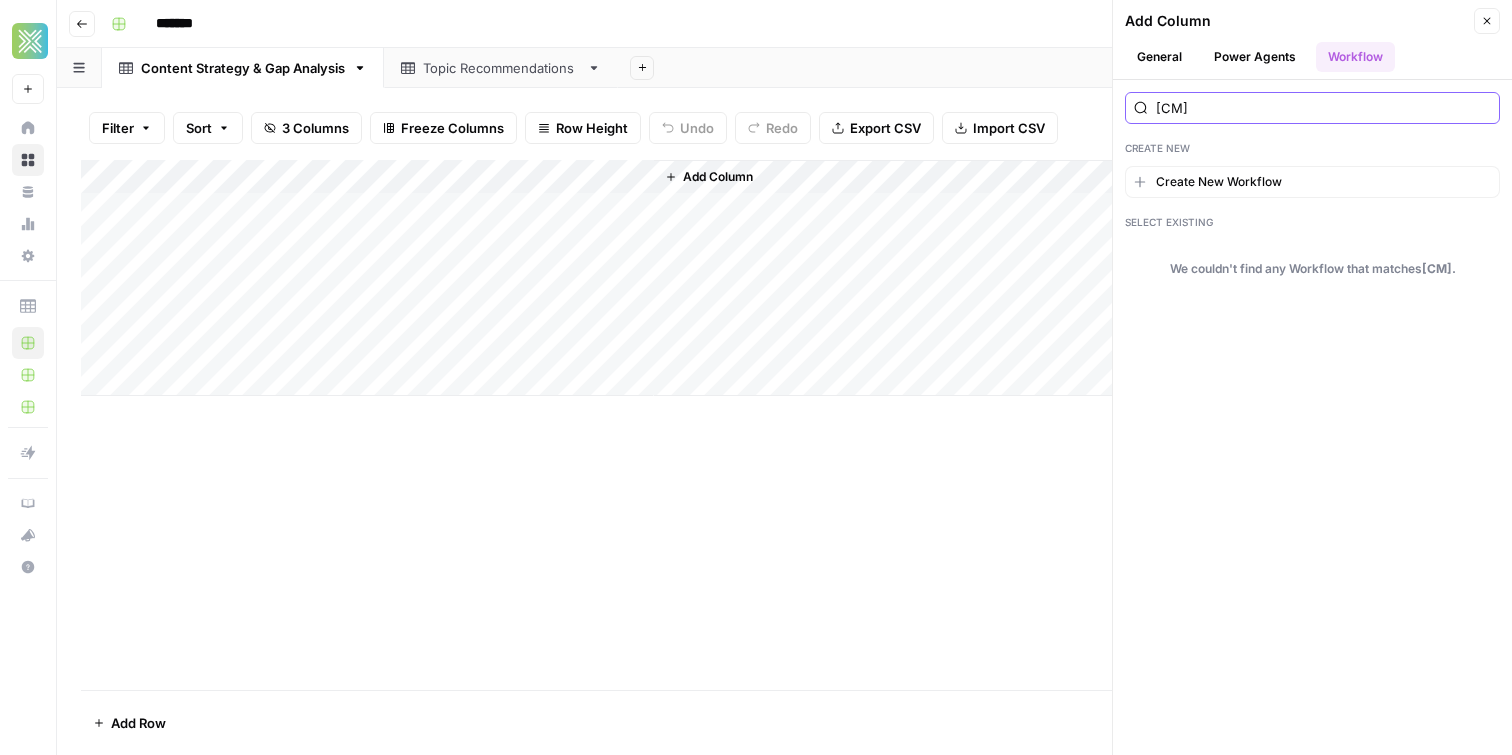 type on "[CM" 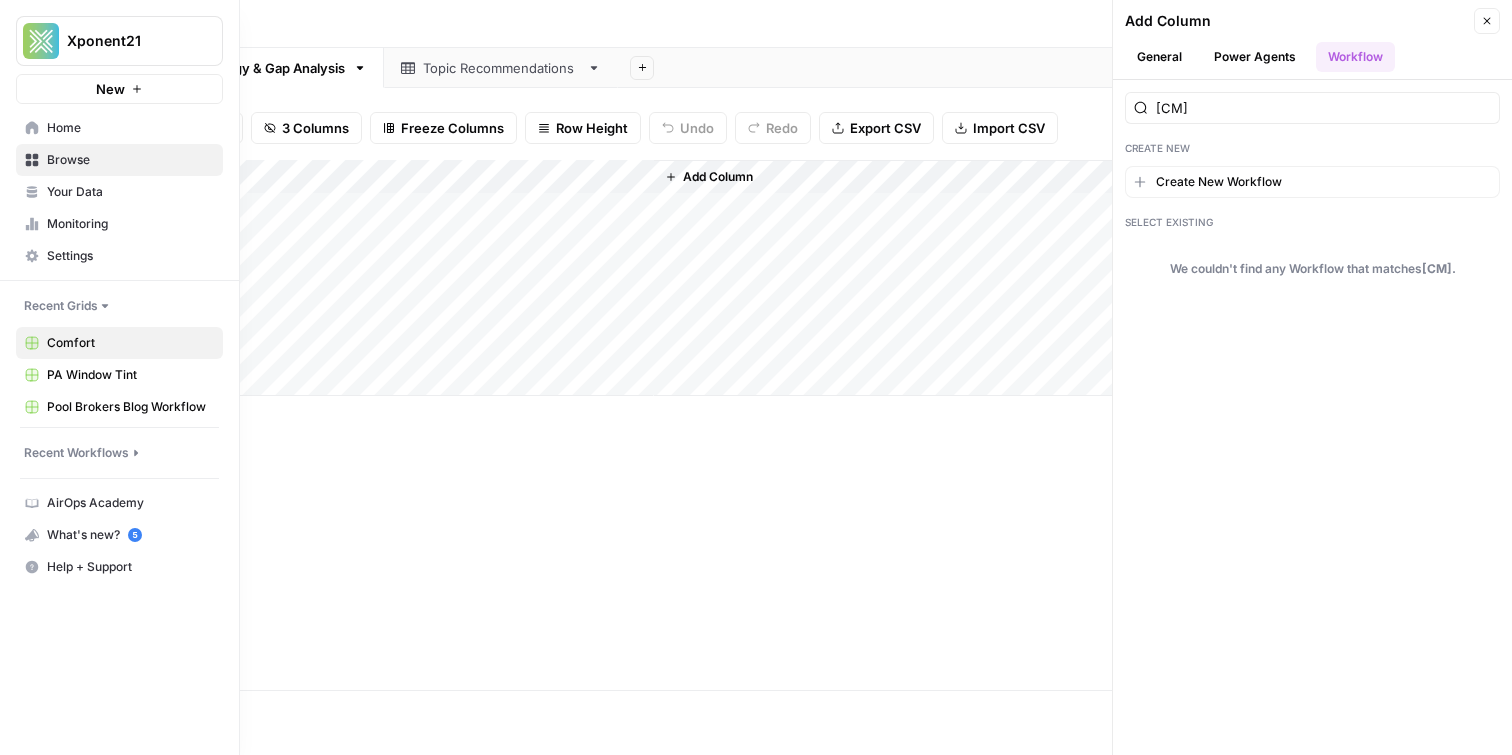 click on "Browse" at bounding box center [119, 160] 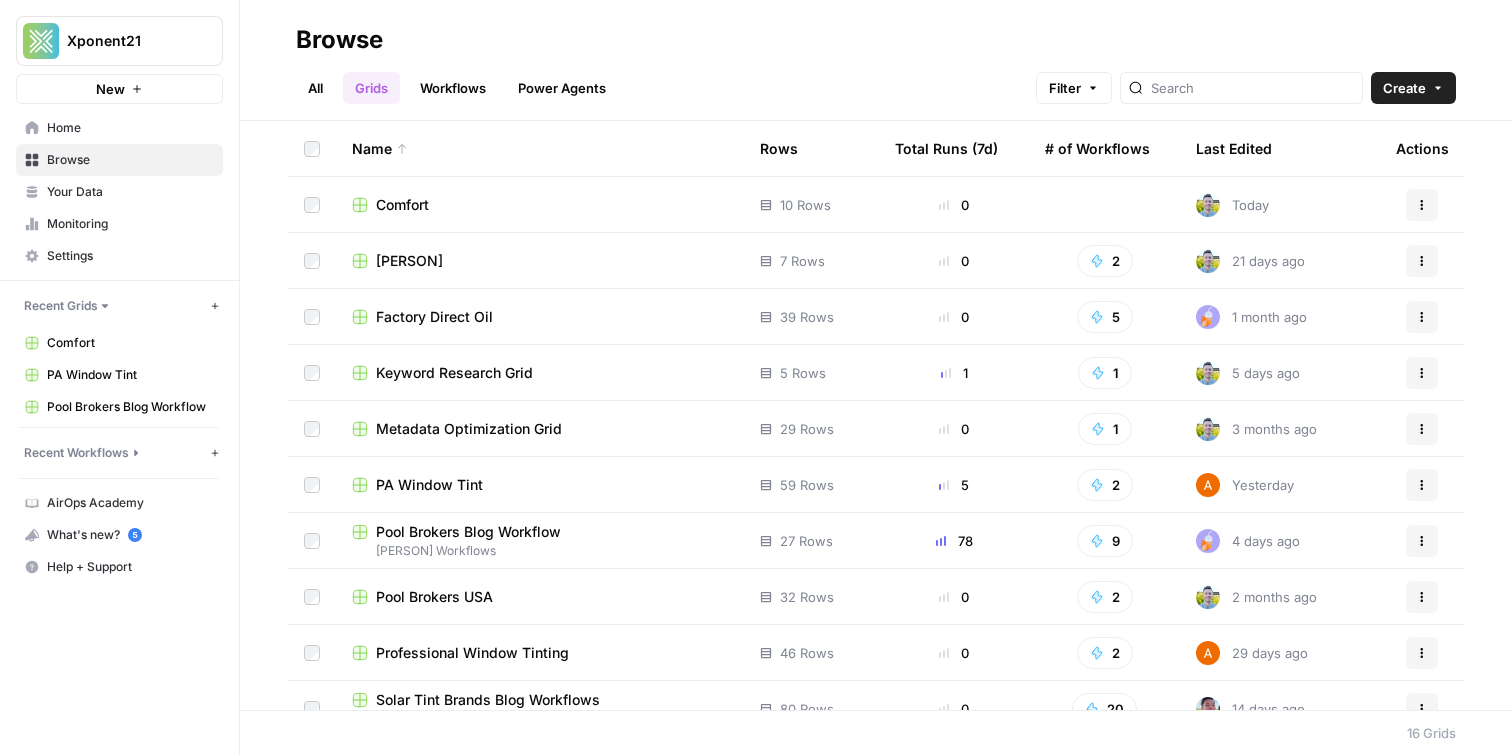 click on "Workflows" at bounding box center [453, 88] 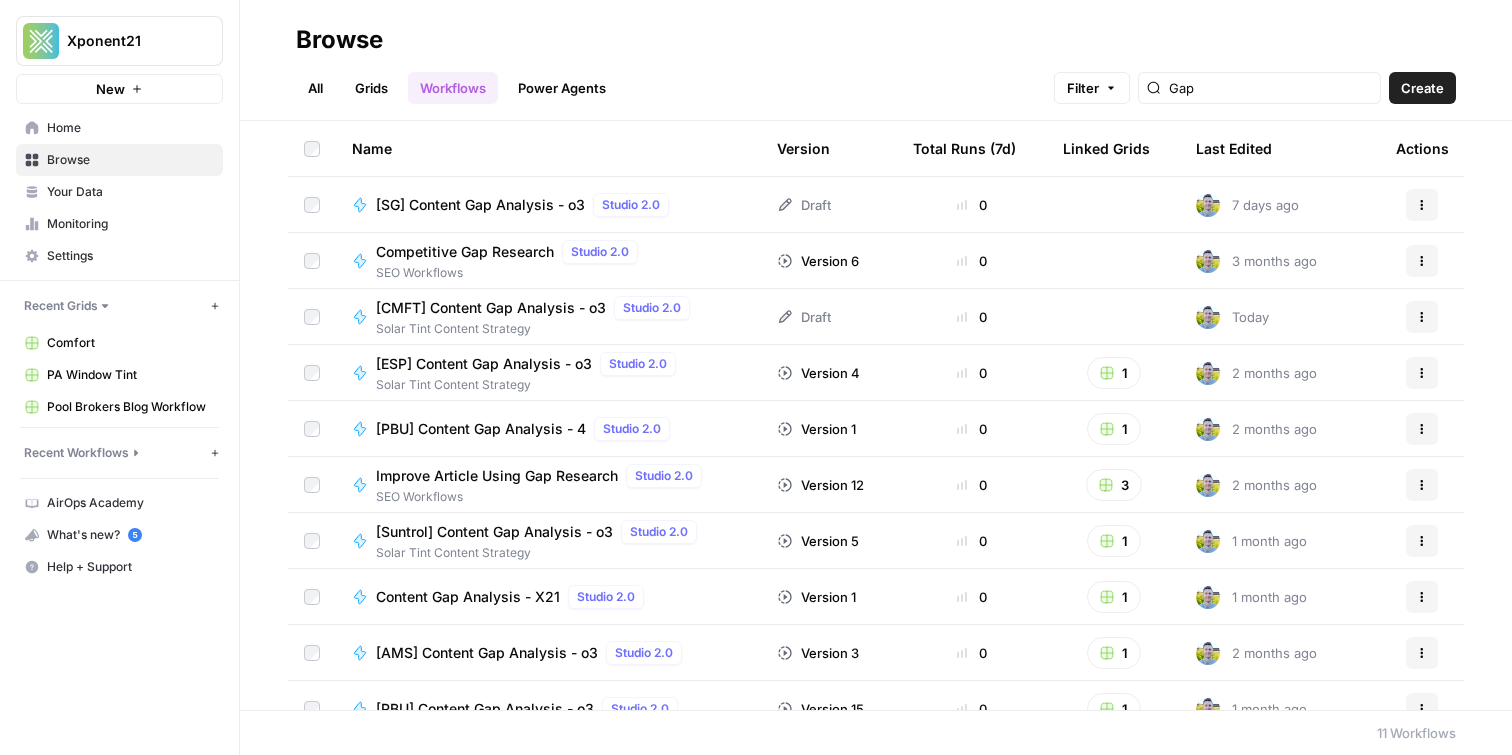 click on "[CMFT] Content Gap Analysis - o3" at bounding box center [491, 308] 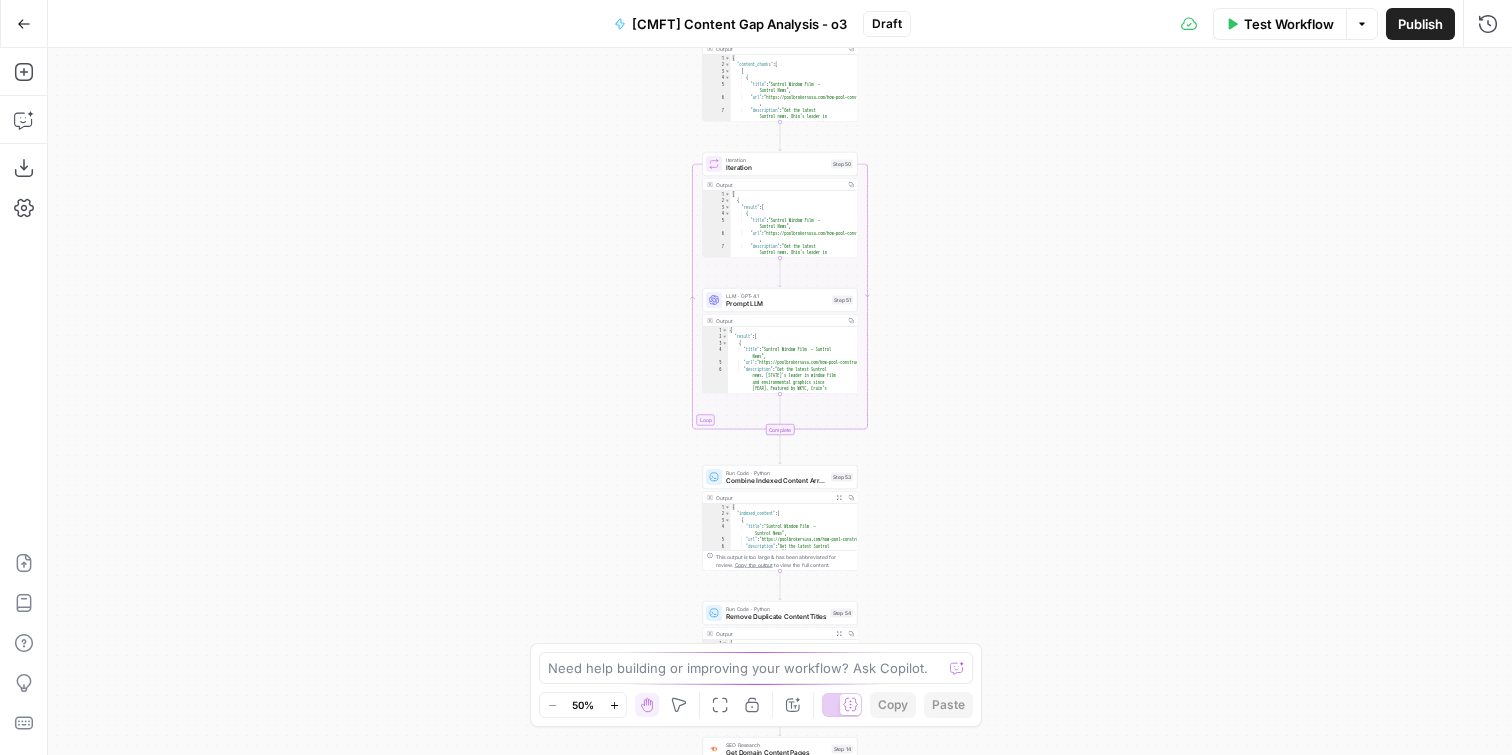 click on "Publish" at bounding box center (1420, 24) 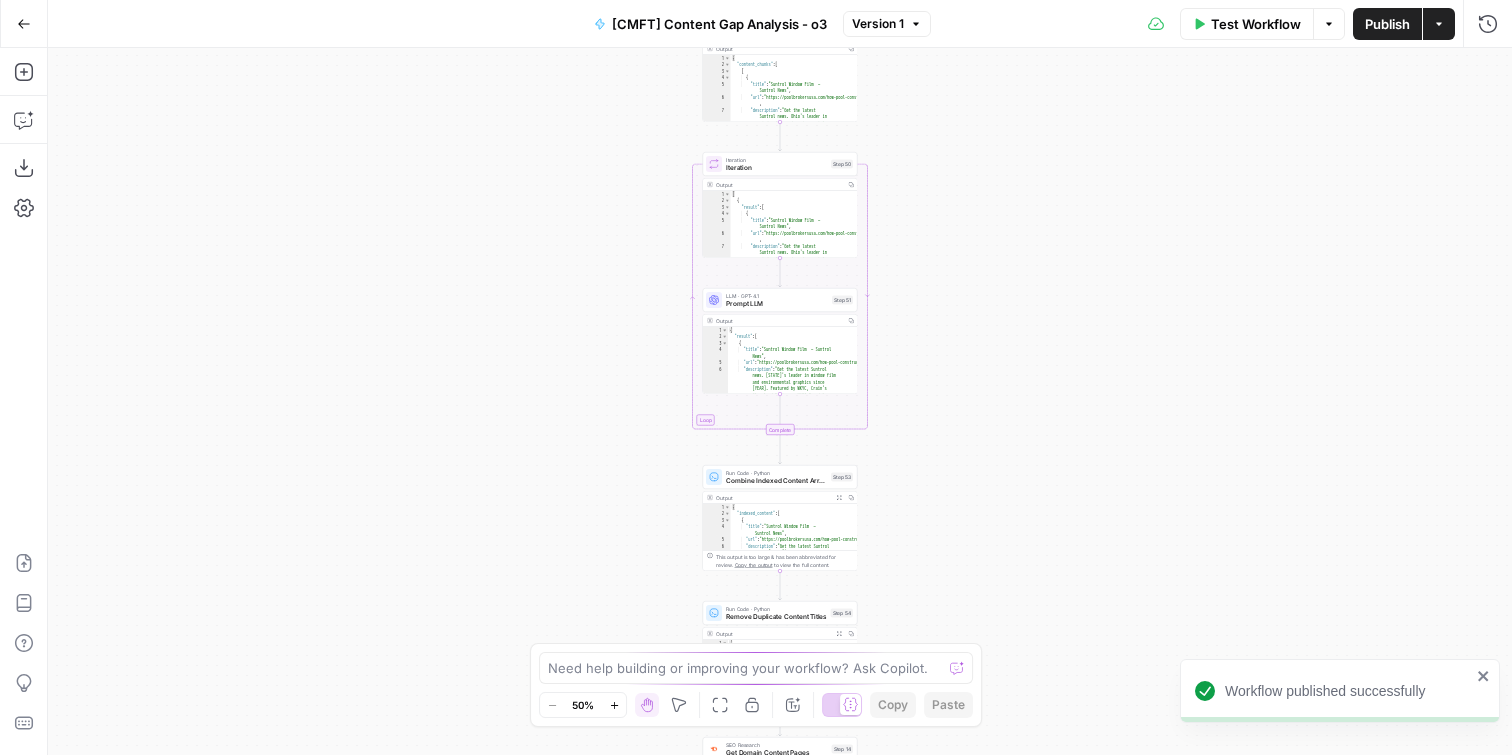 click on "Go Back" at bounding box center (24, 24) 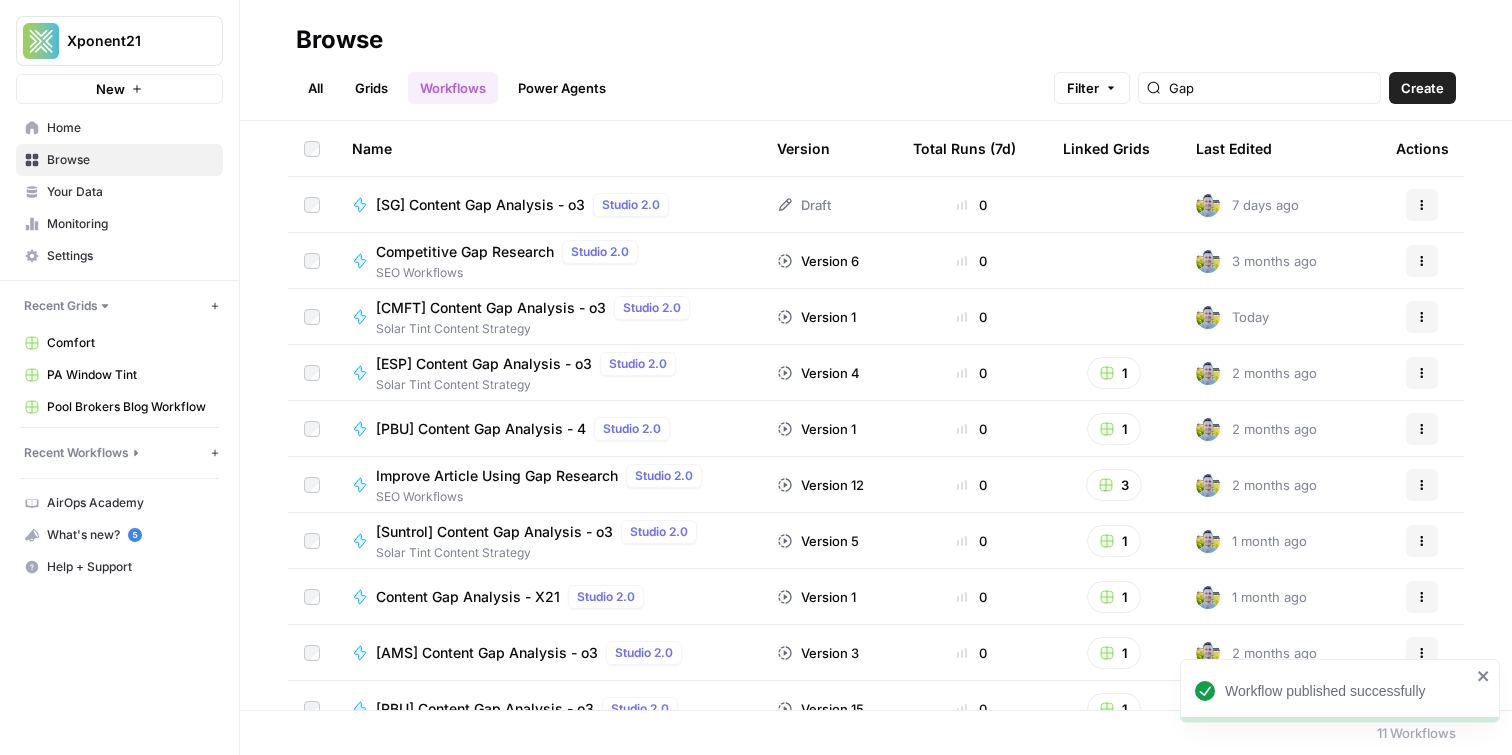 click on "Grids" at bounding box center [371, 88] 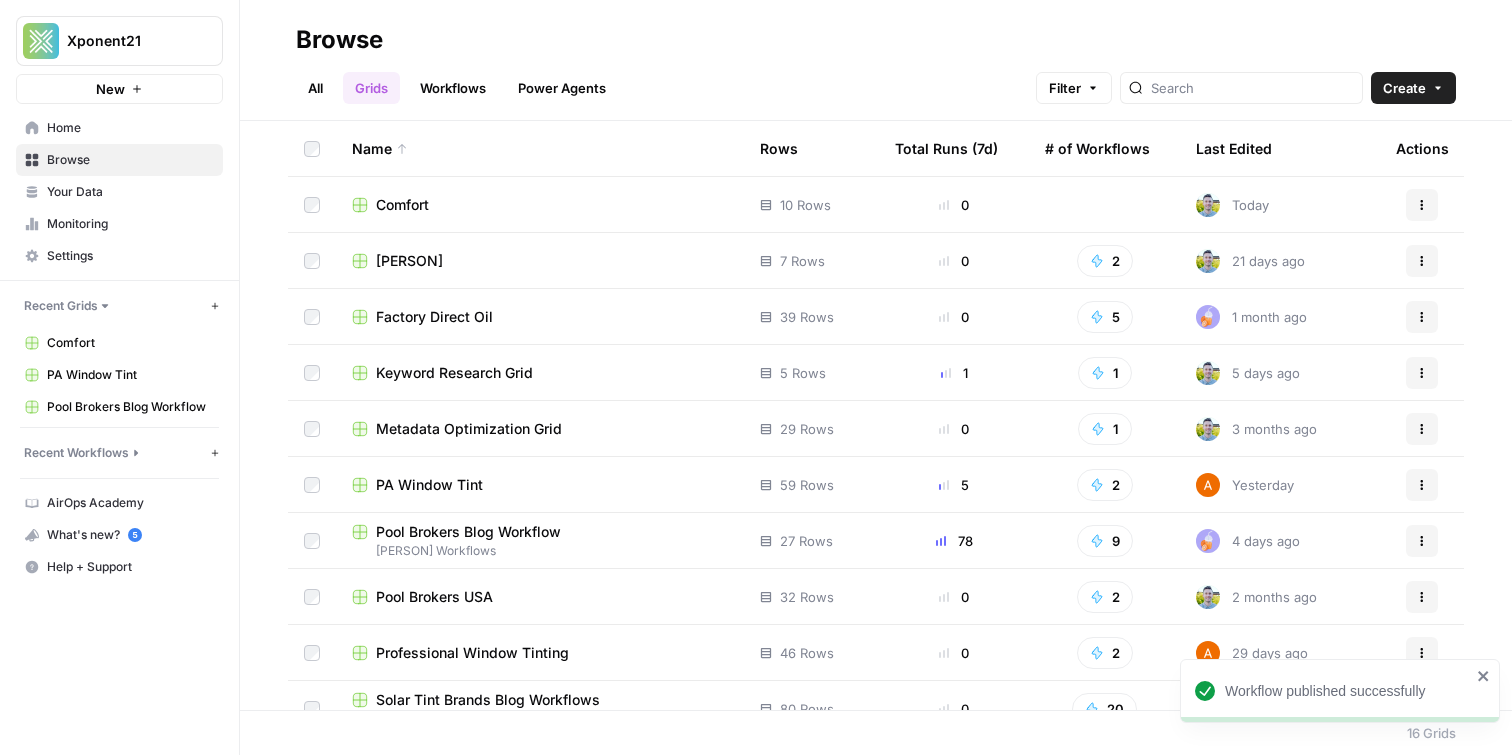 click on "Comfort" at bounding box center (540, 205) 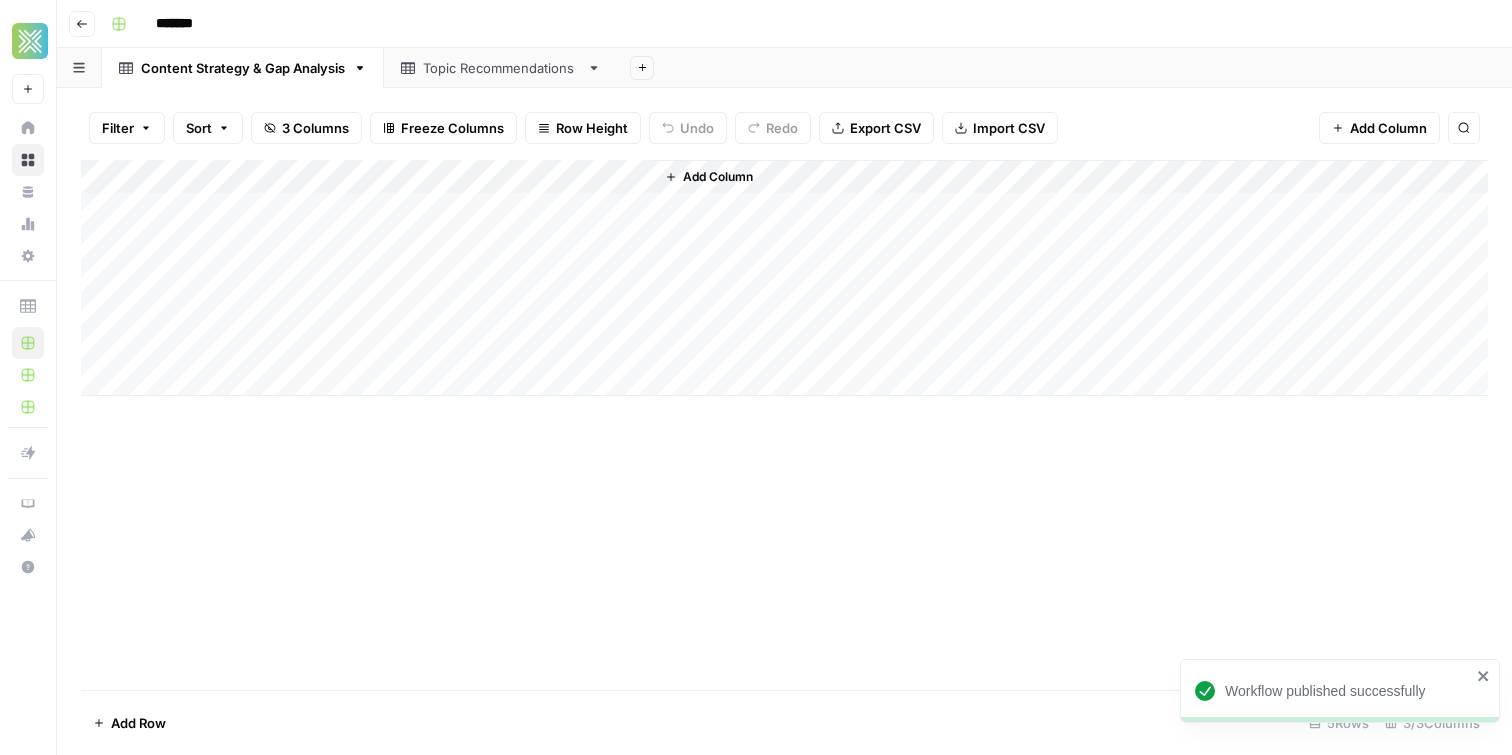 click on "Add Column" at bounding box center [718, 177] 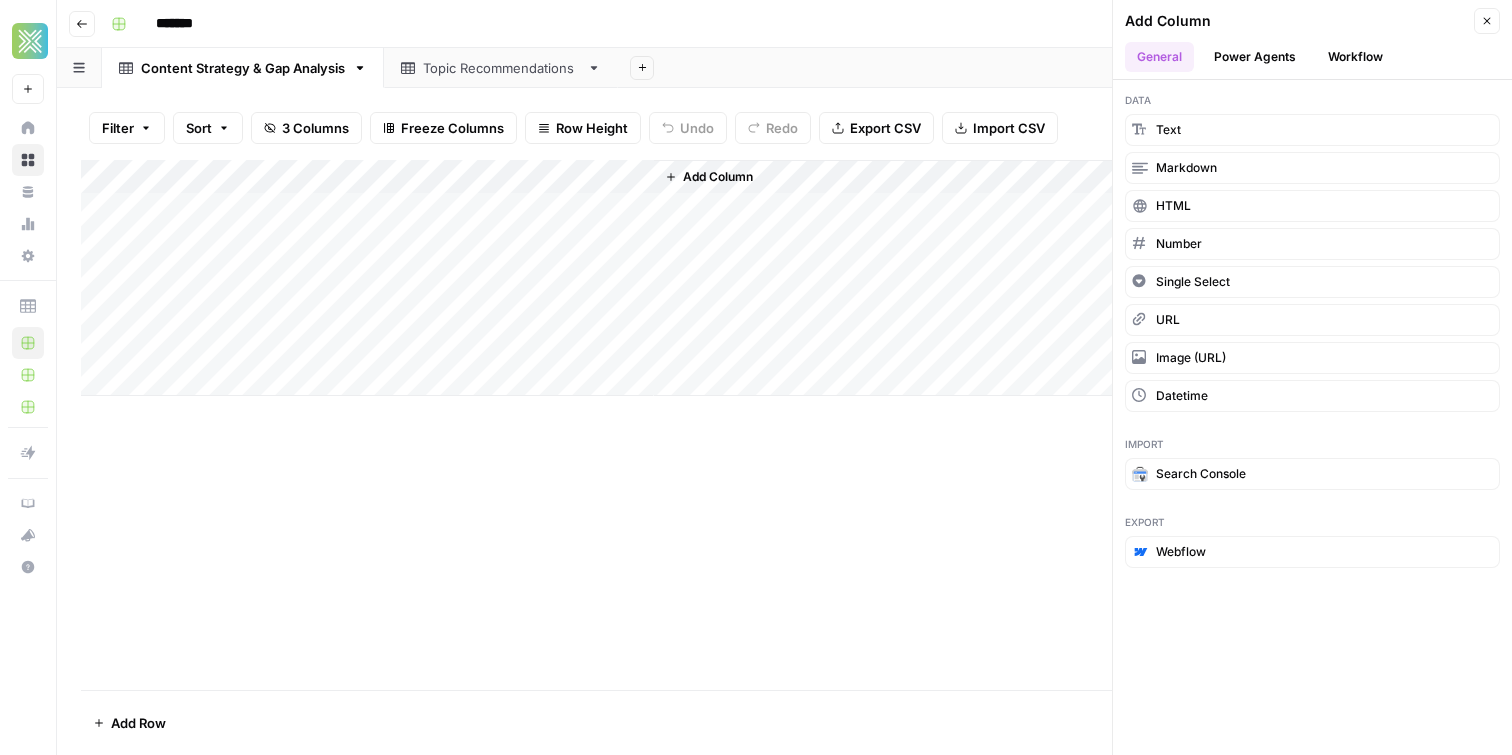 click on "Workflow" at bounding box center [1355, 57] 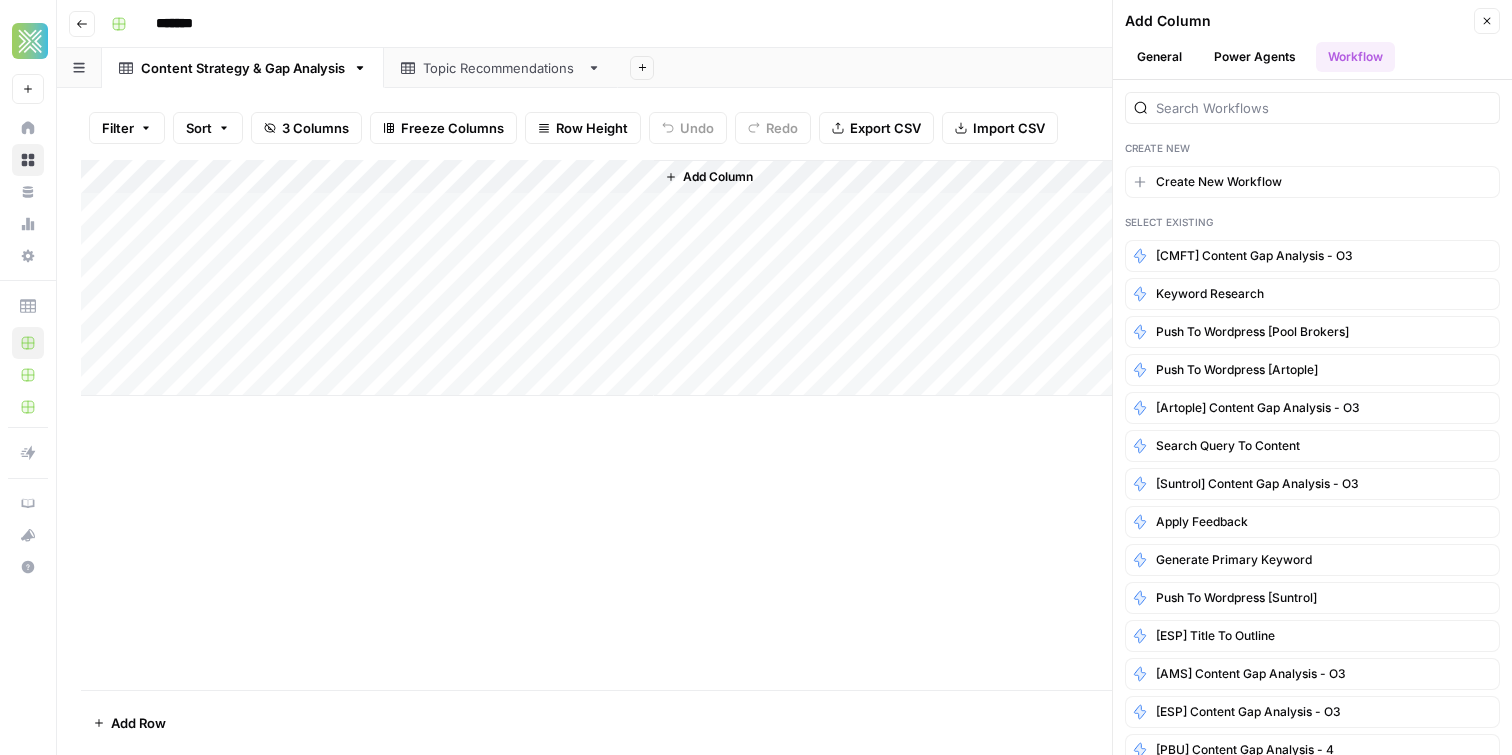 type 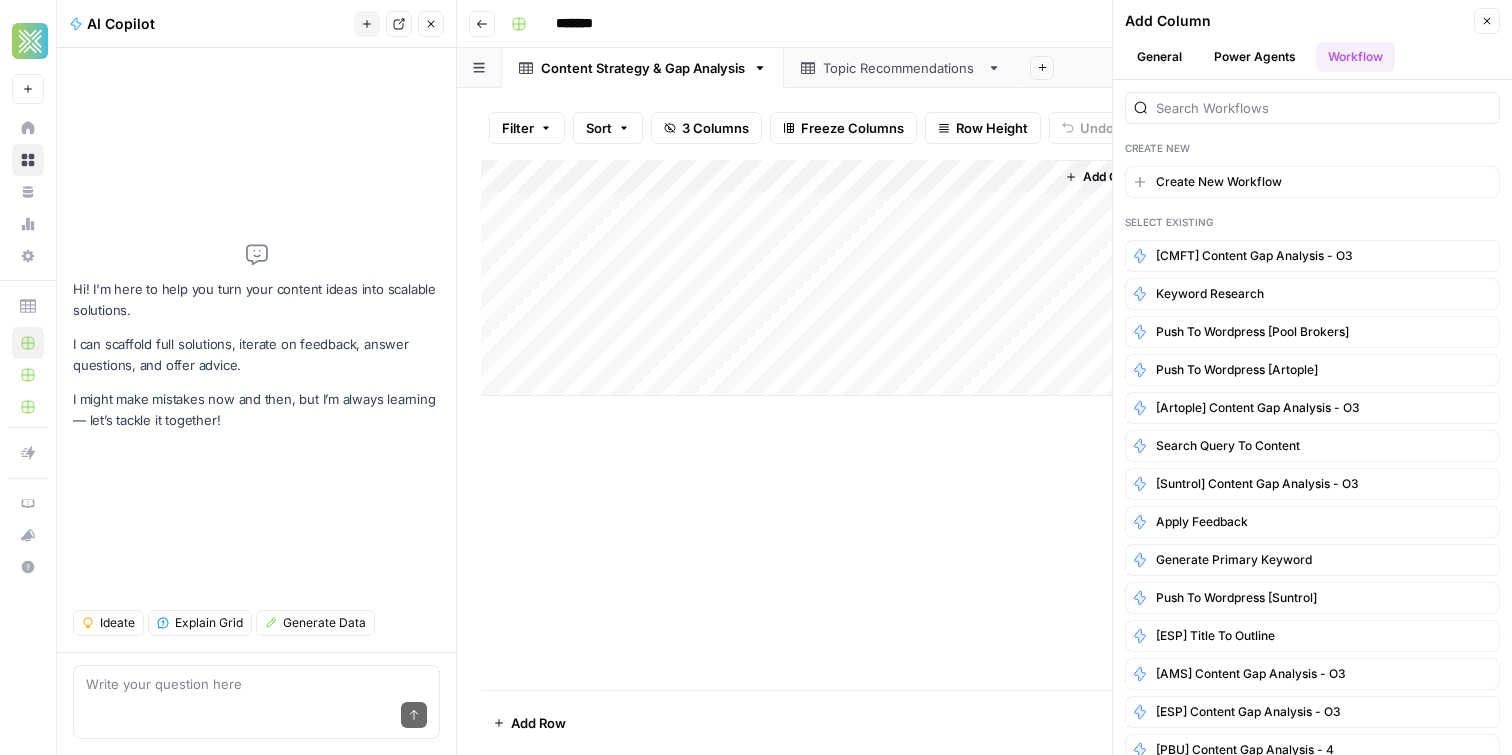 click on "Close" at bounding box center (431, 24) 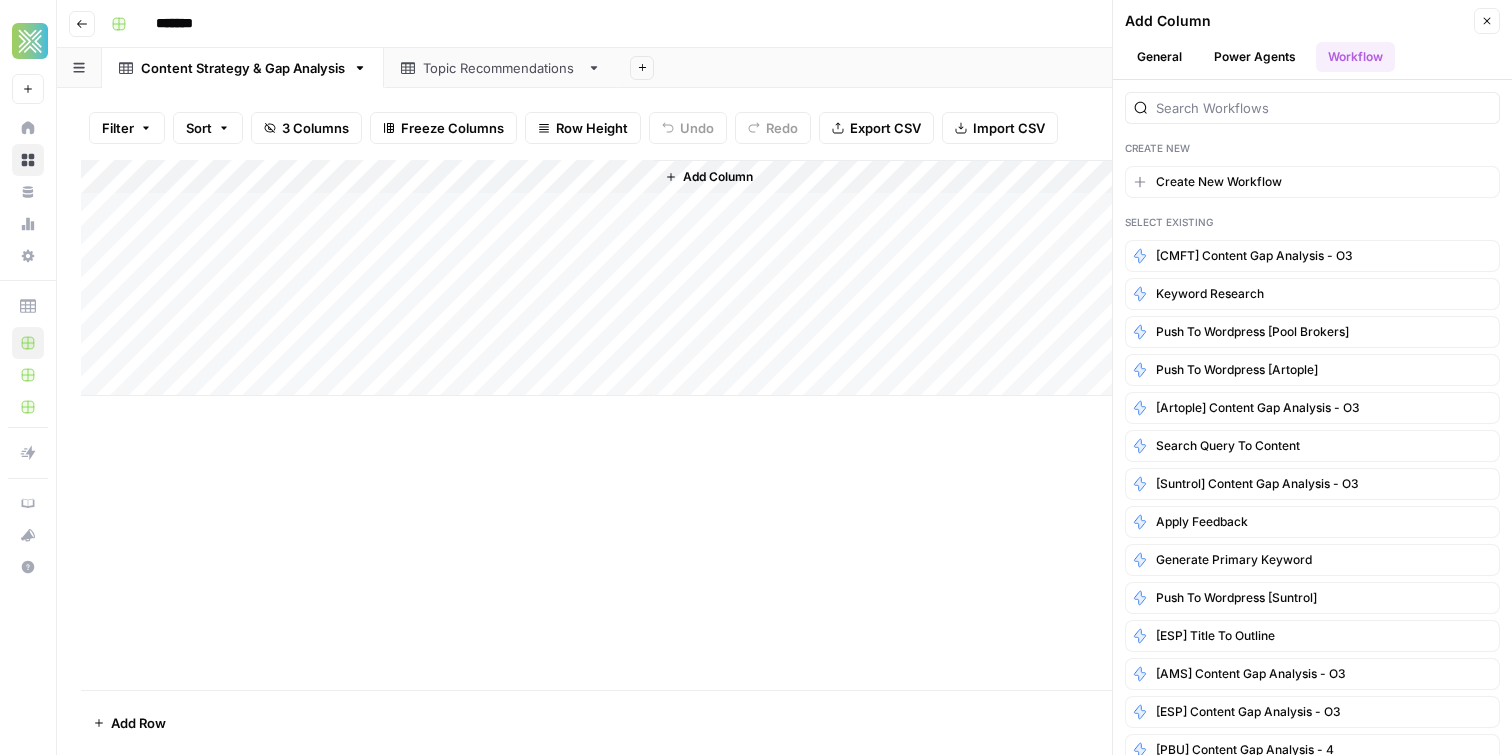 click on "Add Column" at bounding box center (718, 177) 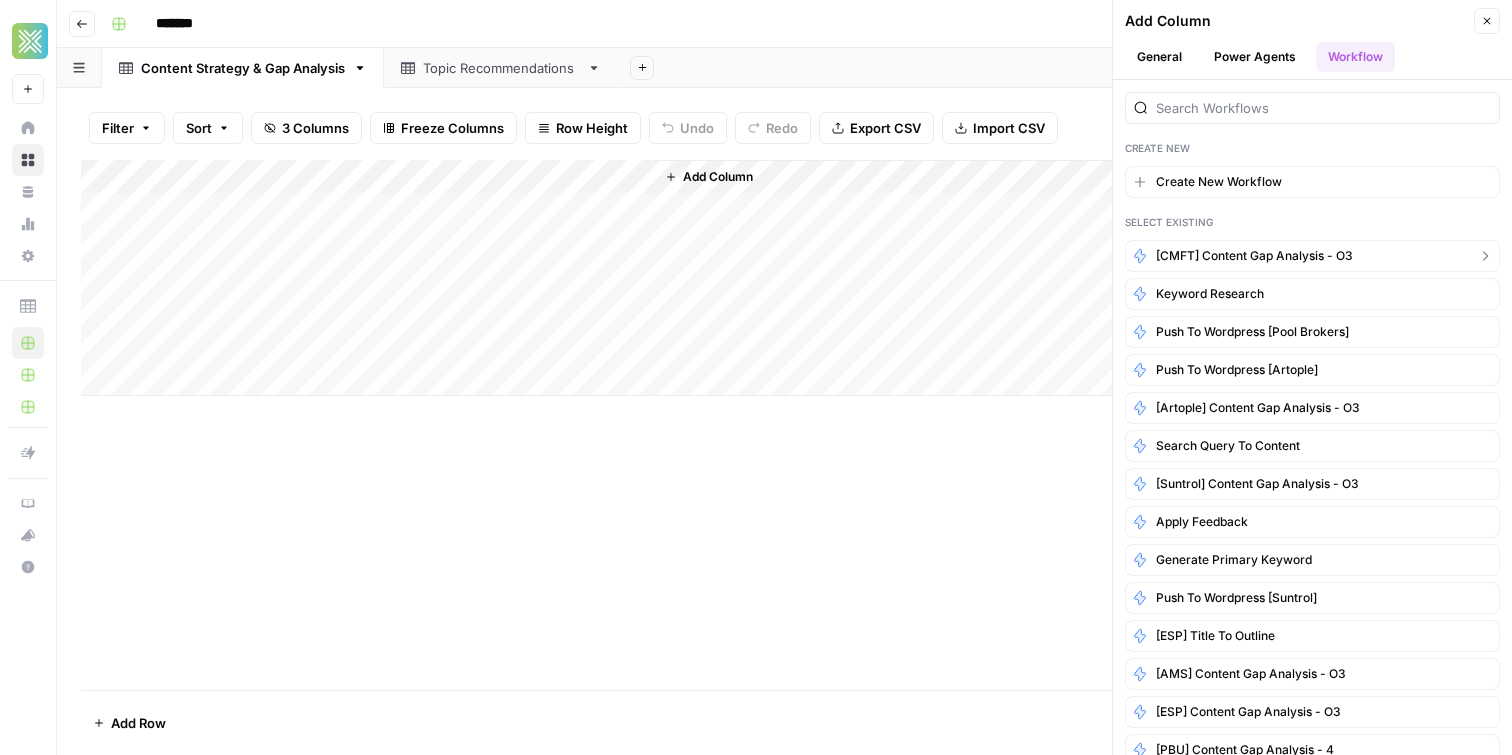 click on "[CMFT] Content Gap Analysis - o3" at bounding box center (1254, 256) 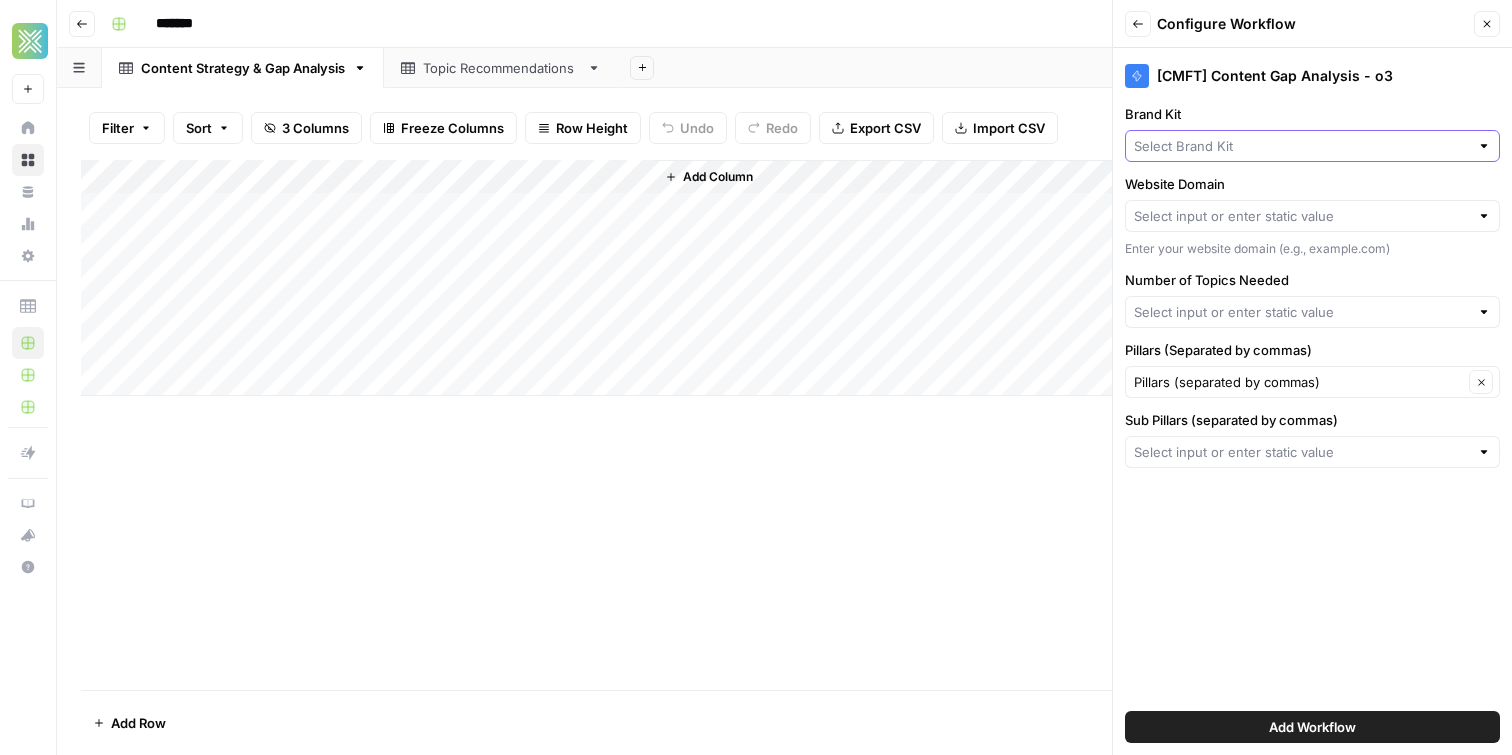 click on "Brand Kit" at bounding box center (1301, 146) 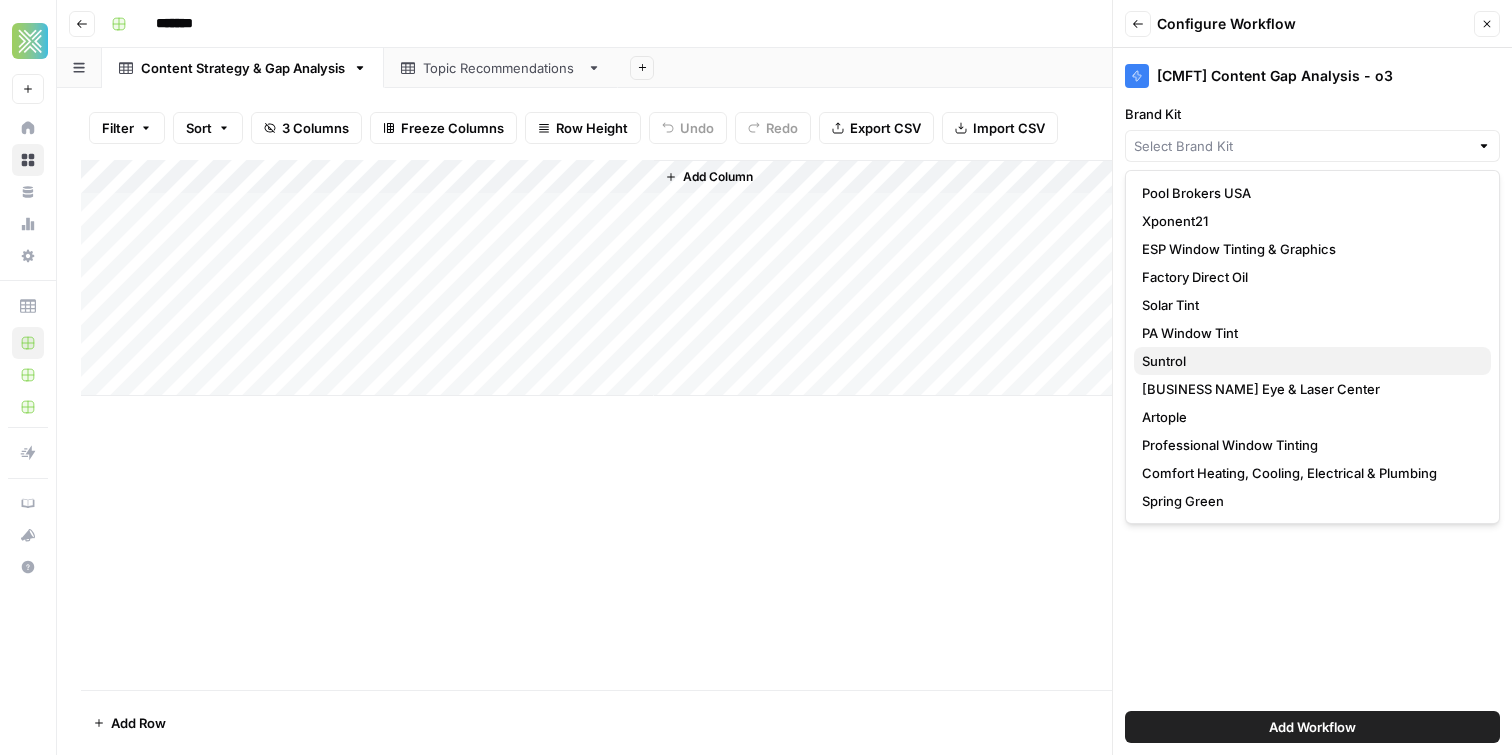 type 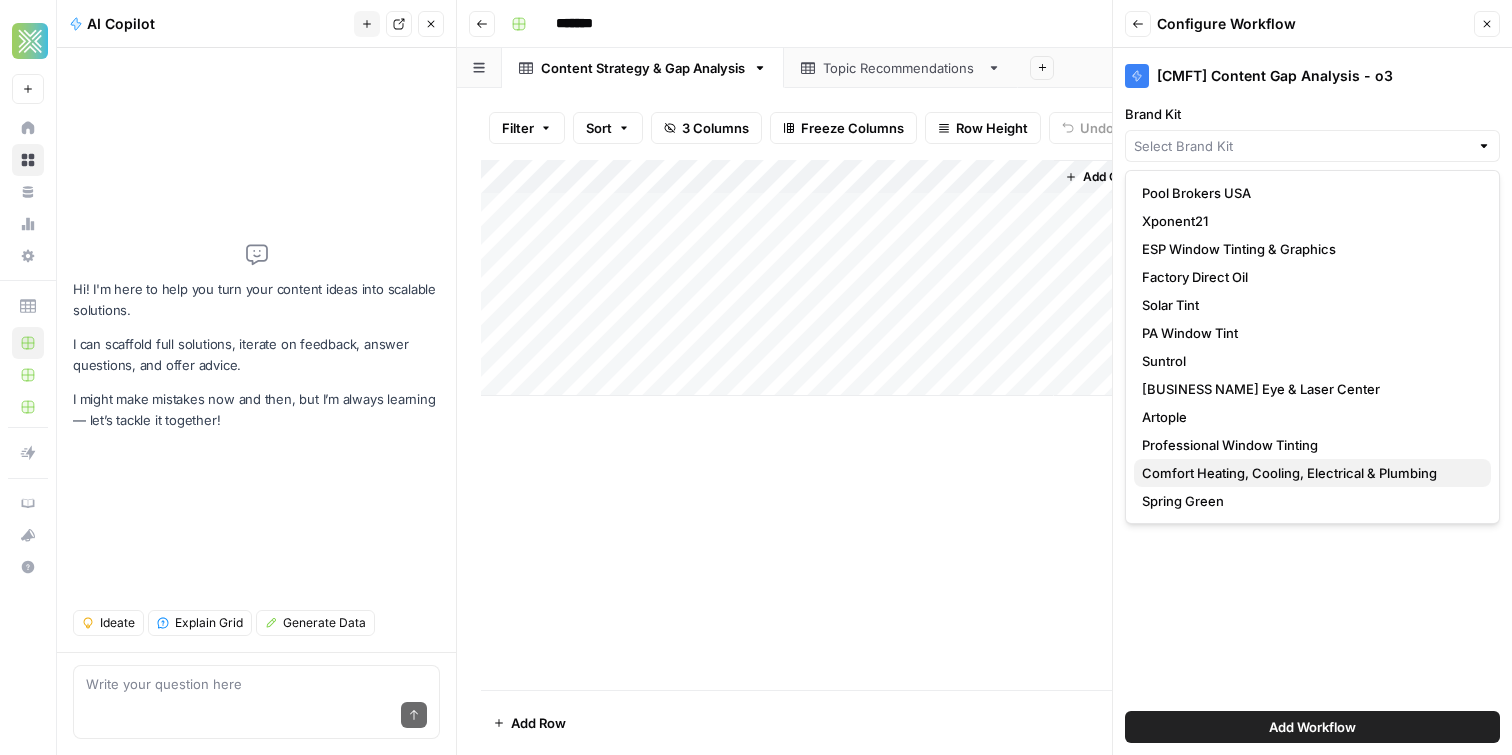 click on "Comfort Heating, Cooling, Electrical & Plumbing" at bounding box center [1308, 473] 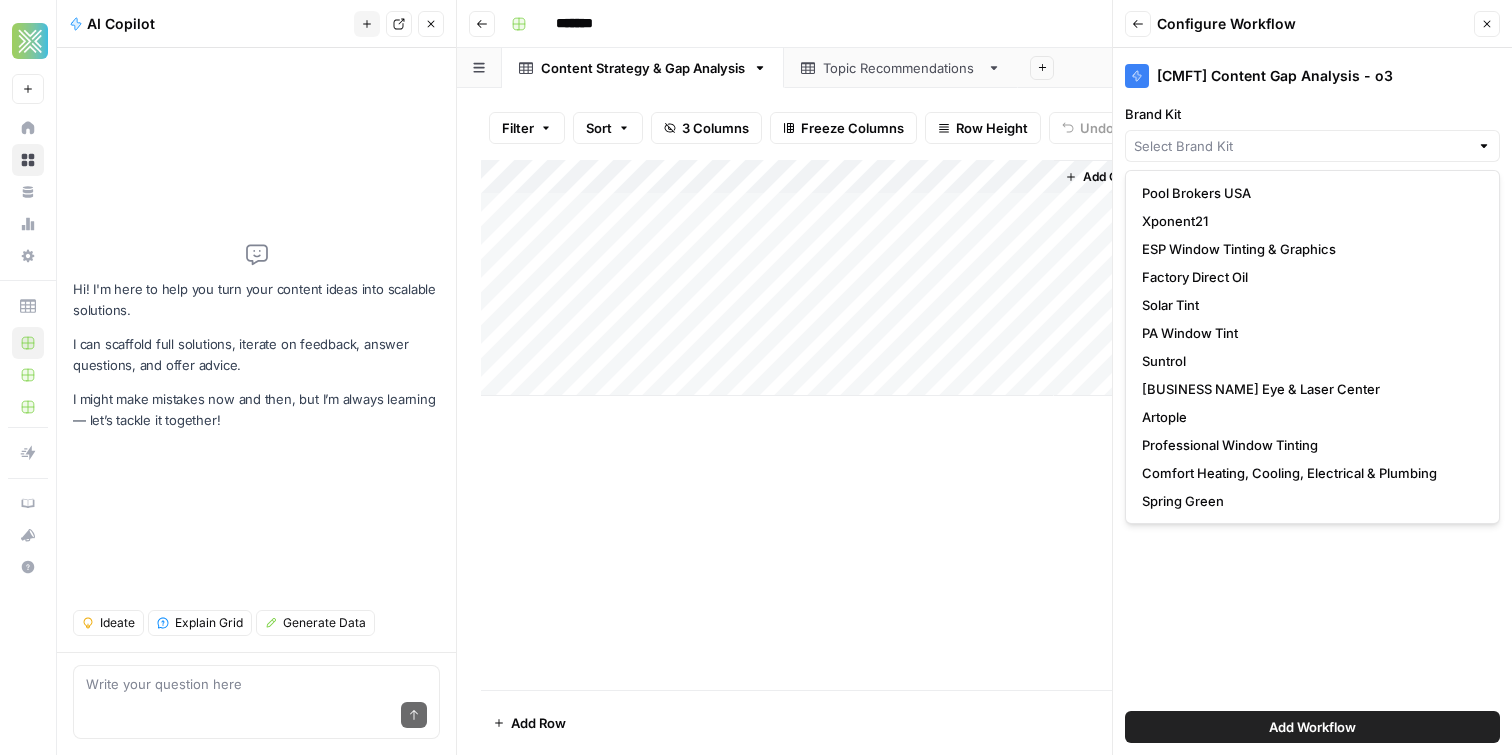 type on "Comfort Heating, Cooling, Electrical & Plumbing" 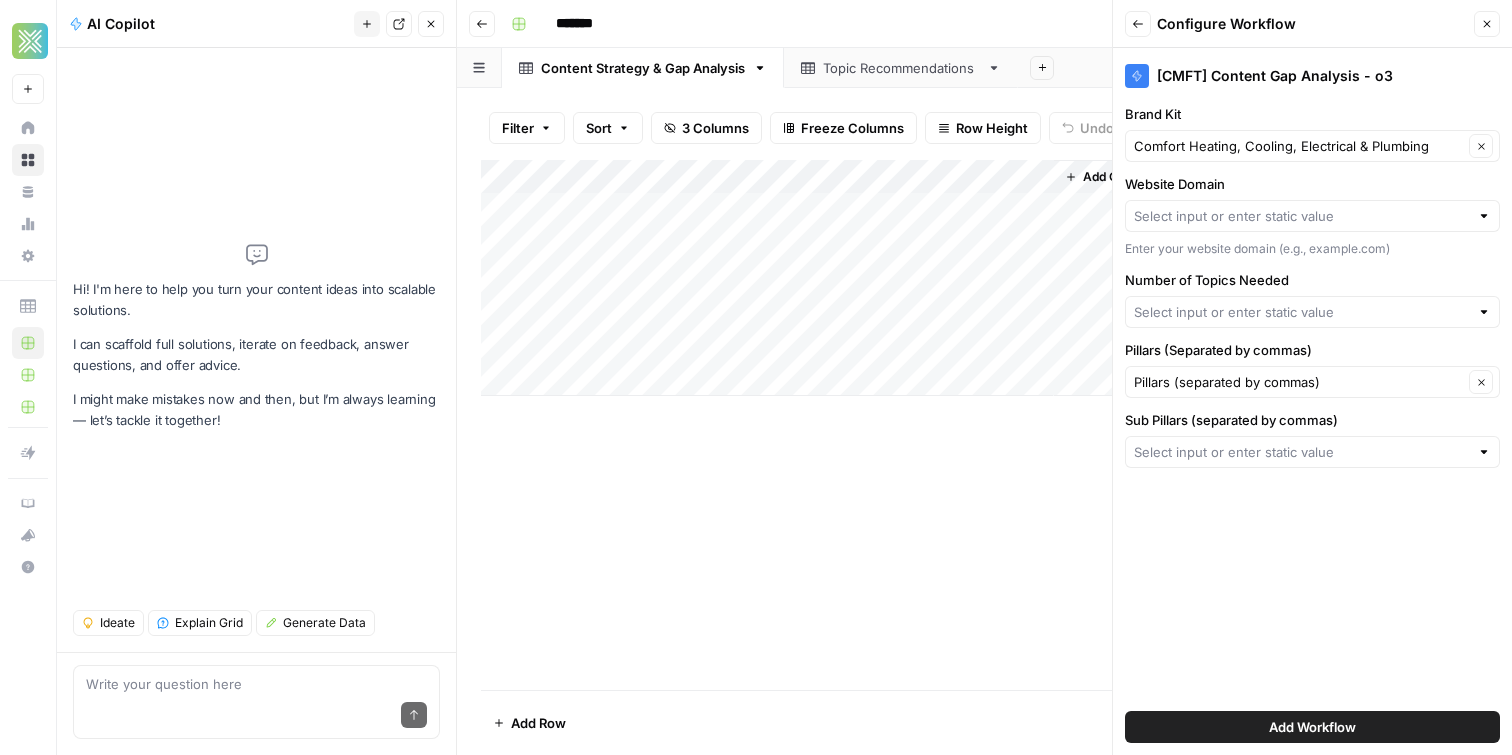 click at bounding box center [1312, 216] 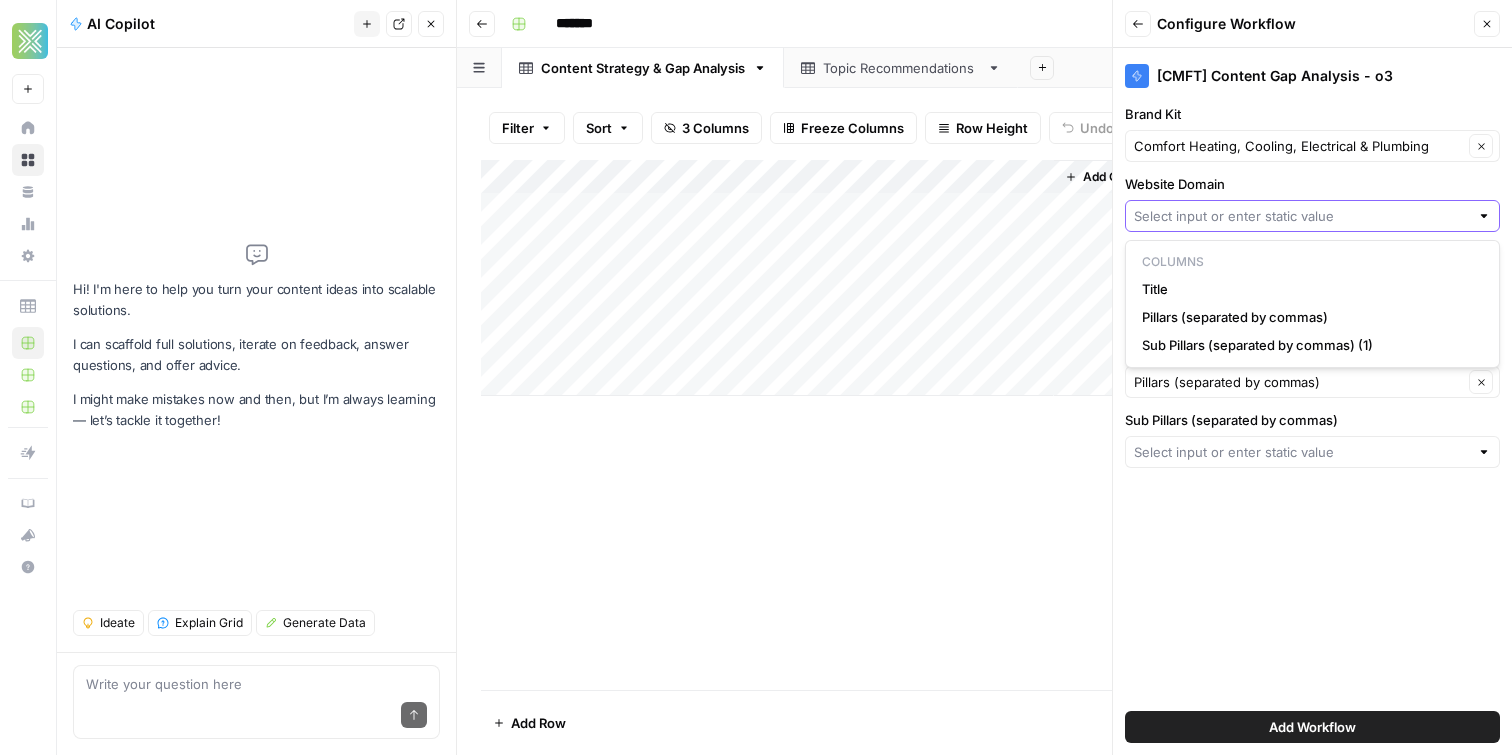 click on "Website Domain" at bounding box center (1301, 216) 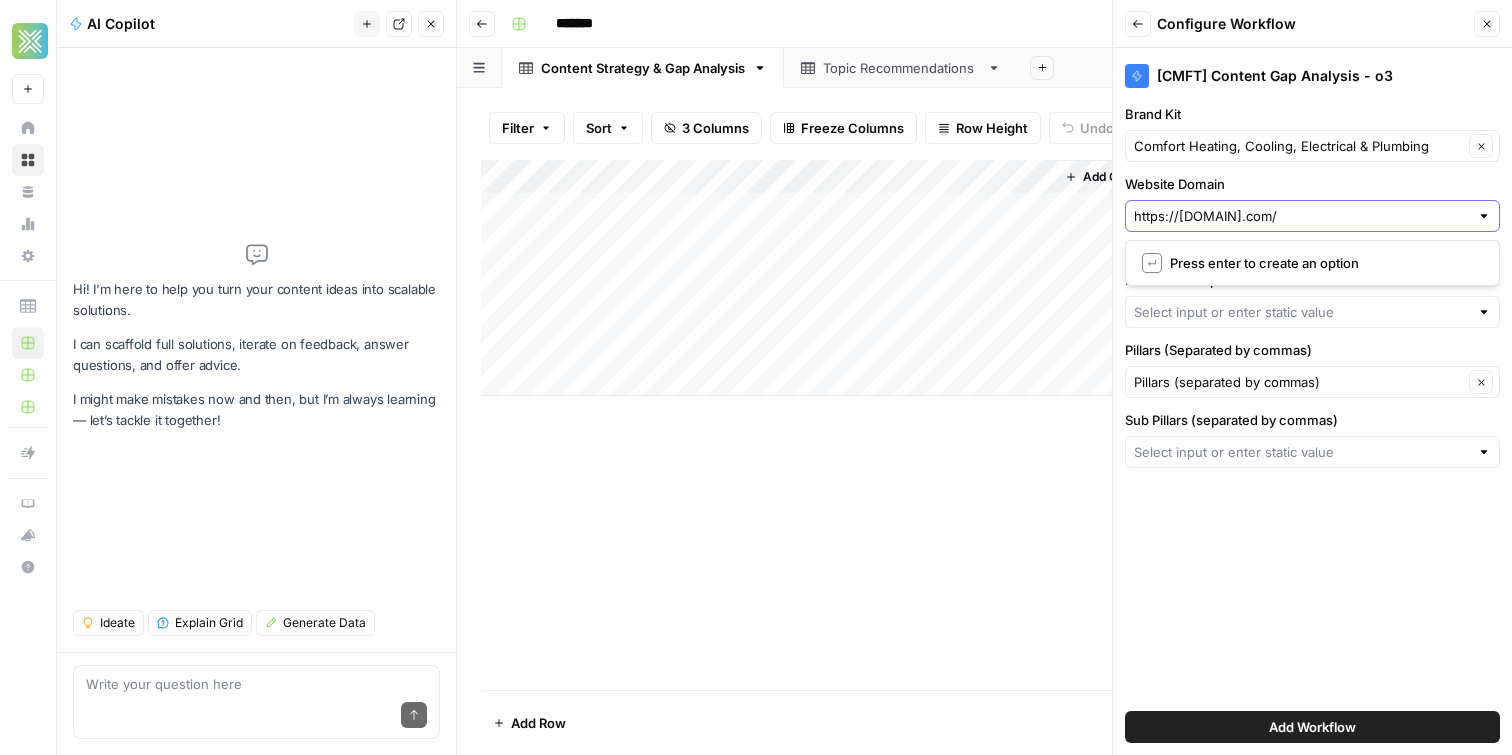 type on "https://comfortheatingandairinc.com/" 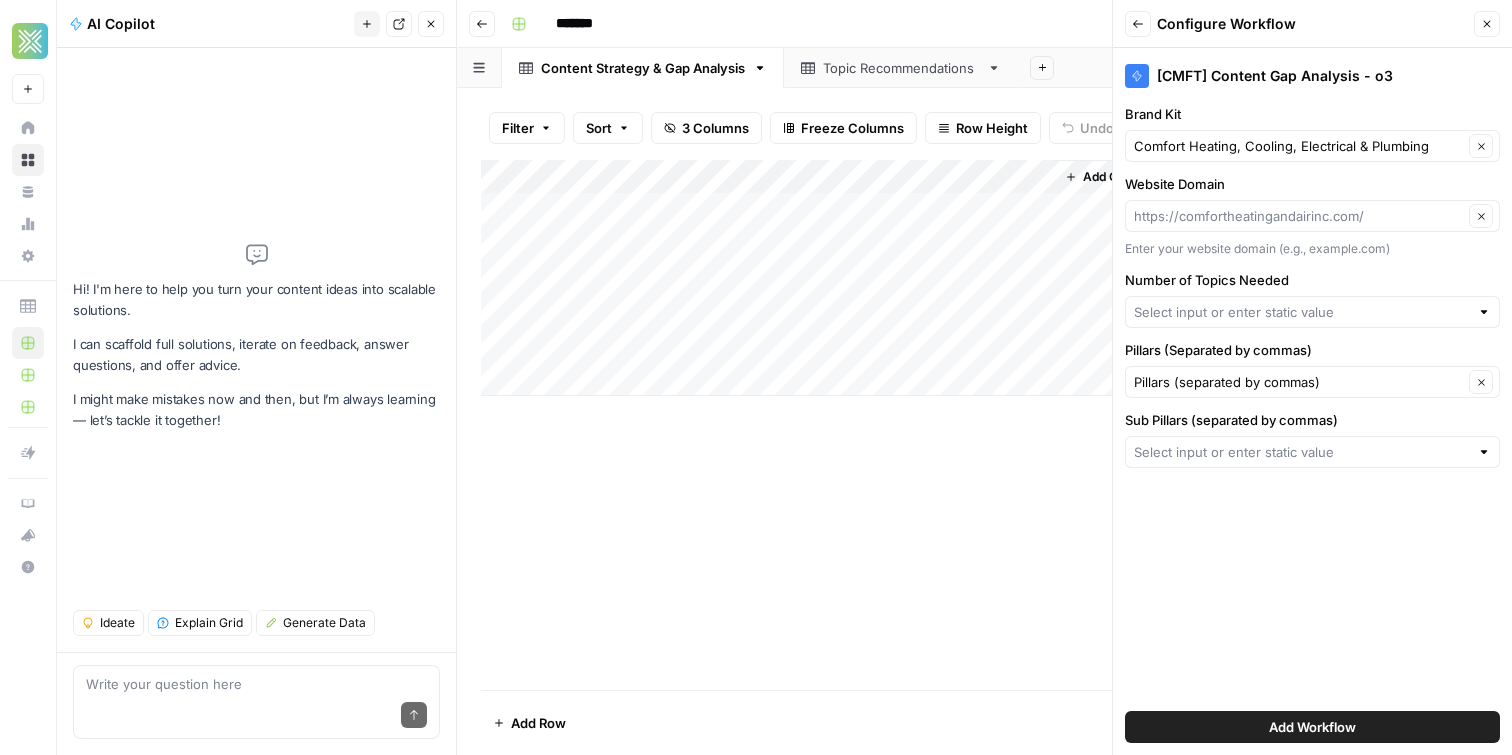 click at bounding box center [1312, 312] 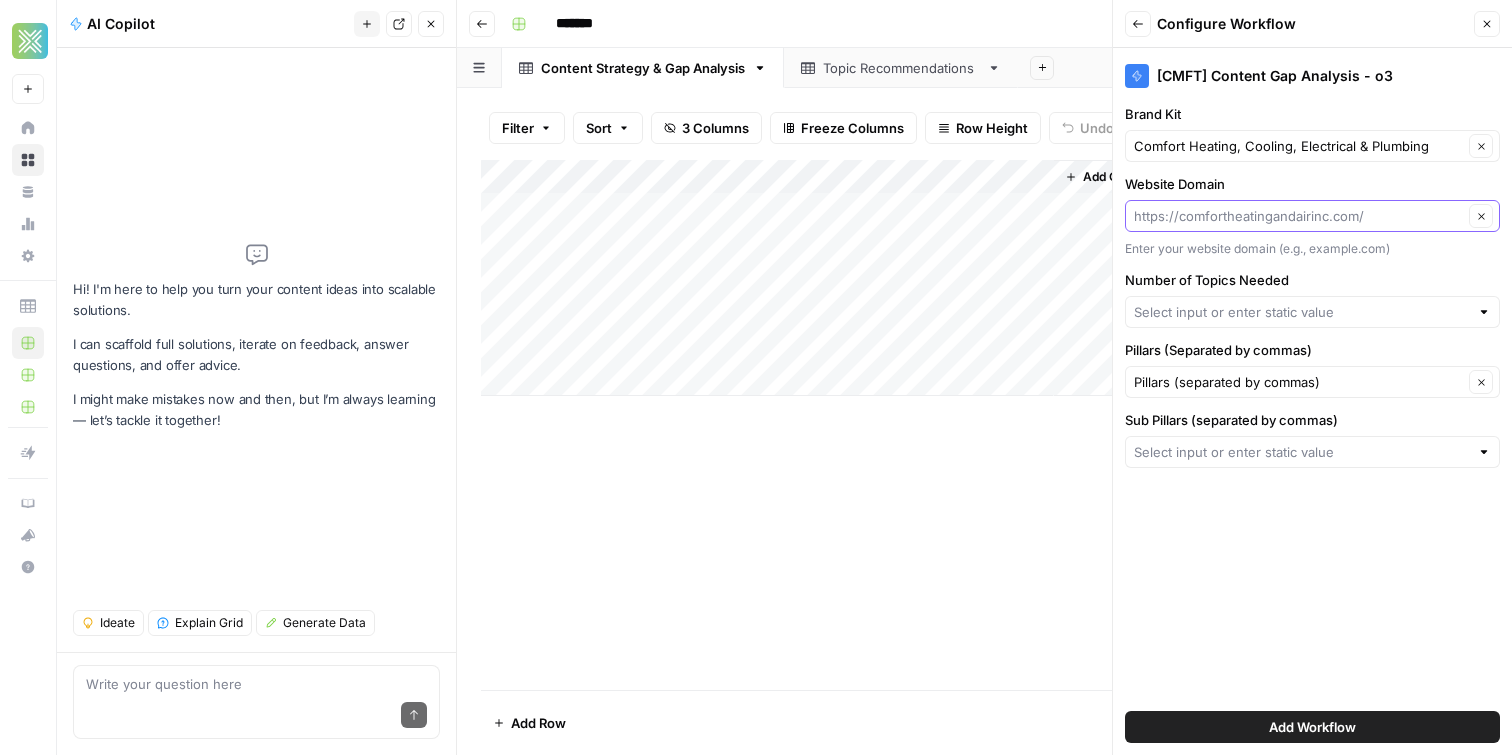 click on "Website Domain" at bounding box center (1298, 216) 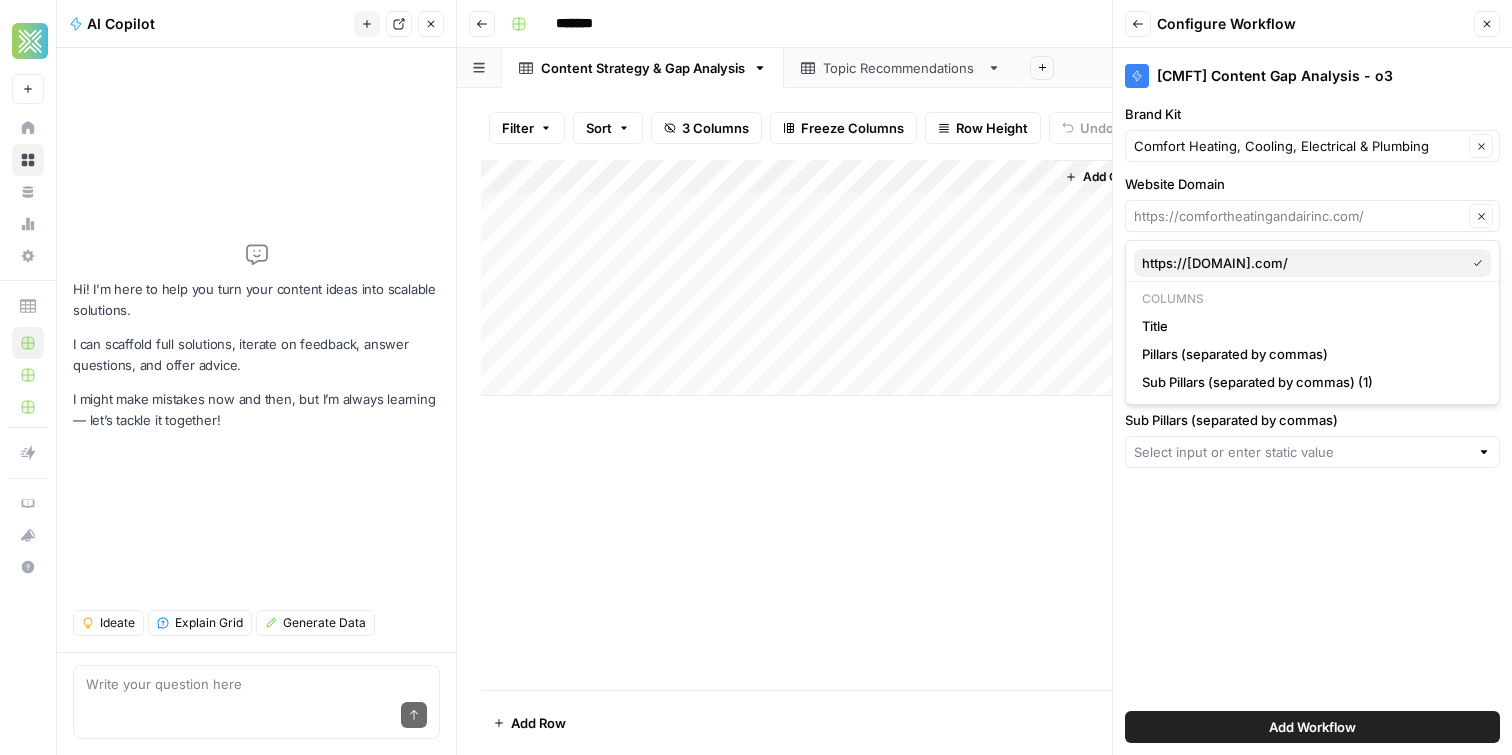 click on "https://comfortheatingandairinc.com/" at bounding box center (1299, 263) 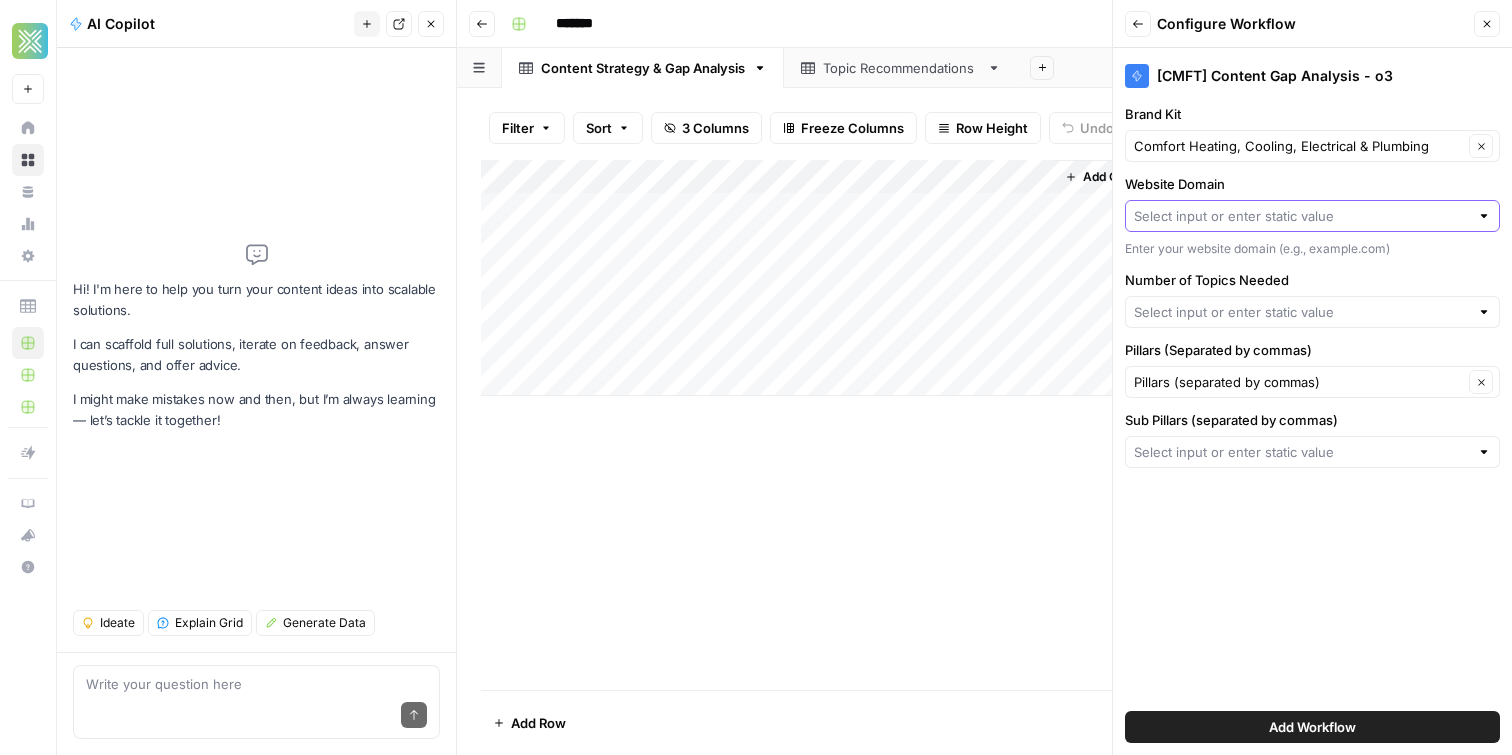 click on "Website Domain" at bounding box center (1301, 216) 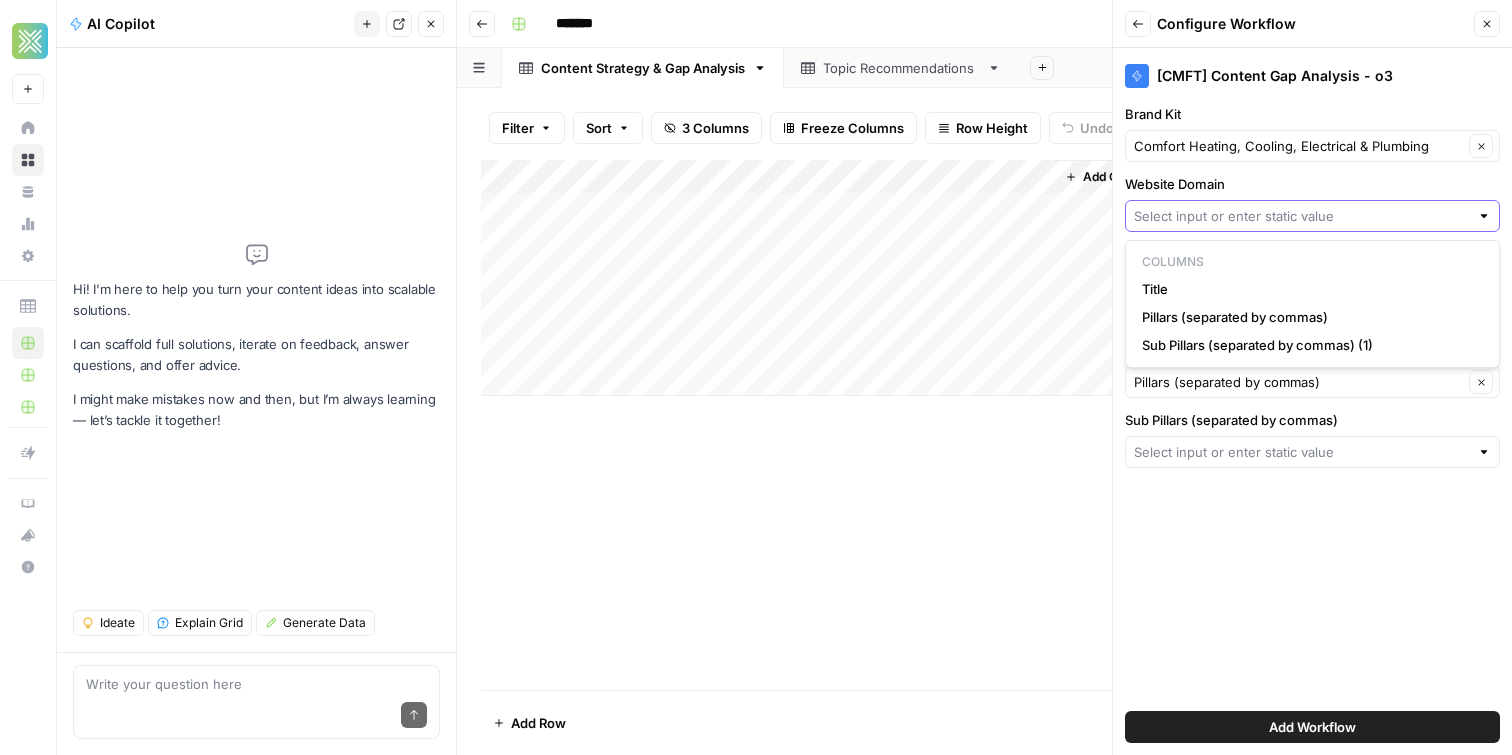 paste on "https://comfortheatingandairinc.com/" 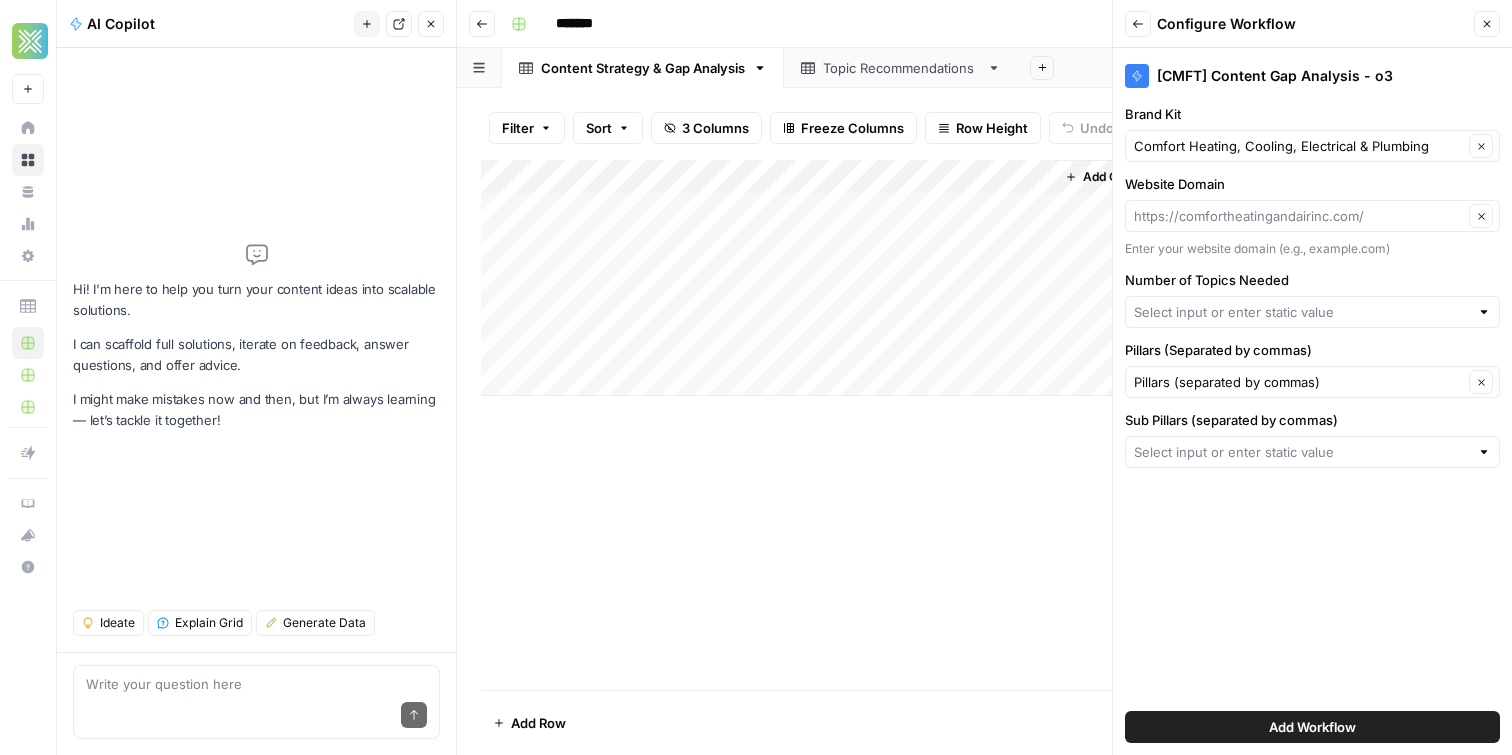 type on "https://comfortheatingandairinc.com/" 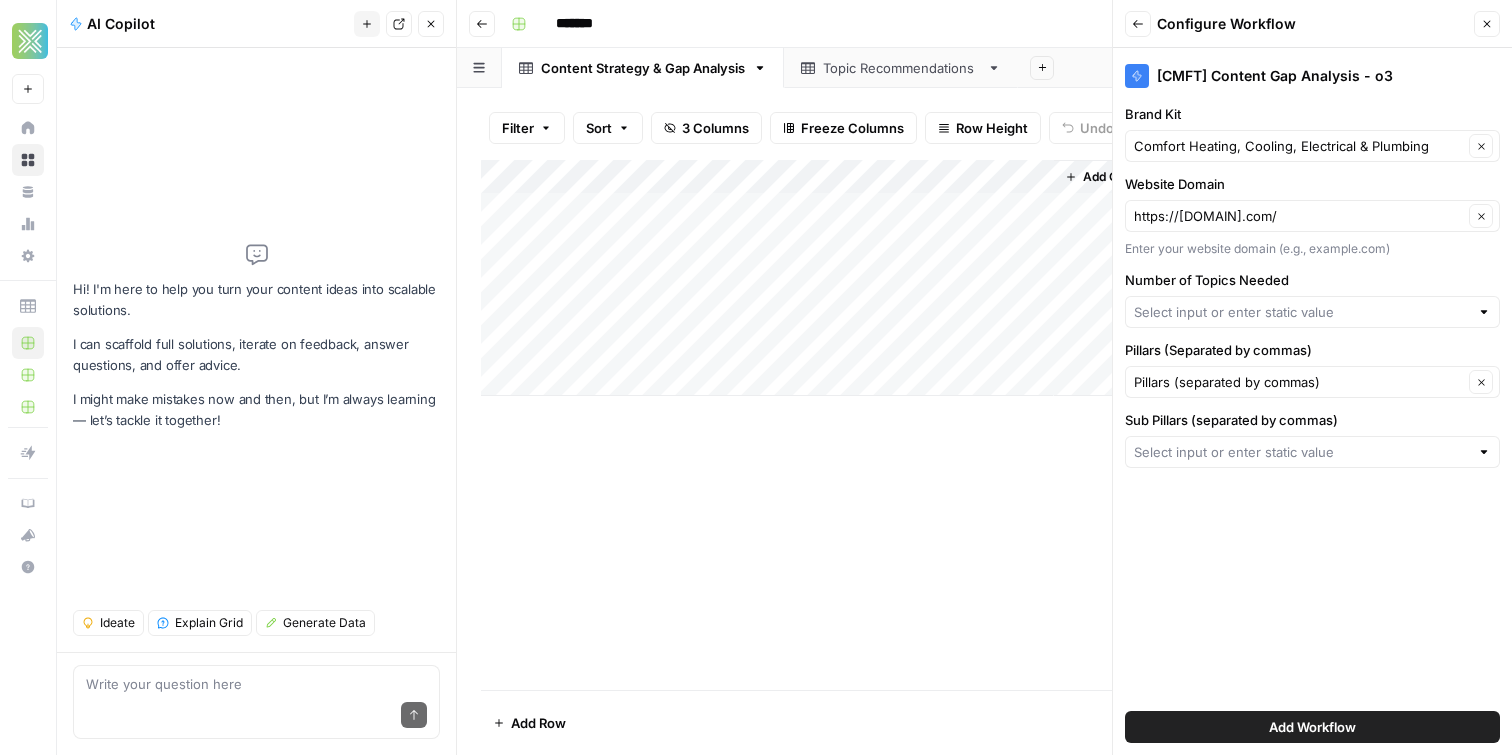 click at bounding box center [1312, 312] 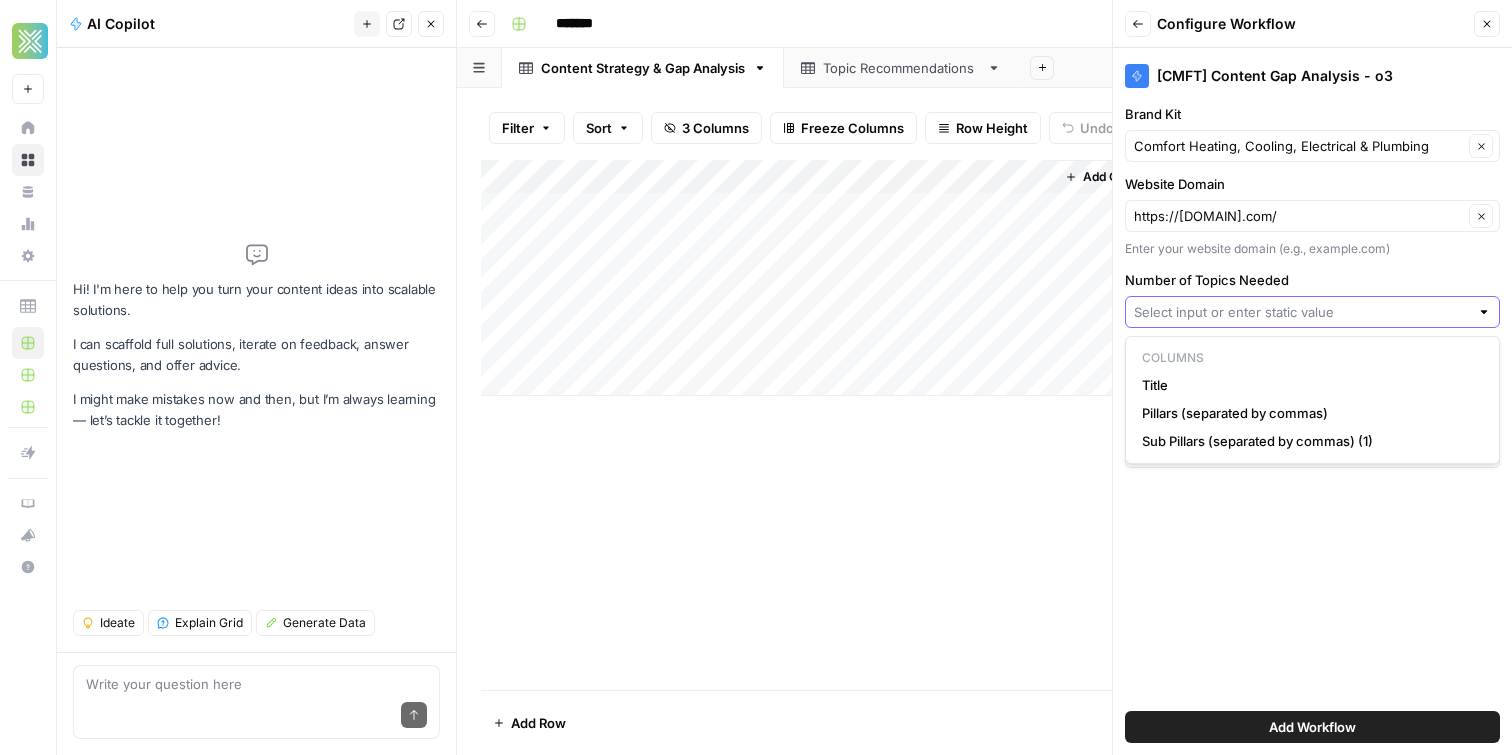 click on "Number of Topics Needed" at bounding box center (1301, 312) 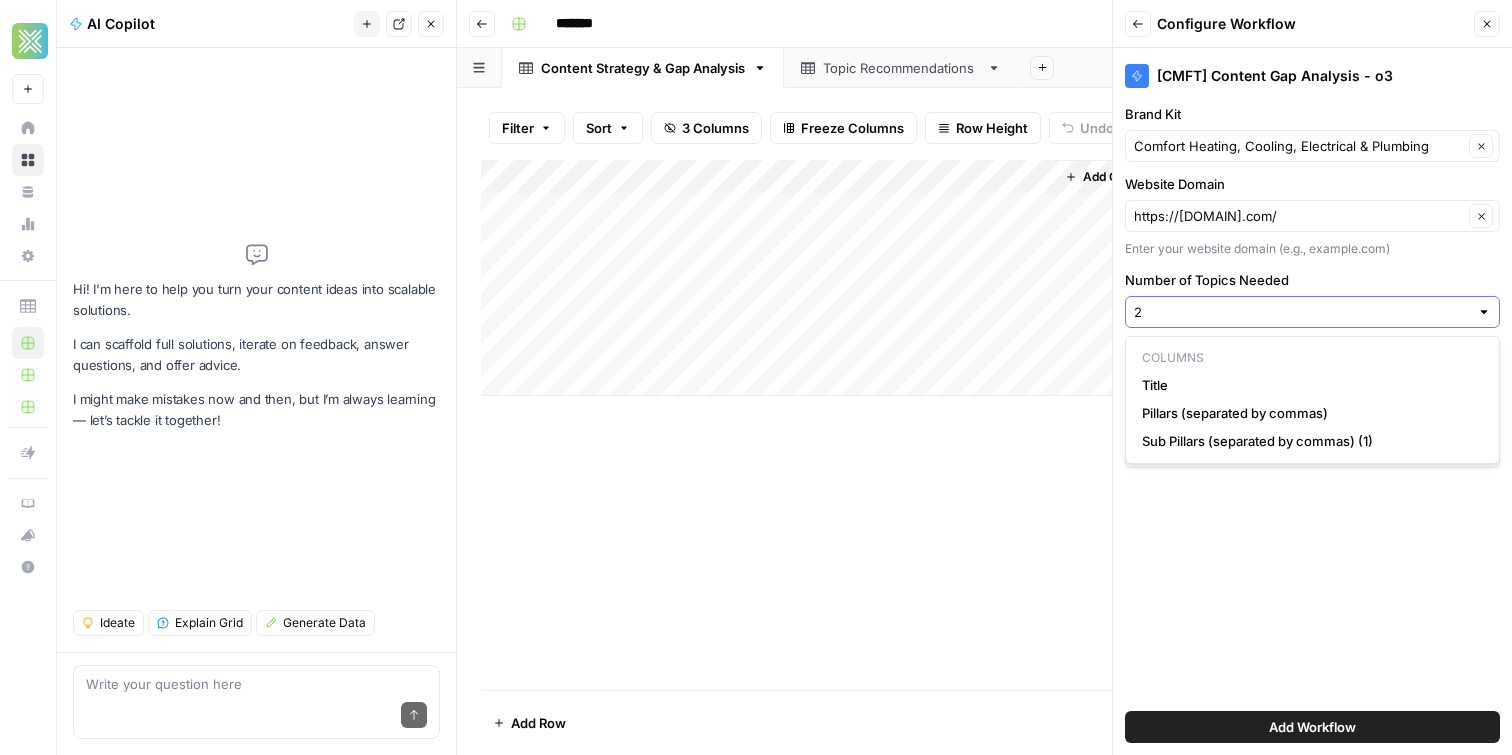 type on "25" 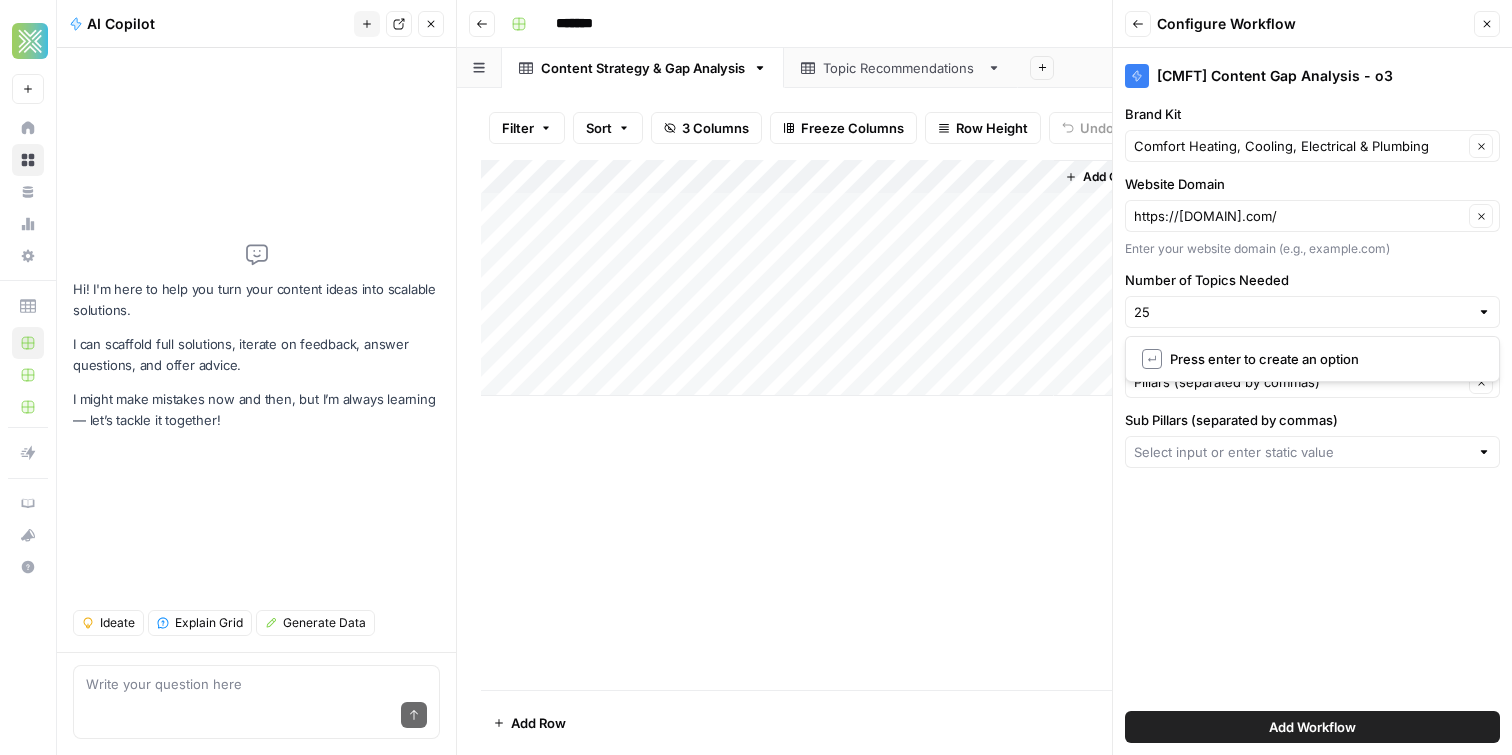 type 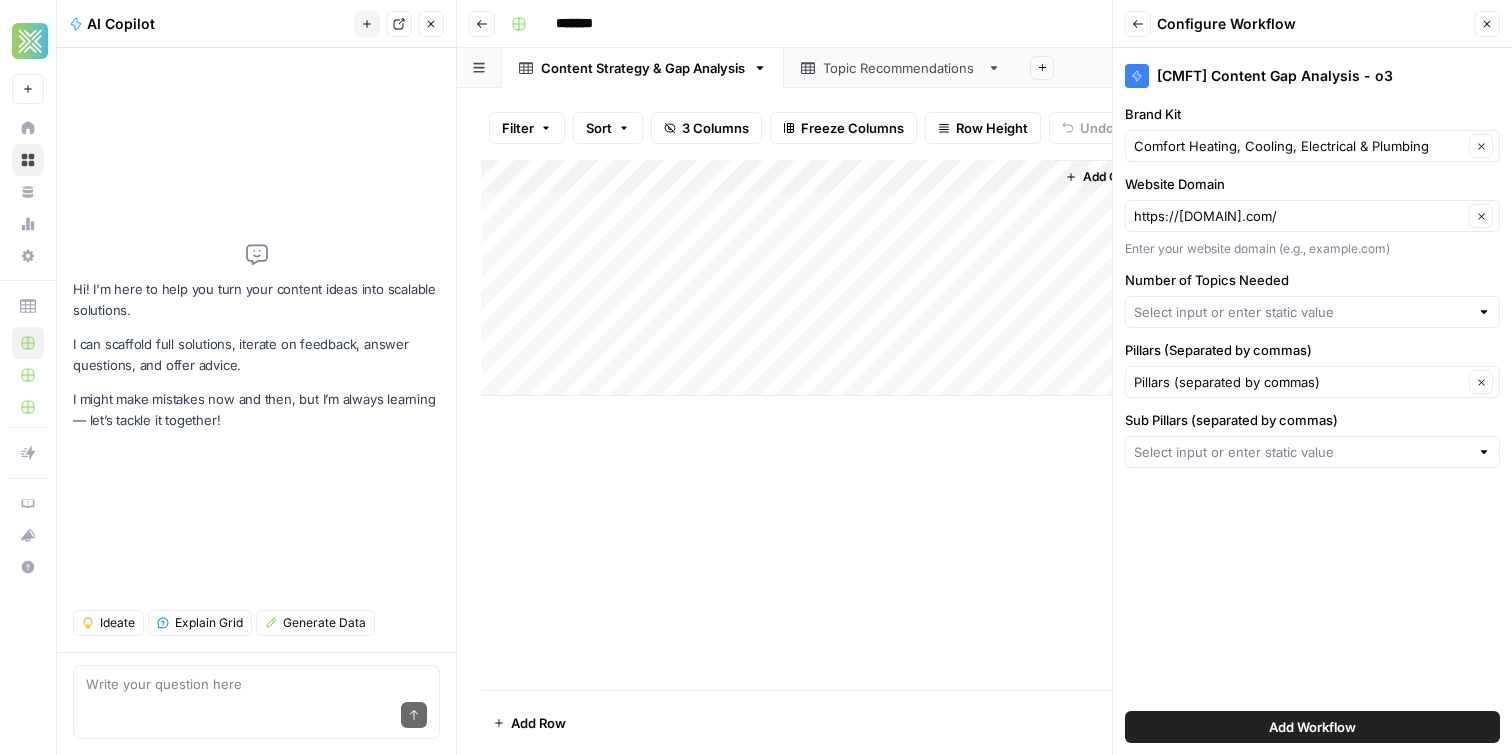 click on "[CMFT] Content Gap Analysis - o3 Brand Kit Comfort Heating, Cooling, Electrical & Plumbing Clear Website Domain https://comfortheatingandairinc.com/ Clear Enter your website domain (e.g., example.com) Number of Topics Needed Pillars (Separated by commas) Pillars (separated by commas) Clear Sub Pillars (separated by commas) Add Workflow" at bounding box center (1312, 401) 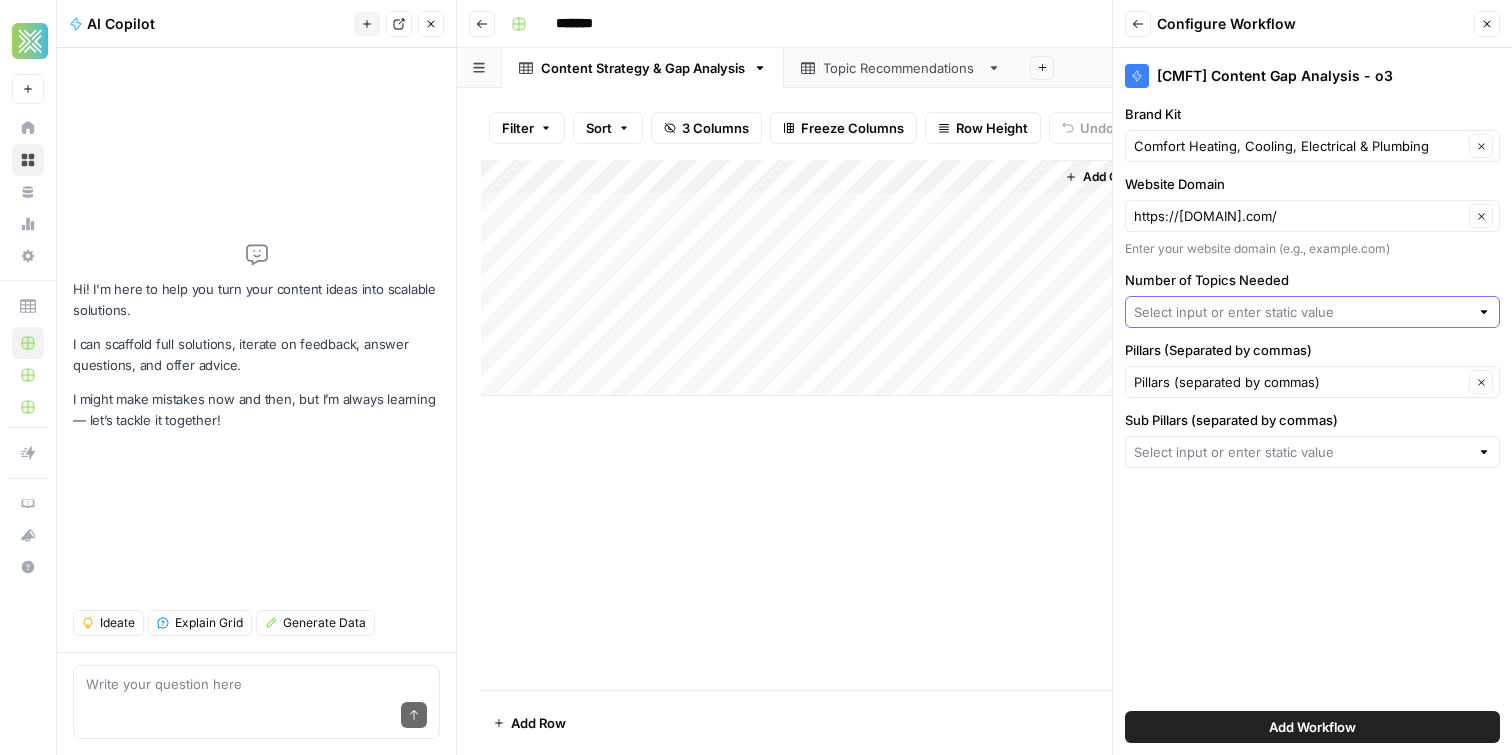 click on "Number of Topics Needed" at bounding box center [1301, 312] 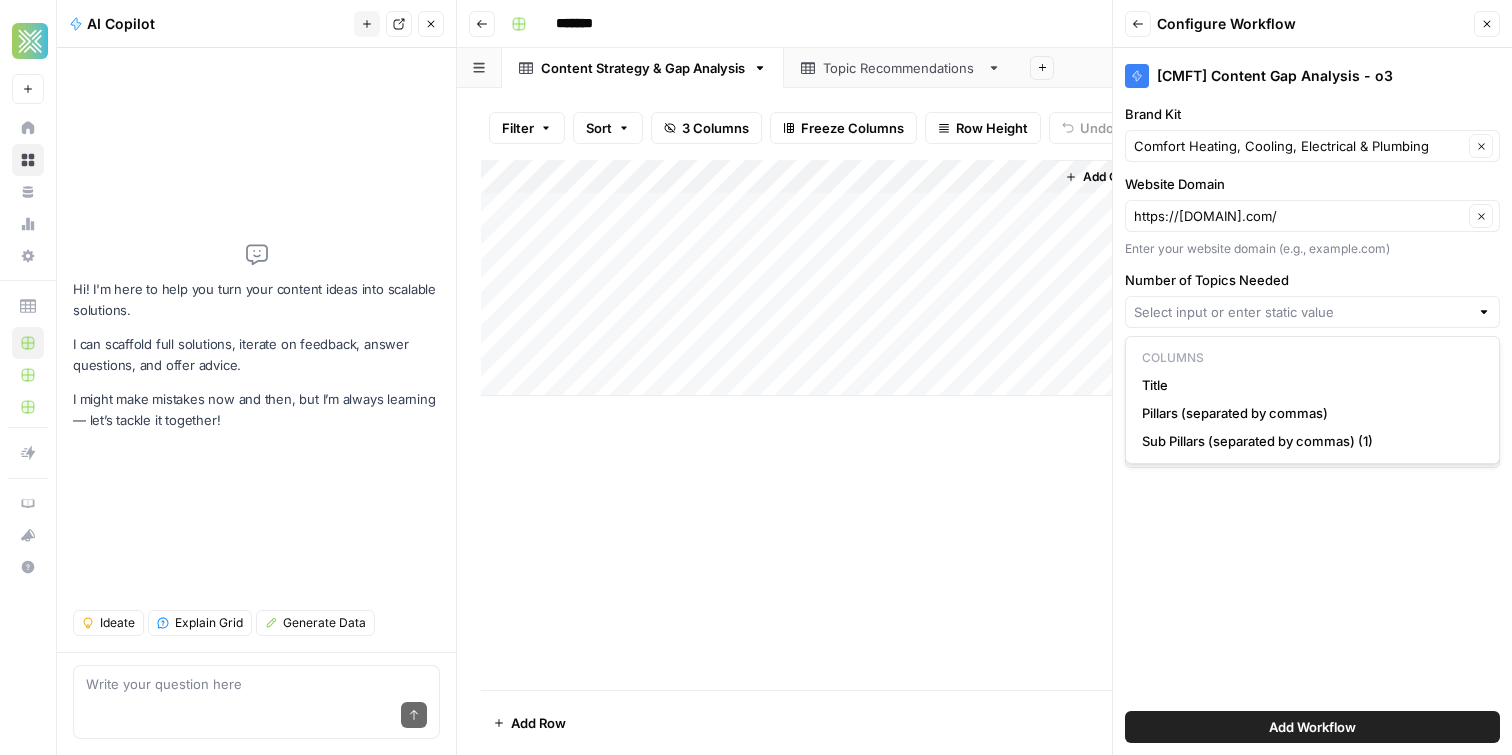 click on "[CMFT] Content Gap Analysis - o3 Brand Kit Comfort Heating, Cooling, Electrical & Plumbing Clear Website Domain https://comfortheatingandairinc.com/ Clear Enter your website domain (e.g., example.com) Number of Topics Needed Pillars (Separated by commas) Pillars (separated by commas) Clear Sub Pillars (separated by commas) Add Workflow" at bounding box center (1312, 401) 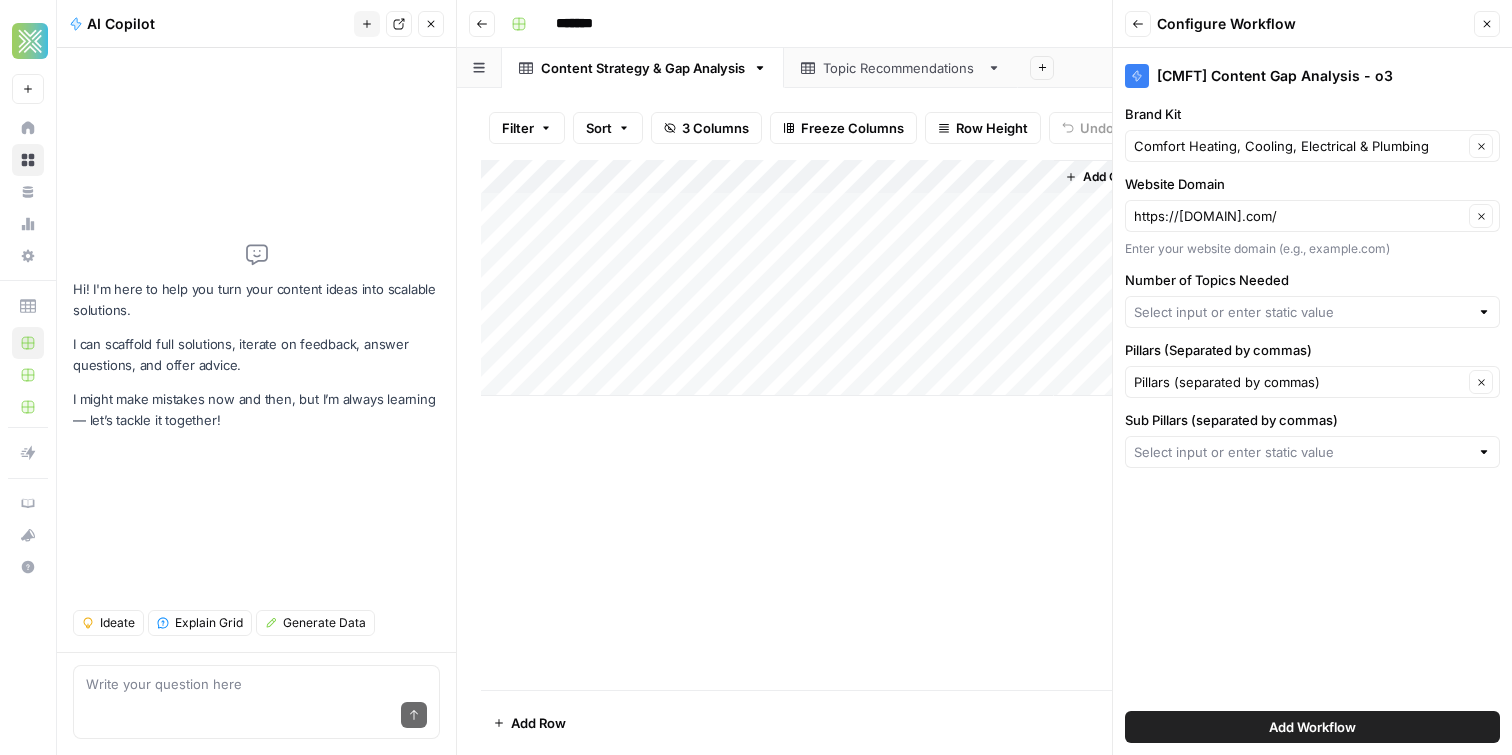 click on "Close" at bounding box center (1487, 24) 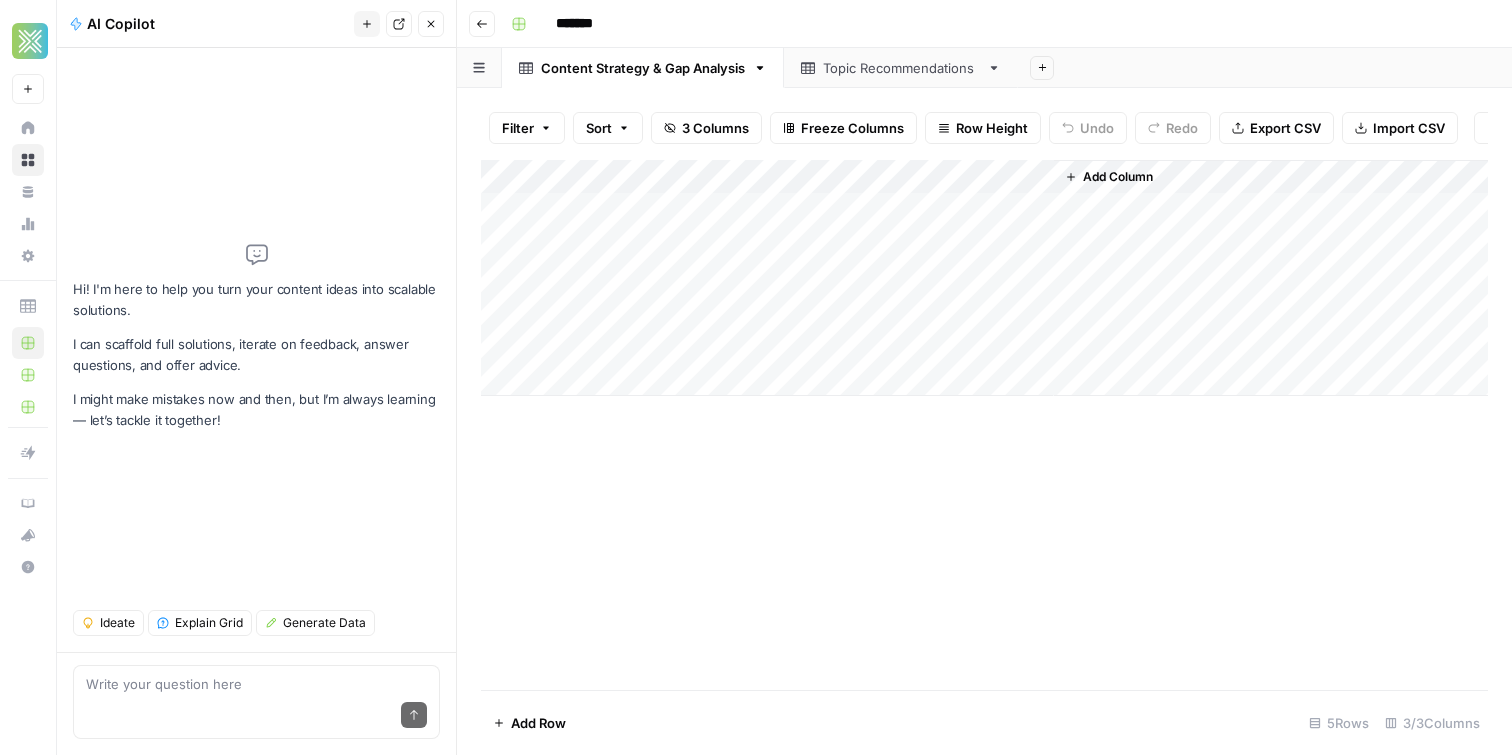click on "Close" at bounding box center (431, 24) 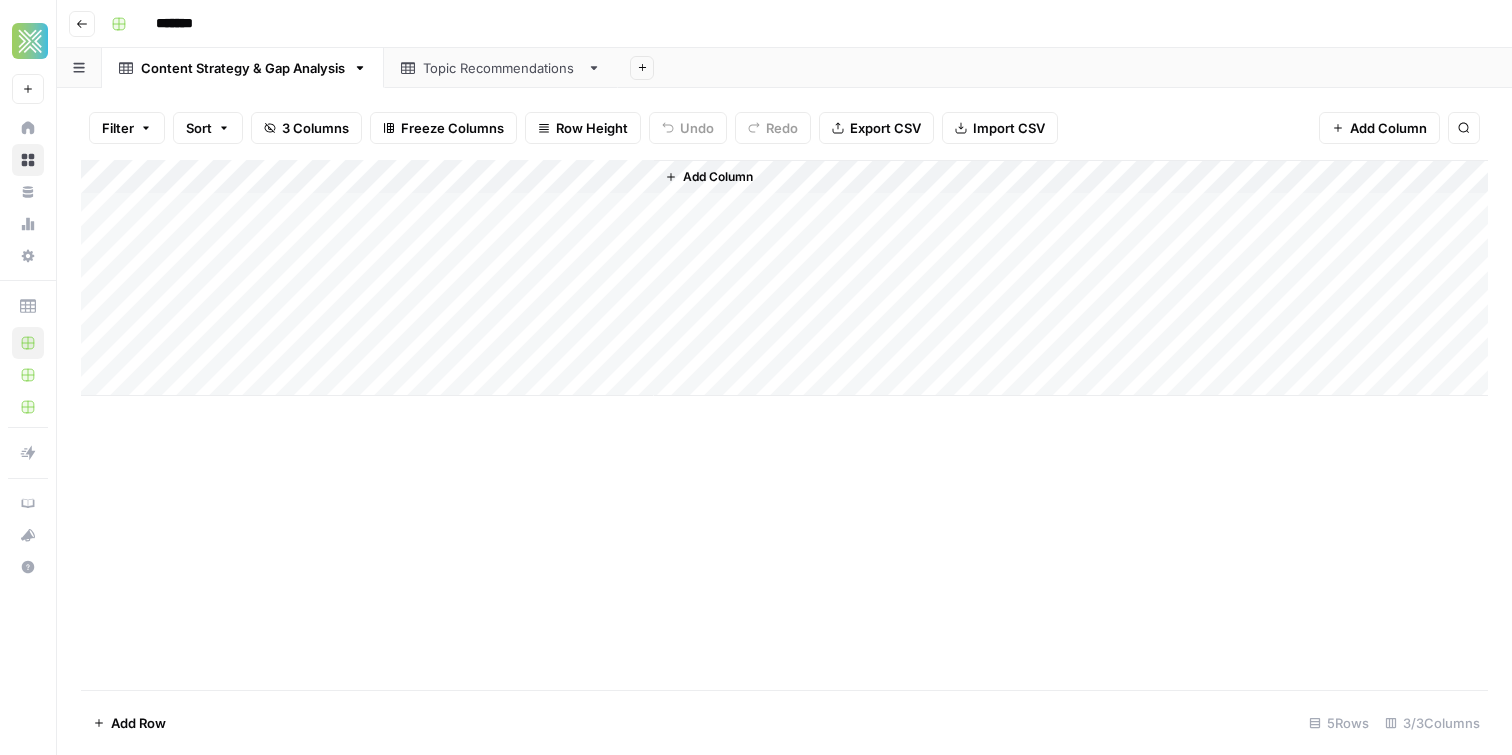 click on "Add Column" at bounding box center (718, 177) 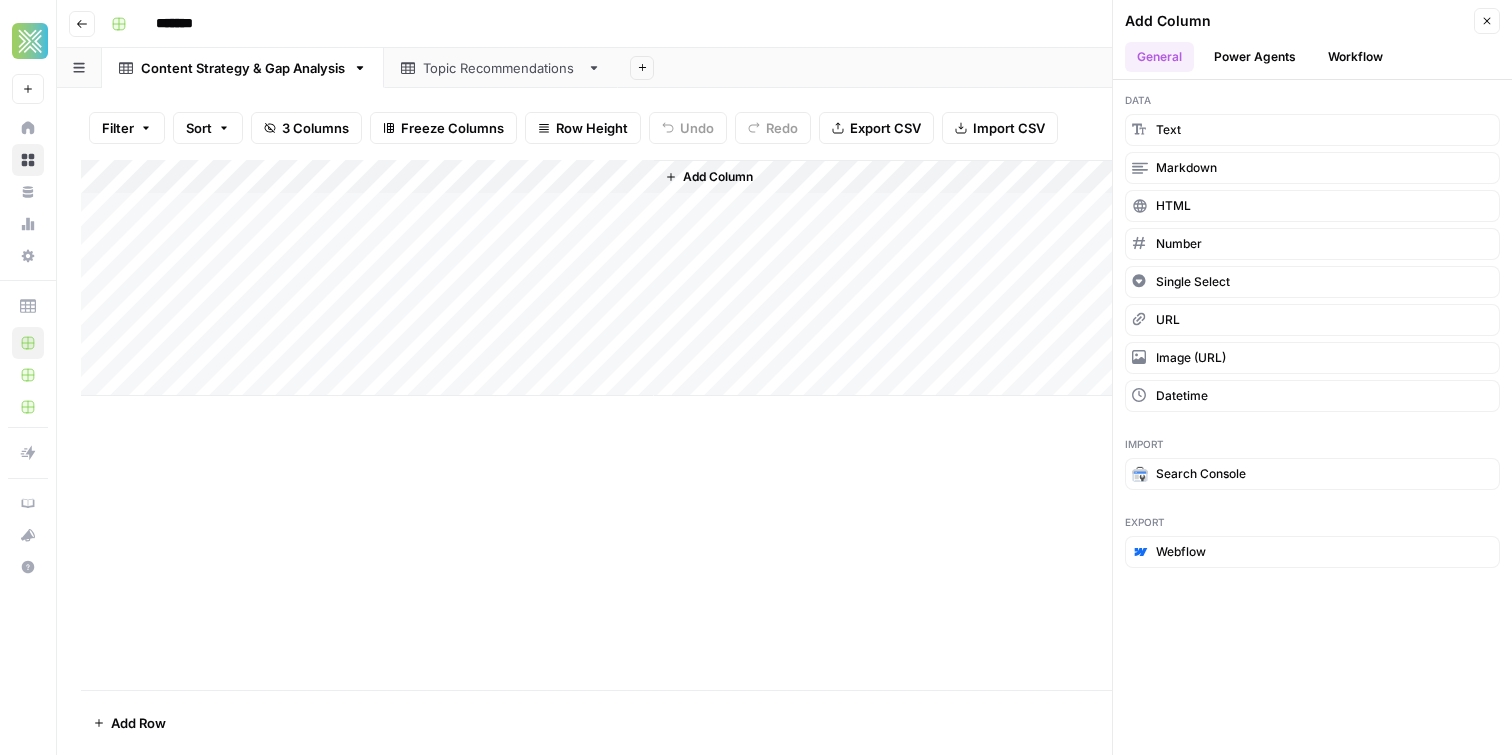 click on "Workflow" at bounding box center [1355, 57] 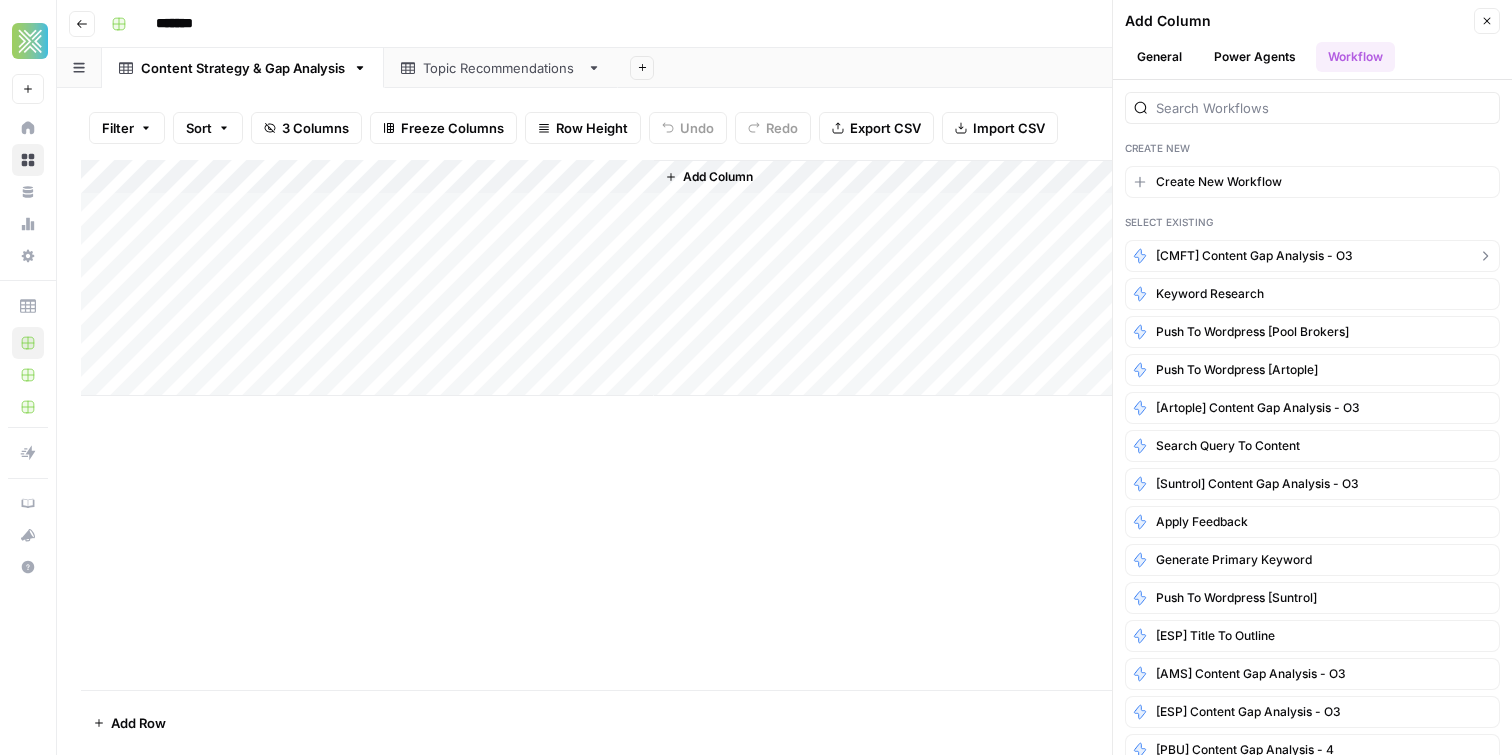 click on "[CMFT] Content Gap Analysis - o3" at bounding box center [1254, 256] 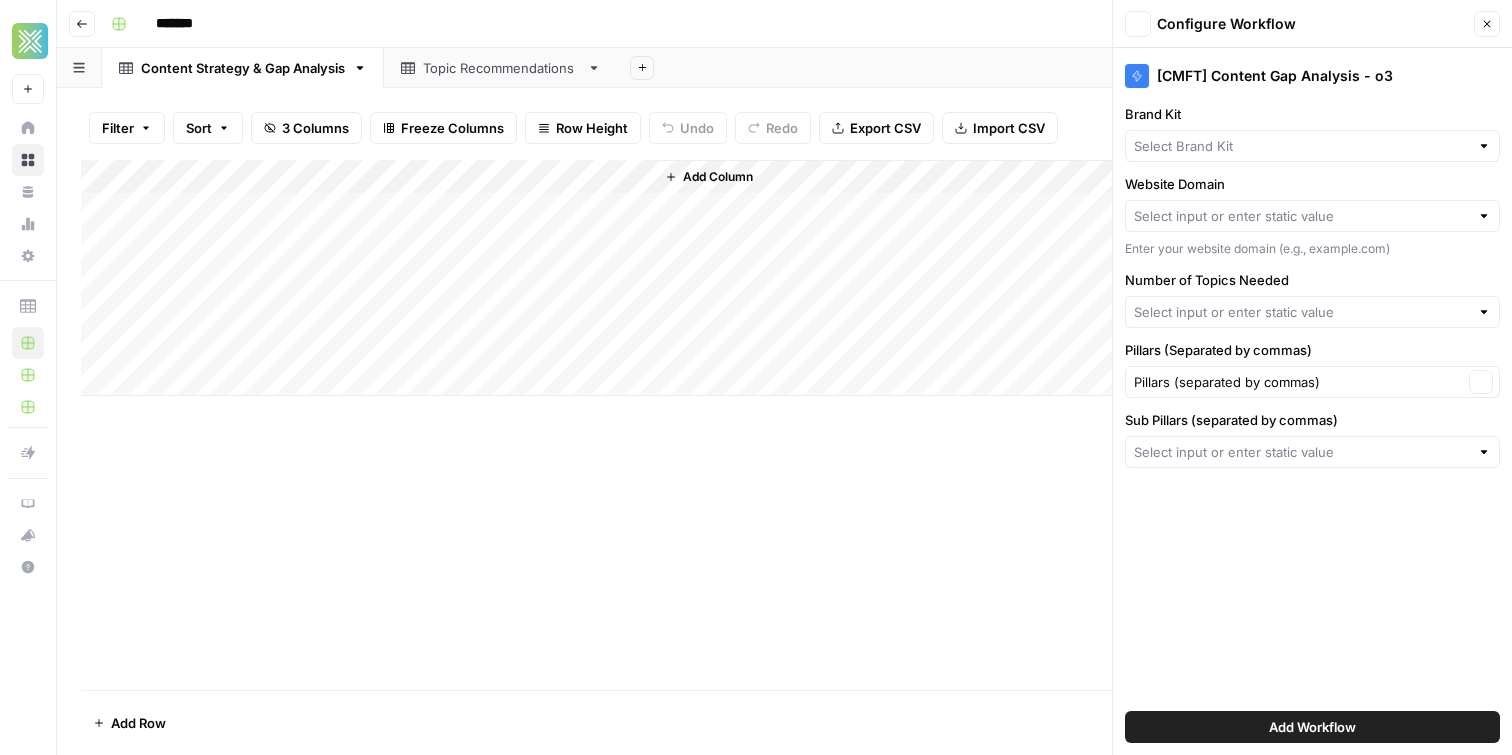 type on "Comfort Heating, Cooling, Electrical & Plumbing" 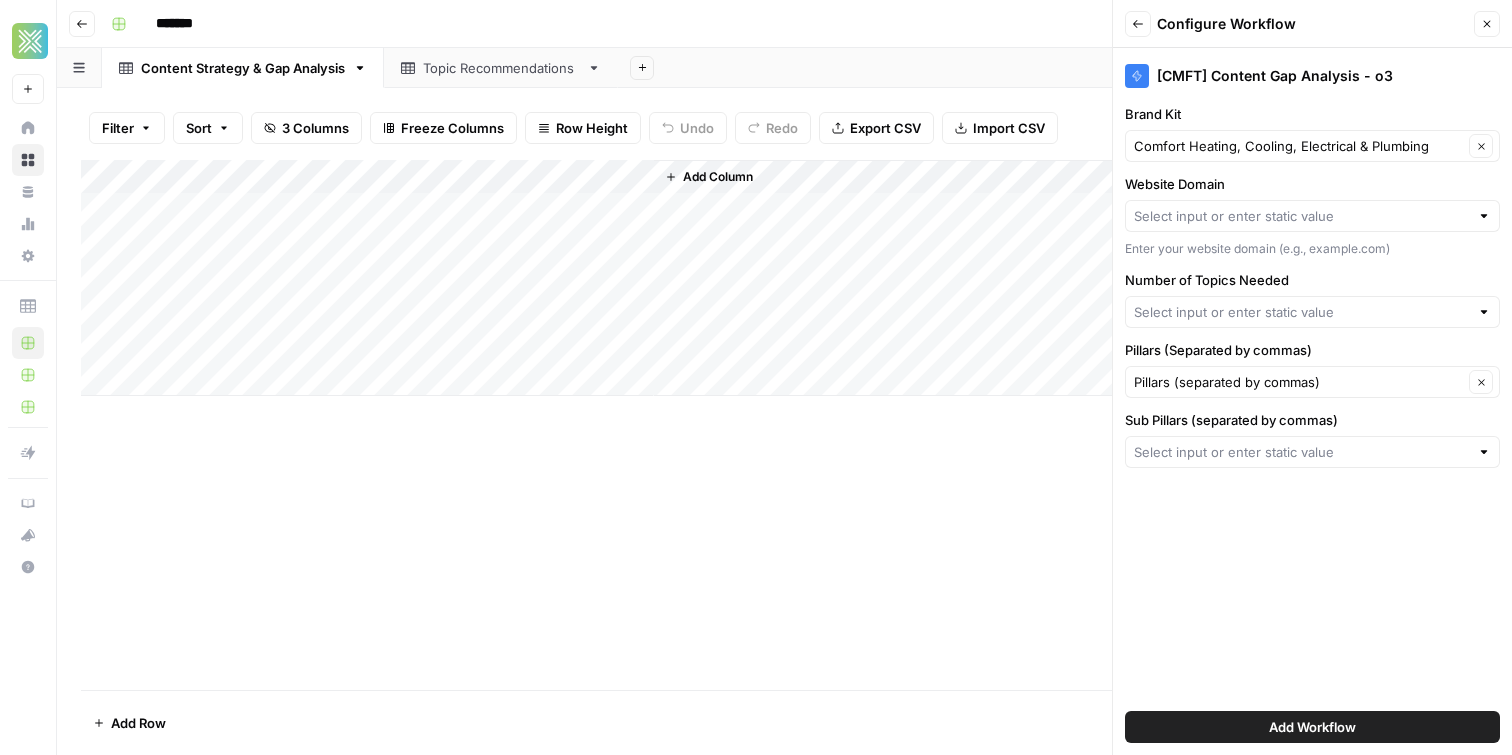 click at bounding box center (1312, 216) 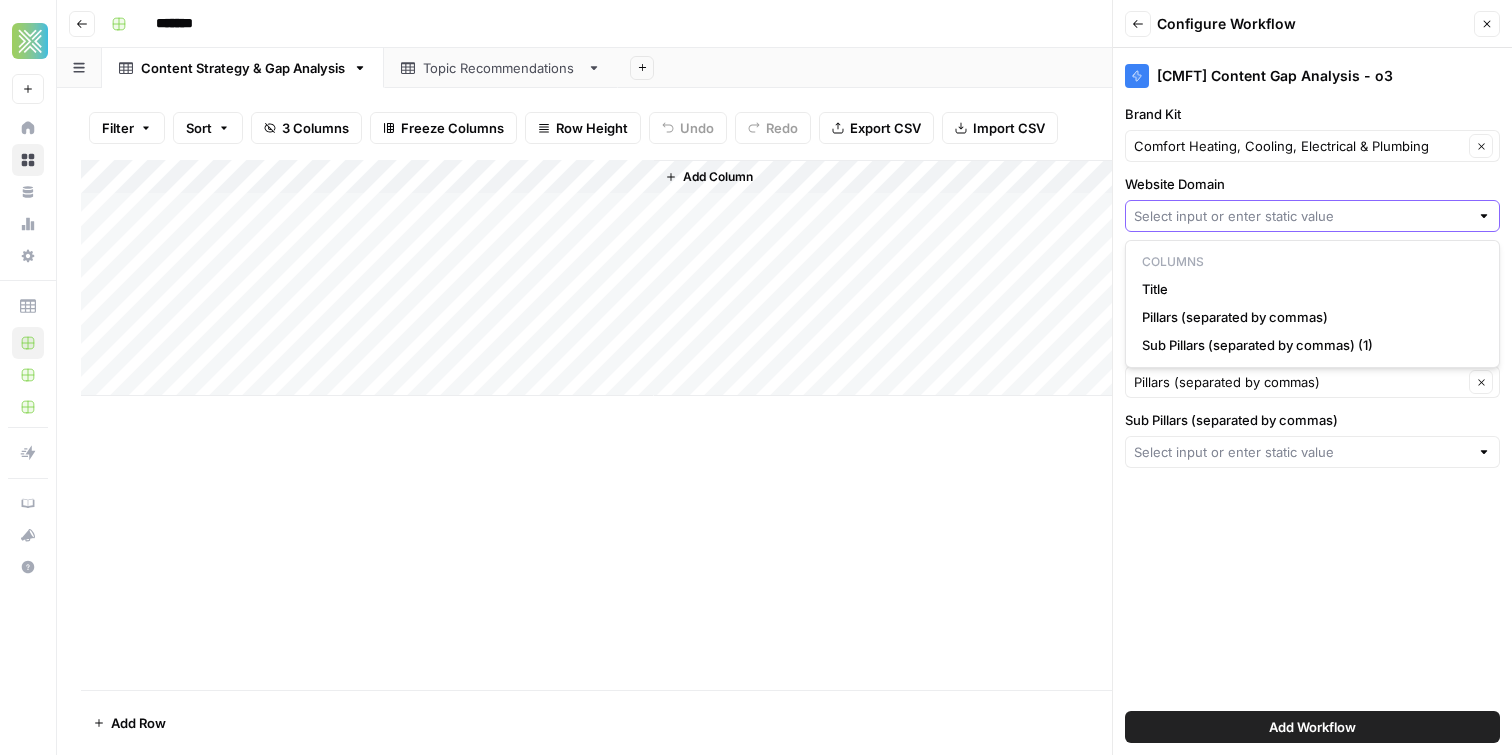 click on "Website Domain" at bounding box center (1301, 216) 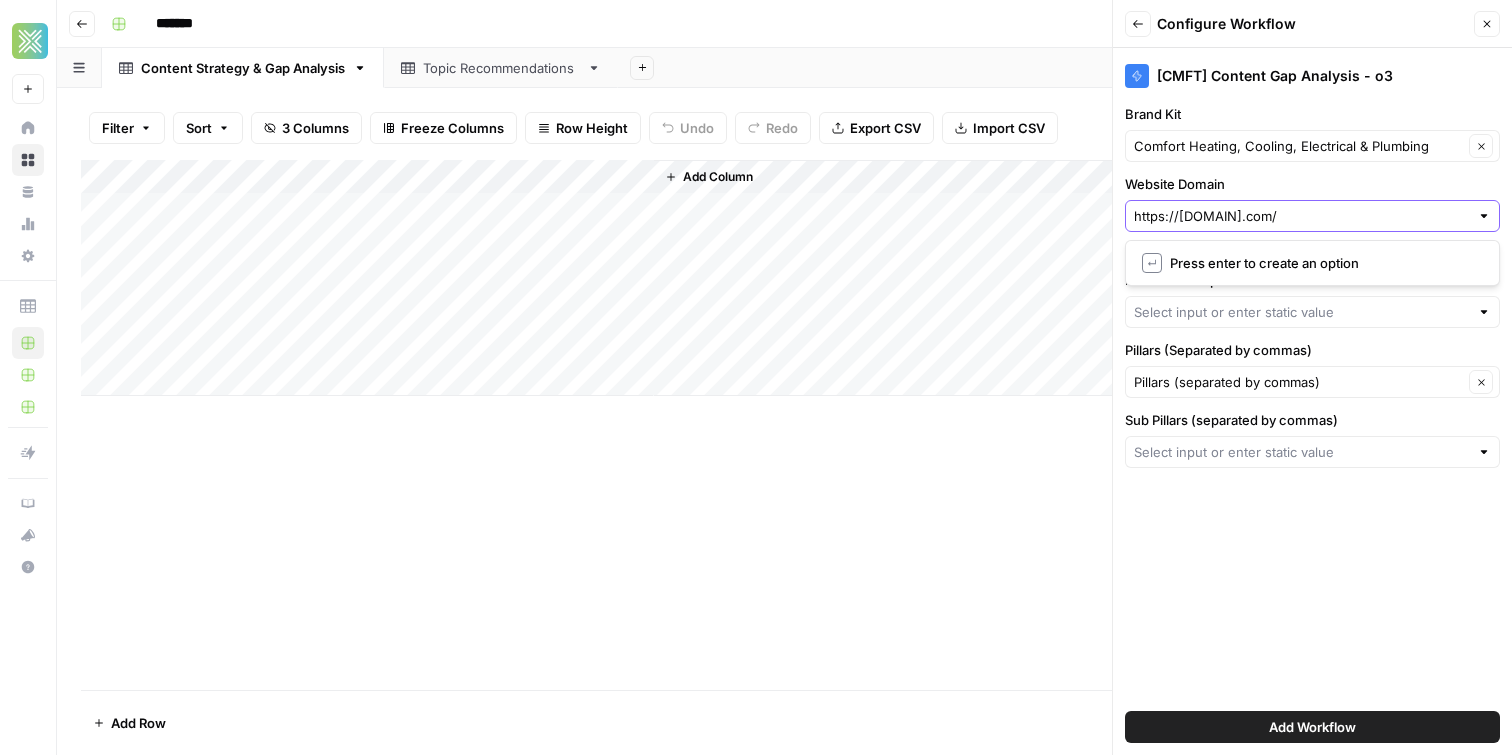 type on "https://comfortheatingandairinc.com/" 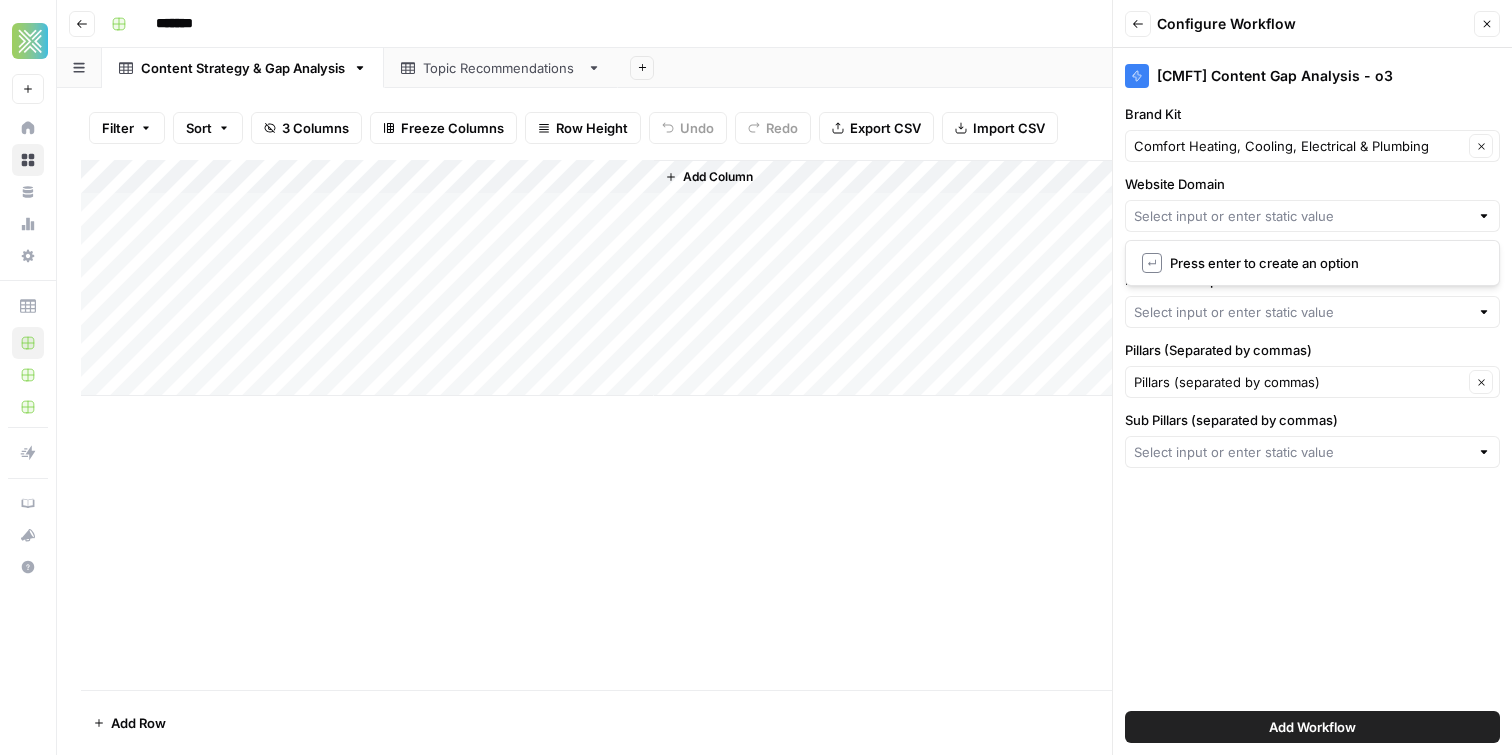 click on "Add Column" at bounding box center (1071, 278) 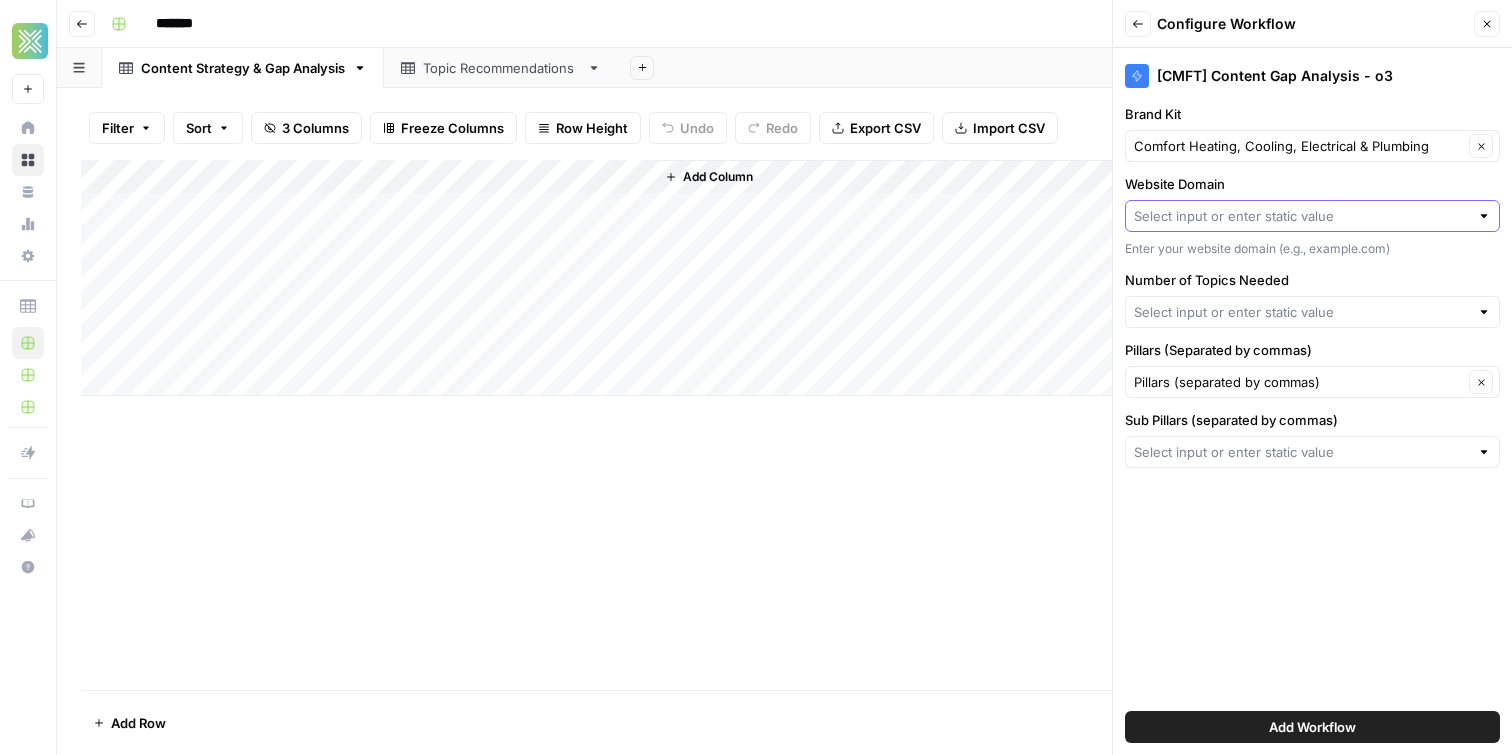 click on "Website Domain" at bounding box center (1301, 216) 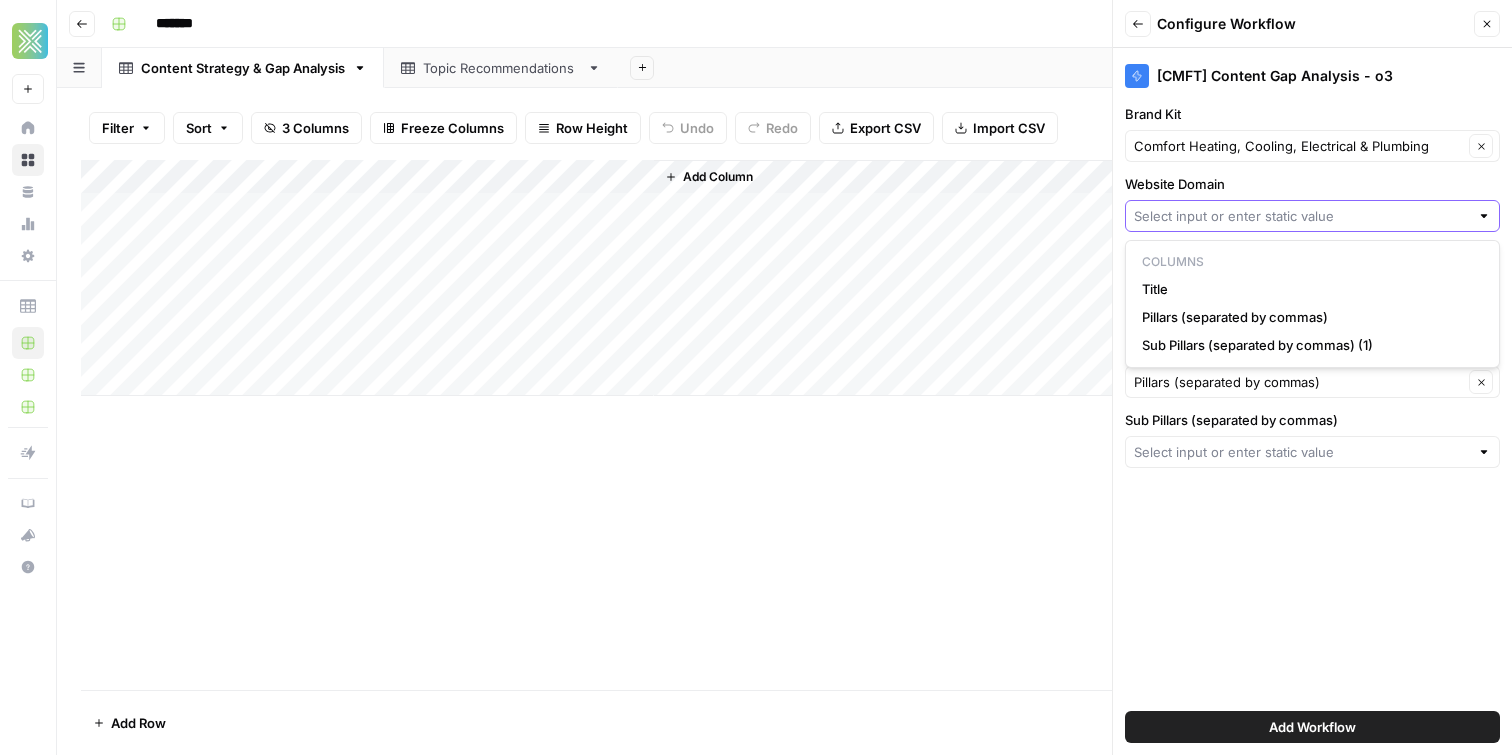 paste on "https://comfortheatingandairinc.com/" 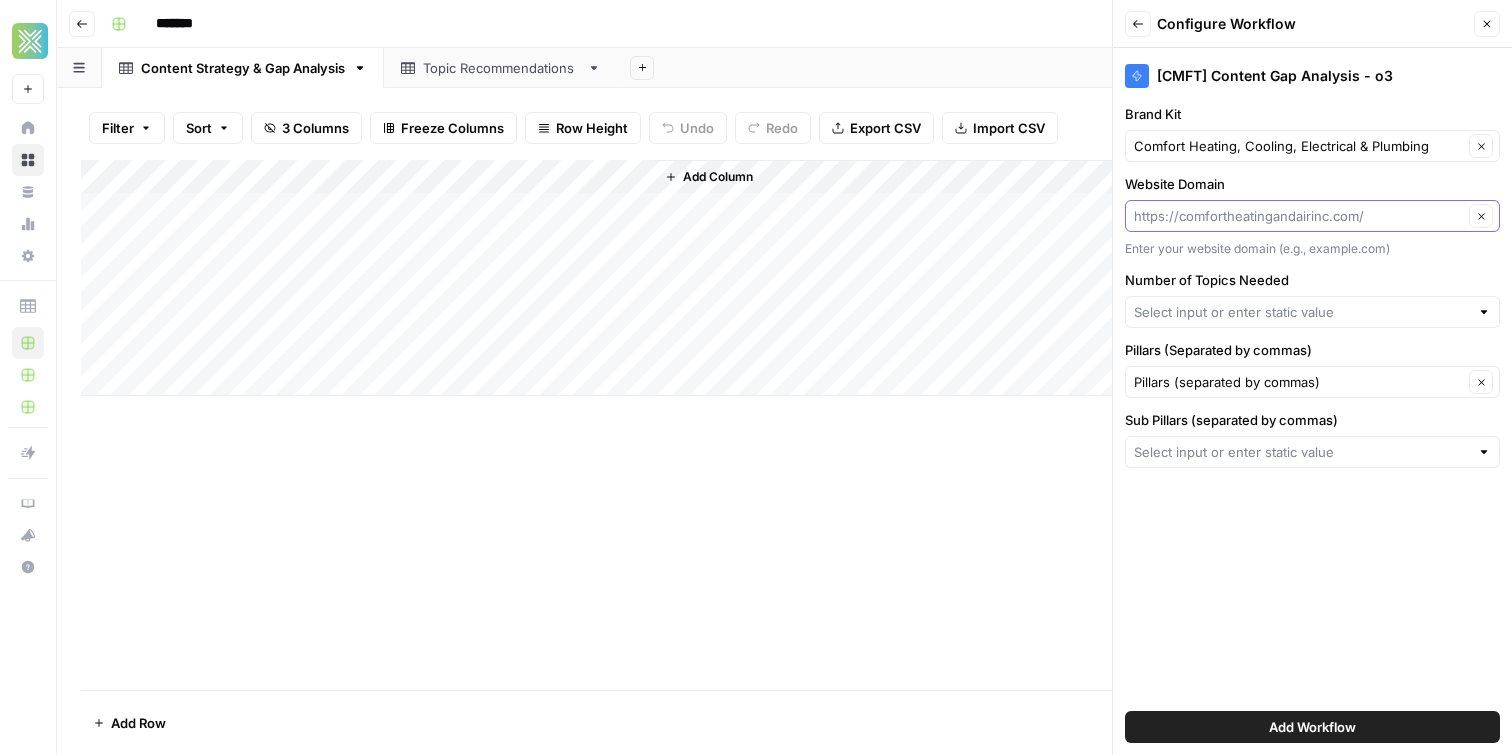 click on "Website Domain" at bounding box center [1298, 216] 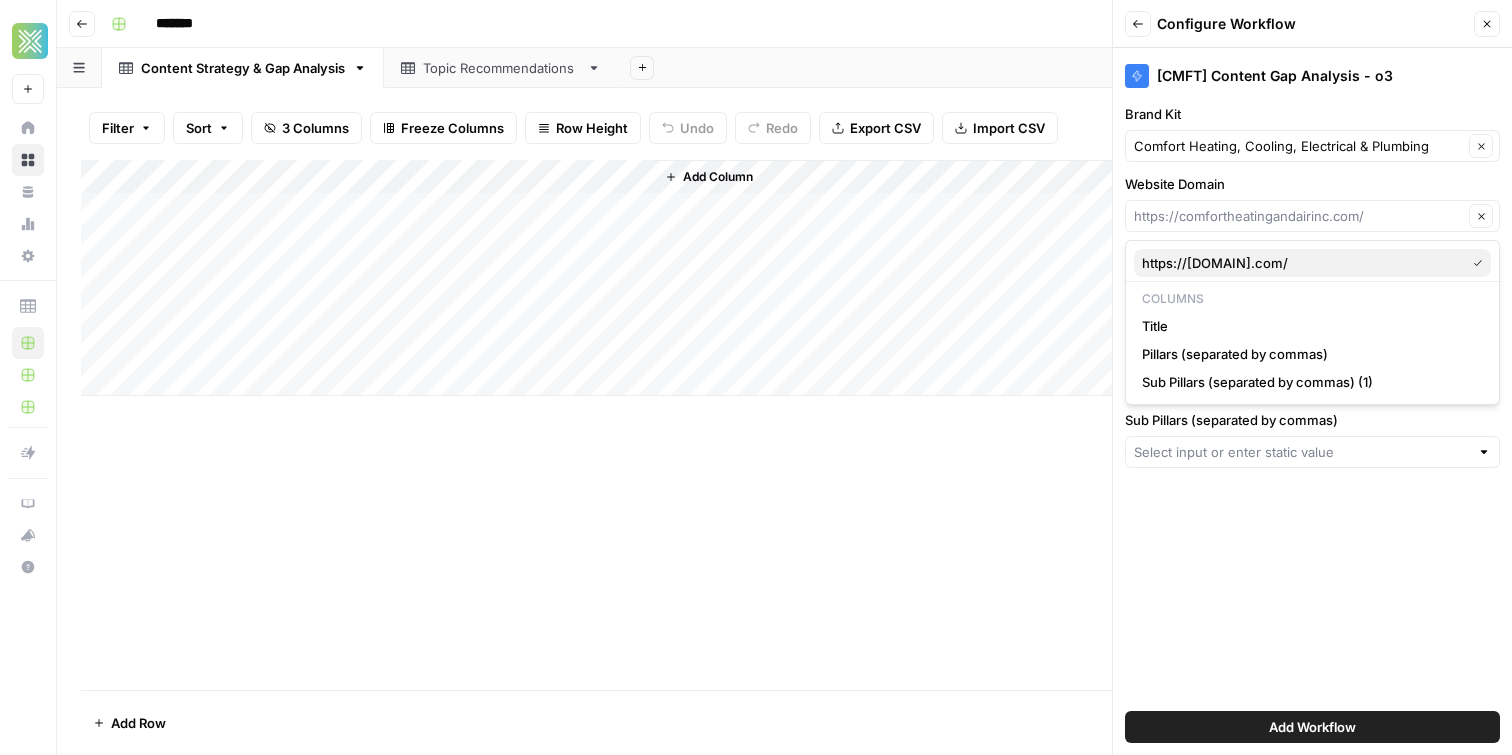 click on "https://comfortheatingandairinc.com/" at bounding box center [1299, 263] 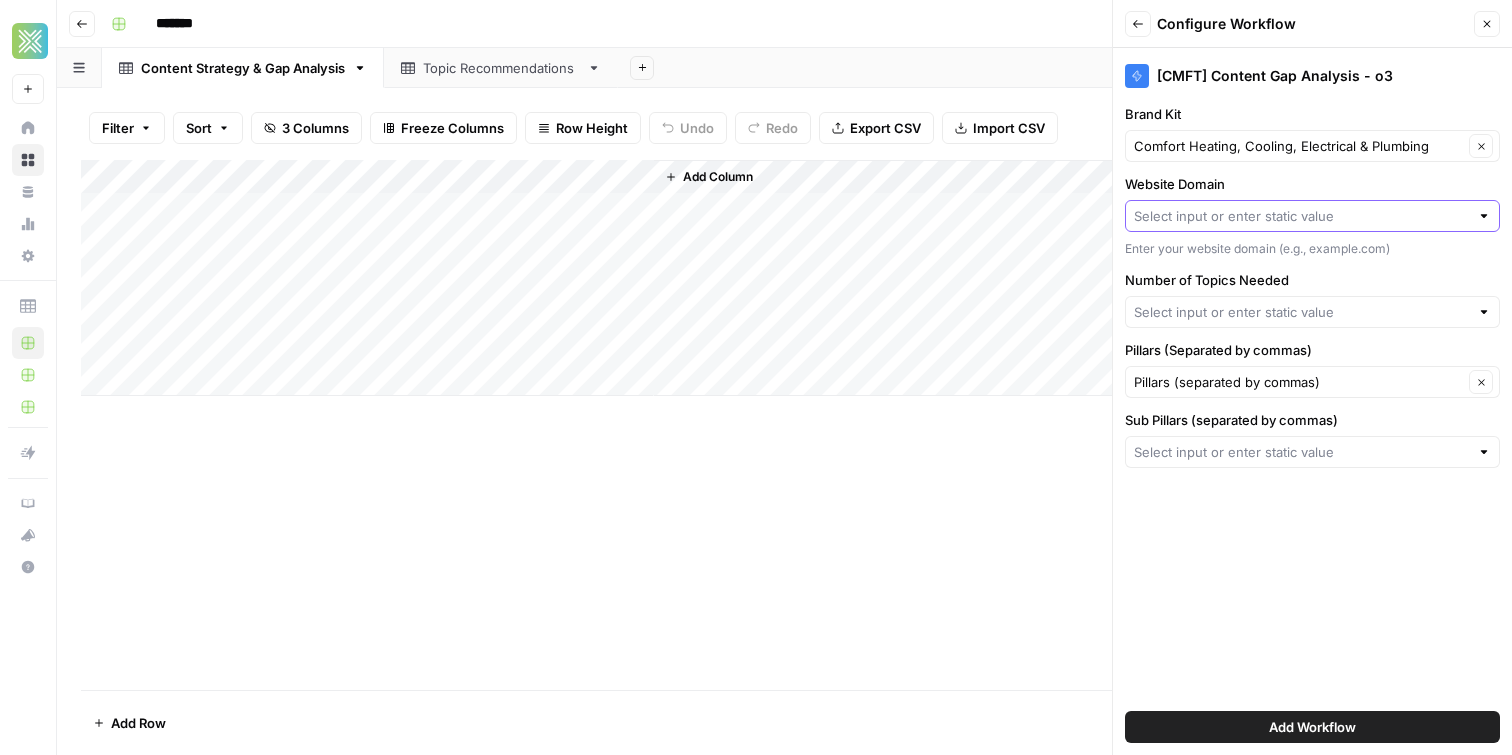 click on "Website Domain" at bounding box center (1301, 216) 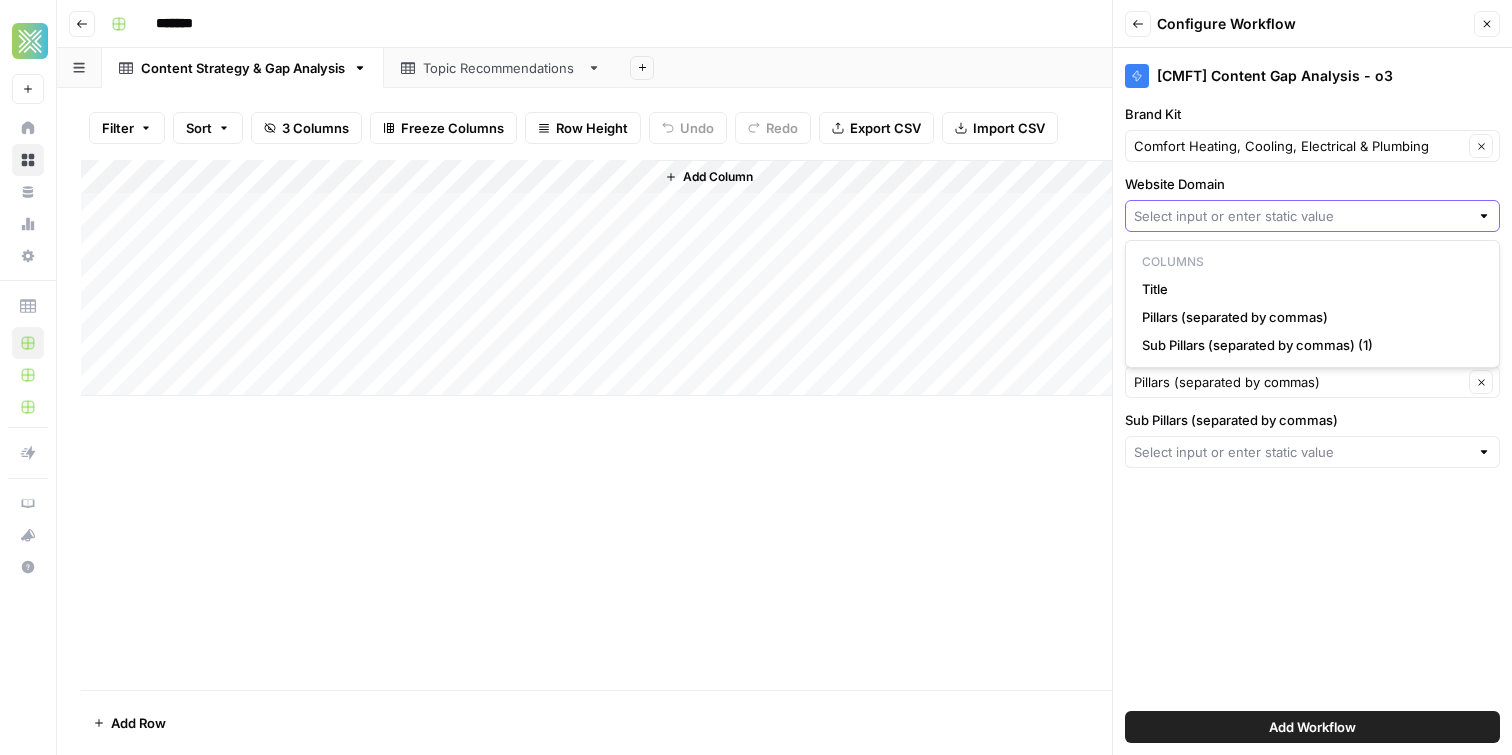 click on "Website Domain" at bounding box center [1301, 216] 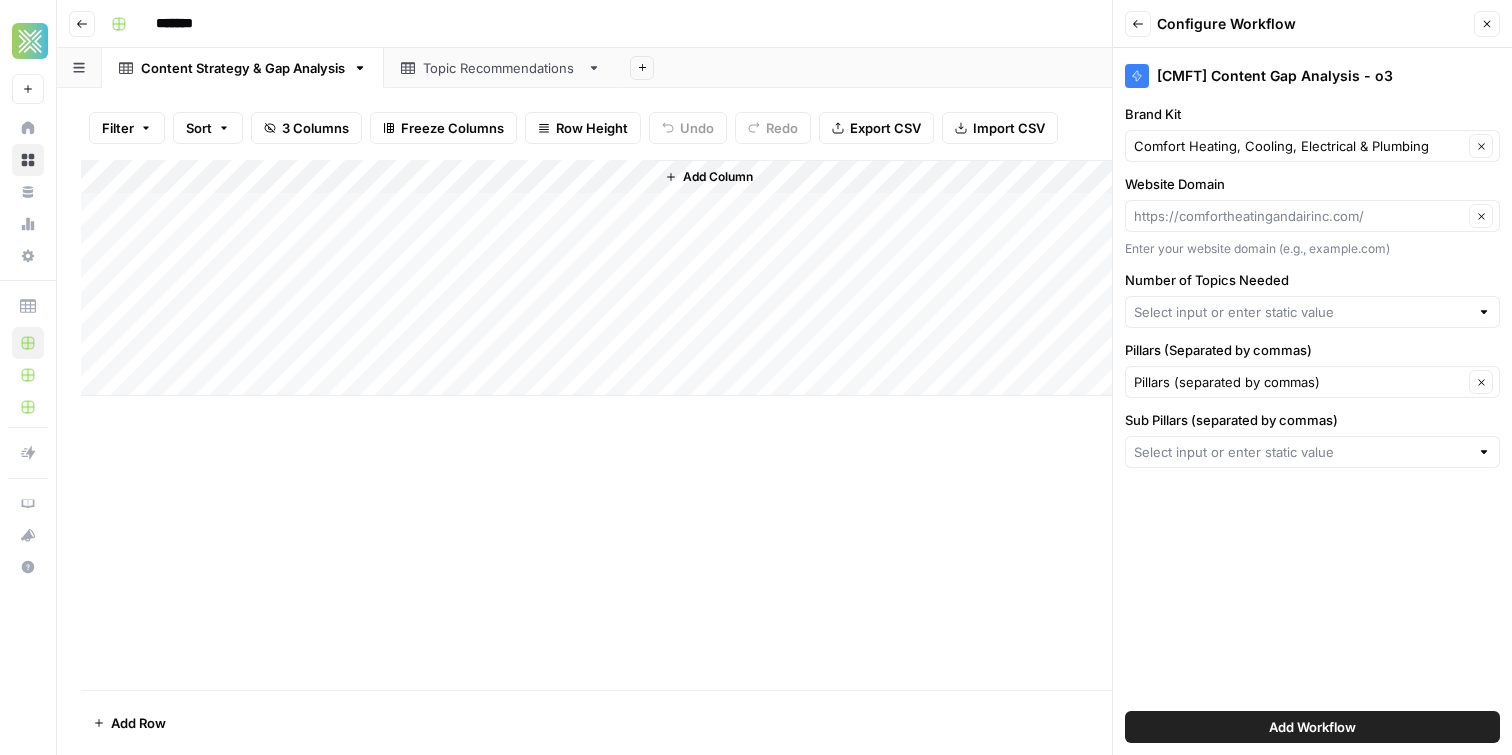 type on "https://comfortheatingandairinc.com/" 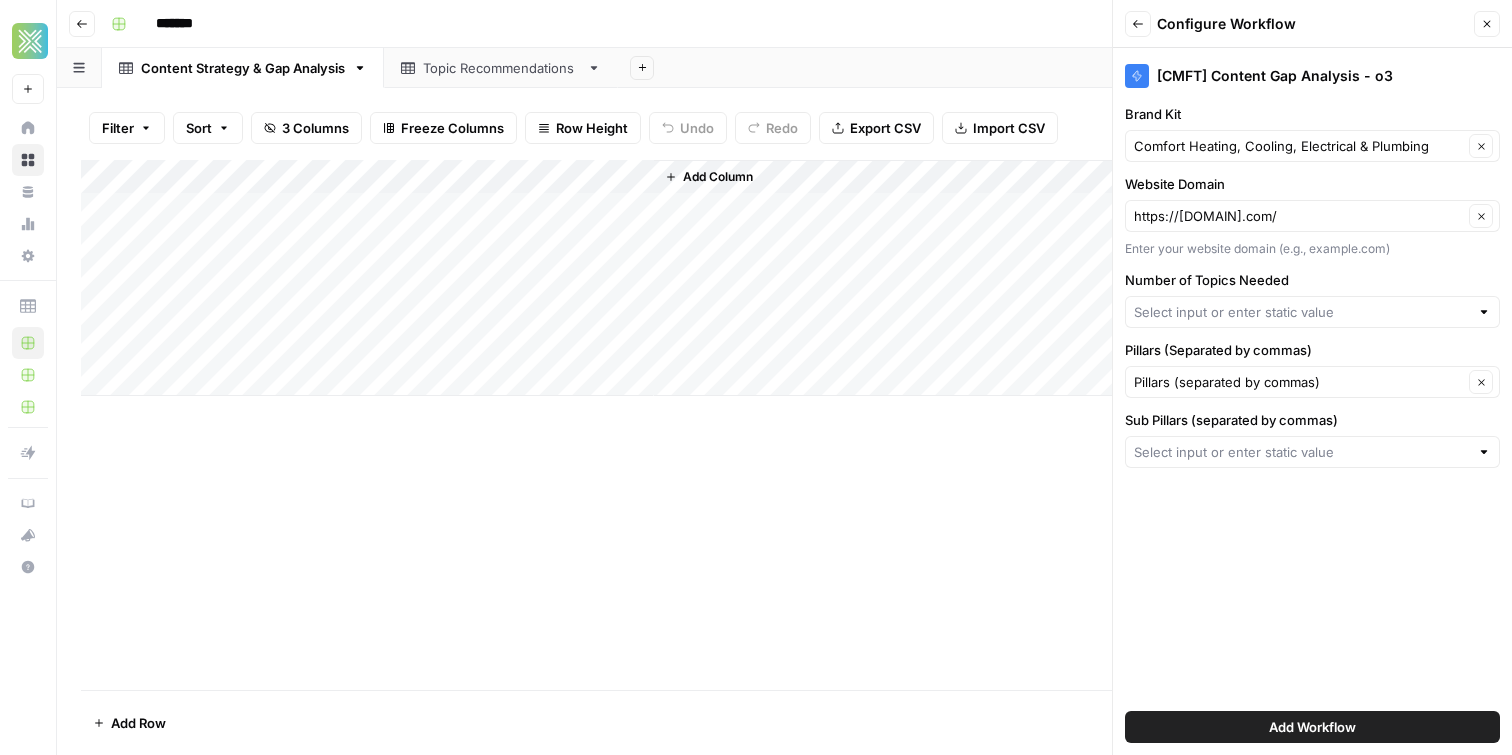 click on "Add Workflow" at bounding box center [1312, 727] 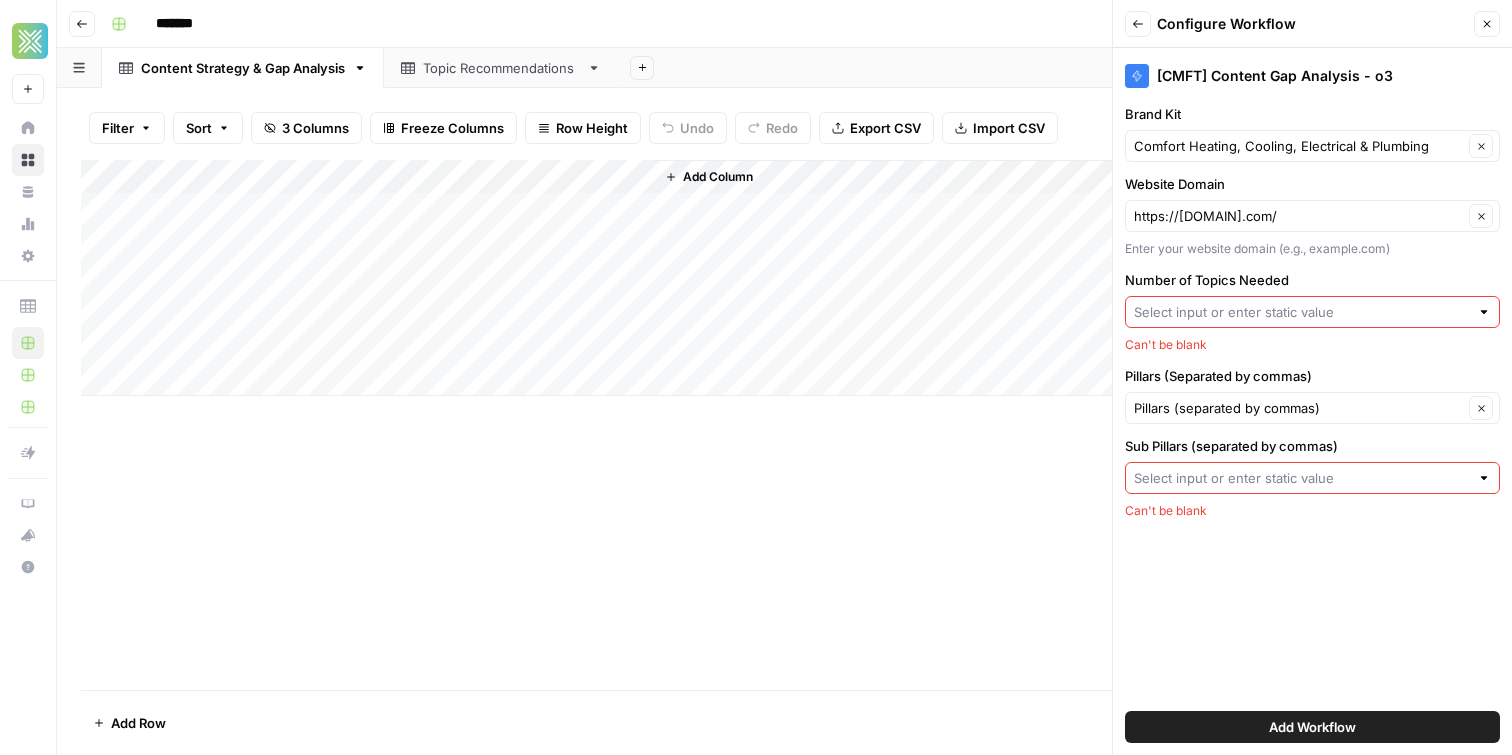 click on "Number of Topics Needed" at bounding box center (1301, 312) 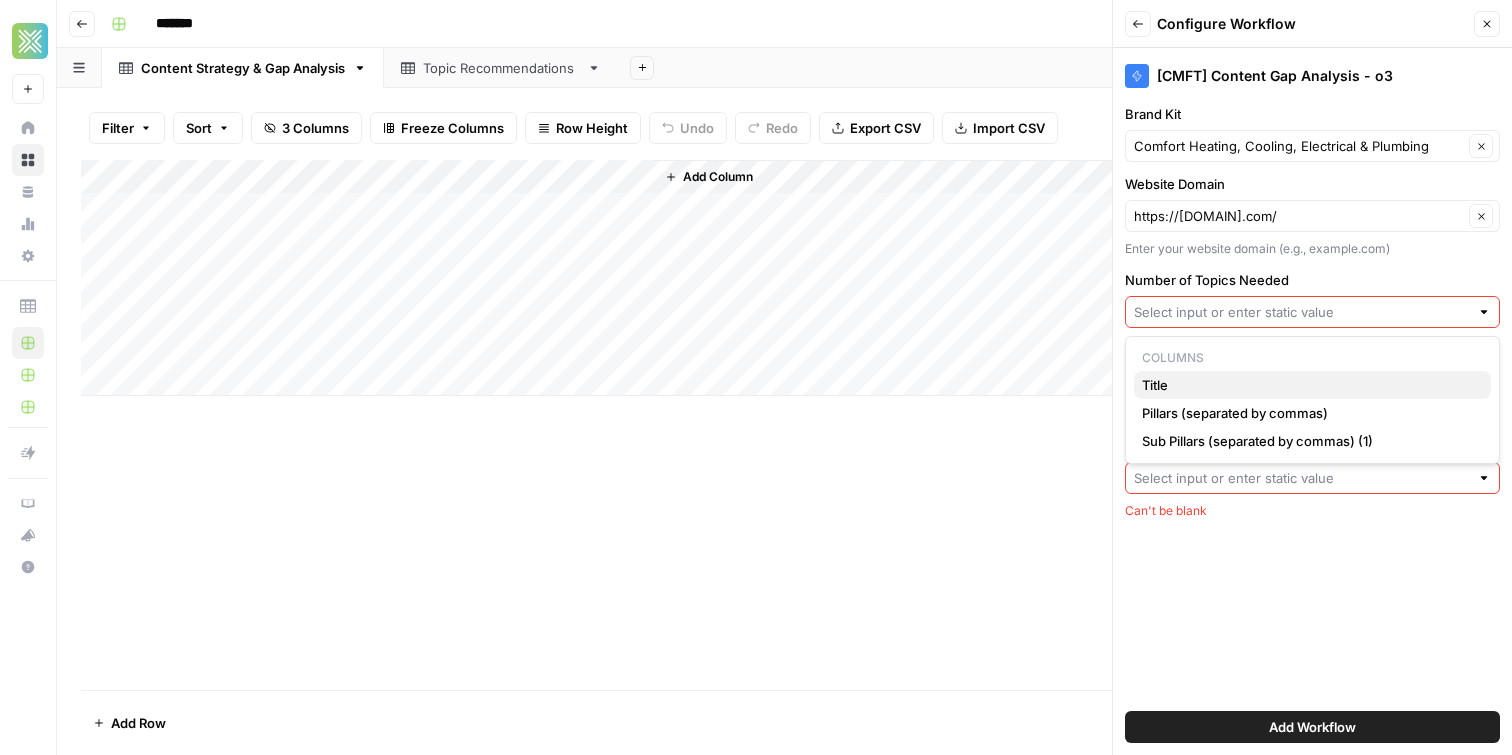 click on "Title" at bounding box center (1308, 385) 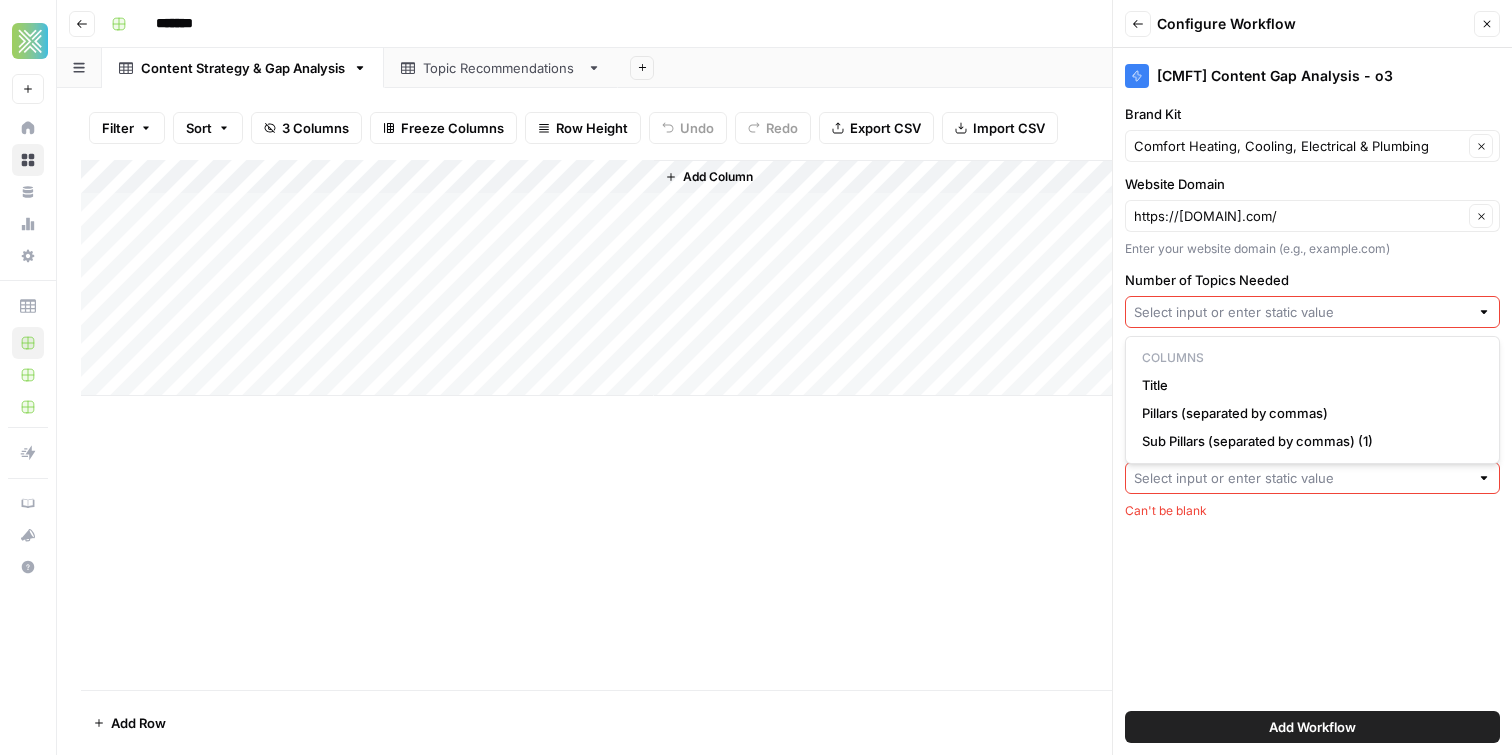 type on "Title" 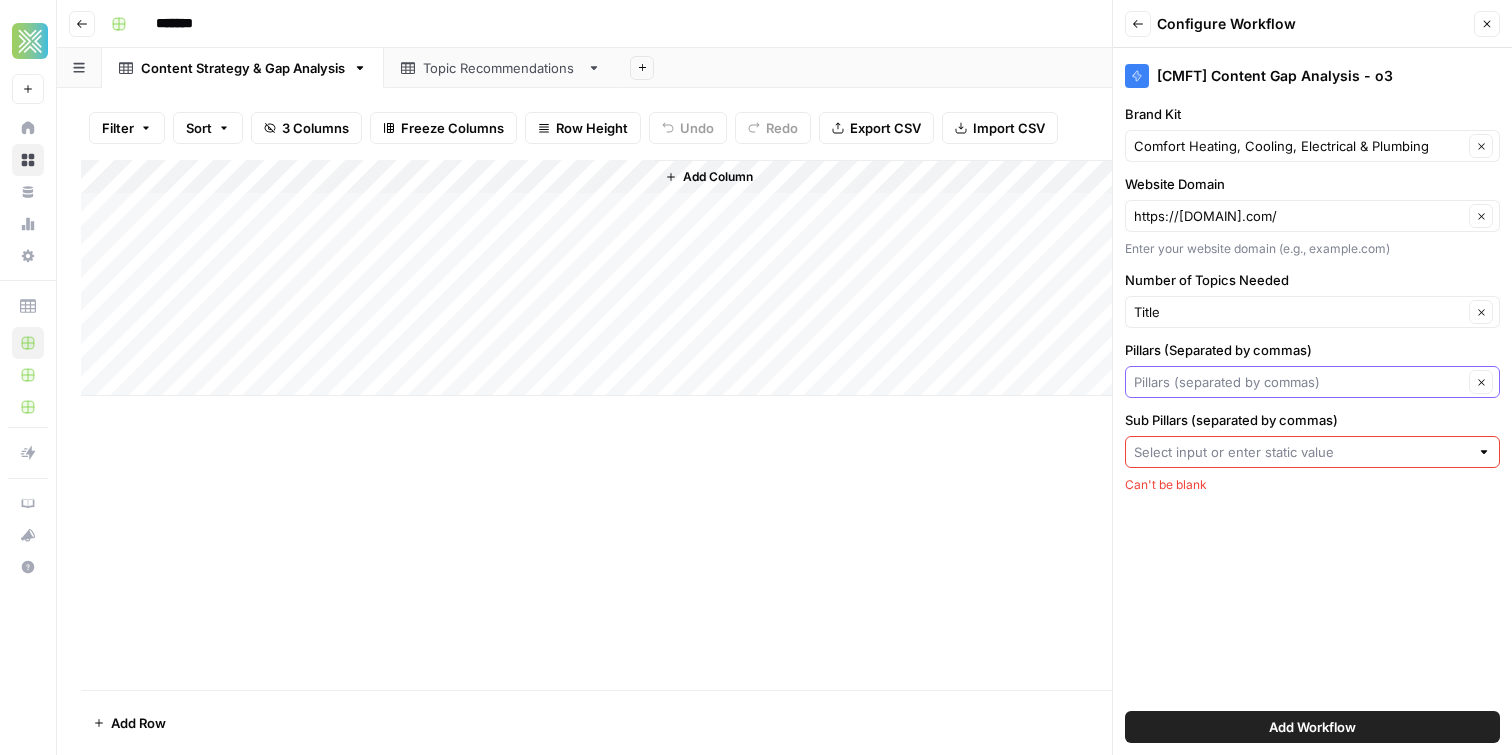 click on "Pillars (Separated by commas)" at bounding box center [1298, 382] 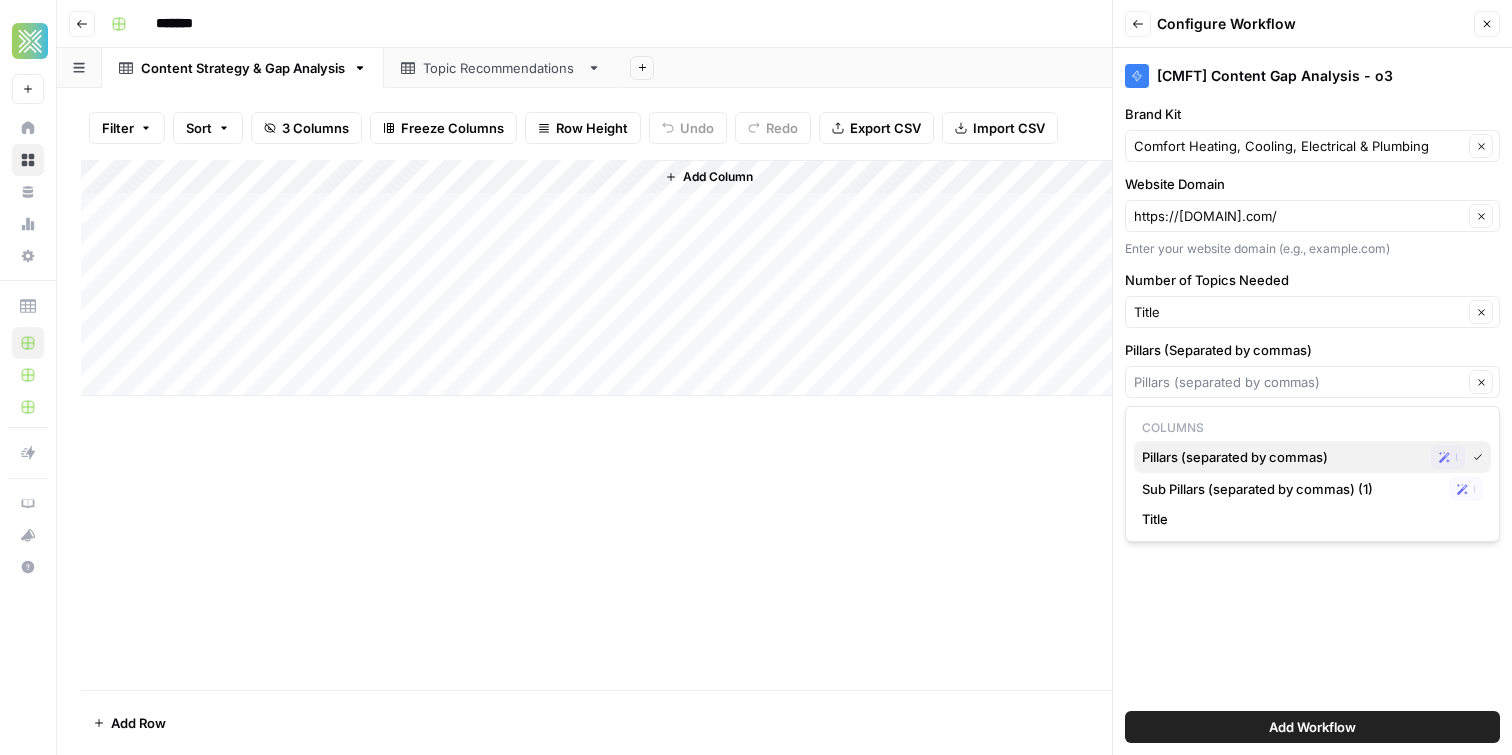 click on "Pillars (separated by commas)" at bounding box center [1282, 457] 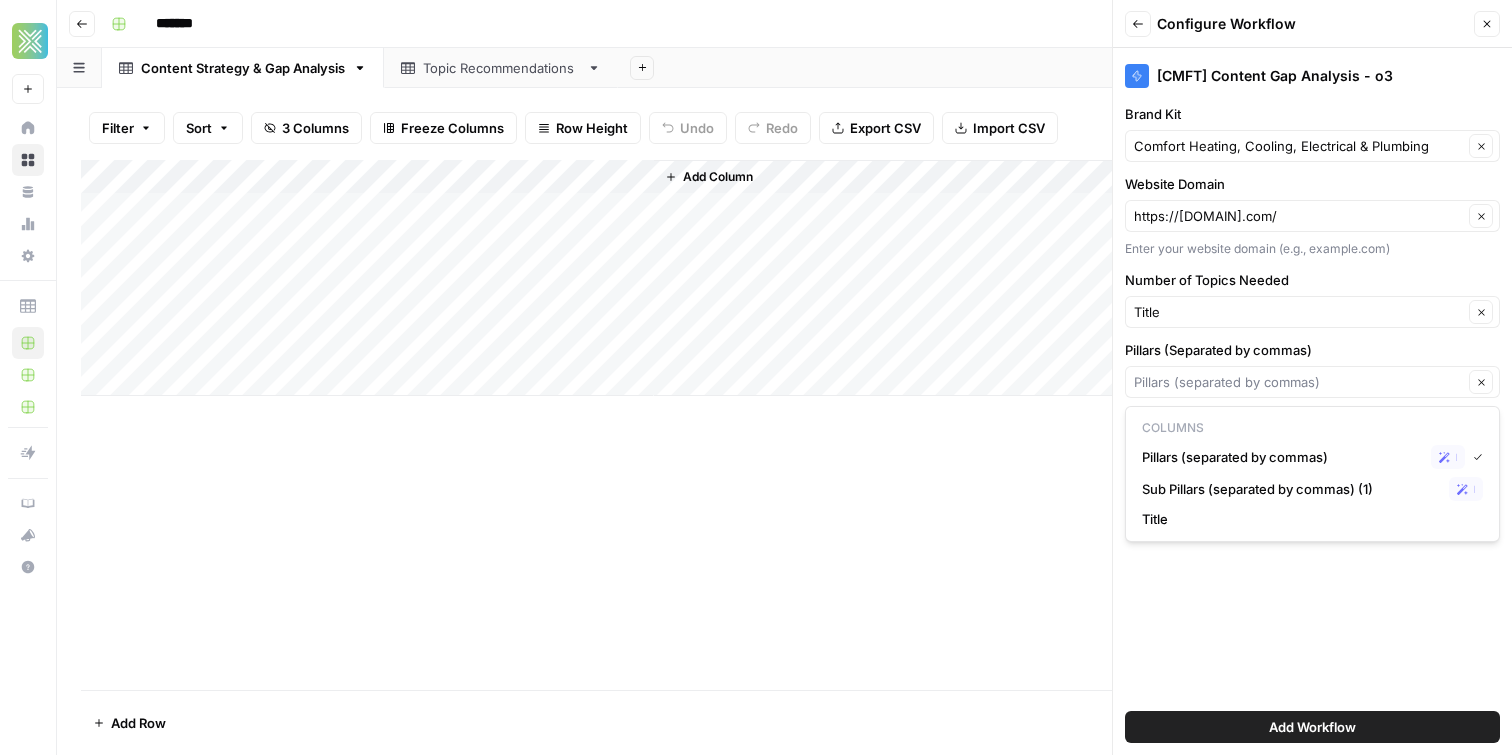 type on "Pillars (separated by commas)" 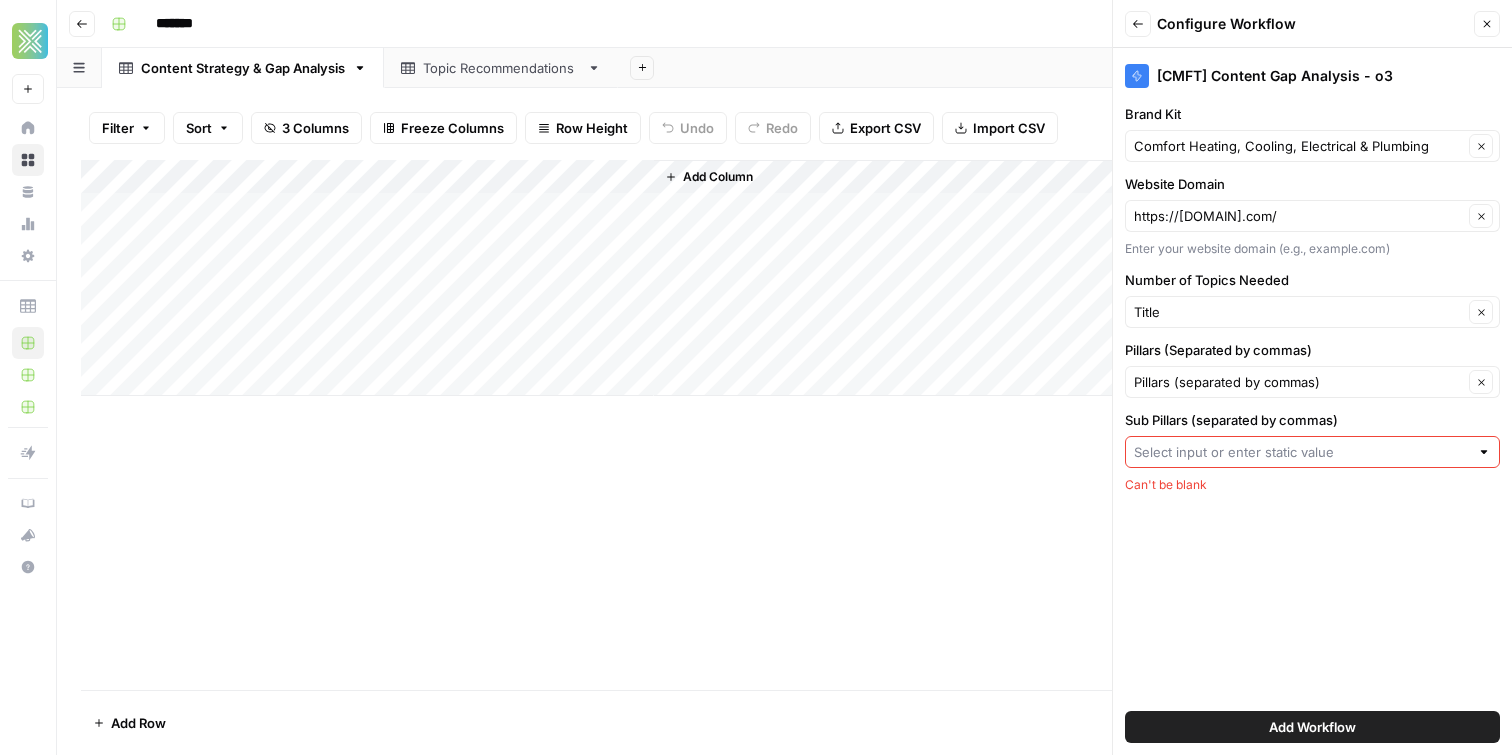 click on "Sub Pillars (separated by commas)" at bounding box center [1301, 452] 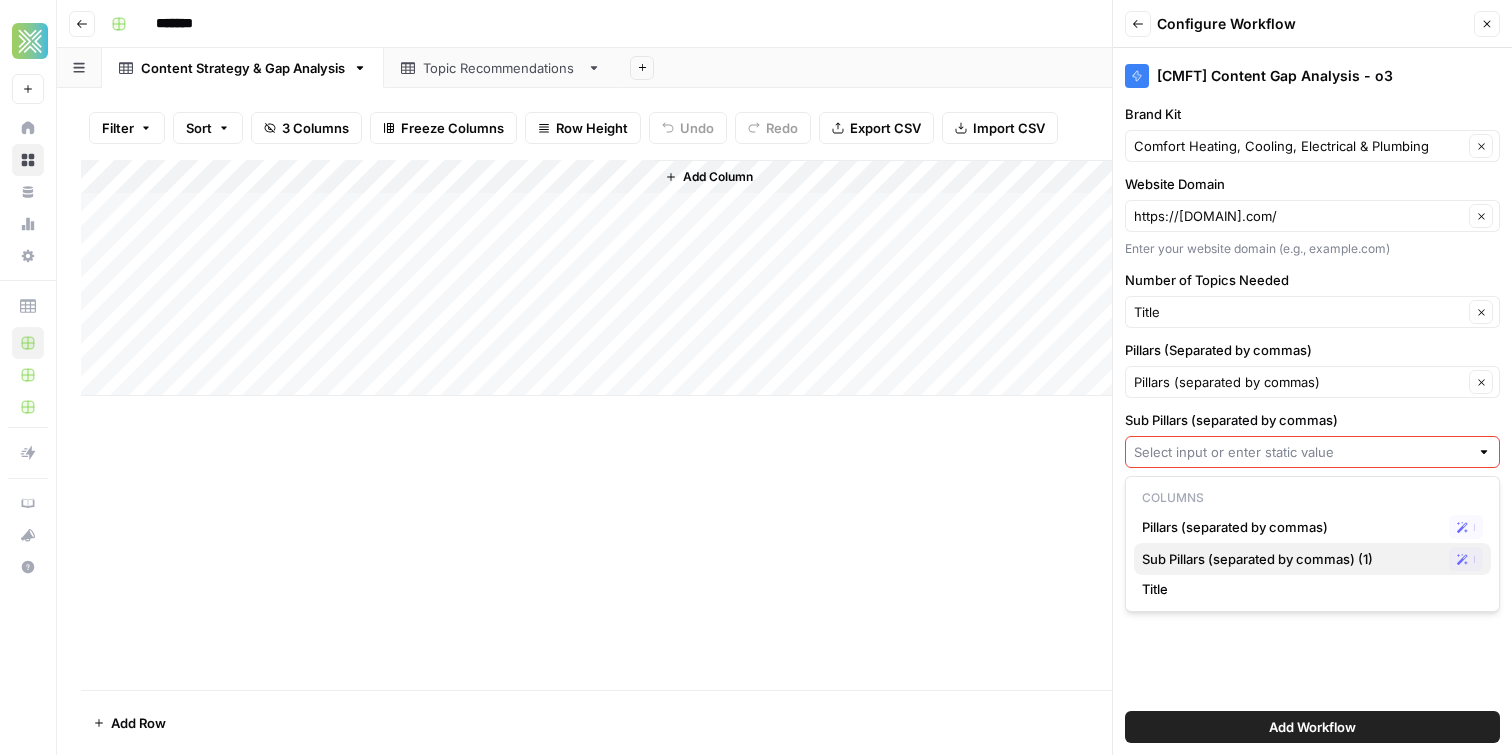 click on "Sub Pillars (separated by commas) (1)" at bounding box center (1291, 559) 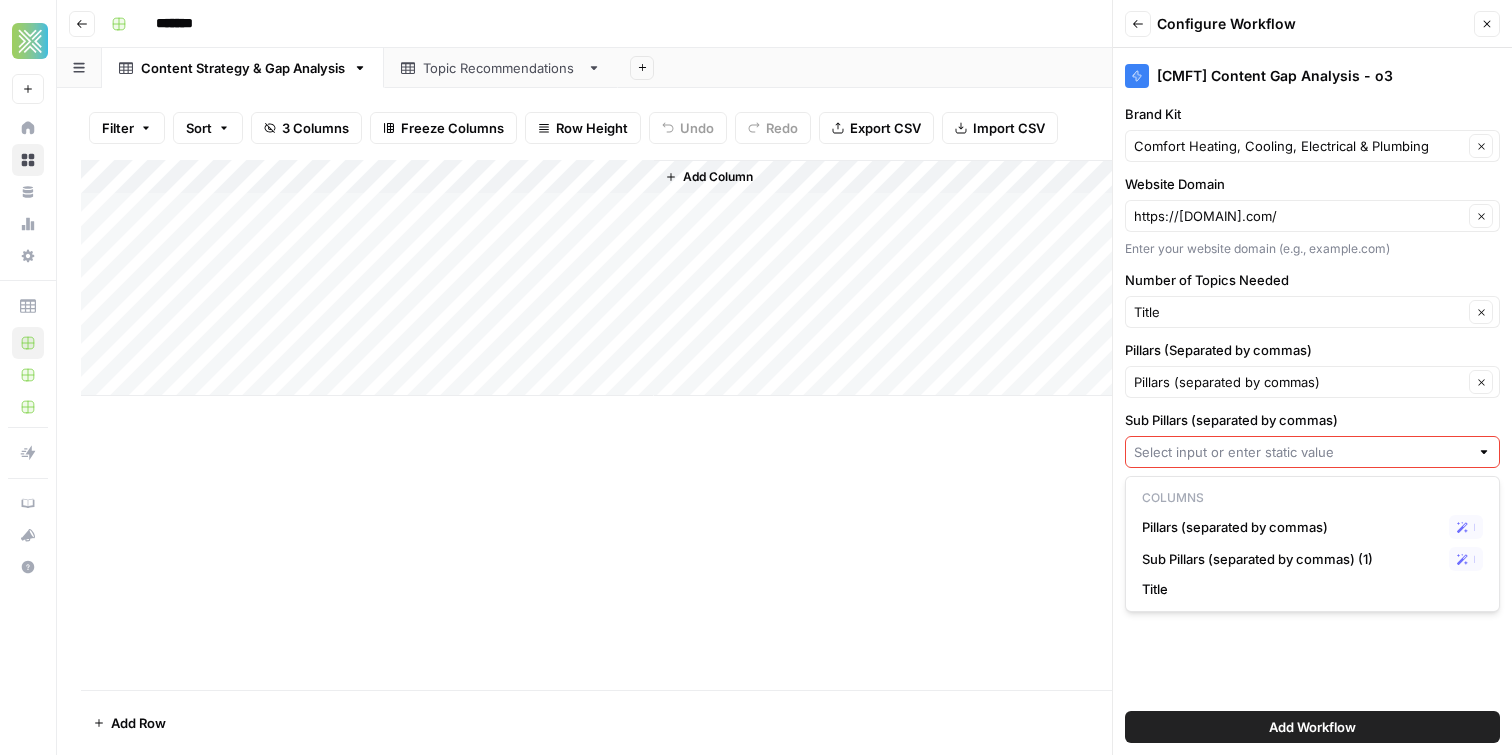 type on "Sub Pillars (separated by commas) (1)" 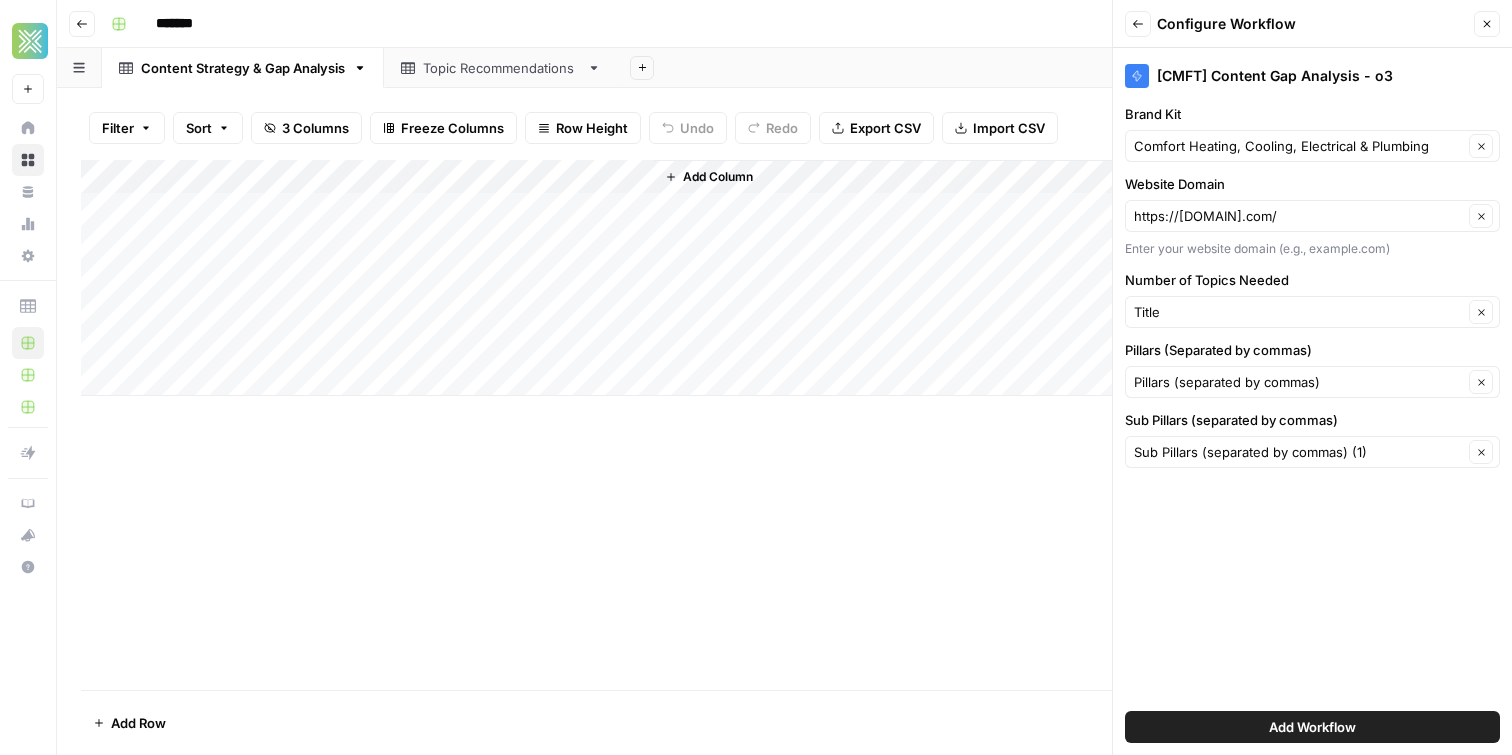 click on "Add Workflow" at bounding box center [1312, 727] 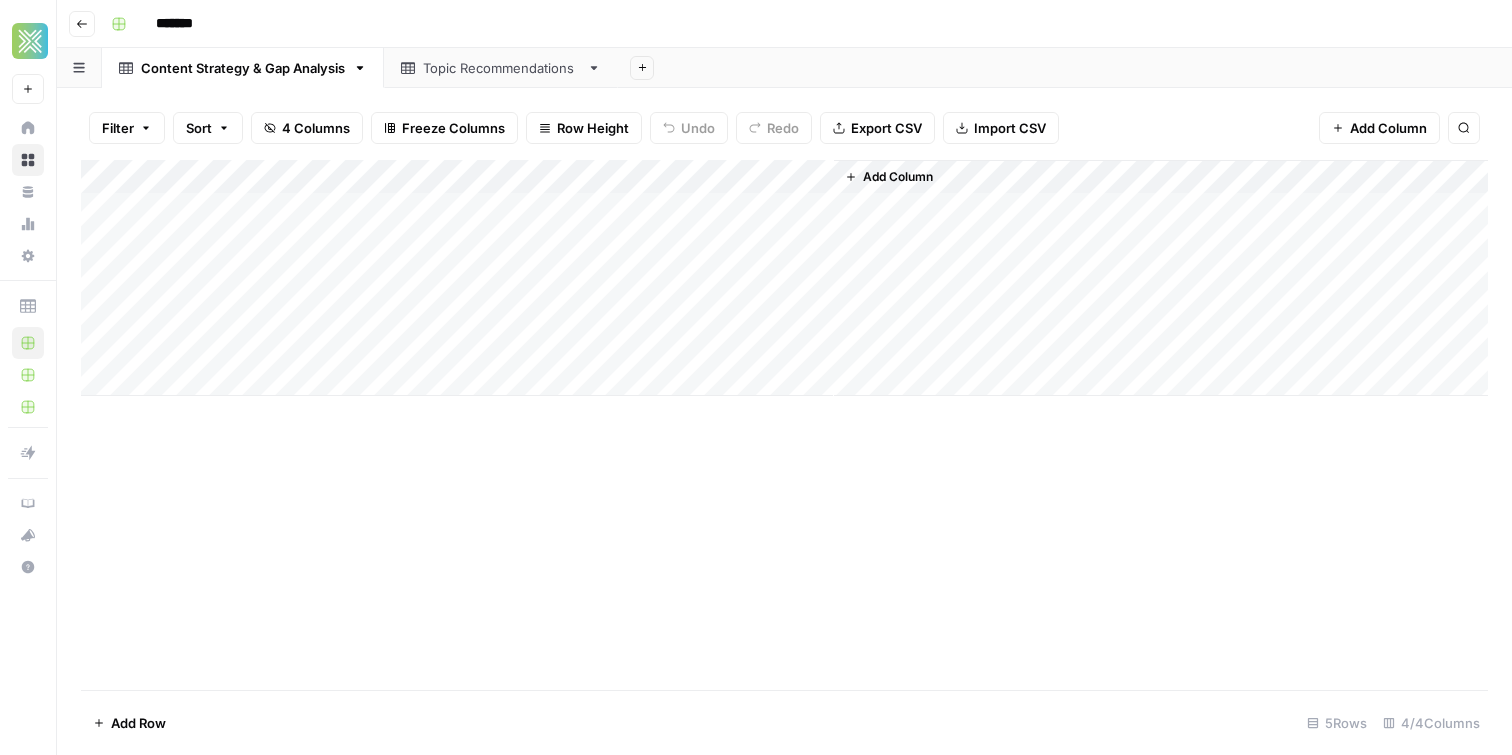 click on "Add Column" at bounding box center [784, 278] 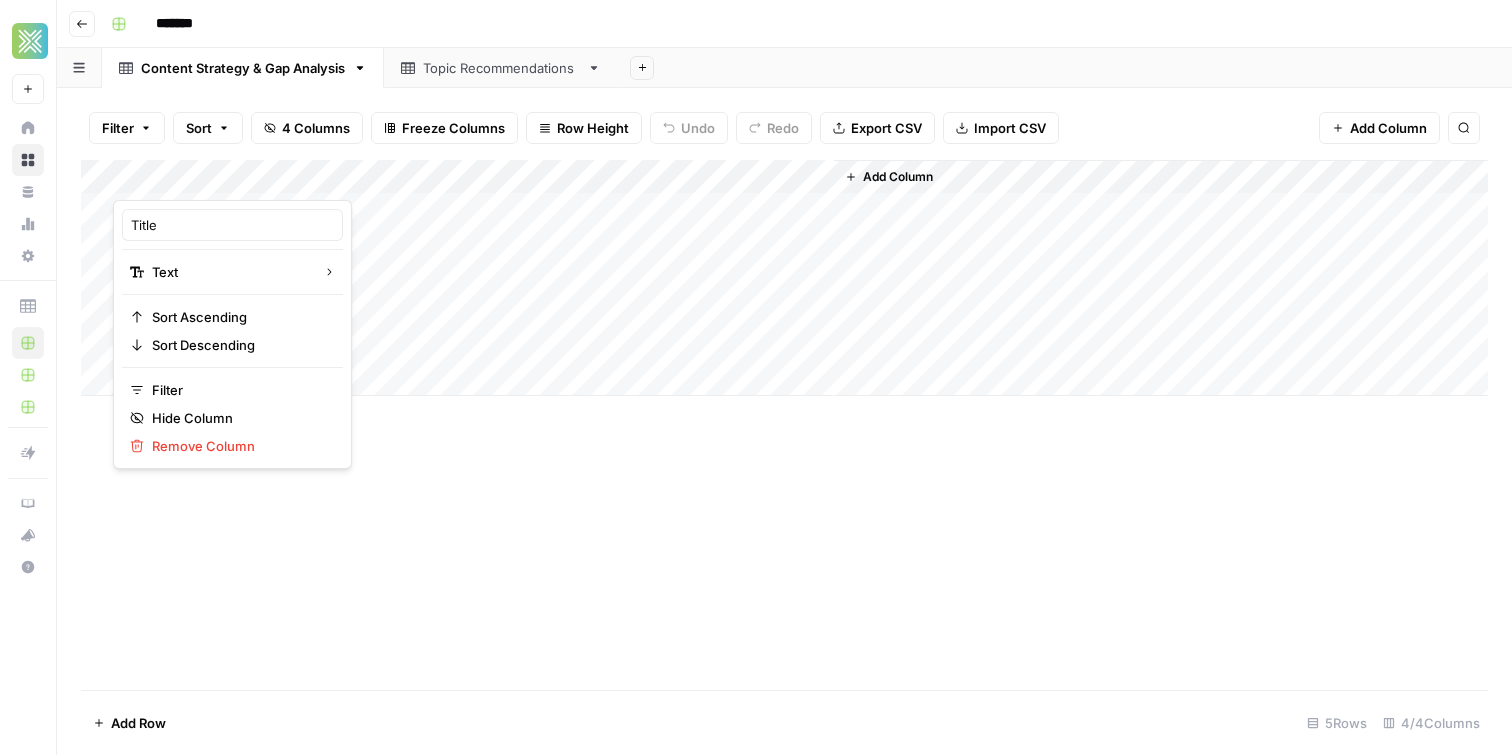 click at bounding box center (203, 180) 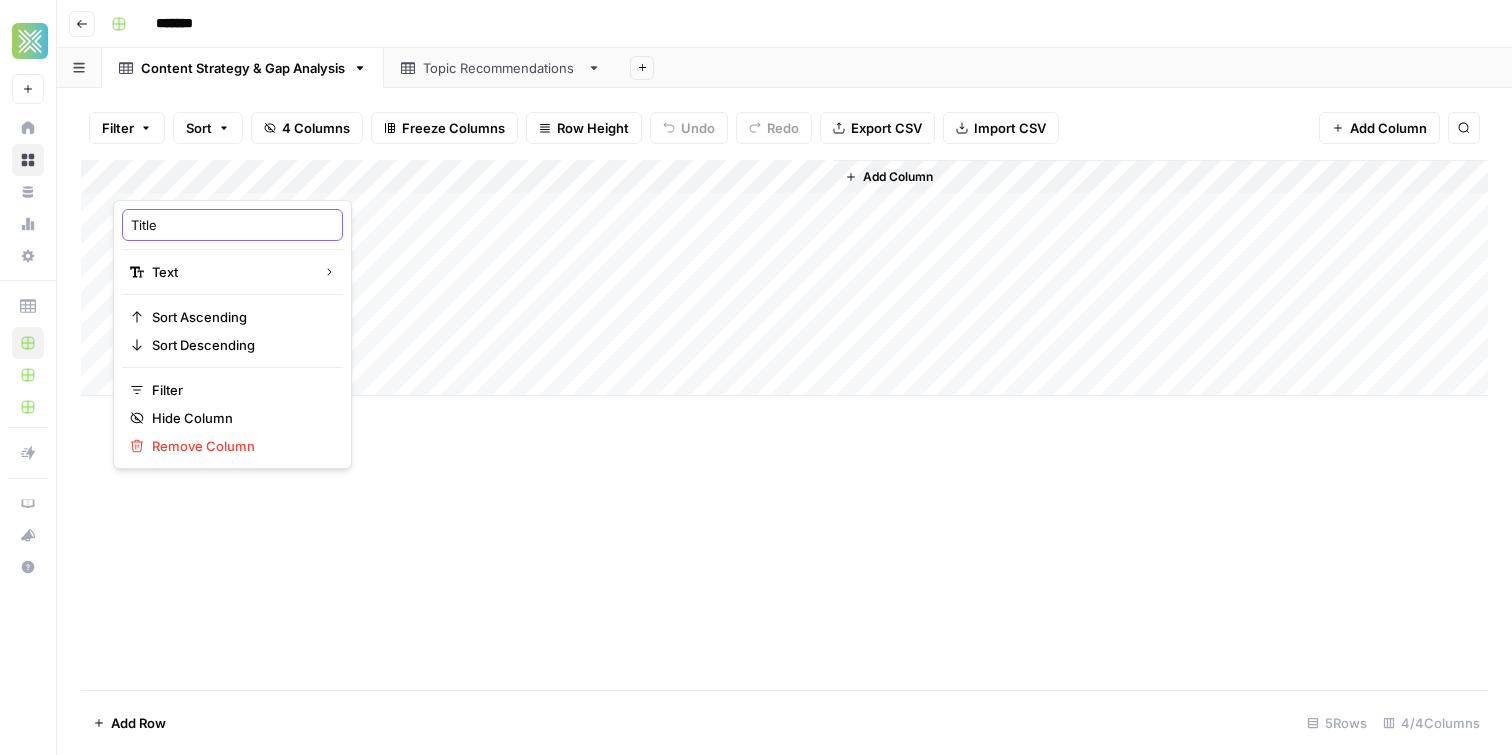 click on "Title" at bounding box center (232, 225) 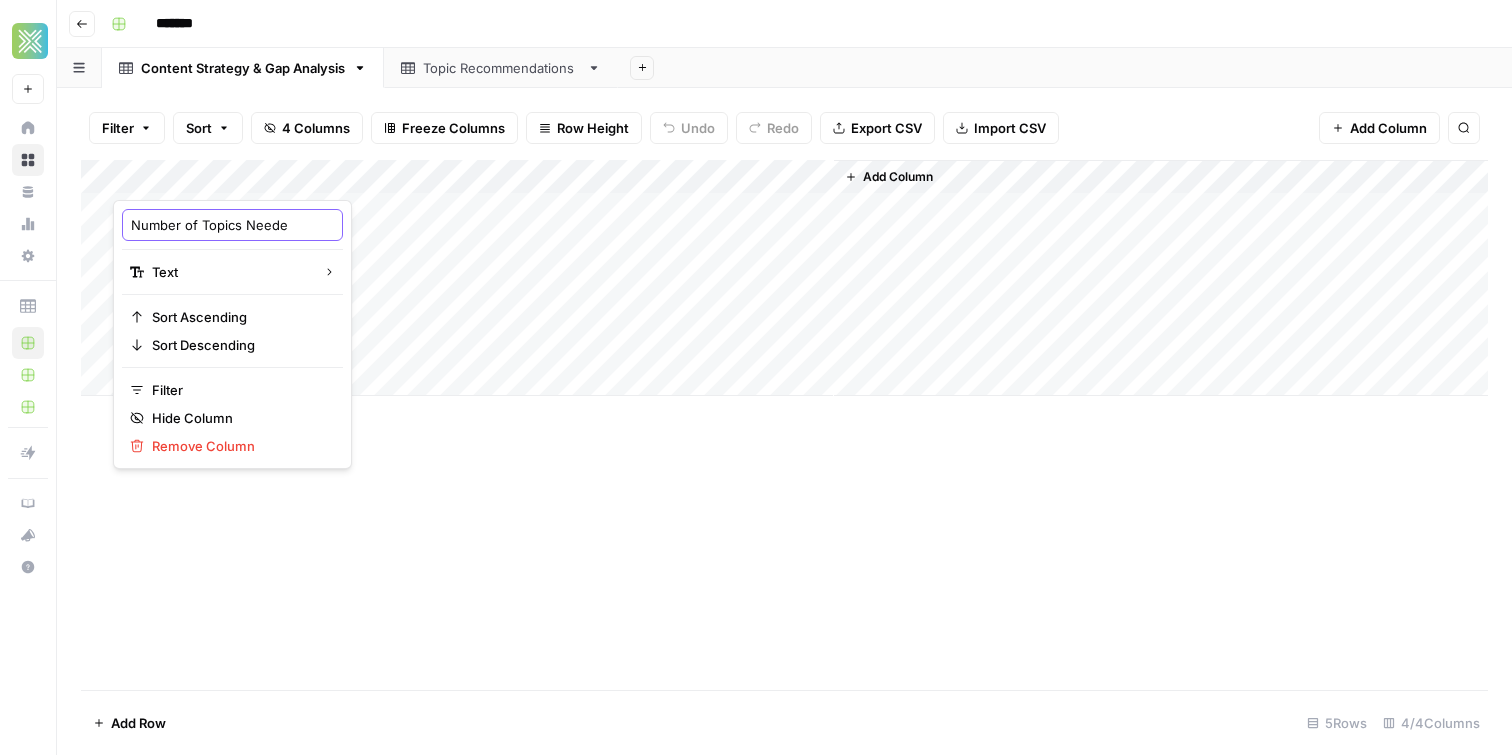 scroll, scrollTop: 0, scrollLeft: 14, axis: horizontal 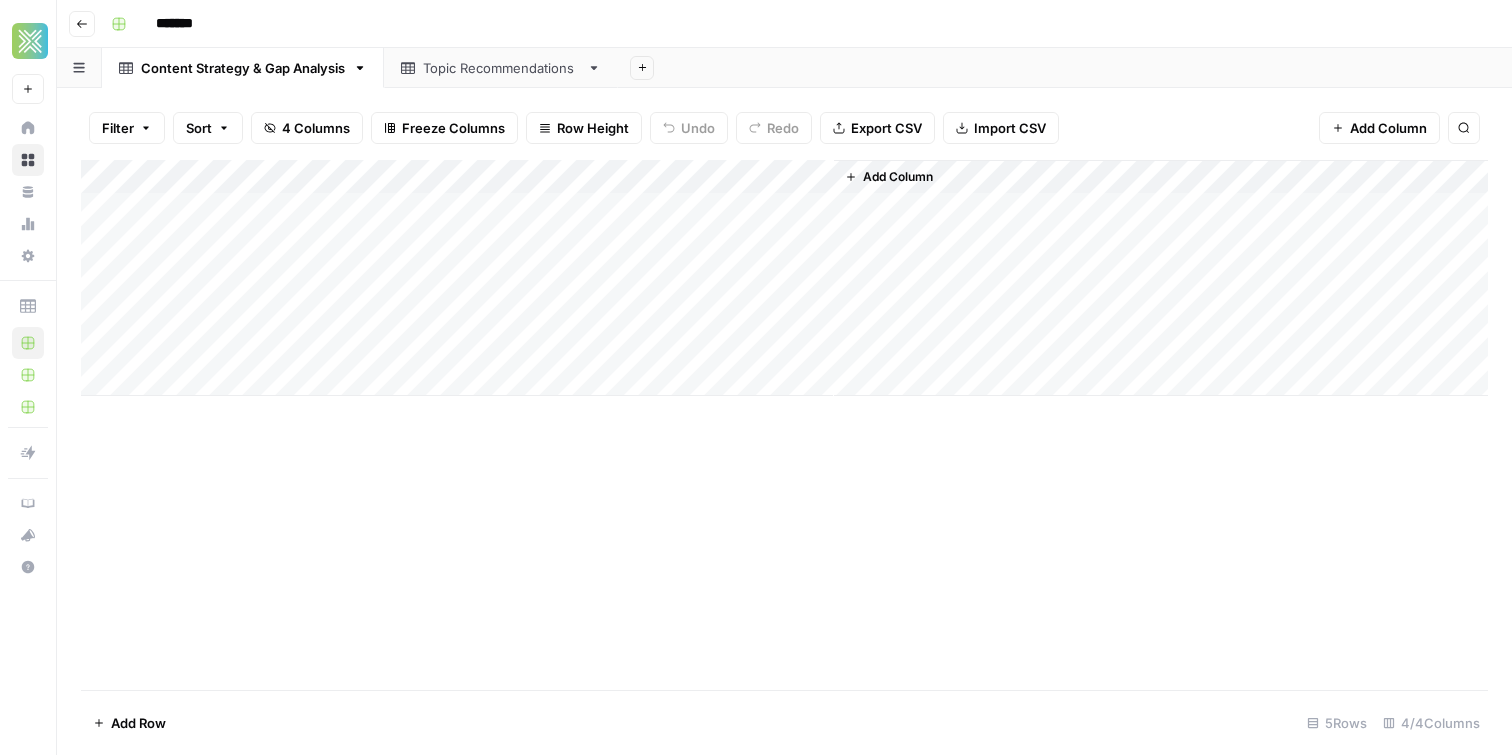 click on "Add Column" at bounding box center (784, 278) 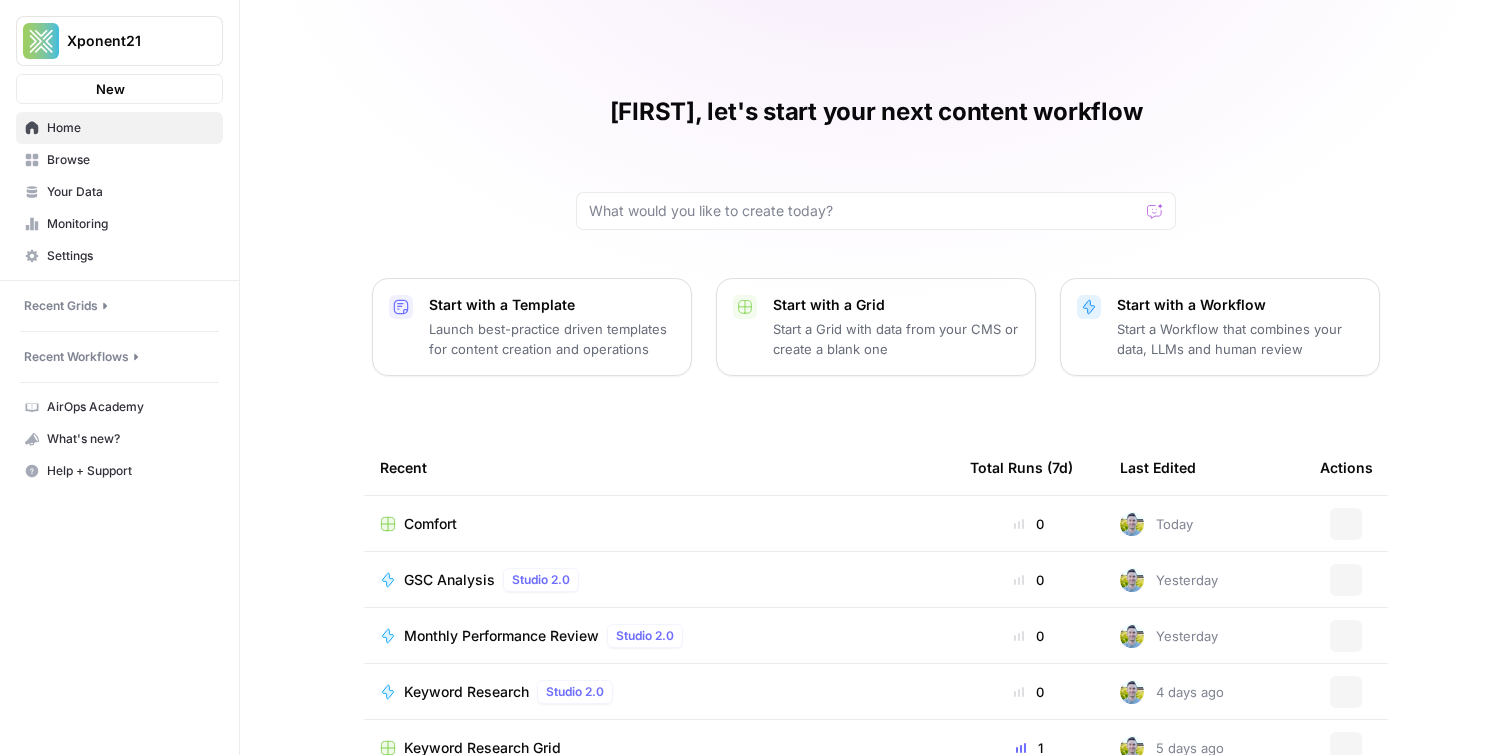 scroll, scrollTop: 0, scrollLeft: 0, axis: both 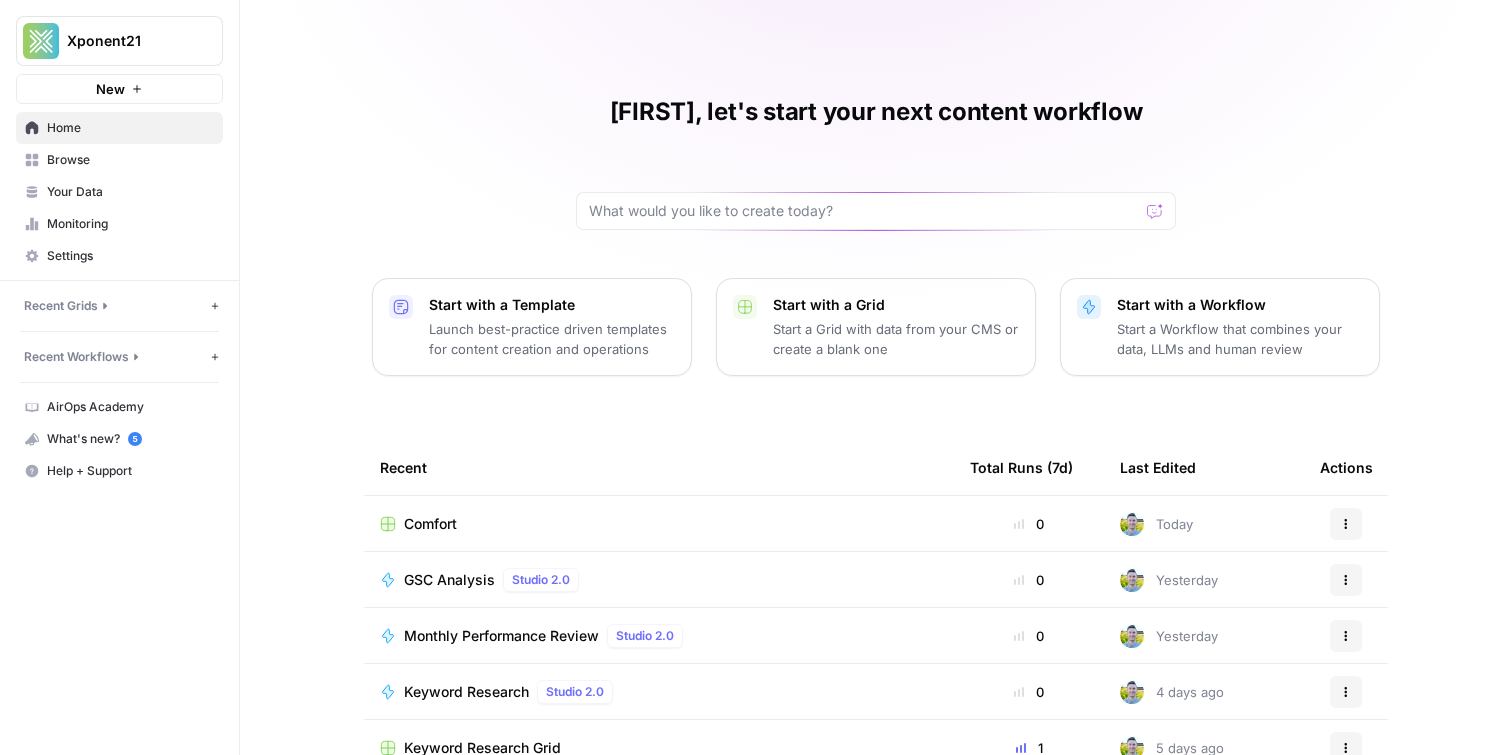 click on "Browse" at bounding box center [130, 160] 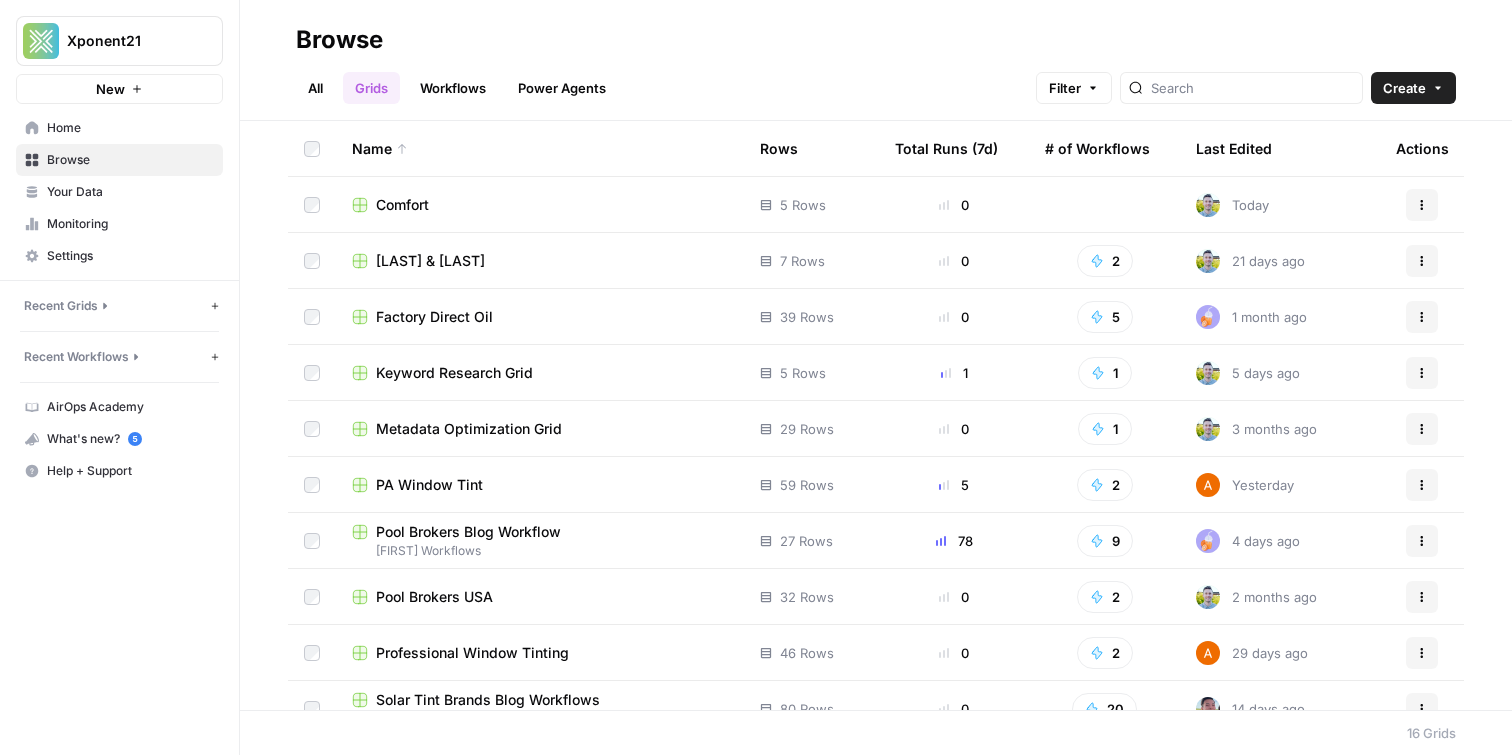 click on "Factory Direct Oil" at bounding box center (434, 317) 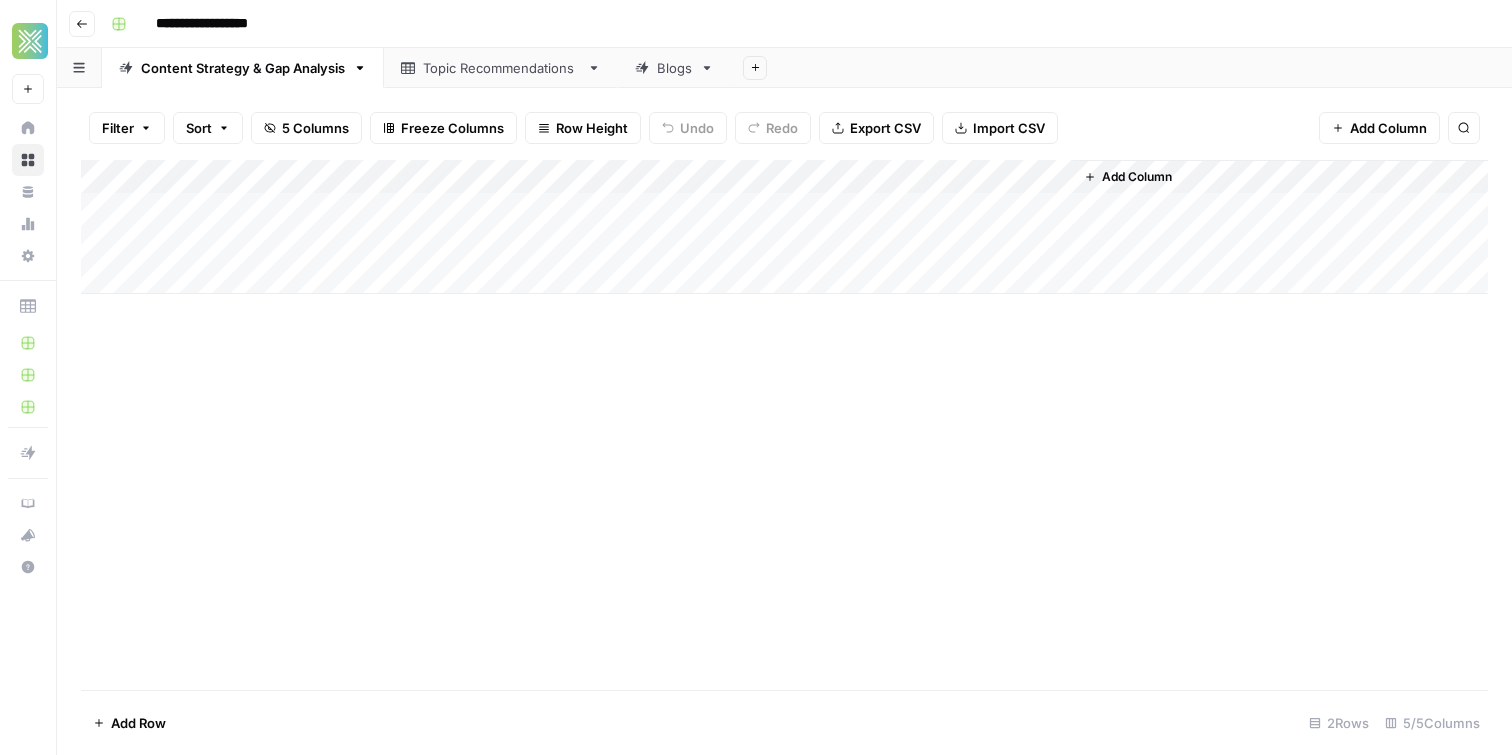 click on "Add Column" at bounding box center [784, 227] 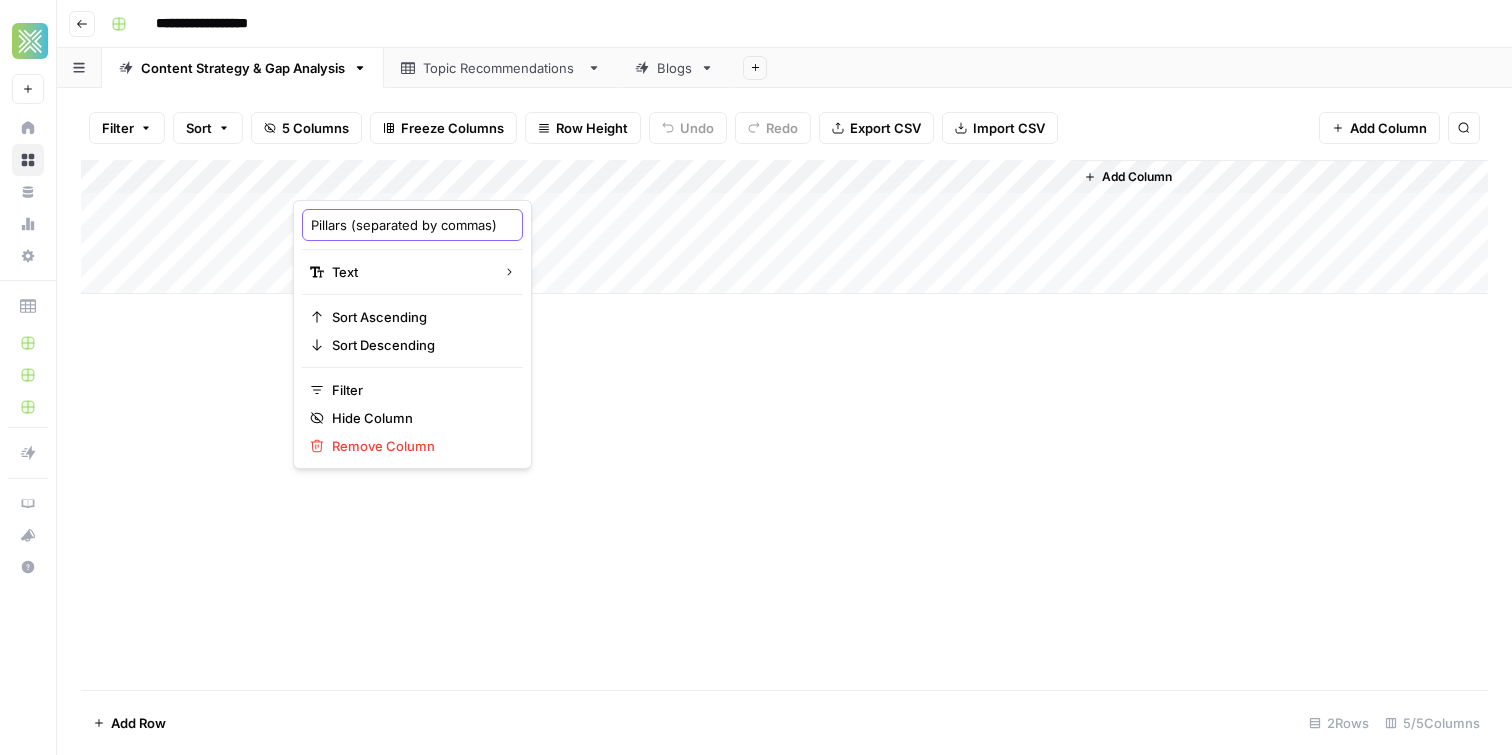 click on "Pillars (separated by commas)" at bounding box center (412, 225) 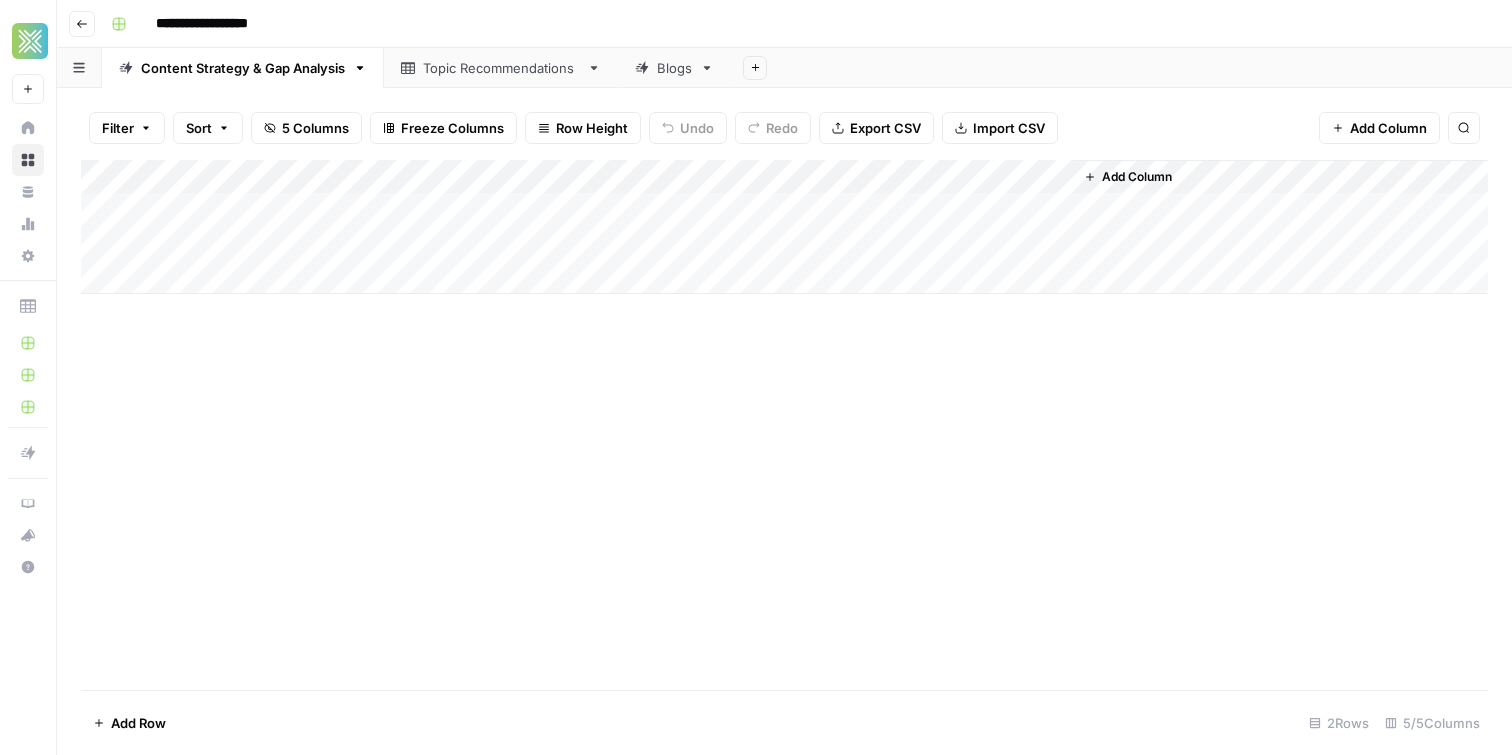 click on "Add Column" at bounding box center (784, 227) 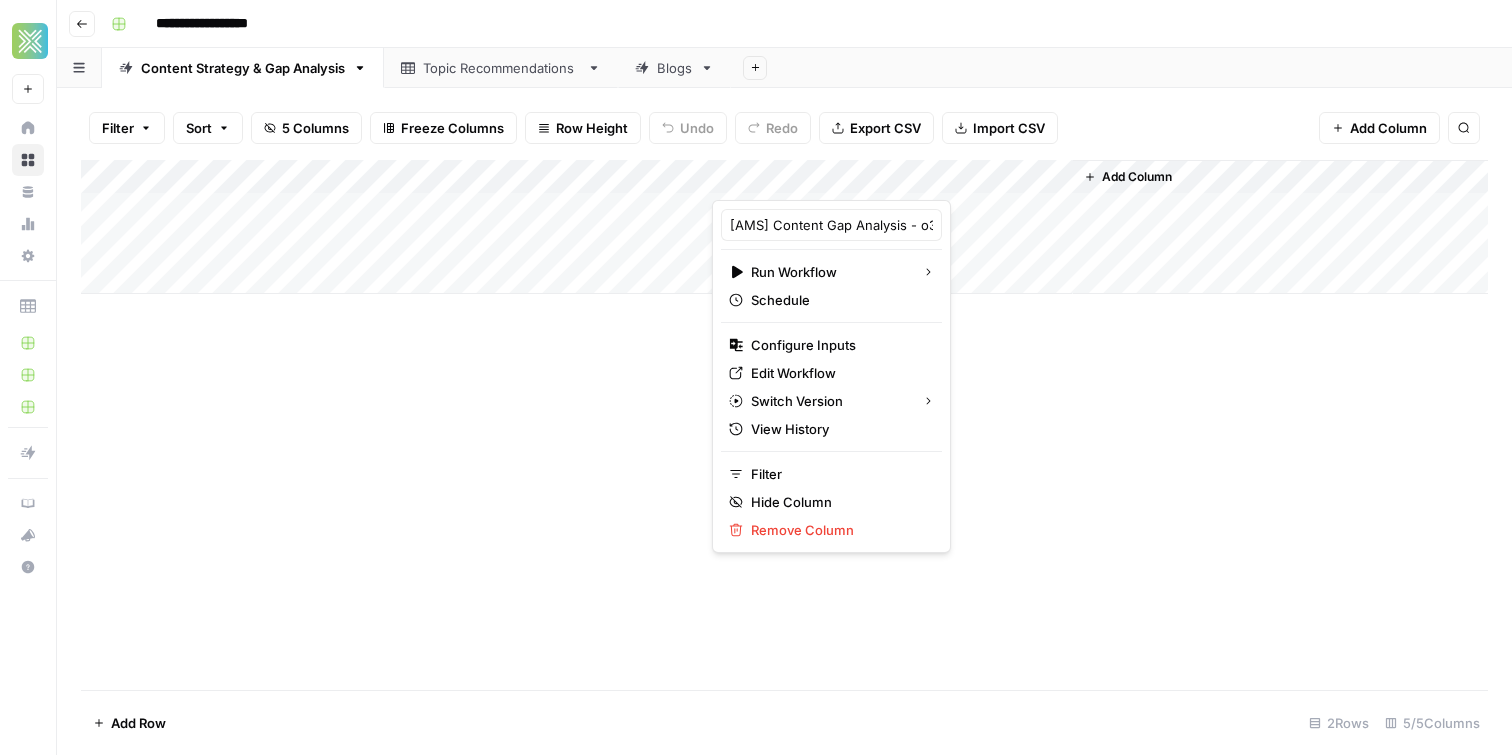 click on "Add Sheet" at bounding box center [1121, 68] 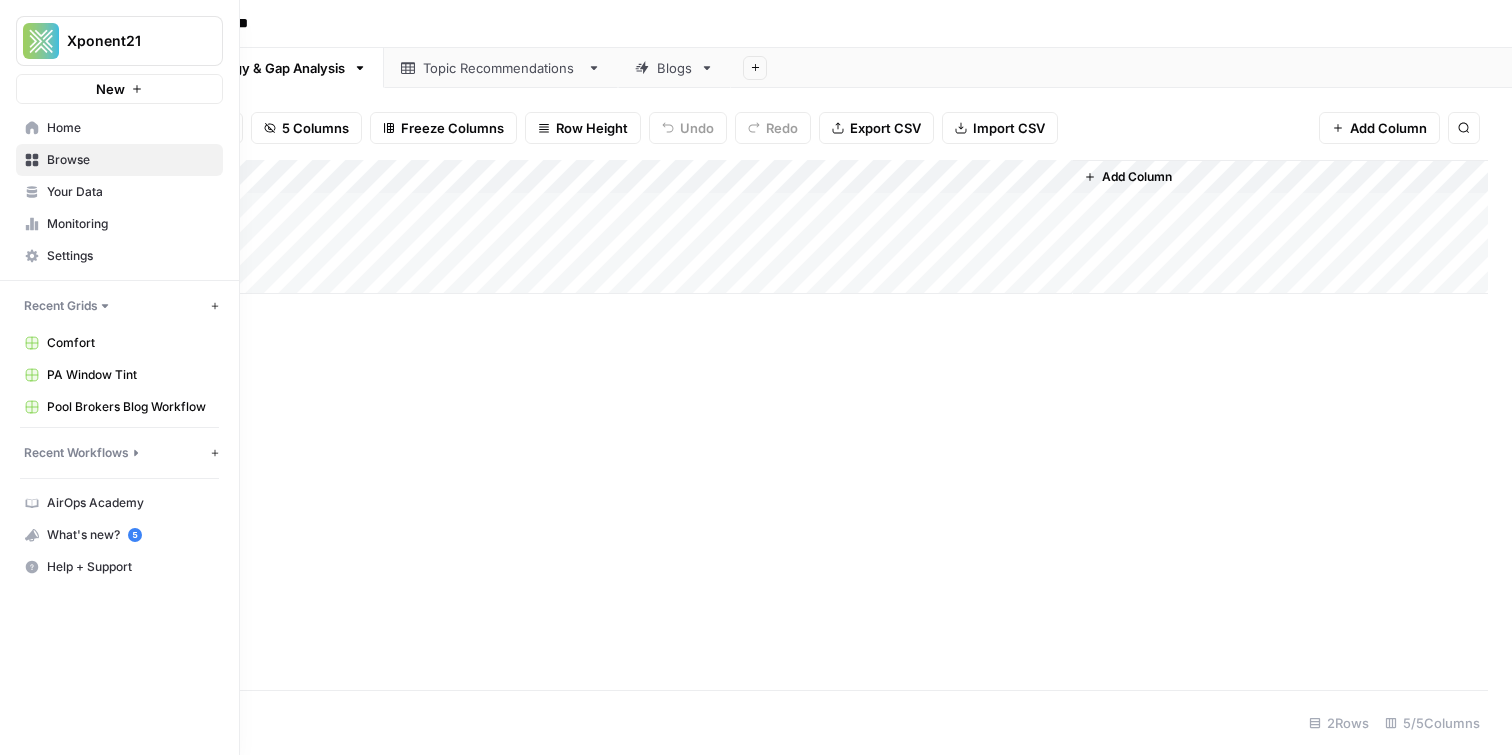 click on "Home" at bounding box center [130, 128] 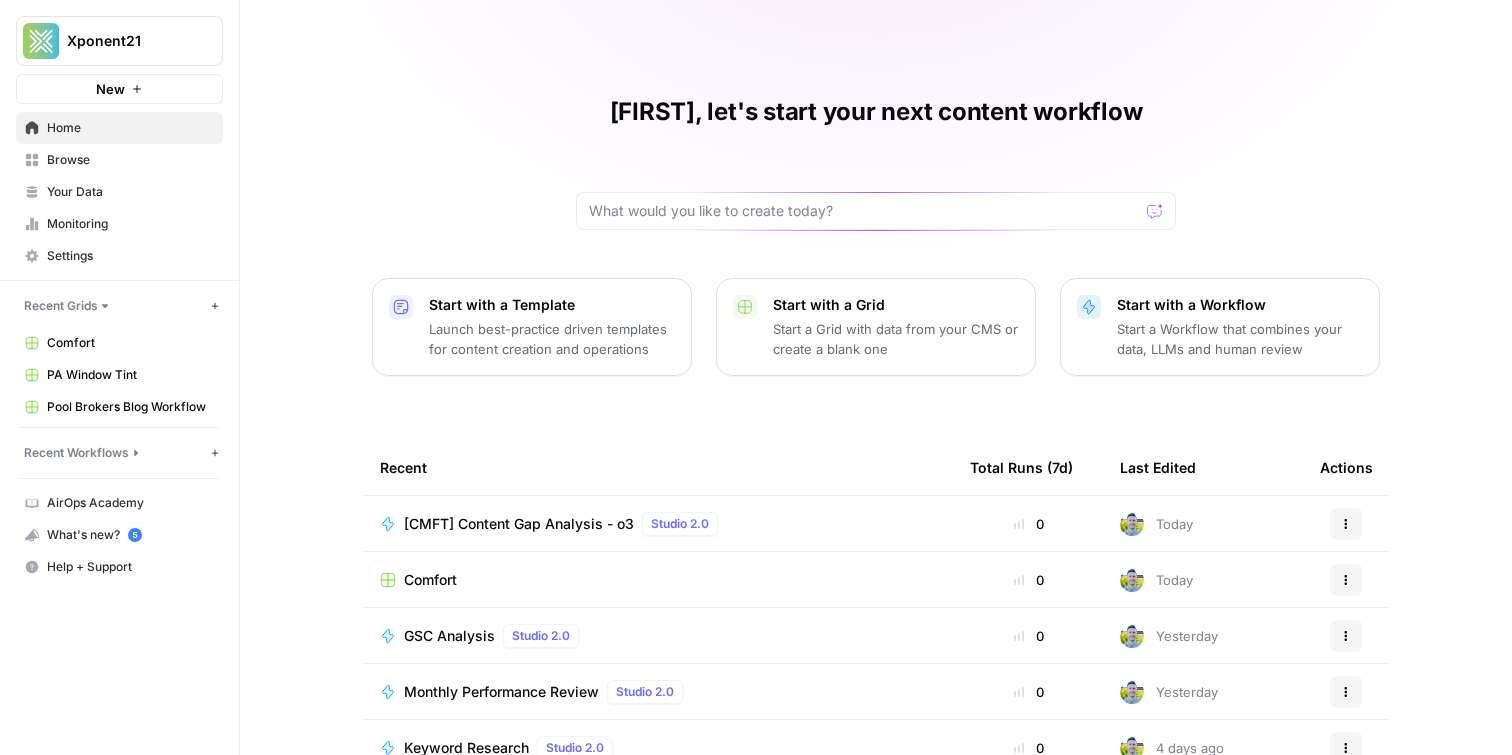 click on "Browse" at bounding box center (130, 160) 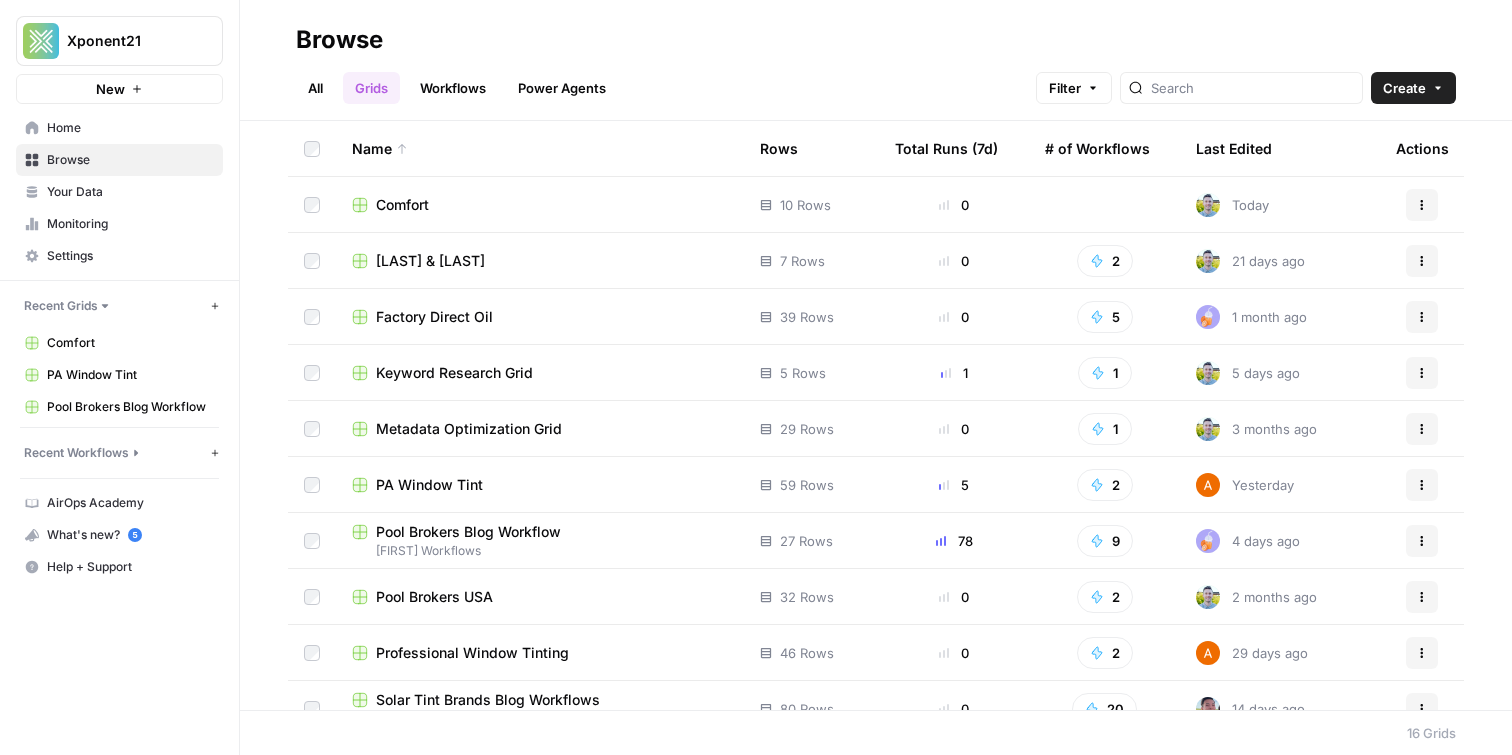 click on "Your Data" at bounding box center [130, 192] 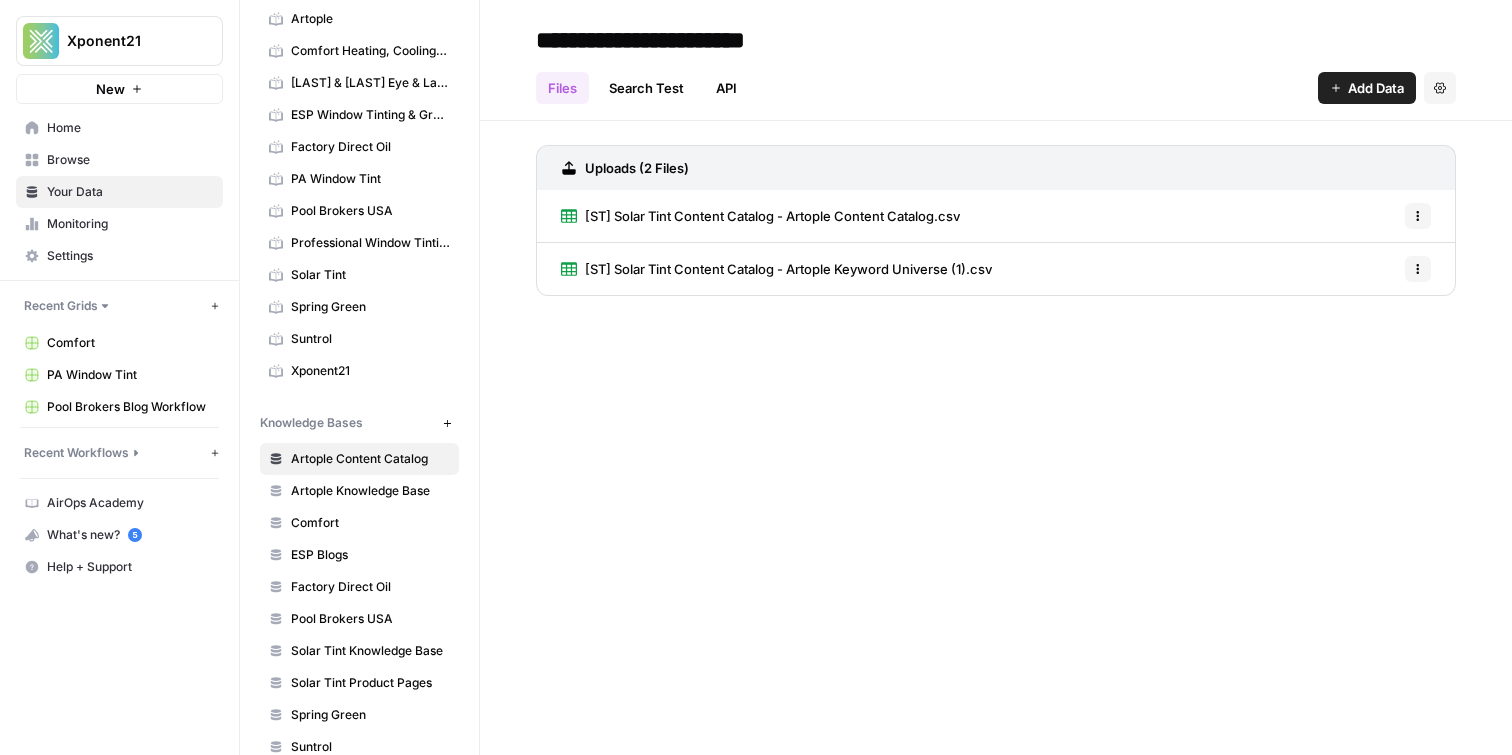 scroll, scrollTop: 0, scrollLeft: 0, axis: both 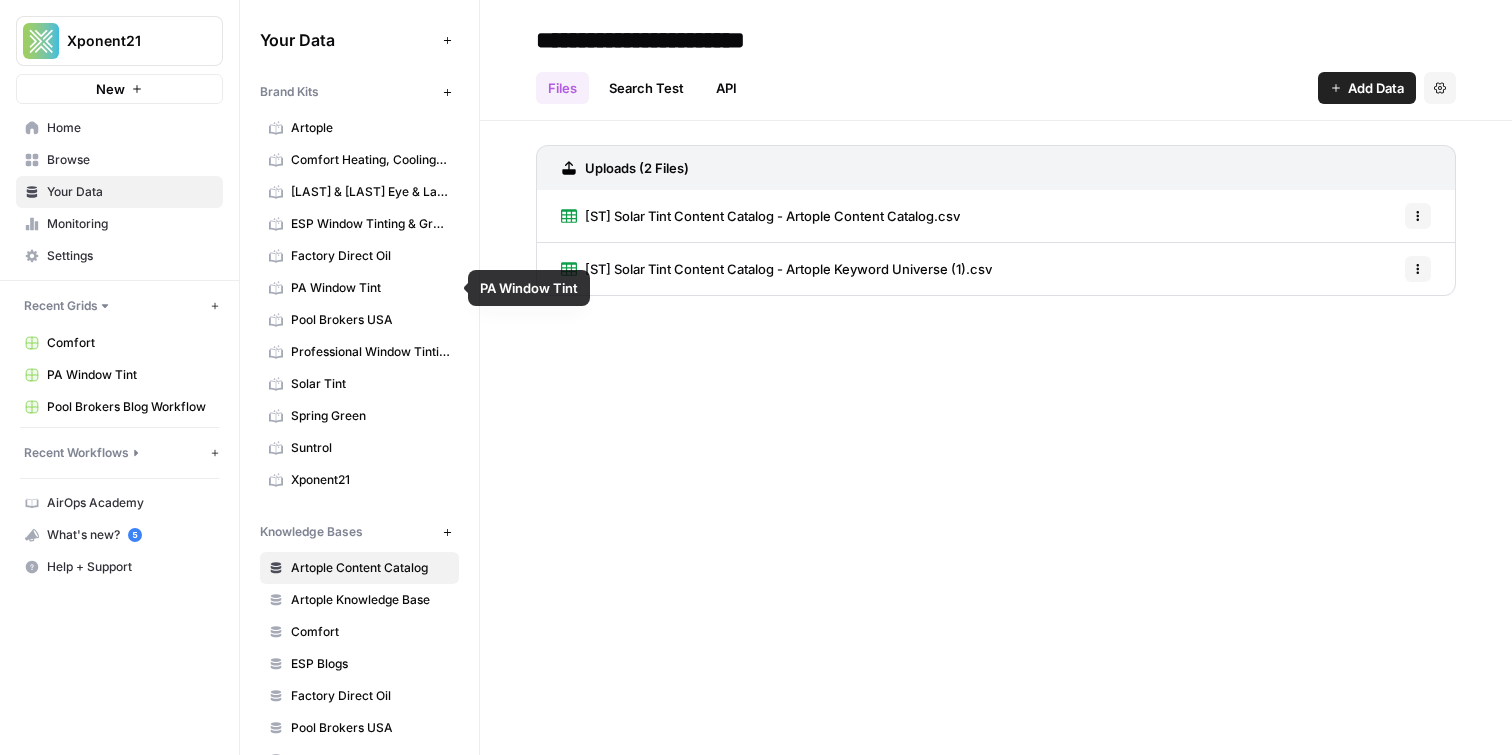 click on "Pool Brokers USA" at bounding box center (370, 320) 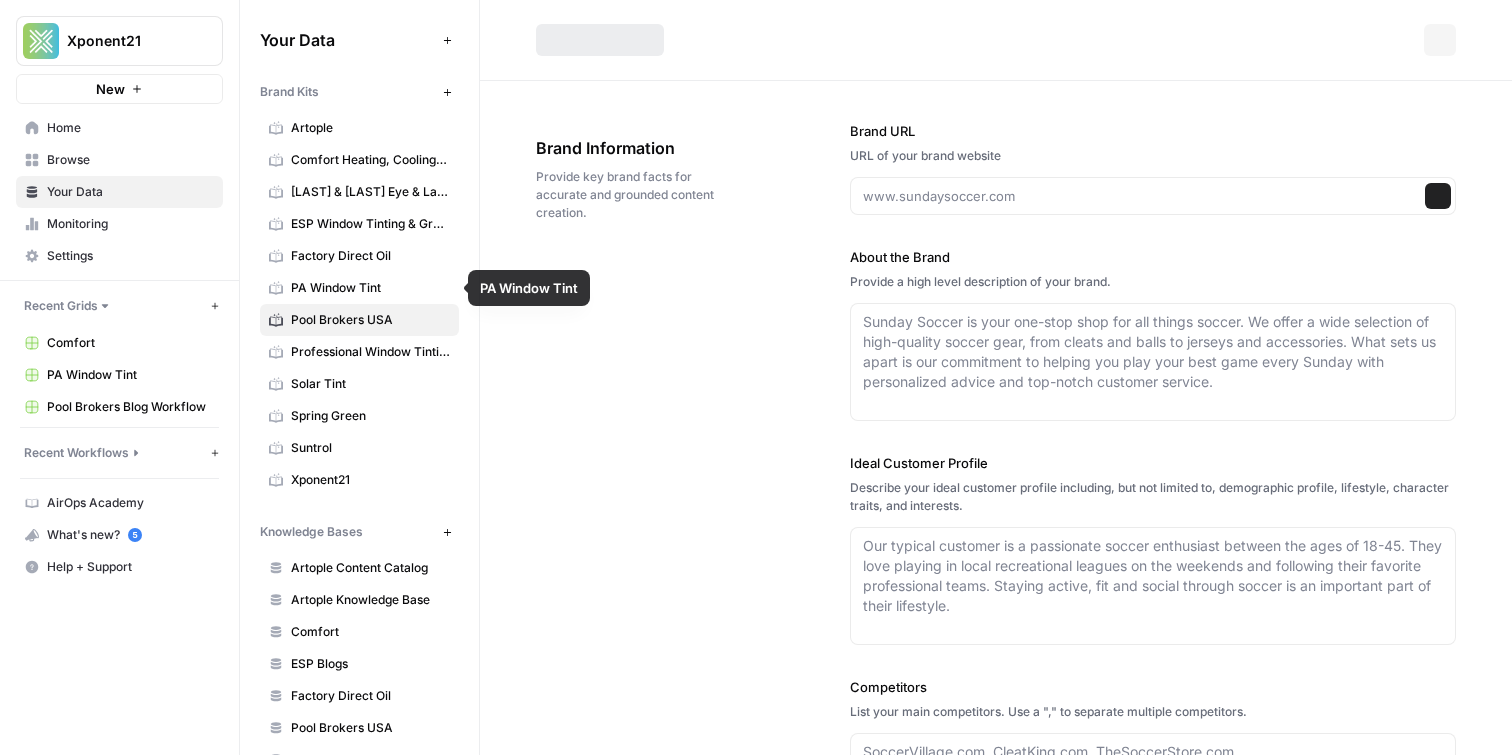 type on "https://poolbrokersusa.com/" 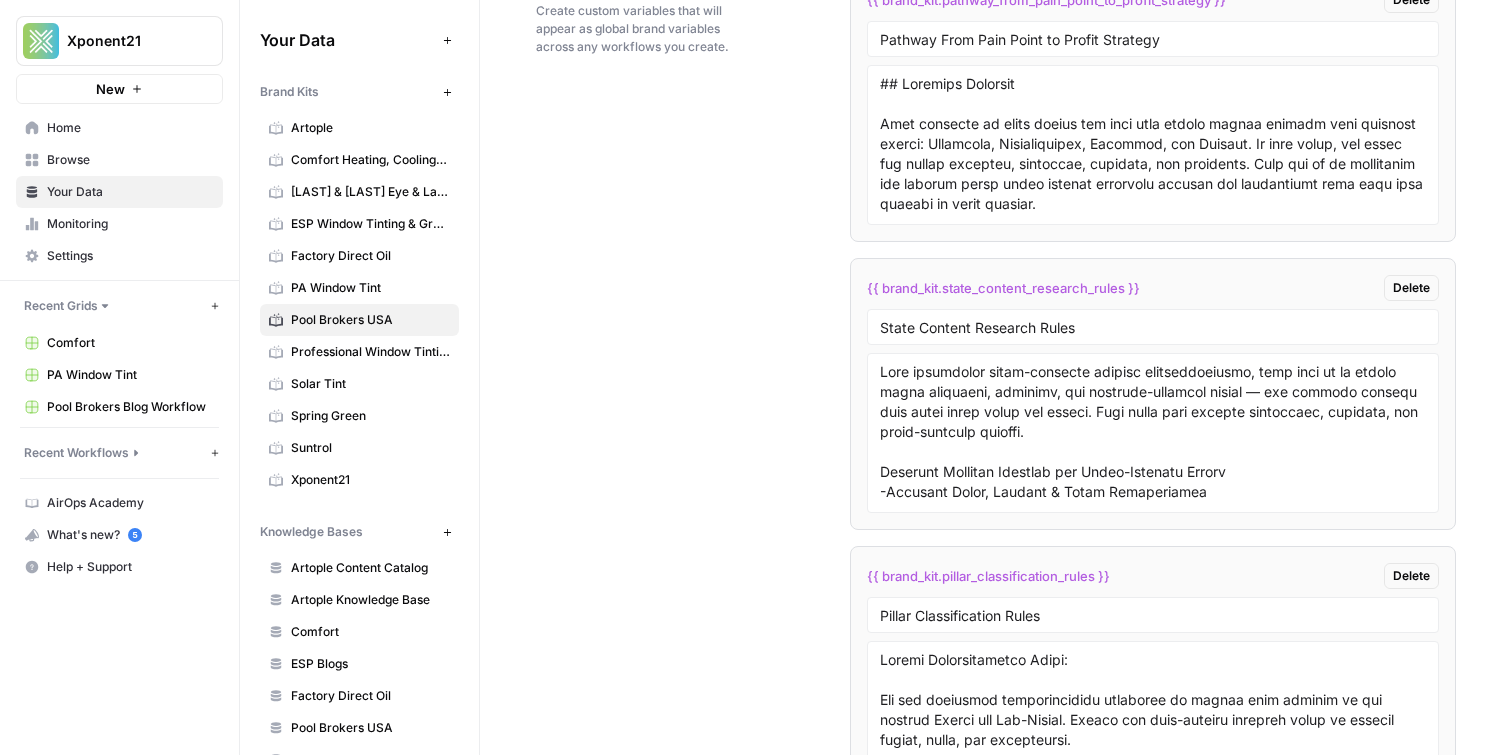 scroll, scrollTop: 5030, scrollLeft: 0, axis: vertical 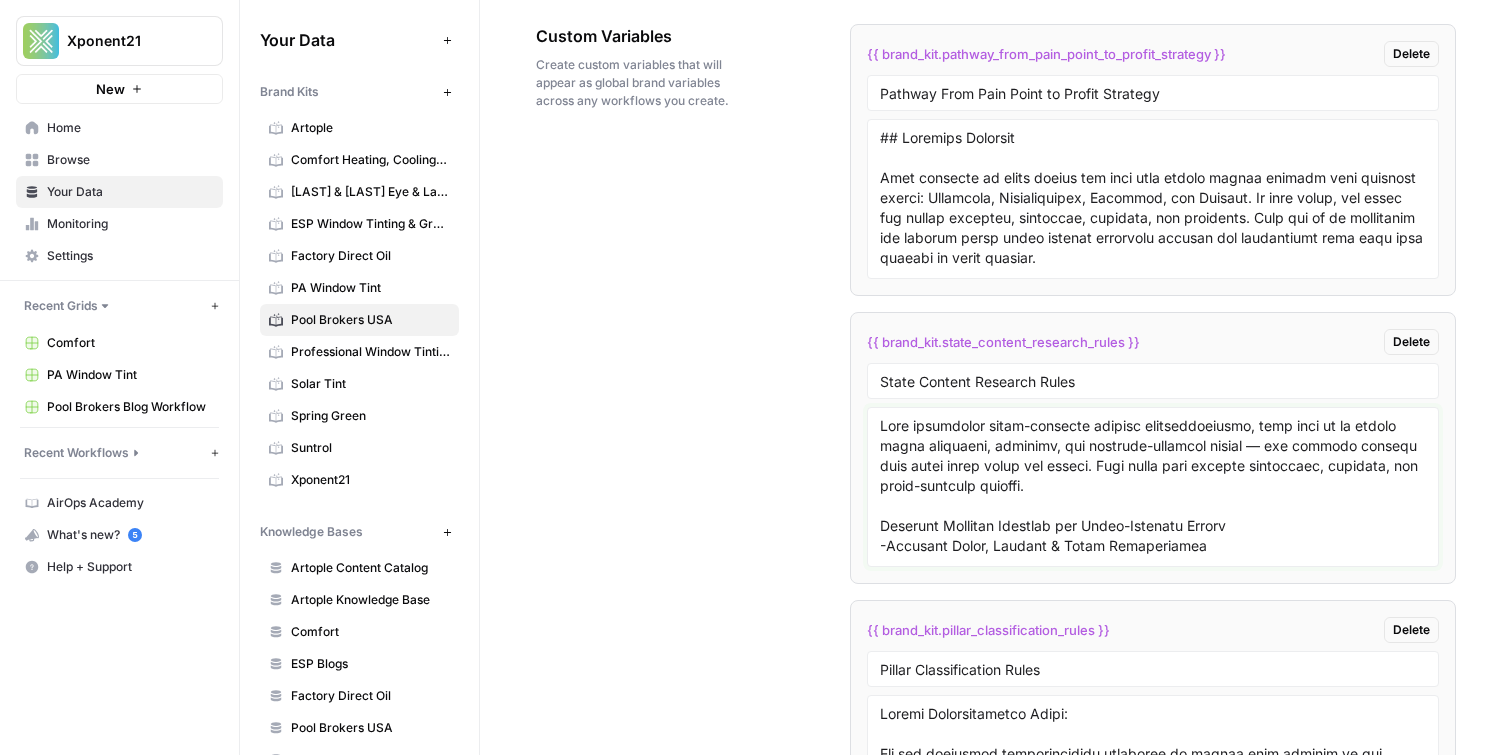 click at bounding box center [1153, 487] 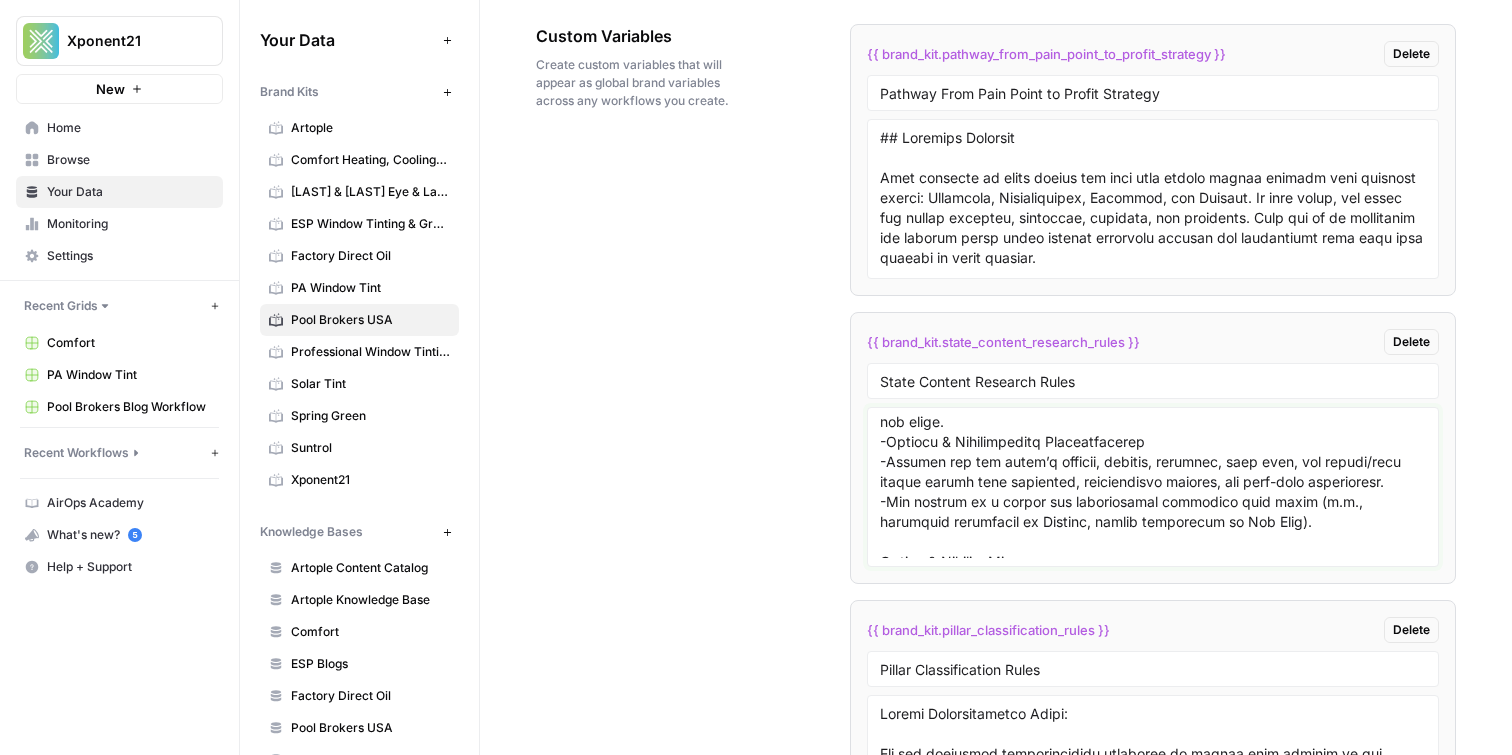 scroll, scrollTop: 518, scrollLeft: 0, axis: vertical 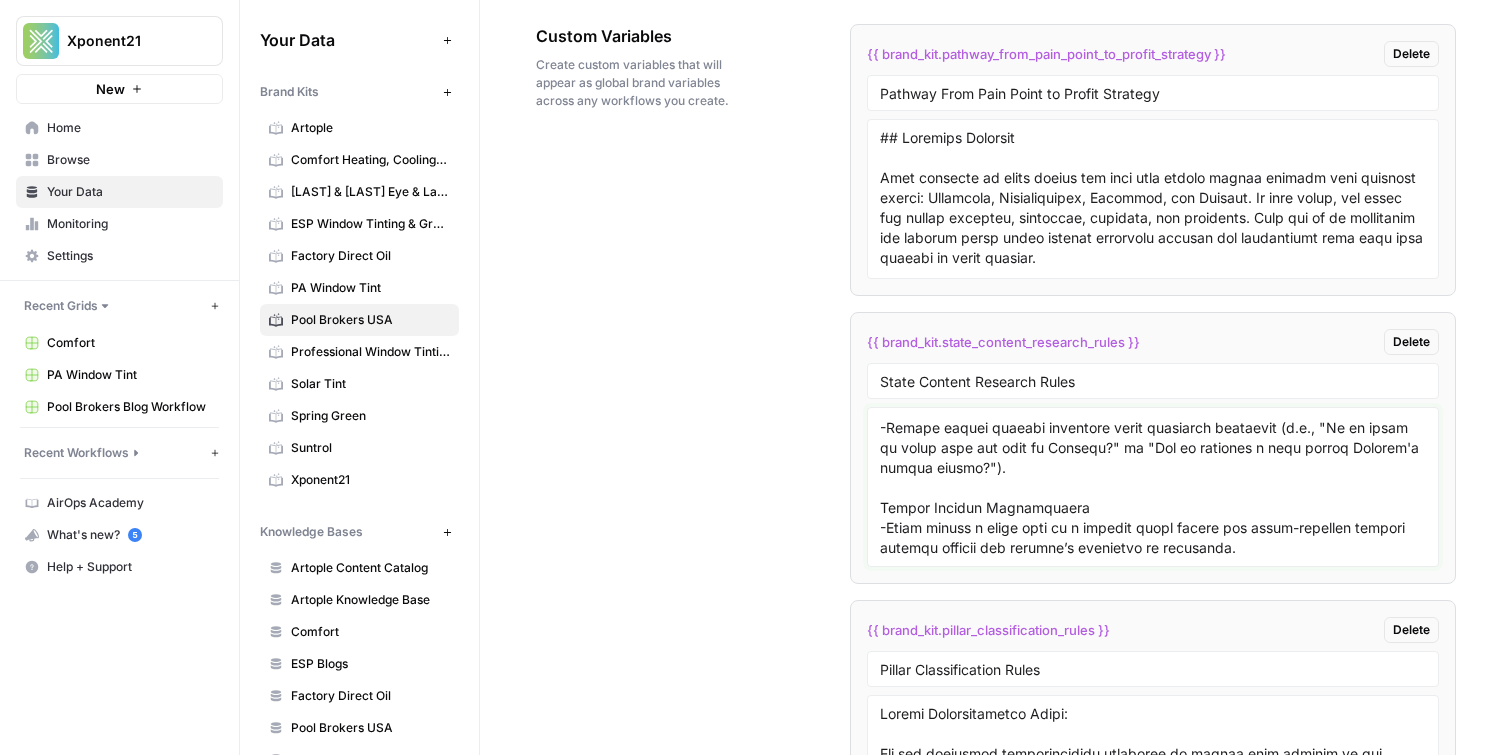 click at bounding box center [1153, 487] 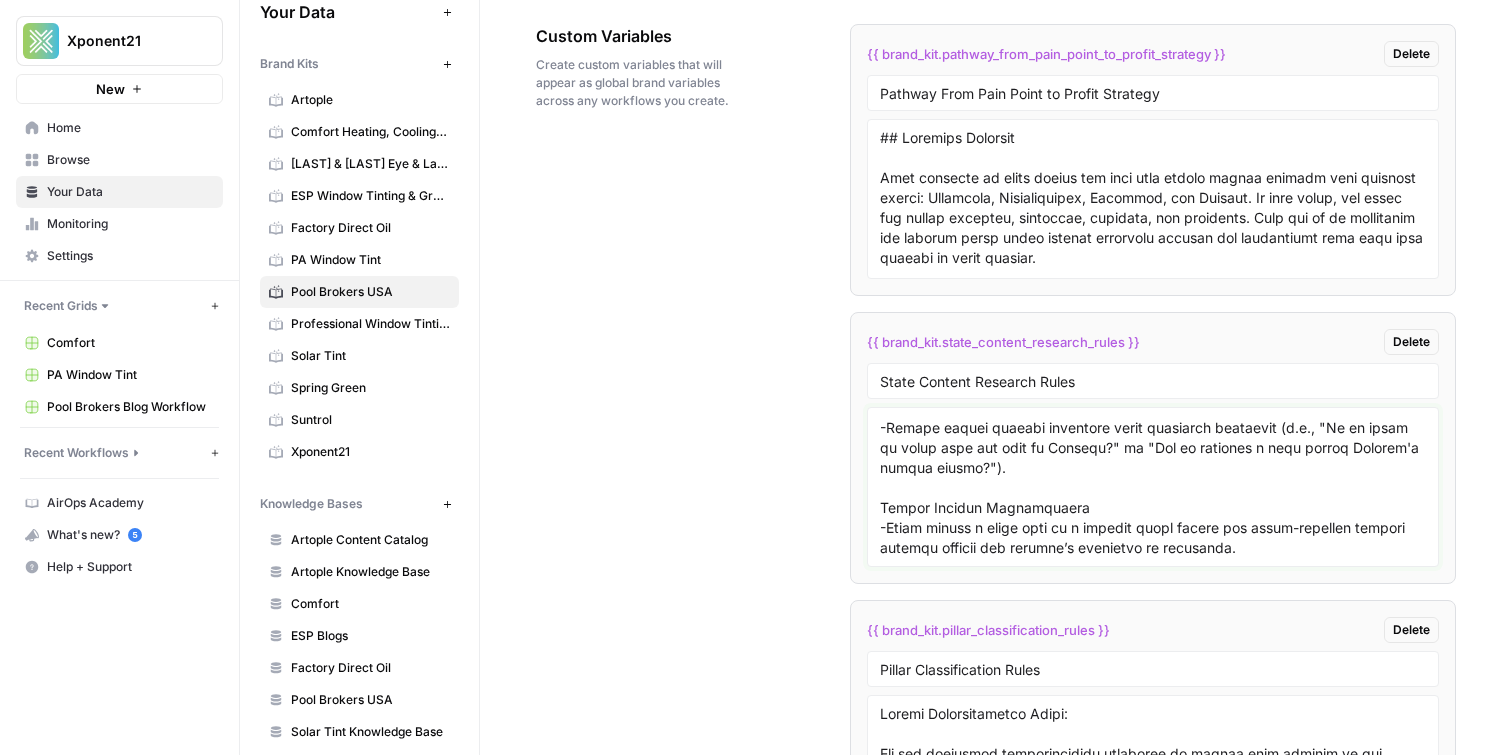 scroll, scrollTop: 26, scrollLeft: 0, axis: vertical 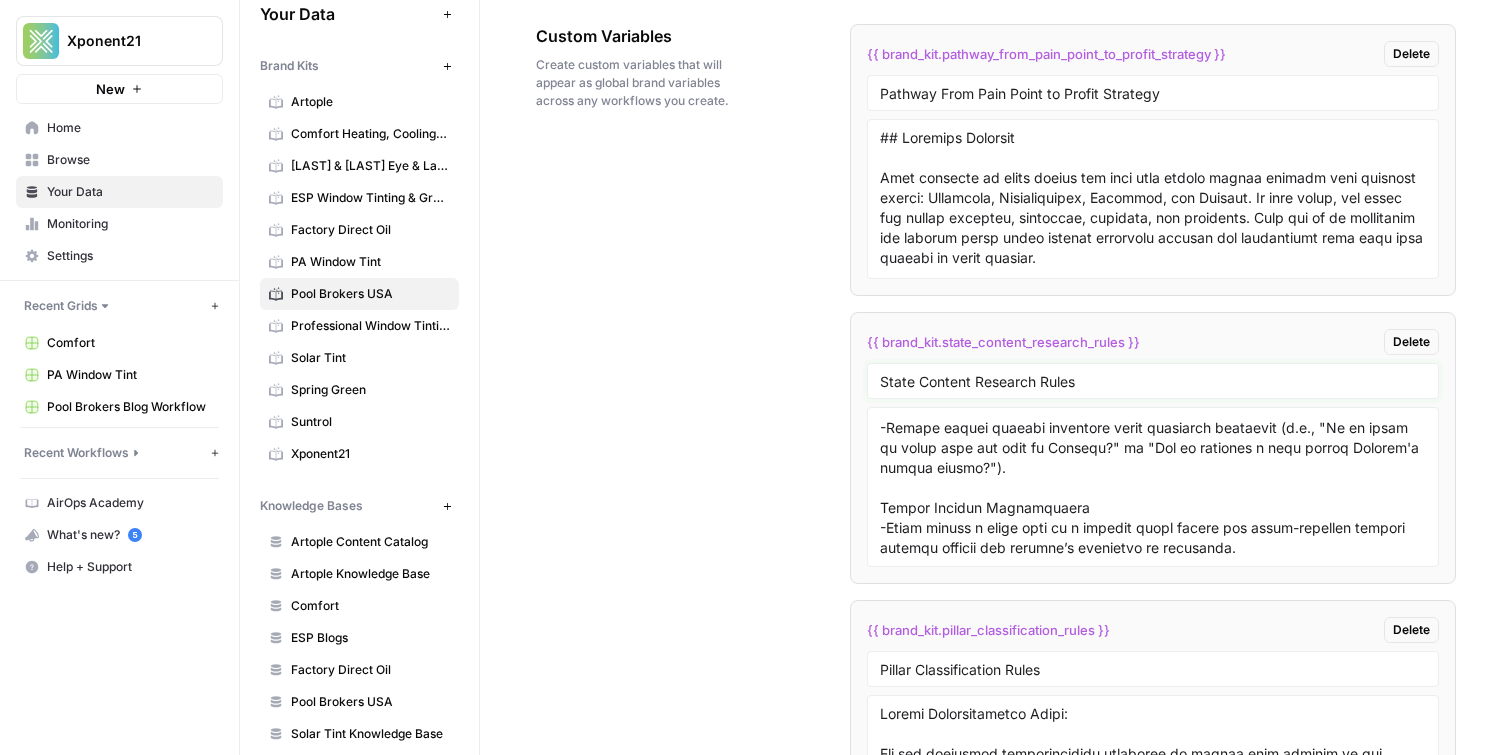 click on "State Content Research Rules" at bounding box center [1153, 381] 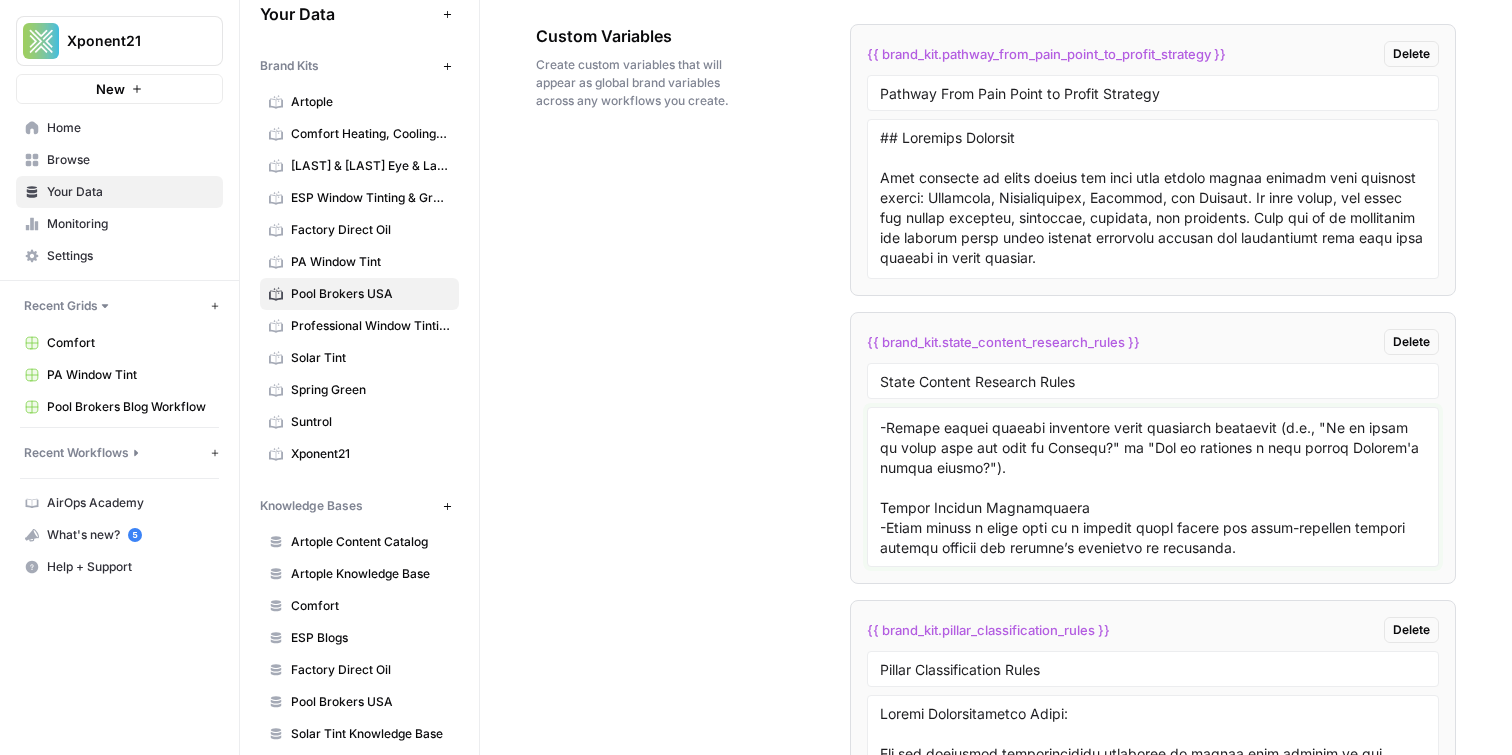 click at bounding box center (1153, 487) 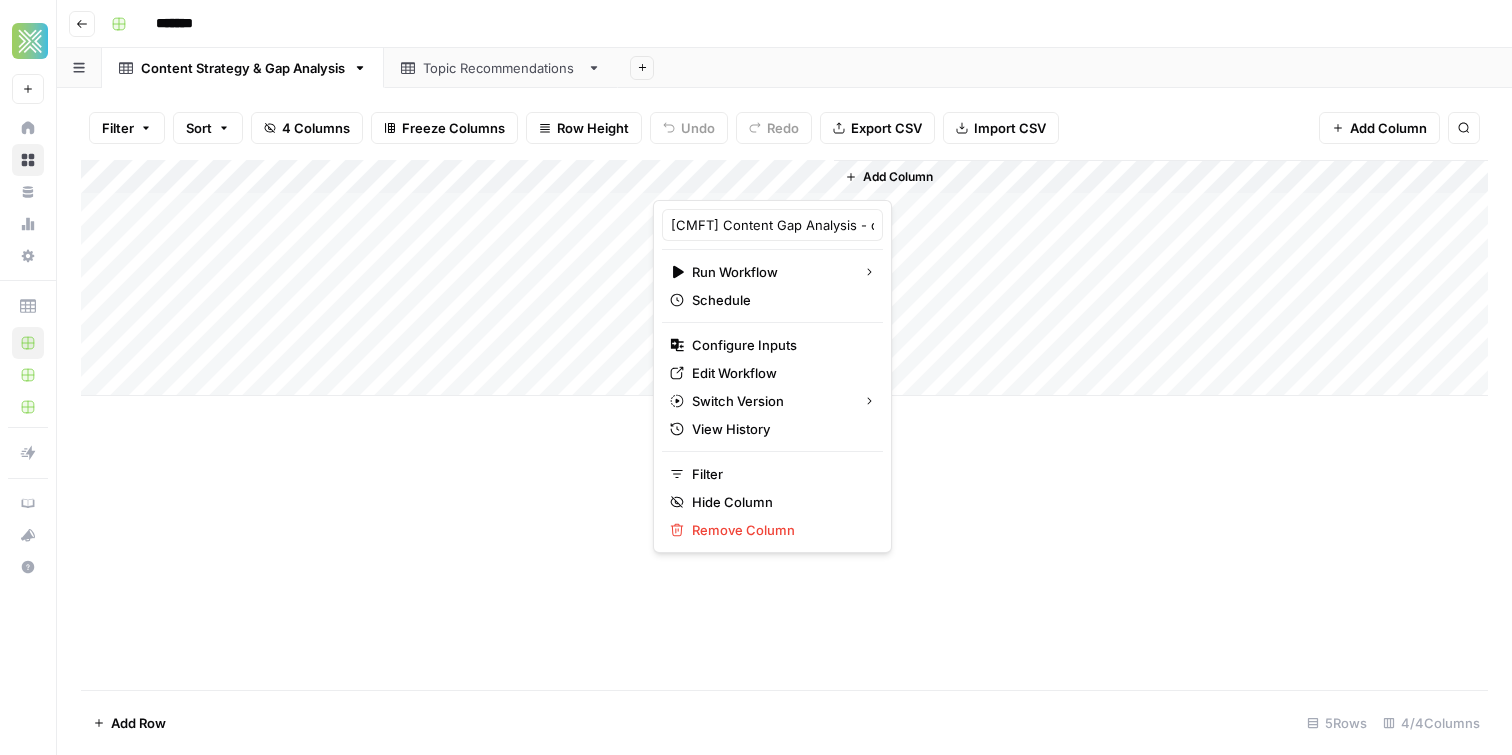 scroll, scrollTop: 0, scrollLeft: 0, axis: both 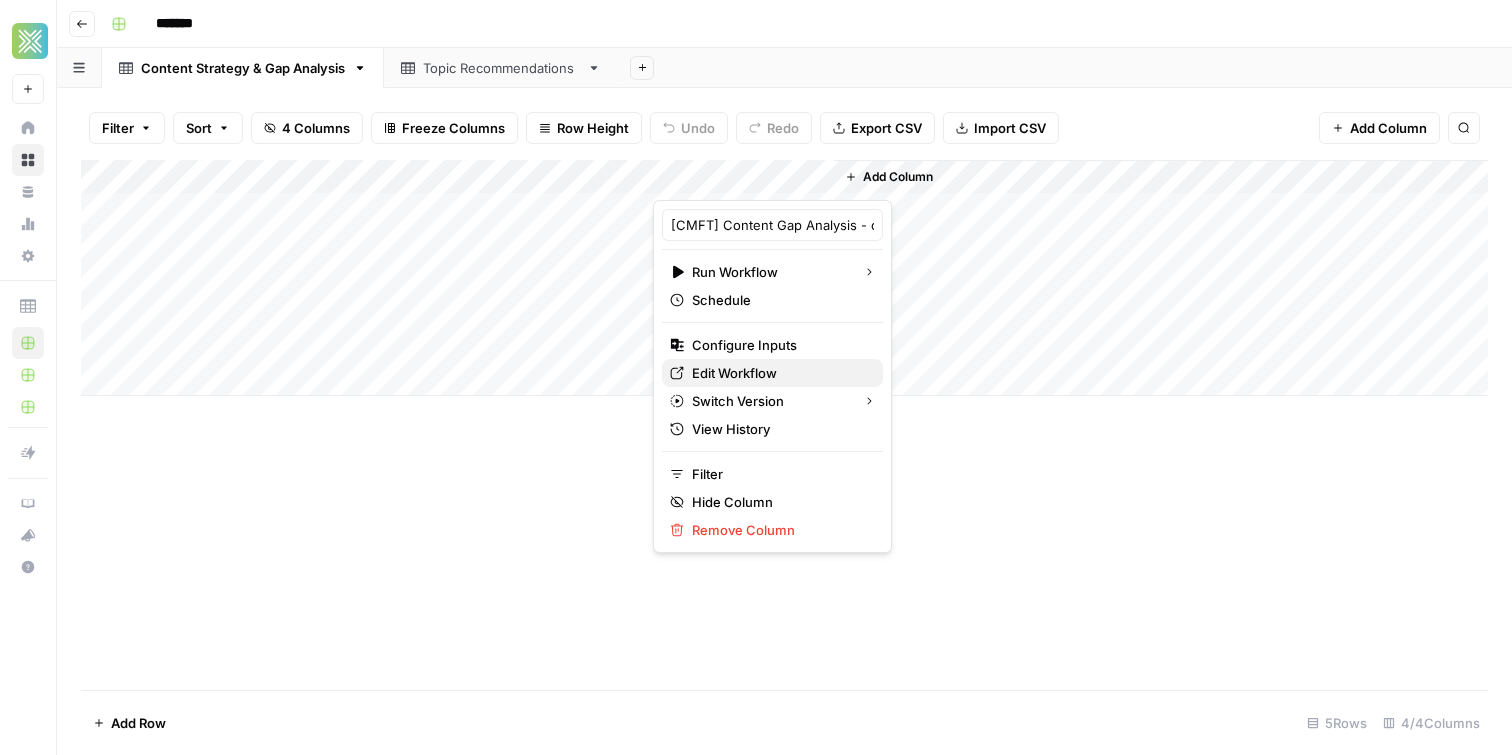 click on "Edit Workflow" at bounding box center (779, 373) 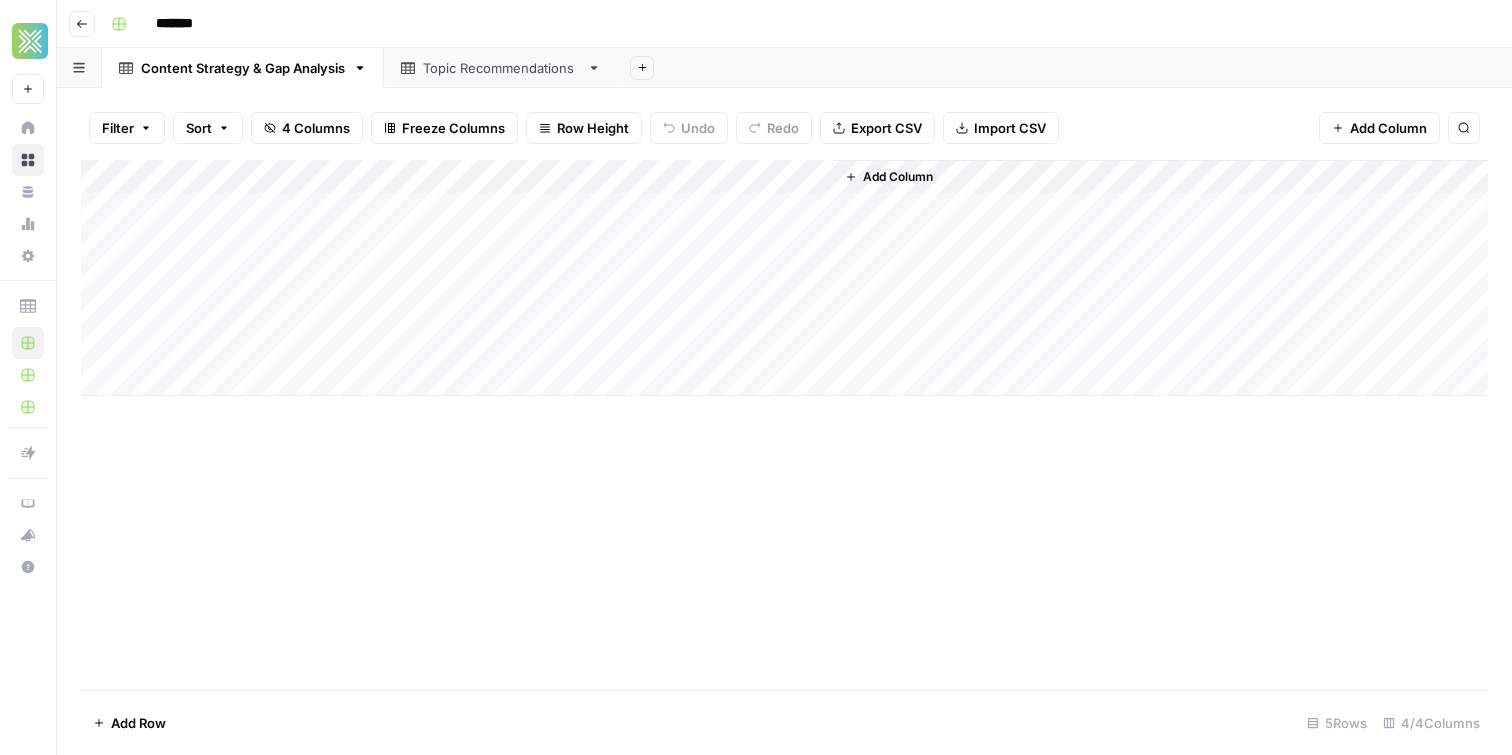click on "Add Column" at bounding box center [784, 278] 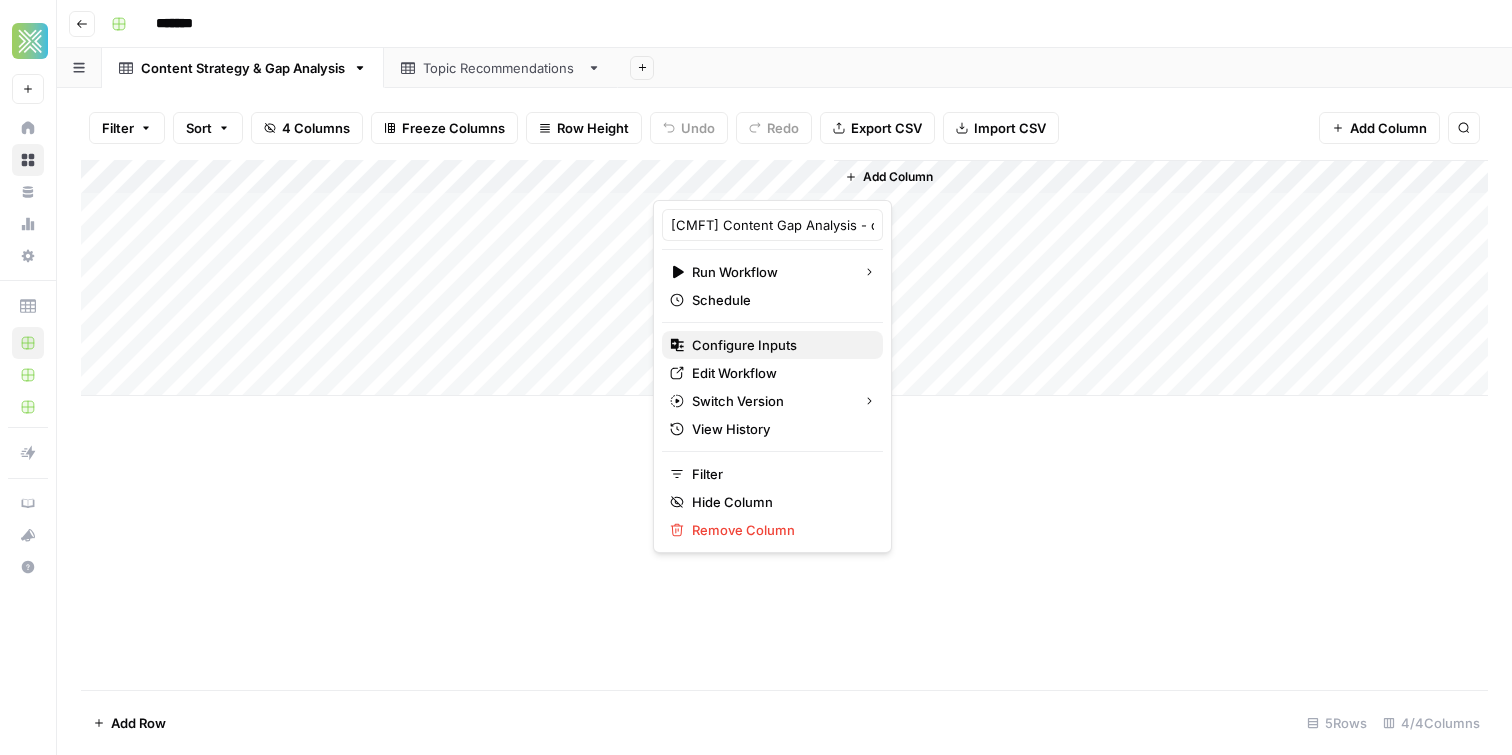 click on "Configure Inputs" at bounding box center (779, 345) 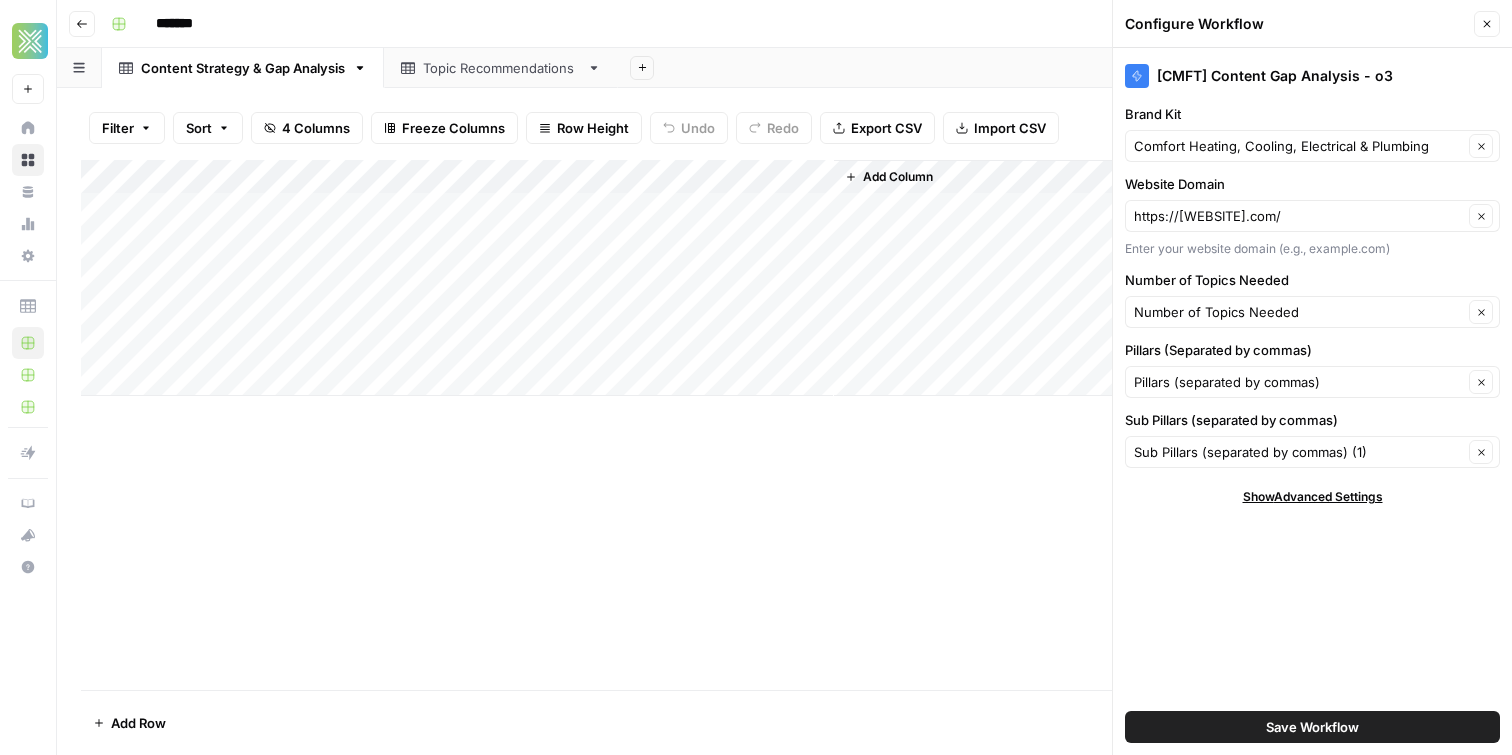 click on "Close" at bounding box center (1487, 24) 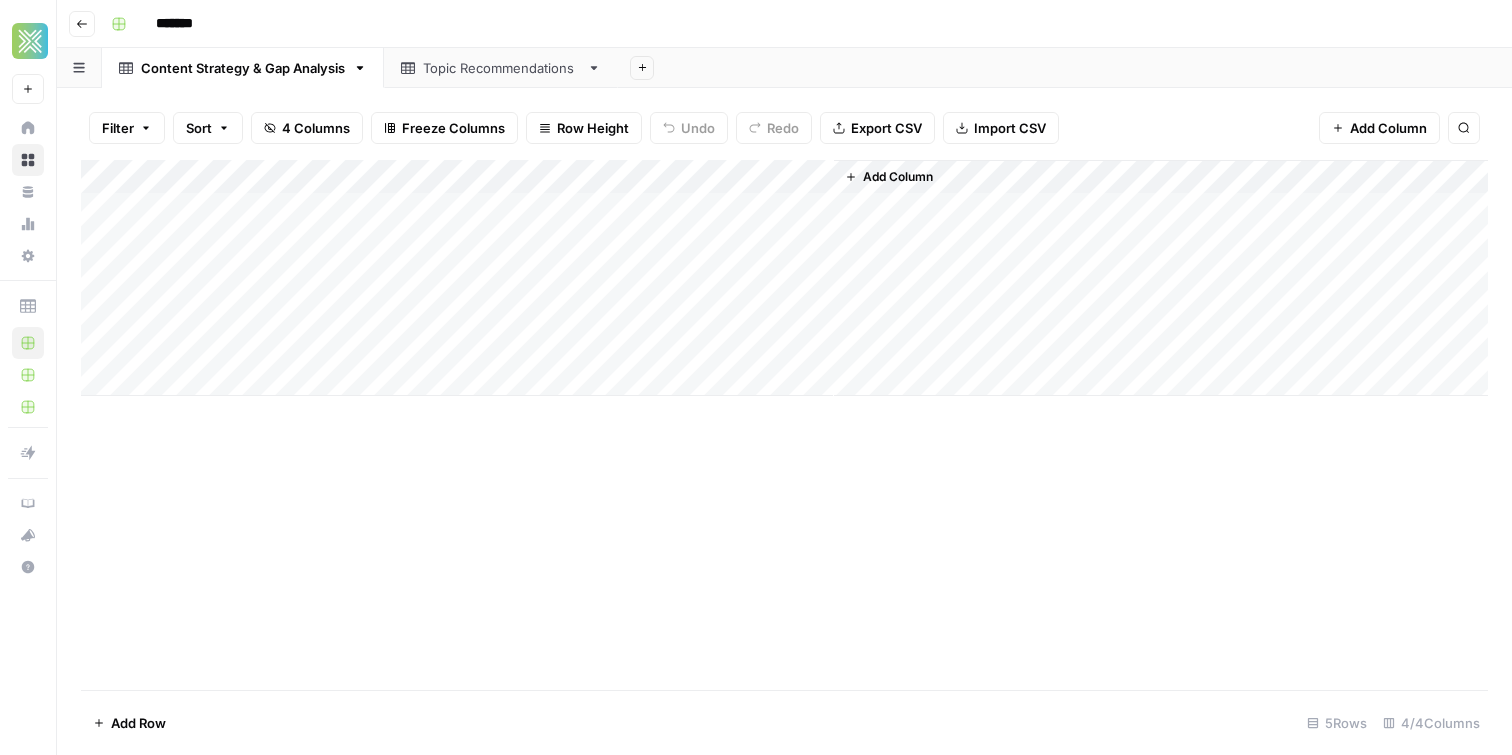 click on "Topic Recommendations" at bounding box center [501, 68] 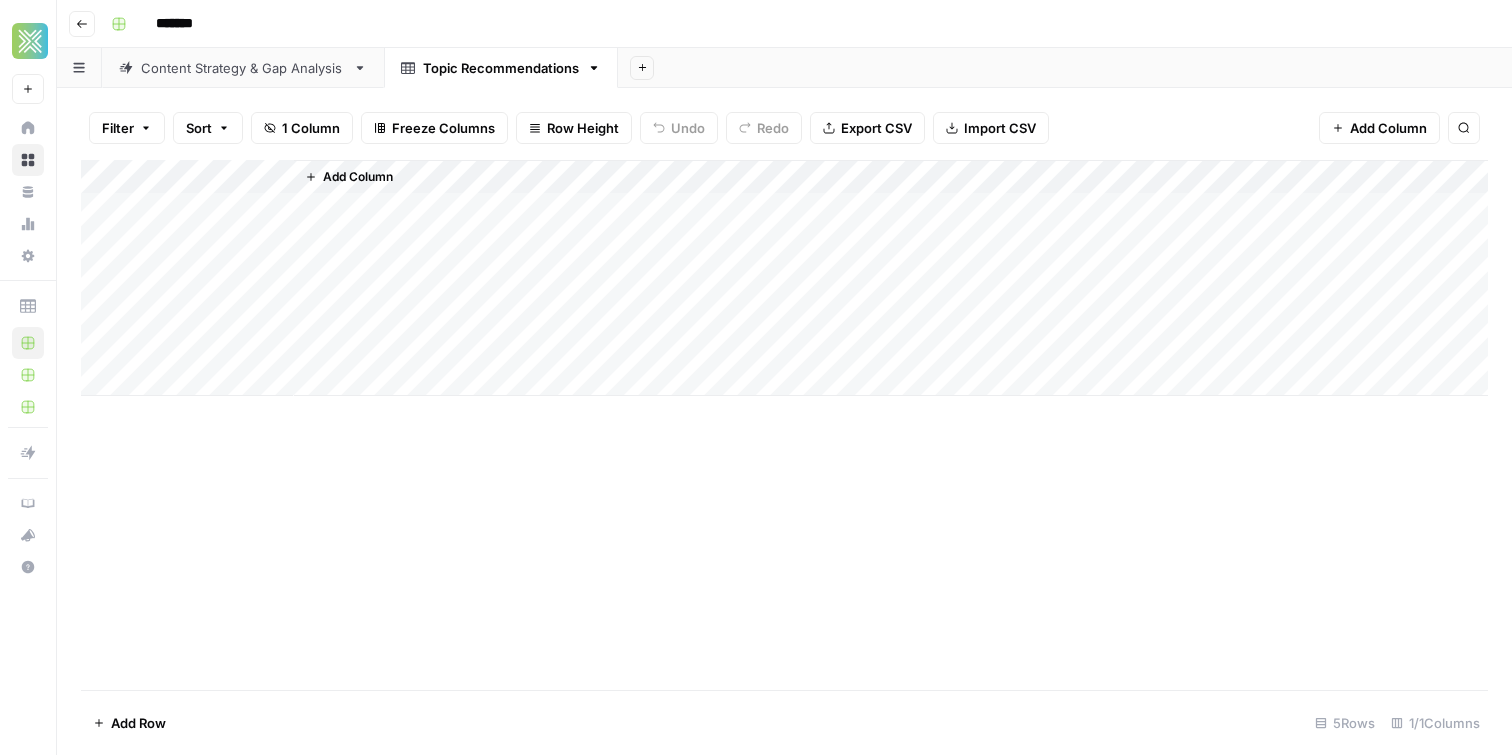 click on "Add Column" at bounding box center [358, 177] 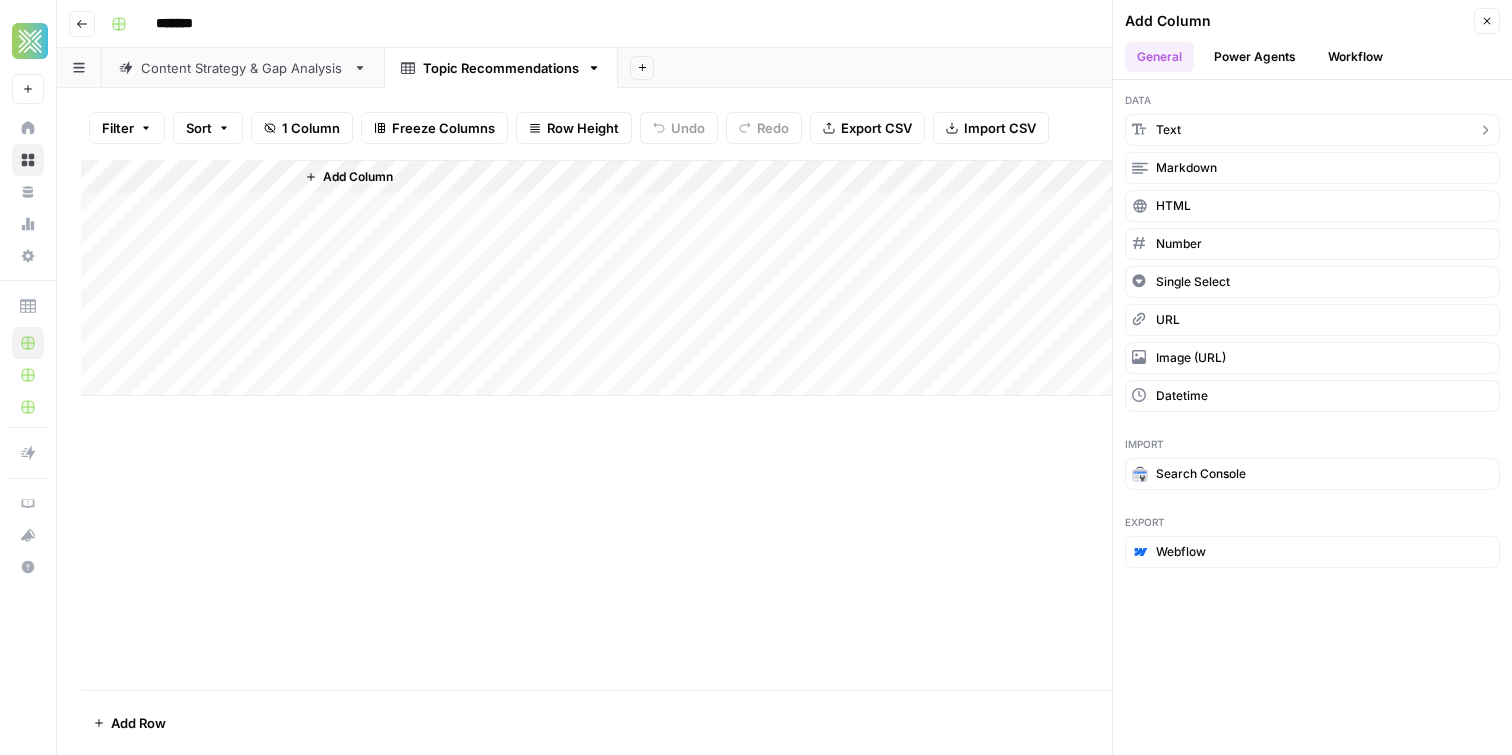 click on "text" at bounding box center (1312, 130) 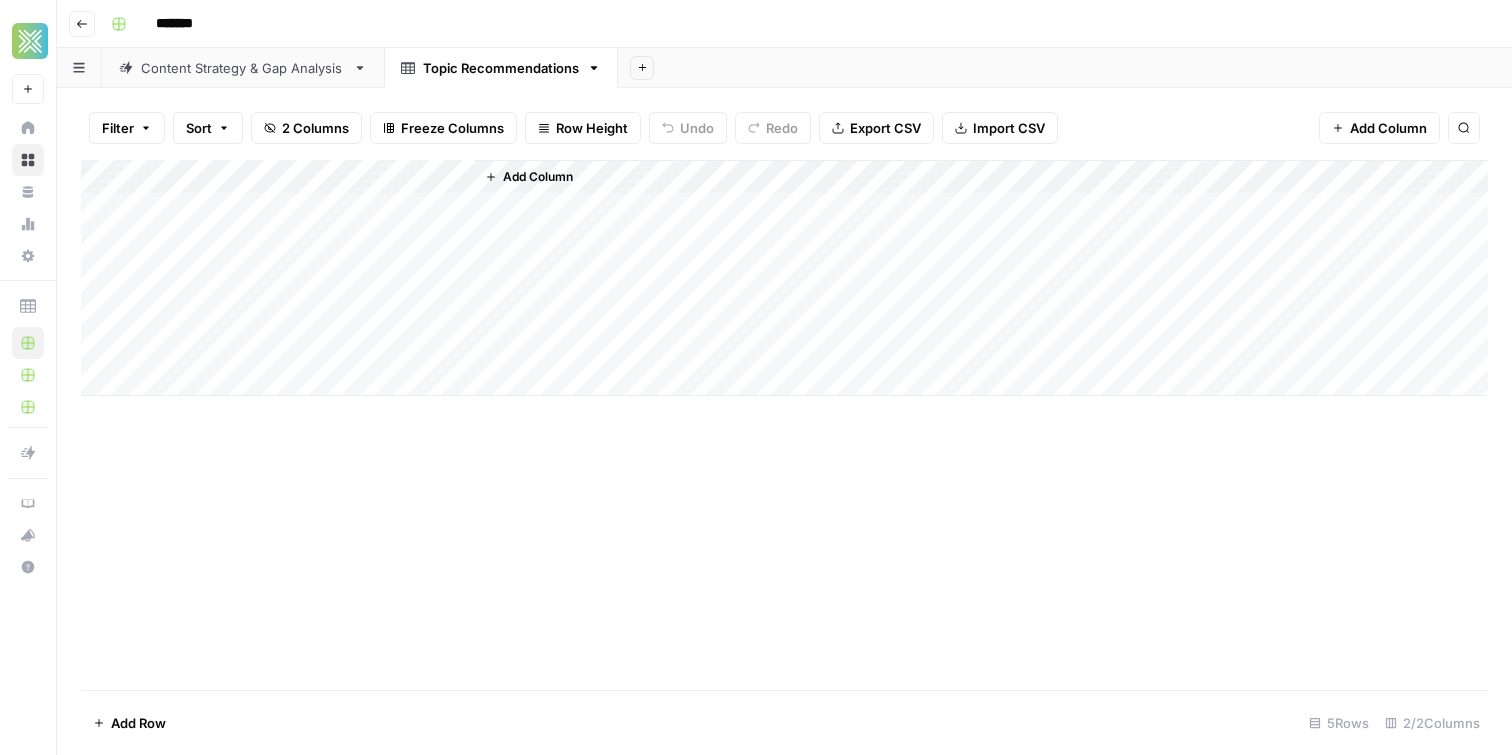 click on "Add Column" at bounding box center (538, 177) 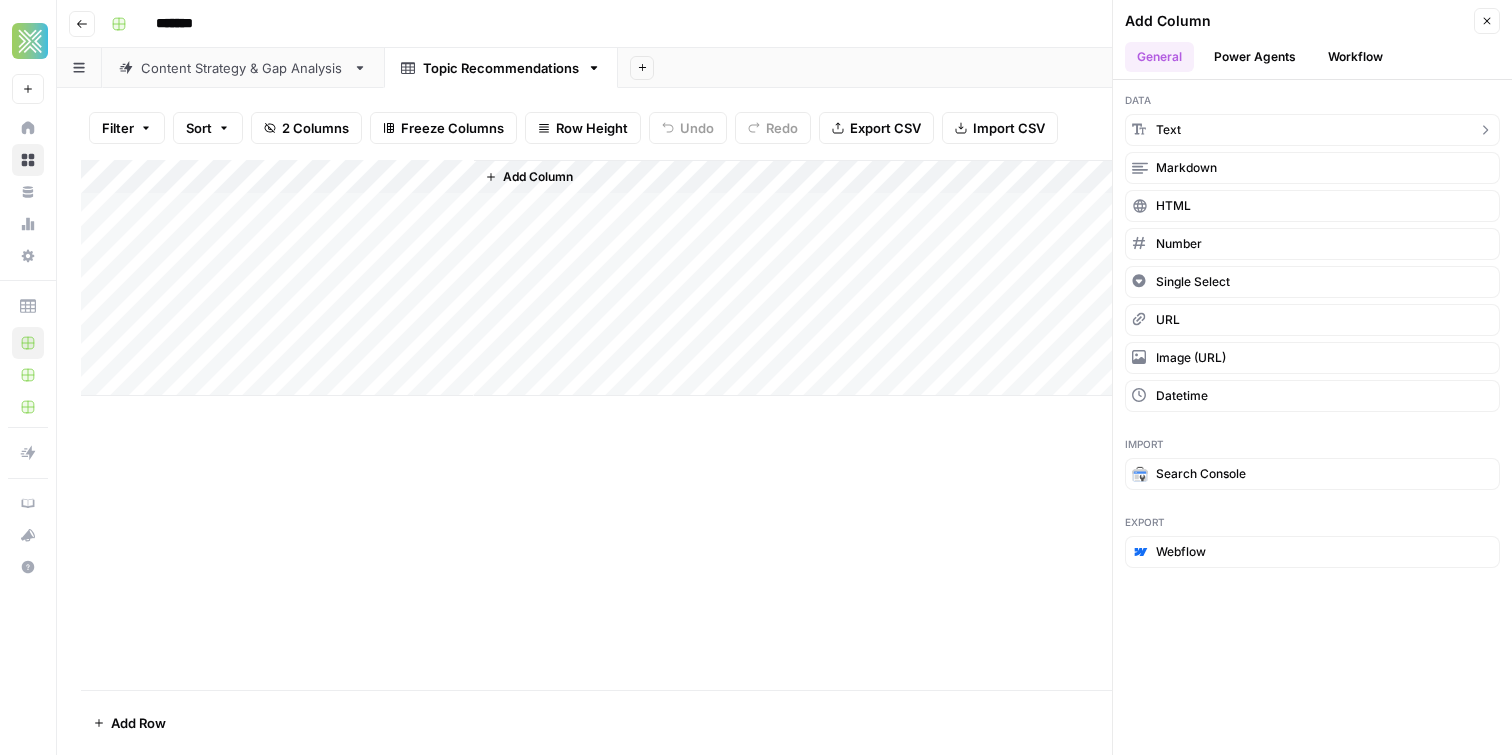 click on "text" at bounding box center [1312, 130] 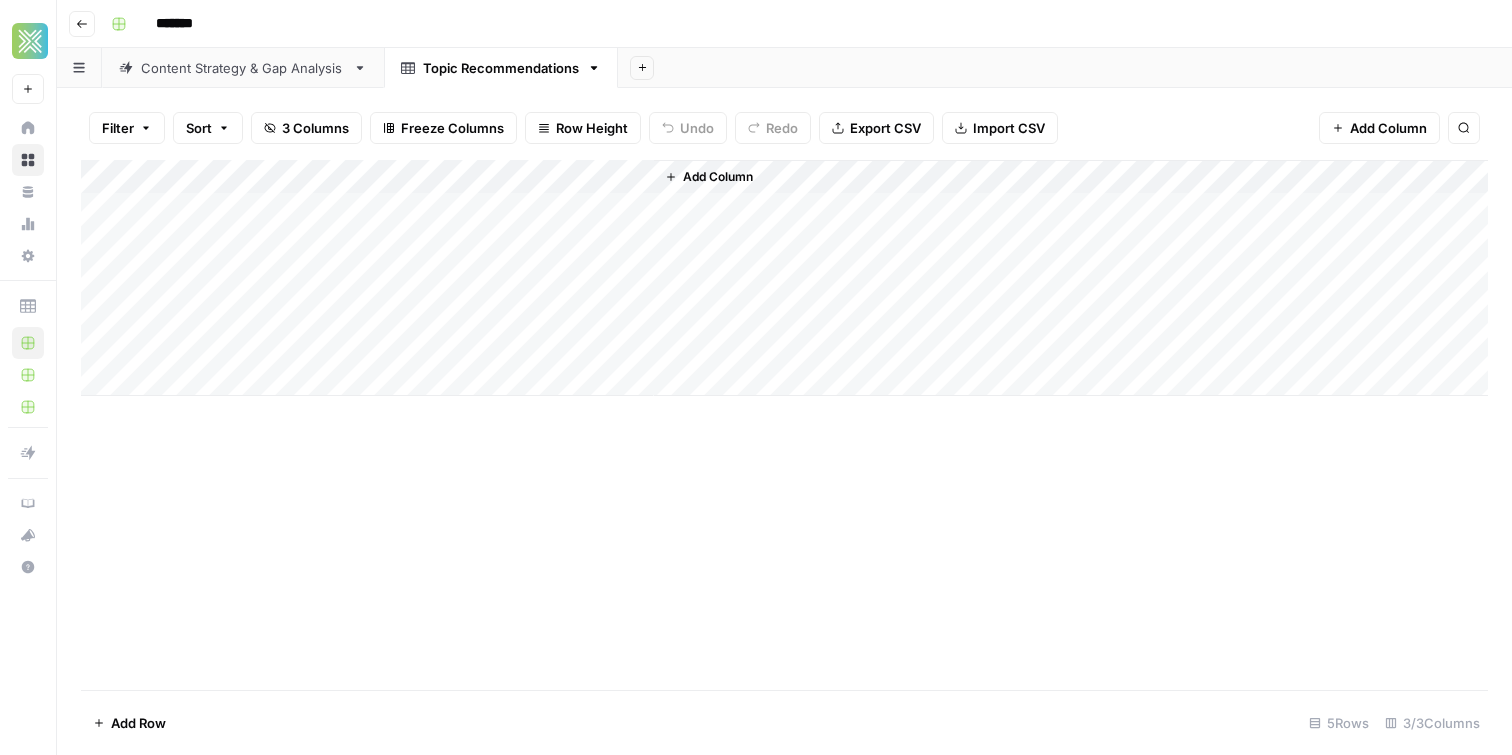 click on "Add Column" at bounding box center [1379, 128] 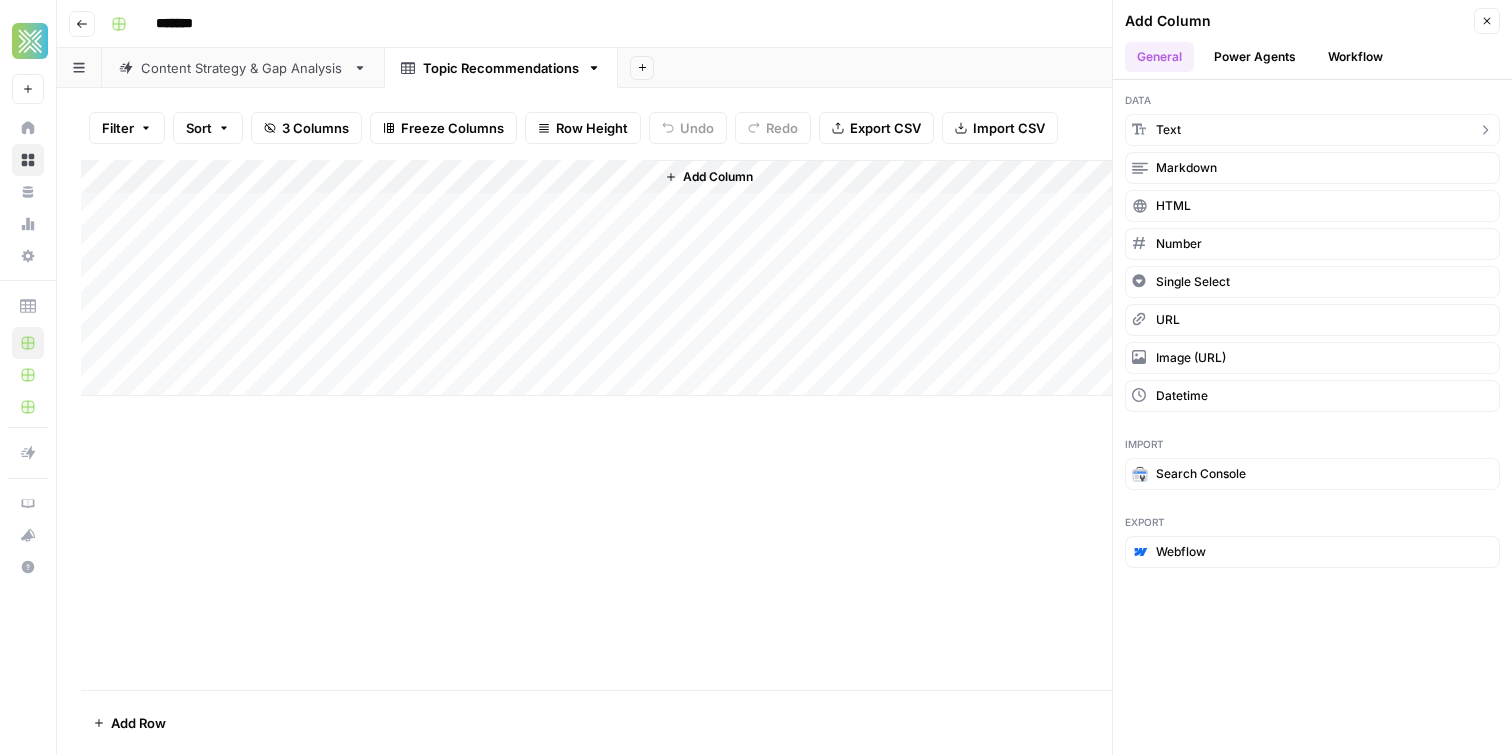 click on "text" at bounding box center (1312, 130) 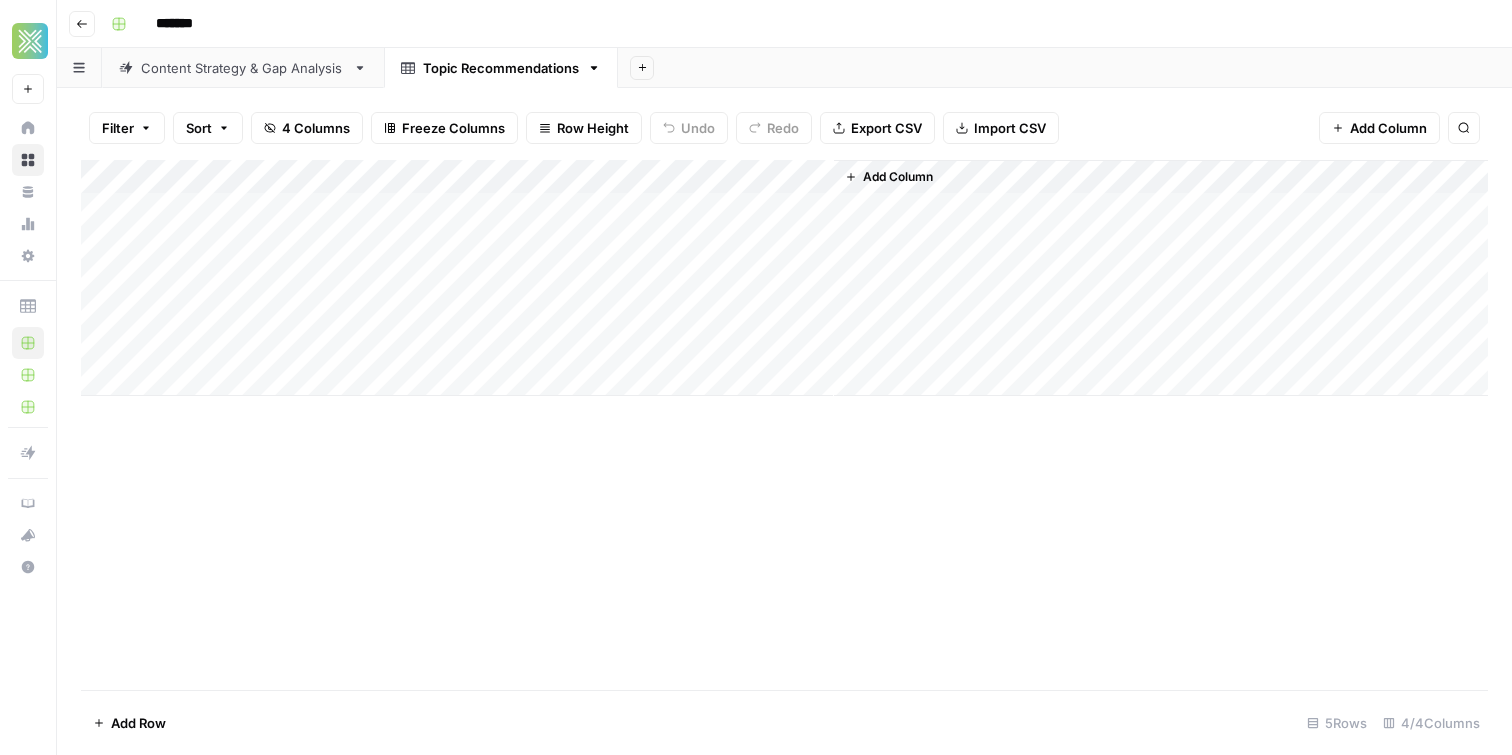 click on "Add Column" at bounding box center [1388, 128] 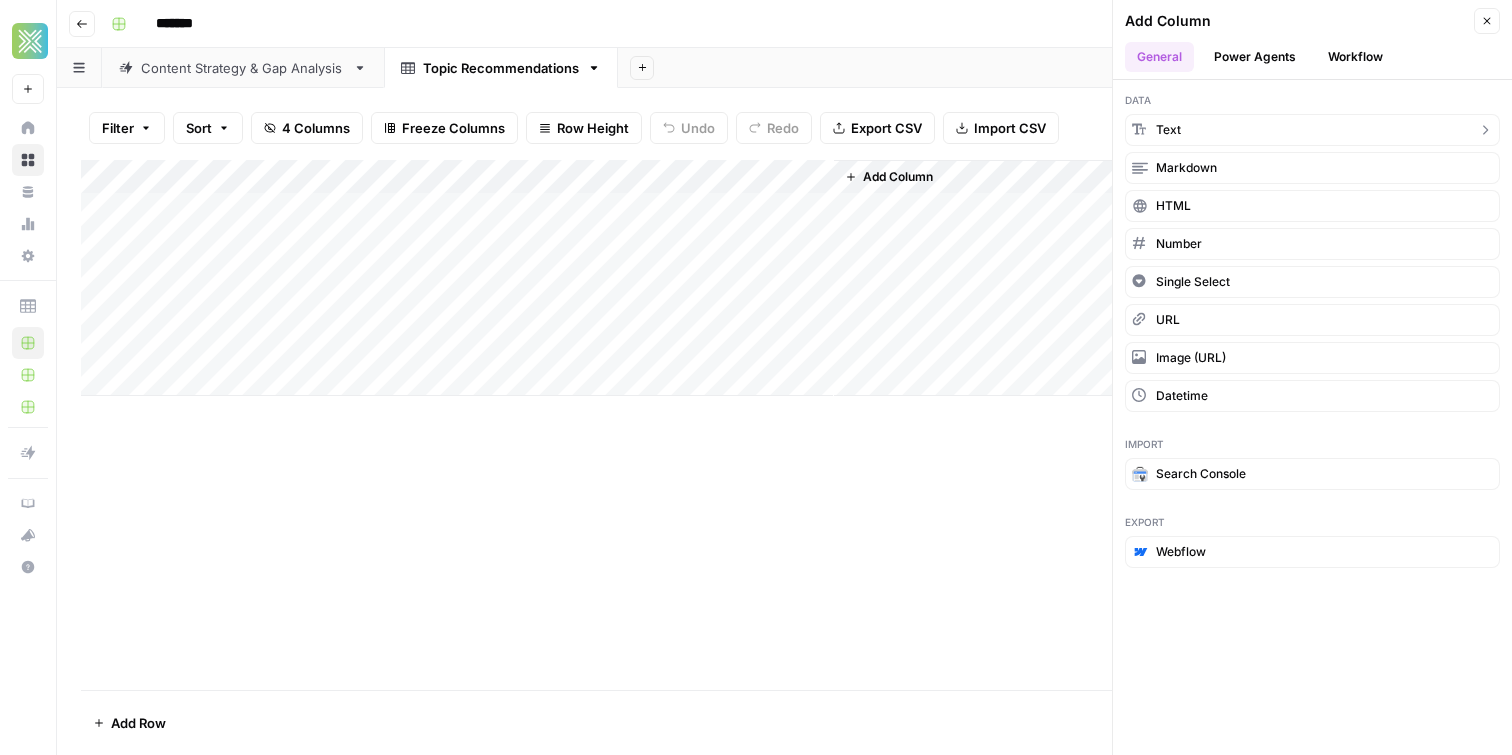 click on "text" at bounding box center (1312, 130) 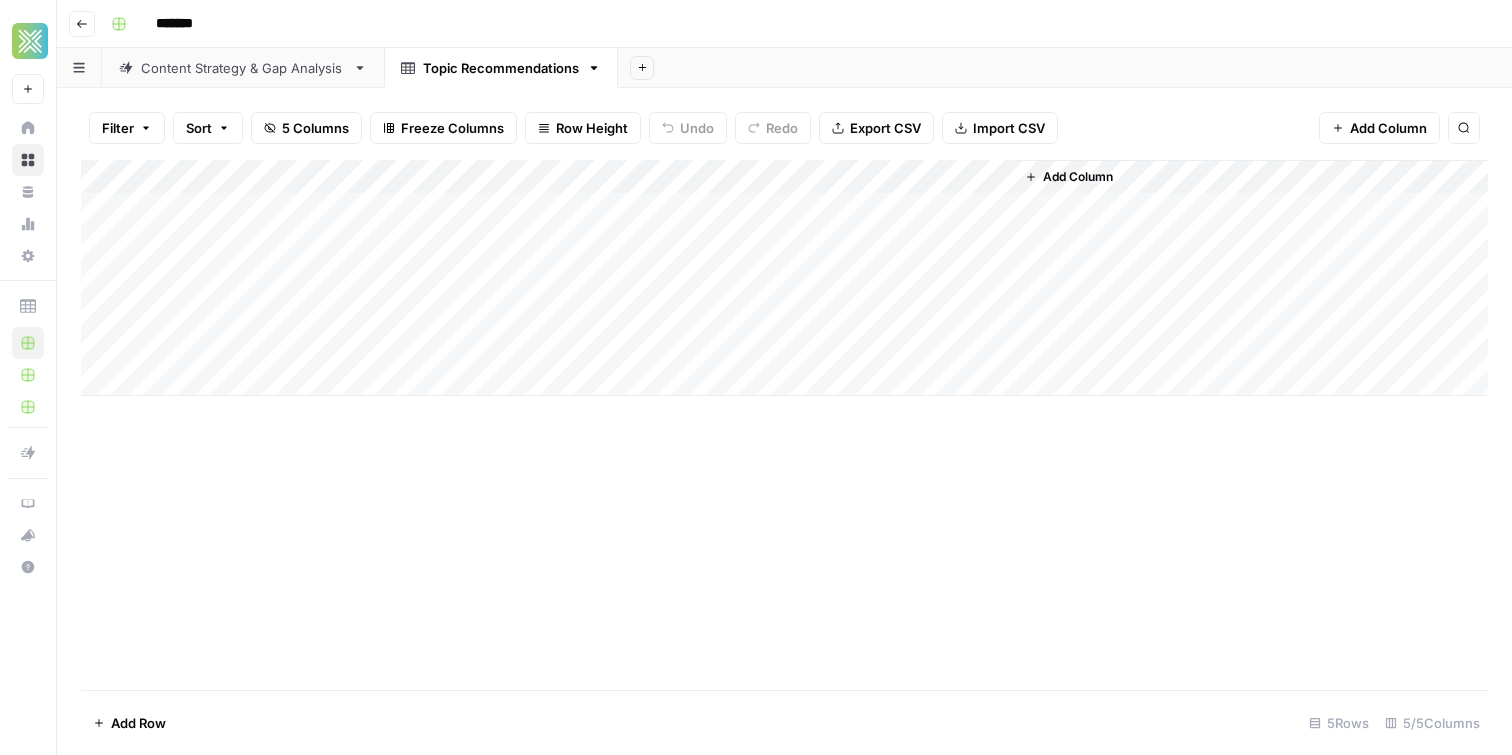 click on "Add Column" at bounding box center [784, 278] 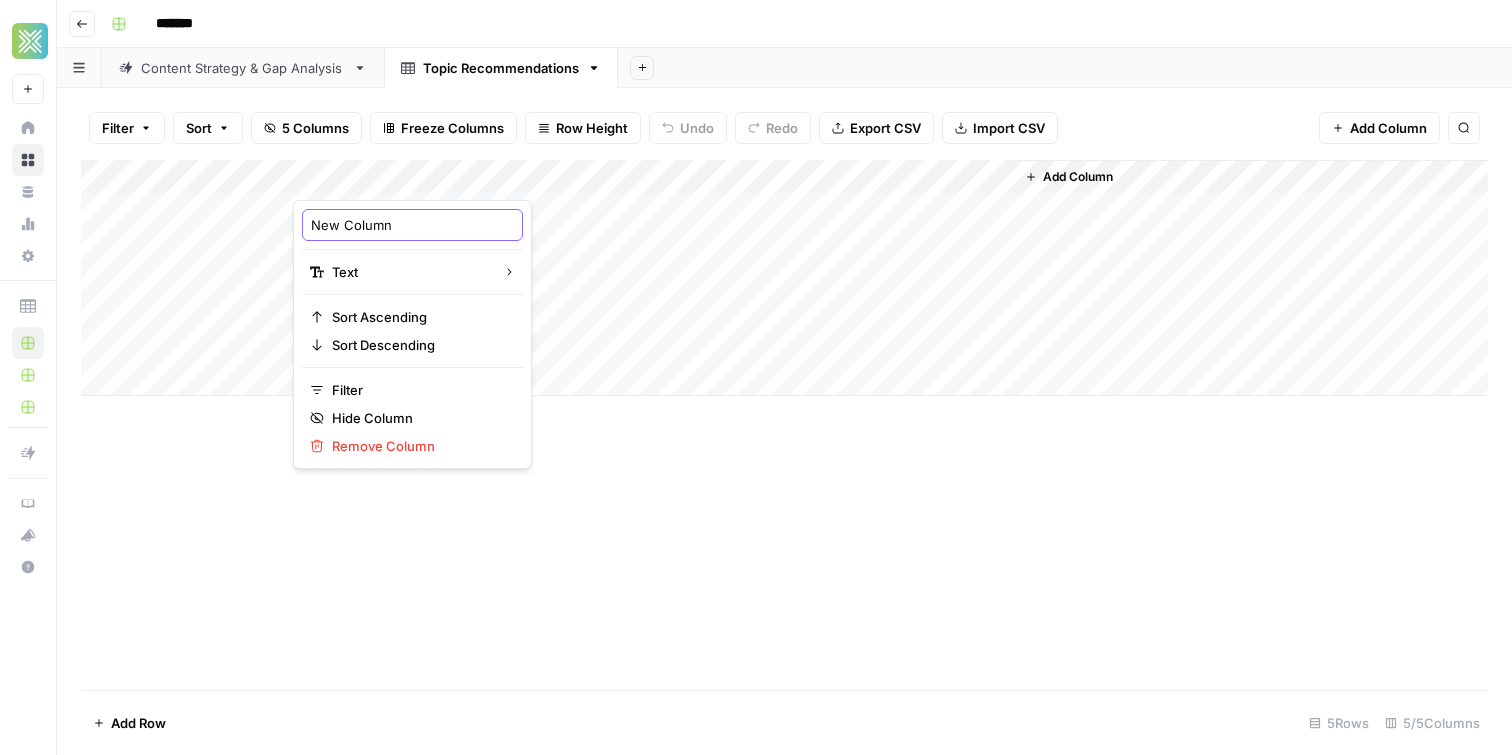 click on "New Column" at bounding box center [412, 225] 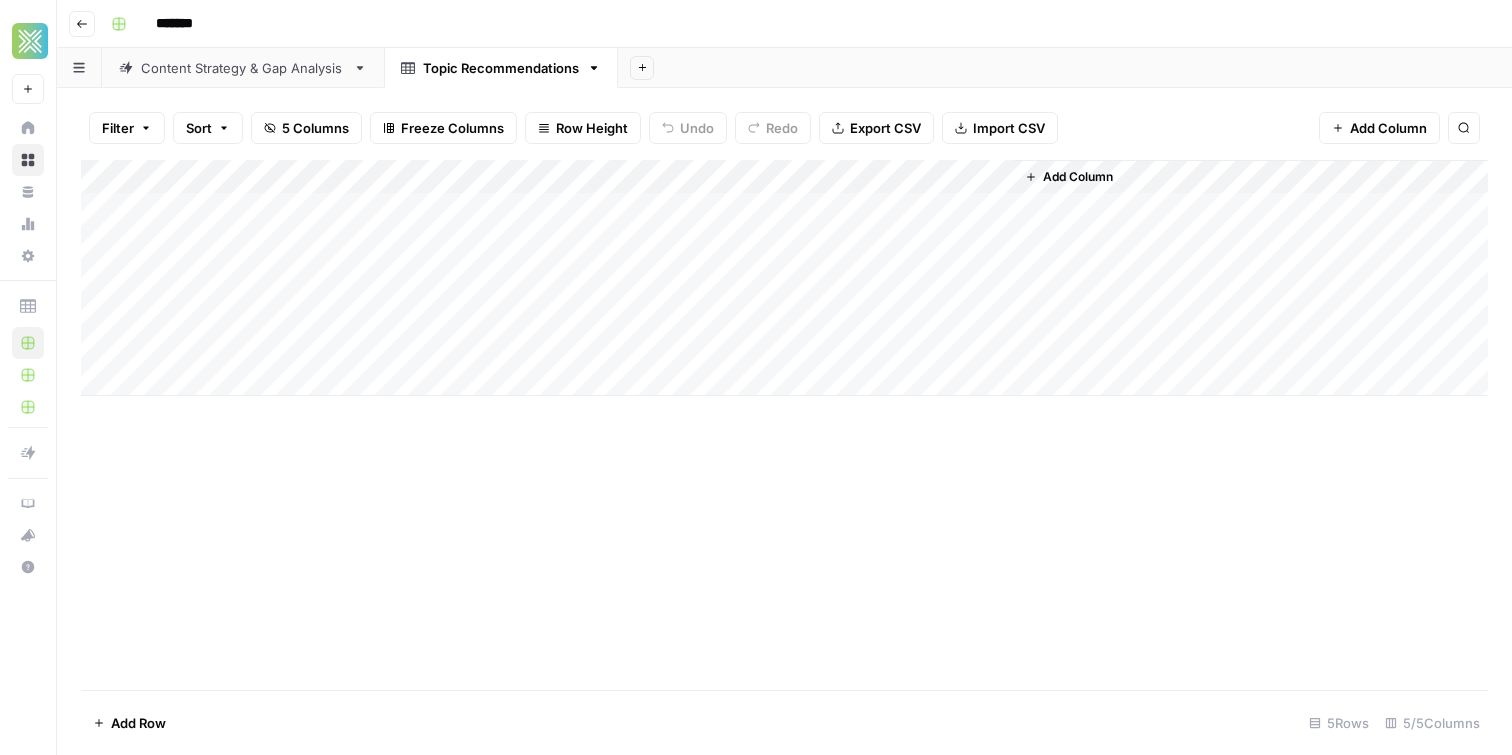 click on "Add Column" at bounding box center (784, 278) 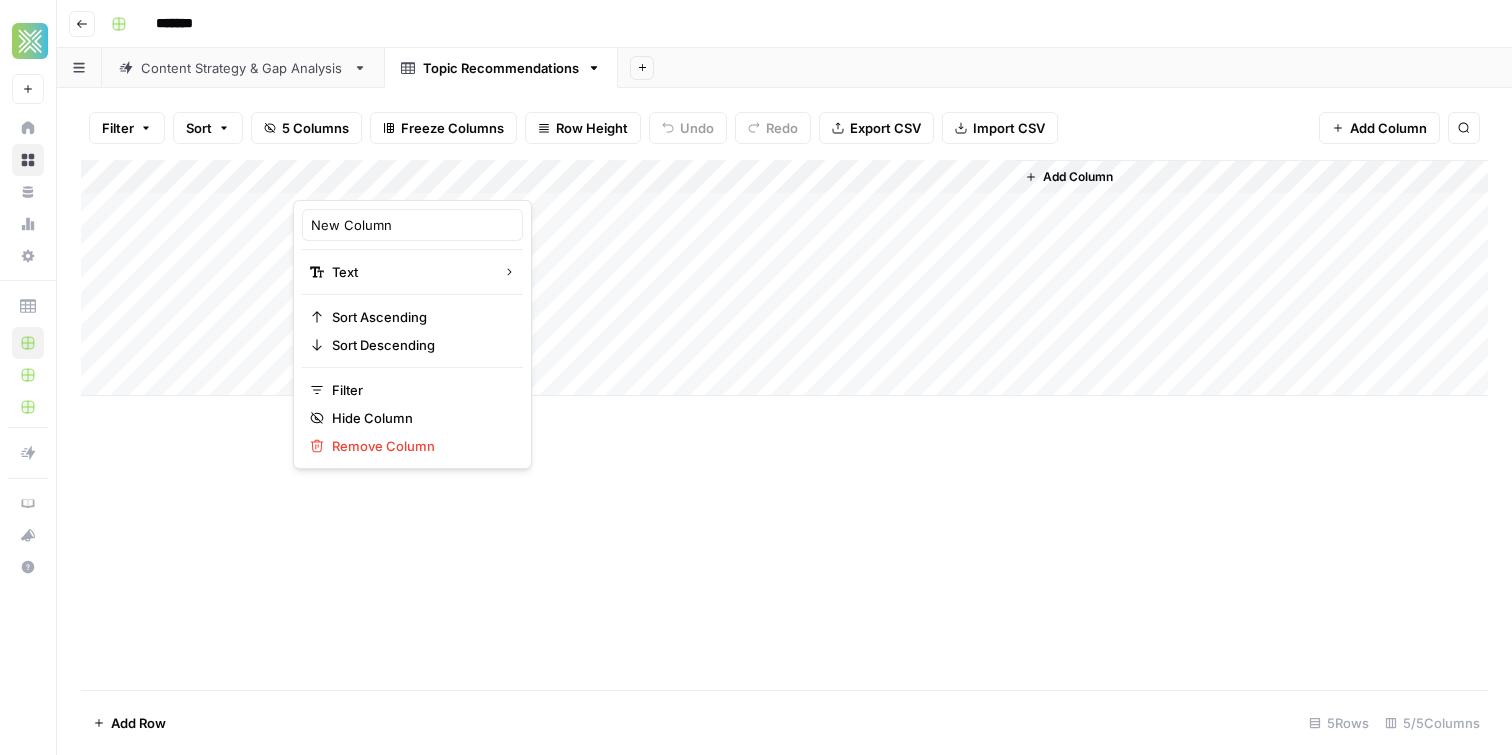 click on "New Column" at bounding box center [412, 225] 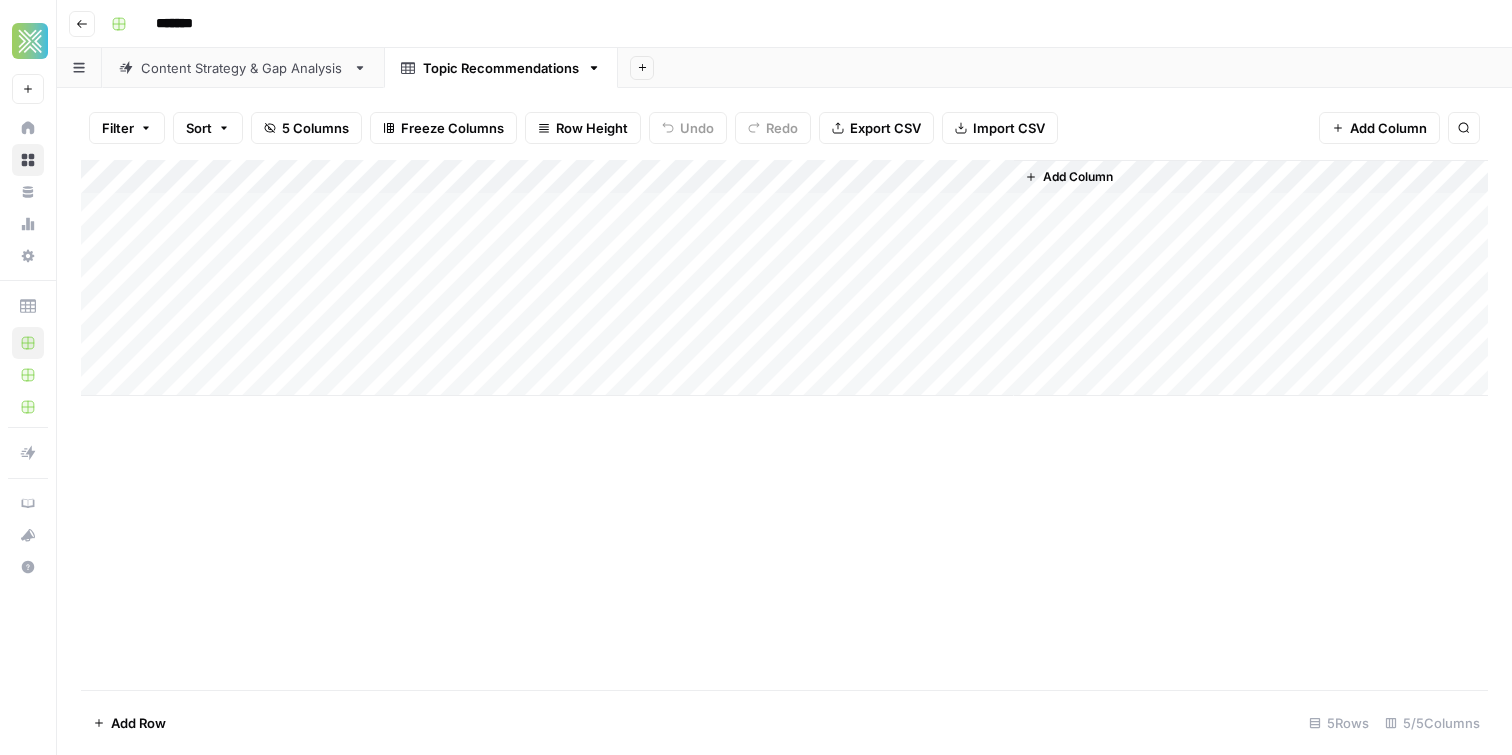 click on "Add Column" at bounding box center [784, 278] 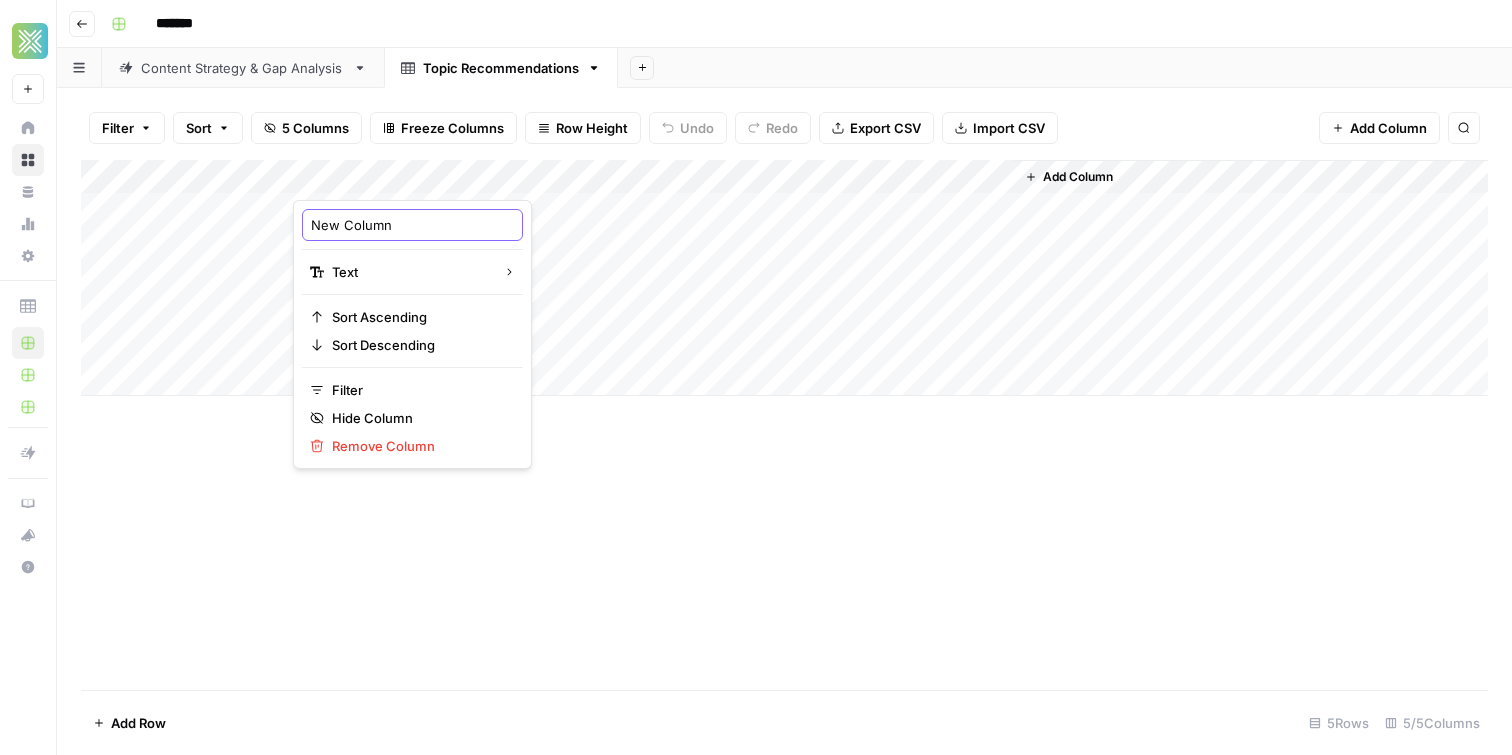 click on "New Column" at bounding box center [412, 225] 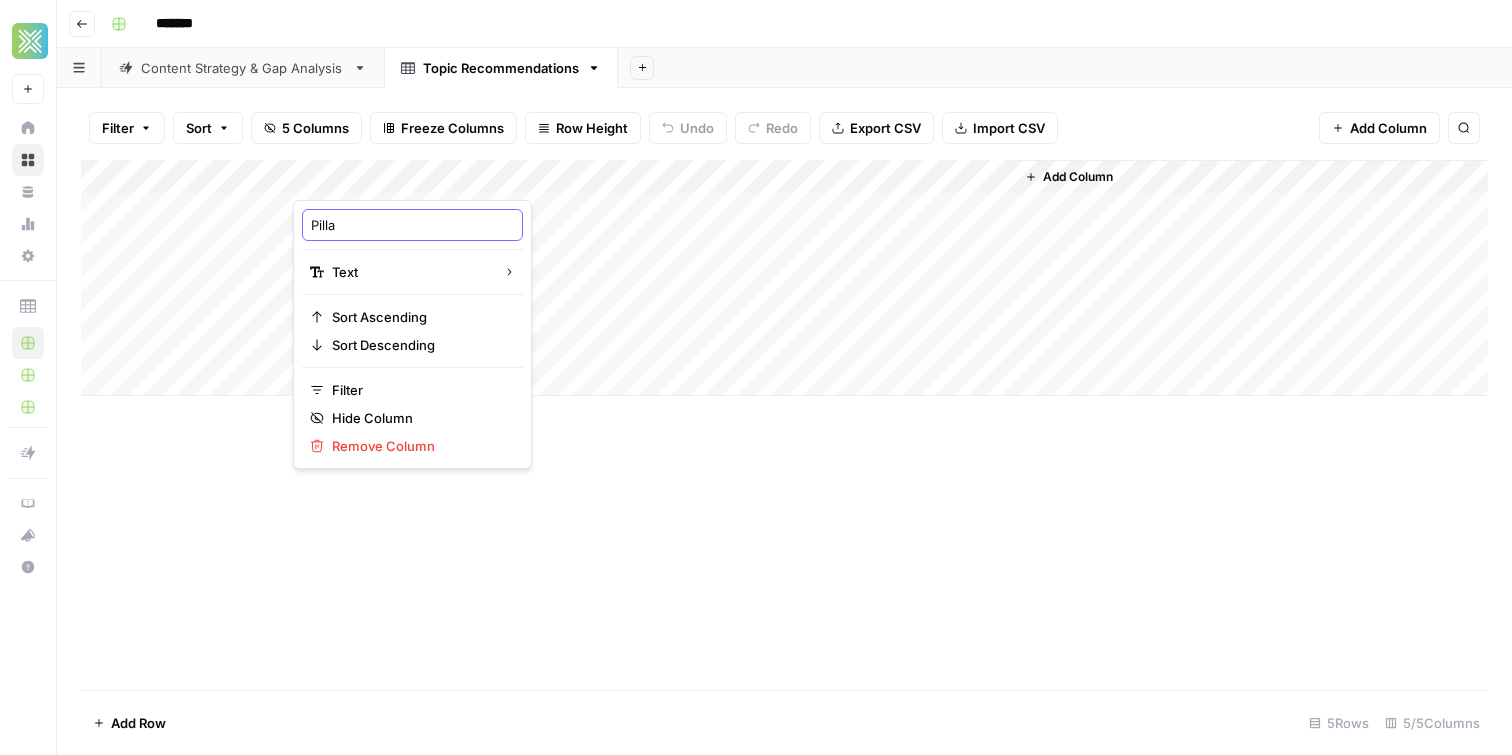 type on "Pillar" 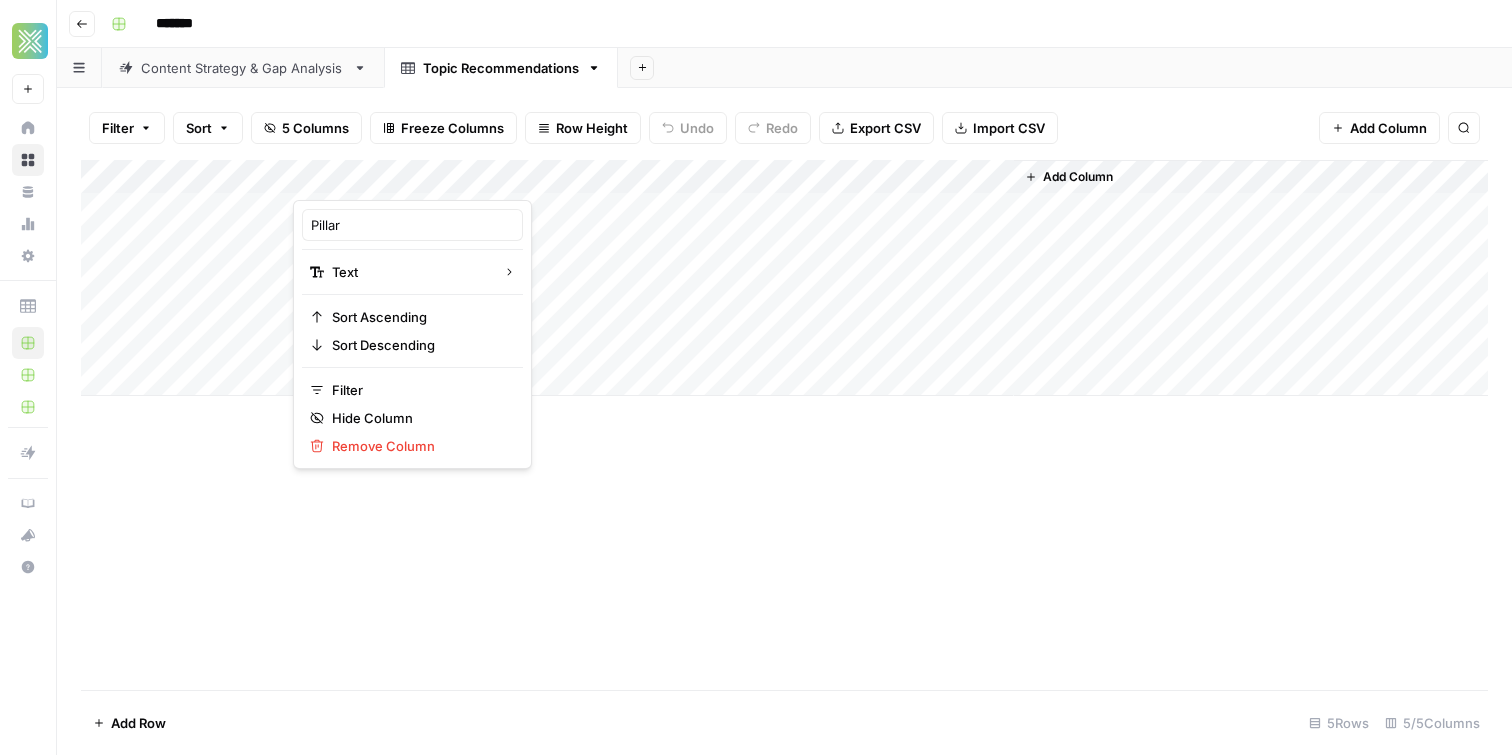 click on "Add Column" at bounding box center (784, 278) 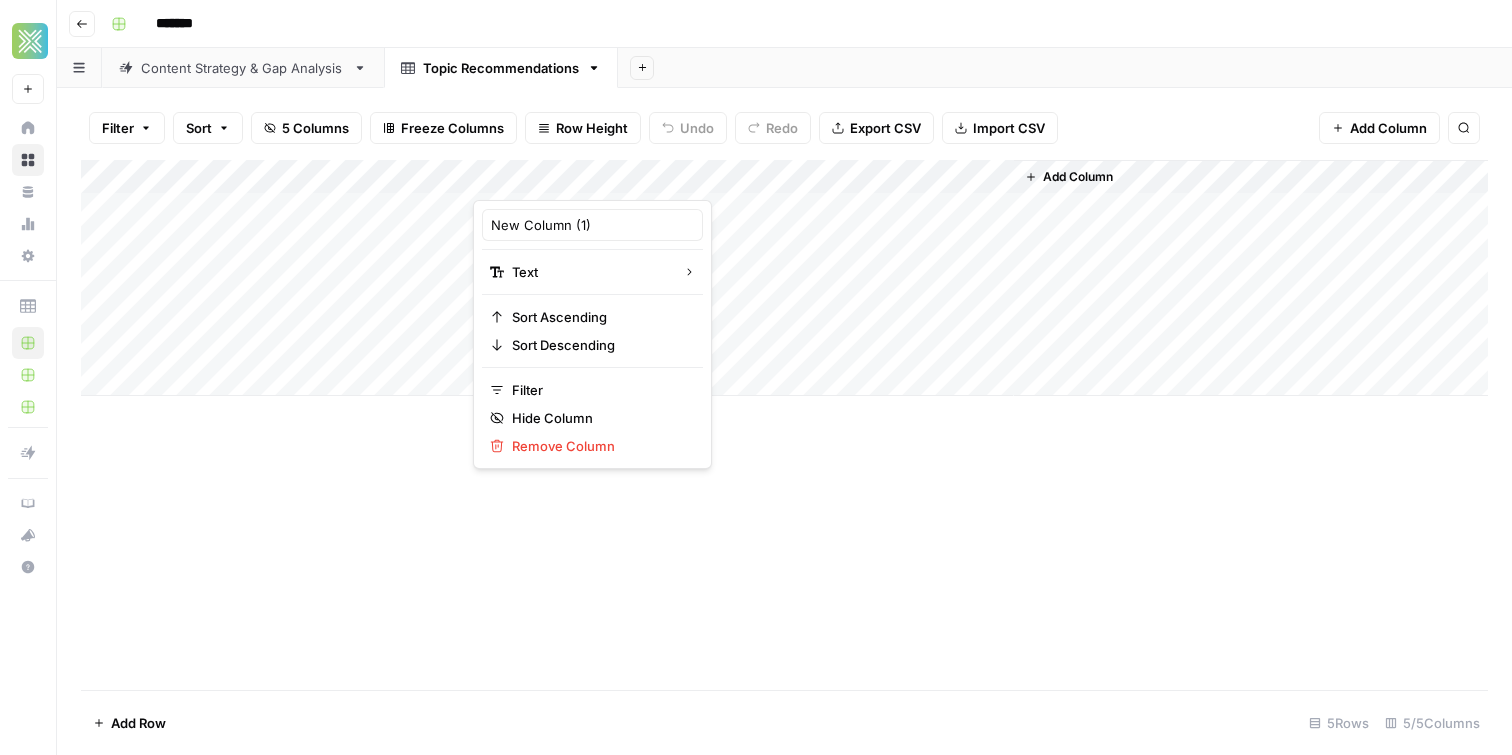 click on "New Column (1)" at bounding box center (592, 225) 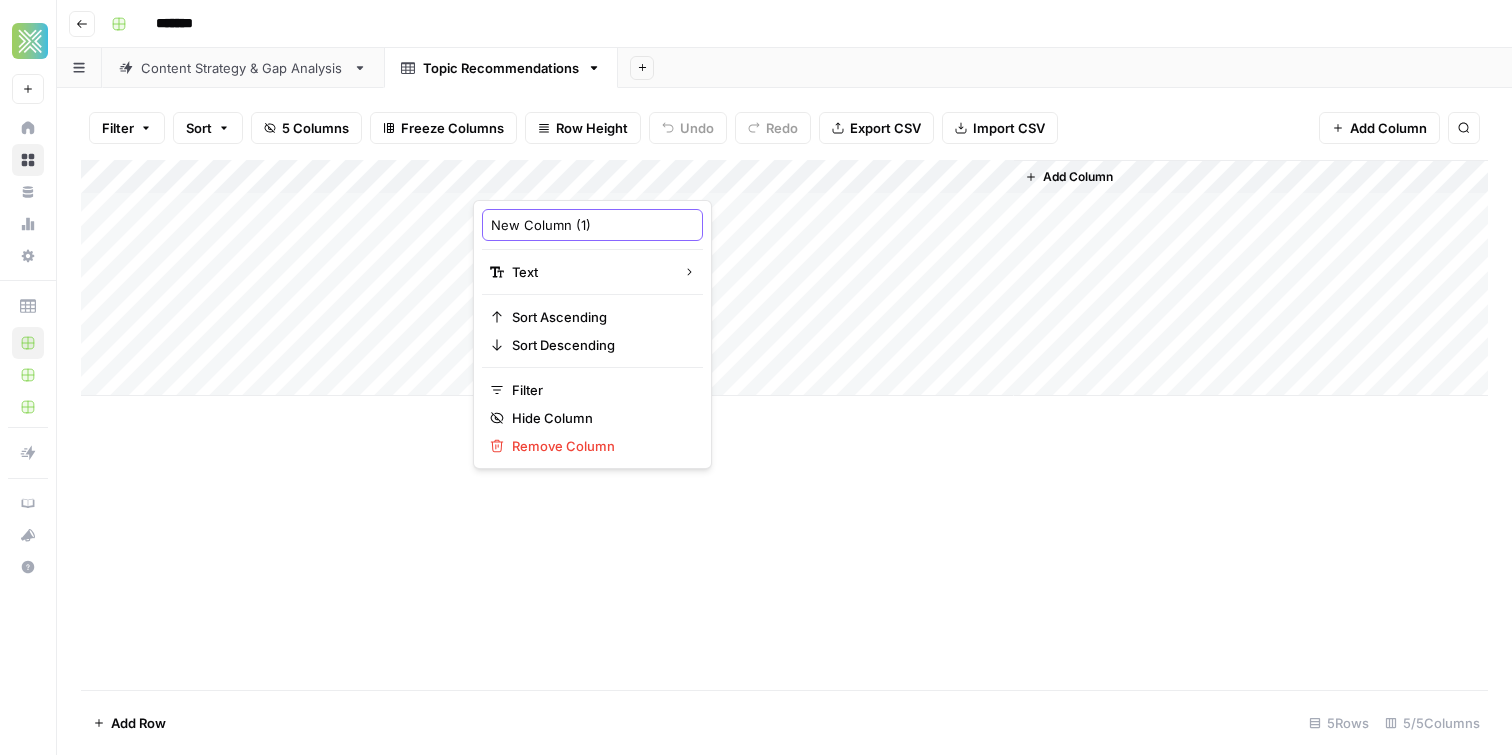 click on "New Column (1)" at bounding box center [592, 225] 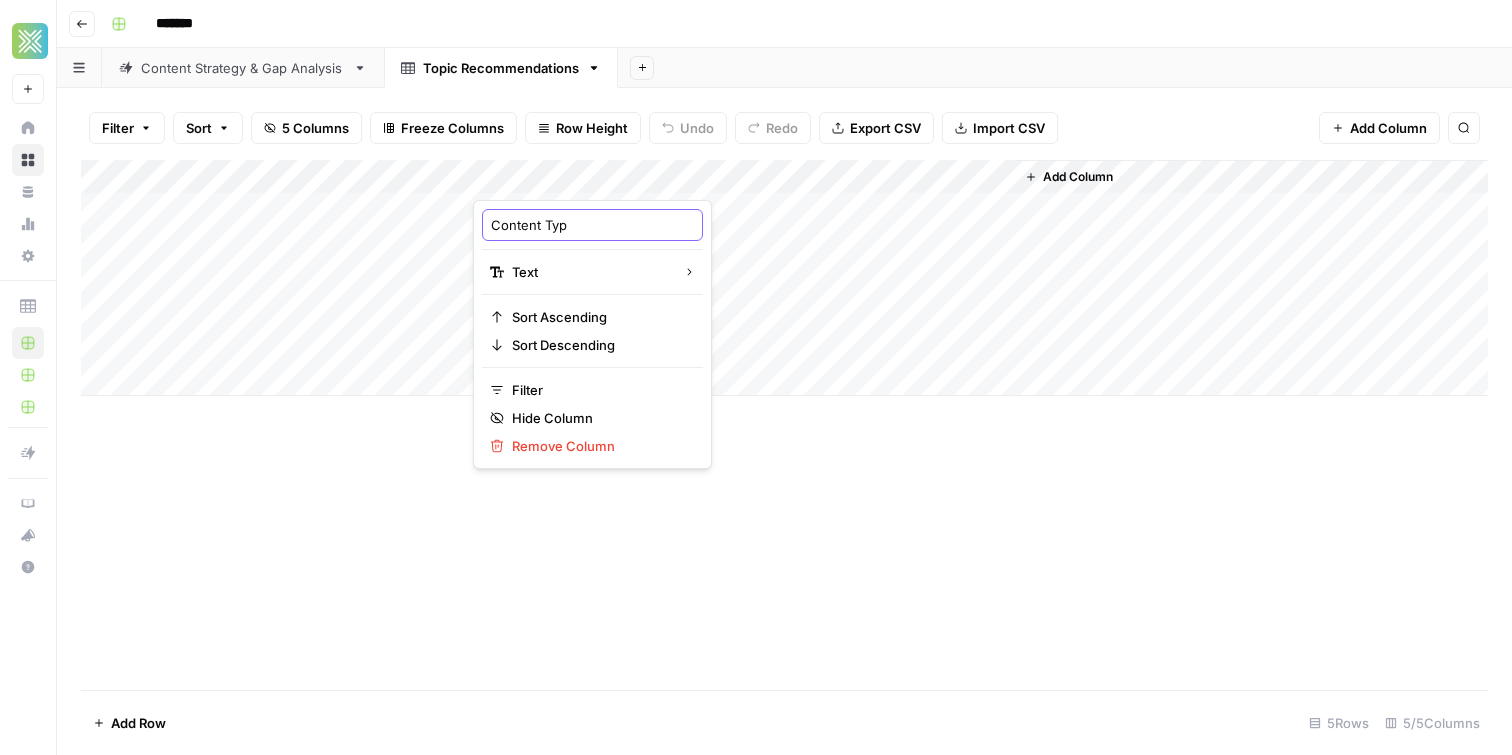 type on "Content Type" 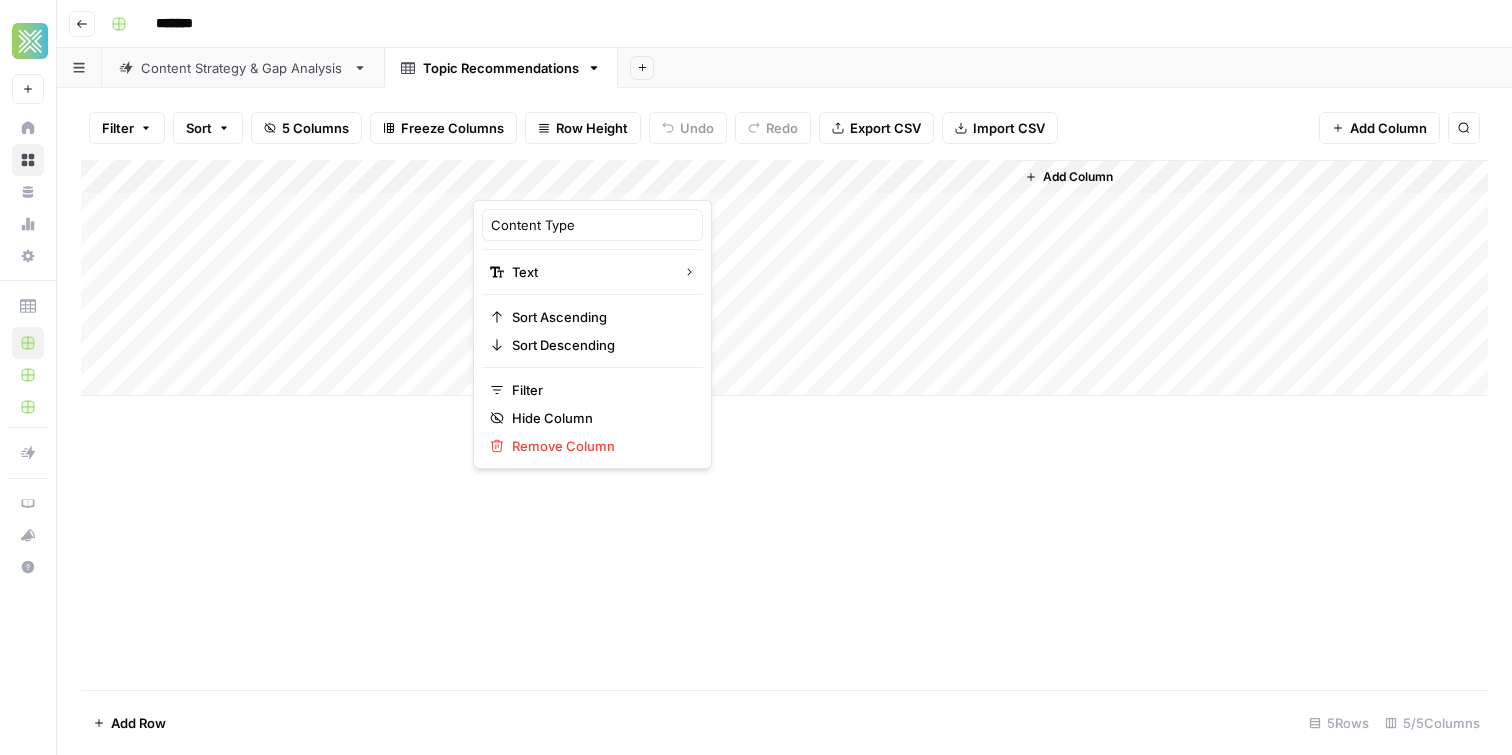 click on "Add Column" at bounding box center [784, 278] 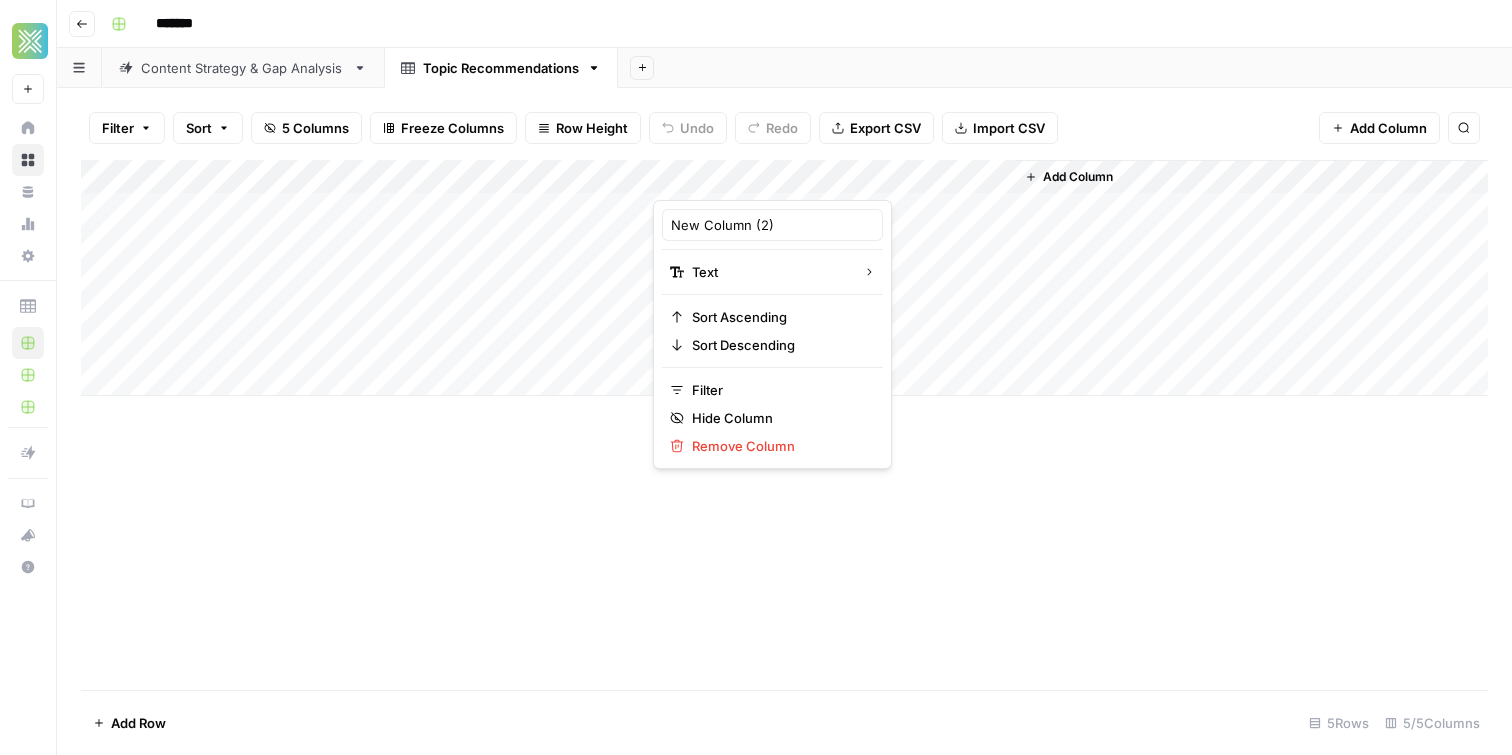 click on "Add Column" at bounding box center [784, 278] 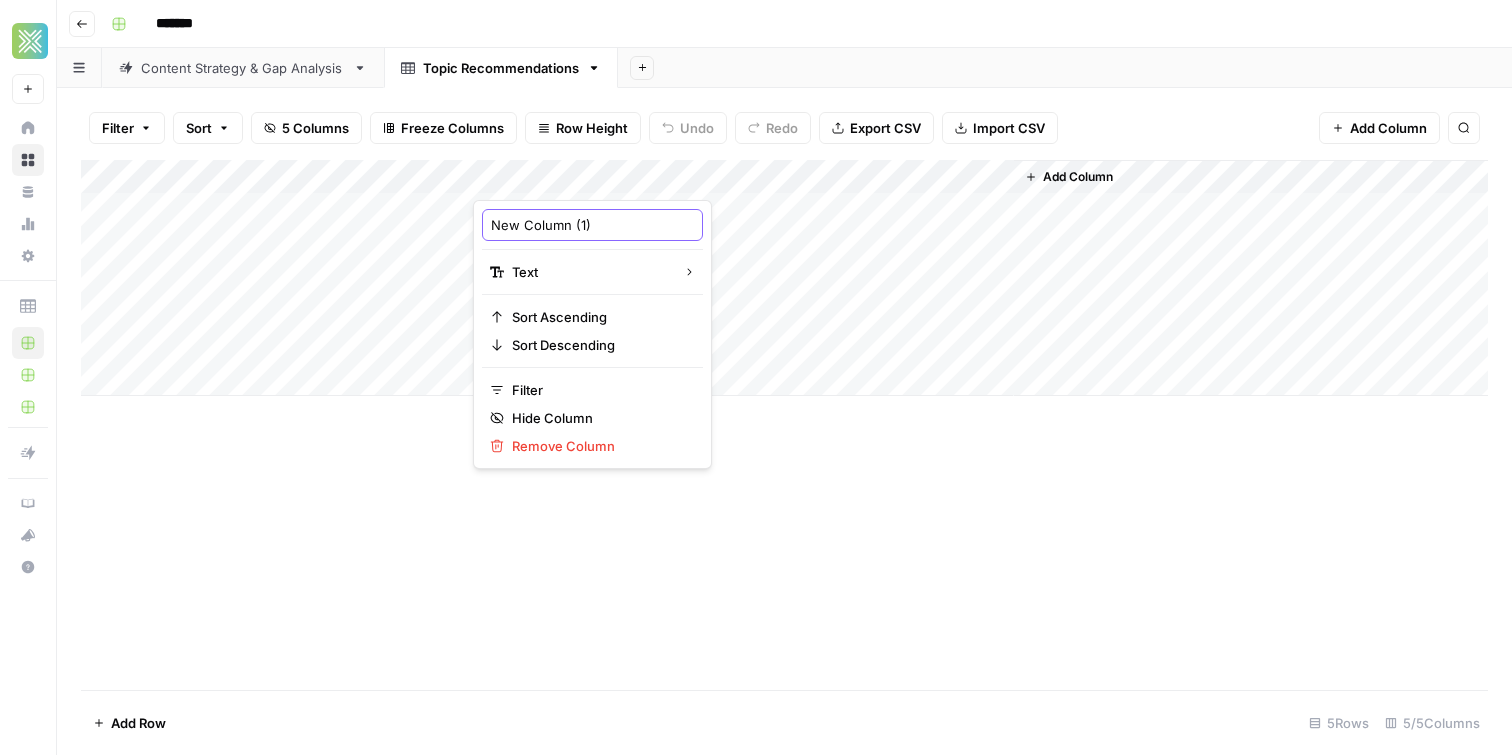 click on "New Column (1)" at bounding box center [592, 225] 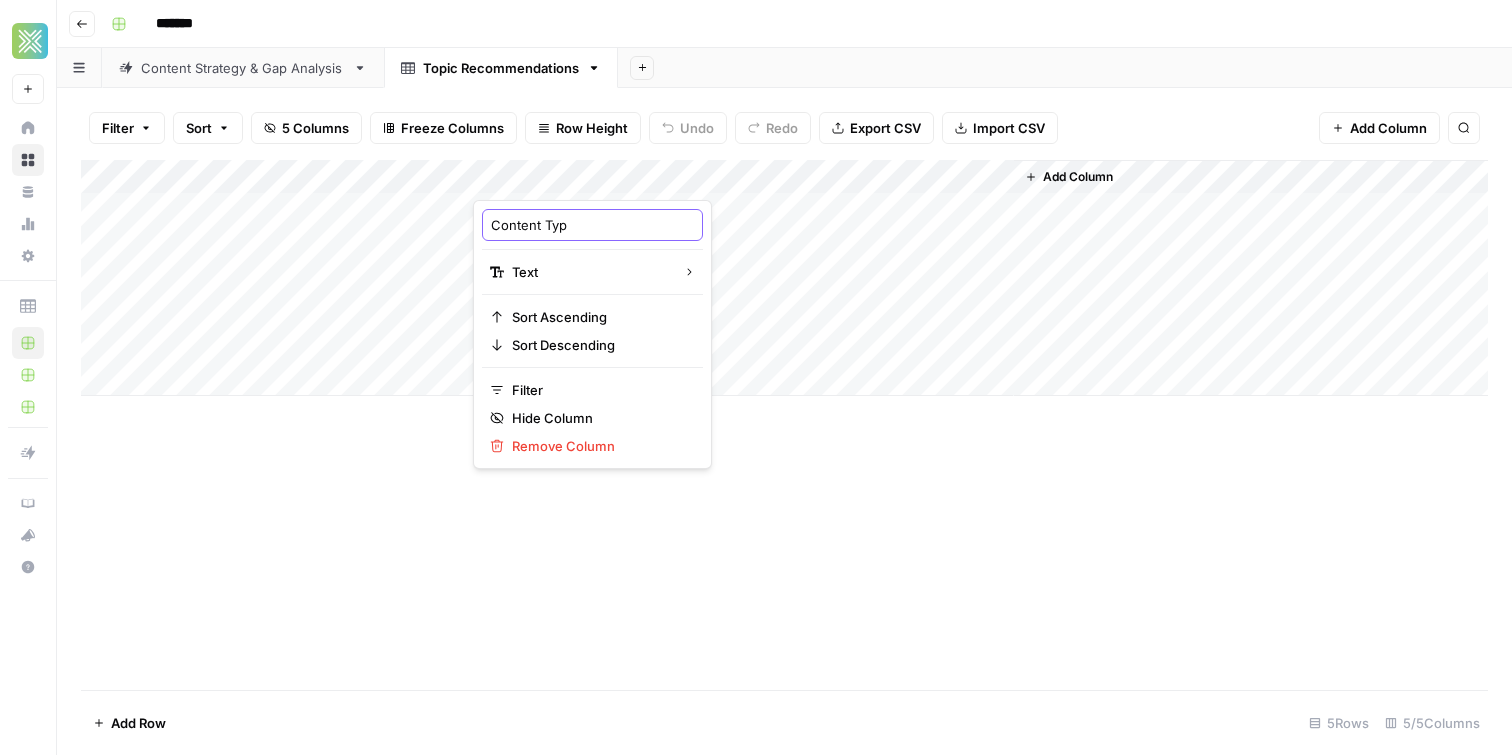 type on "Content Type" 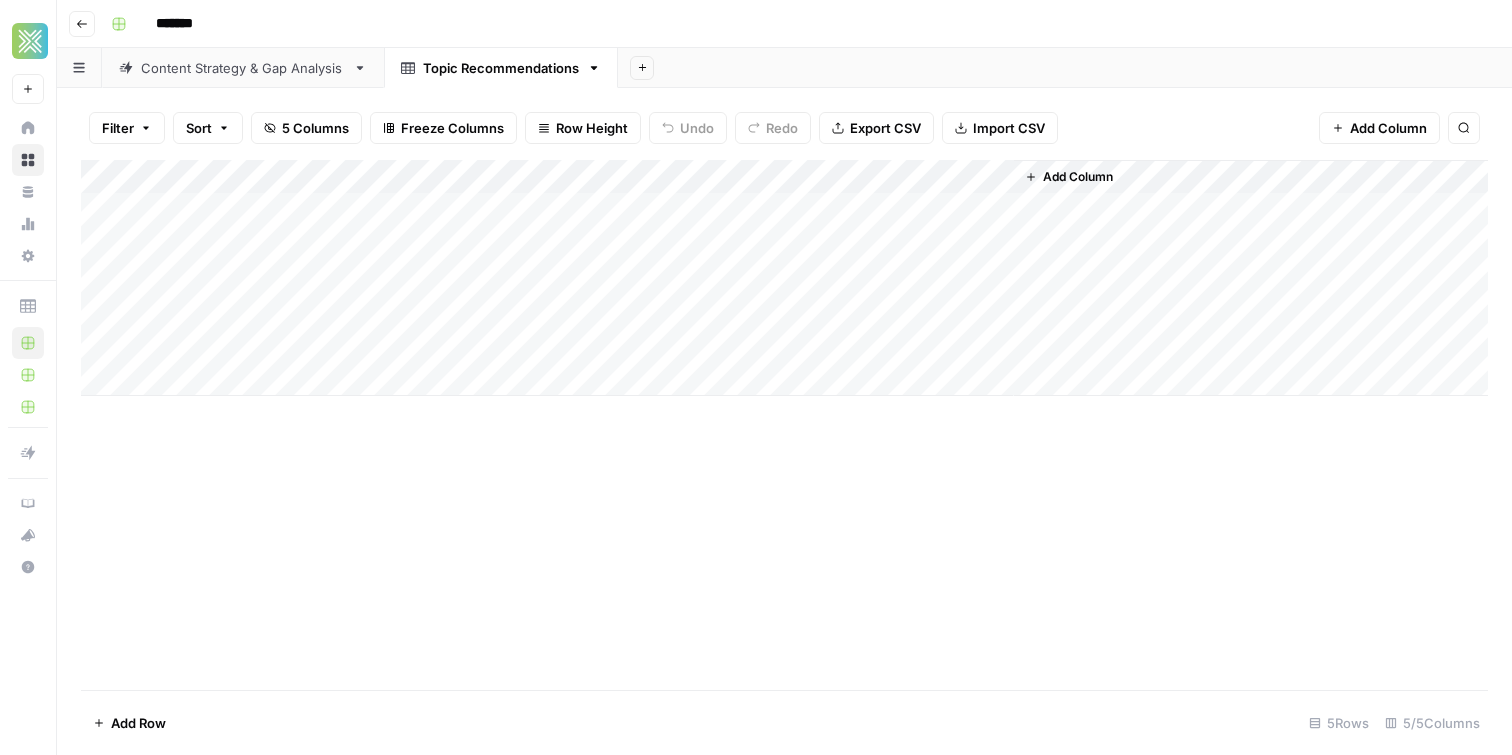 click on "Add Column" at bounding box center [784, 278] 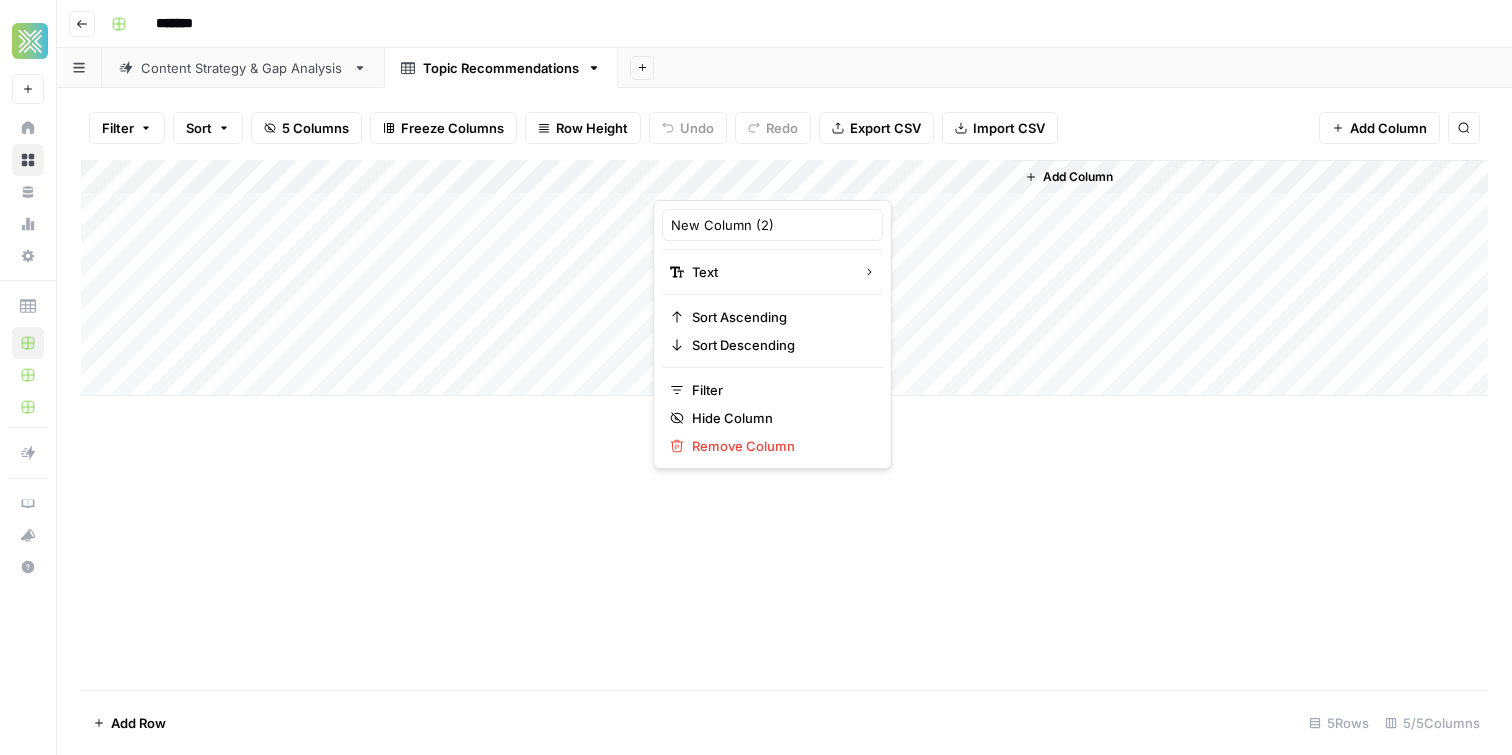 click on "New Column (2)" at bounding box center [772, 225] 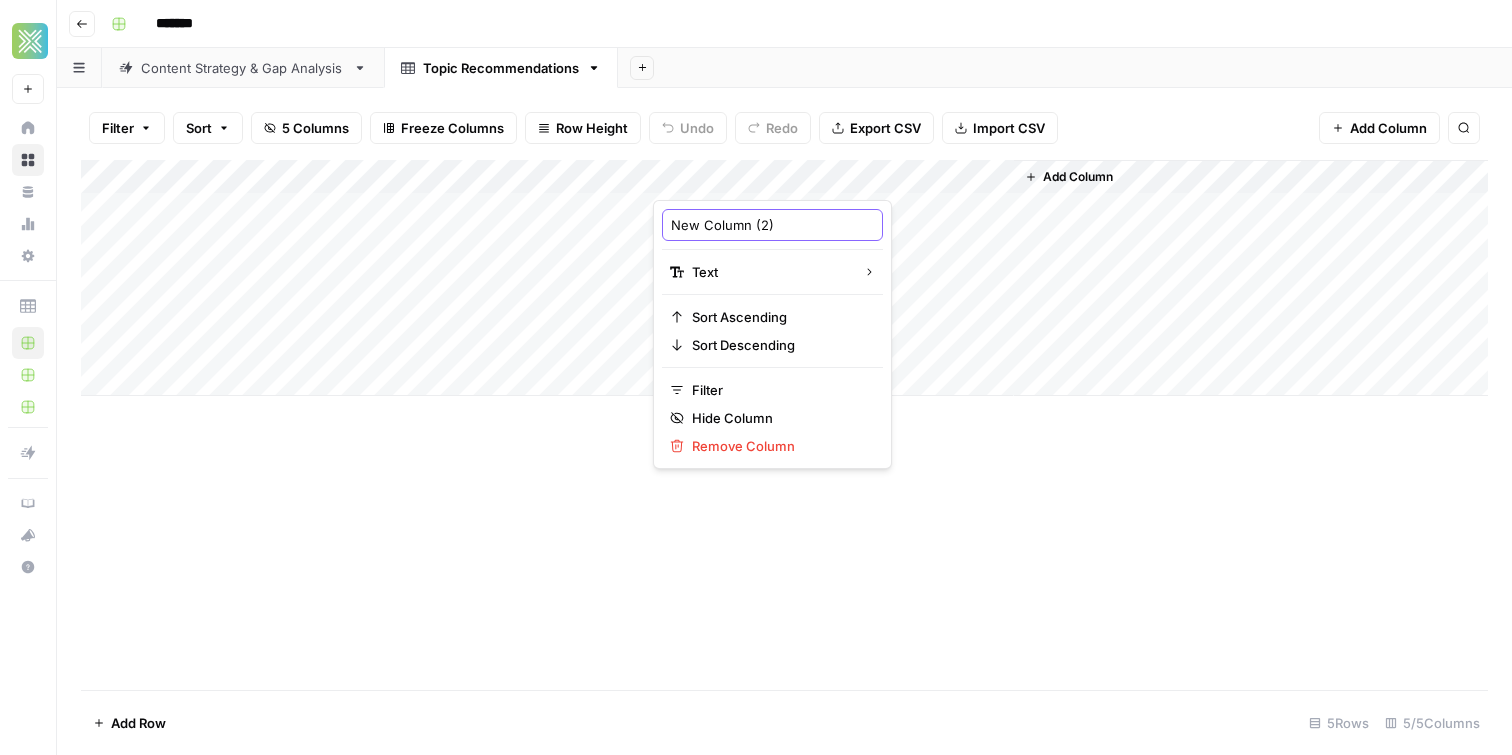 click on "New Column (2)" at bounding box center (772, 225) 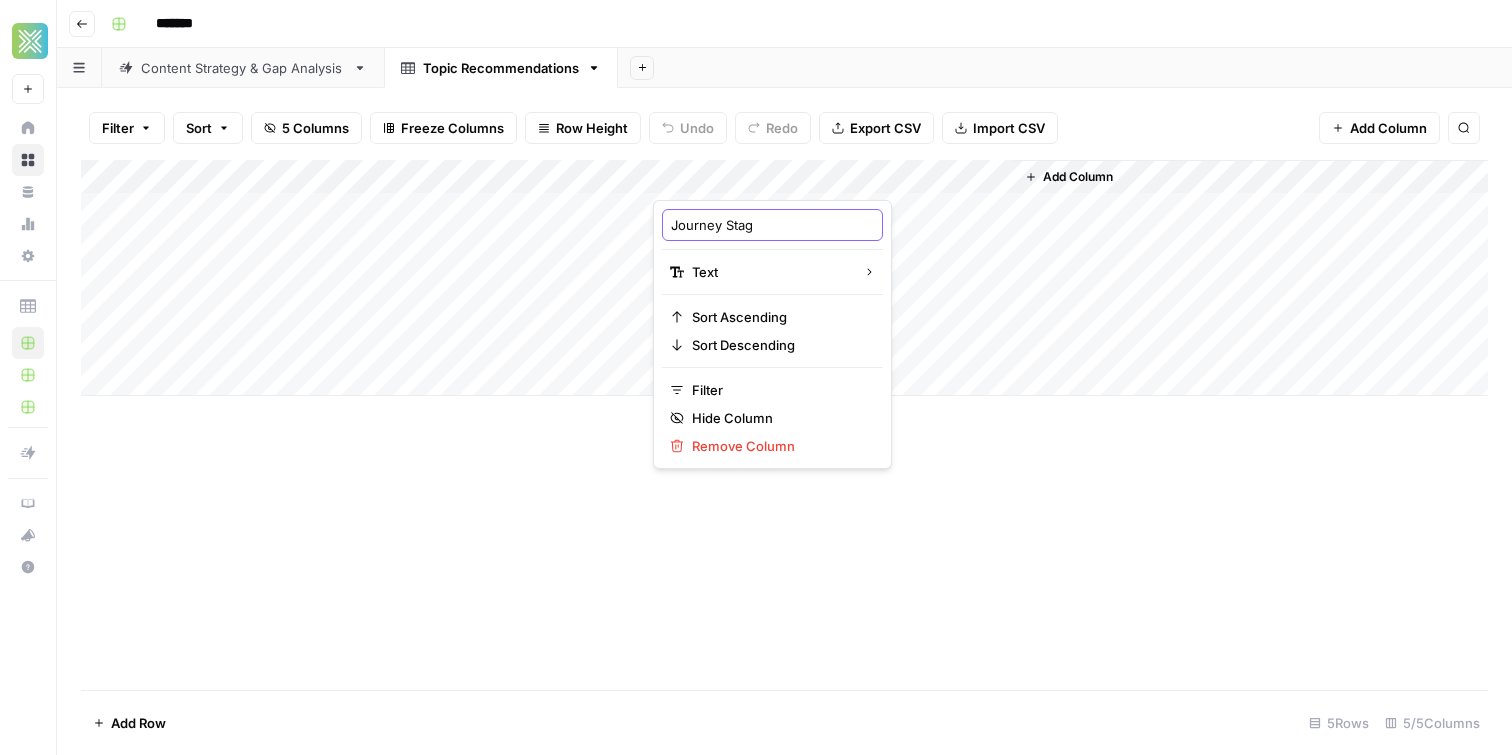 type on "Journey Stage" 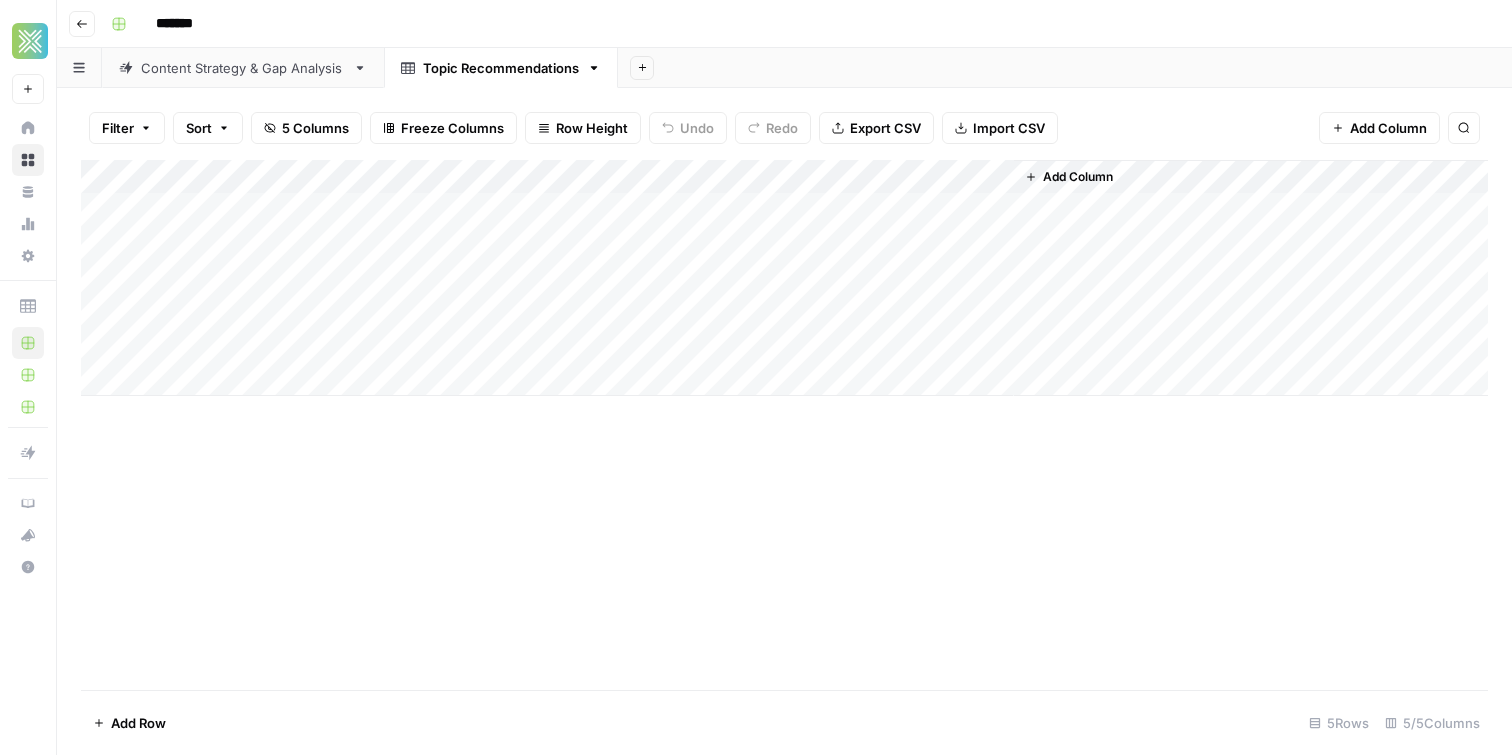 click on "Add Column" at bounding box center (784, 278) 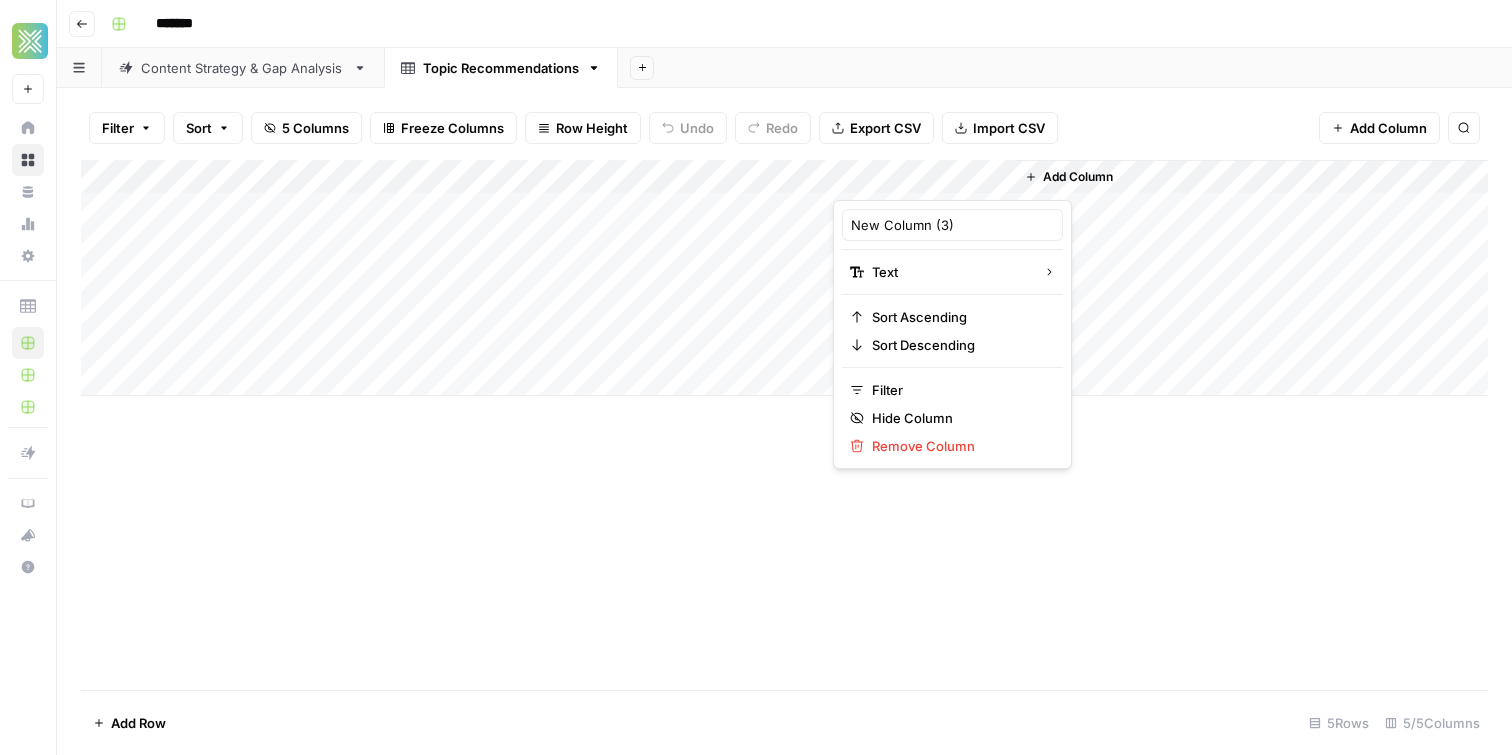 click on "New Column (3)" at bounding box center (952, 225) 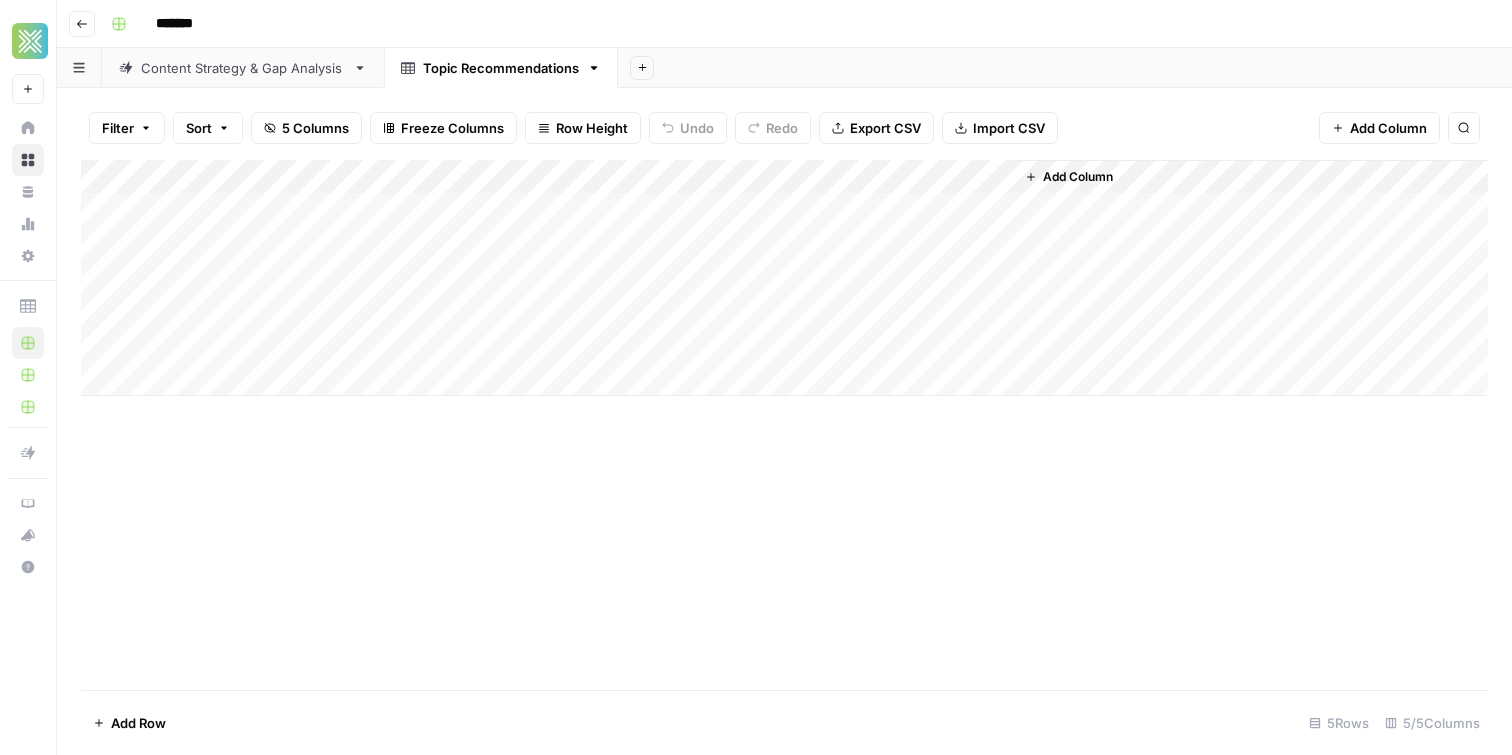 click on "Add Column" at bounding box center [784, 278] 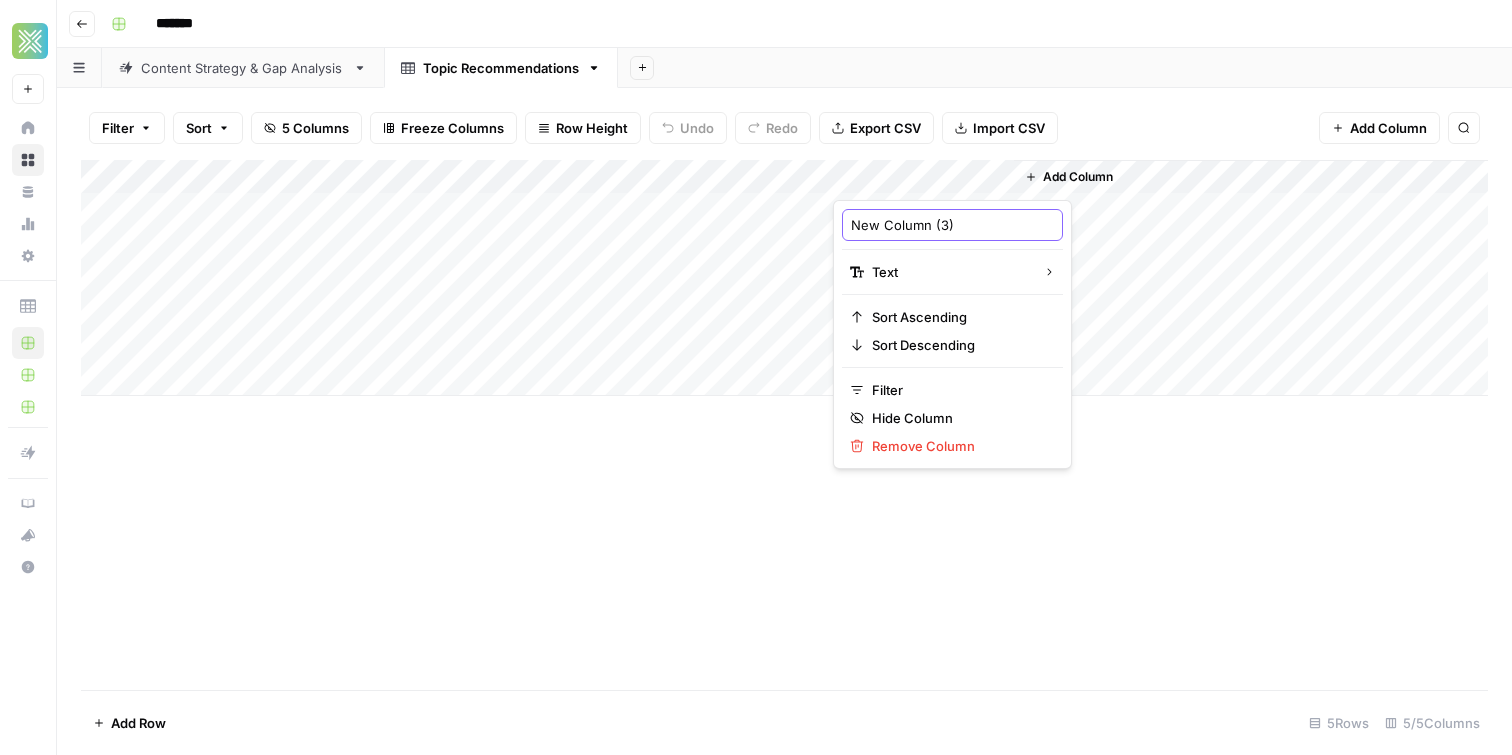 click on "New Column (3)" at bounding box center (952, 225) 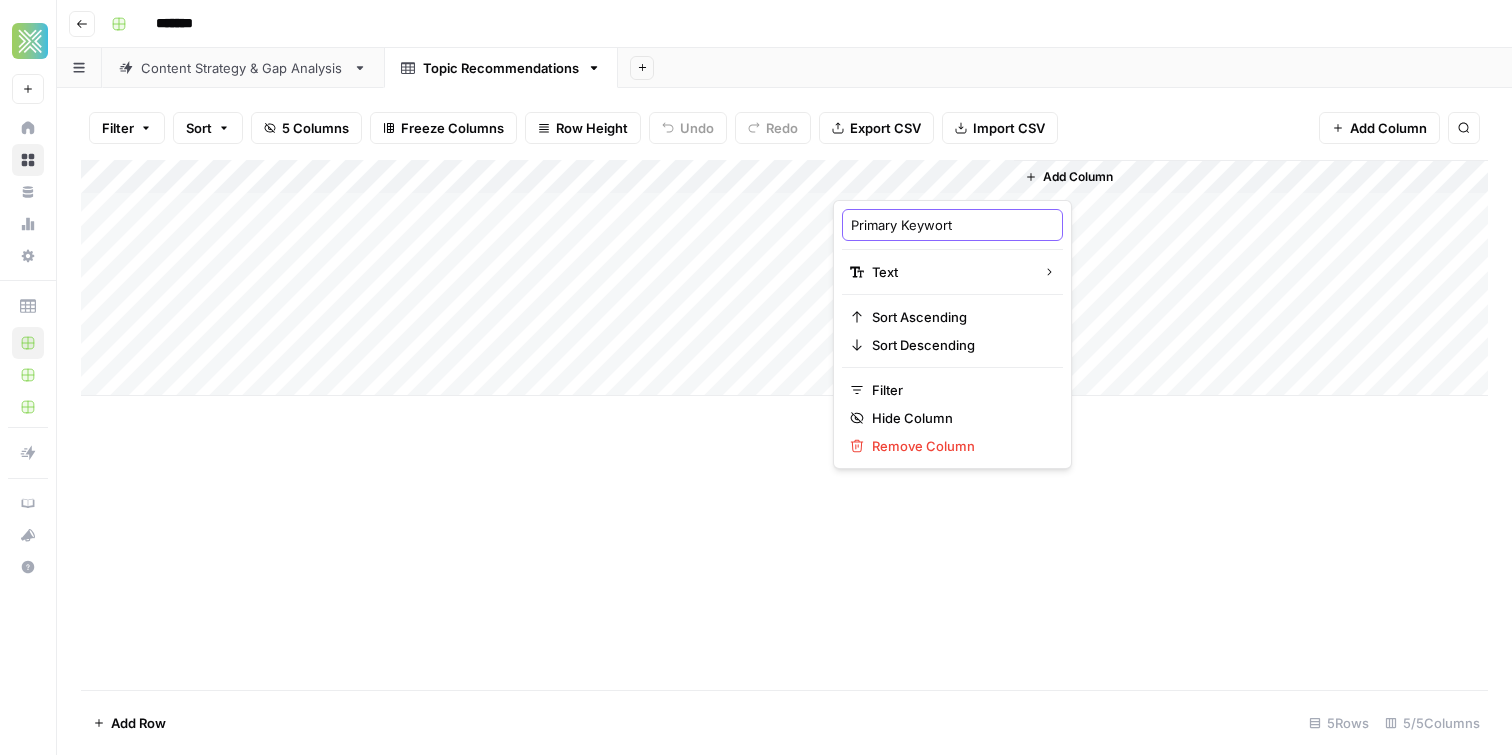 type on "Primary Keywortd" 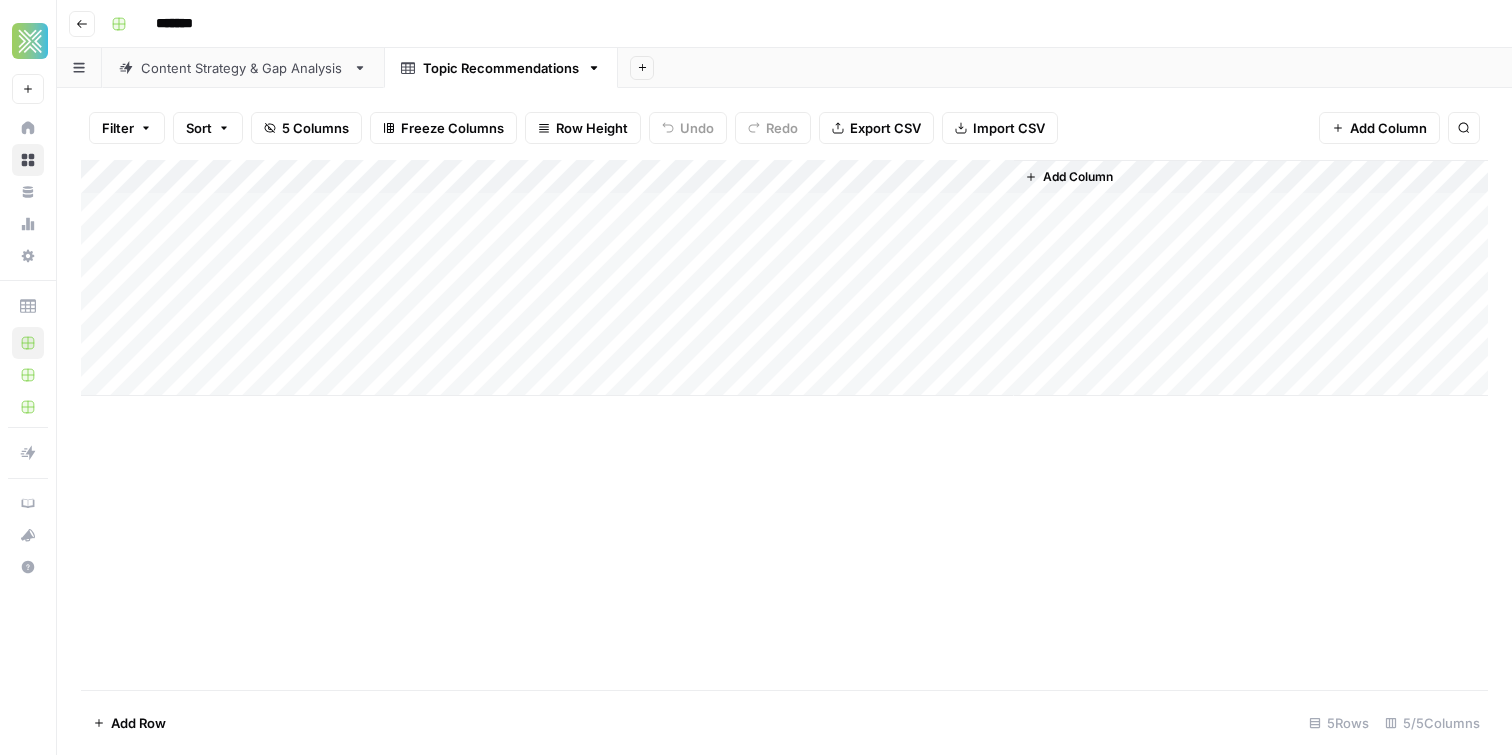 click on "Add Column" at bounding box center [784, 278] 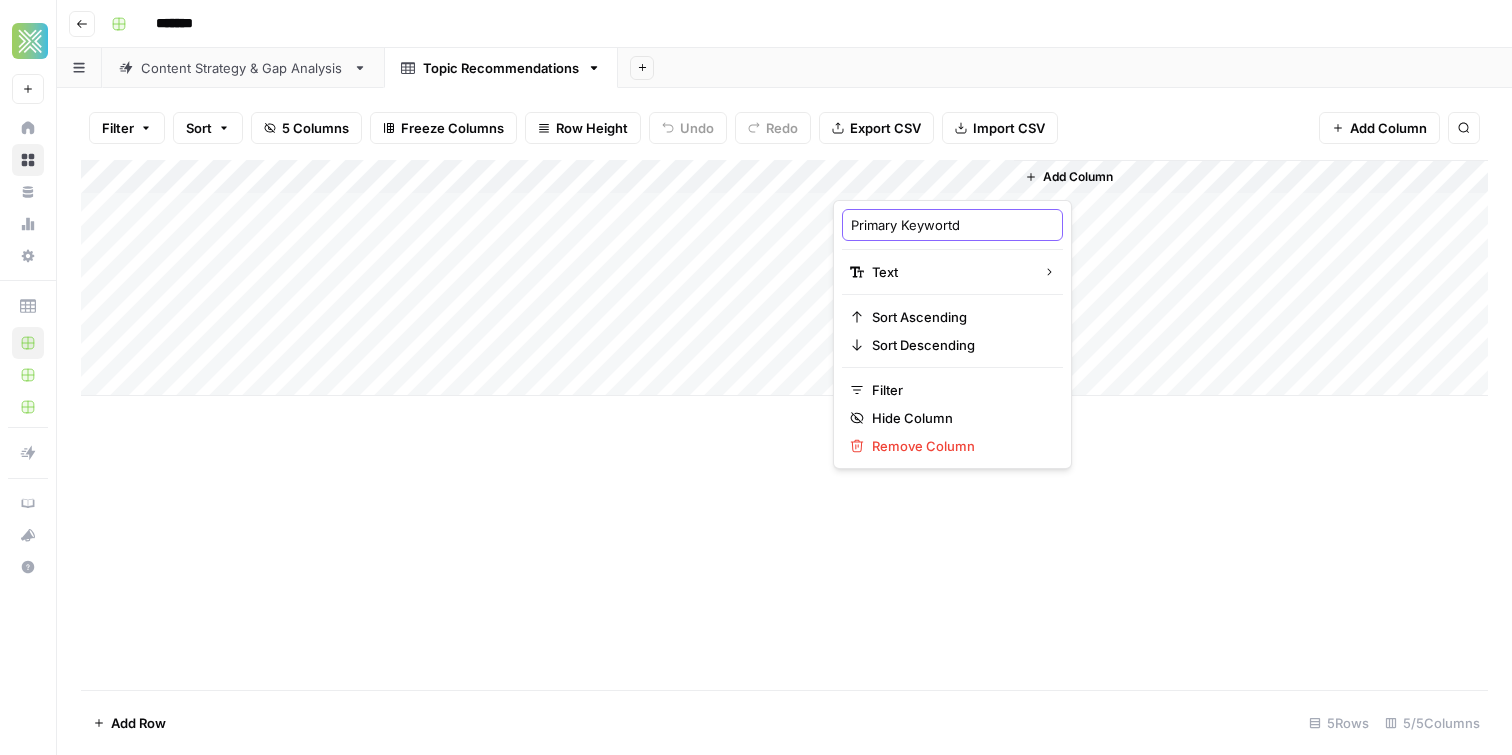 click on "Primary Keywortd" at bounding box center (952, 225) 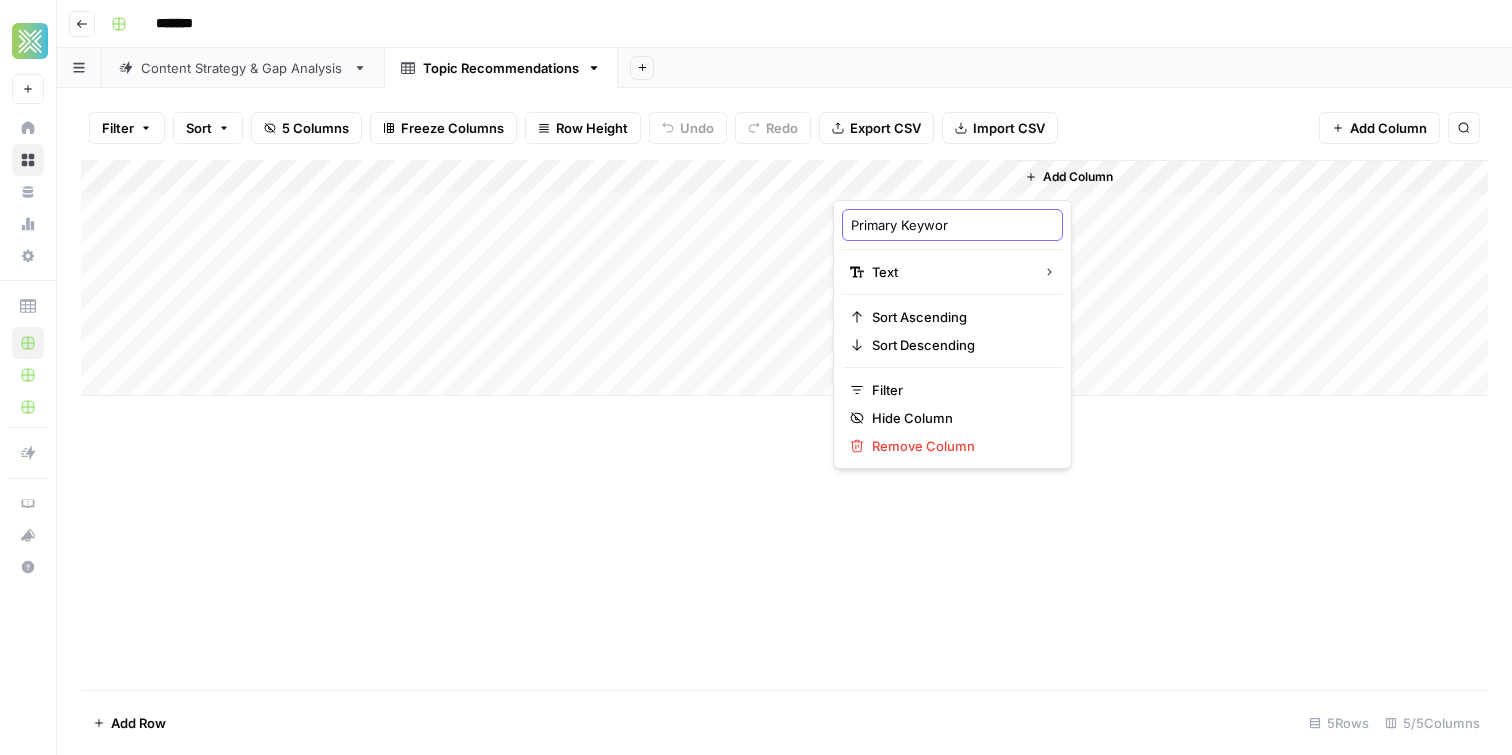 type on "Primary Keyword" 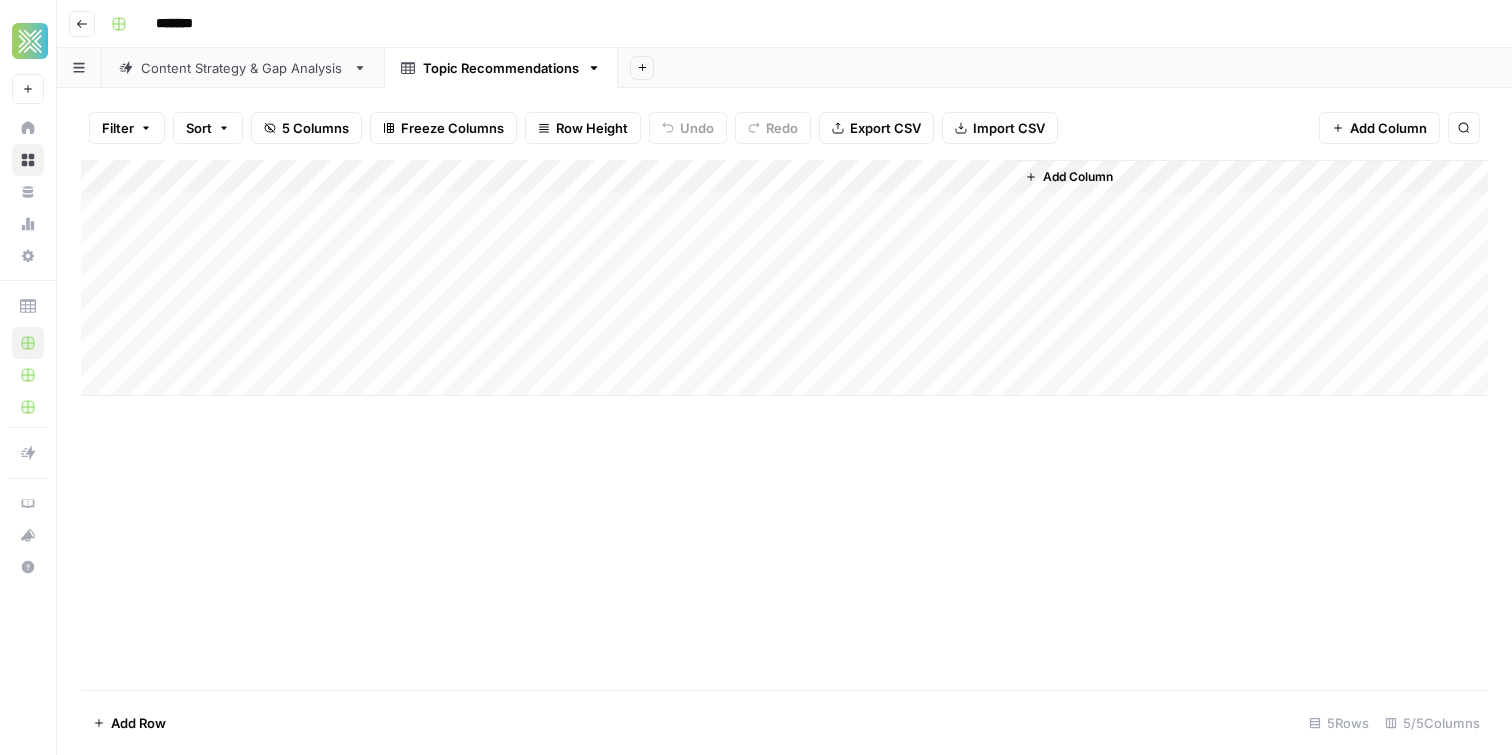 click on "Content Strategy & Gap Analysis" at bounding box center [243, 68] 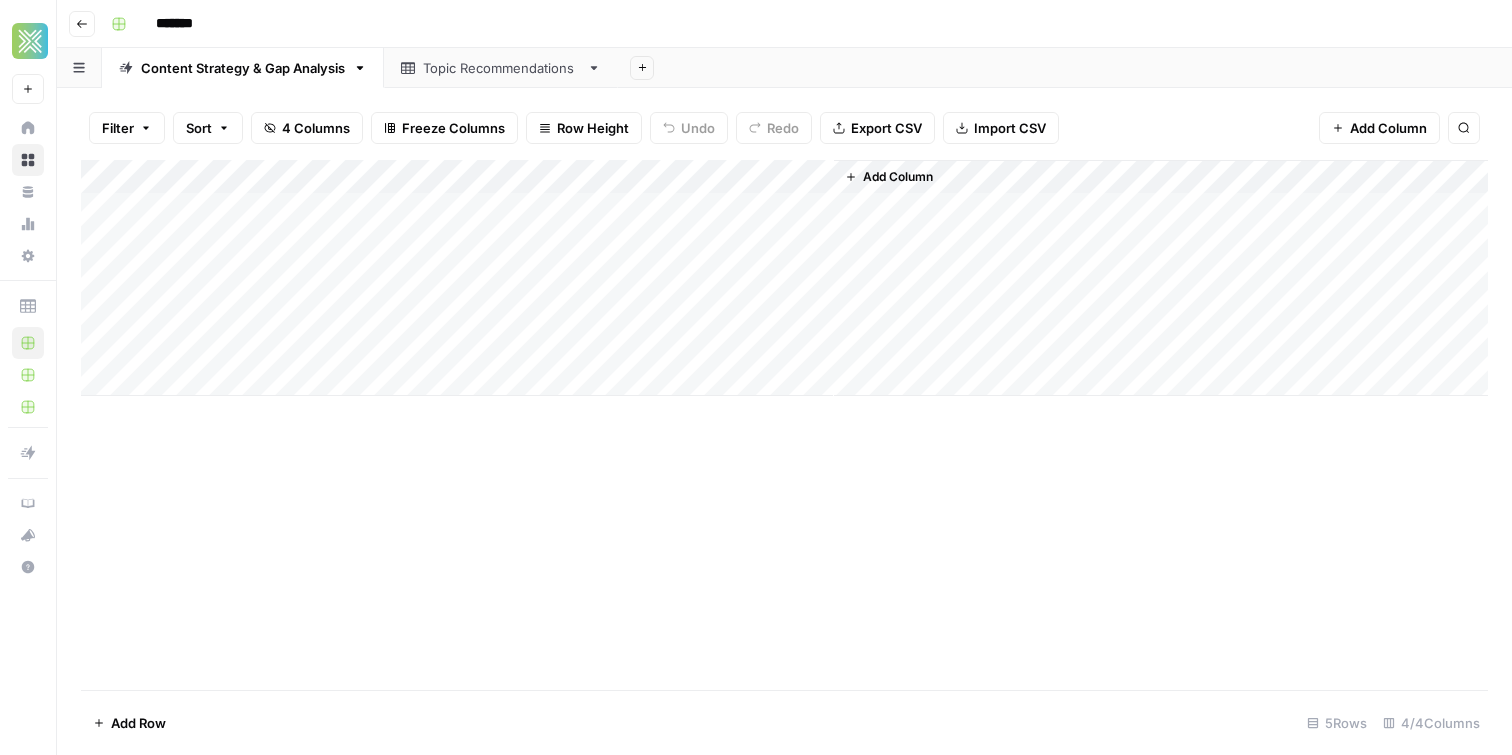 click on "Add Column" at bounding box center (784, 278) 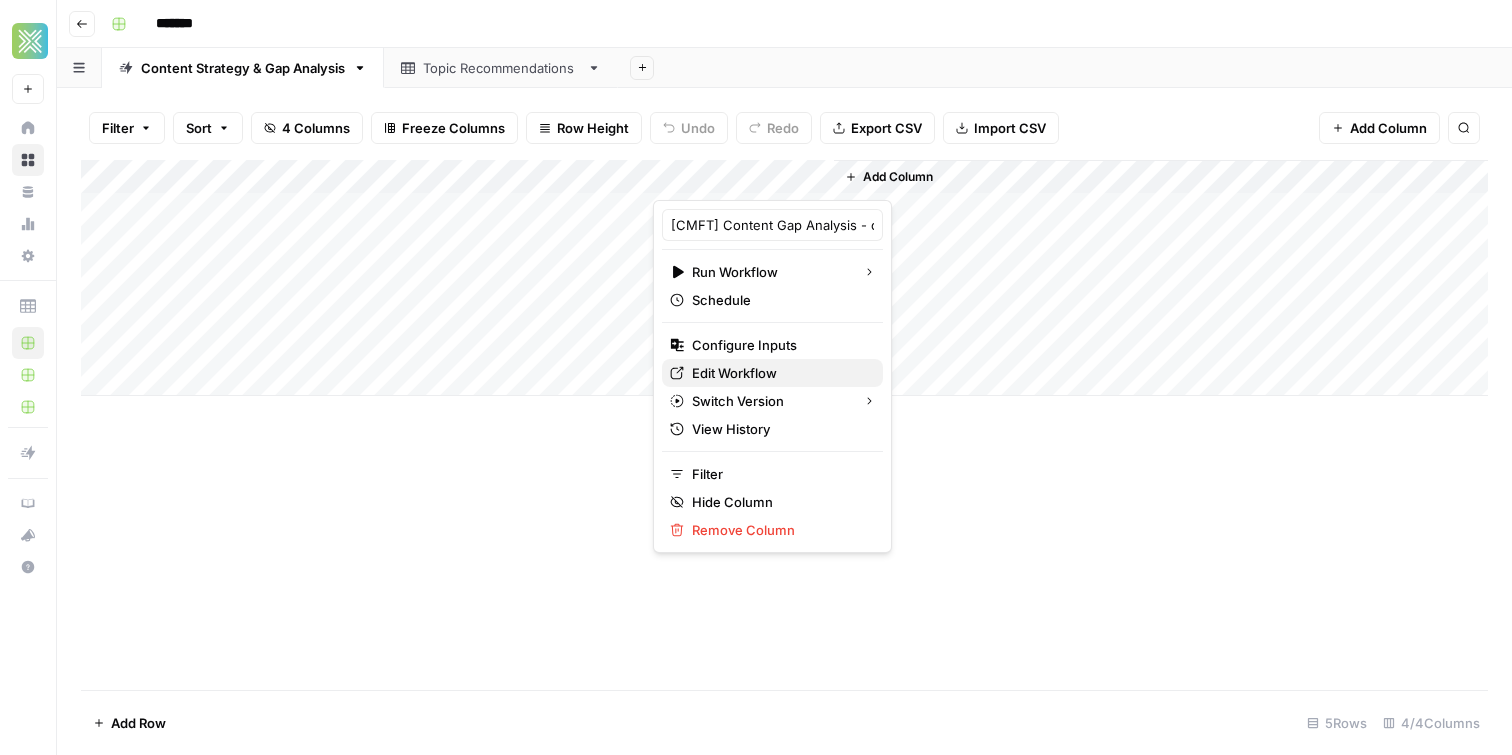 click on "Edit Workflow" at bounding box center [779, 373] 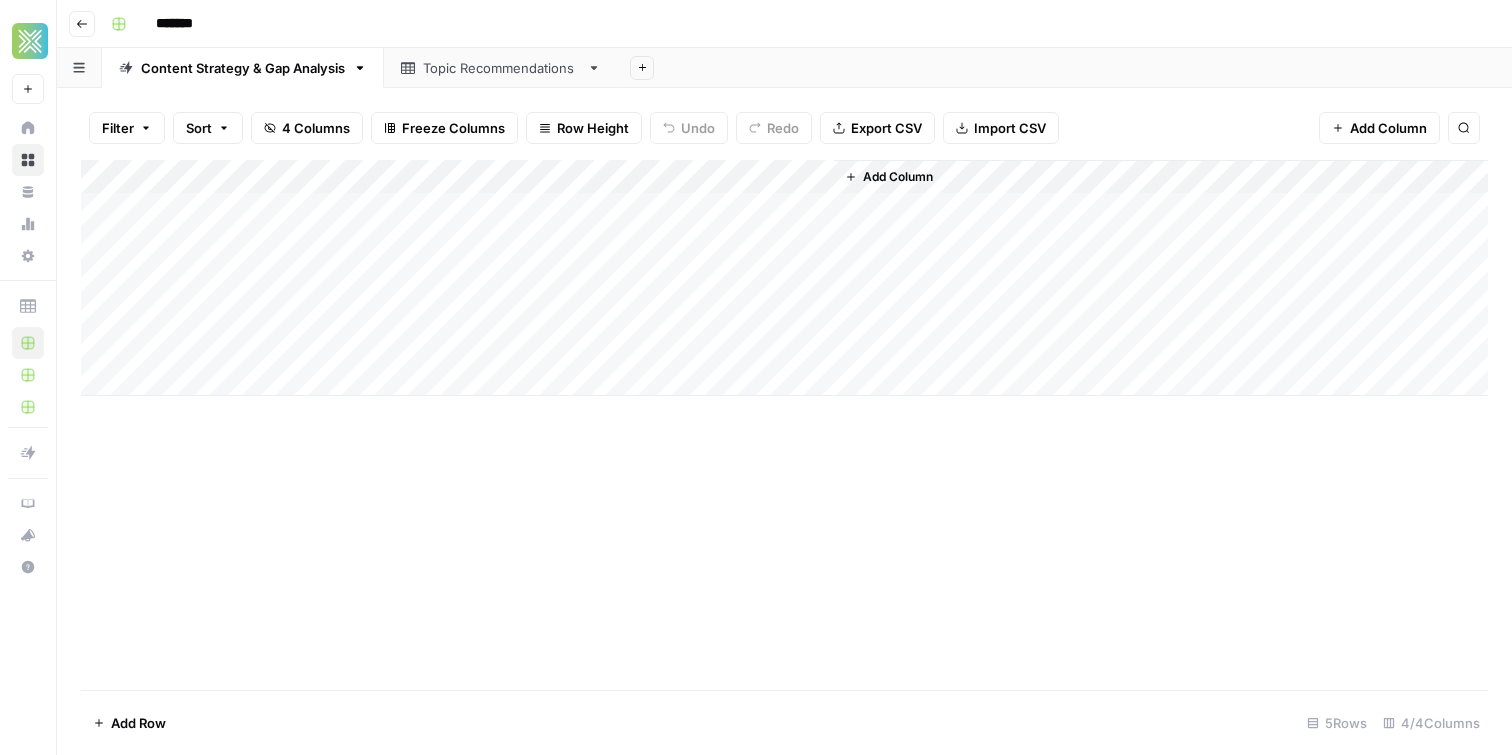 click on "Topic Recommendations" at bounding box center [501, 68] 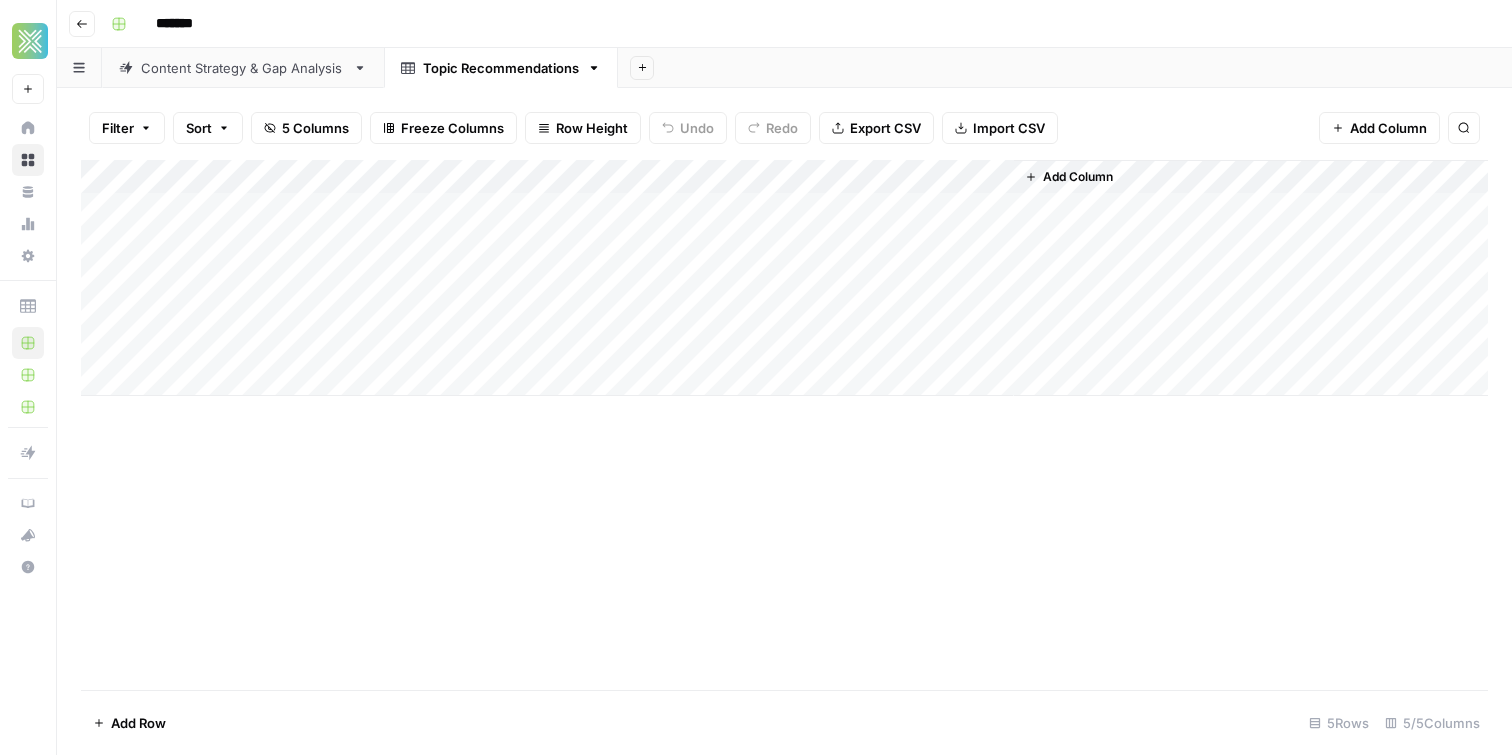 click on "Content Strategy & Gap Analysis" at bounding box center [243, 68] 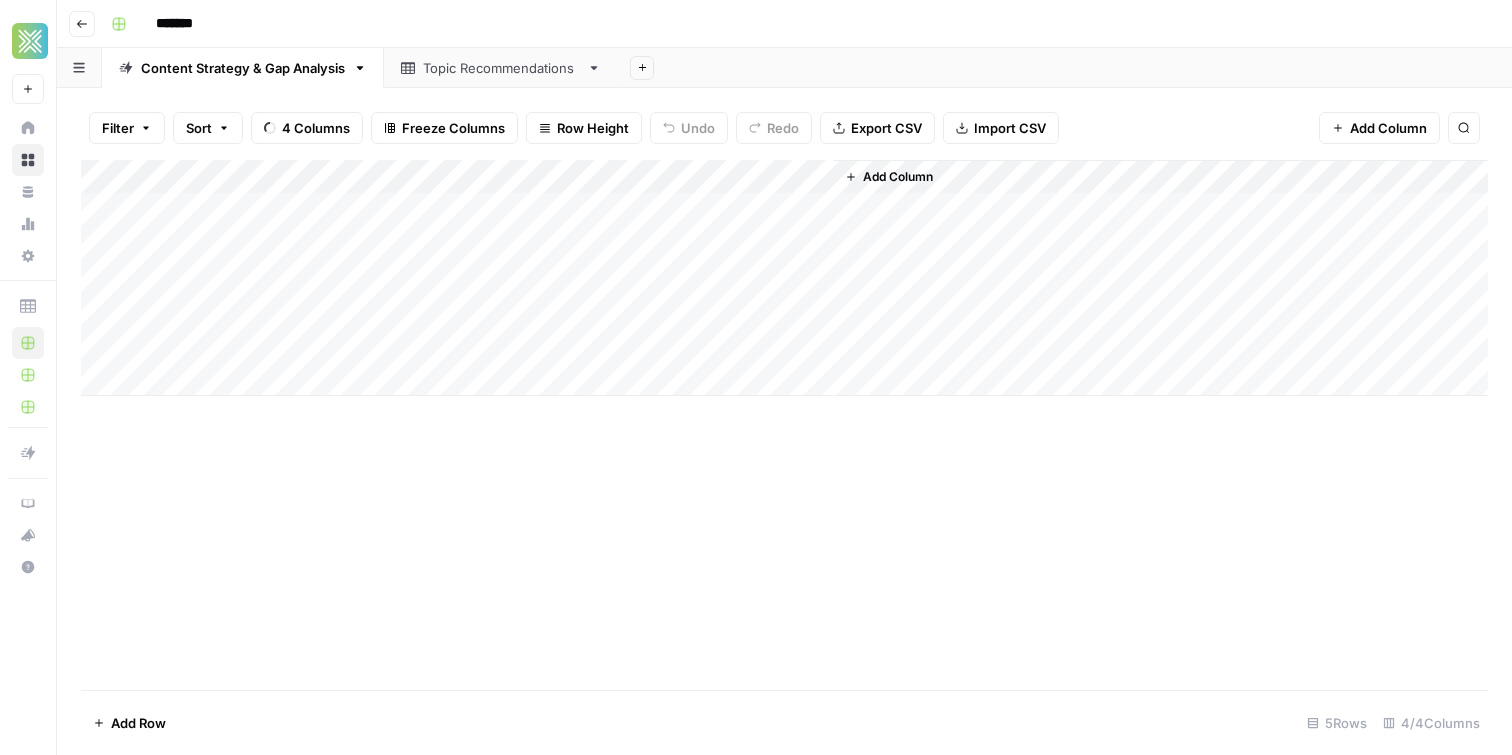 click on "Topic Recommendations" at bounding box center (501, 68) 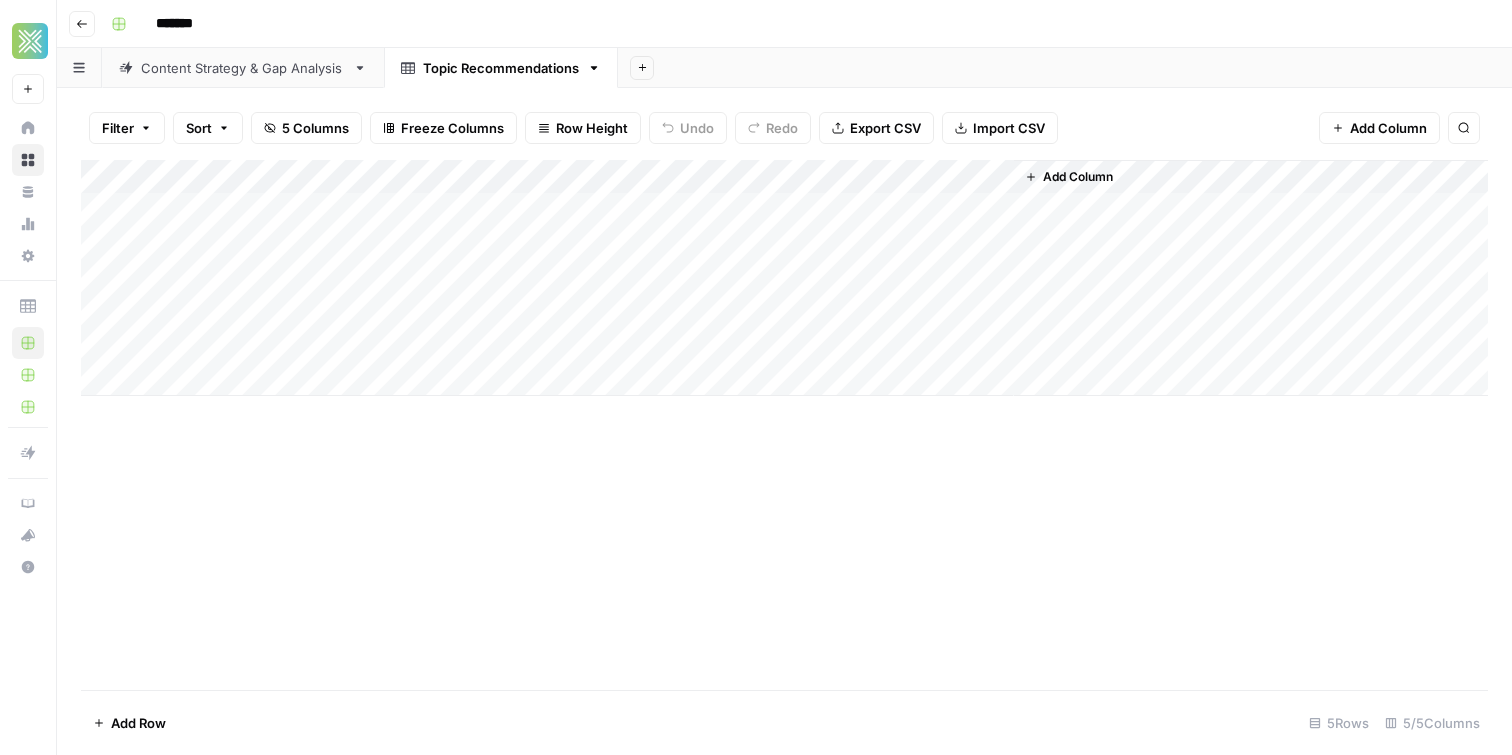 click on "Add Column" at bounding box center (784, 278) 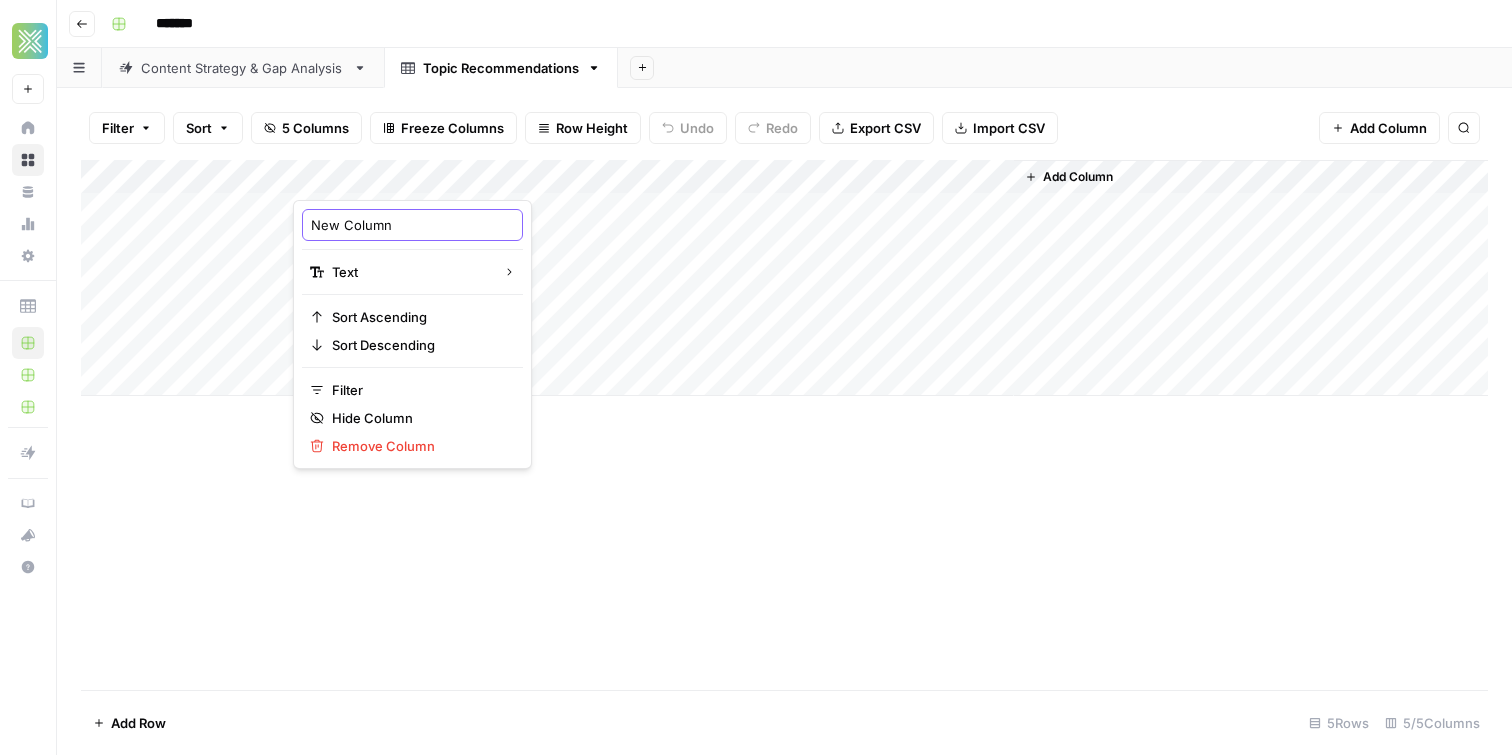 click on "New Column" at bounding box center (412, 225) 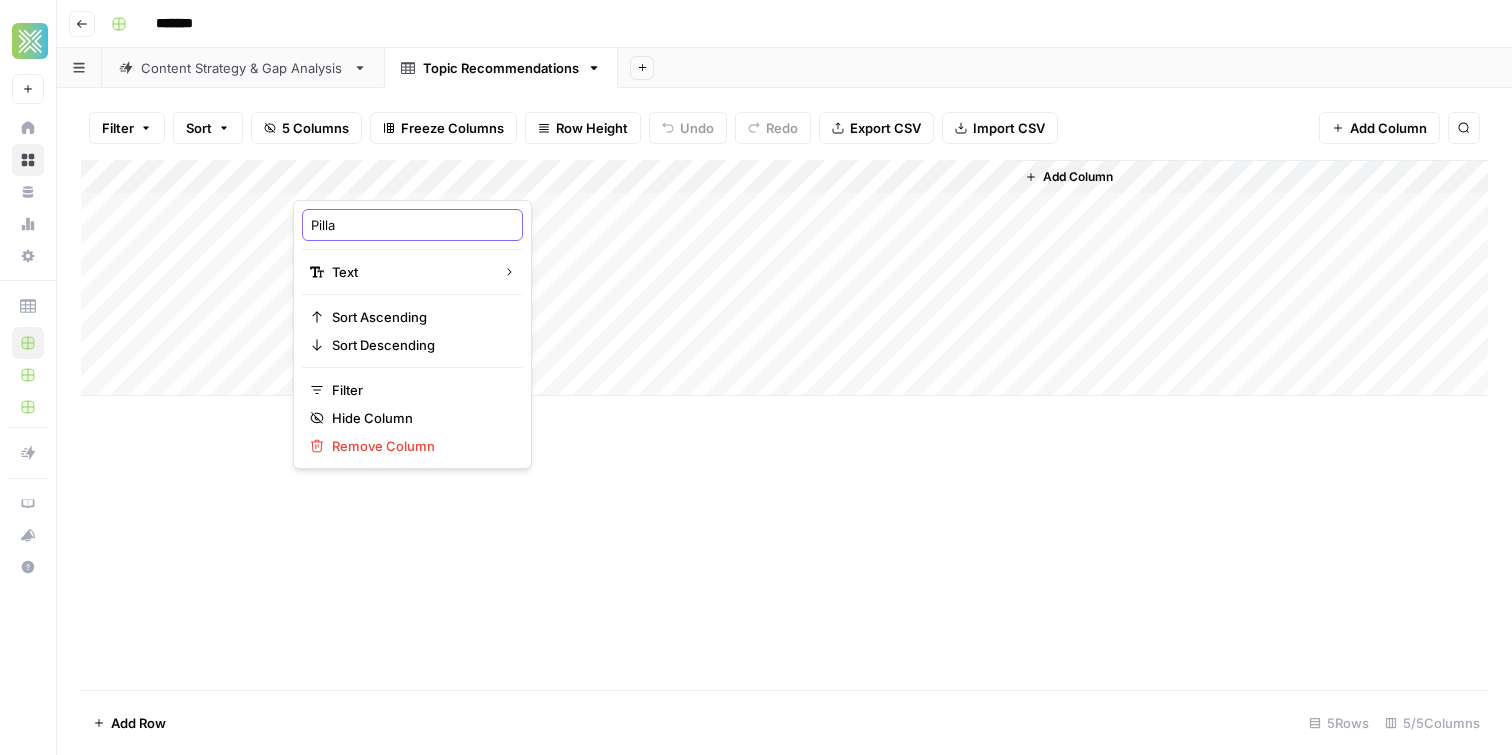type on "Pillar" 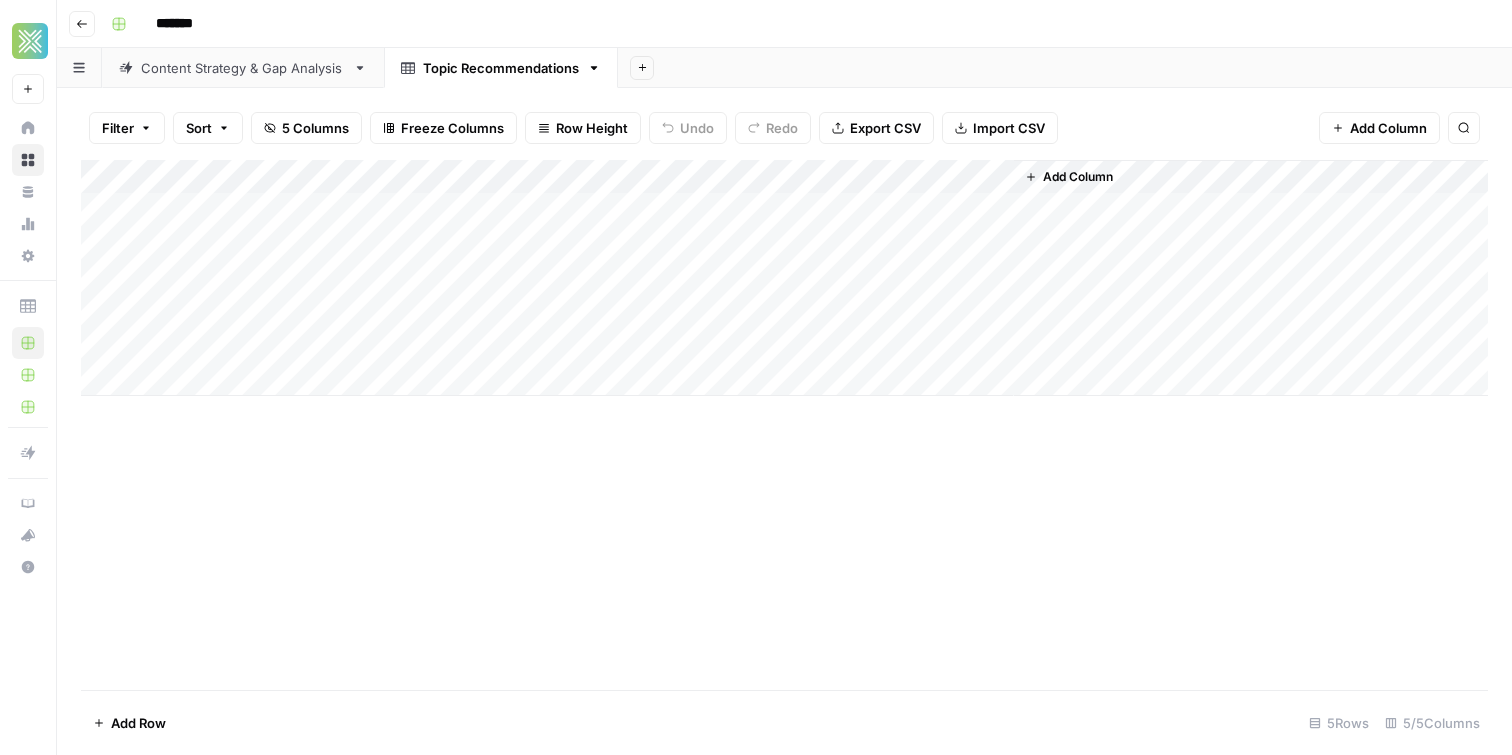 click on "Content Strategy & Gap Analysis" at bounding box center [243, 68] 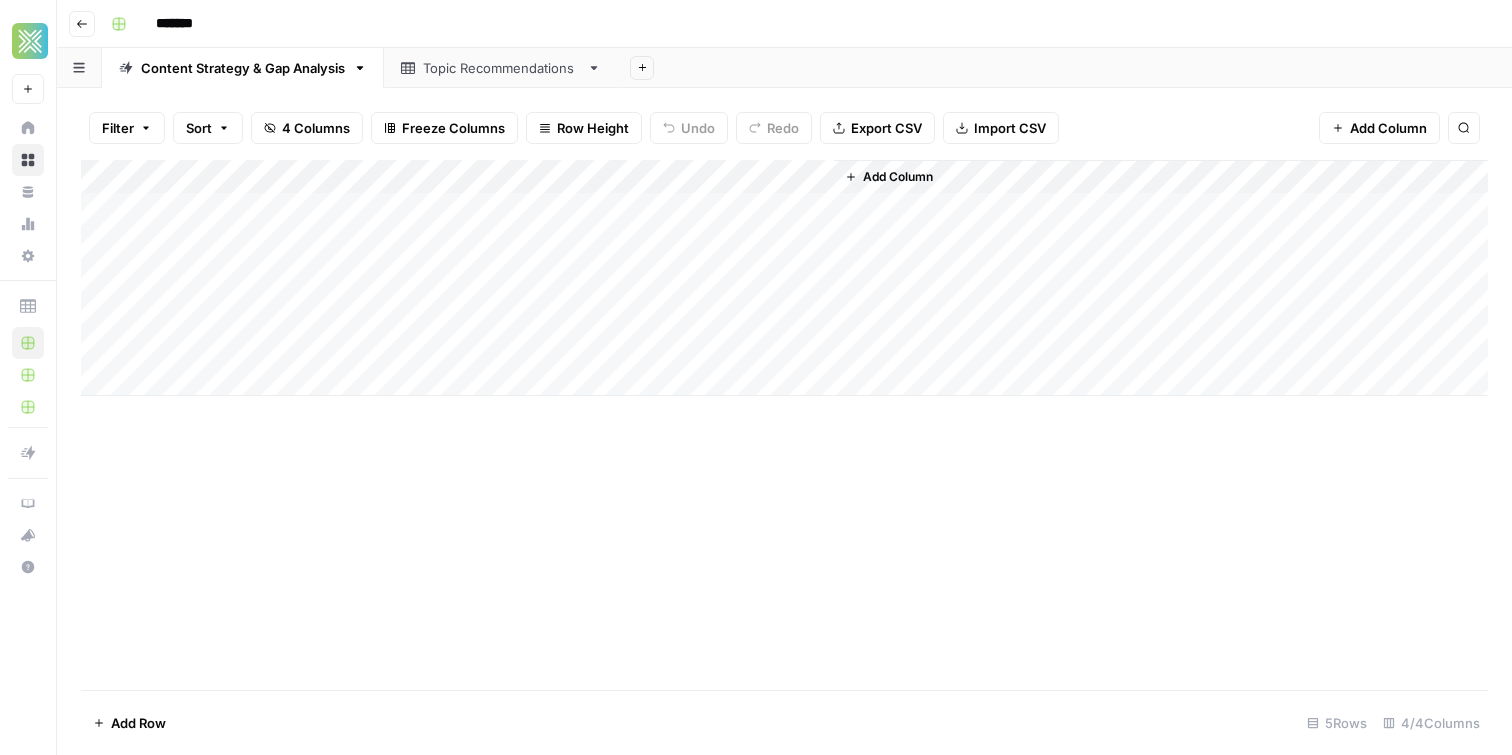 click on "Add Column" at bounding box center [784, 278] 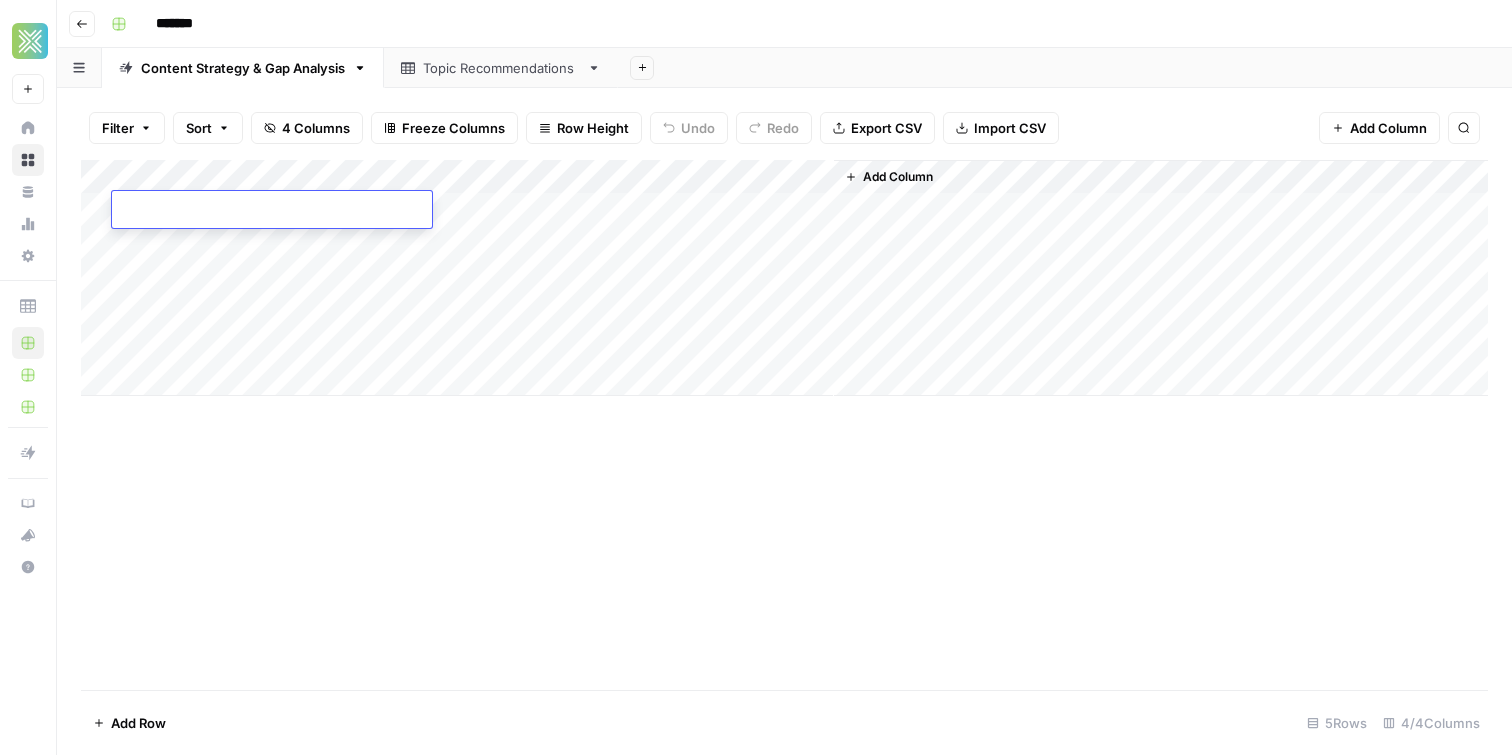 click on "Xponent21 New Home Browse Your Data Monitoring Settings Recent Grids Comfort PA Window Tint Pool Brokers Blog Workflow Recent Workflows [CMFT] Content Gap Analysis - o3 GSC Analysis Monthly Performance Review AirOps Academy What's new?
5
Help + Support Go back ******* Content Strategy & Gap Analysis Topic Recommendations Add Sheet Filter Sort 4 Columns Freeze Columns Row Height Undo Redo Export CSV Import CSV Add Column Search Add Column Add Row 5  Rows 4/4  Columns Oops! Your window is too small AirOps is currently only supported on desktop devices. Please switch to access. Go Back
Press space bar to start a drag.
When dragging you can use the arrow keys to move the item around and escape to cancel.
Some screen readers may require you to be in focus mode or to use your pass through key" at bounding box center [756, 377] 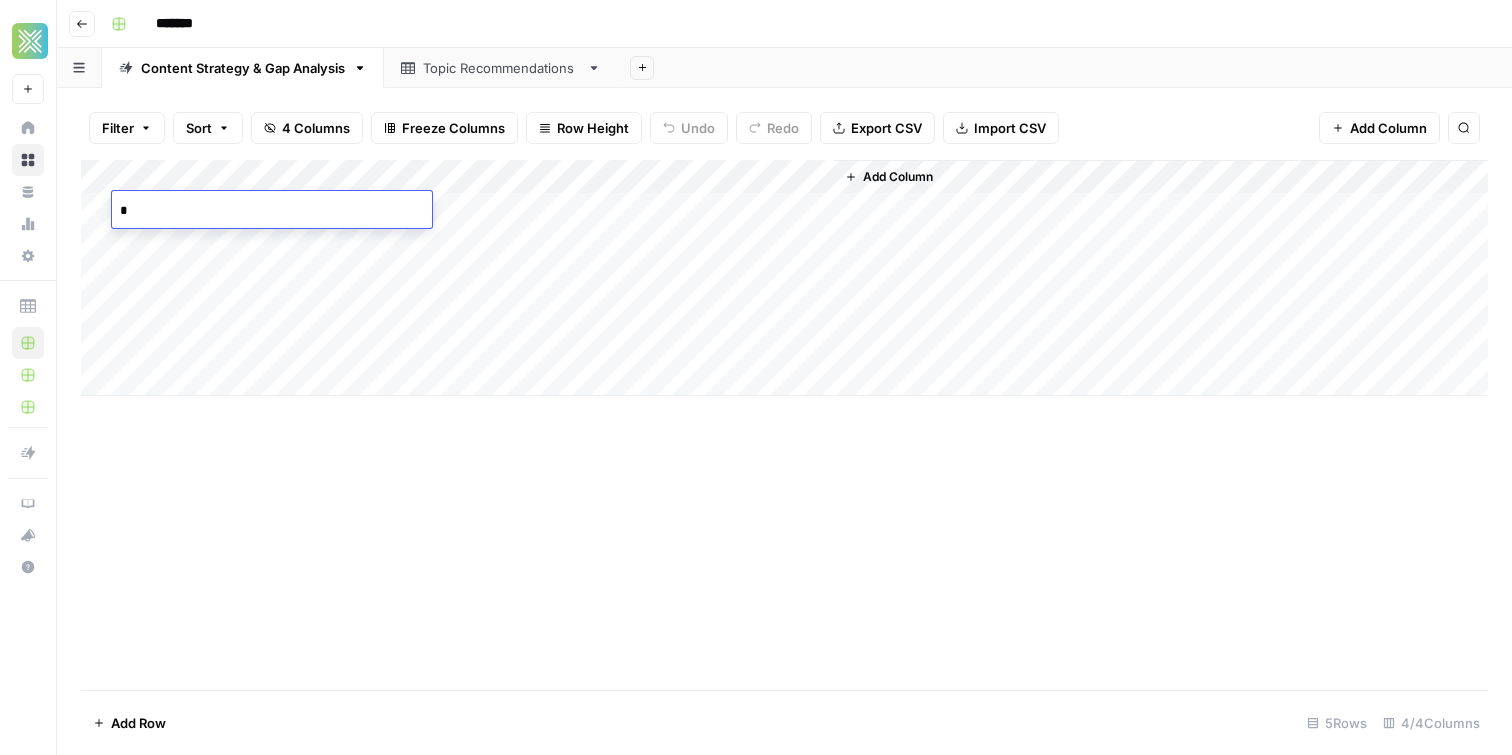 type on "**" 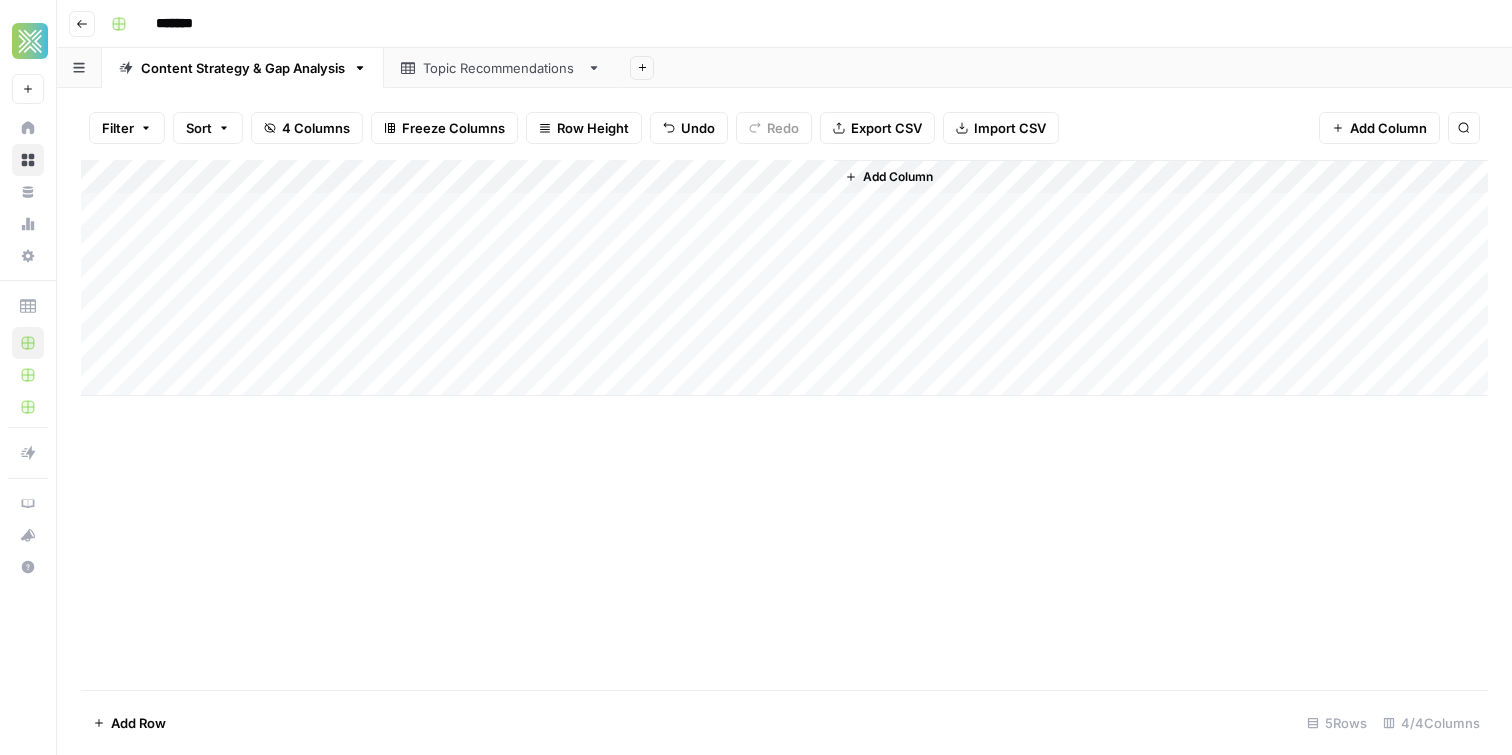 click on "Add Column" at bounding box center [784, 278] 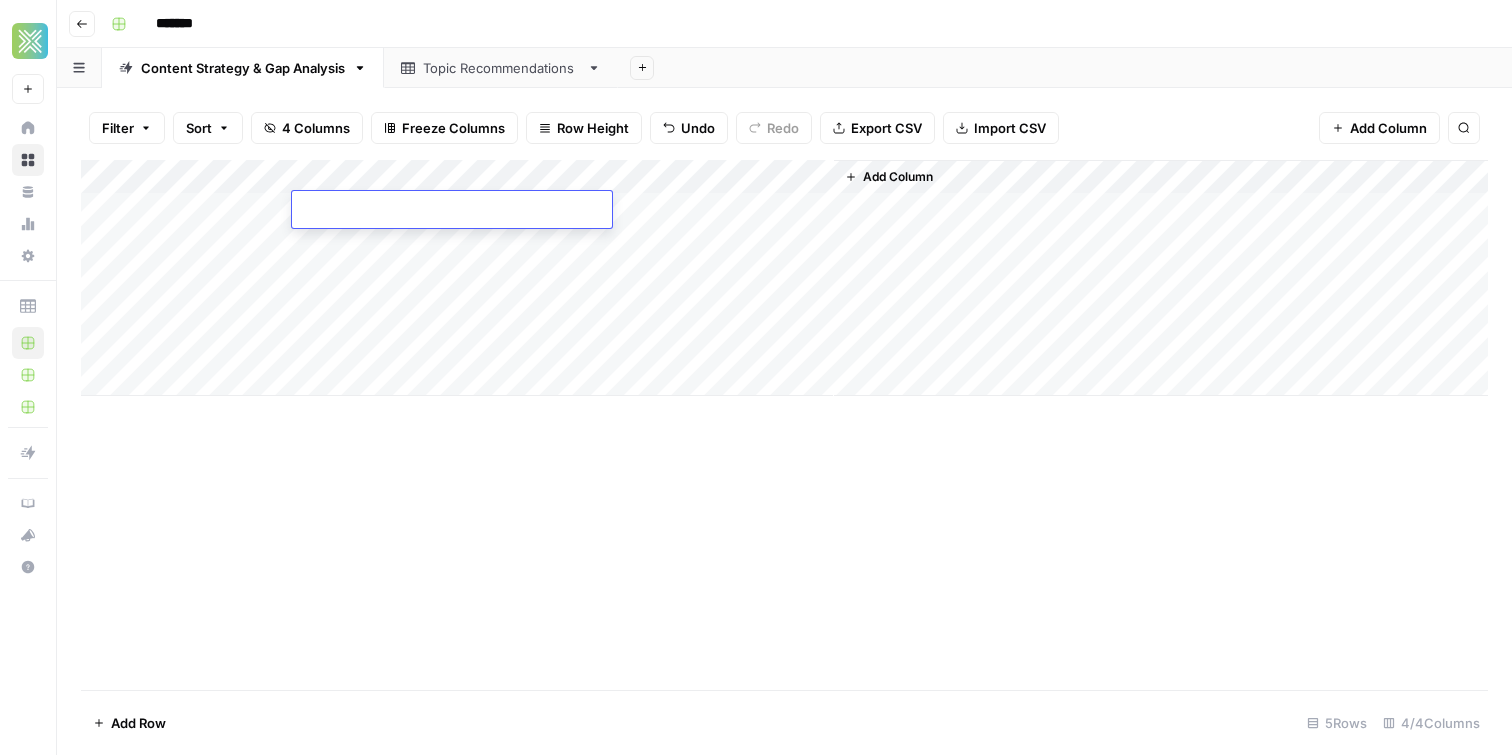 click at bounding box center [452, 211] 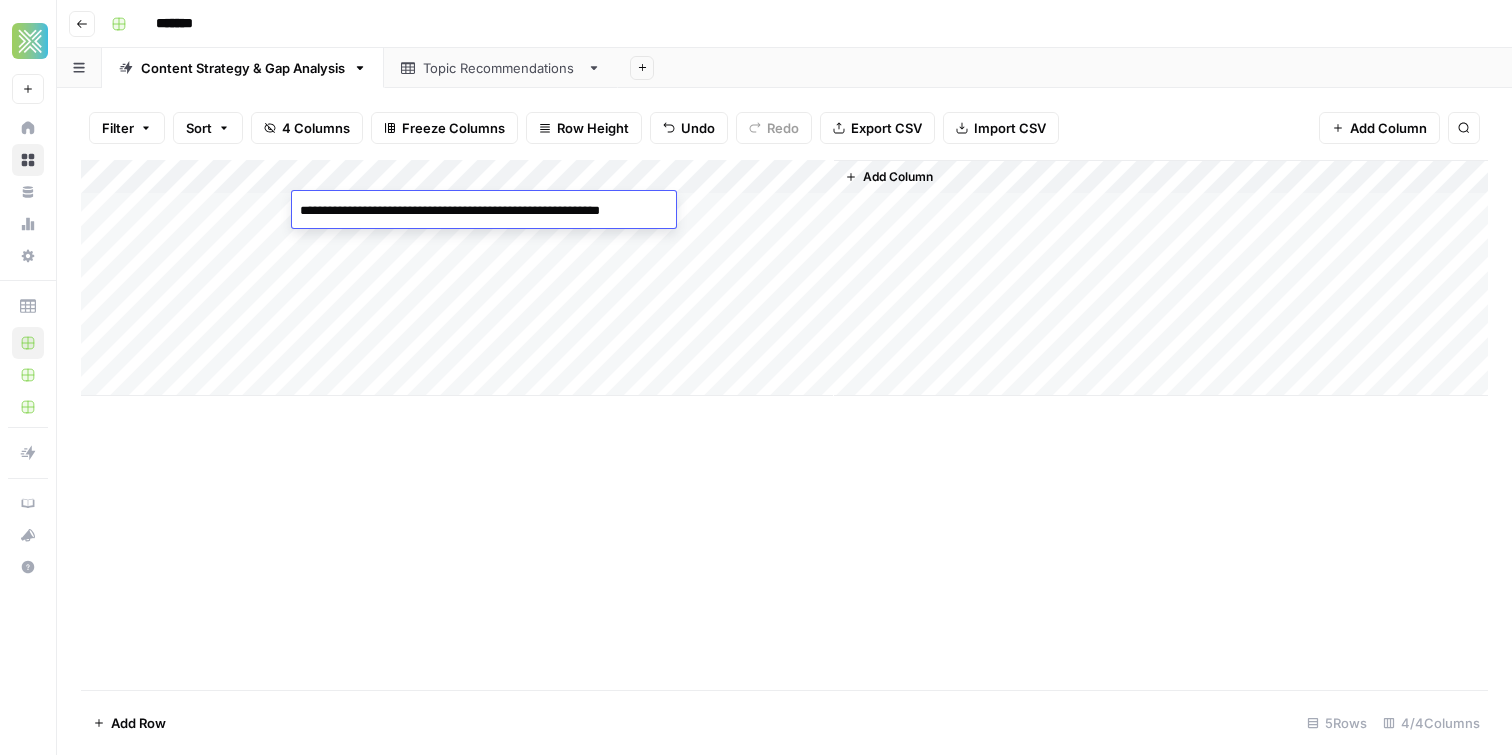 click on "Add Column" at bounding box center (784, 425) 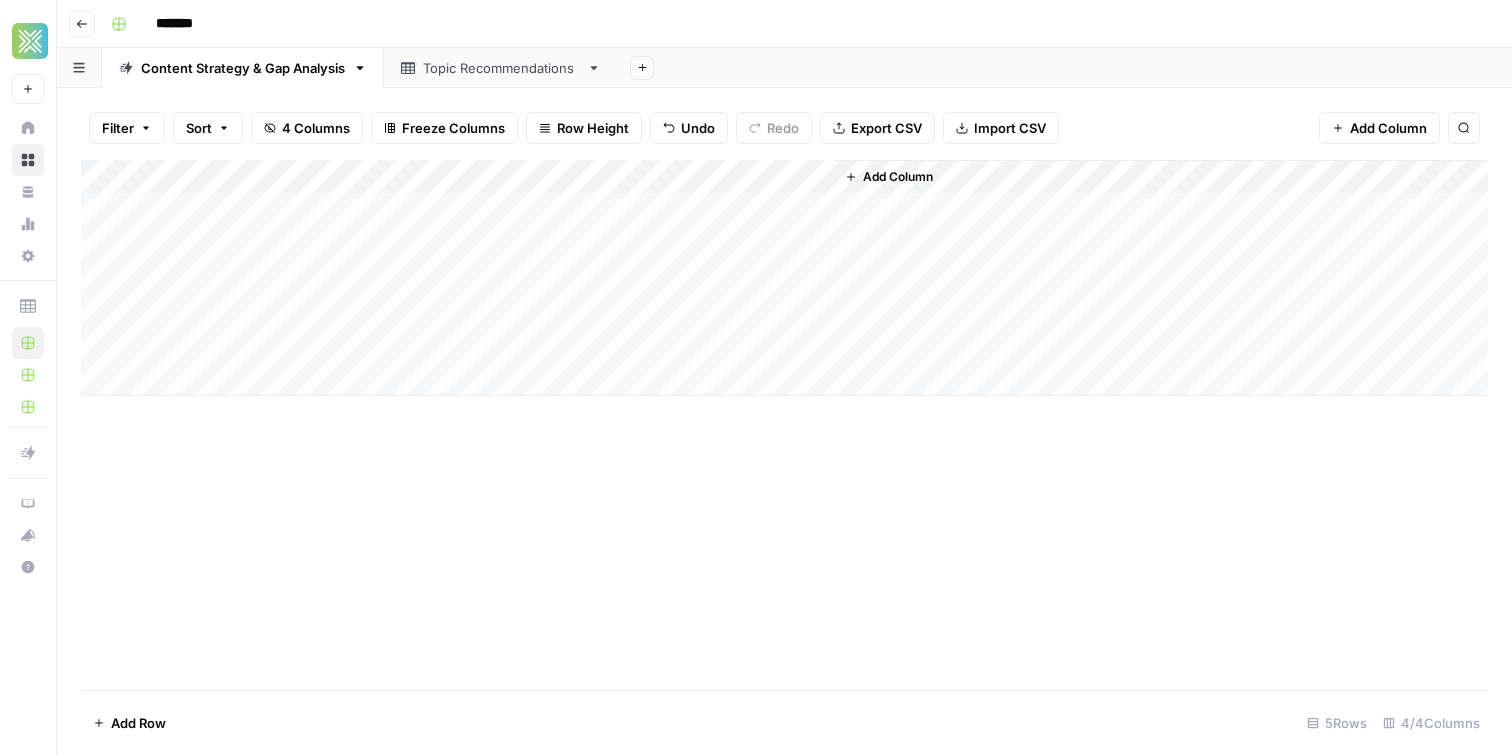 click on "Add Column" at bounding box center (784, 278) 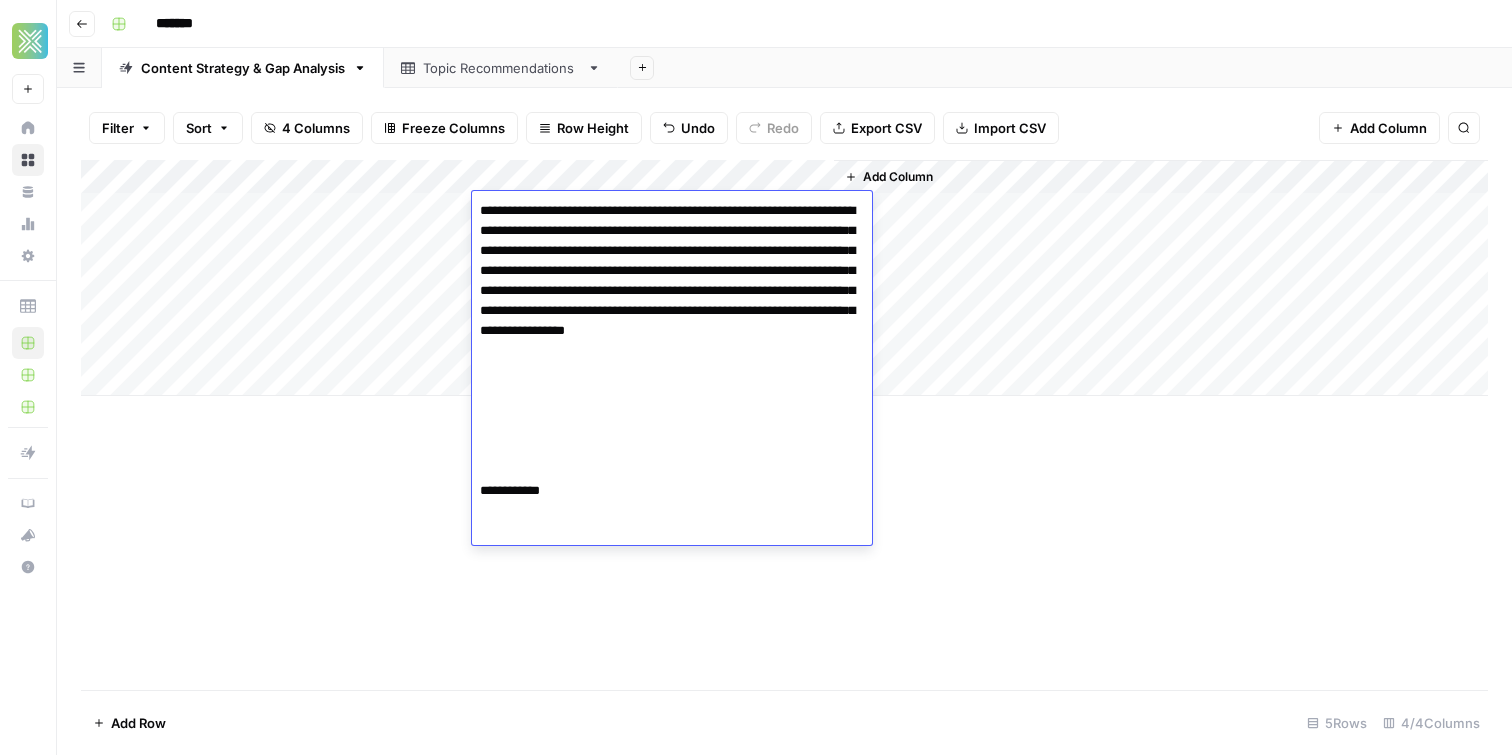click on "**********" at bounding box center [672, 371] 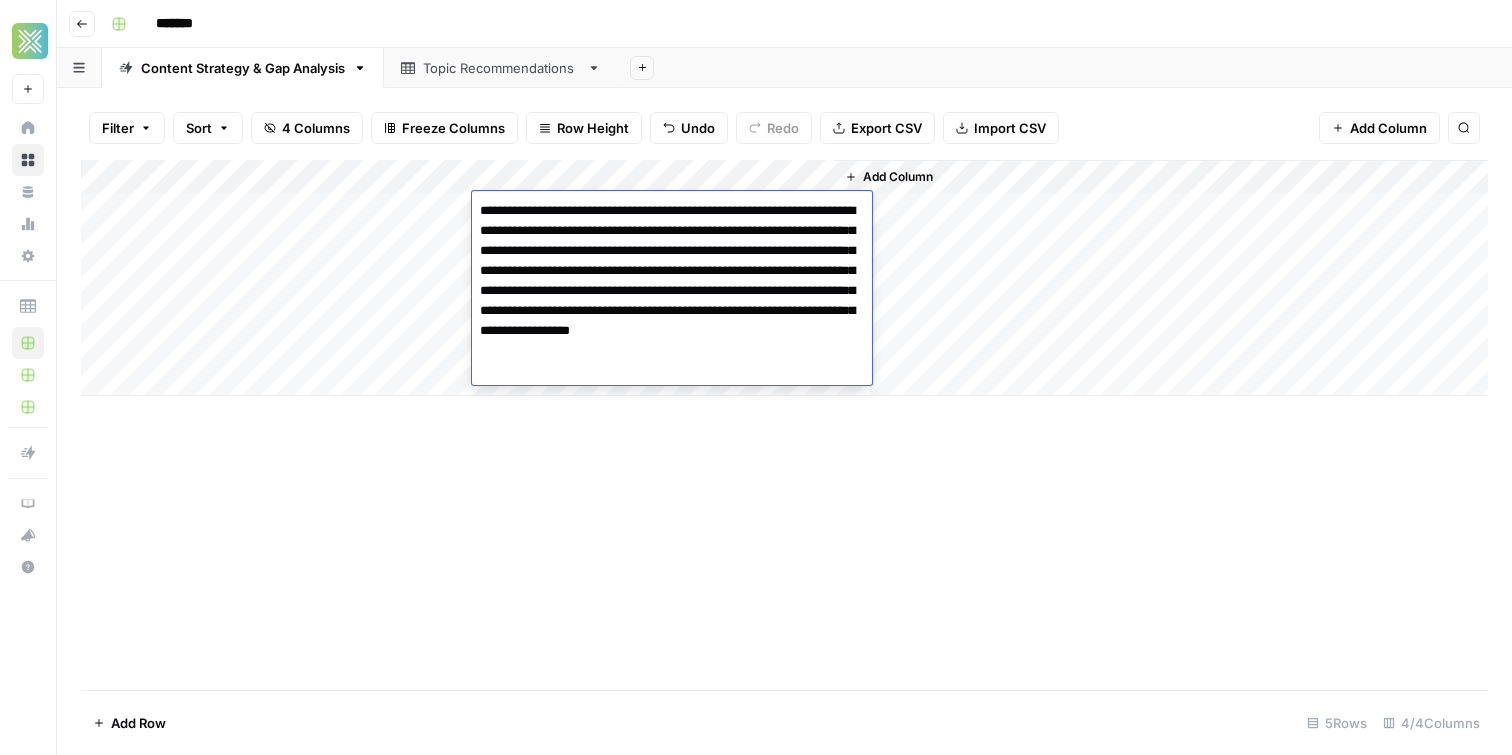 type on "**********" 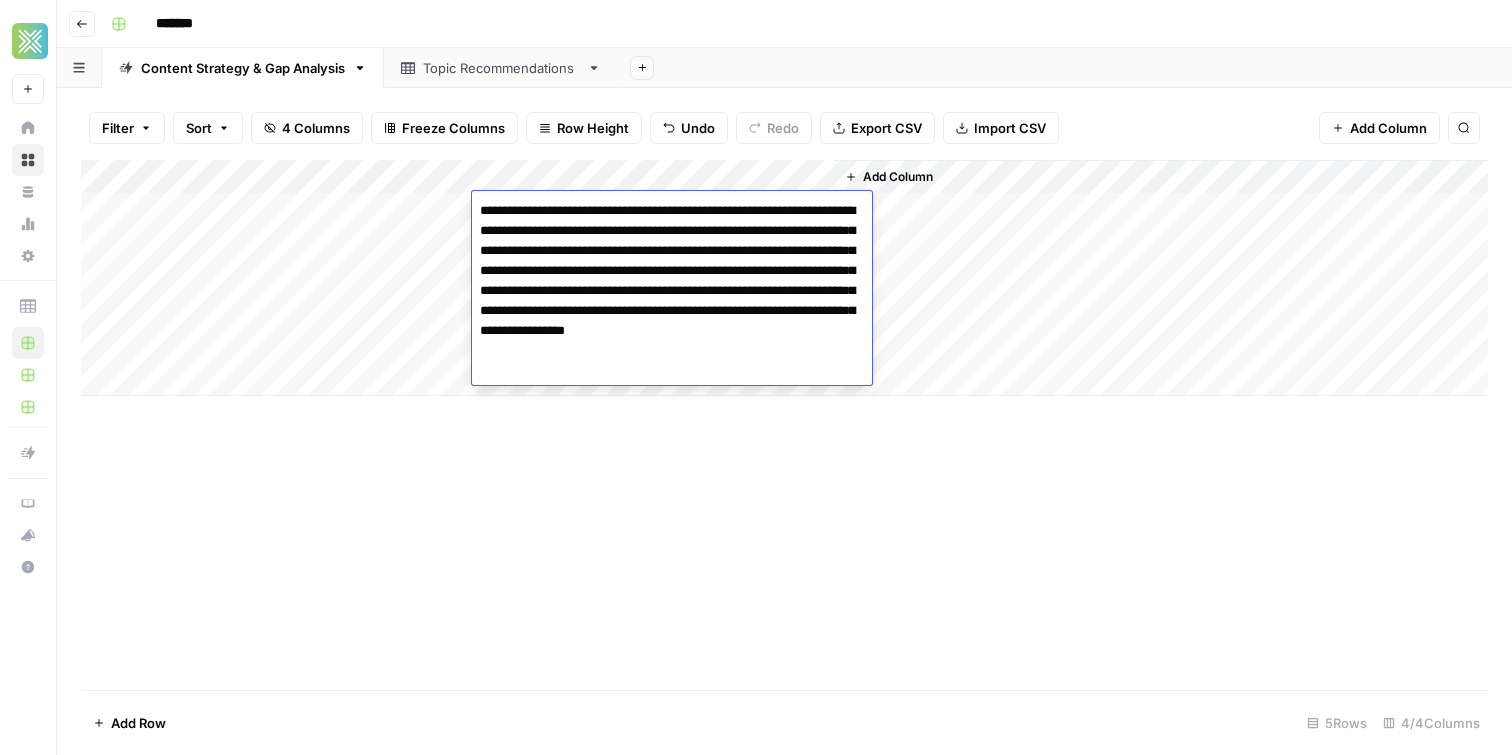 click on "Add Column" at bounding box center (784, 425) 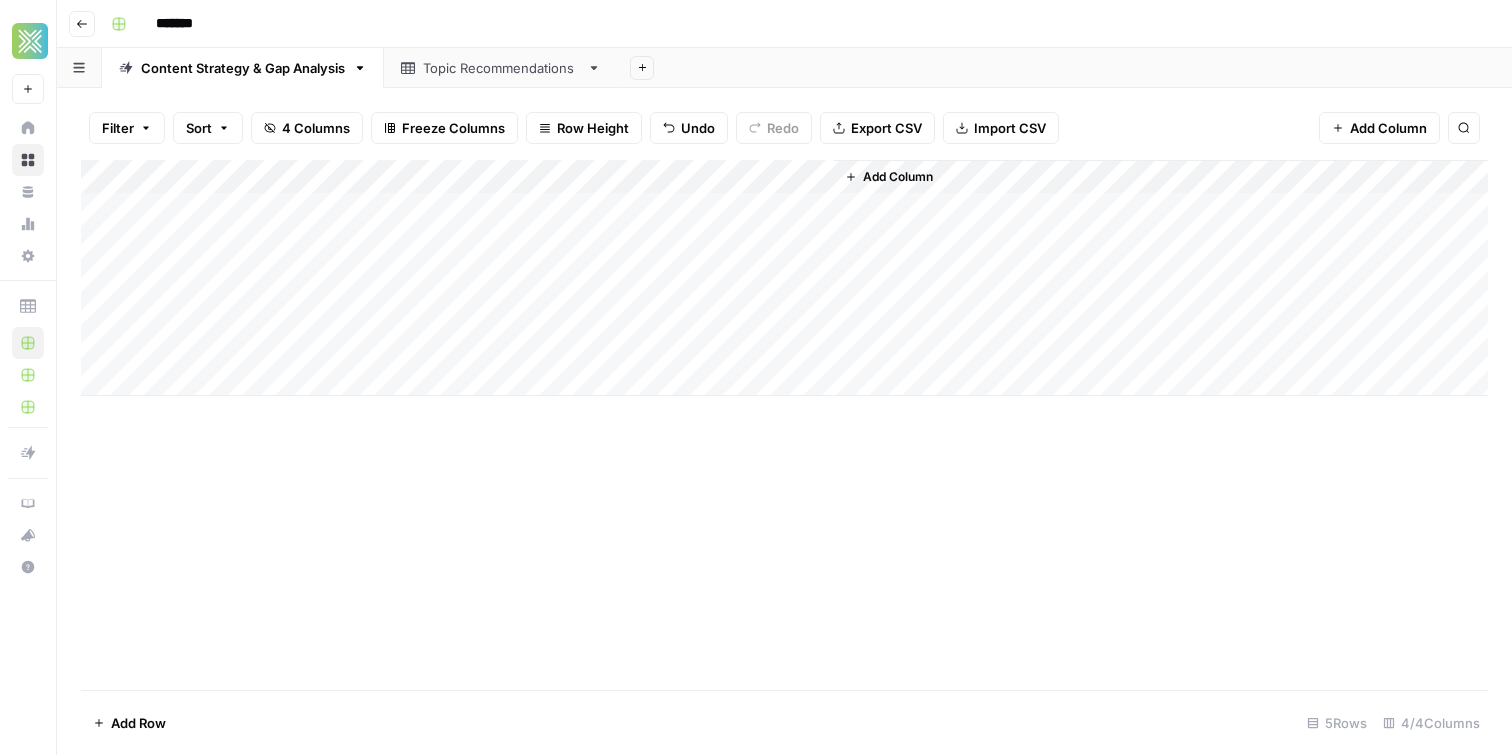 click on "Add Column" at bounding box center [784, 278] 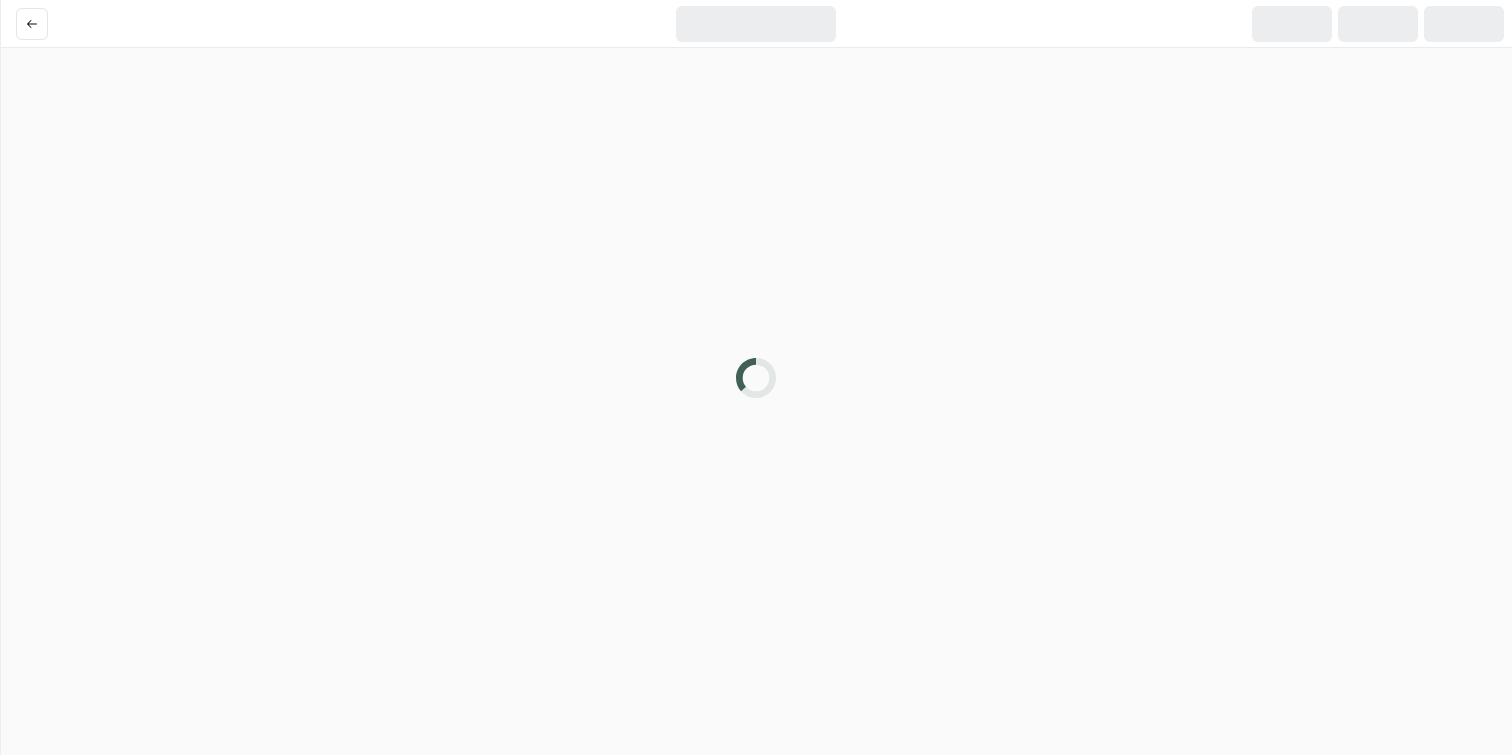 scroll, scrollTop: 0, scrollLeft: 0, axis: both 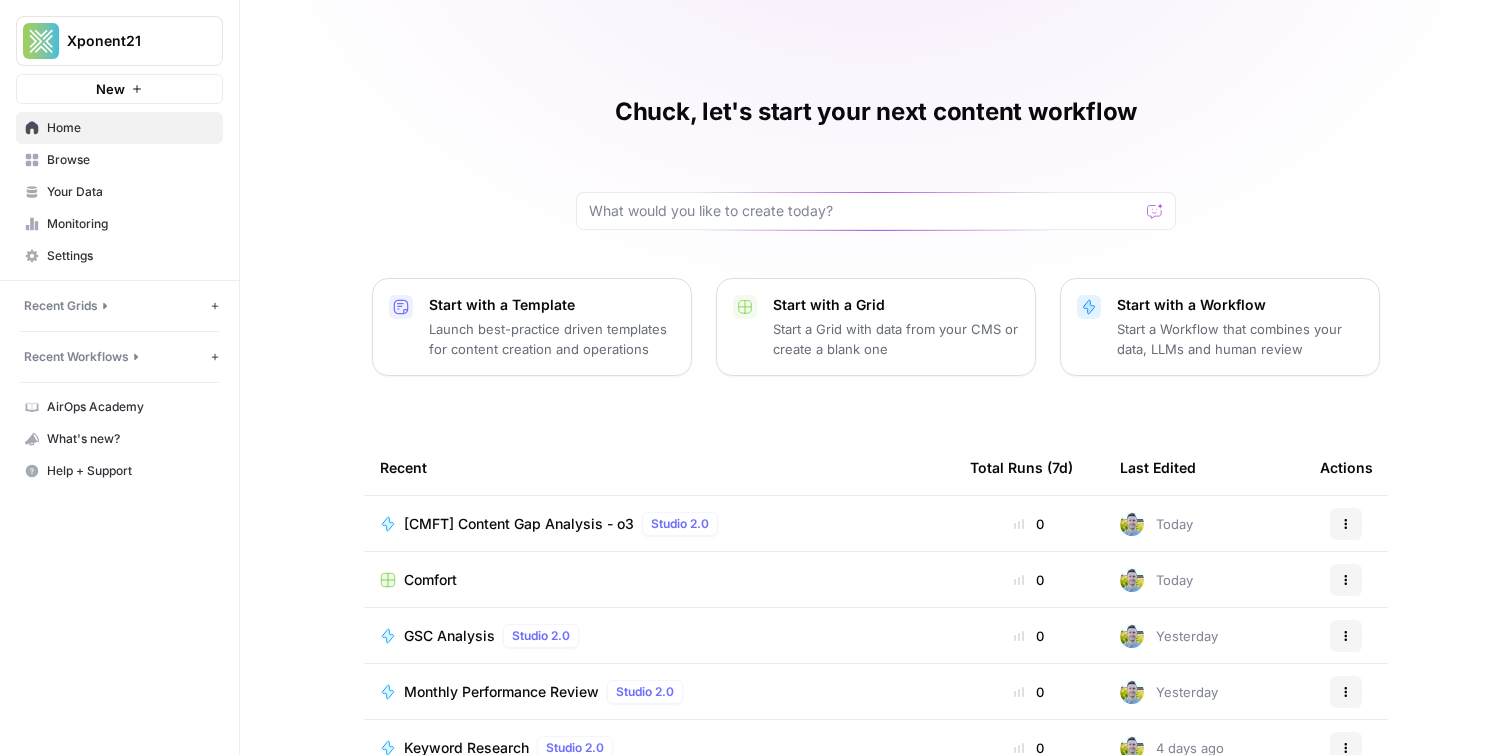 click on "Browse" at bounding box center [119, 160] 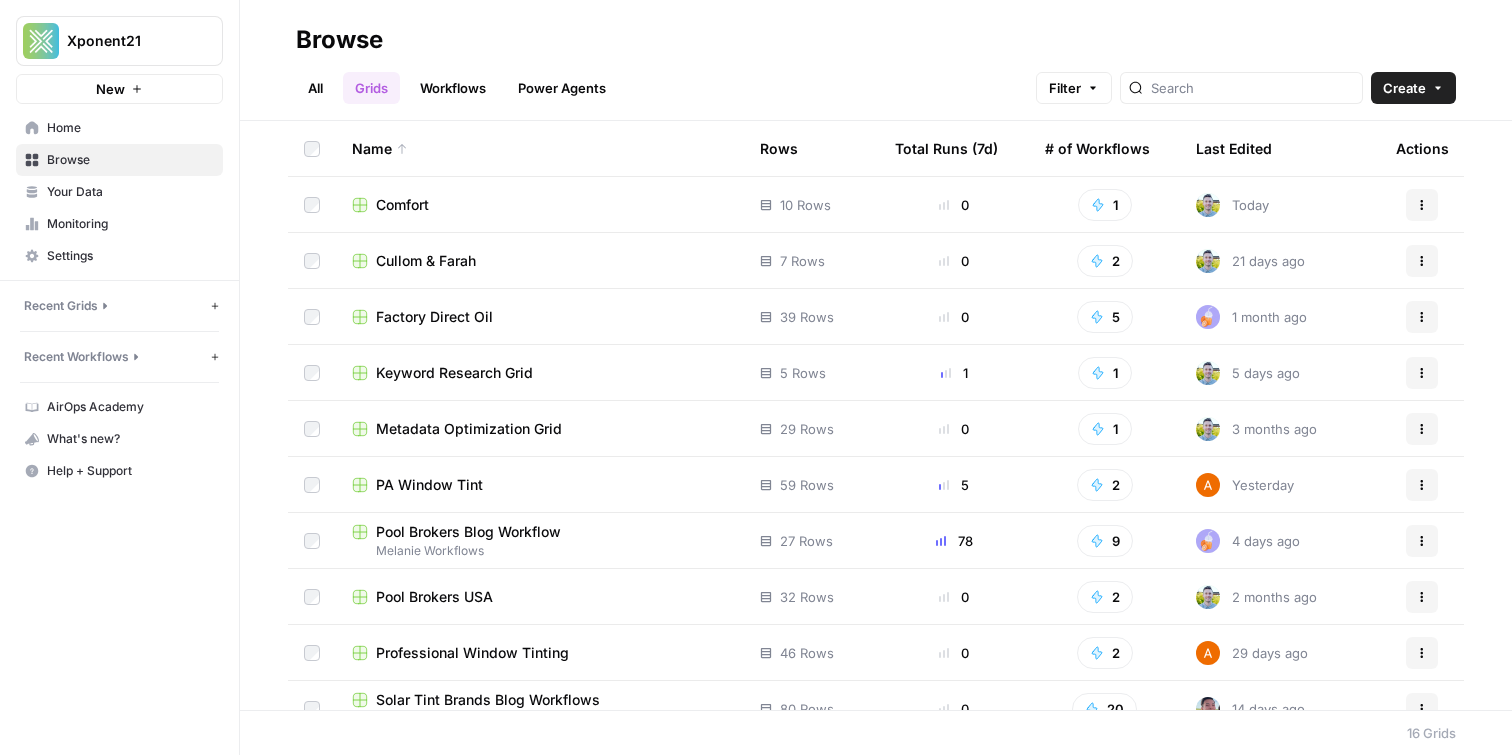 click on "Factory Direct Oil" at bounding box center (434, 317) 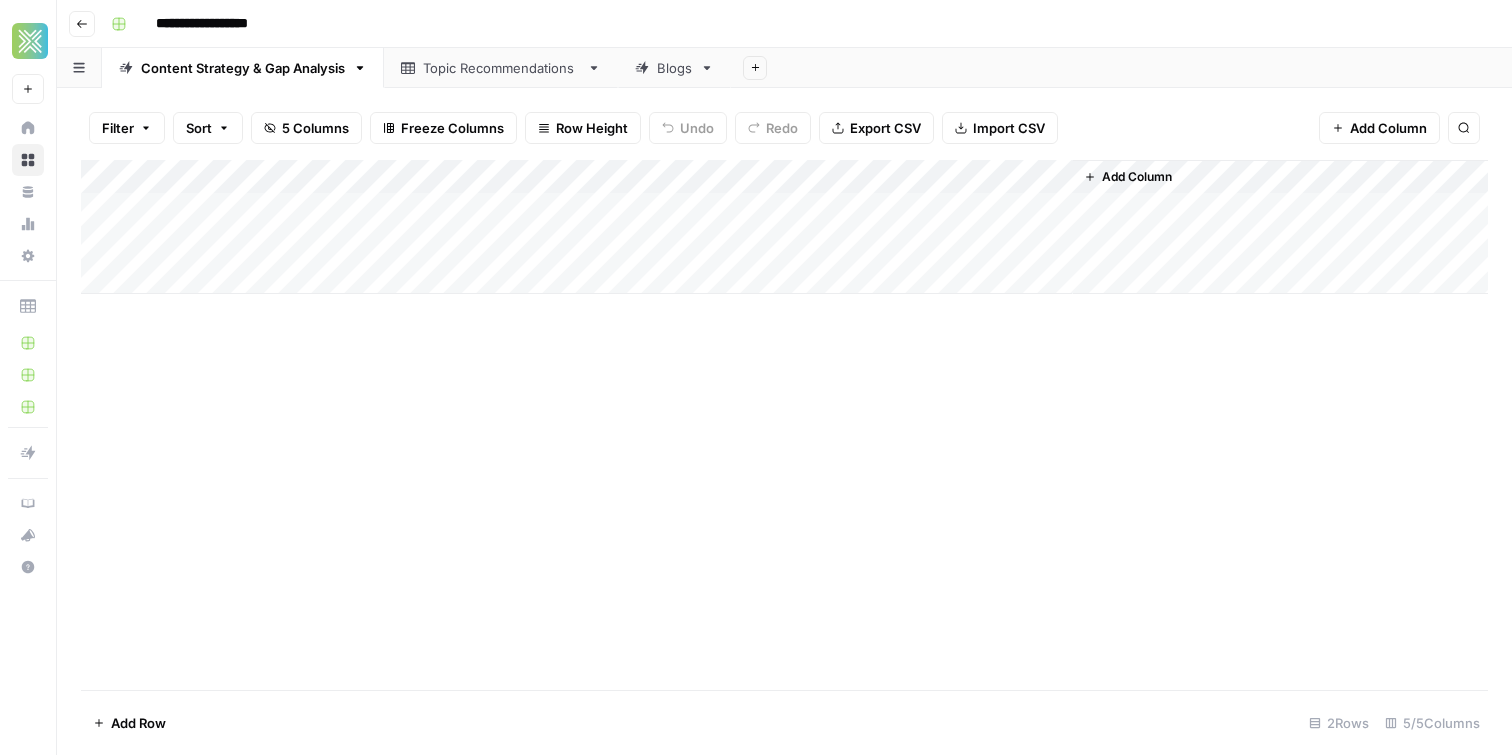 click on "Topic Recommendations" at bounding box center [501, 68] 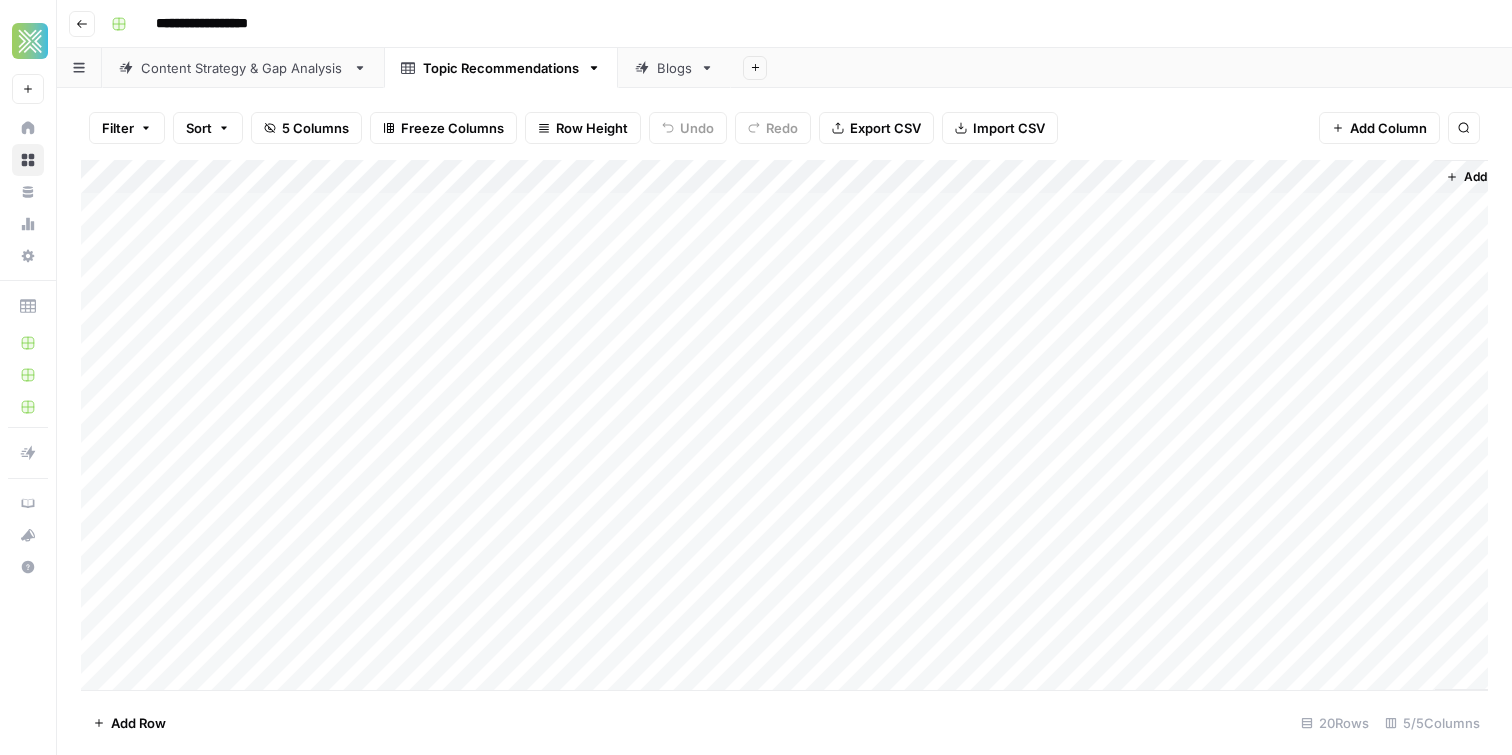 click on "Content Strategy & Gap Analysis" at bounding box center (243, 68) 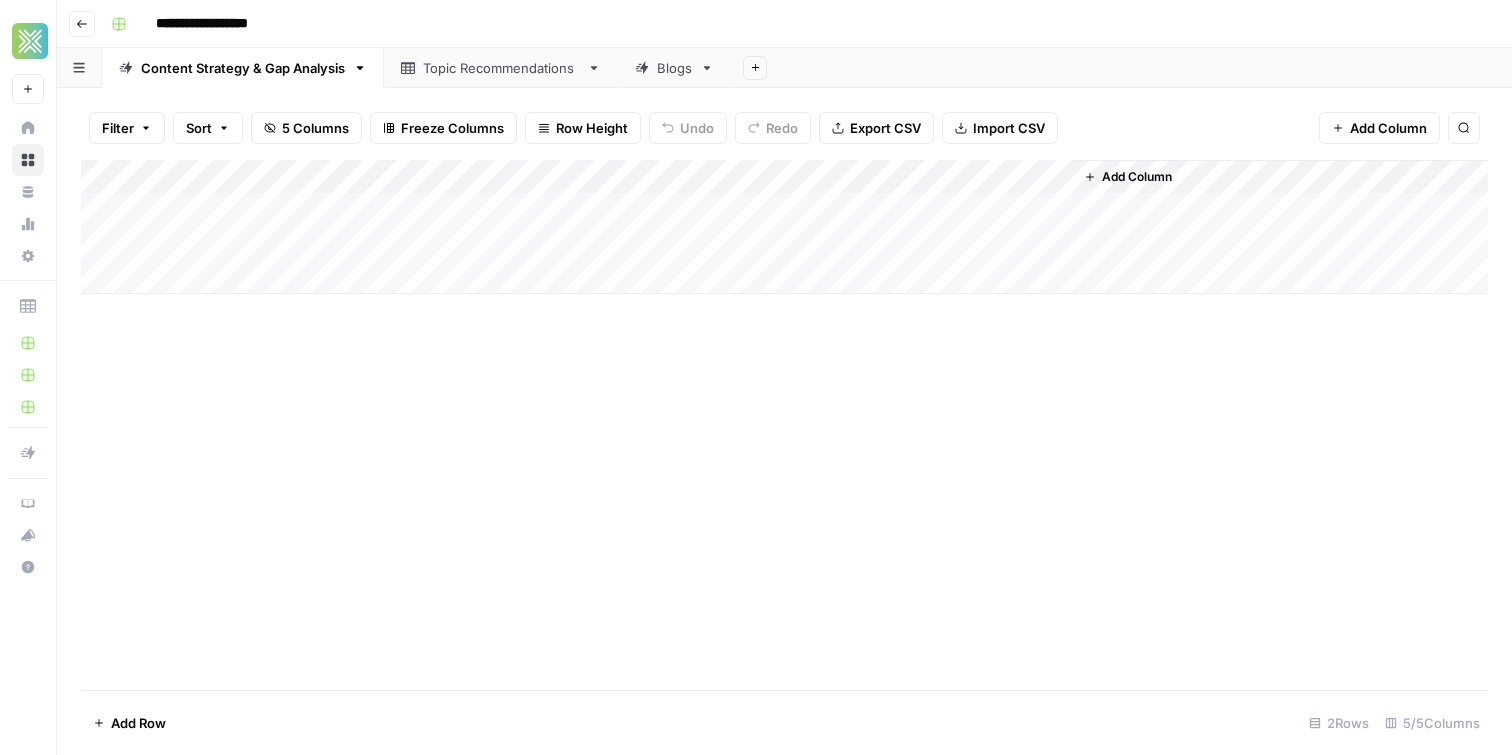 click on "Topic Recommendations" at bounding box center [501, 68] 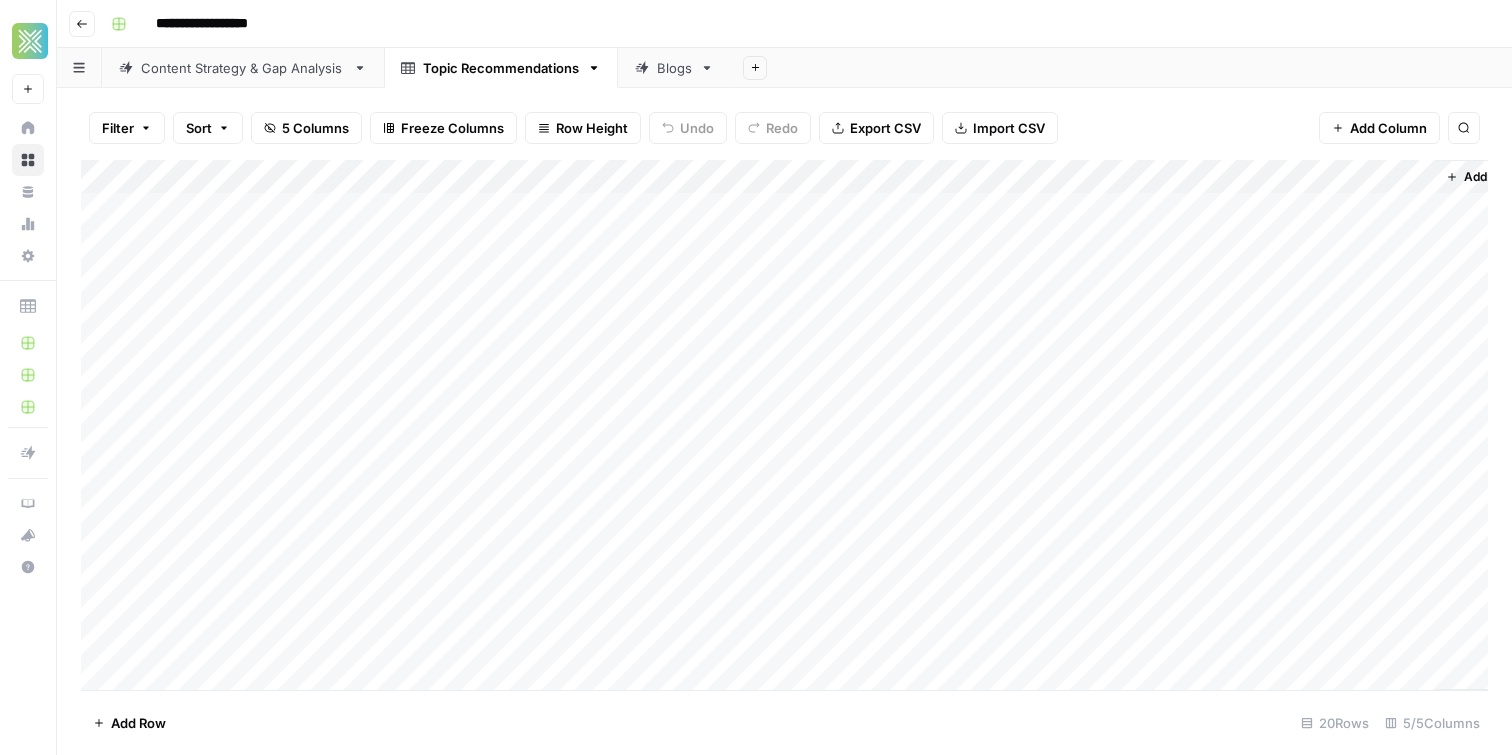 click on "Content Strategy & Gap Analysis" at bounding box center (243, 68) 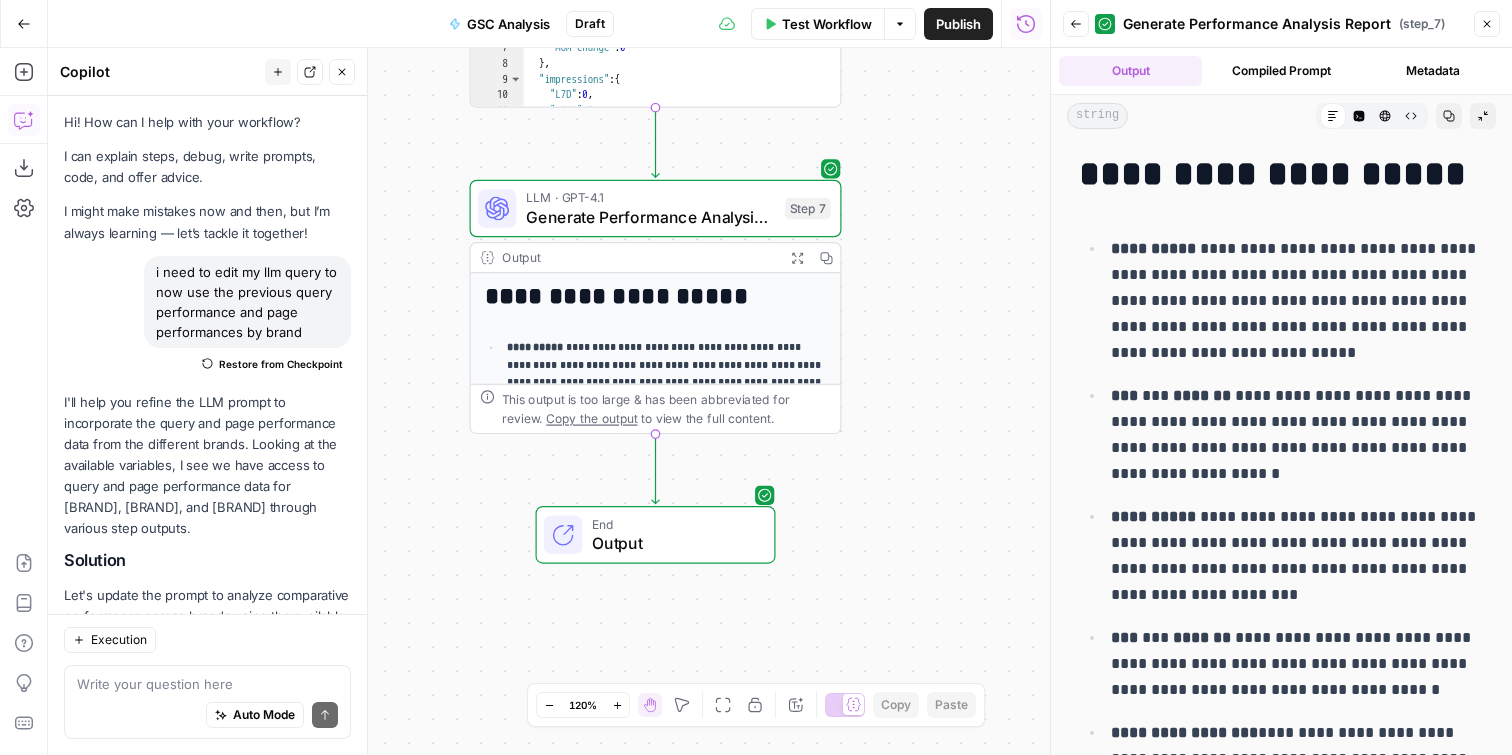 scroll, scrollTop: 0, scrollLeft: 0, axis: both 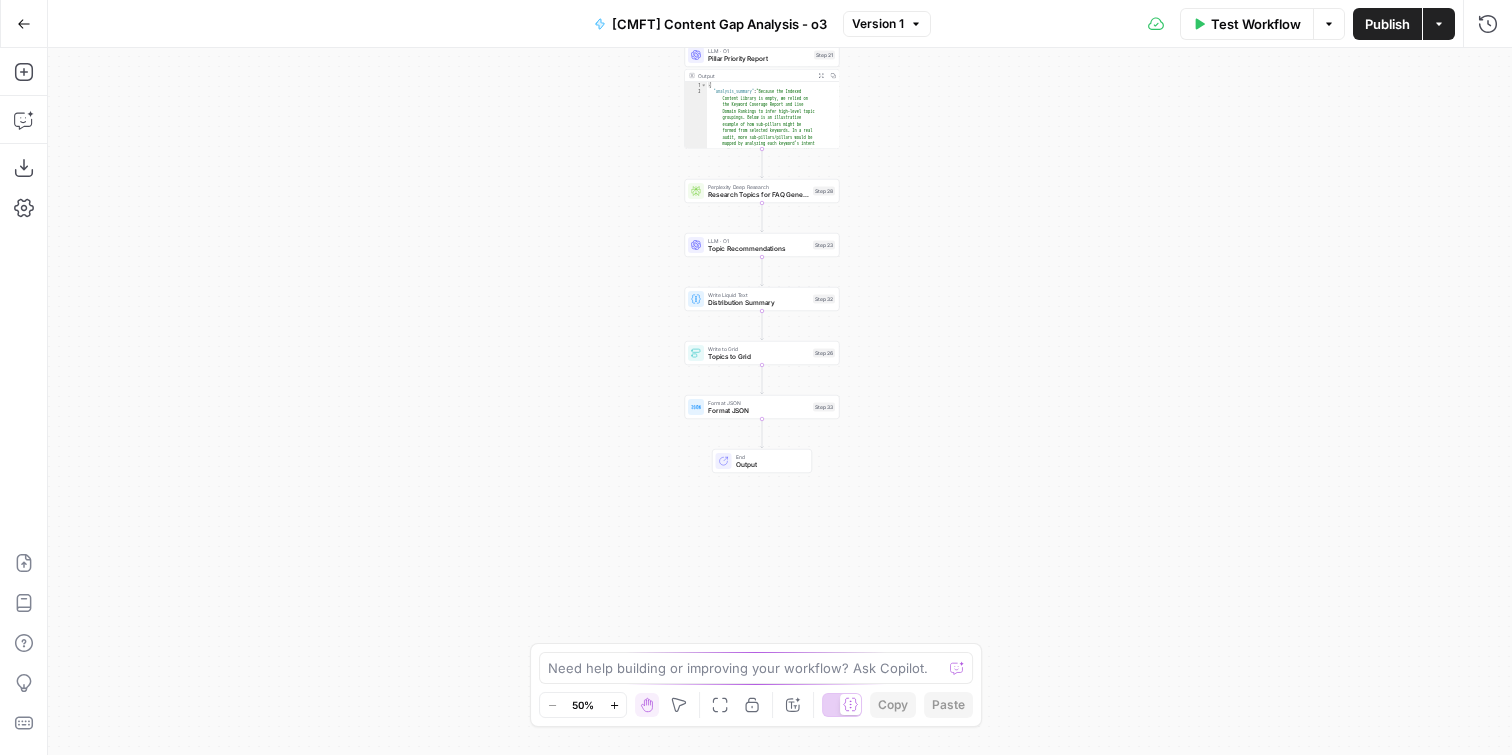click on "Format JSON" at bounding box center (758, 411) 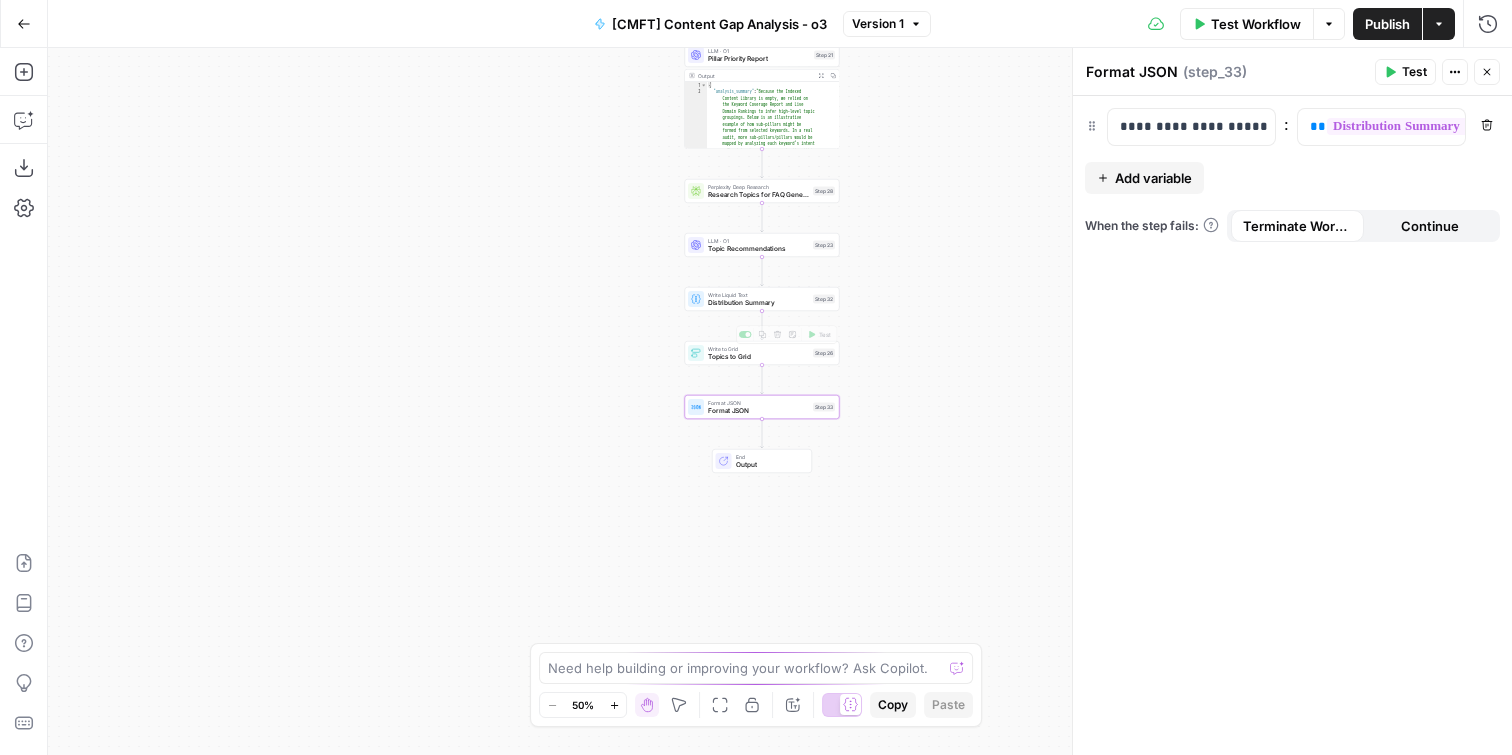 click on "Topics to Grid" at bounding box center (758, 357) 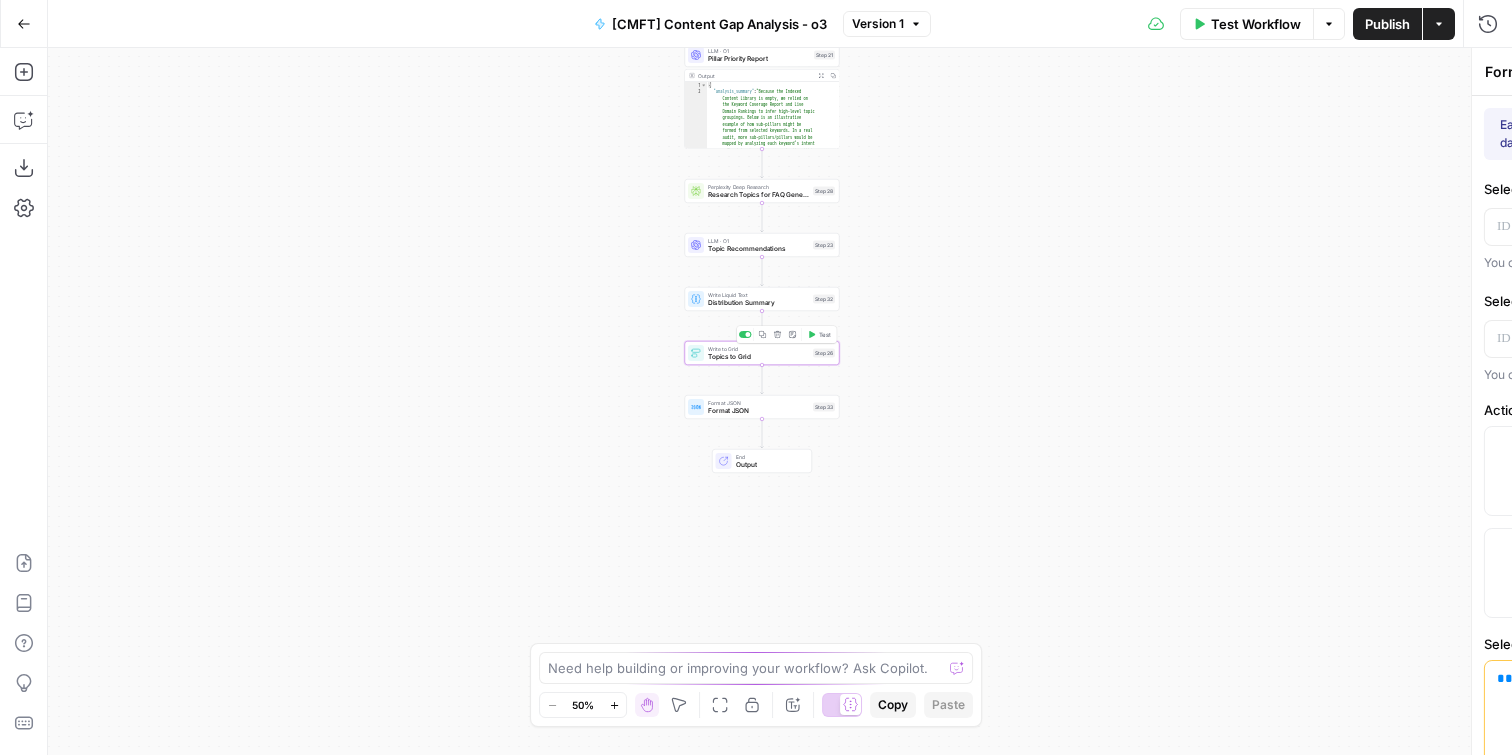 type on "Topics to Grid" 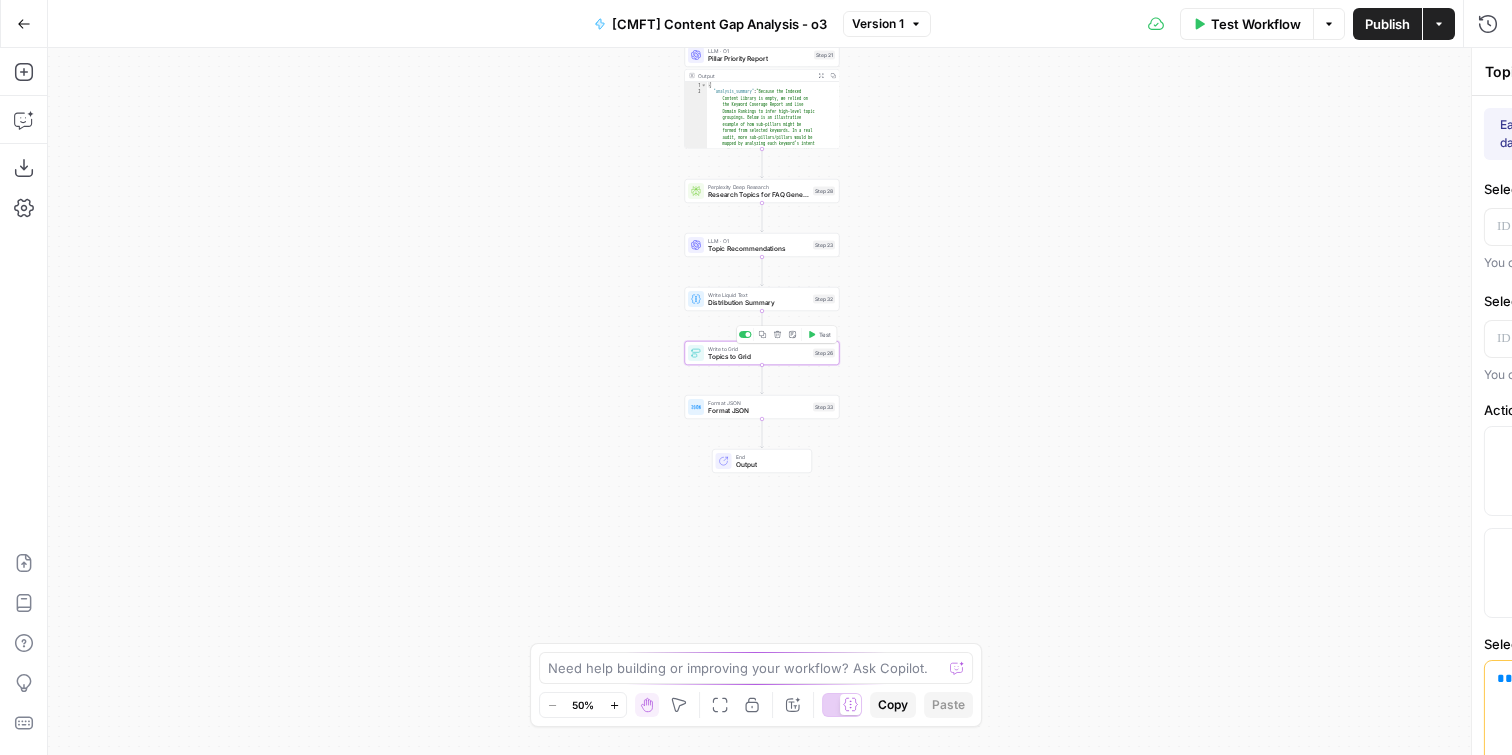 type on "Title" 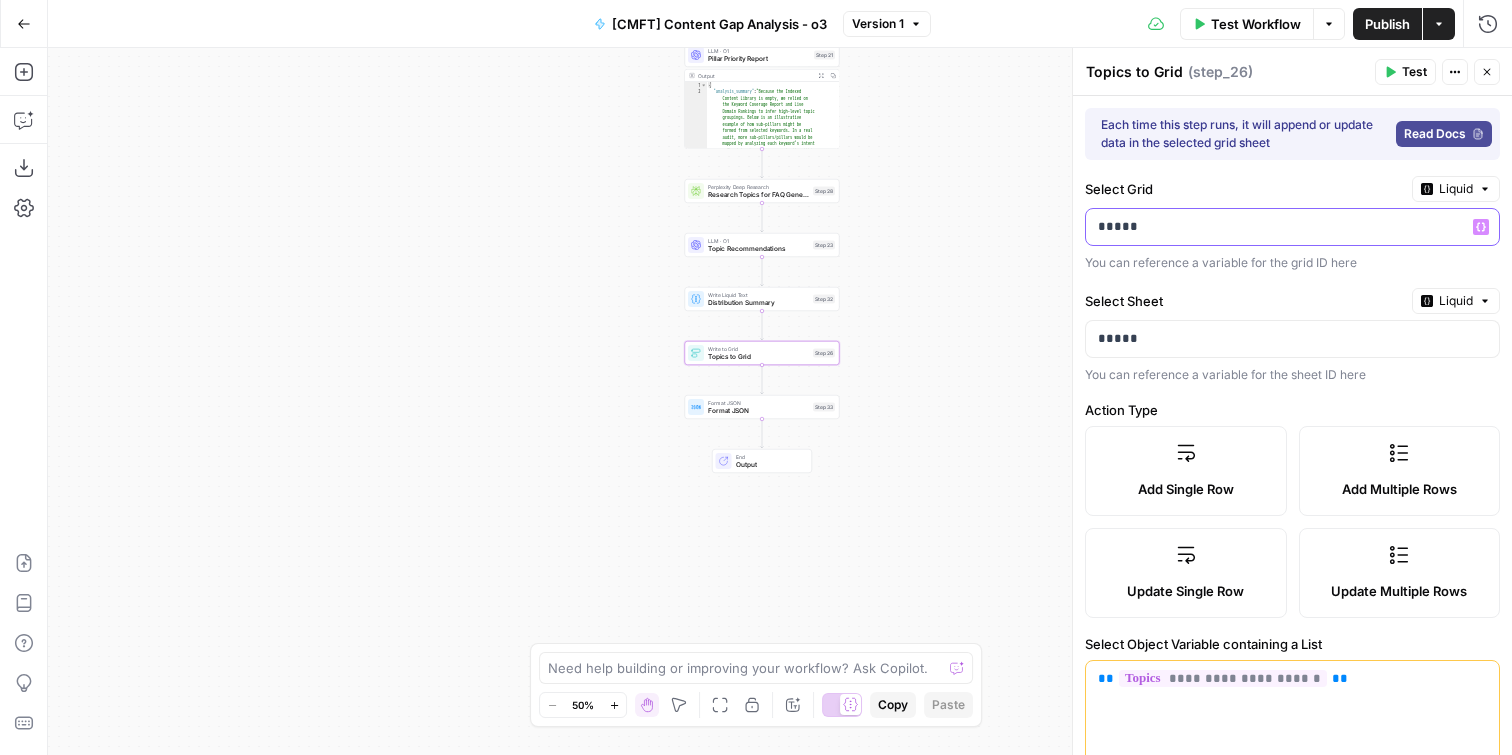 click on "*****" at bounding box center (1276, 227) 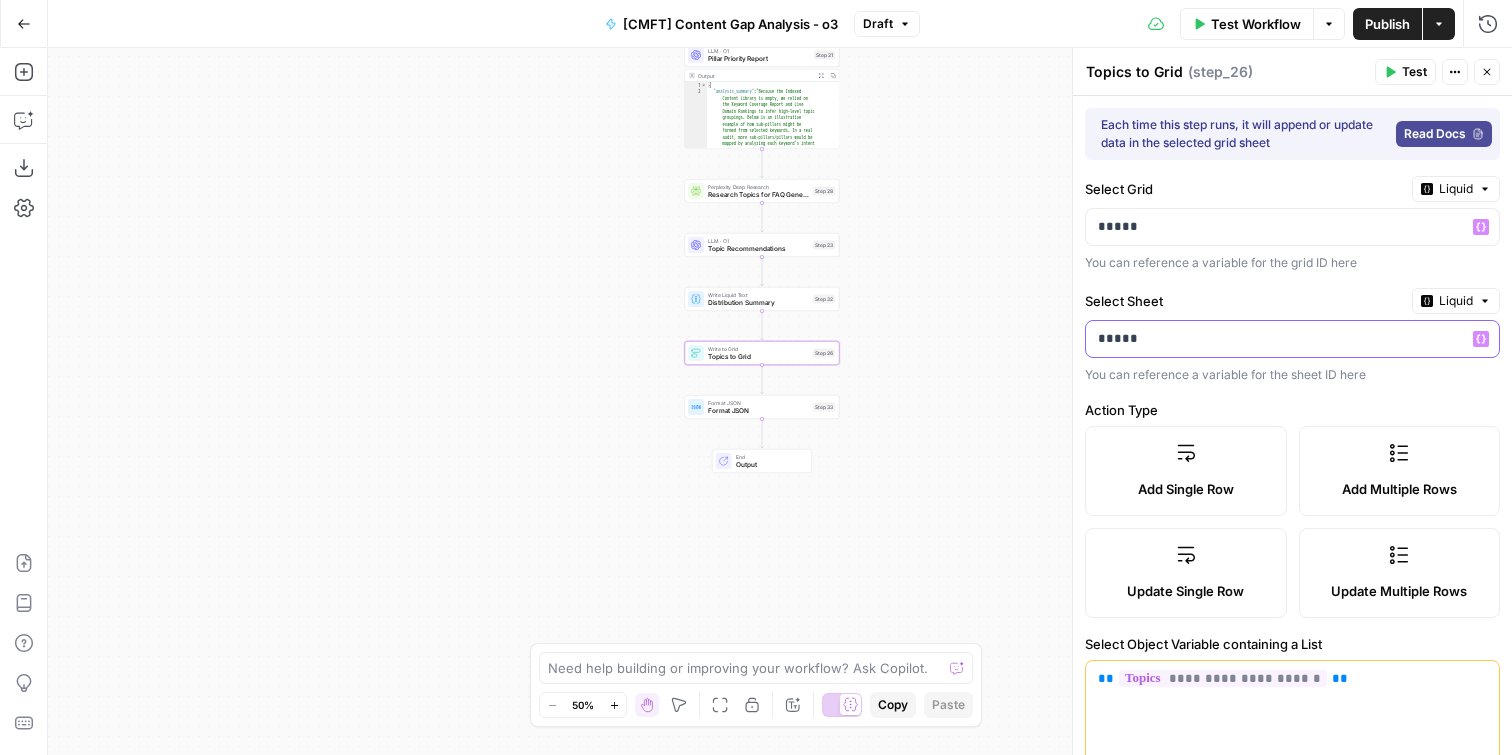 click on "*****" at bounding box center (1276, 339) 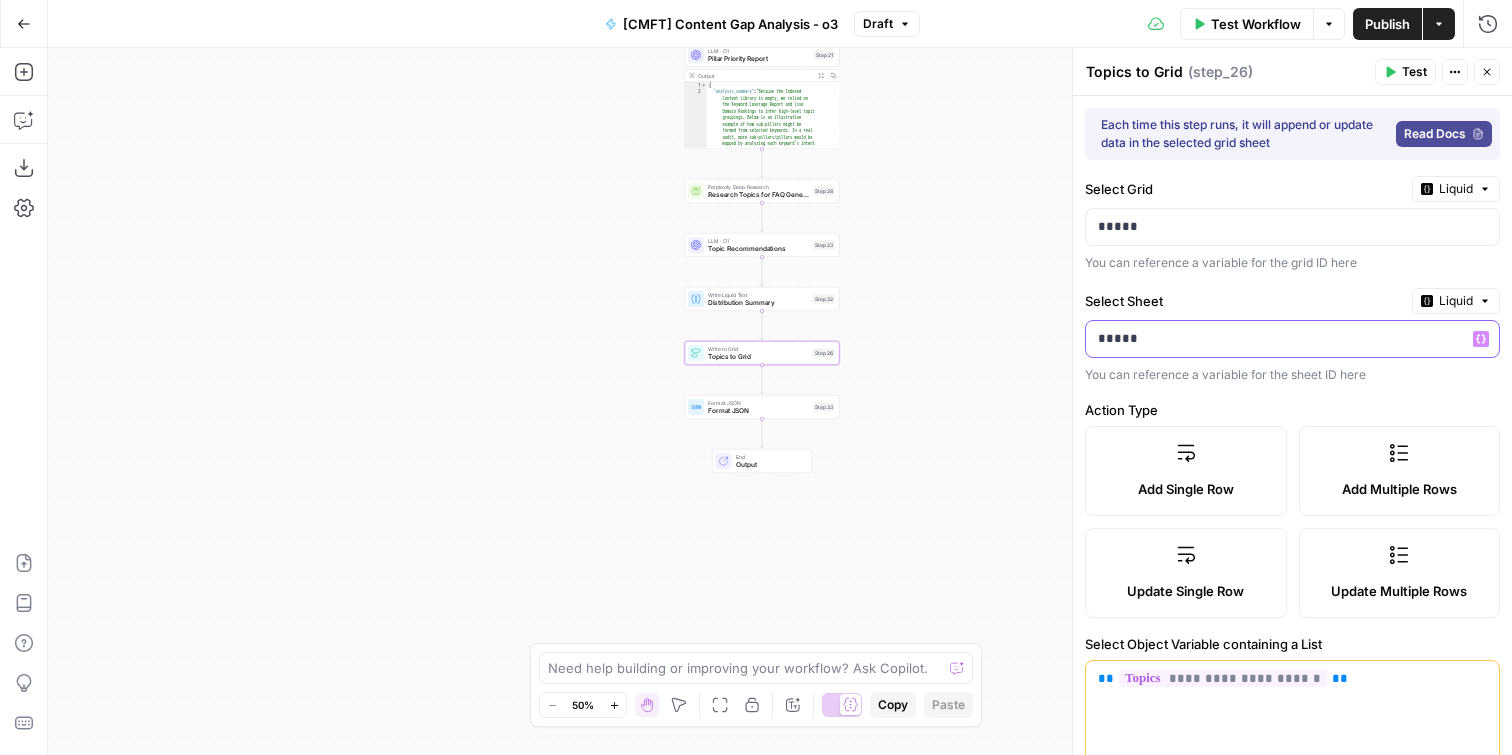 click on "*****" at bounding box center [1276, 339] 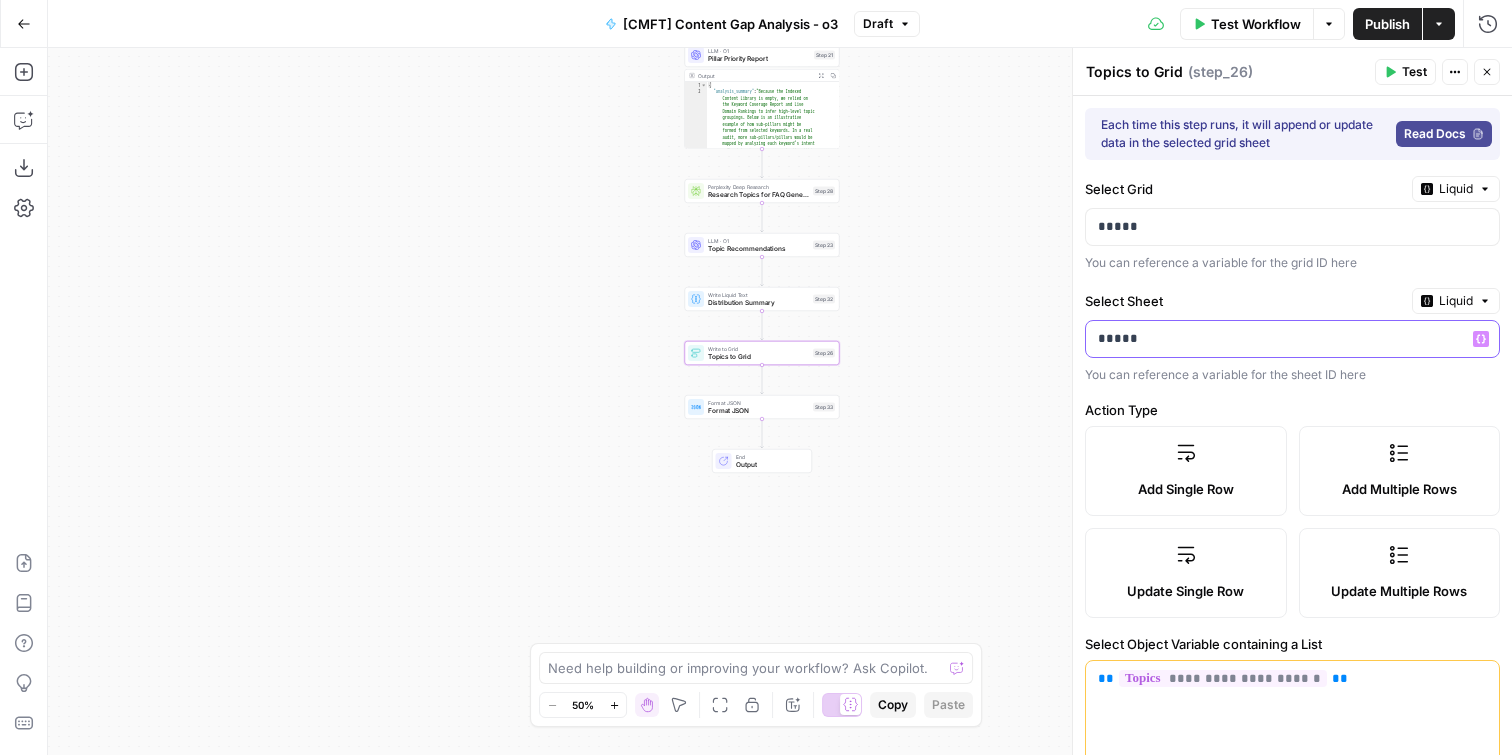 type 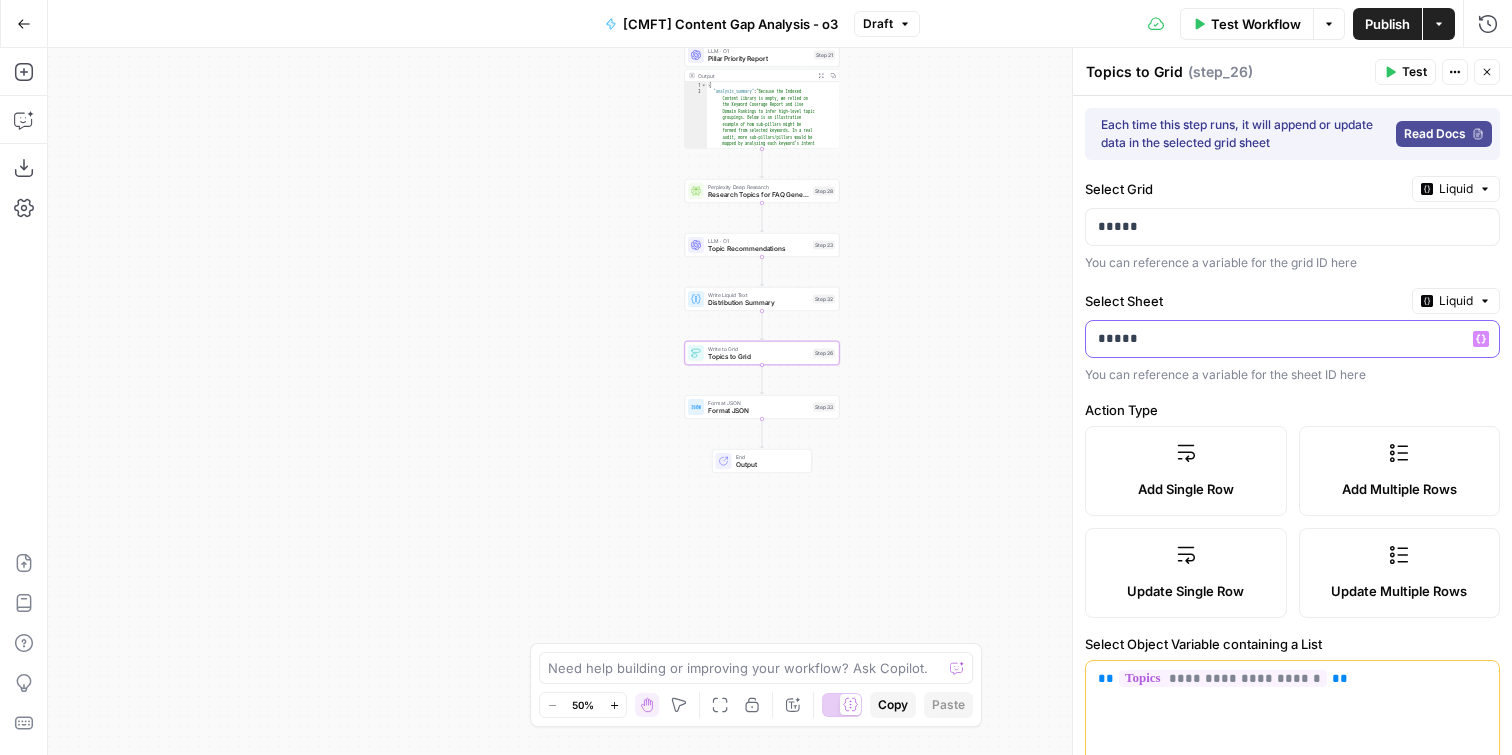 type 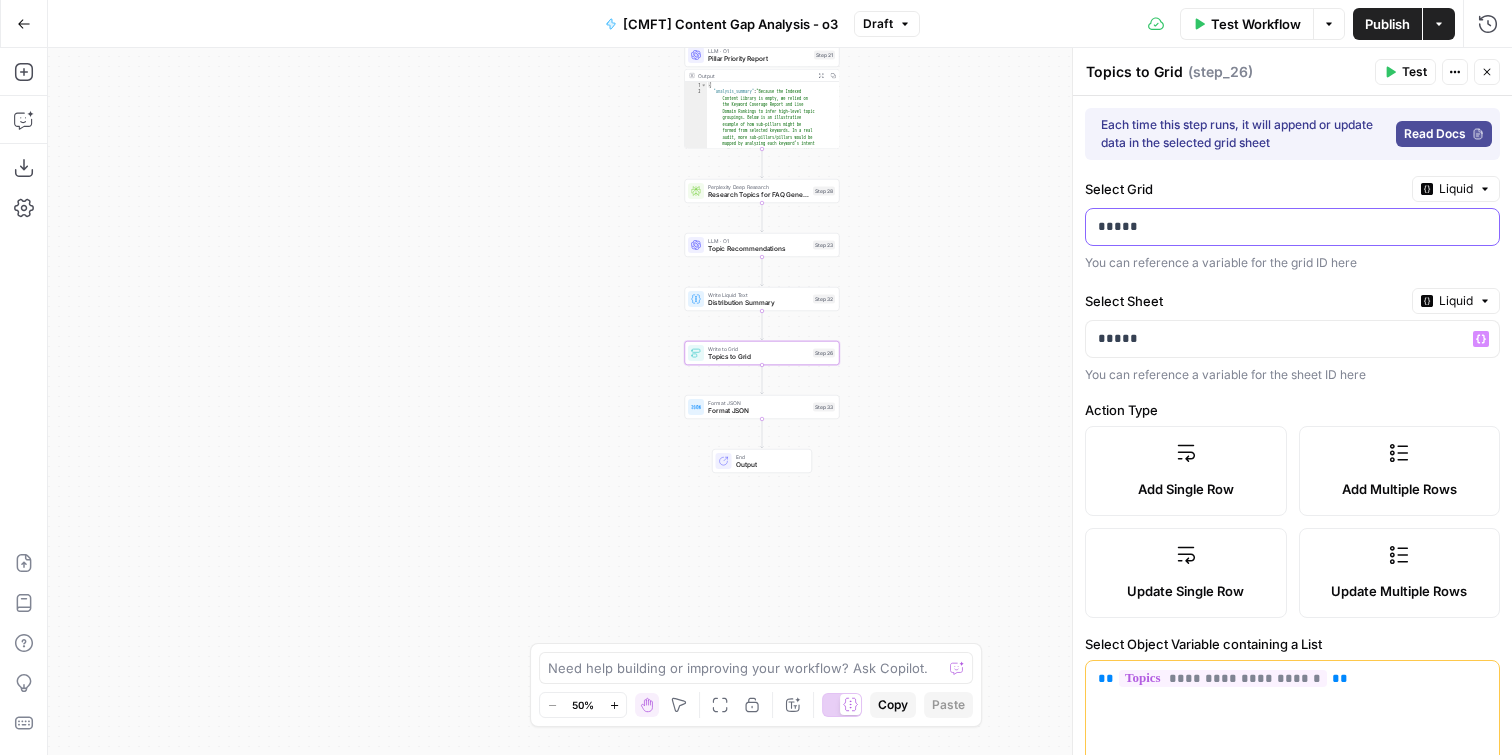 click on "*****" at bounding box center (1292, 227) 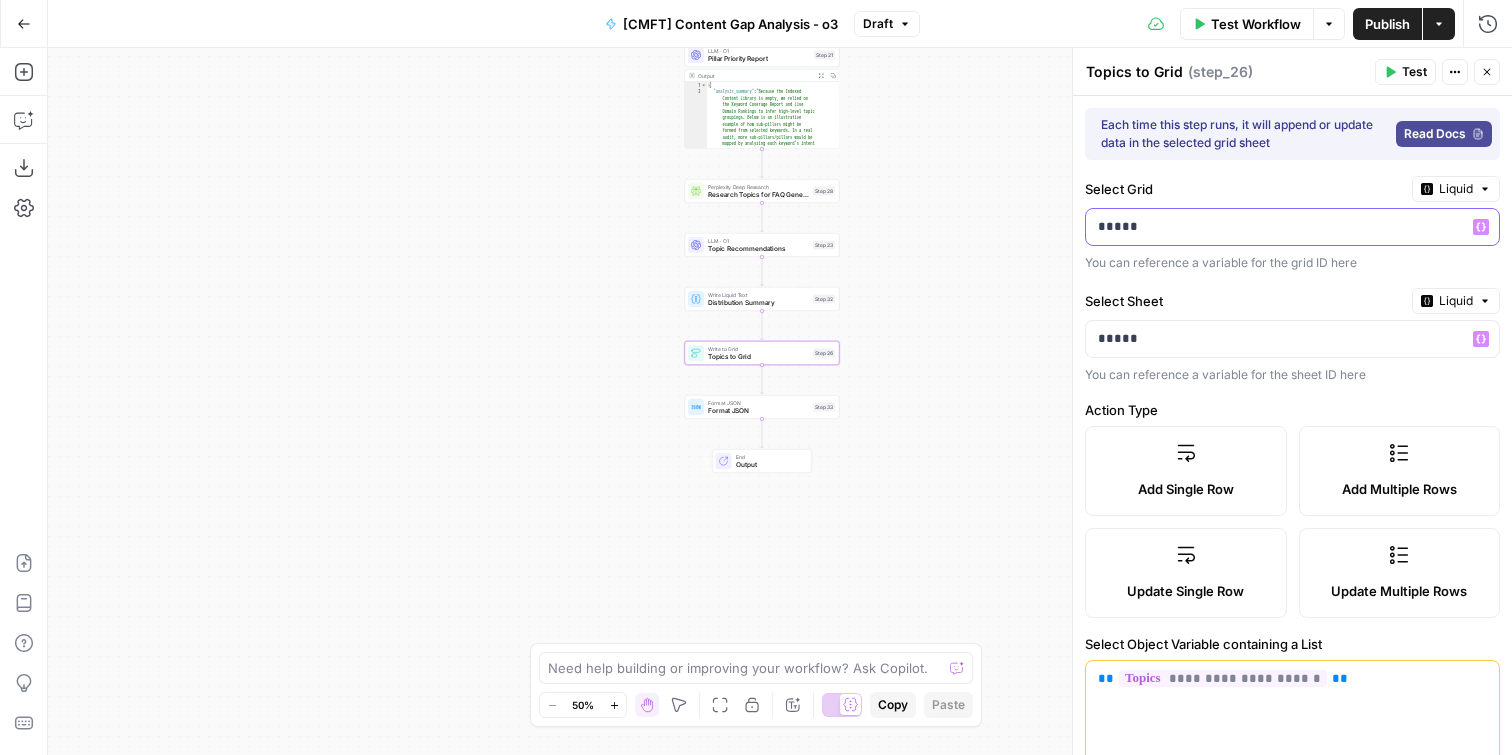 click on "*****" at bounding box center (1276, 227) 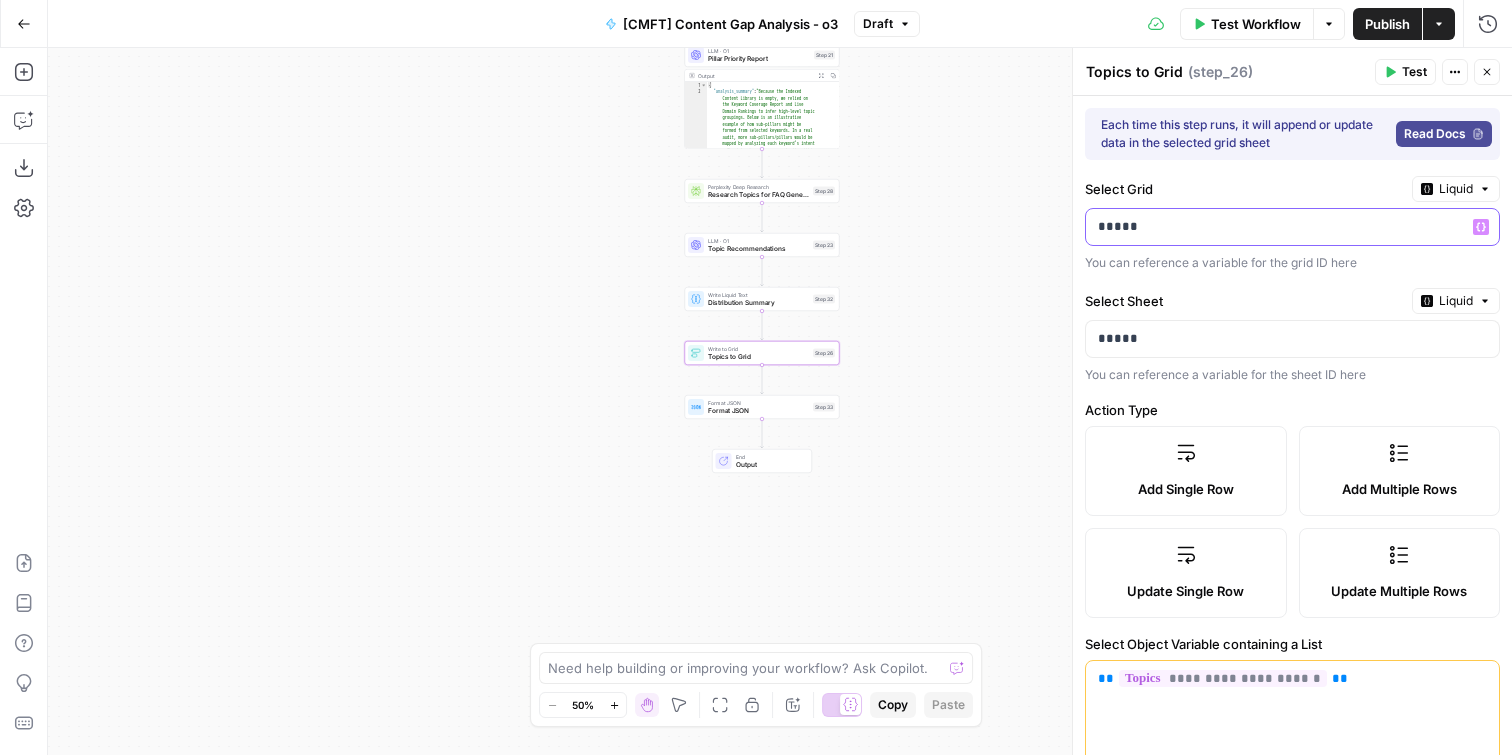 click on "*****" at bounding box center [1276, 227] 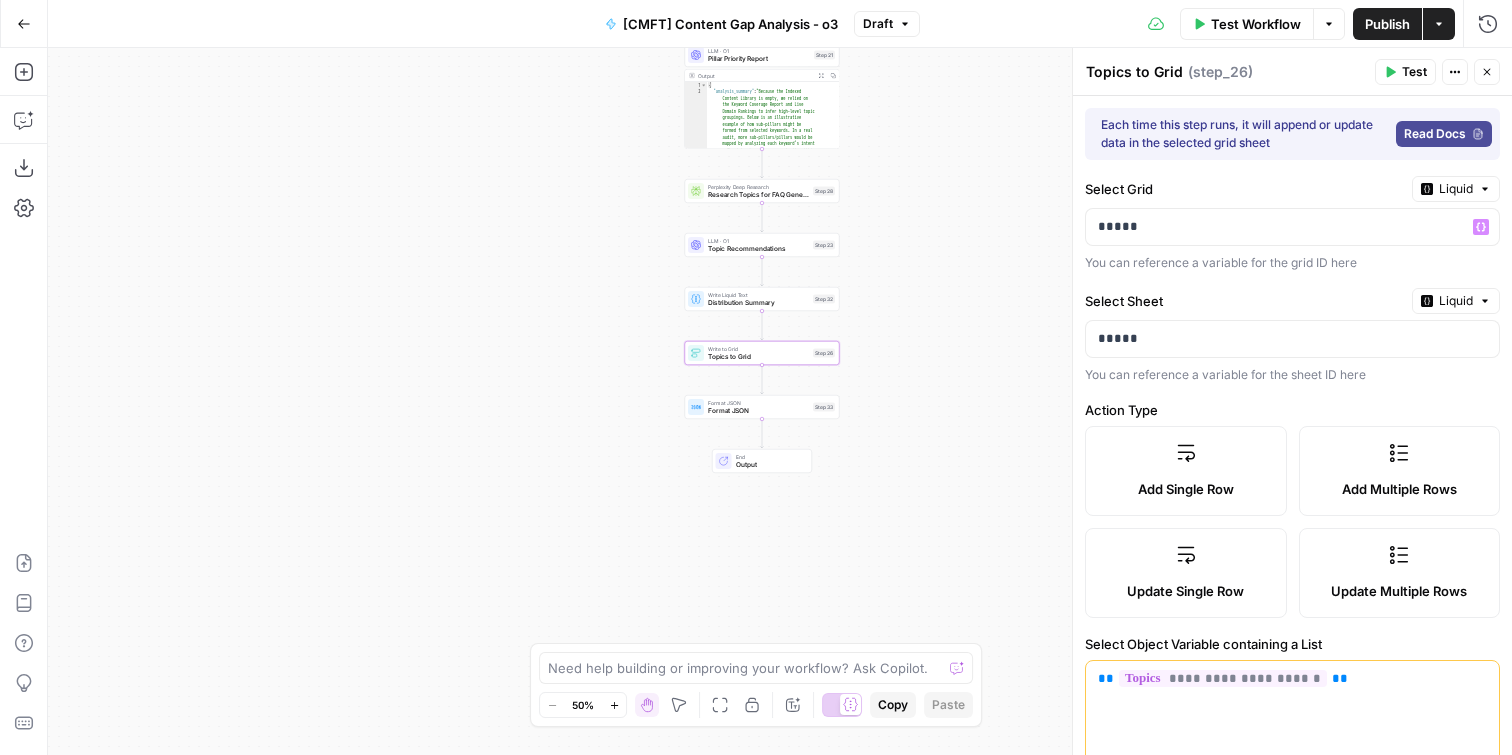 click on "You can reference a variable for the grid ID here" at bounding box center [1292, 263] 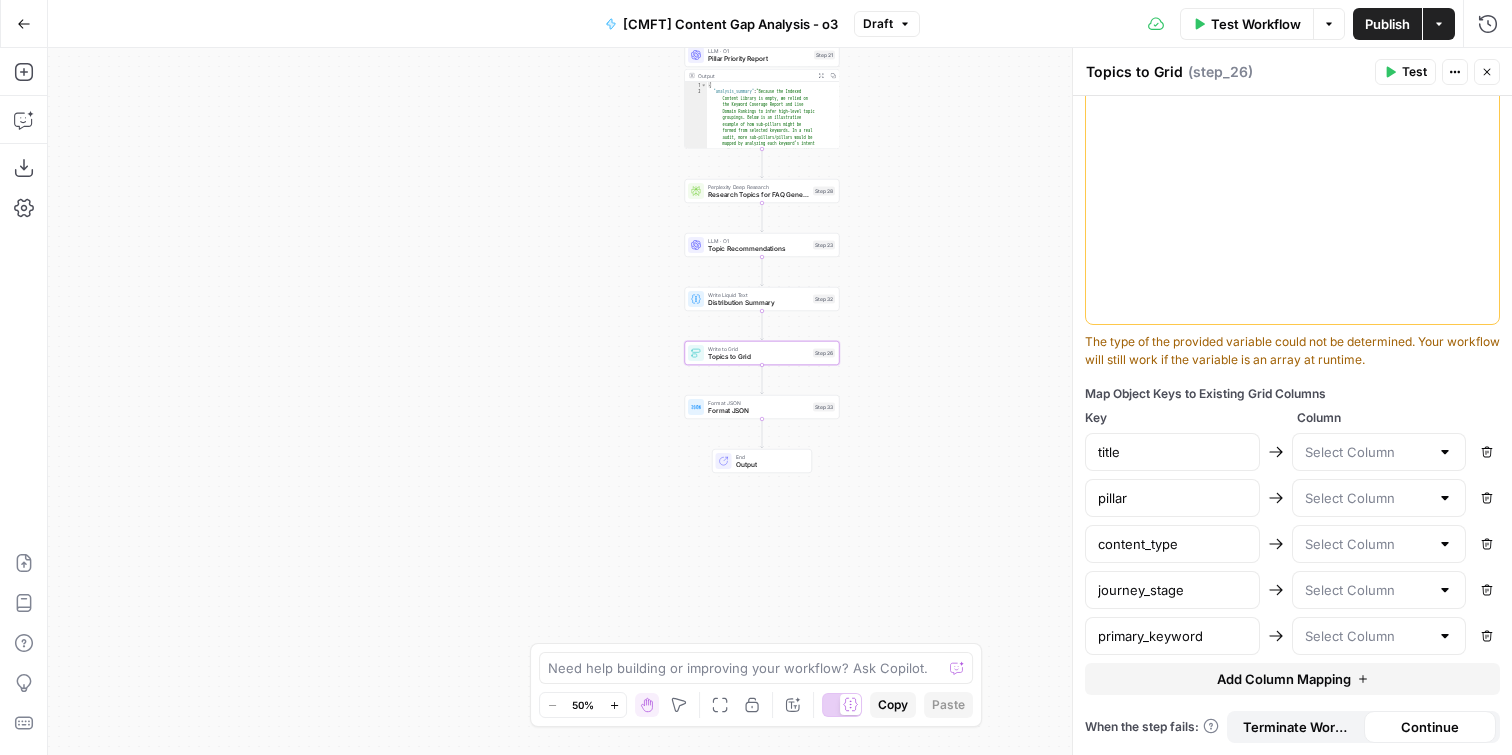 scroll, scrollTop: 638, scrollLeft: 0, axis: vertical 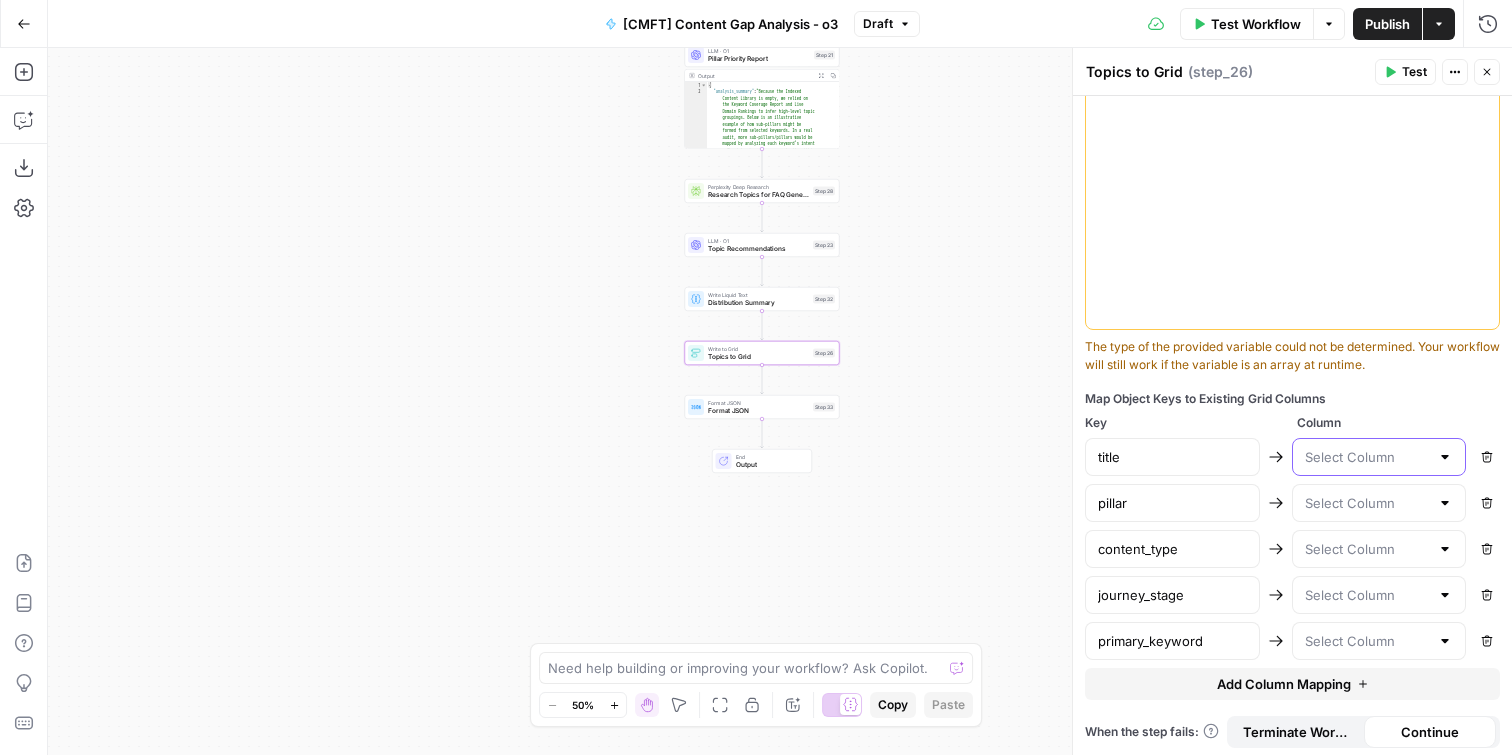 click at bounding box center (1367, 457) 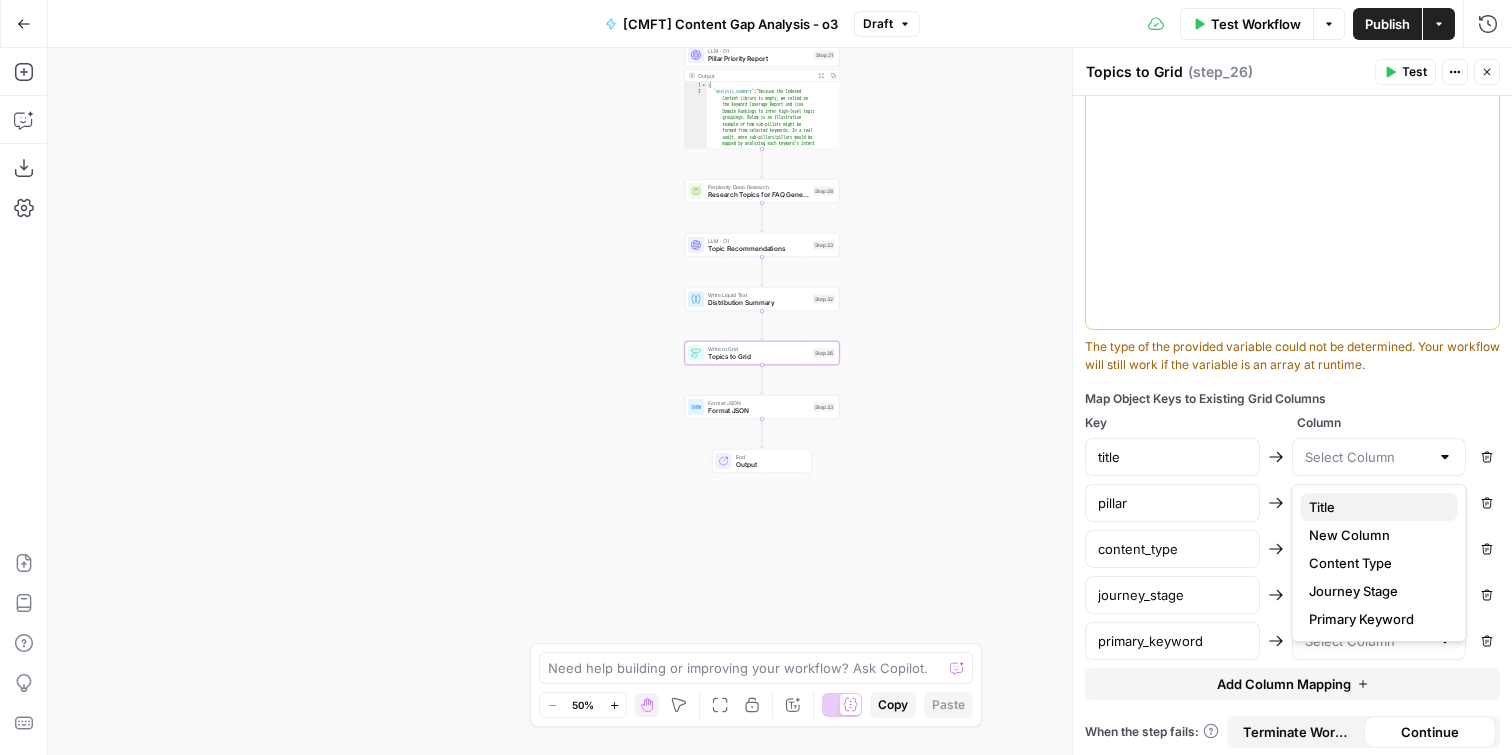 click on "Title" at bounding box center (1375, 507) 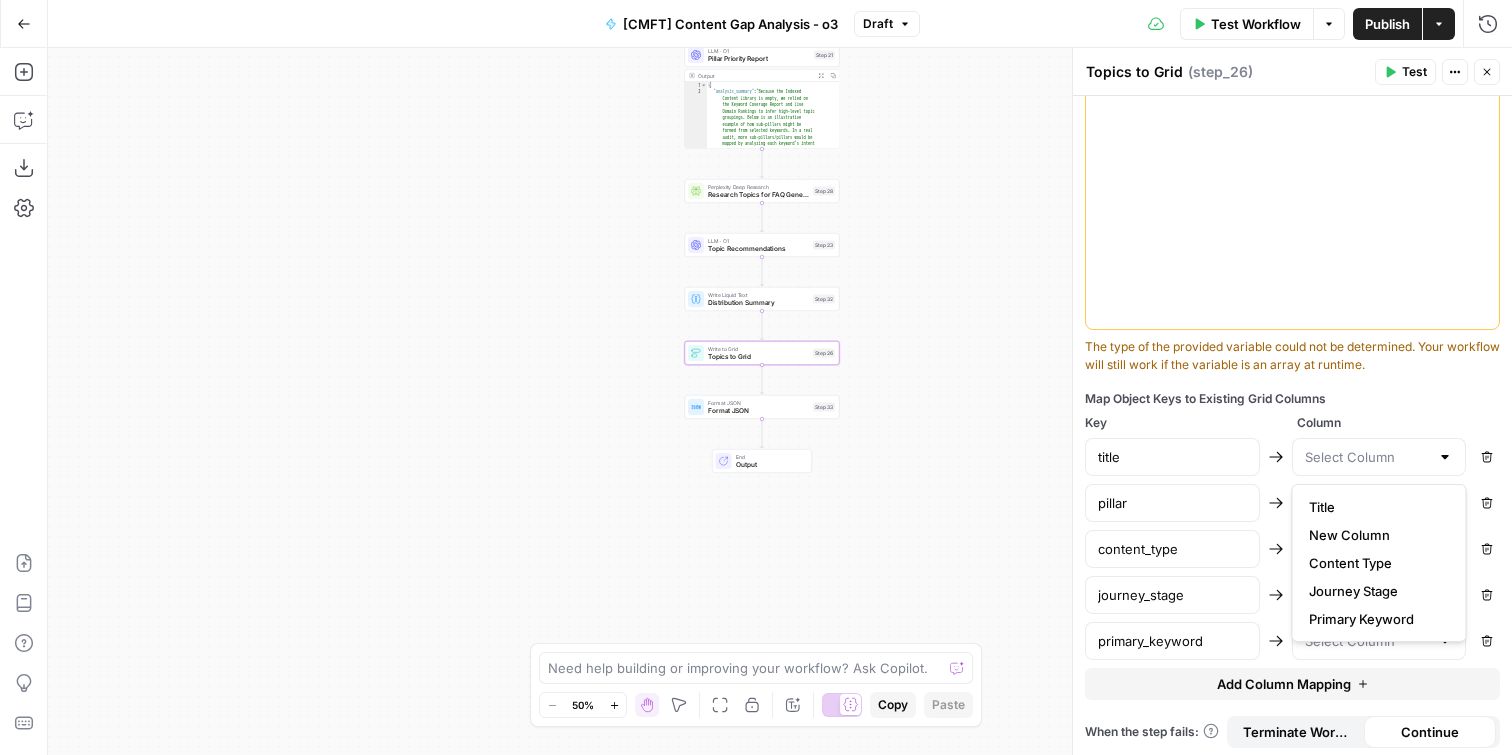 type on "Title" 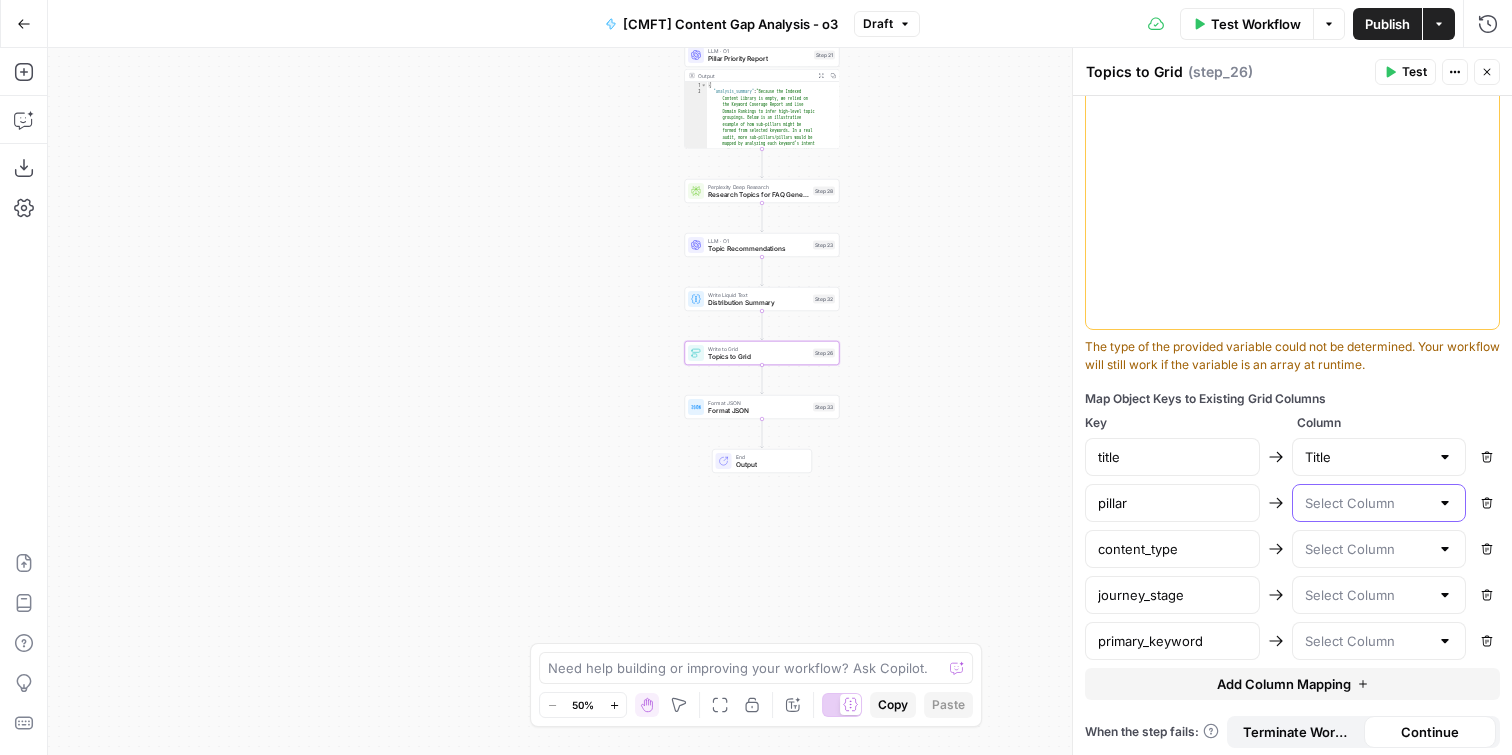 click at bounding box center (1367, 503) 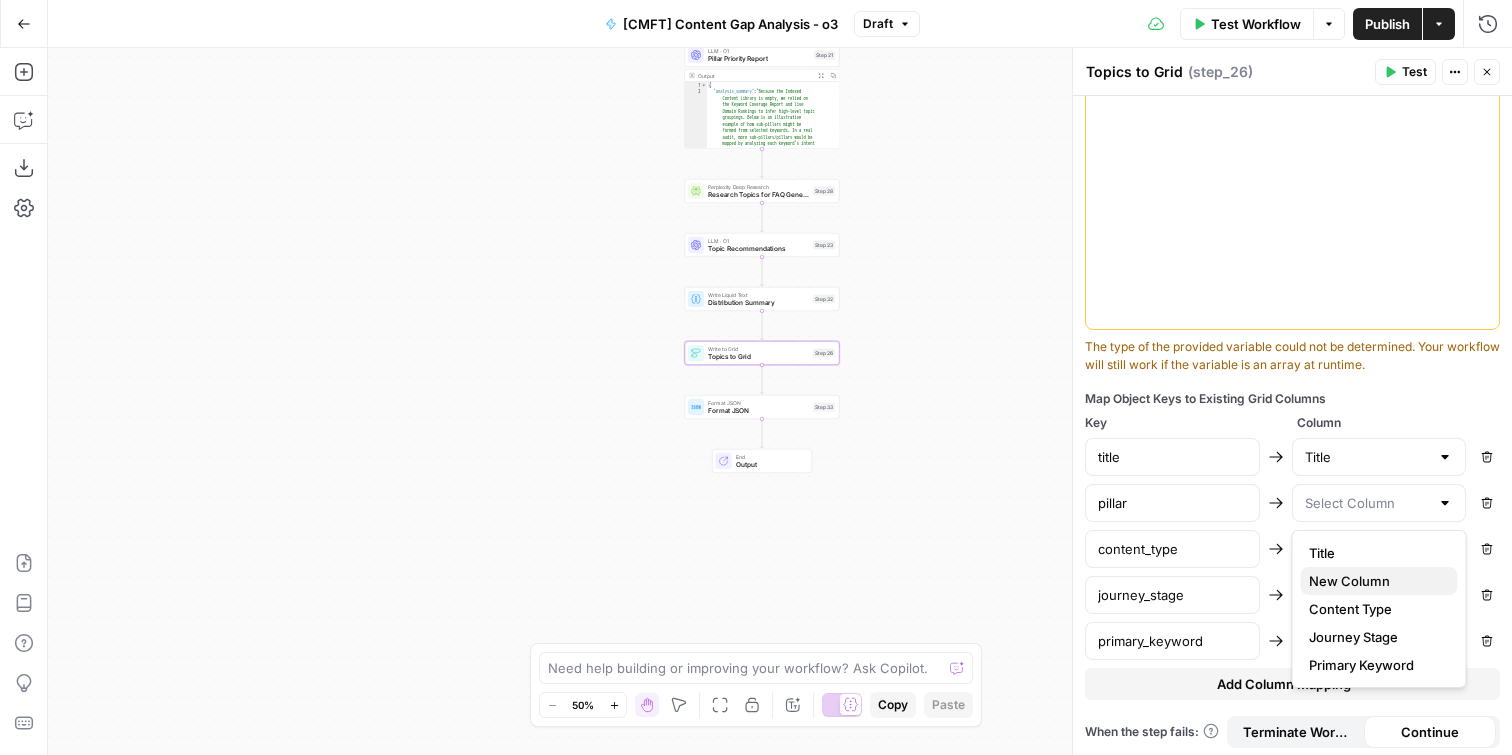 click on "New Column" at bounding box center [1375, 581] 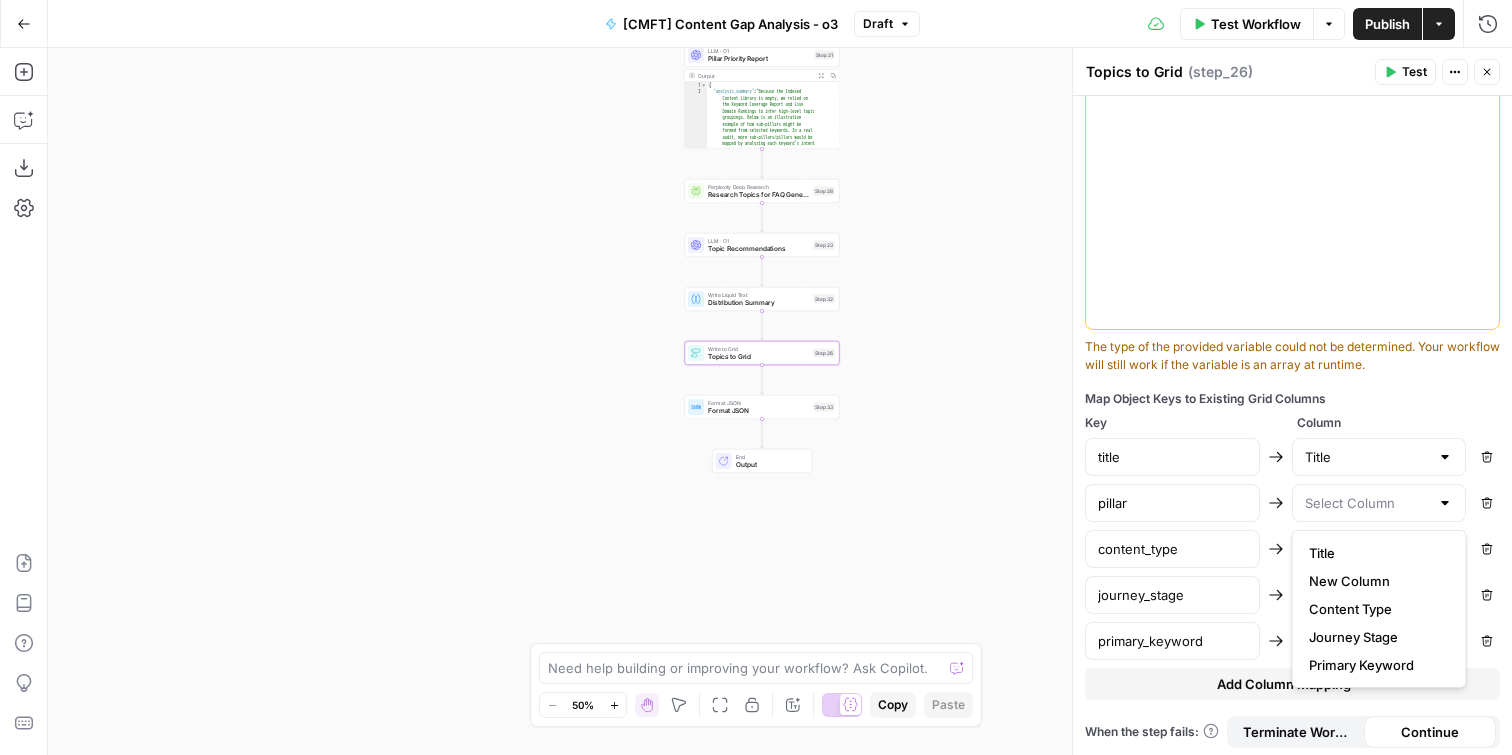 type on "New Column" 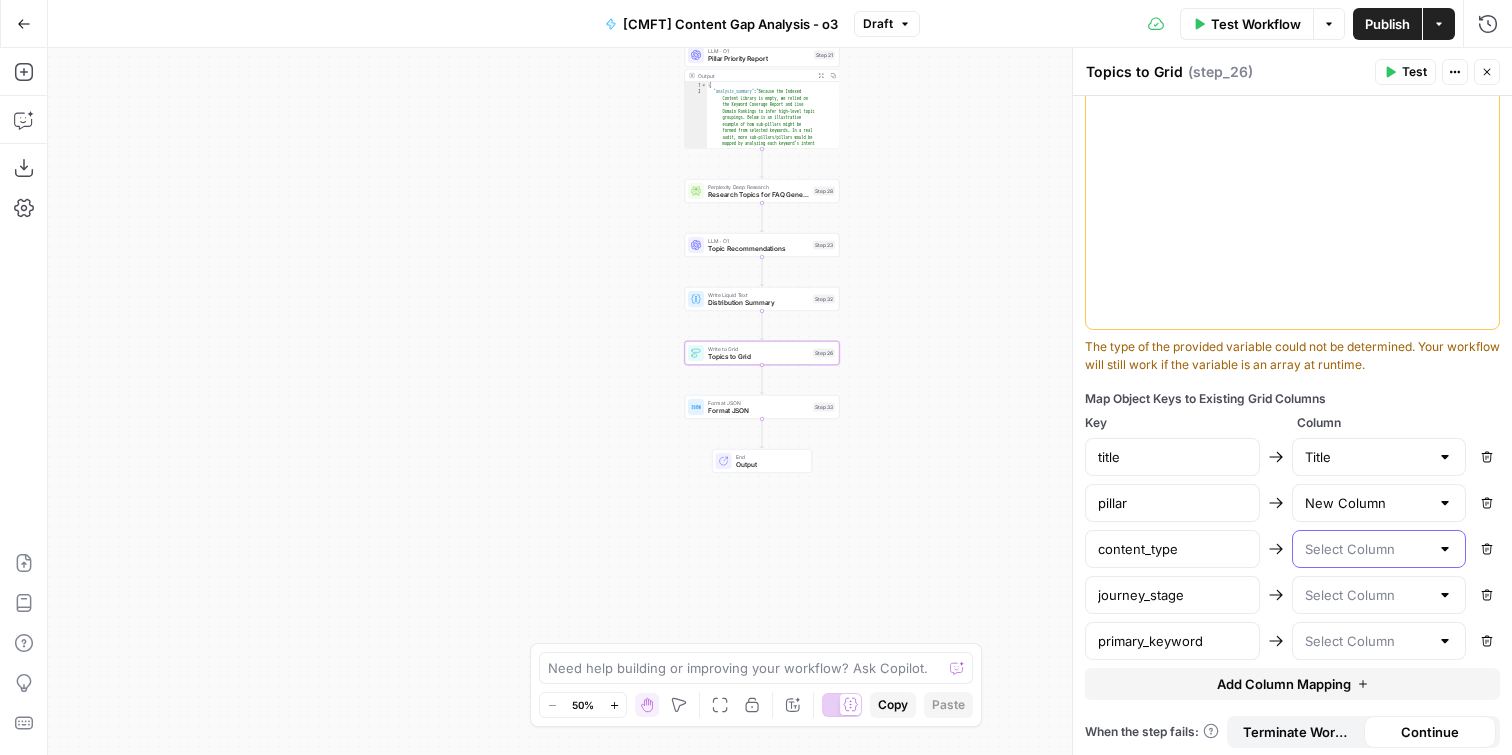 click at bounding box center [1367, 549] 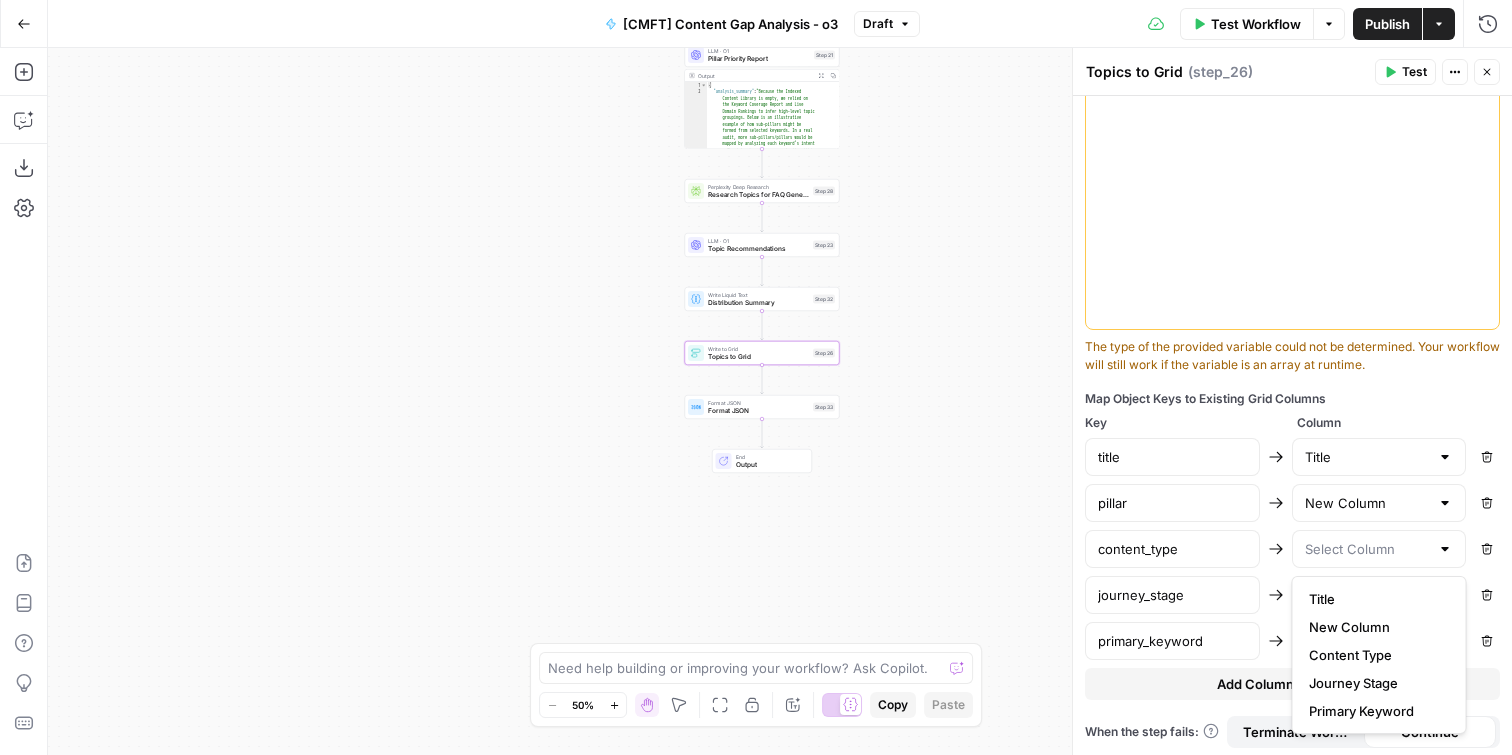 click on "Content Type" at bounding box center [1375, 655] 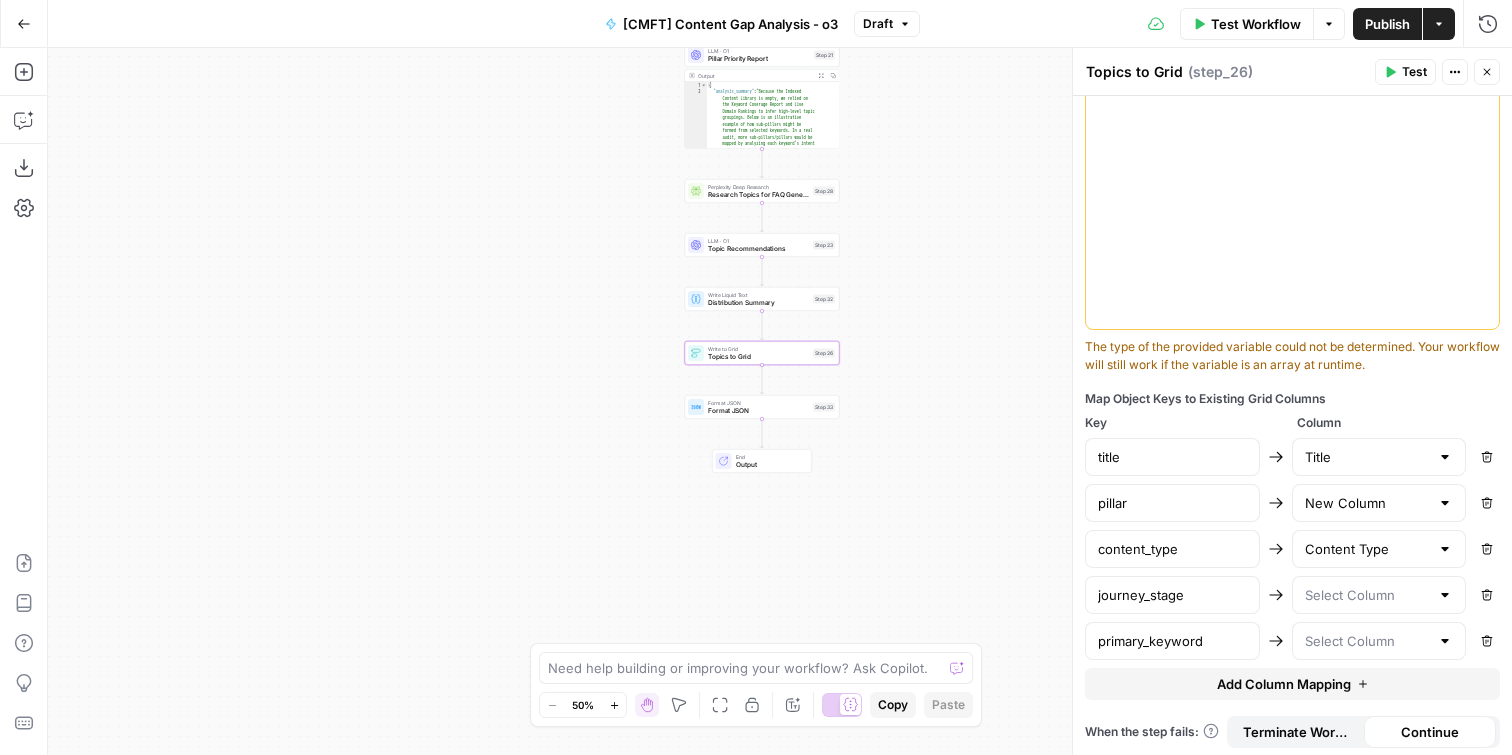 click at bounding box center [1379, 595] 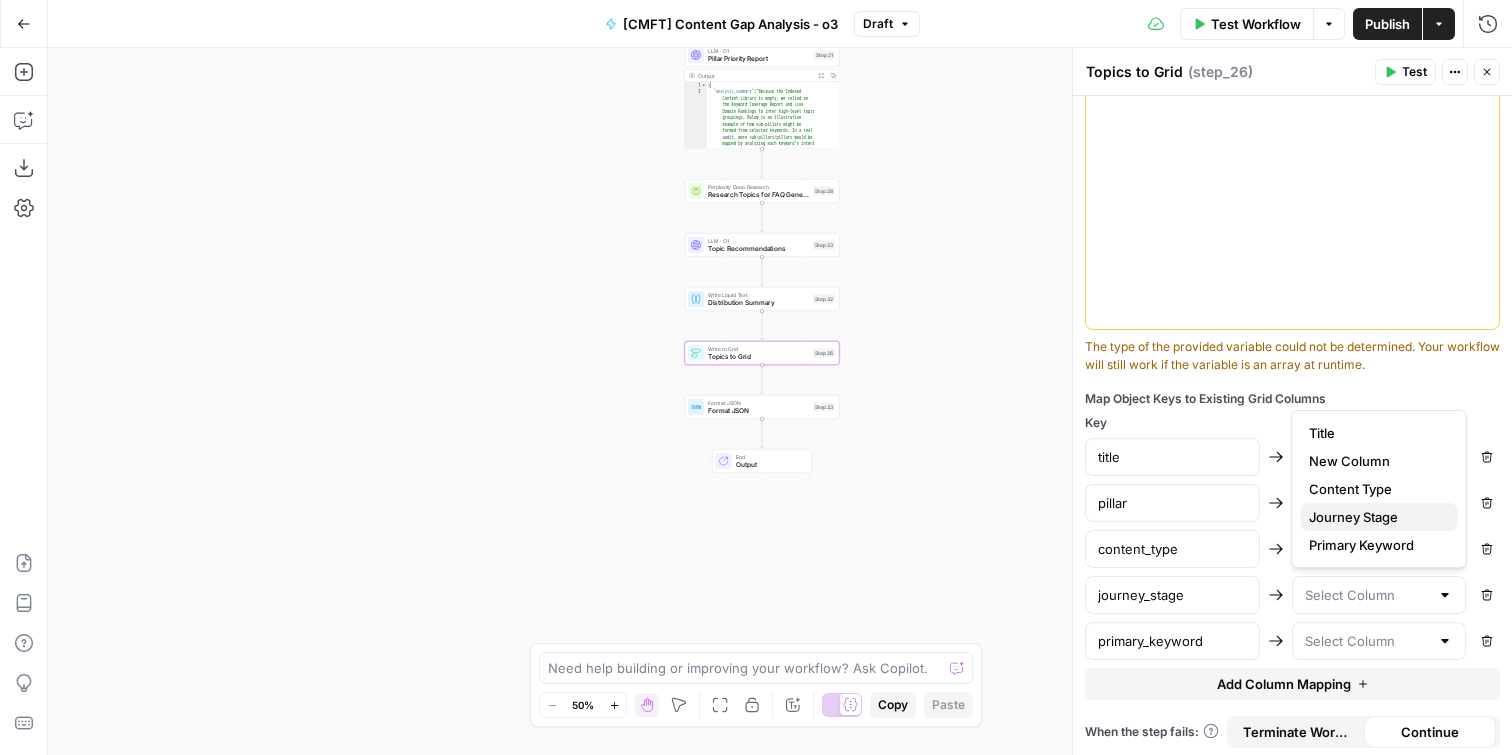 click on "Journey Stage" at bounding box center [1375, 517] 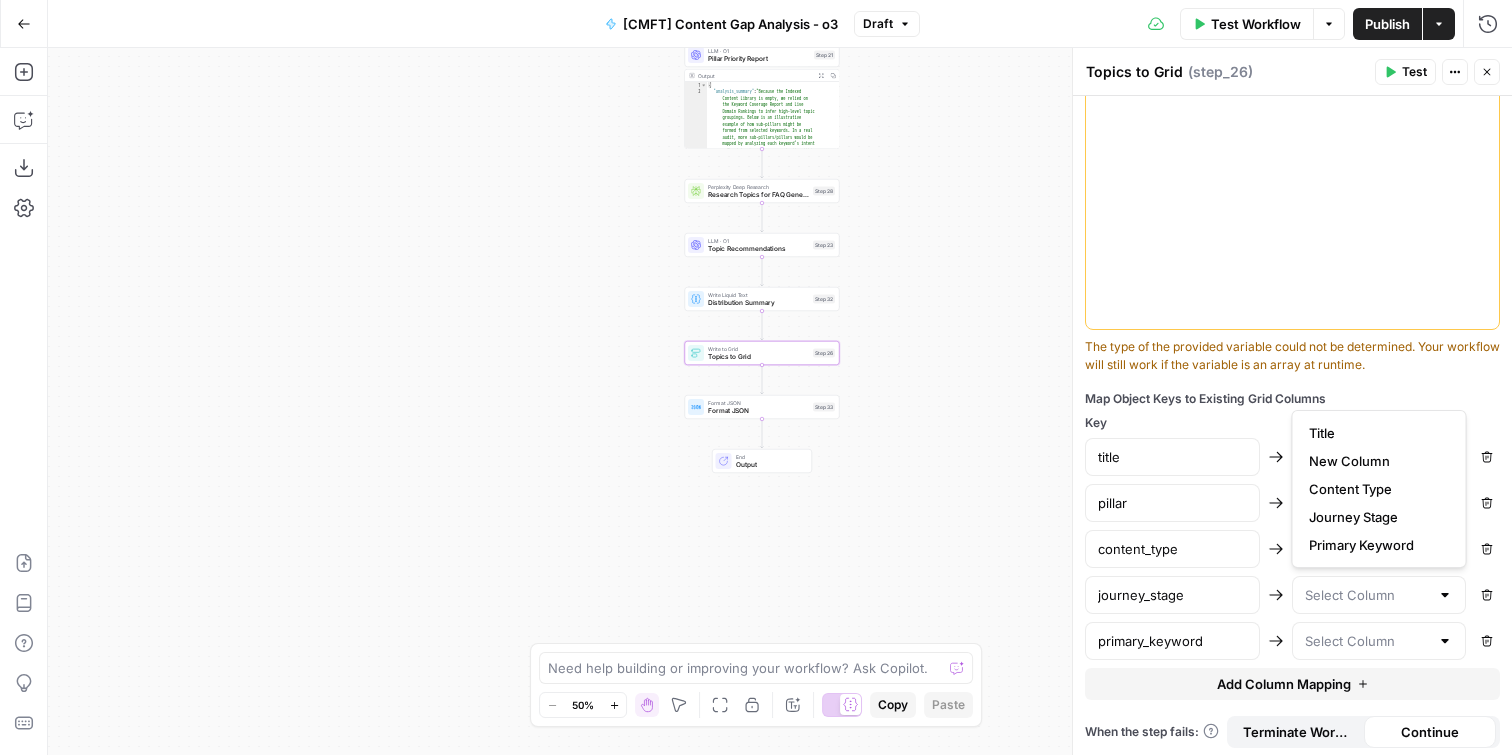 type on "Journey Stage" 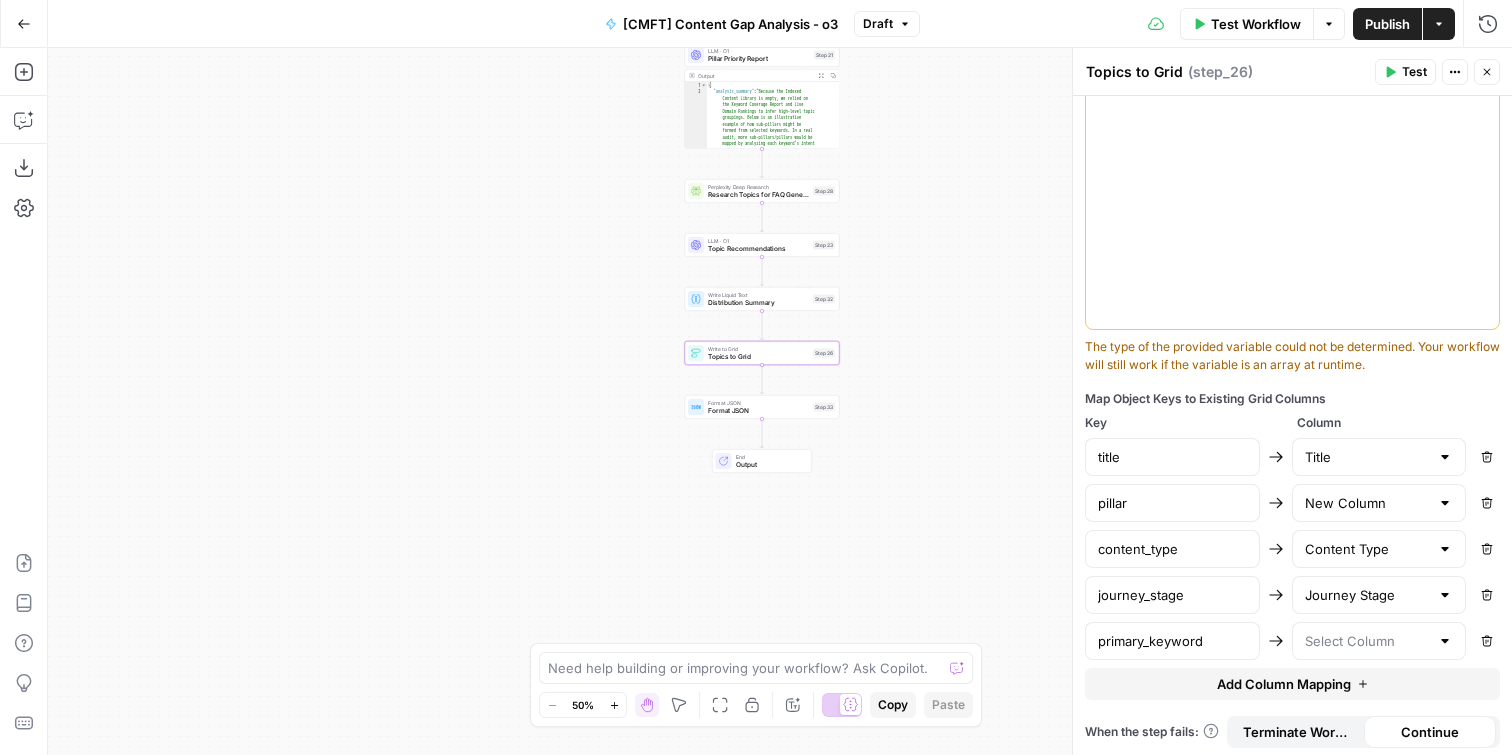 click at bounding box center [1379, 641] 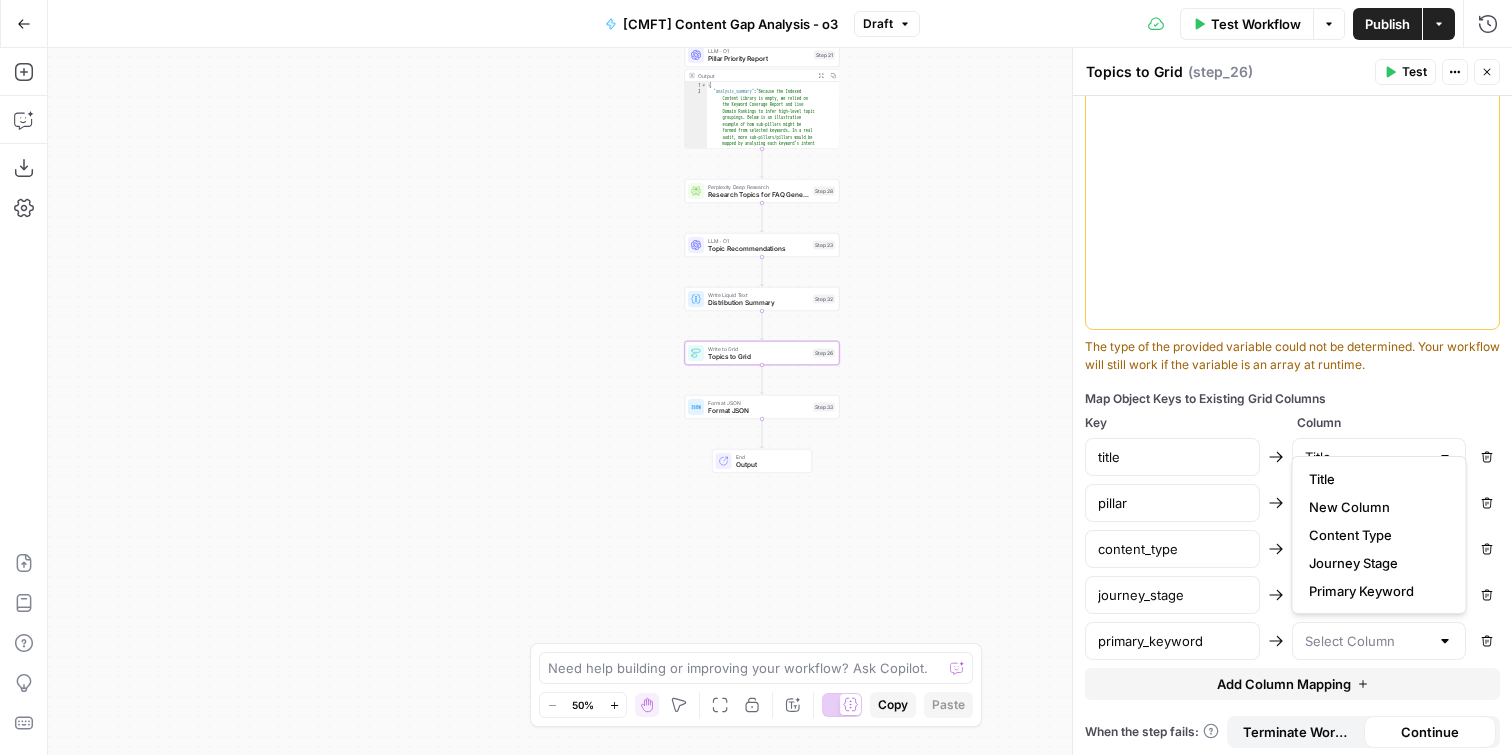 click on "Primary Keyword" at bounding box center (1379, 591) 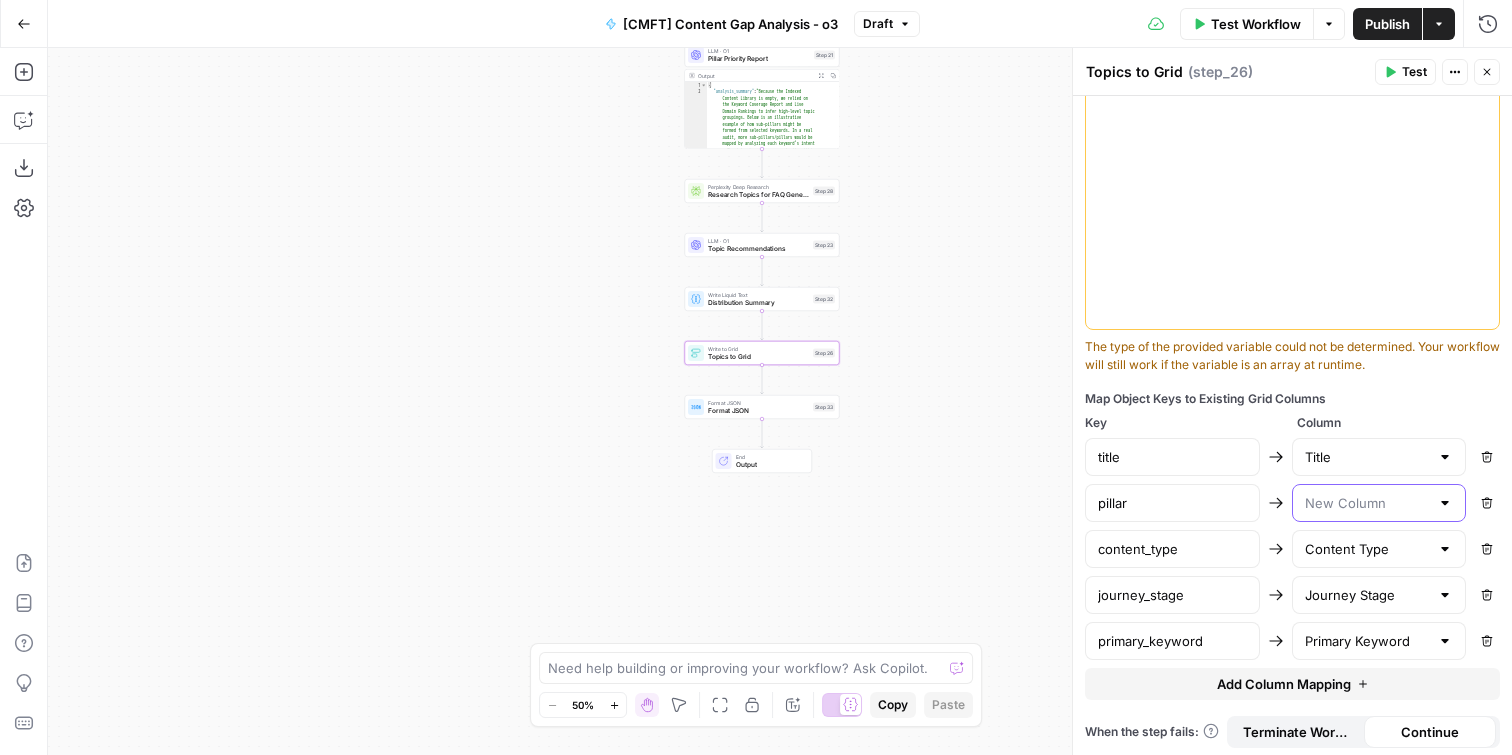 click at bounding box center (1367, 503) 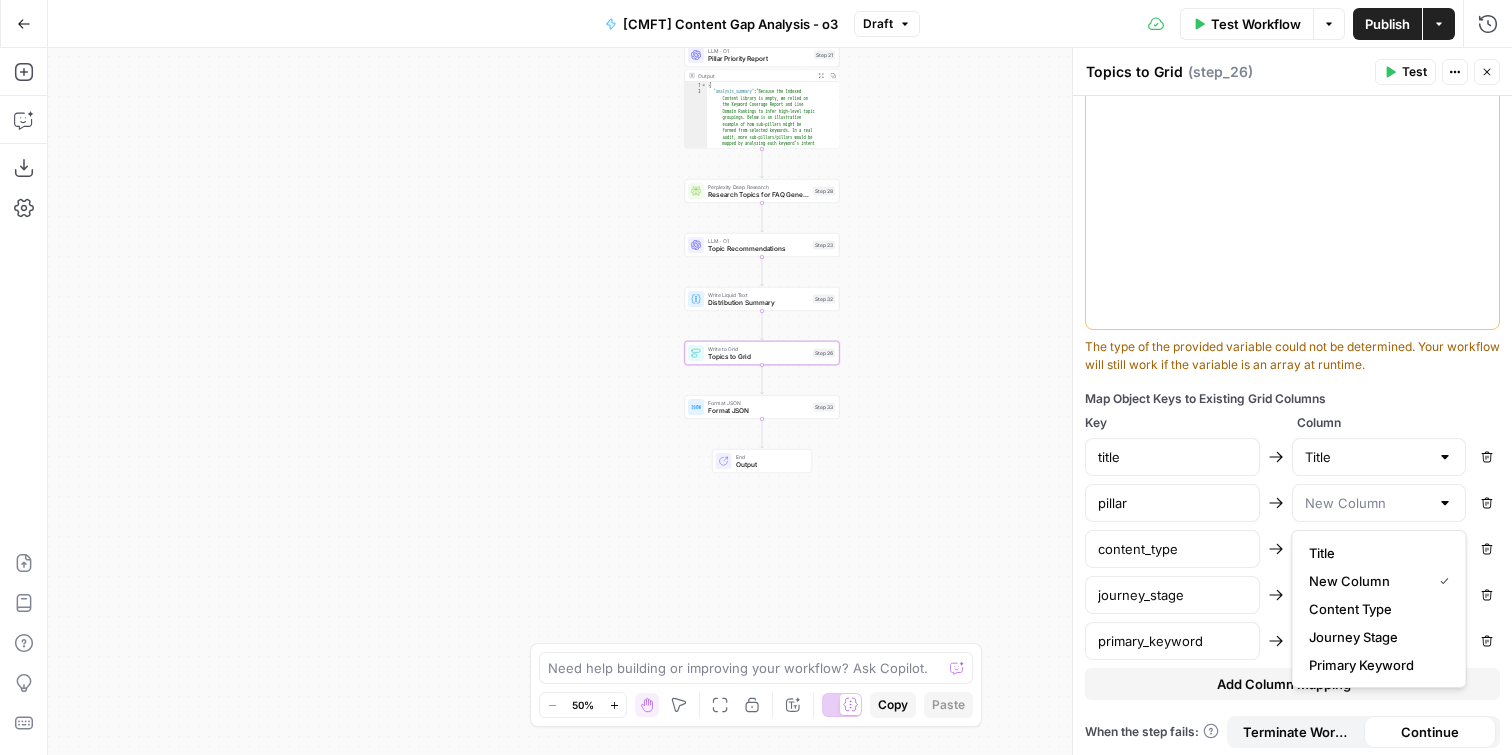 type on "New Column" 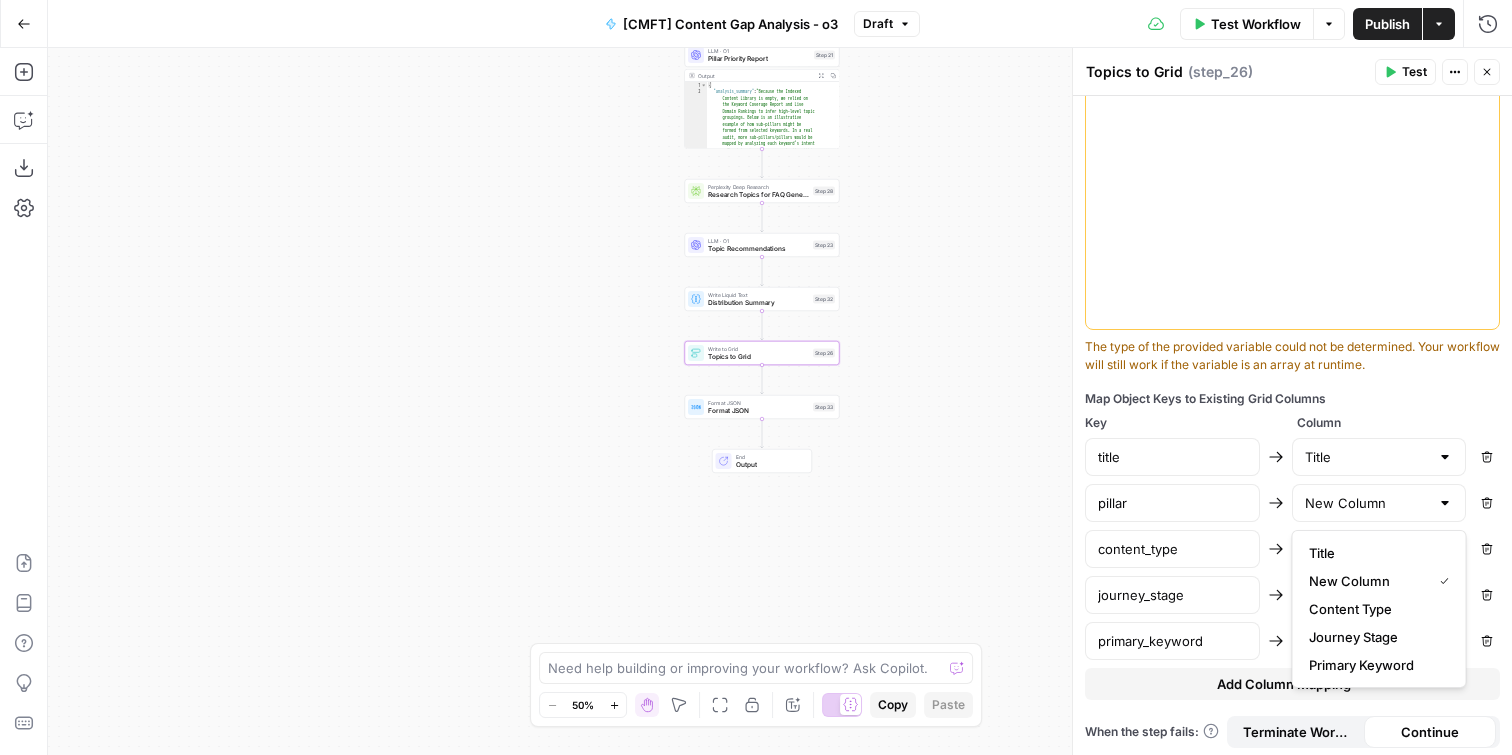 click on "**********" at bounding box center (1292, 425) 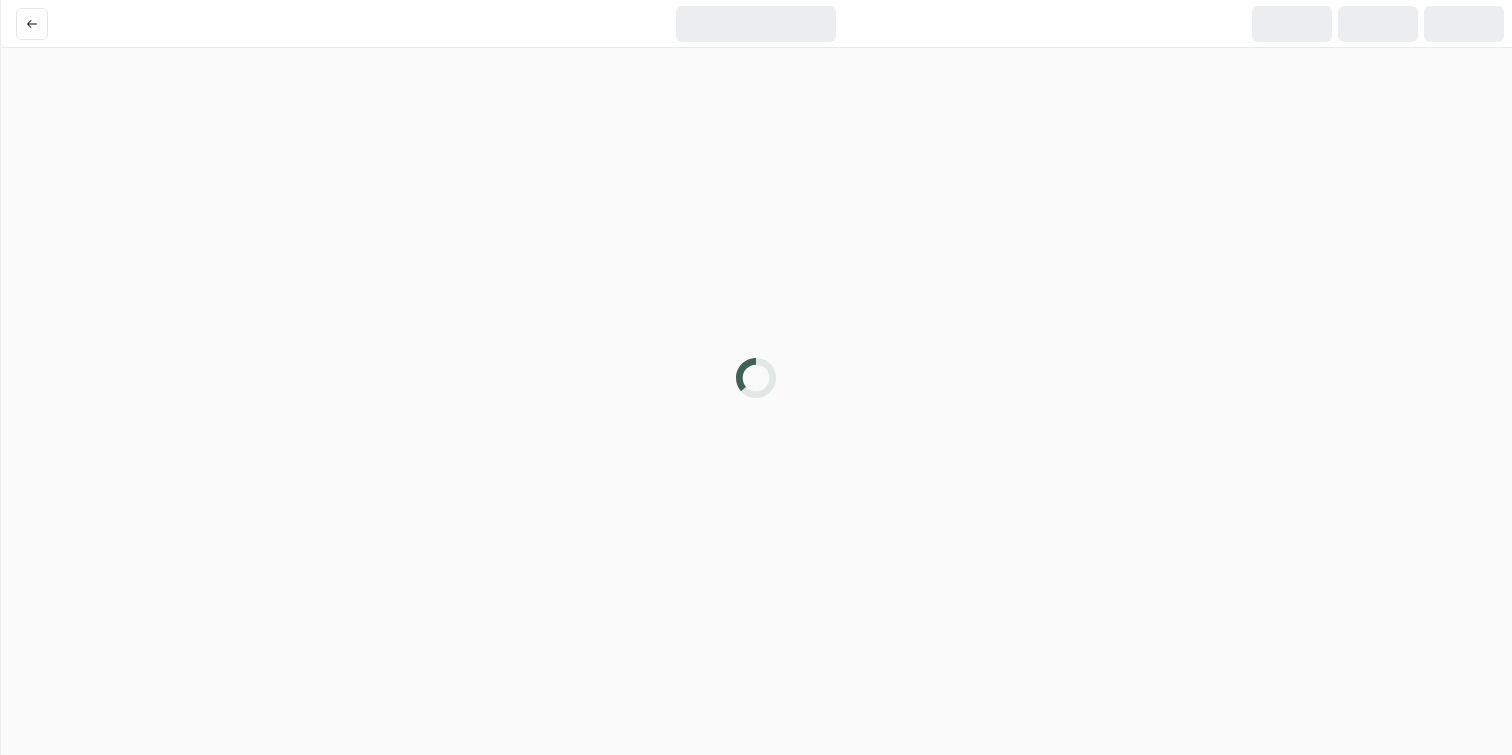 scroll, scrollTop: 0, scrollLeft: 0, axis: both 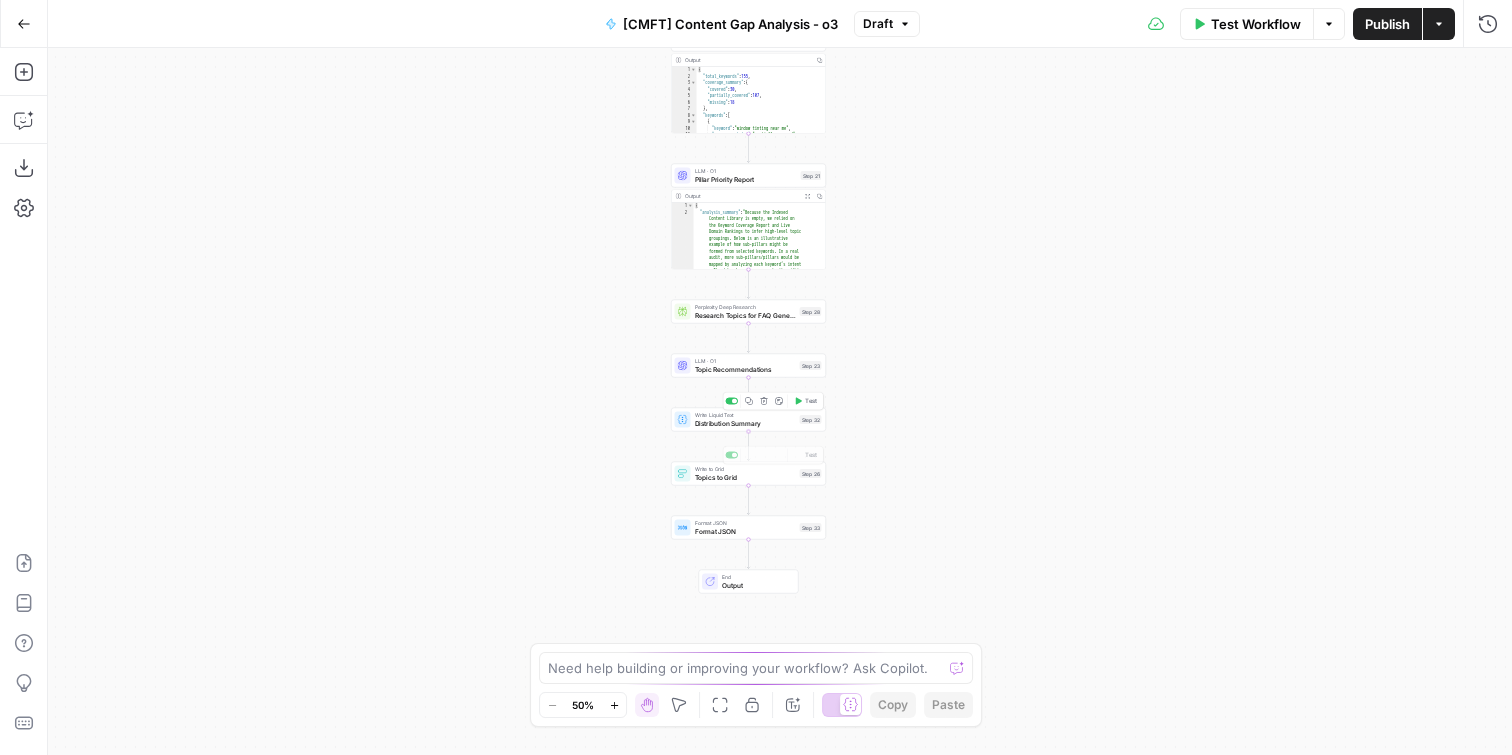 click on "Distribution Summary" at bounding box center [745, 423] 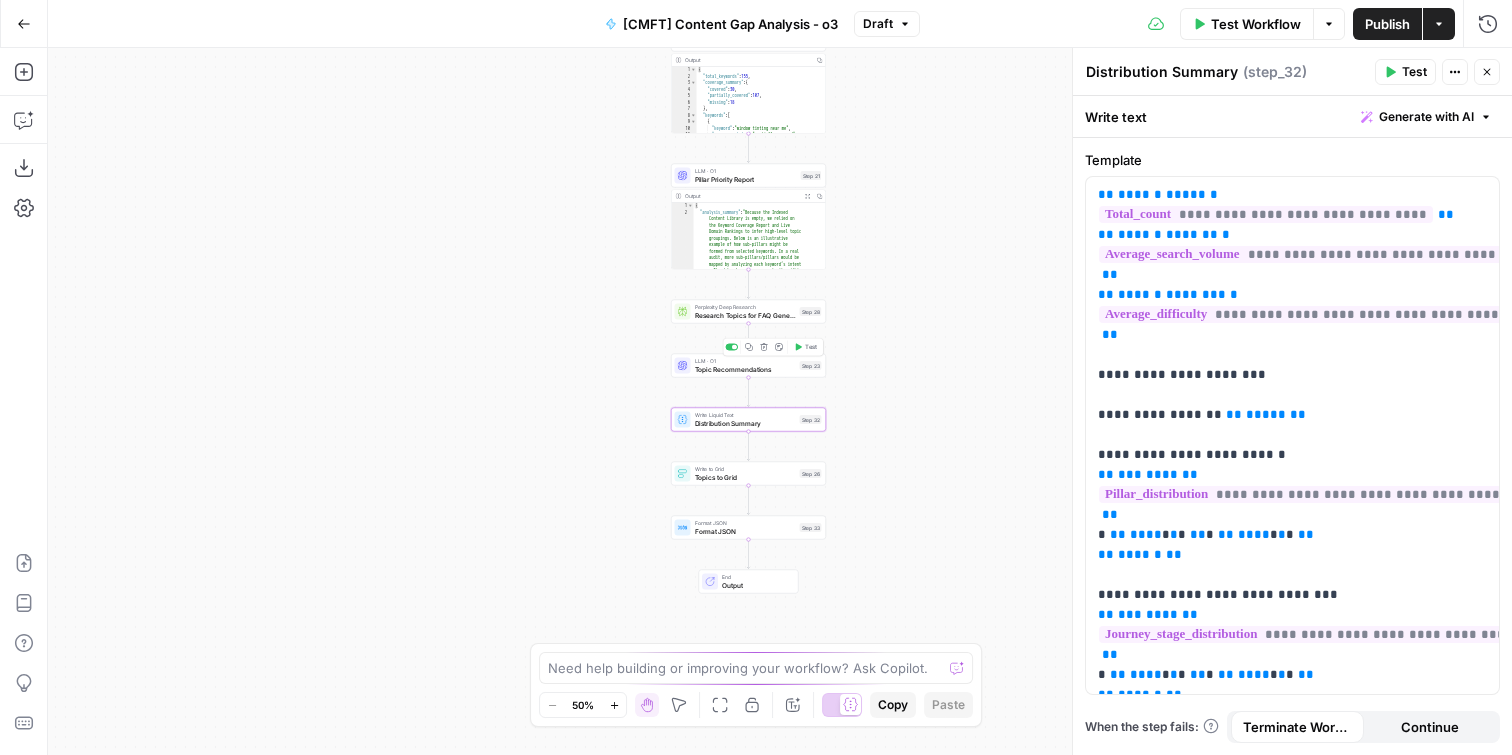 click at bounding box center [683, 366] 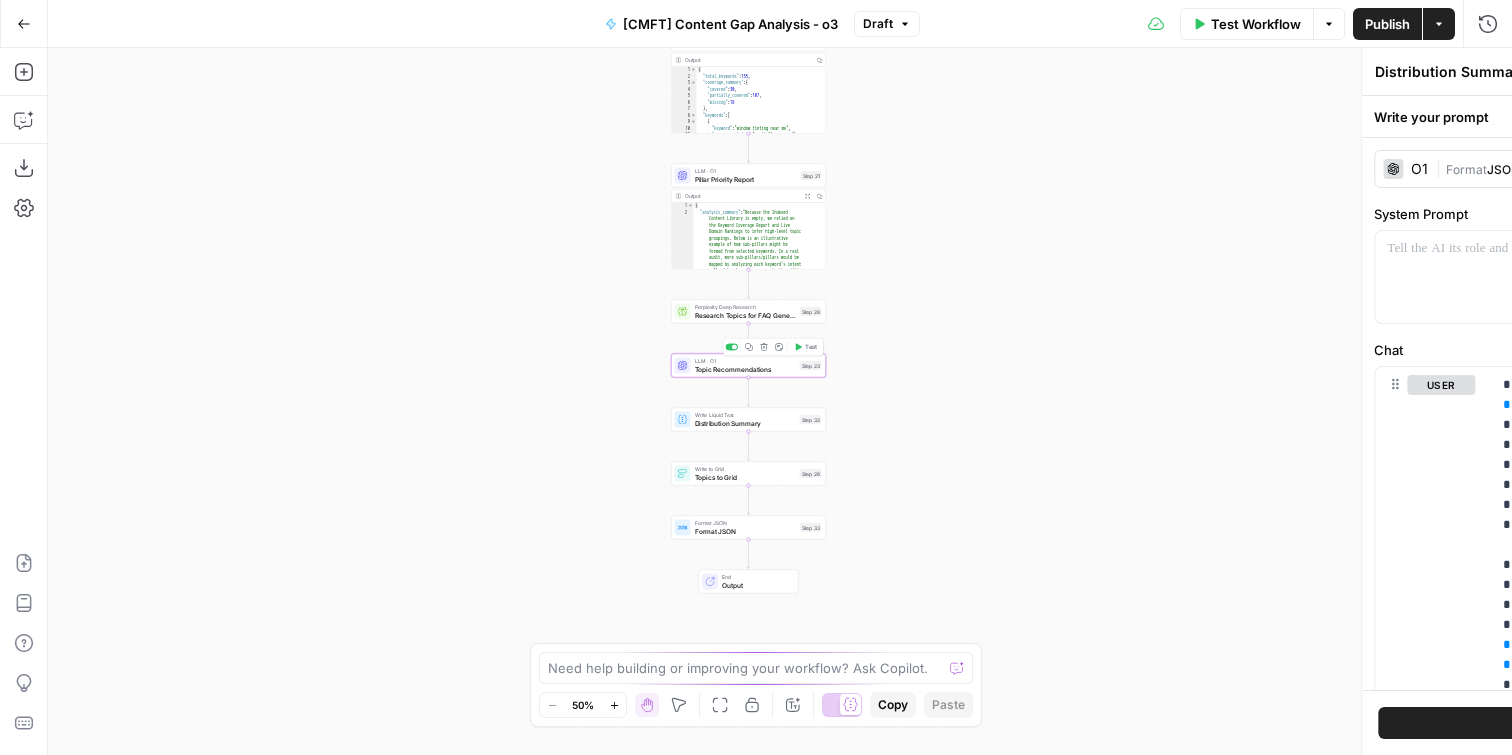 type on "Topic Recommendations" 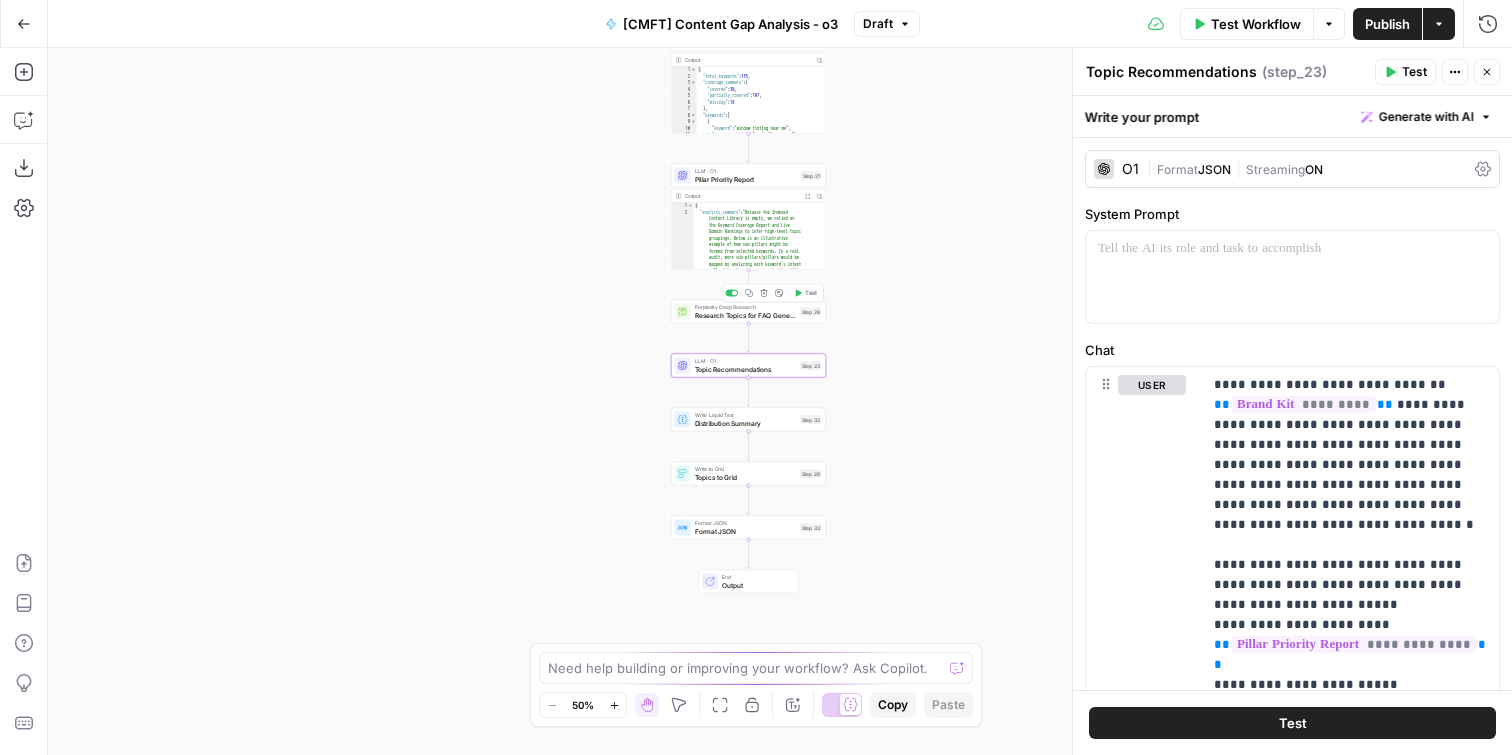 click on "Perplexity Deep Research Research Topics for FAQ Generation Step 28 Copy step Delete step Add Note Test" at bounding box center [748, 312] 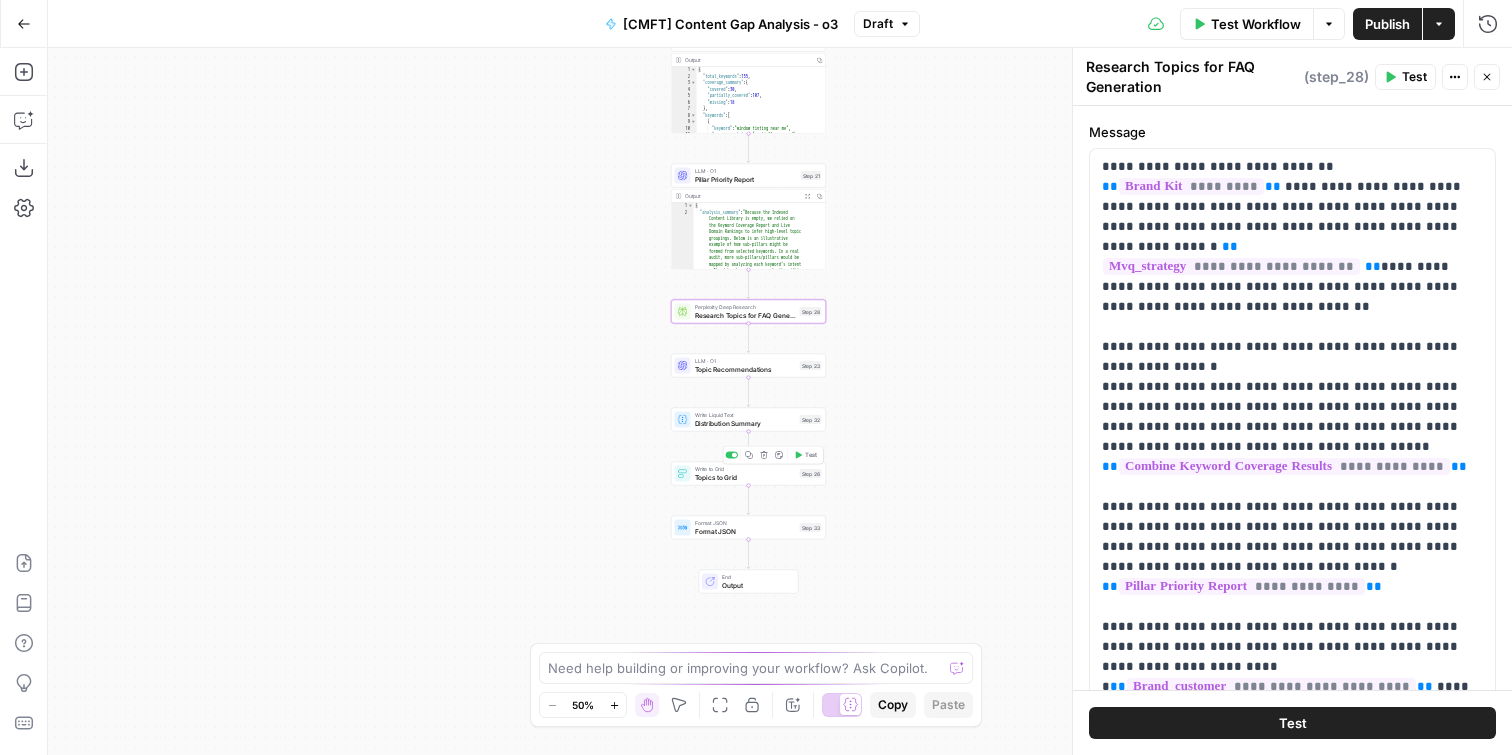 click on "Write to Grid" at bounding box center [745, 469] 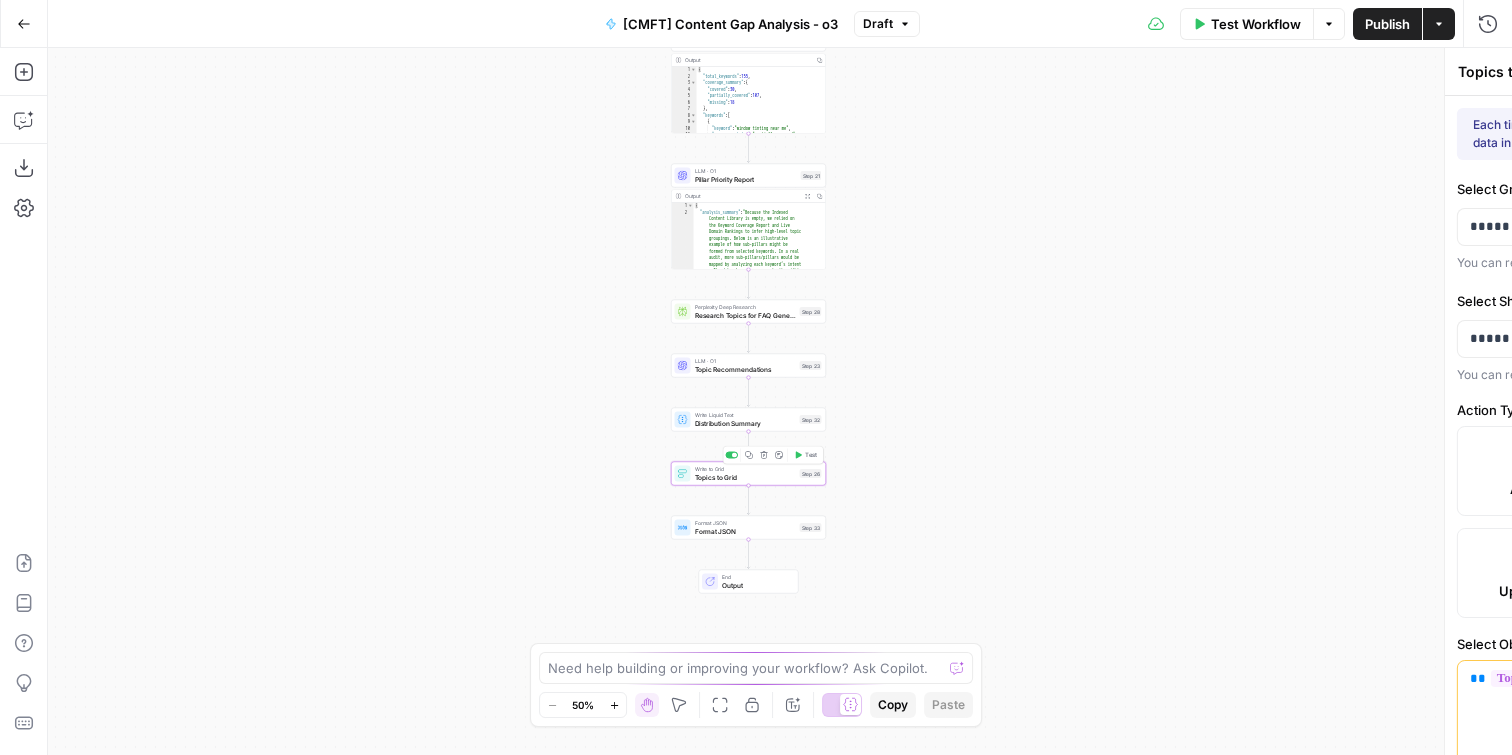 type on "Title" 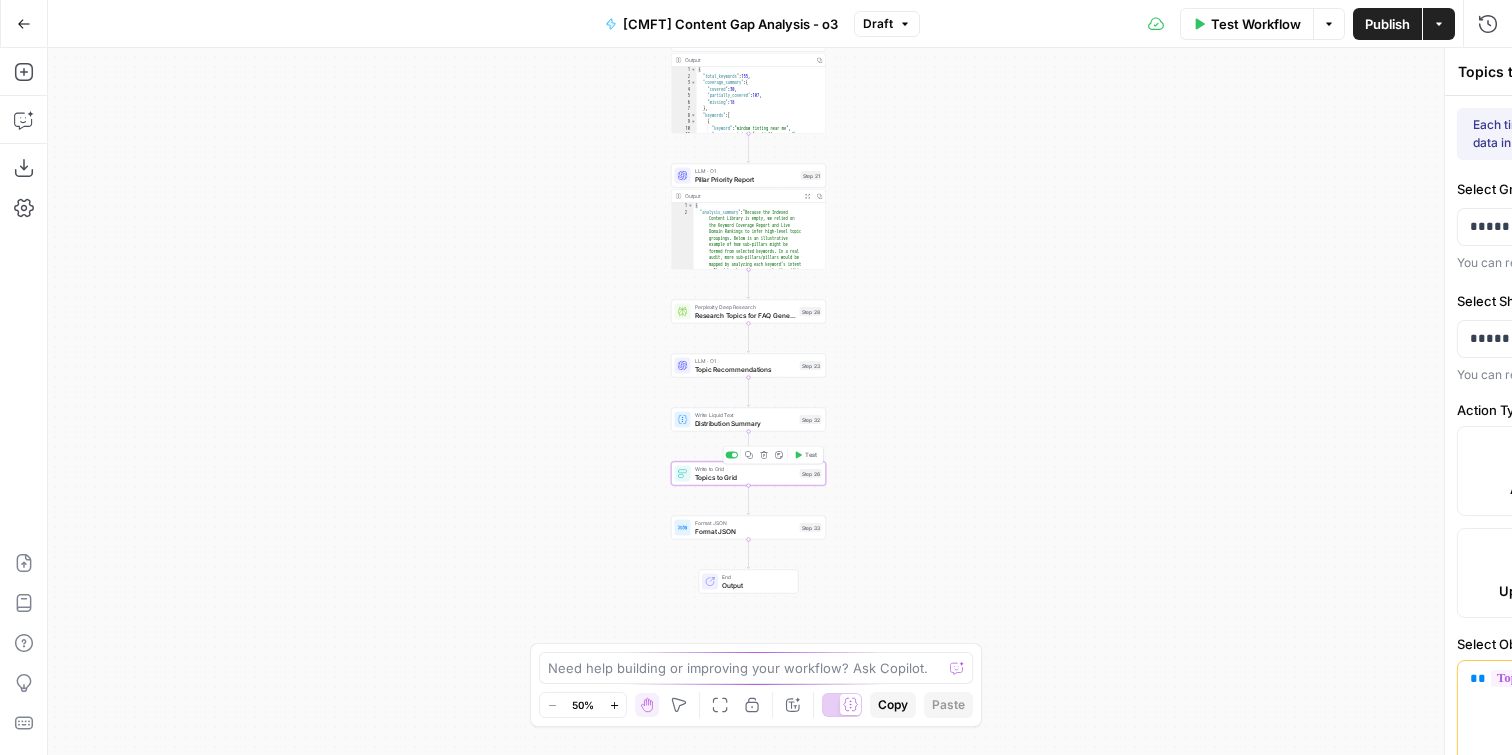 type on "Pillar" 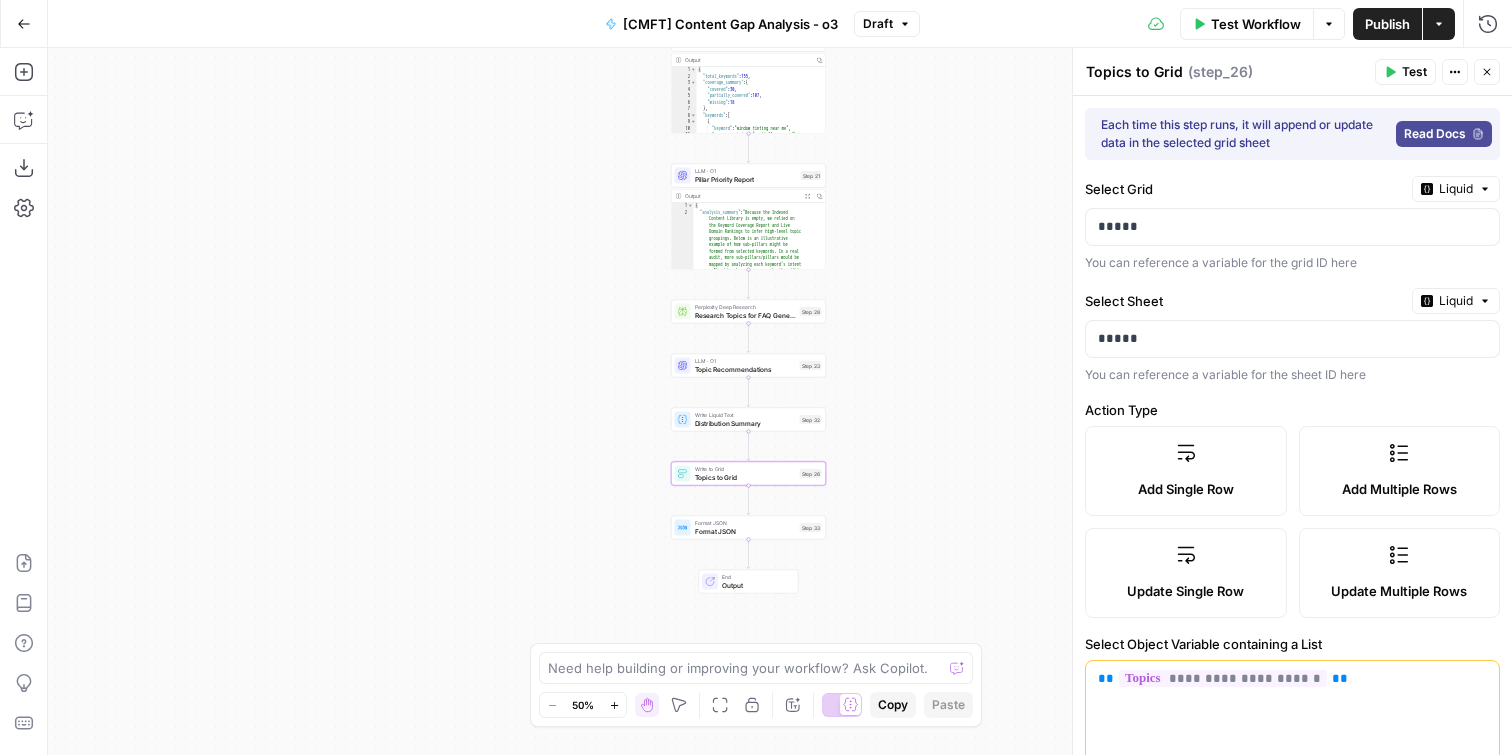 scroll, scrollTop: 643, scrollLeft: 0, axis: vertical 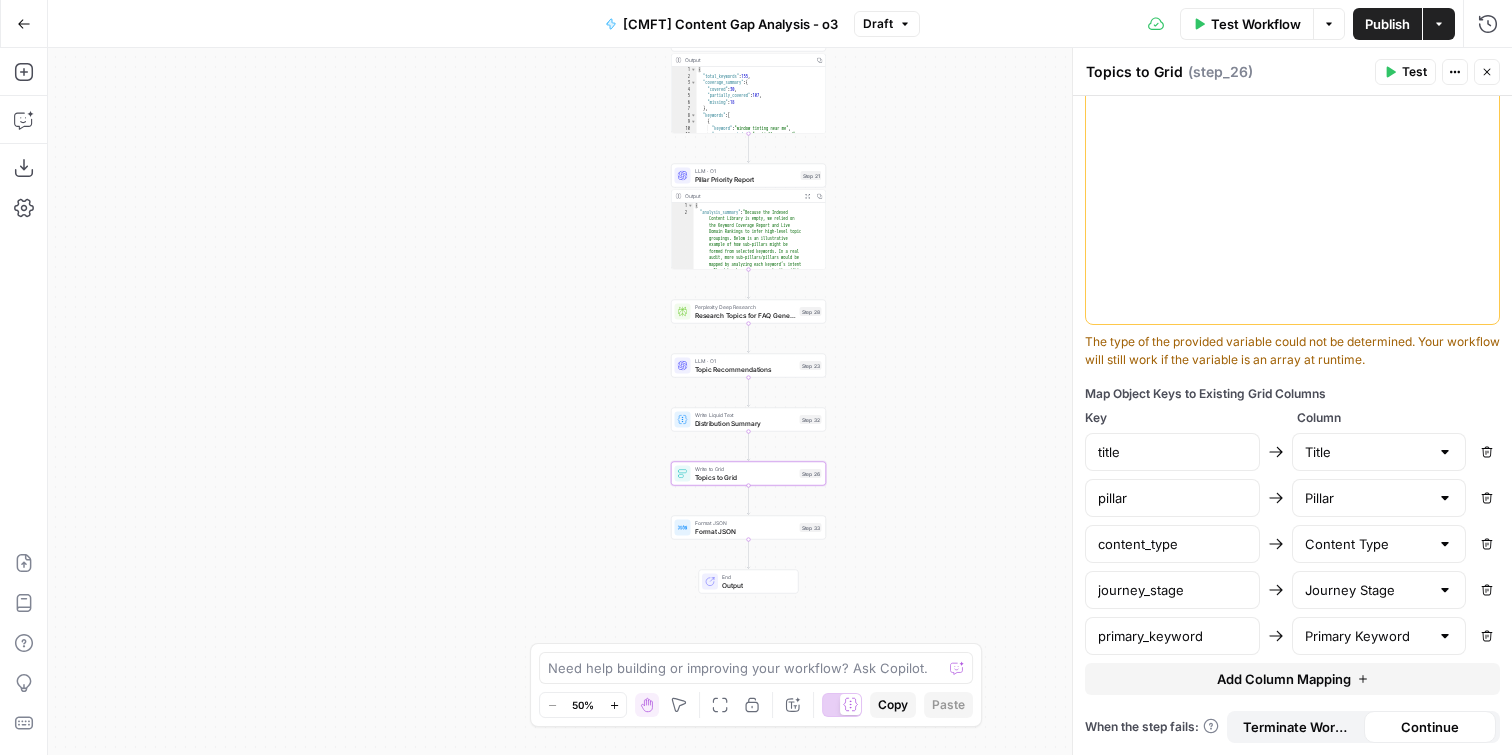 click on "Publish" at bounding box center (1387, 24) 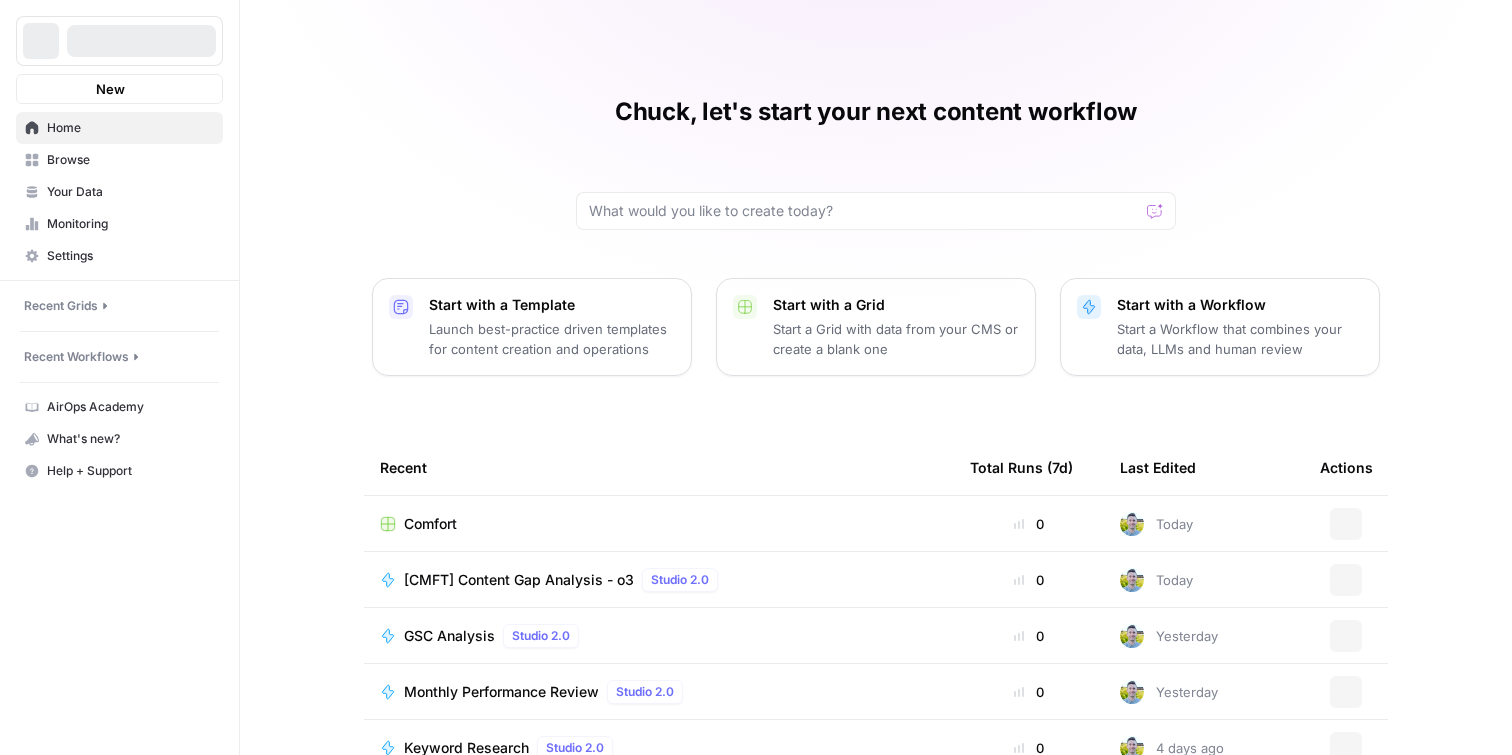 scroll, scrollTop: 0, scrollLeft: 0, axis: both 